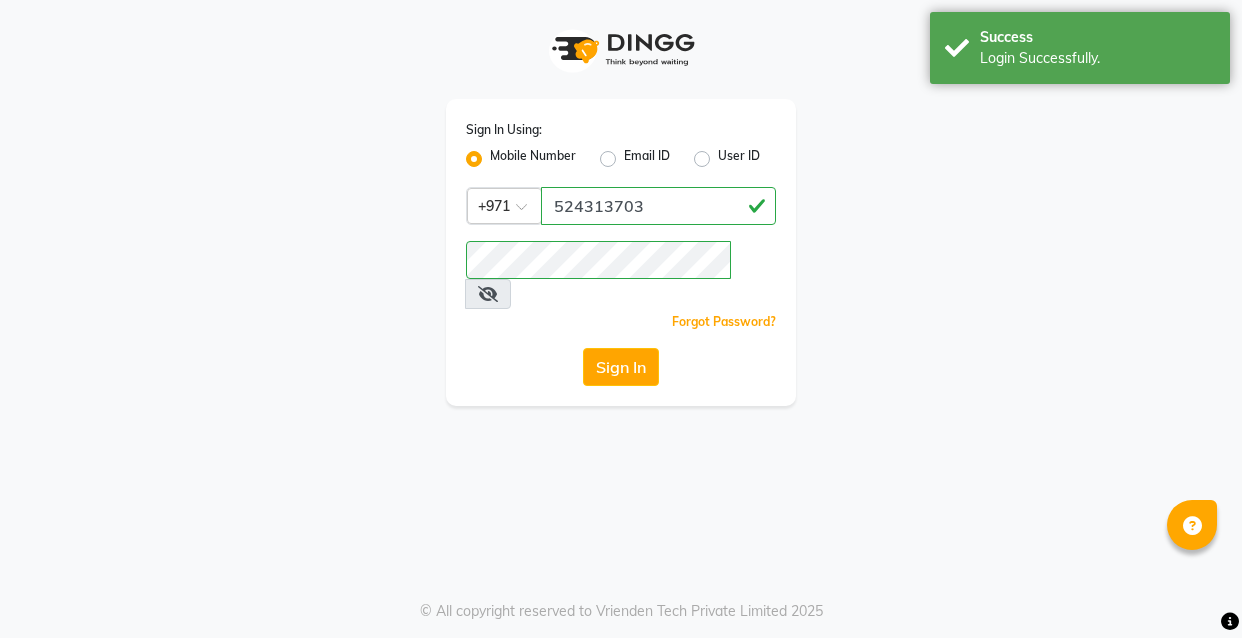 scroll, scrollTop: 0, scrollLeft: 0, axis: both 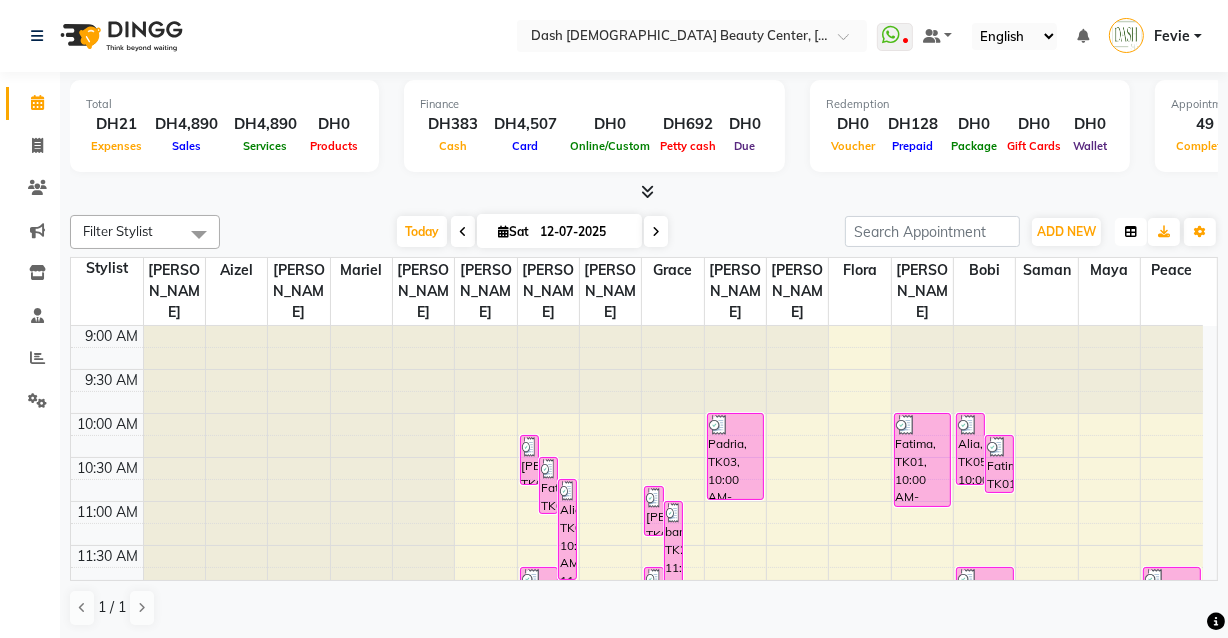 click at bounding box center [1131, 232] 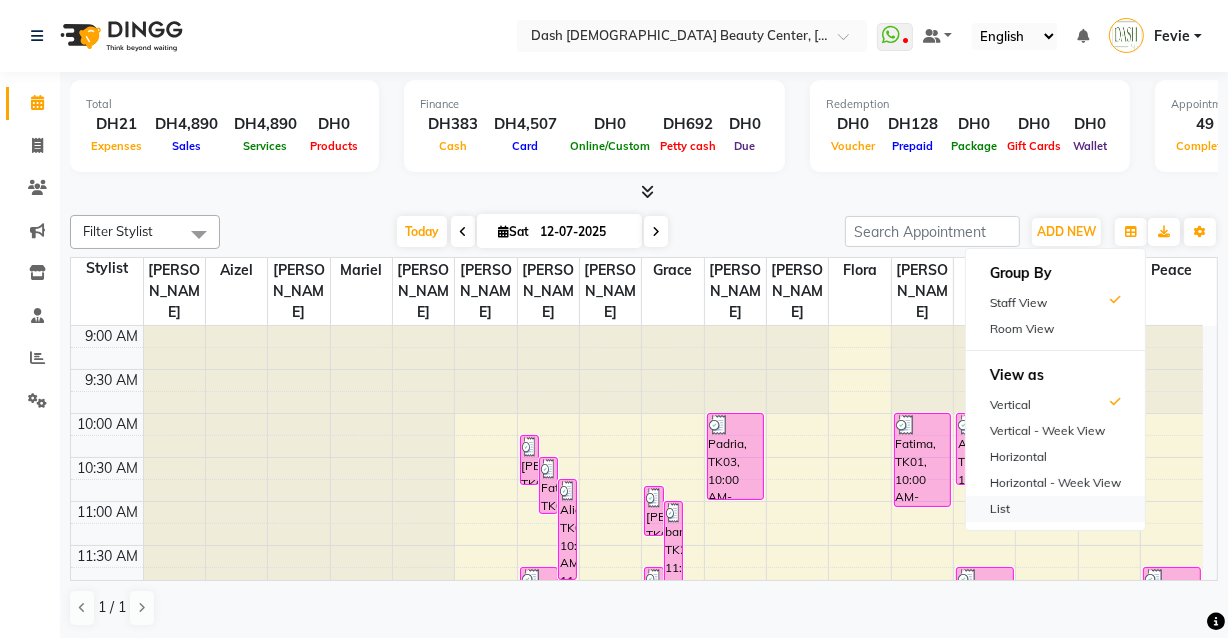 click on "List" at bounding box center (1055, 509) 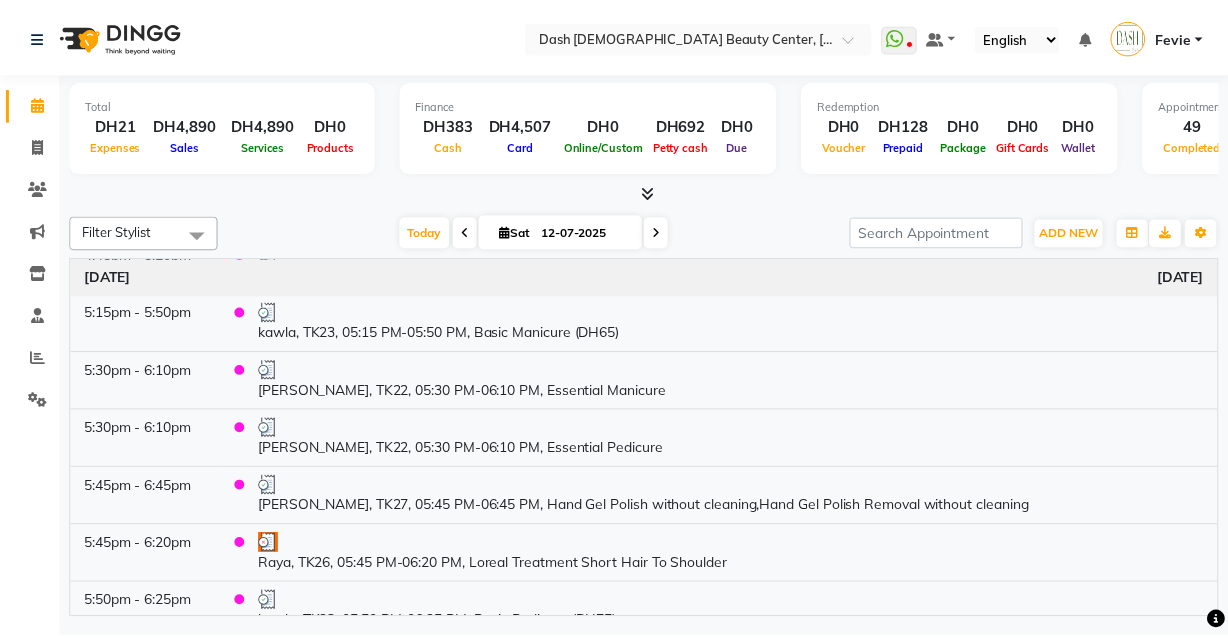 scroll, scrollTop: 2572, scrollLeft: 0, axis: vertical 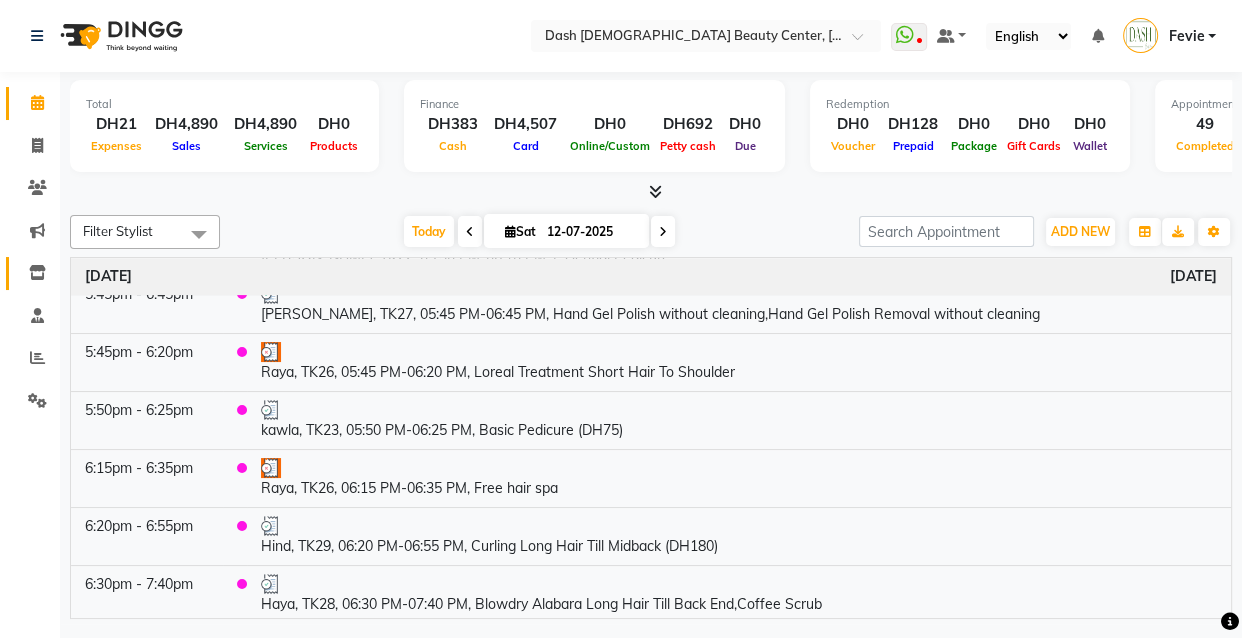 click on "Inventory" 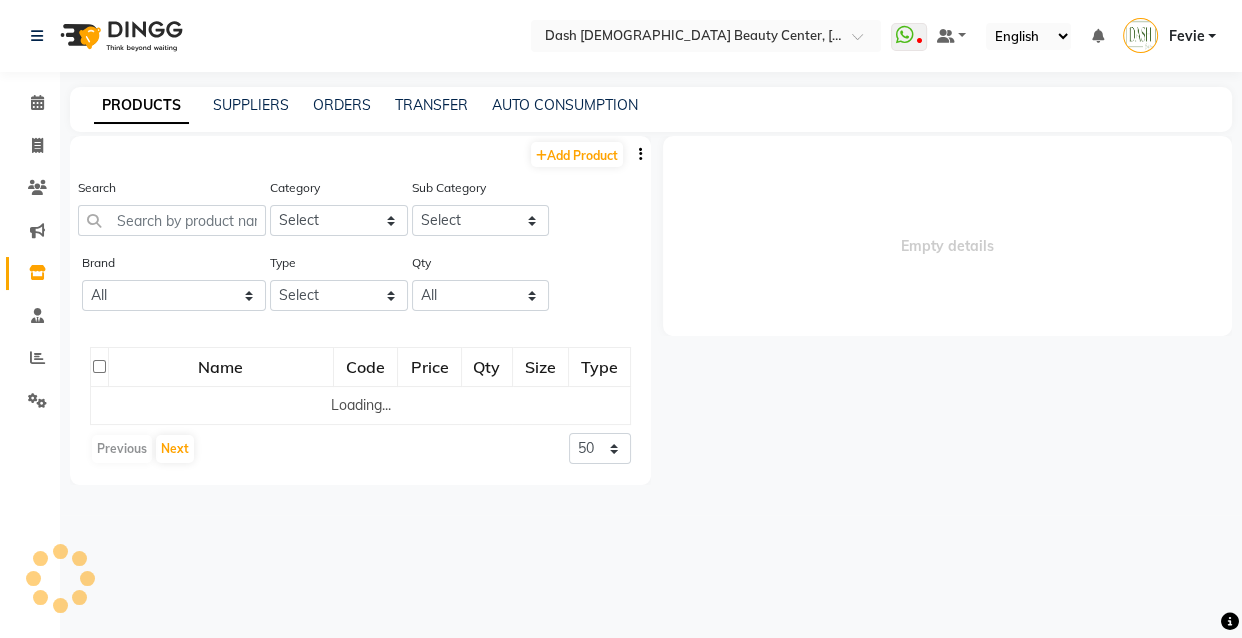 select 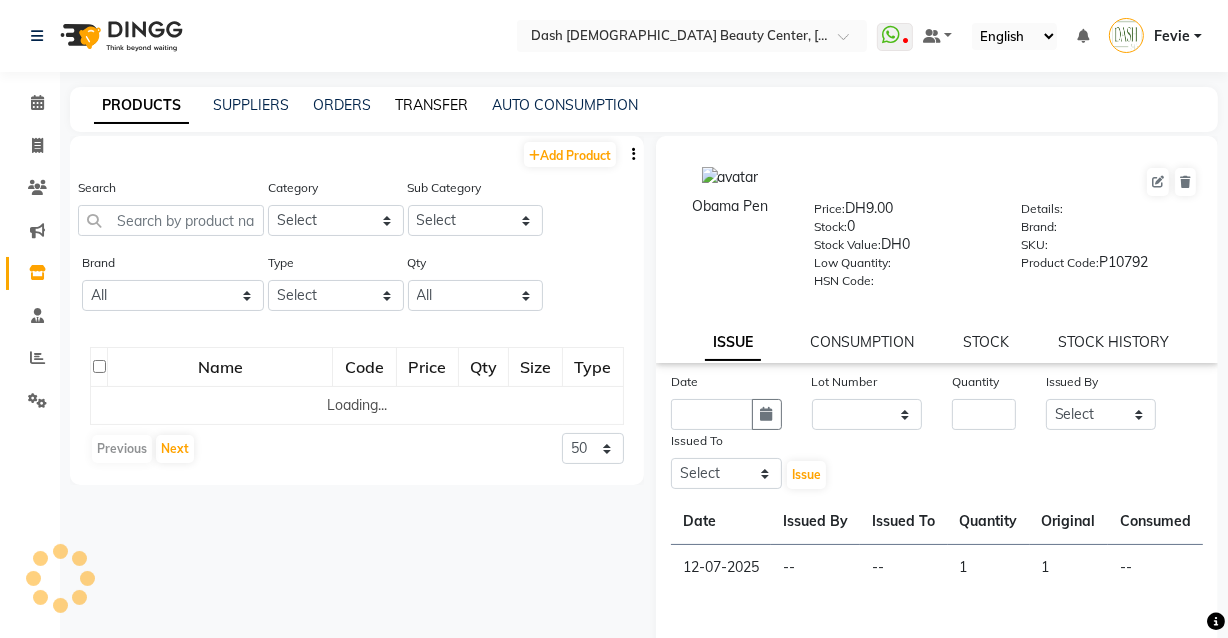 click on "TRANSFER" 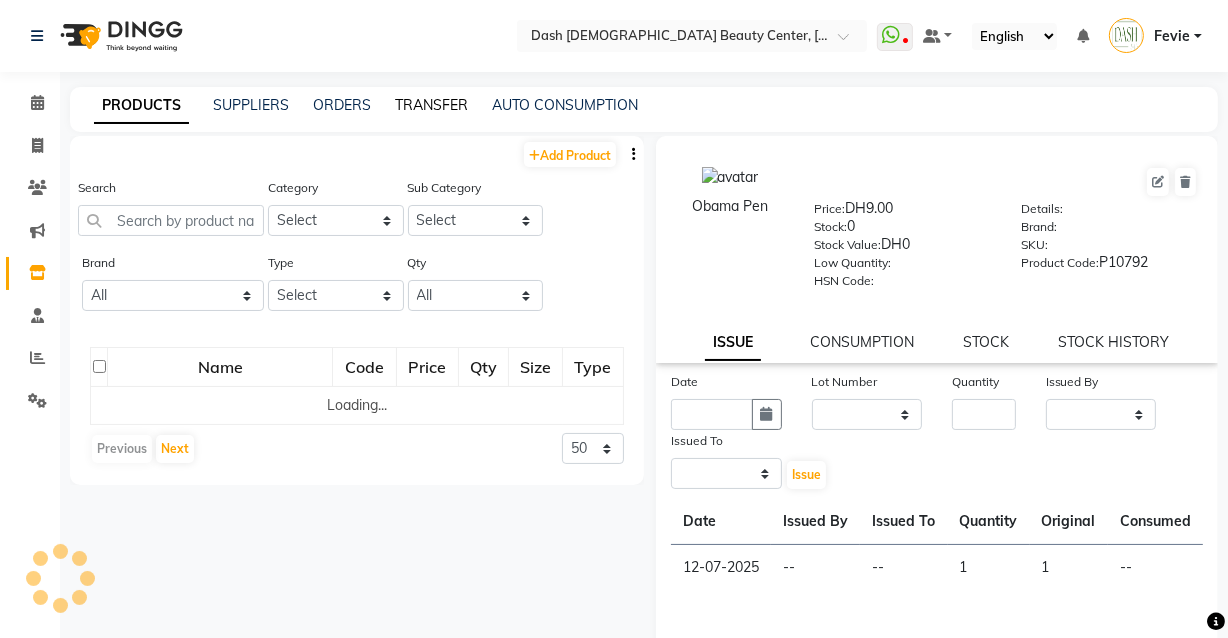 select on "sender" 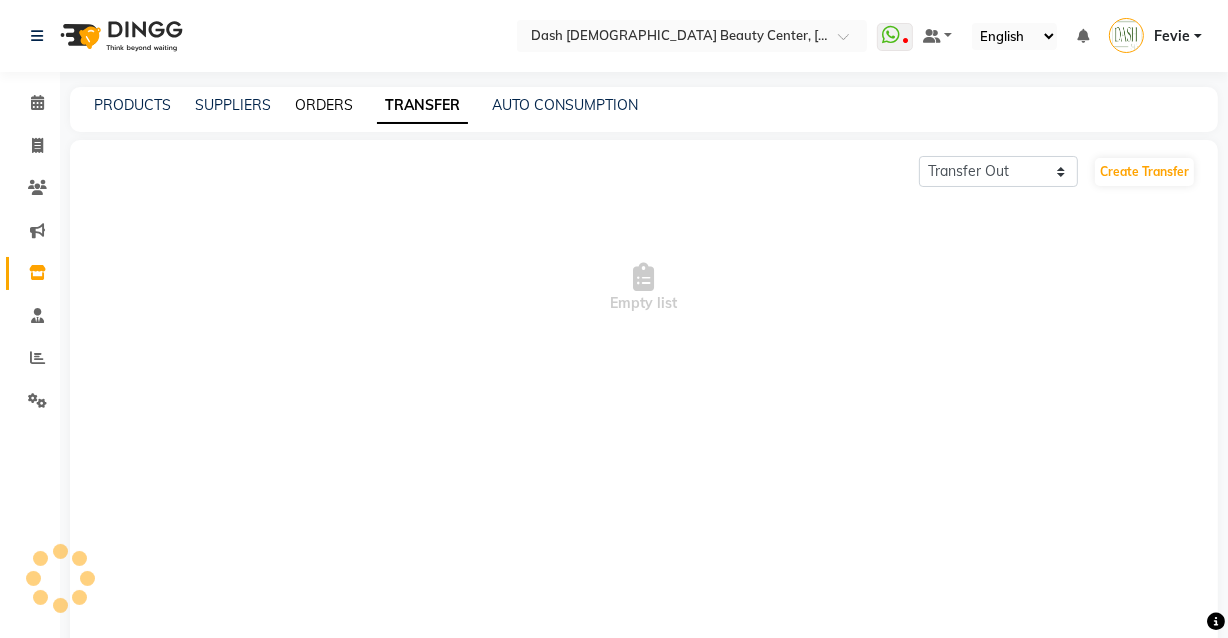 click on "ORDERS" 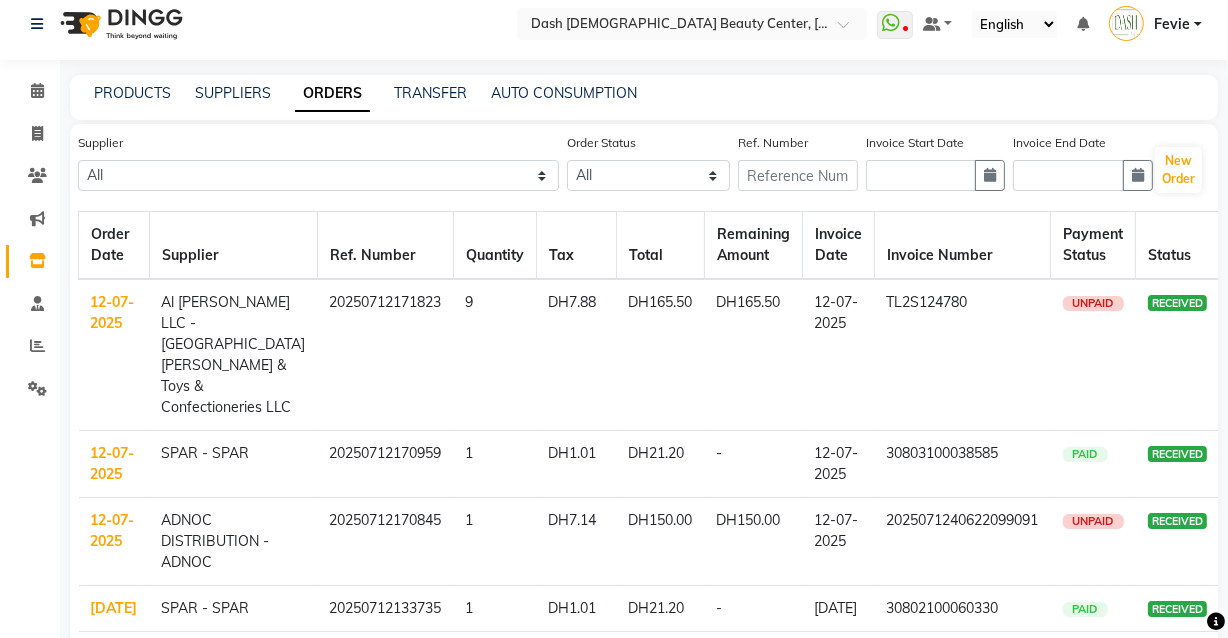 scroll, scrollTop: 0, scrollLeft: 0, axis: both 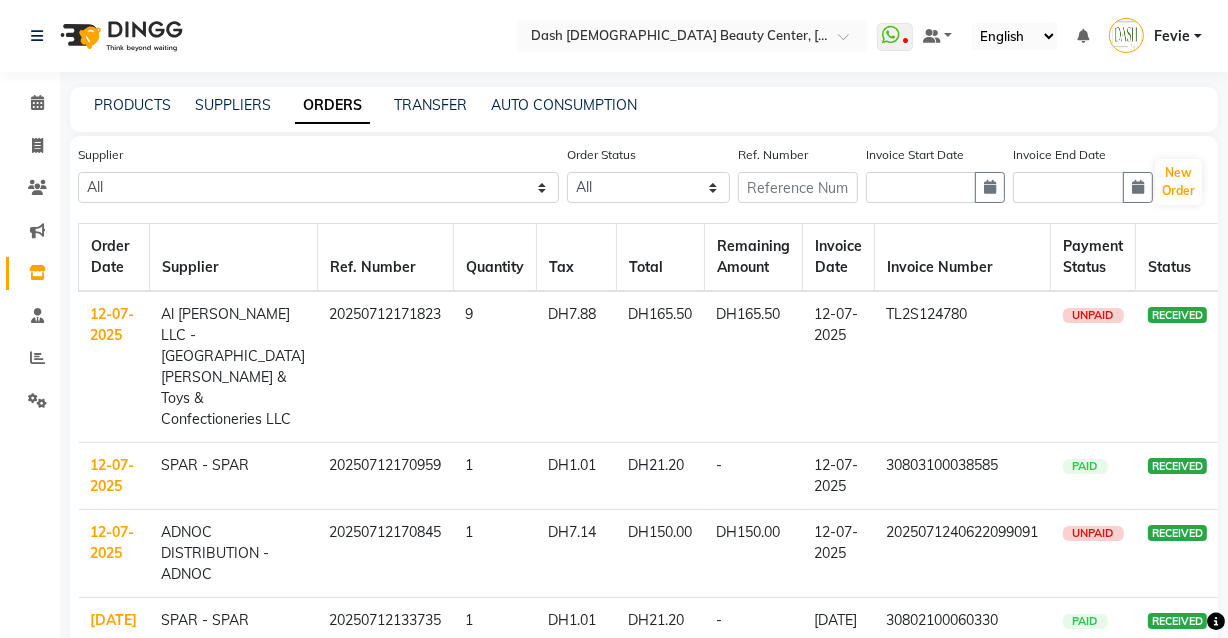 click 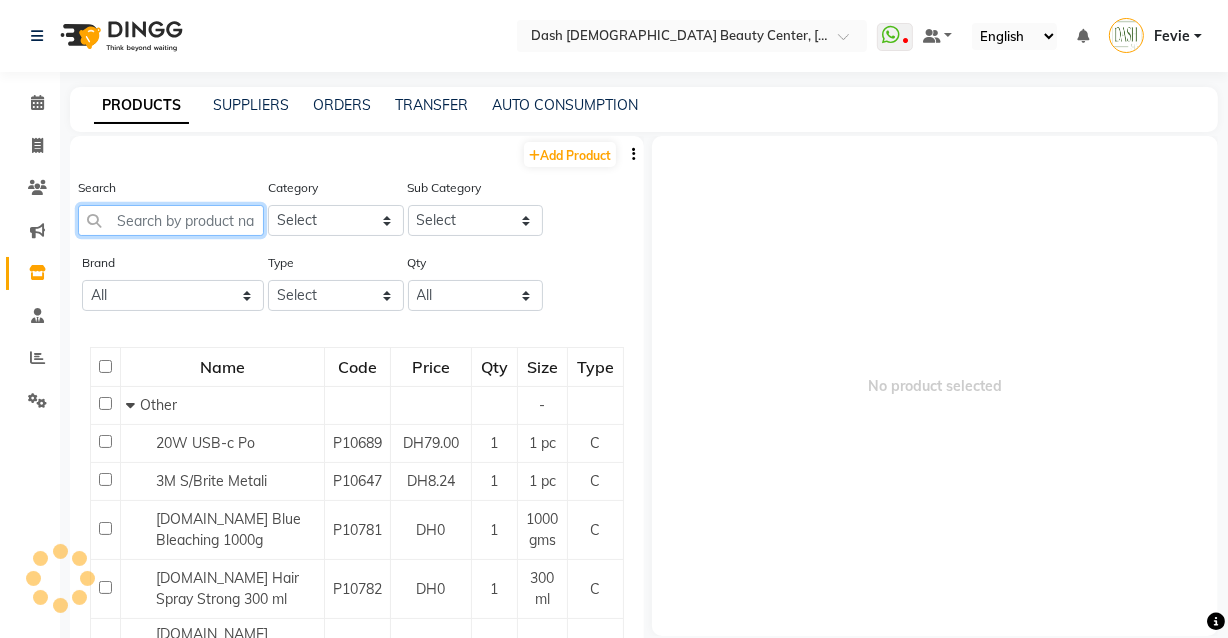click 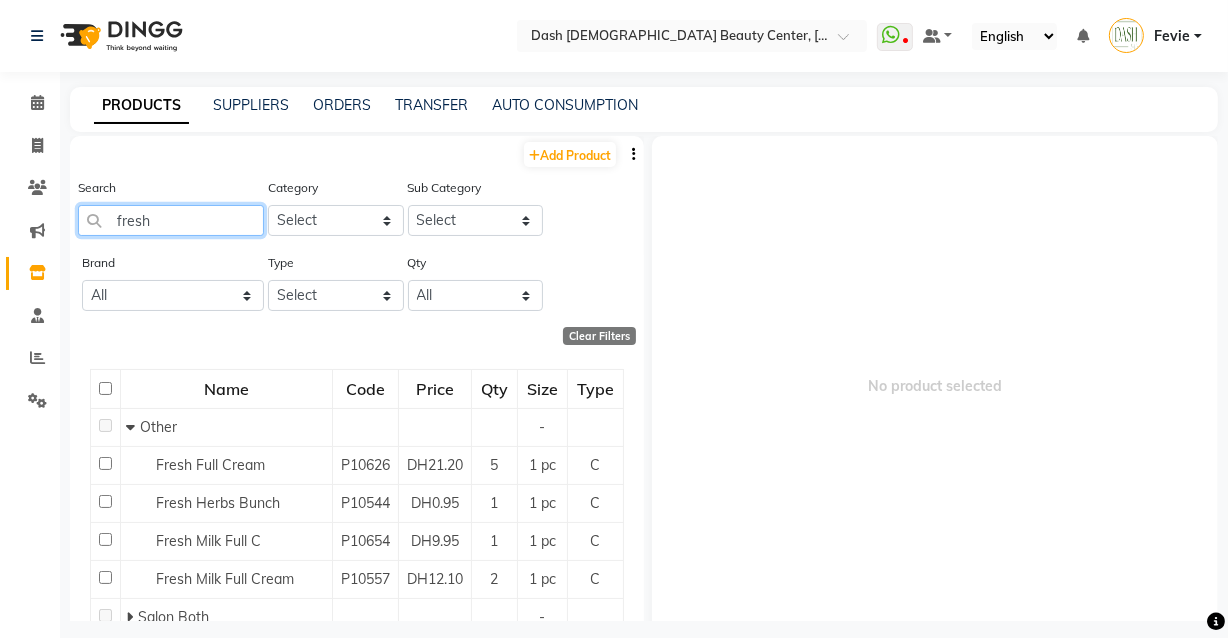 type on "fresh" 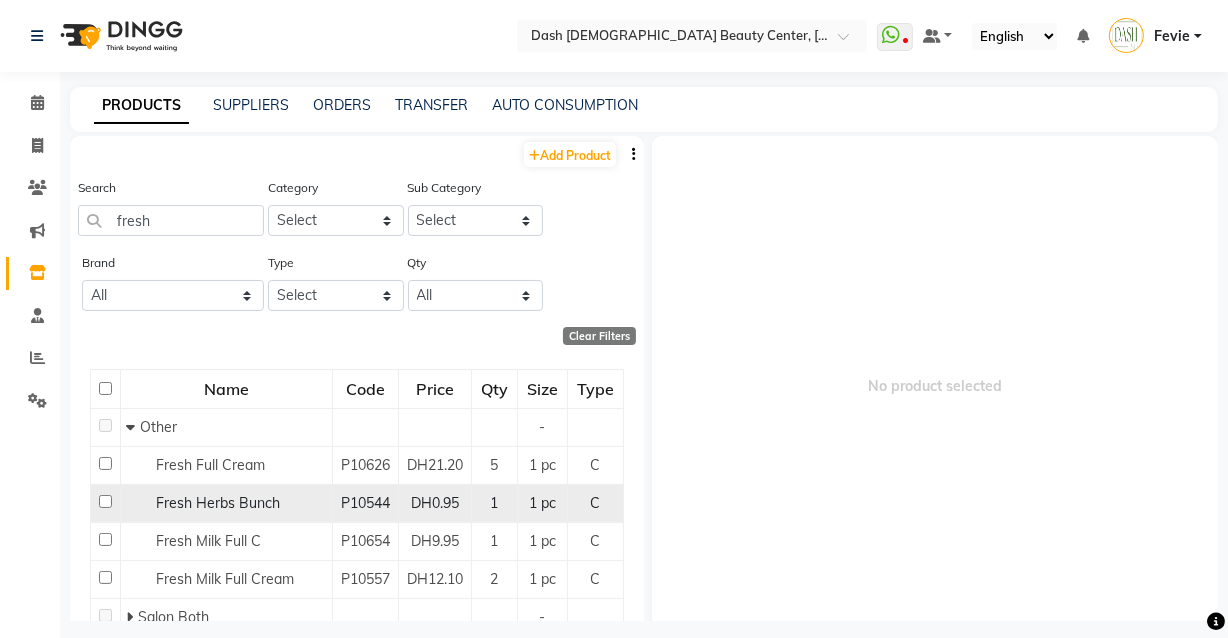 click on "Fresh Herbs Bunch" 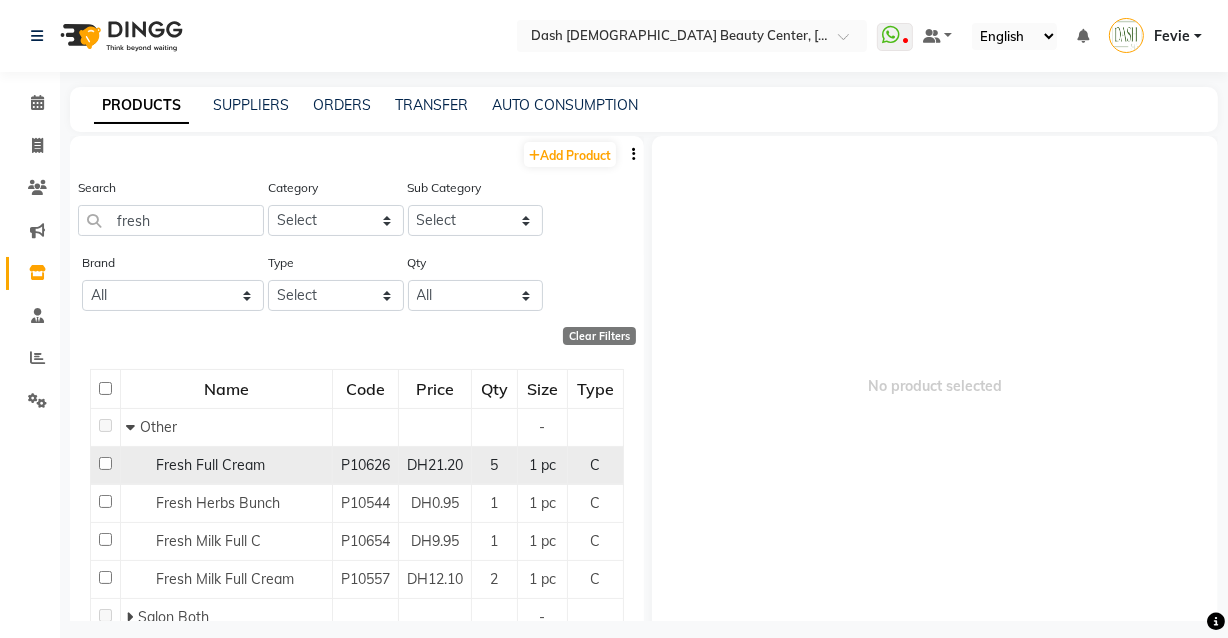 click on "Fresh Full Cream" 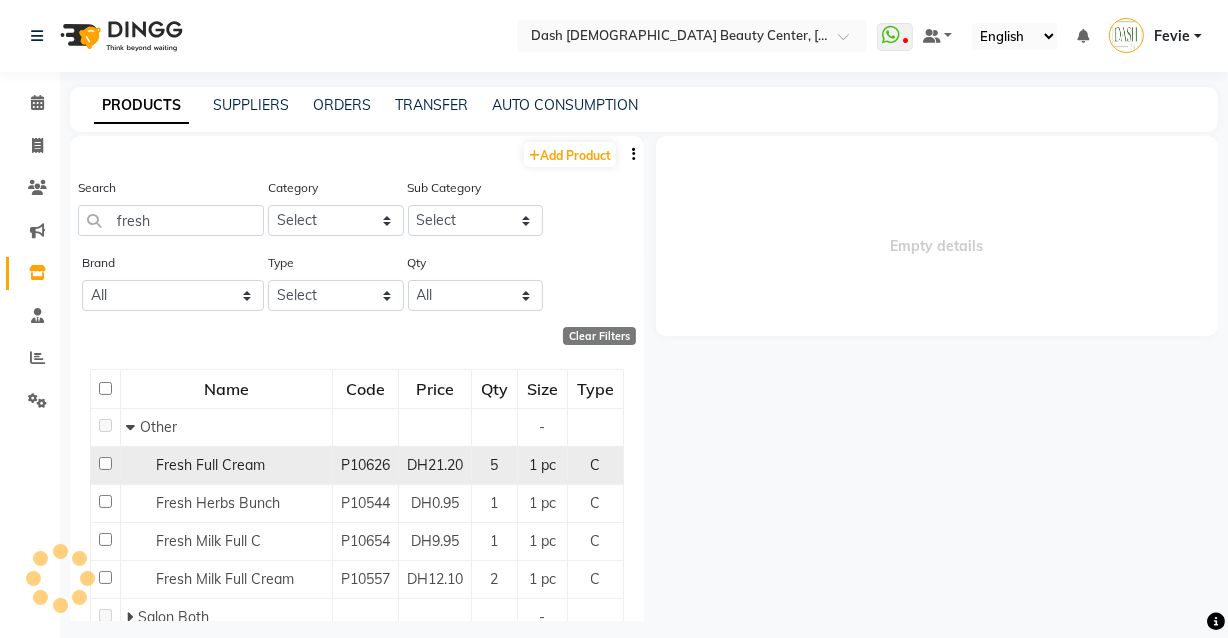 select 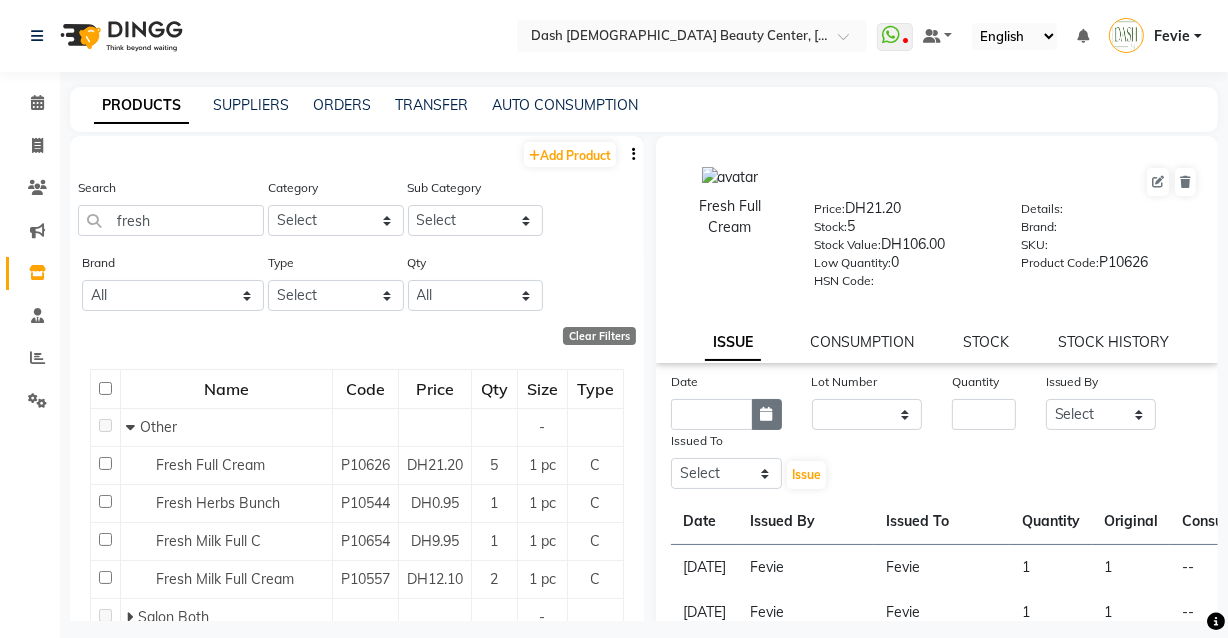 click 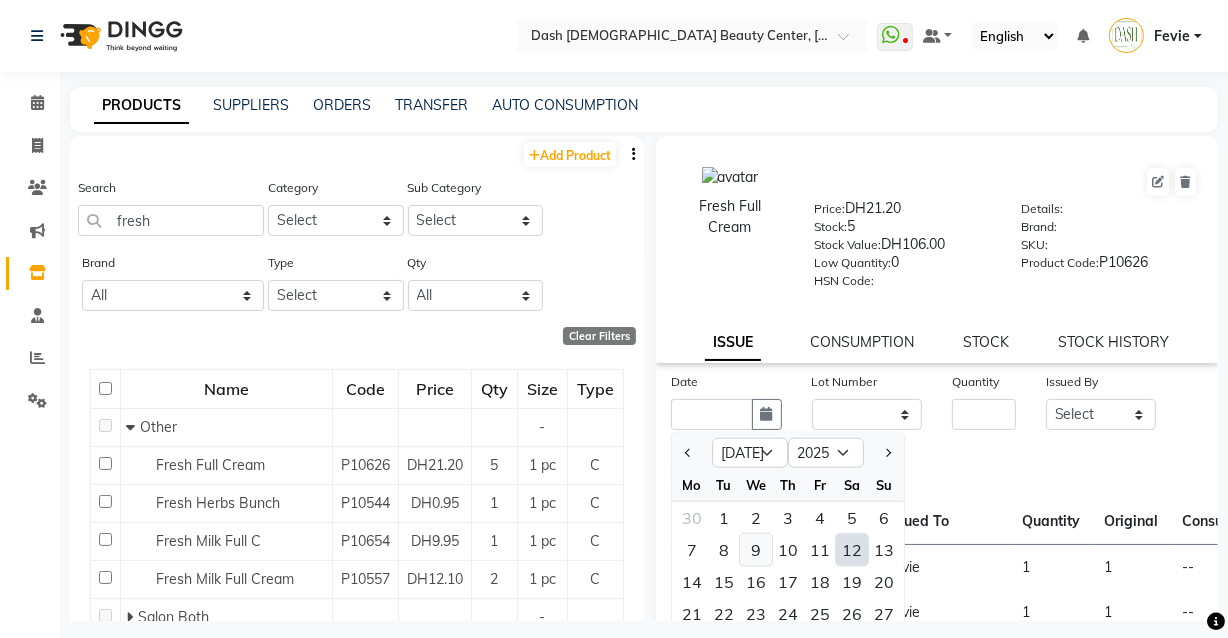 click on "9" 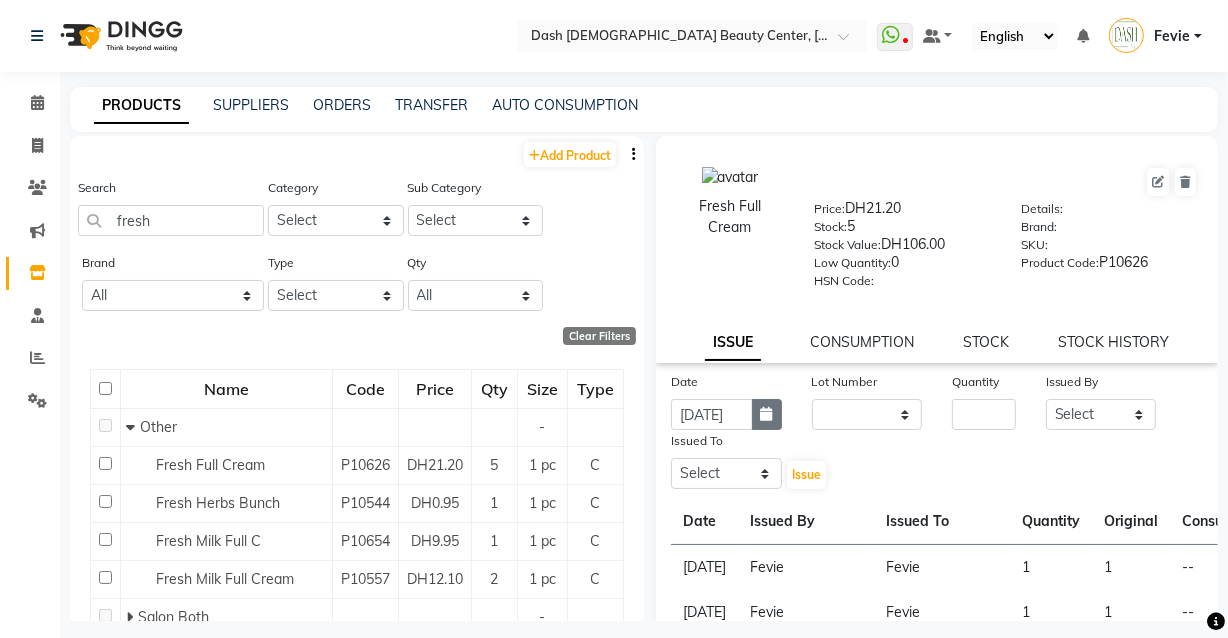 click 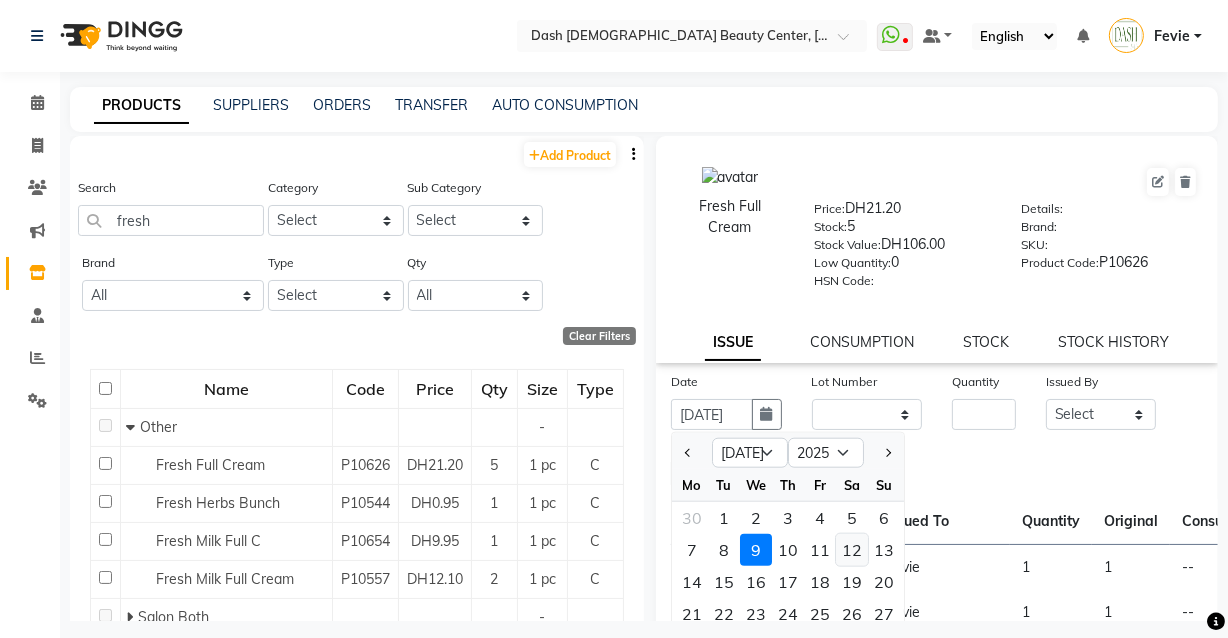 click on "12" 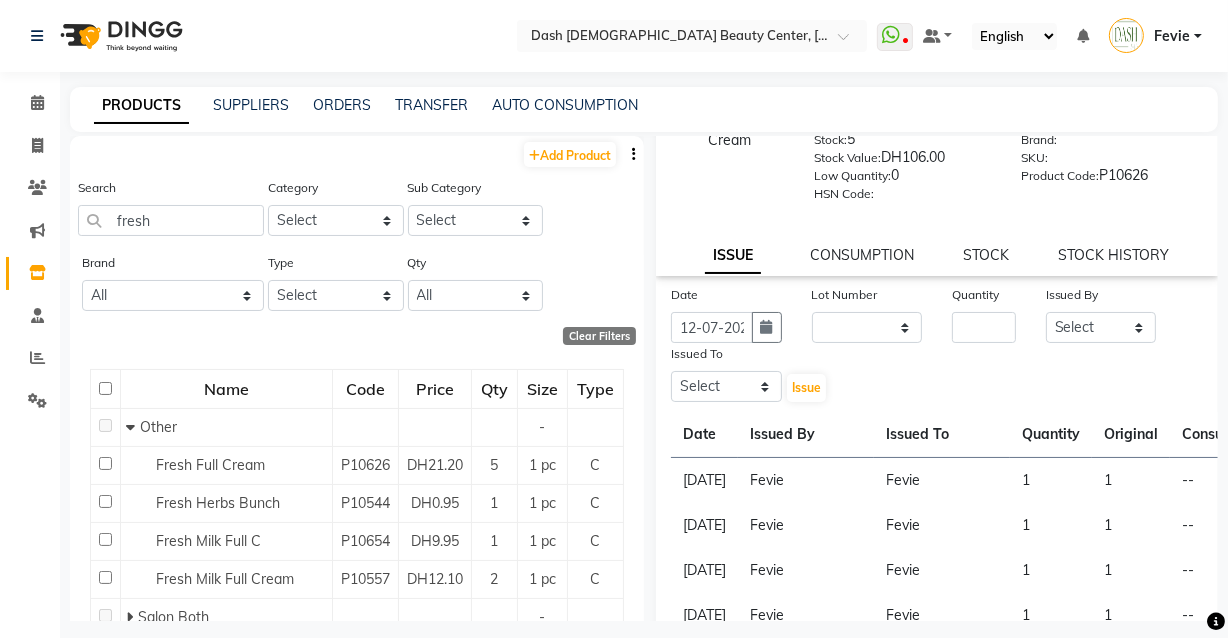 scroll, scrollTop: 101, scrollLeft: 0, axis: vertical 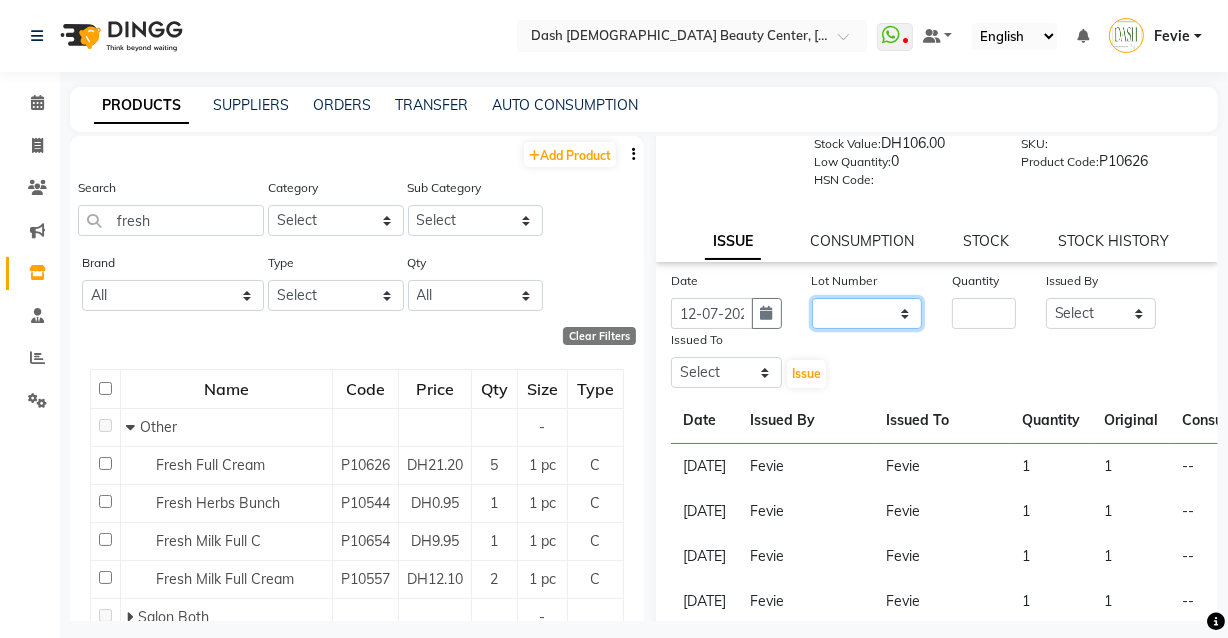click on "None" 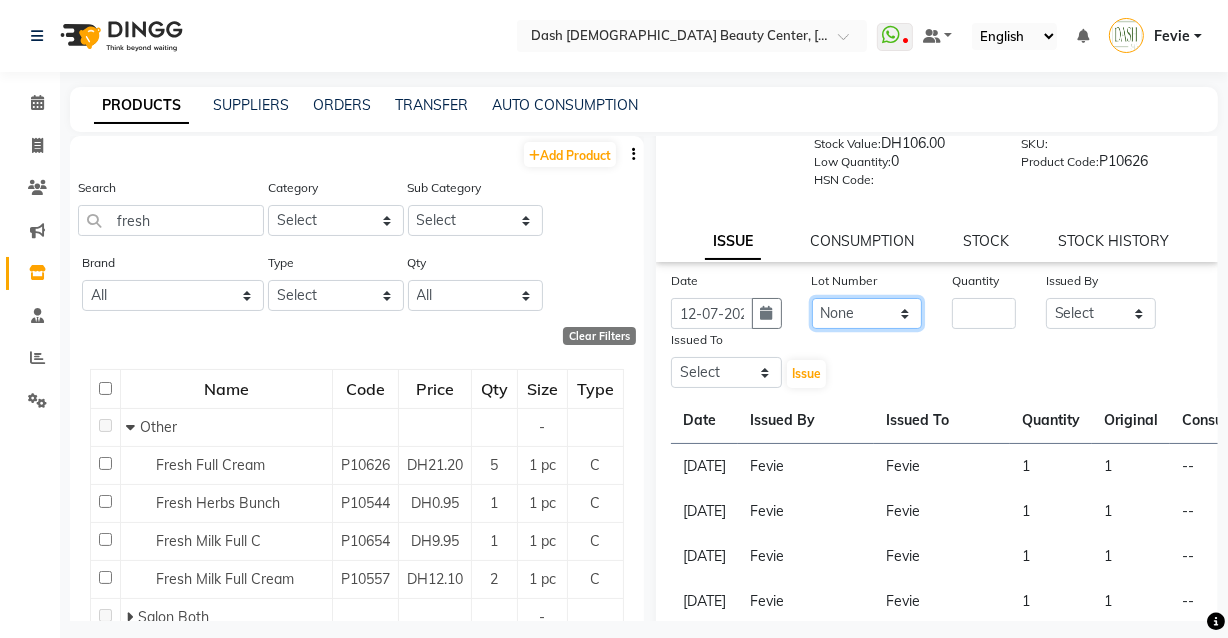 click on "None" 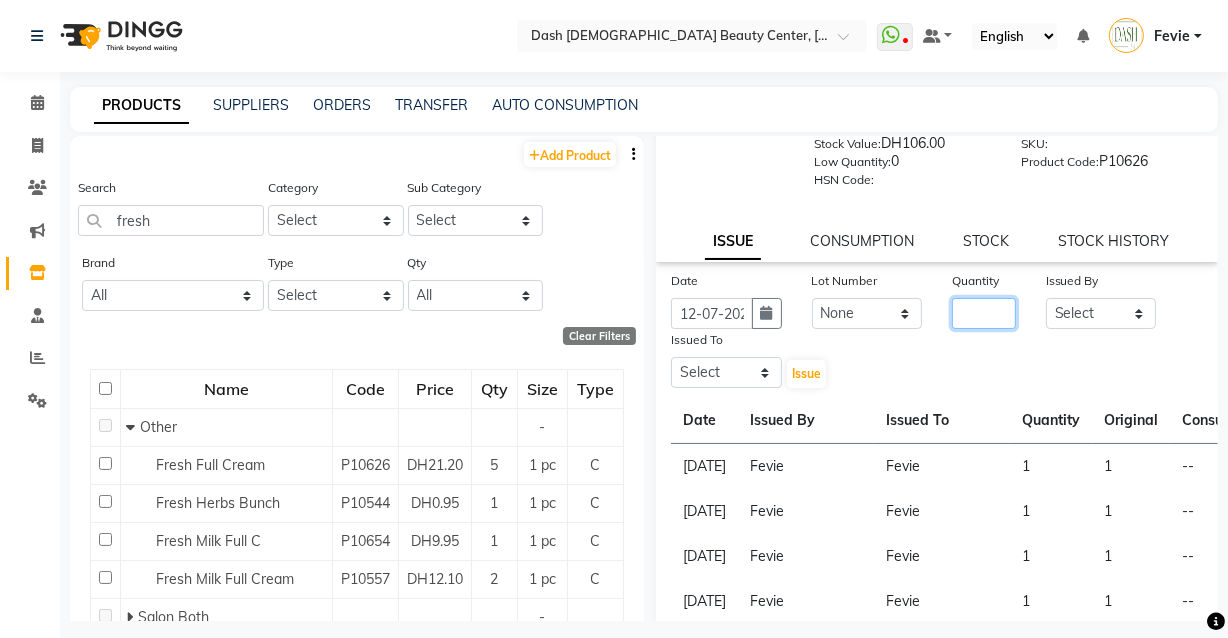 click 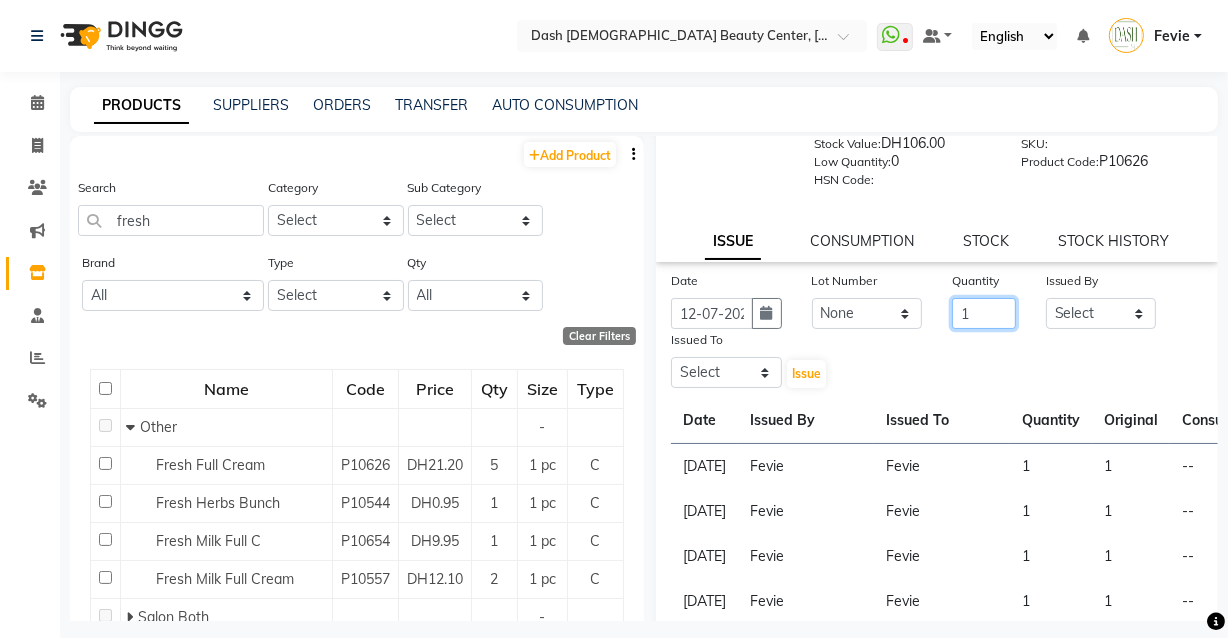 type on "1" 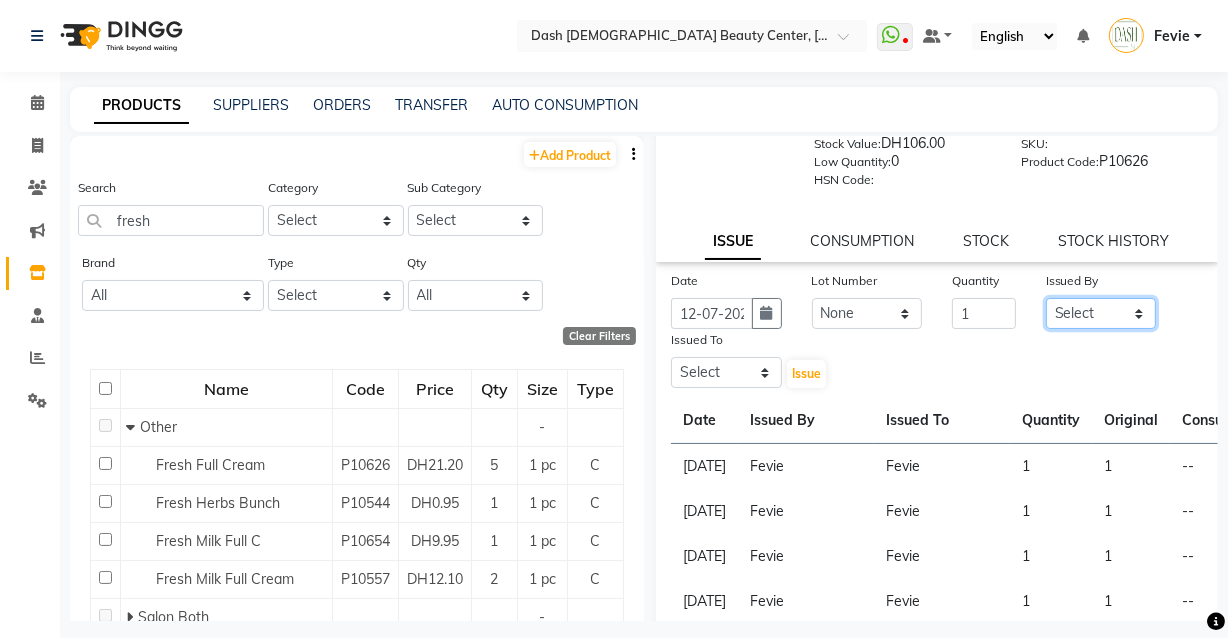click on "Select Aizel Angelina Anna Bobi Edlyn Fevie  Flora Grace Hamda Janine Jelyn Mariel Maya May Joy (Cafe) Nabasirye (Cafe) Nancy Nilam Noreen Owner Peace Rechiel Rose Marie Saman Talina" 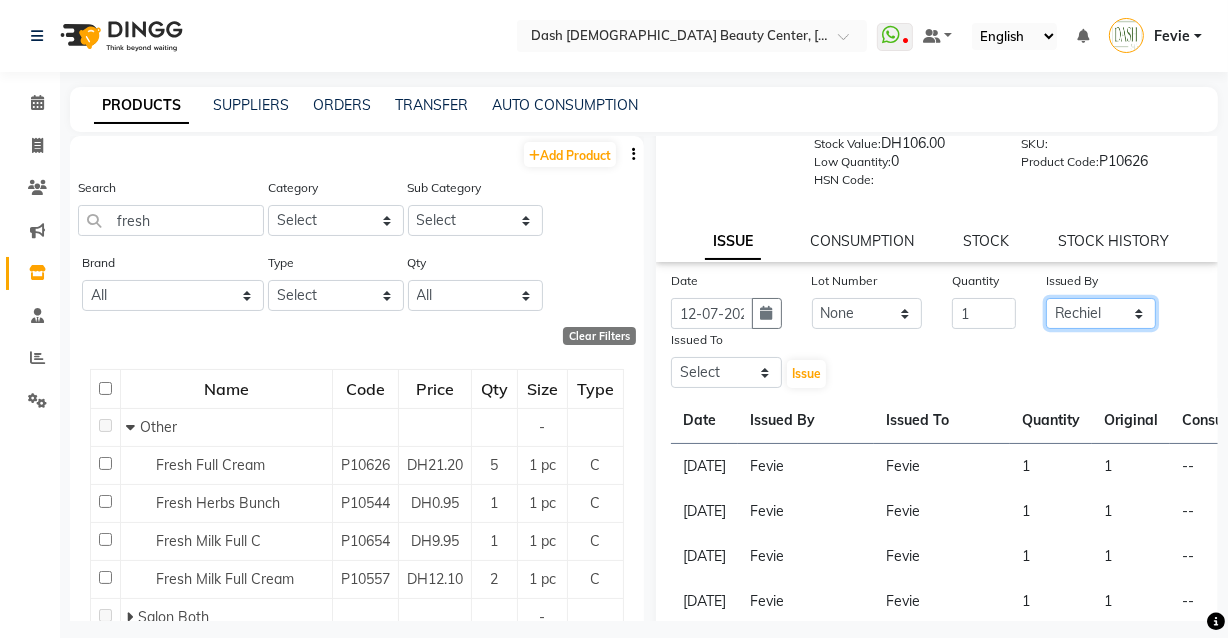 click on "Select Aizel Angelina Anna Bobi Edlyn Fevie  Flora Grace Hamda Janine Jelyn Mariel Maya May Joy (Cafe) Nabasirye (Cafe) Nancy Nilam Noreen Owner Peace Rechiel Rose Marie Saman Talina" 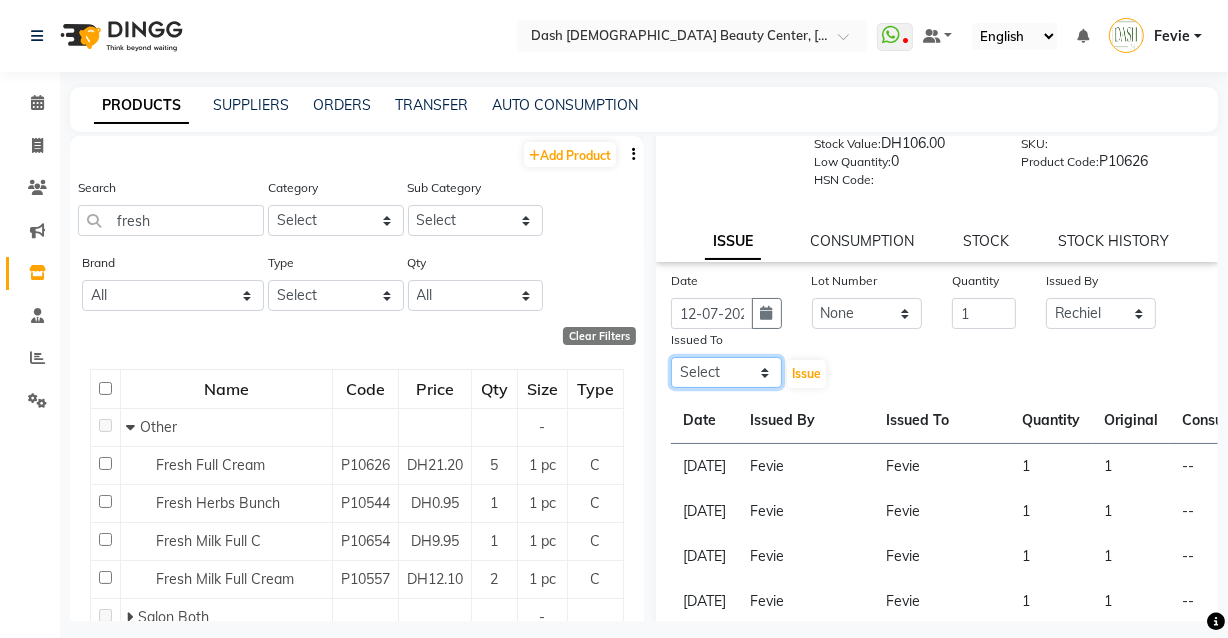 click on "Select Aizel Angelina Anna Bobi Edlyn Fevie  Flora Grace Hamda Janine Jelyn Mariel Maya May Joy (Cafe) Nabasirye (Cafe) Nancy Nilam Noreen Owner Peace Rechiel Rose Marie Saman Talina" 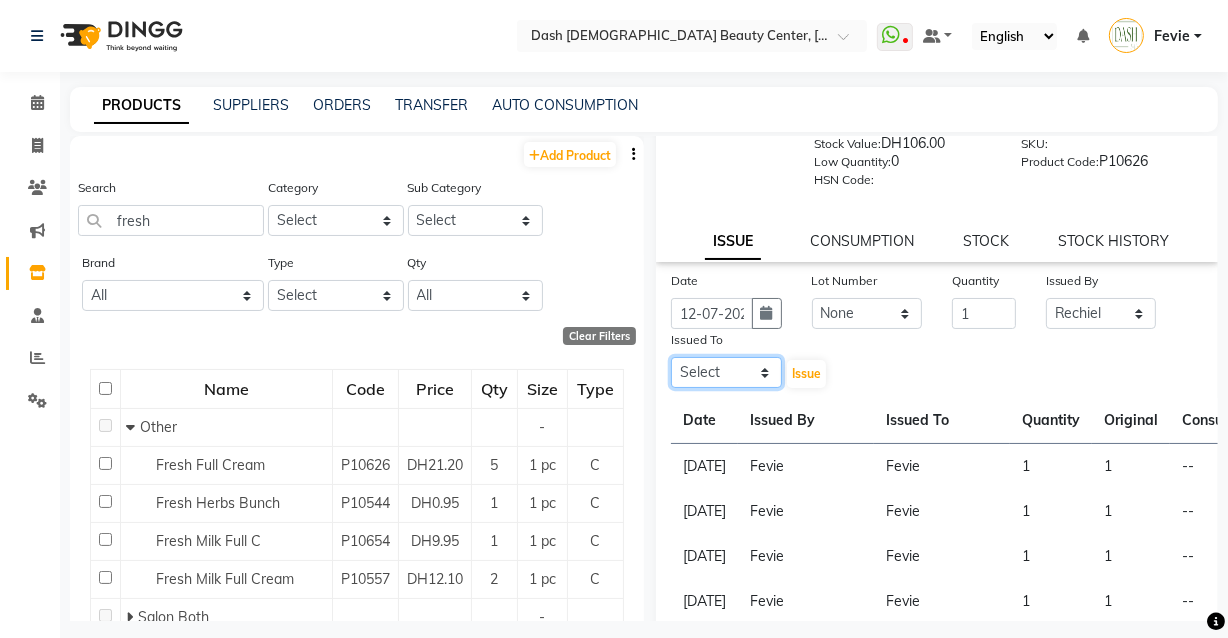select on "84141" 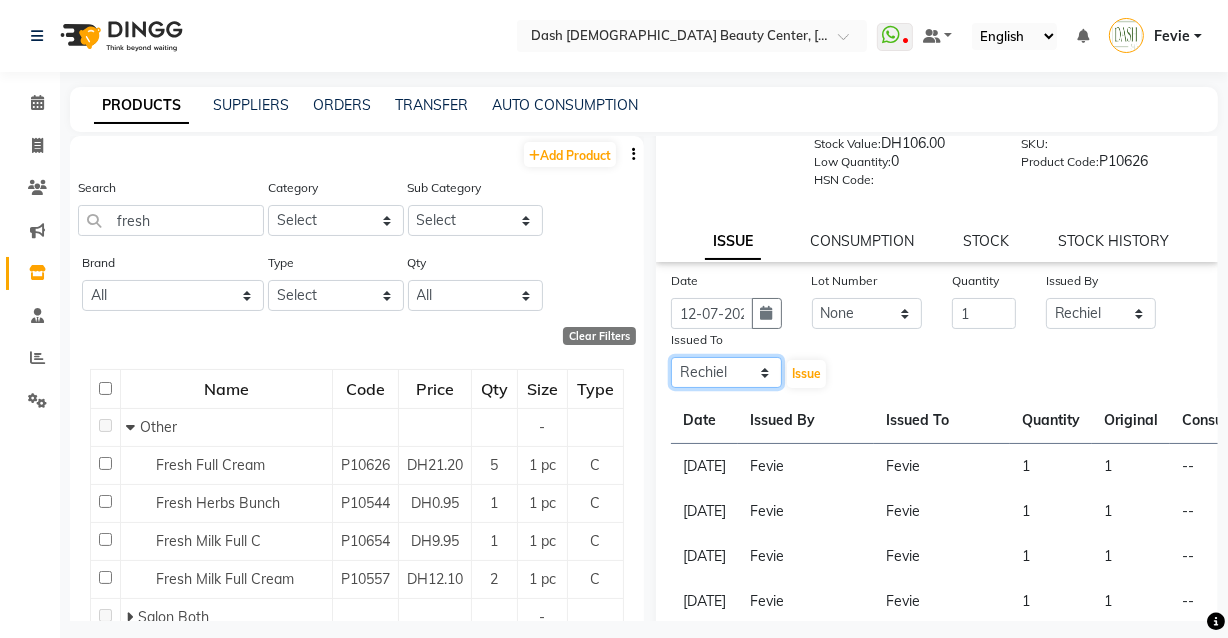 click on "Select Aizel Angelina Anna Bobi Edlyn Fevie  Flora Grace Hamda Janine Jelyn Mariel Maya May Joy (Cafe) Nabasirye (Cafe) Nancy Nilam Noreen Owner Peace Rechiel Rose Marie Saman Talina" 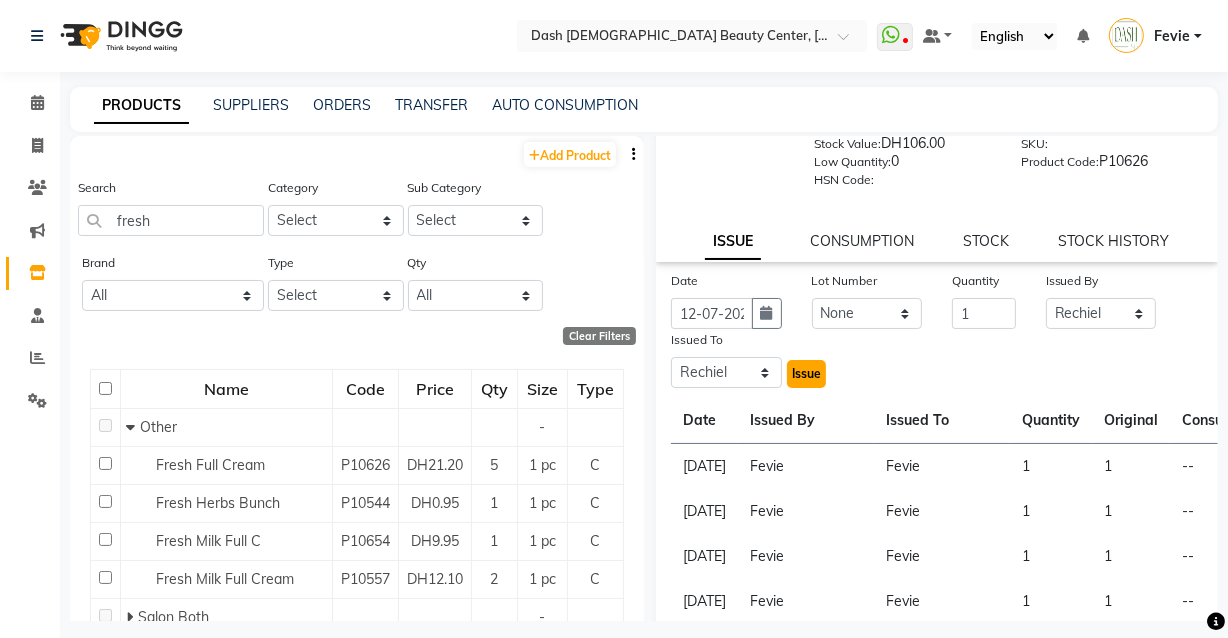 click on "Issue" 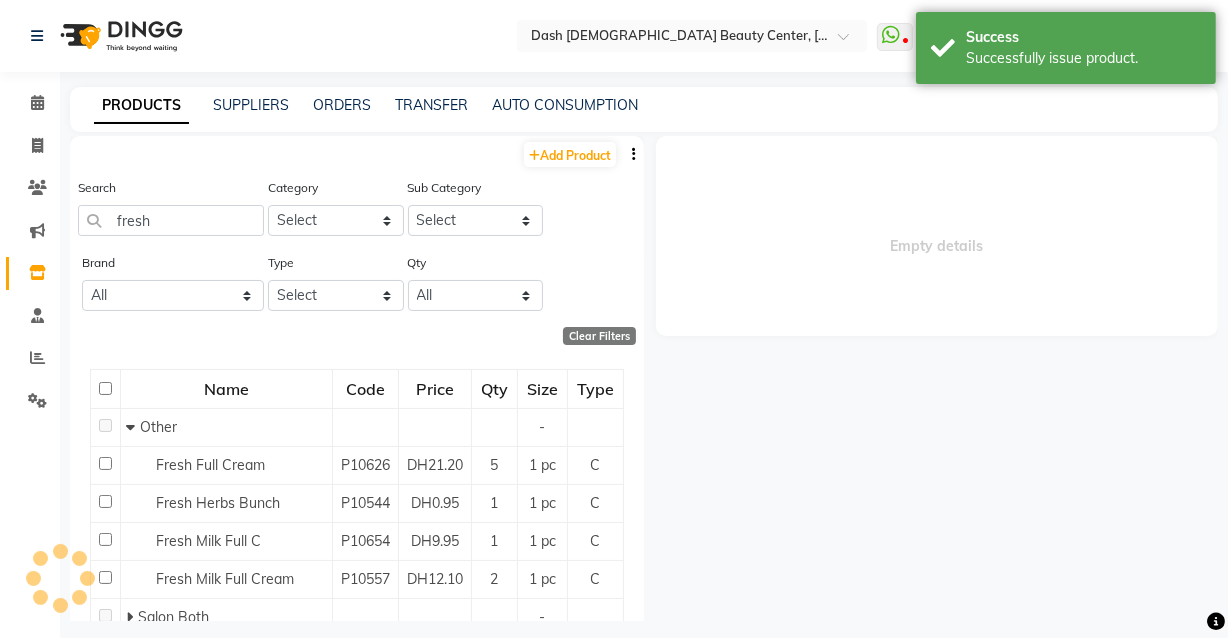 scroll, scrollTop: 0, scrollLeft: 0, axis: both 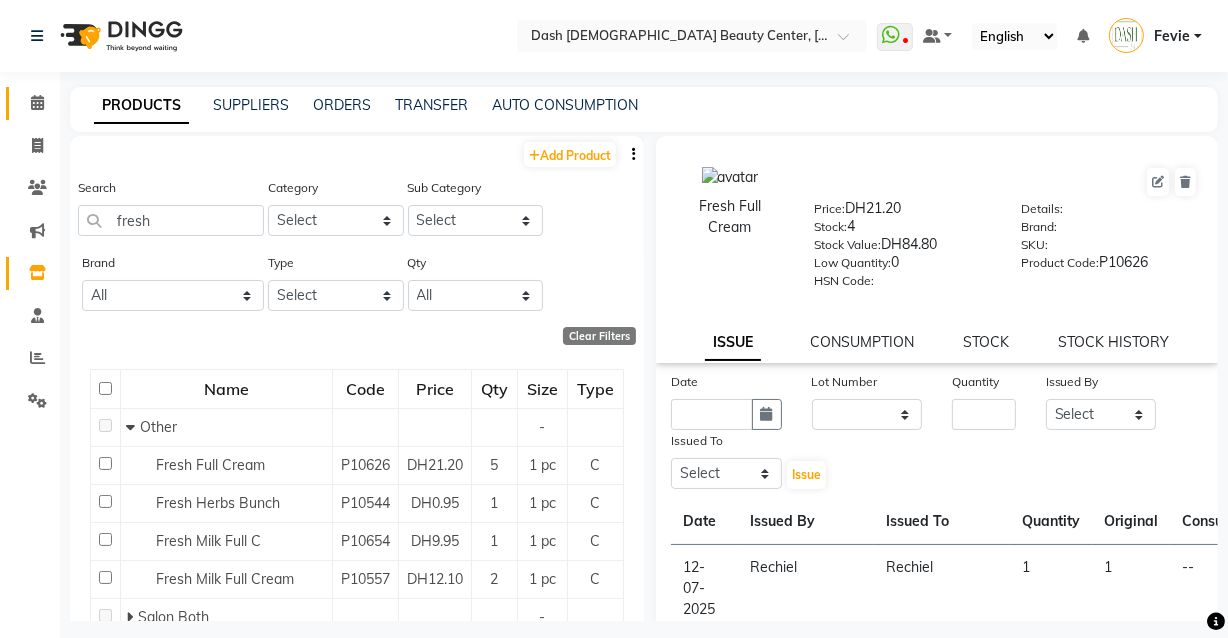 click 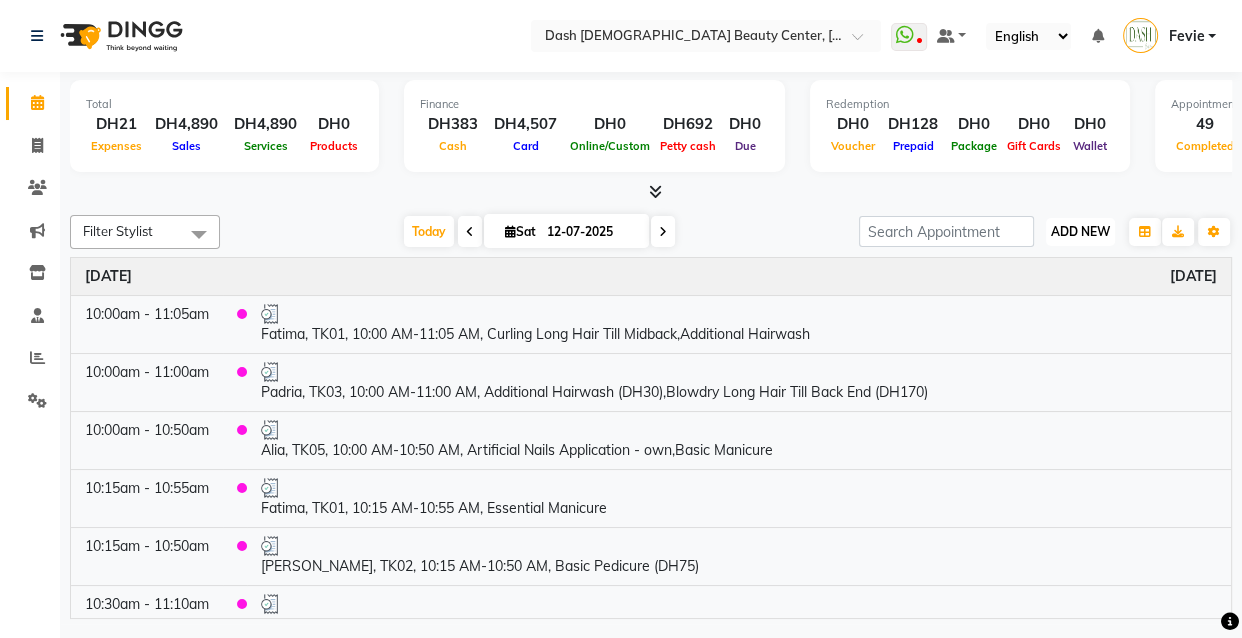 click on "ADD NEW" at bounding box center (1080, 231) 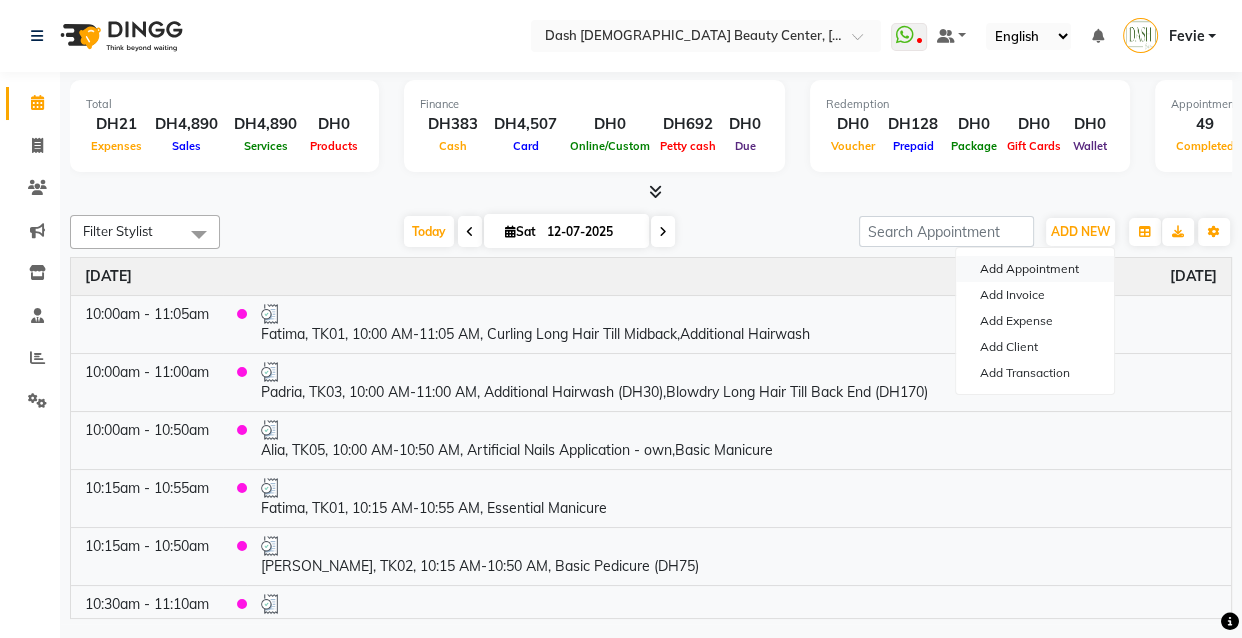 click on "Add Appointment" at bounding box center [1035, 269] 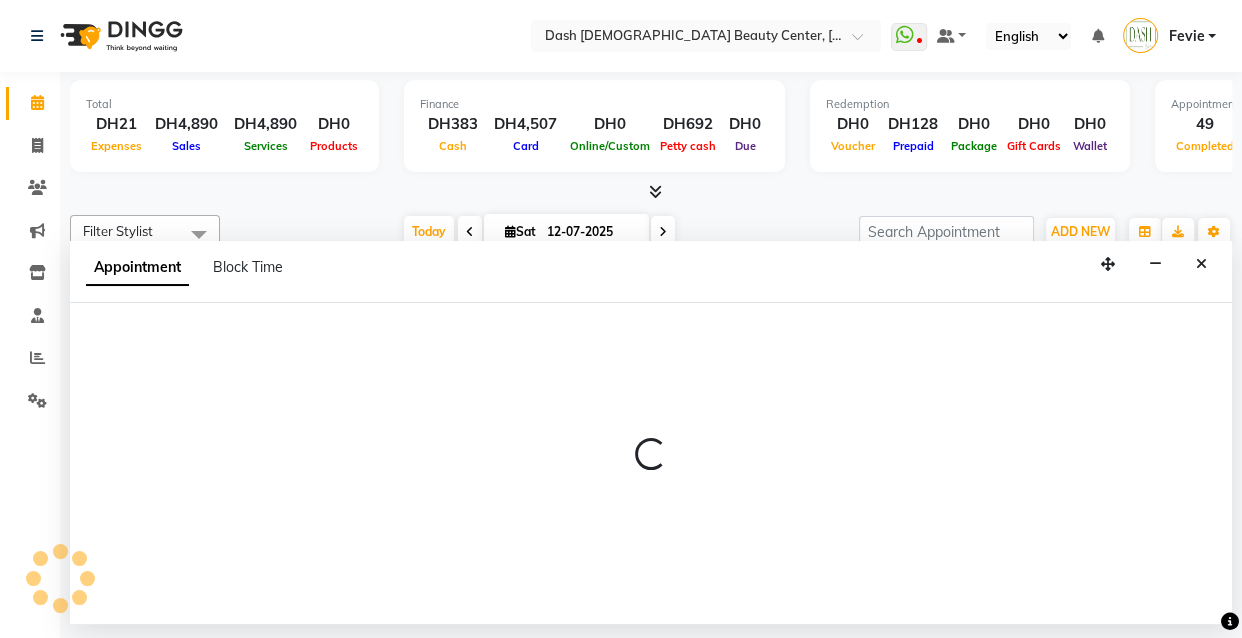 select on "600" 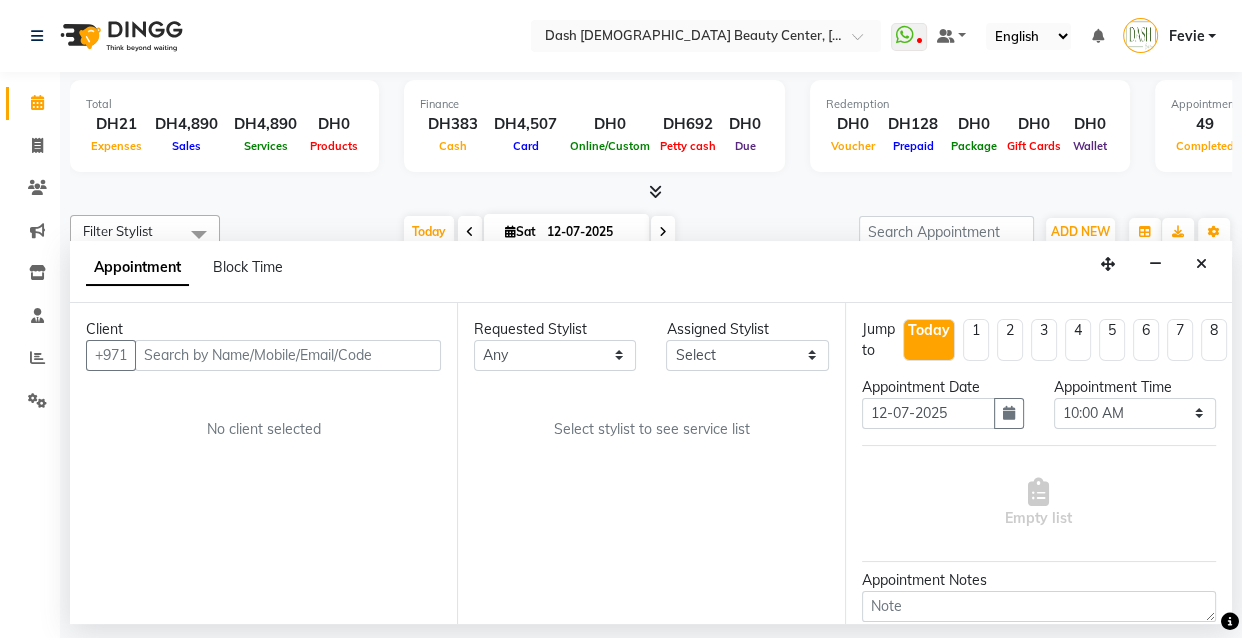 click at bounding box center [288, 355] 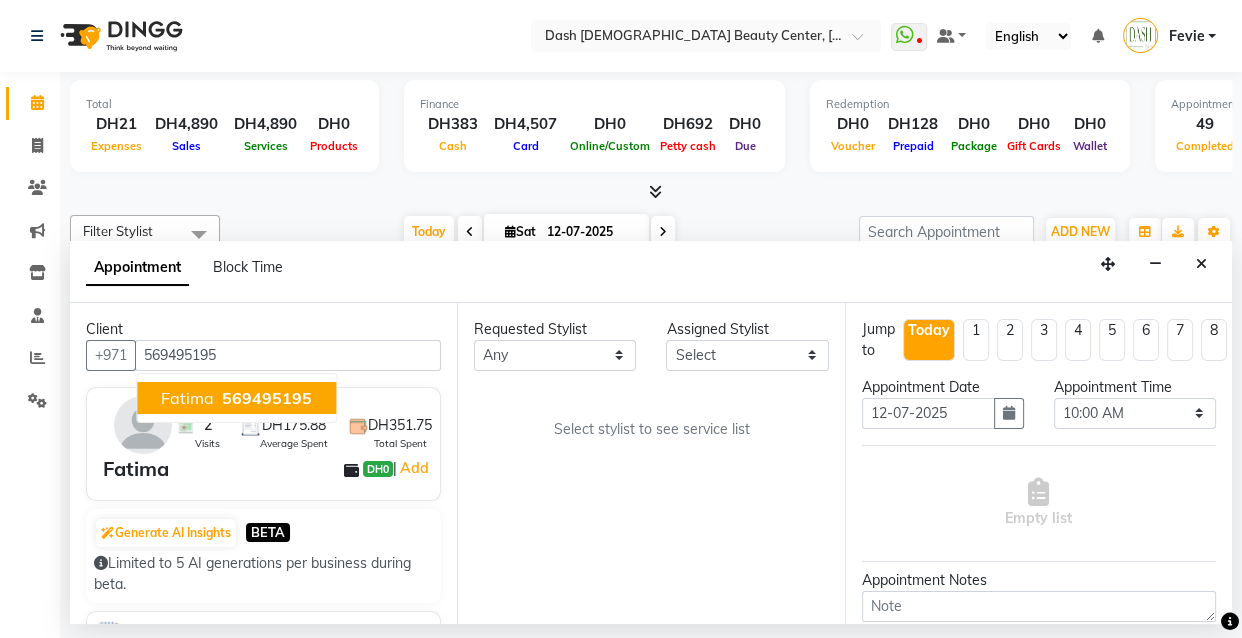 click on "569495195" at bounding box center (267, 398) 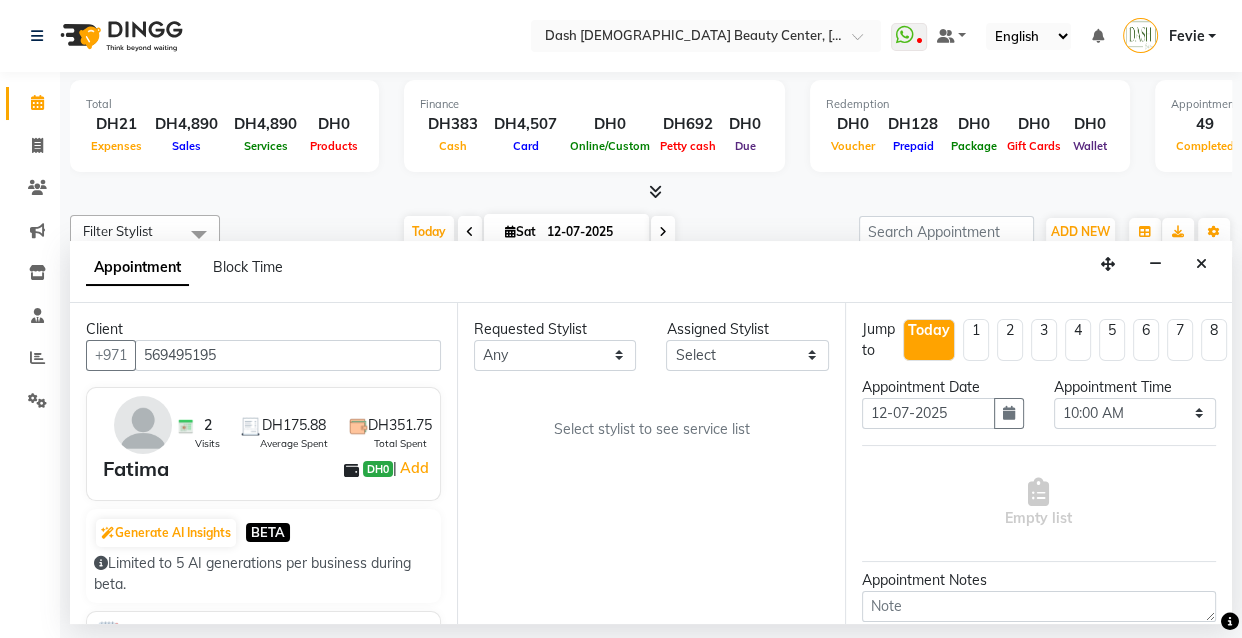 type on "569495195" 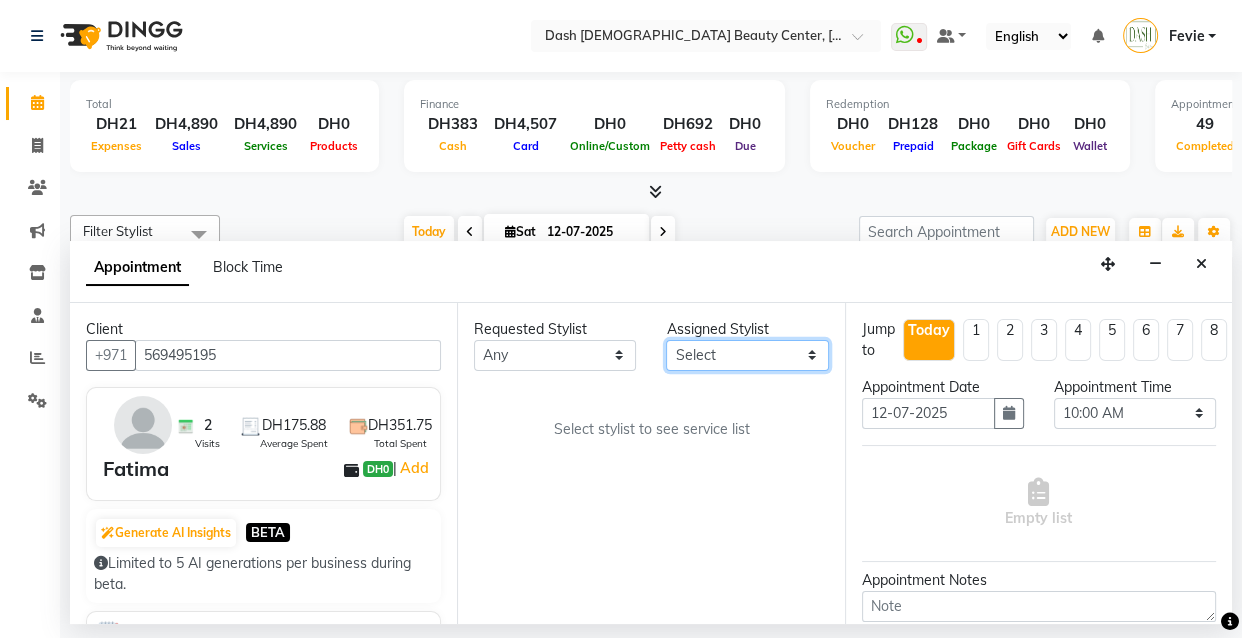 click on "Select Aizel Angelina Anna Bobi Edlyn Flora Grace Janine Jelyn Mariel Maya Nancy Nilam Peace Rose Marie Saman Talina" at bounding box center (747, 355) 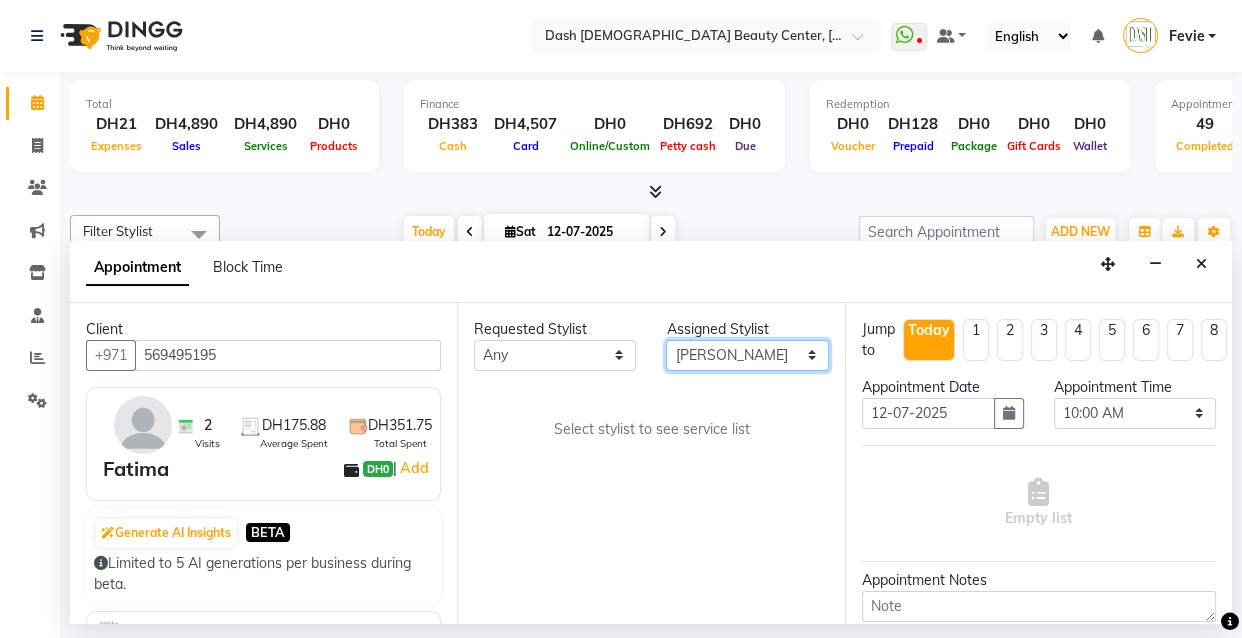 click on "Select Aizel Angelina Anna Bobi Edlyn Flora Grace Janine Jelyn Mariel Maya Nancy Nilam Peace Rose Marie Saman Talina" at bounding box center [747, 355] 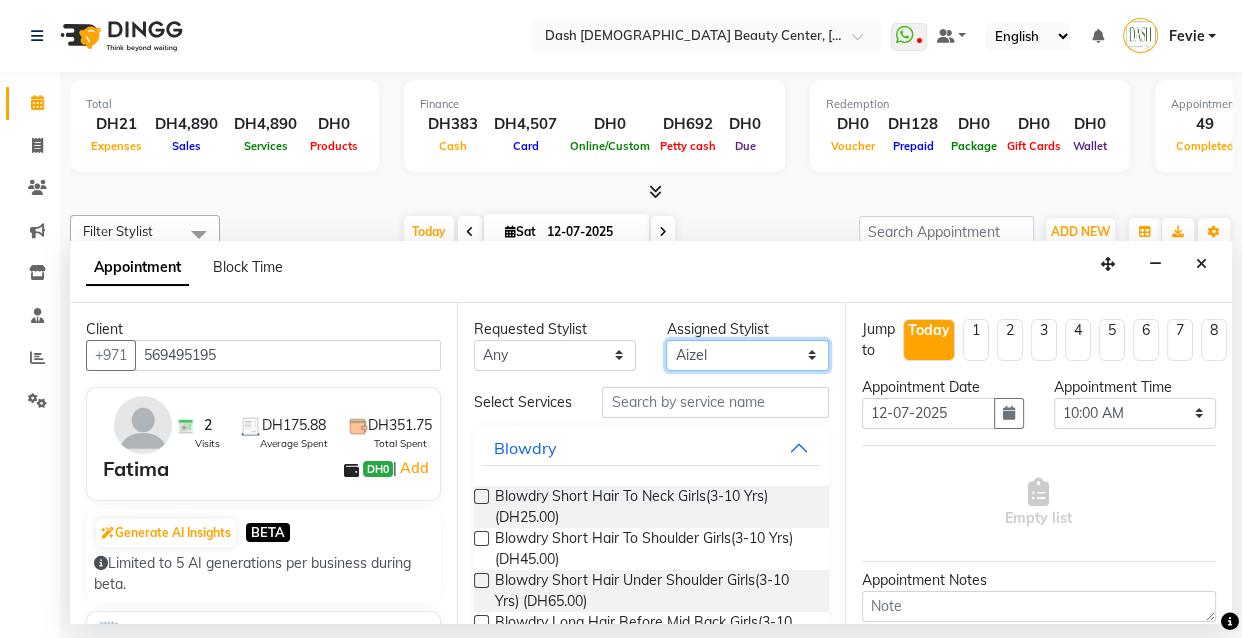 click on "Select Aizel Angelina Anna Bobi Edlyn Flora Grace Janine Jelyn Mariel Maya Nancy Nilam Peace Rose Marie Saman Talina" at bounding box center (747, 355) 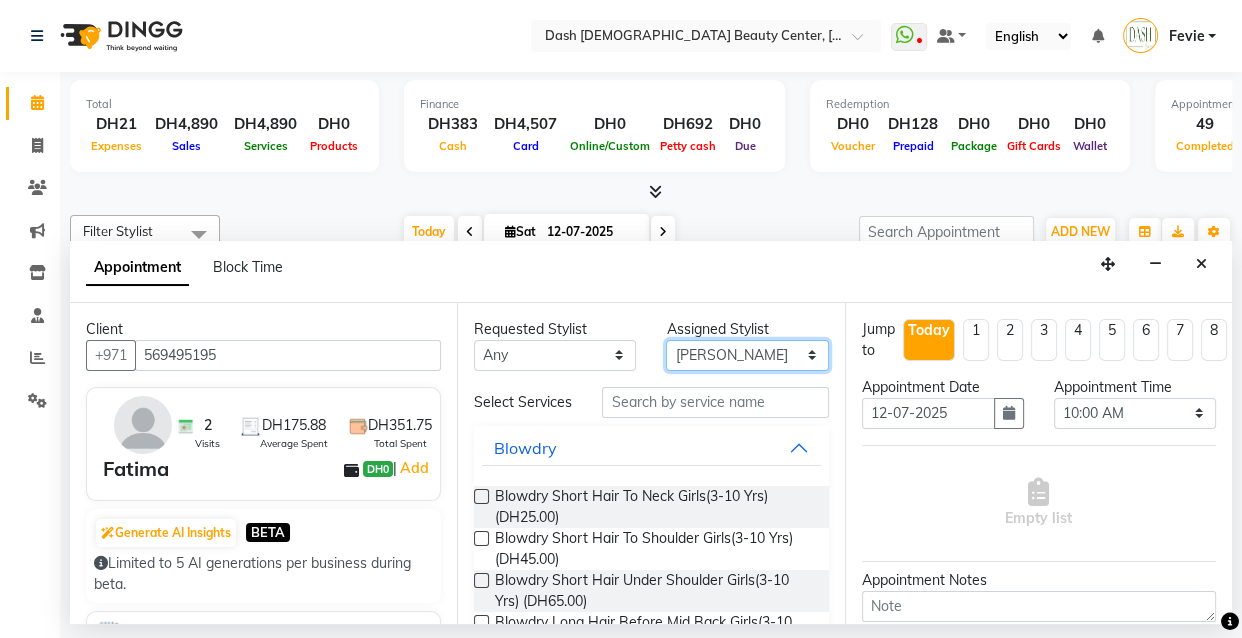 click on "Select Aizel Angelina Anna Bobi Edlyn Flora Grace Janine Jelyn Mariel Maya Nancy Nilam Peace Rose Marie Saman Talina" at bounding box center [747, 355] 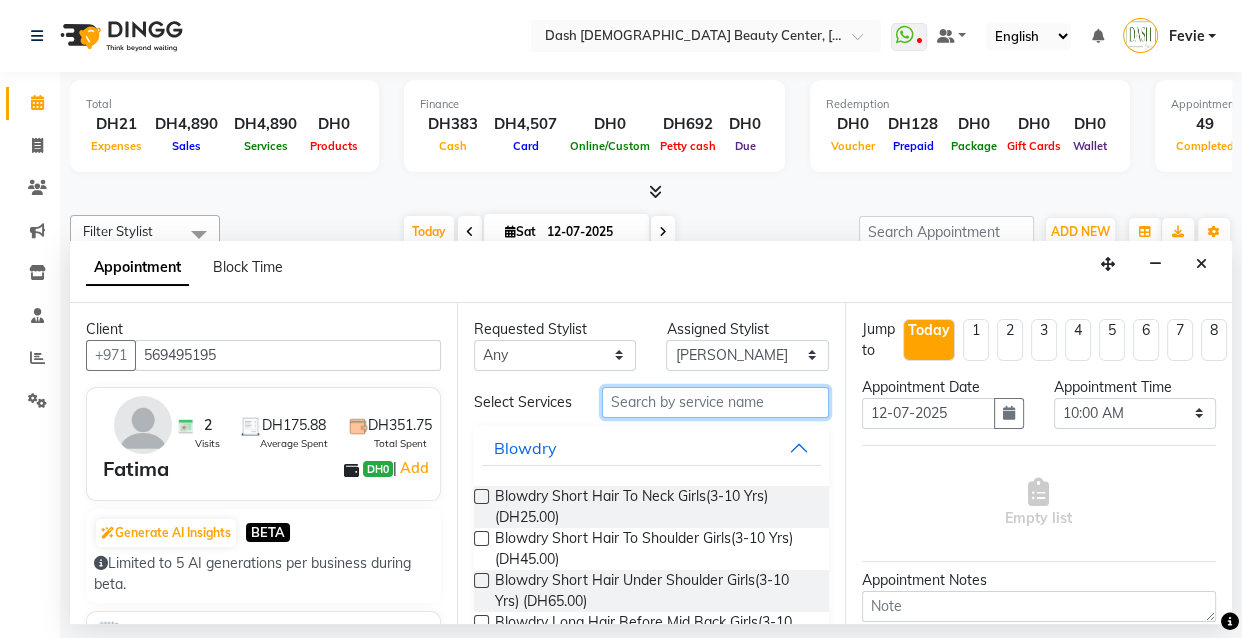 click at bounding box center (715, 402) 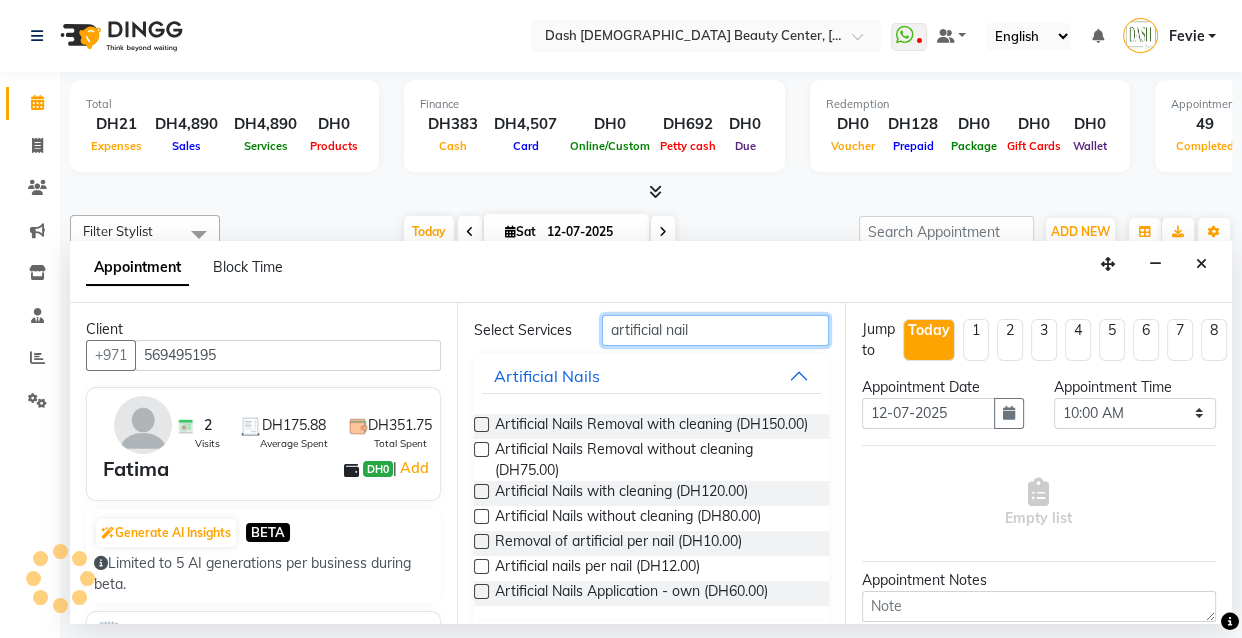 scroll, scrollTop: 73, scrollLeft: 0, axis: vertical 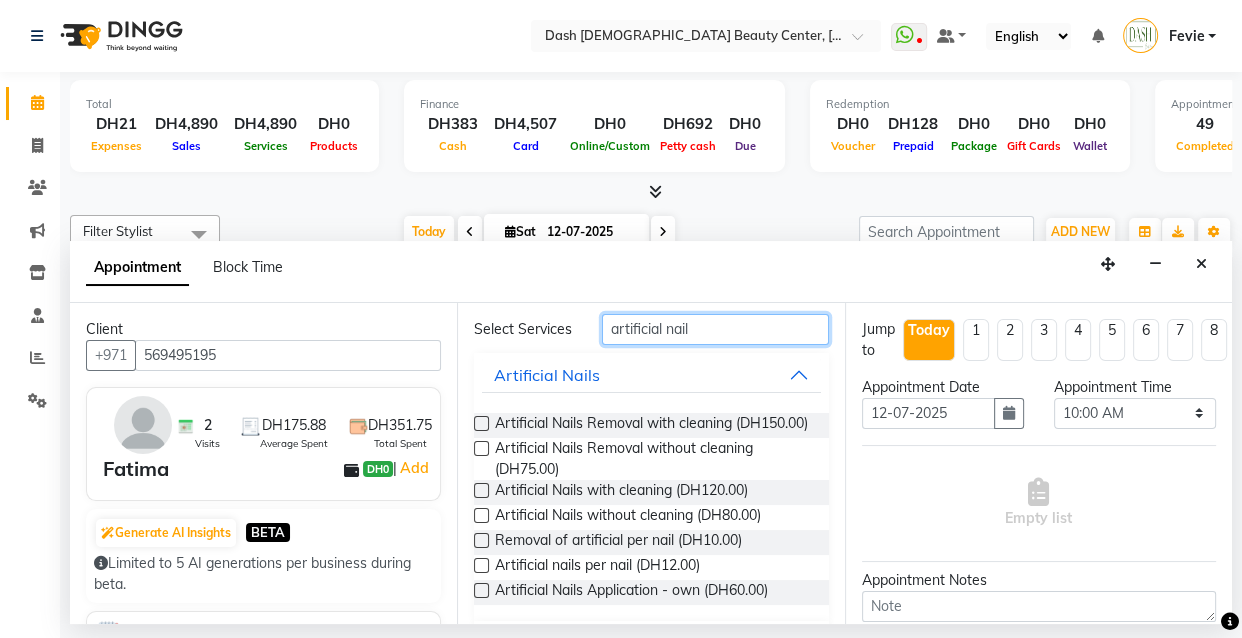type on "artificial nail" 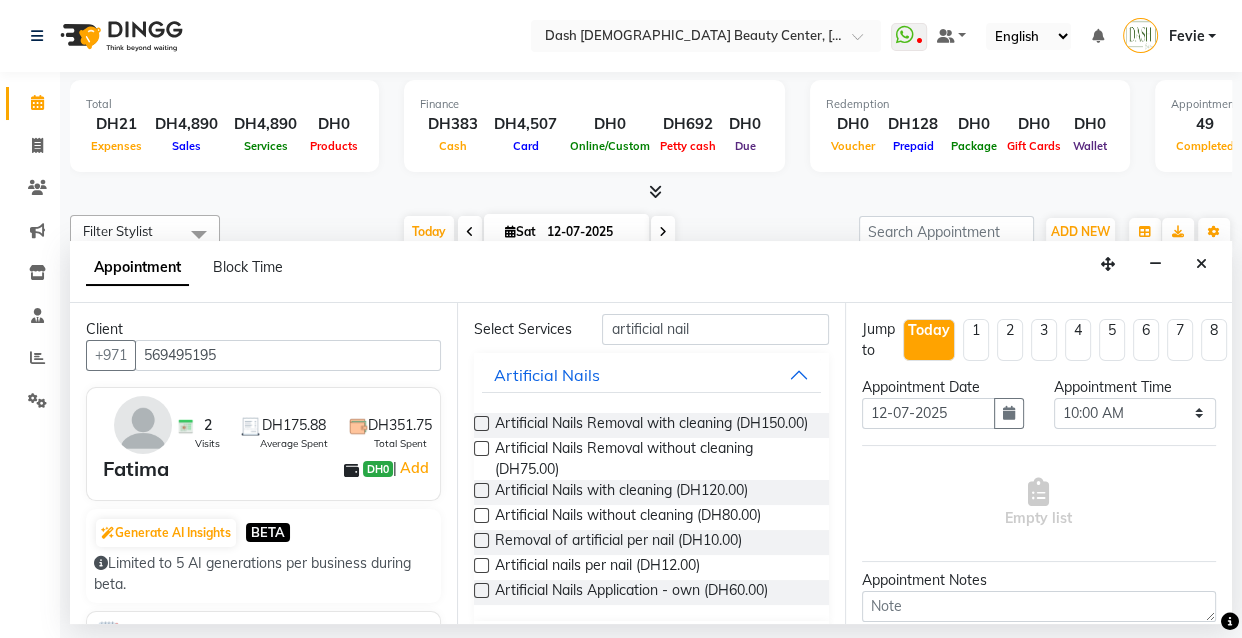 click at bounding box center [481, 490] 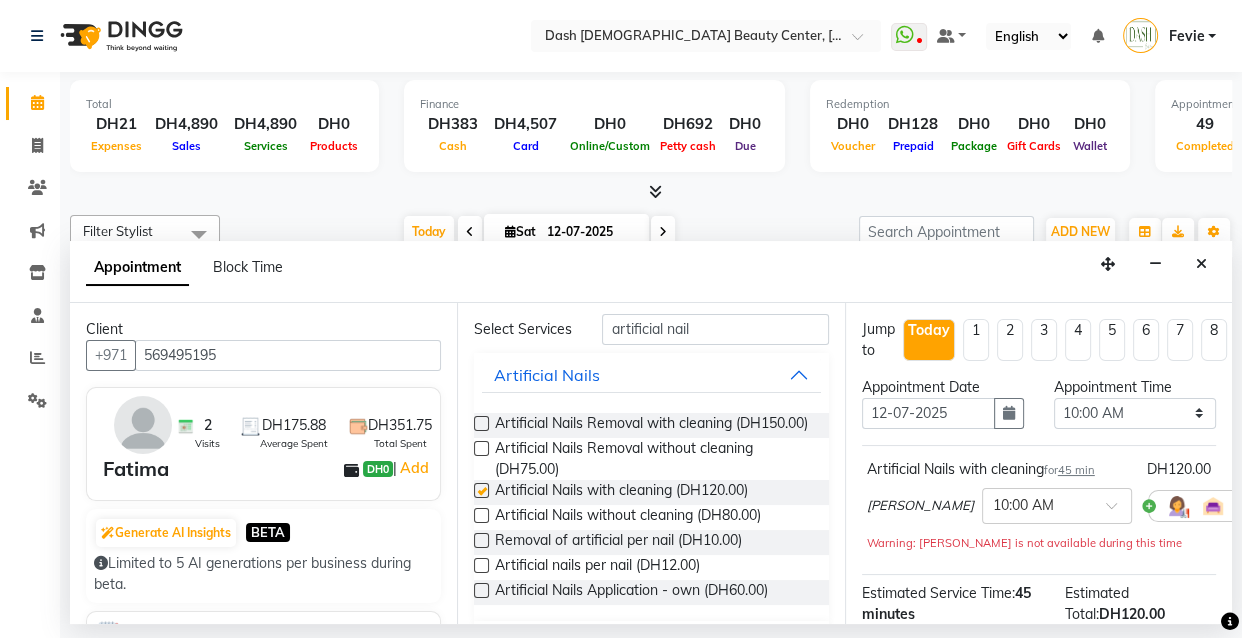 checkbox on "false" 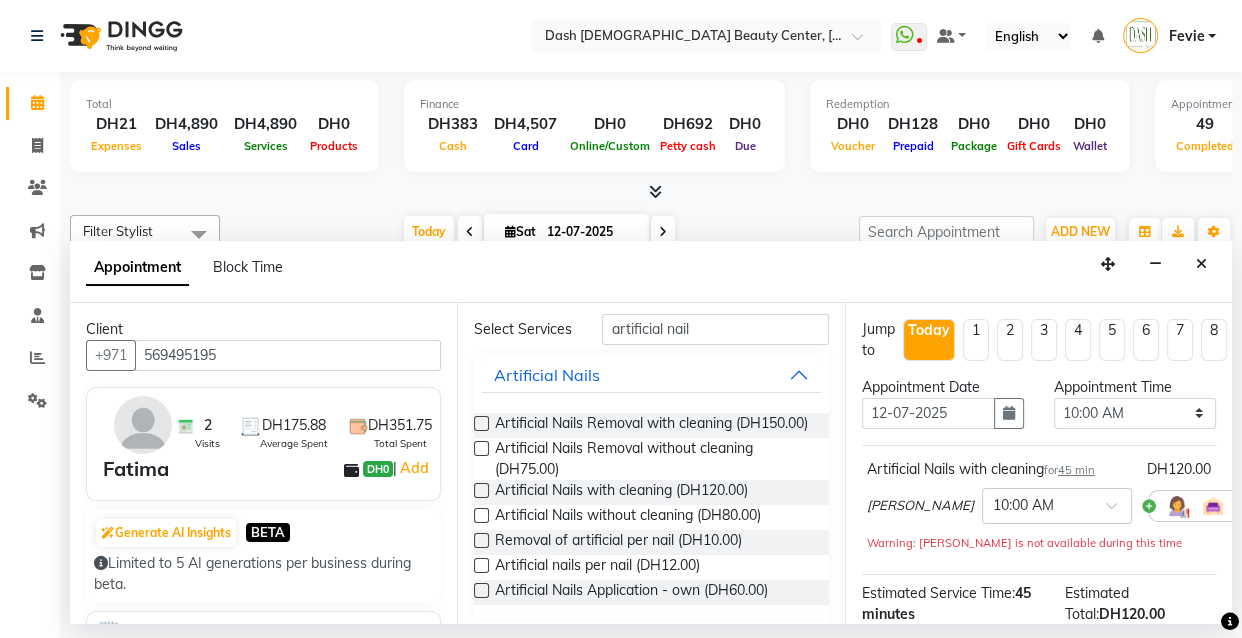 scroll, scrollTop: 0, scrollLeft: 0, axis: both 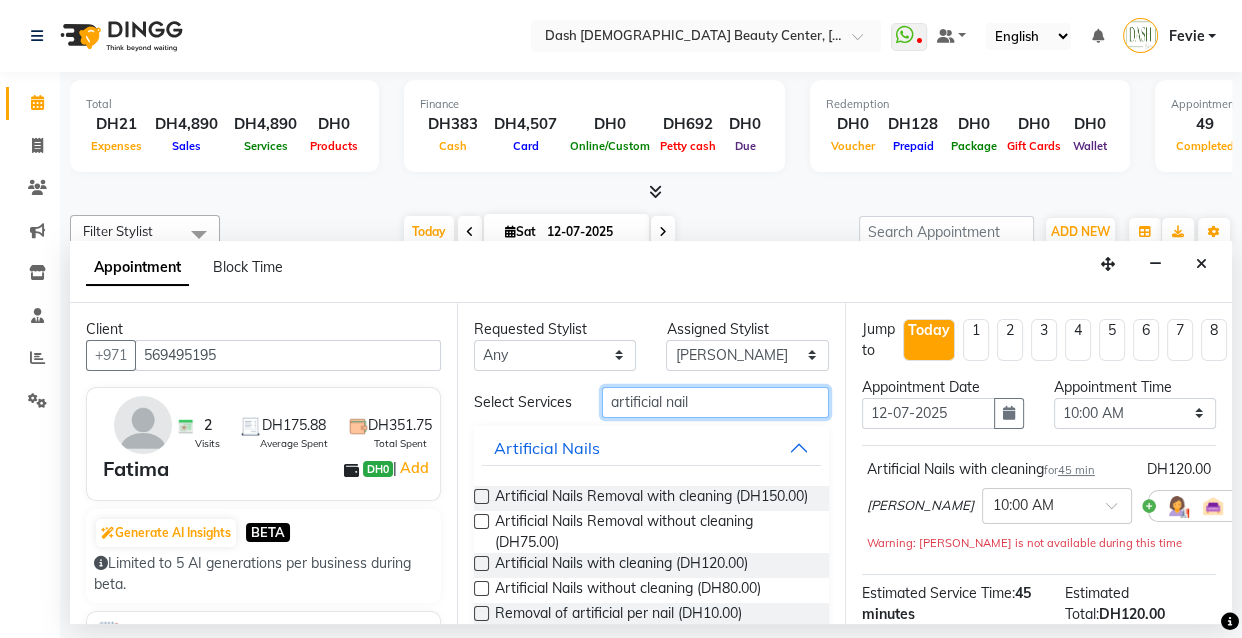 click on "artificial nail" at bounding box center (715, 402) 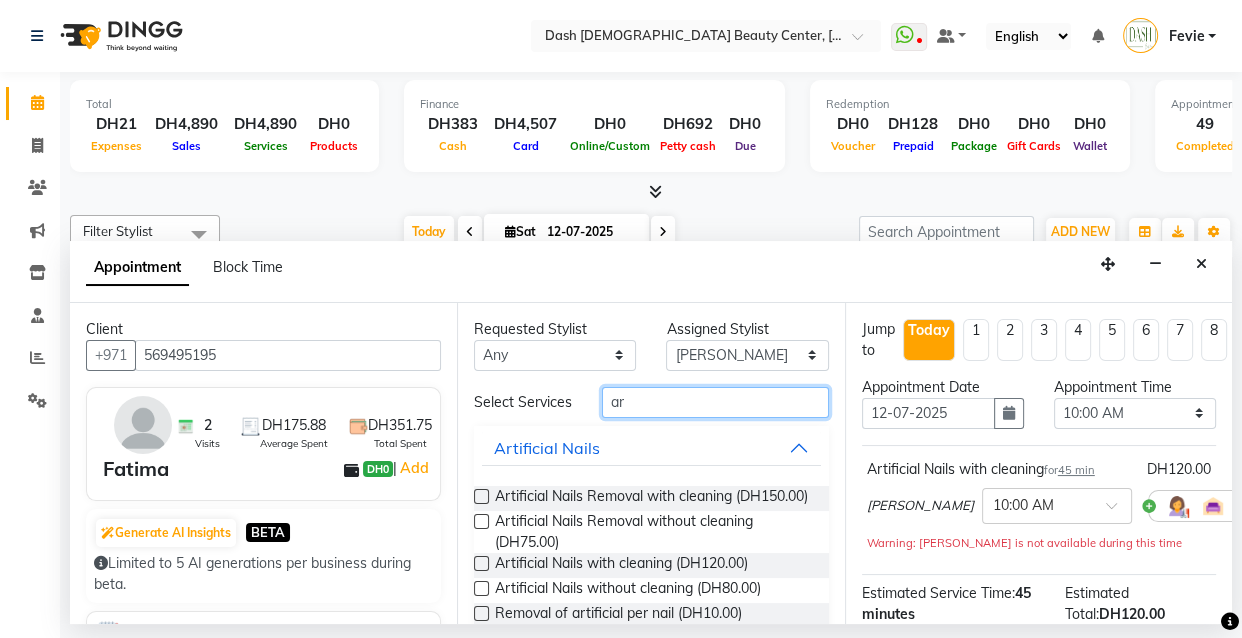 type on "a" 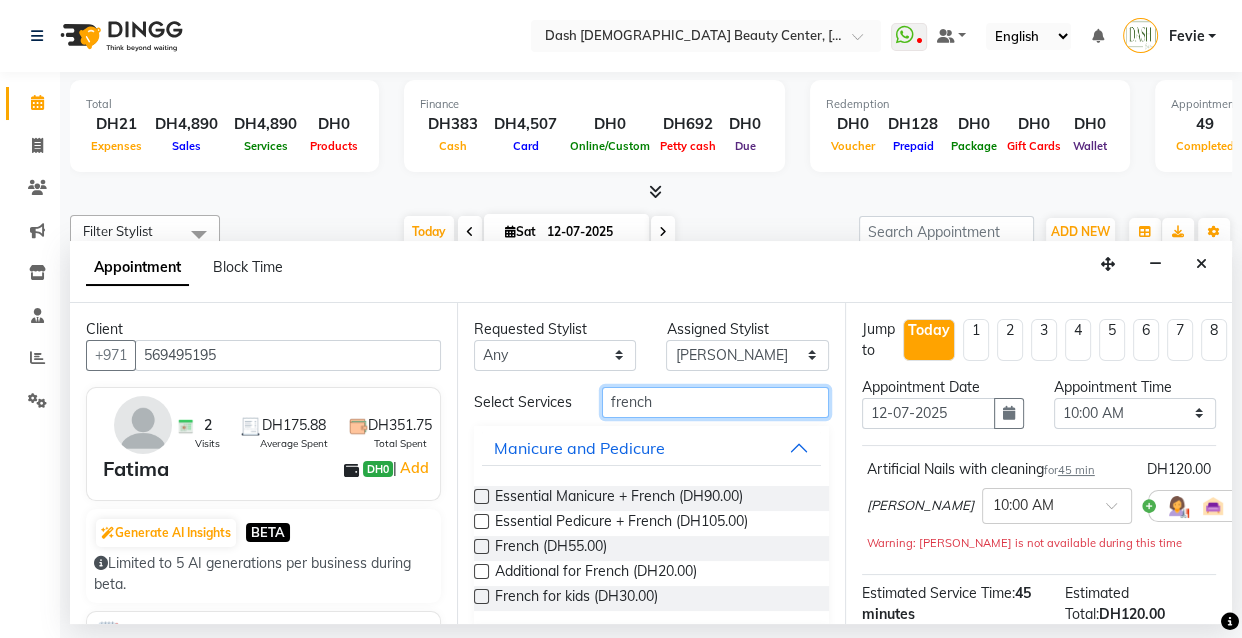 type on "french" 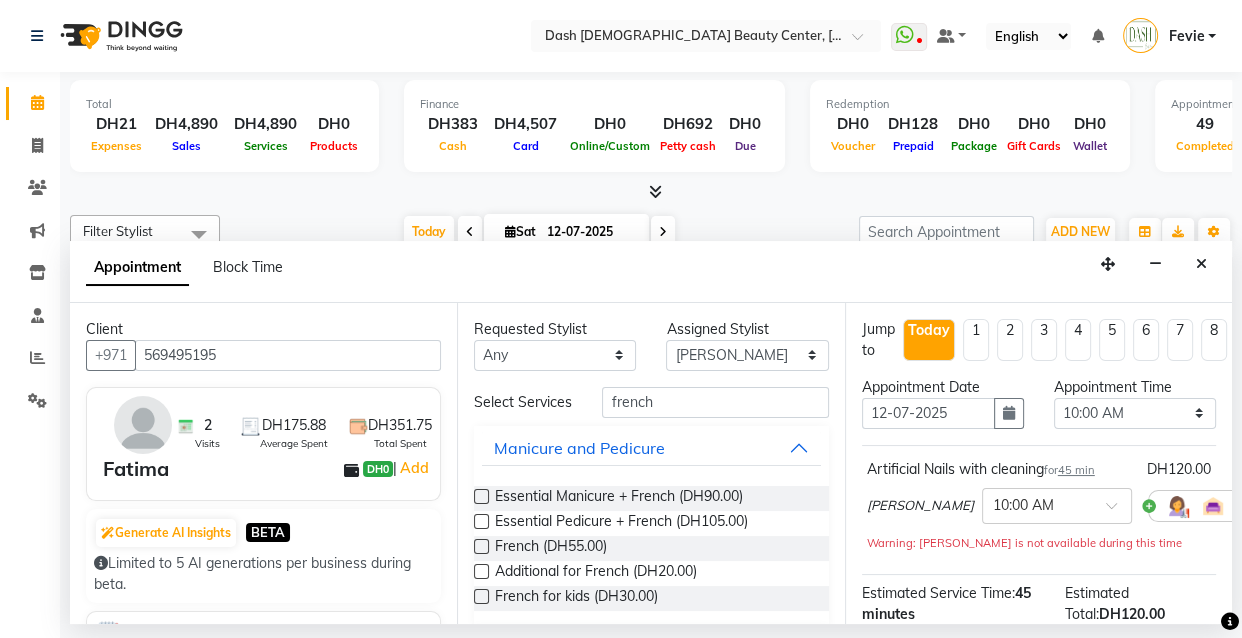 click at bounding box center (481, 546) 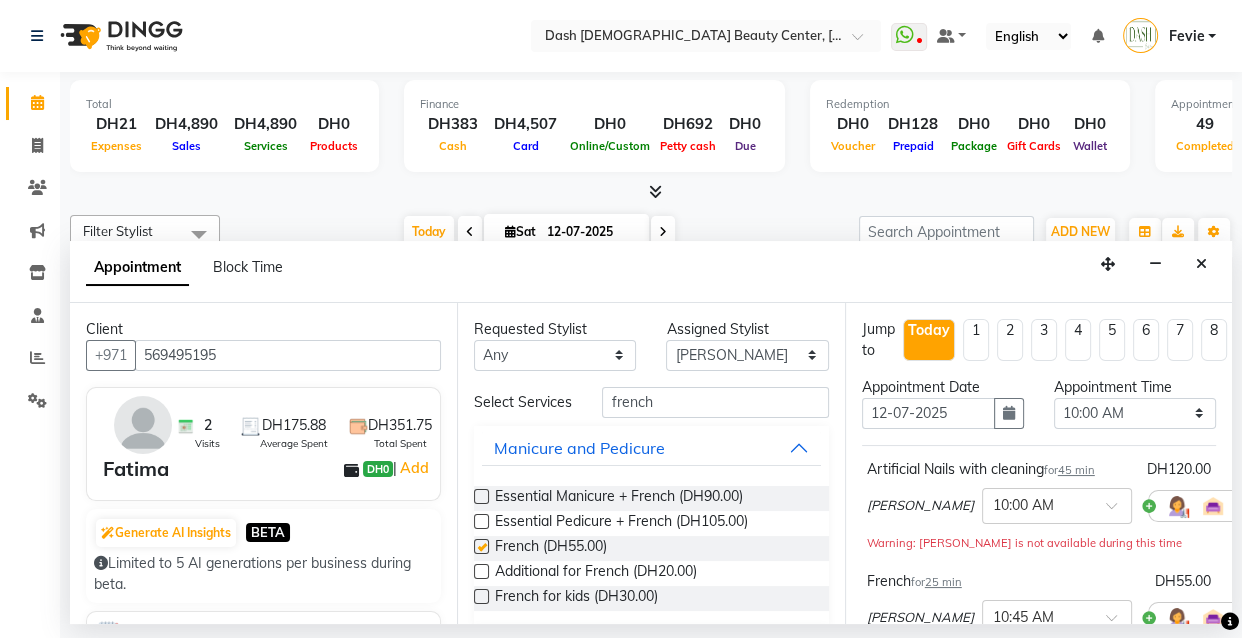 checkbox on "false" 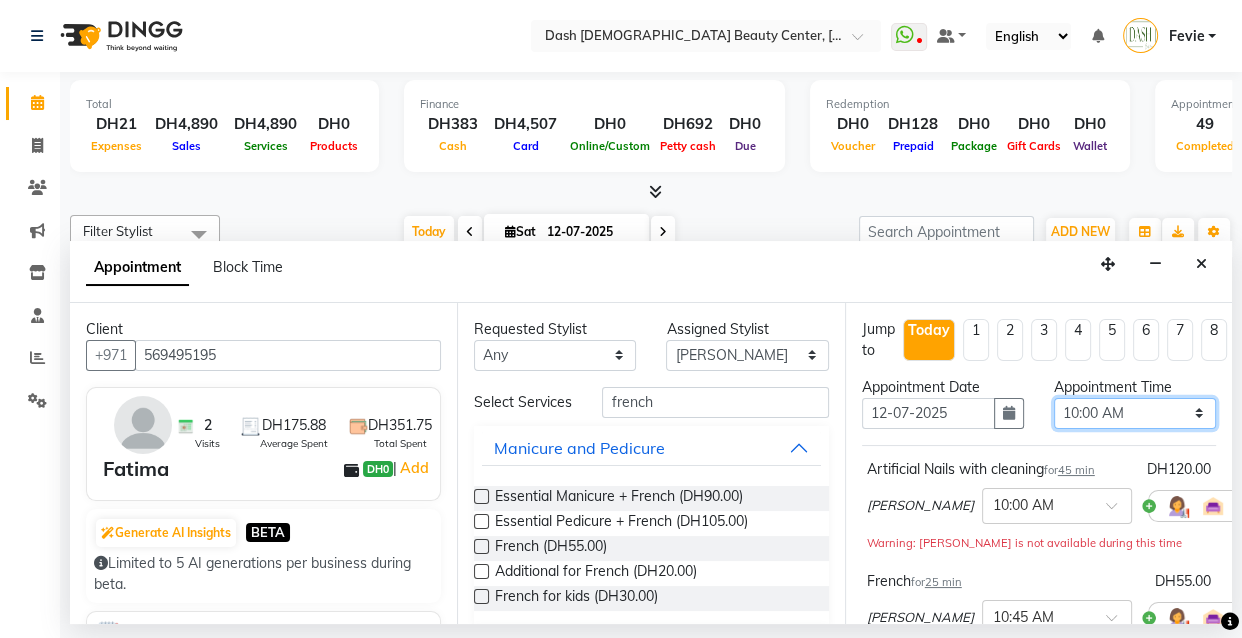 click on "Select 10:00 AM 10:15 AM 10:30 AM 10:45 AM 11:00 AM 11:15 AM 11:30 AM 11:45 AM 12:00 PM 12:15 PM 12:30 PM 12:45 PM 01:00 PM 01:15 PM 01:30 PM 01:45 PM 02:00 PM 02:15 PM 02:30 PM 02:45 PM 03:00 PM 03:15 PM 03:30 PM 03:45 PM 04:00 PM 04:15 PM 04:30 PM 04:45 PM 05:00 PM 05:15 PM 05:30 PM 05:45 PM 06:00 PM 06:15 PM 06:30 PM 06:45 PM 07:00 PM 07:15 PM 07:30 PM 07:45 PM 08:00 PM 08:15 PM 08:30 PM 08:45 PM 09:00 PM 09:15 PM 09:30 PM 09:45 PM 10:00 PM" at bounding box center (1135, 413) 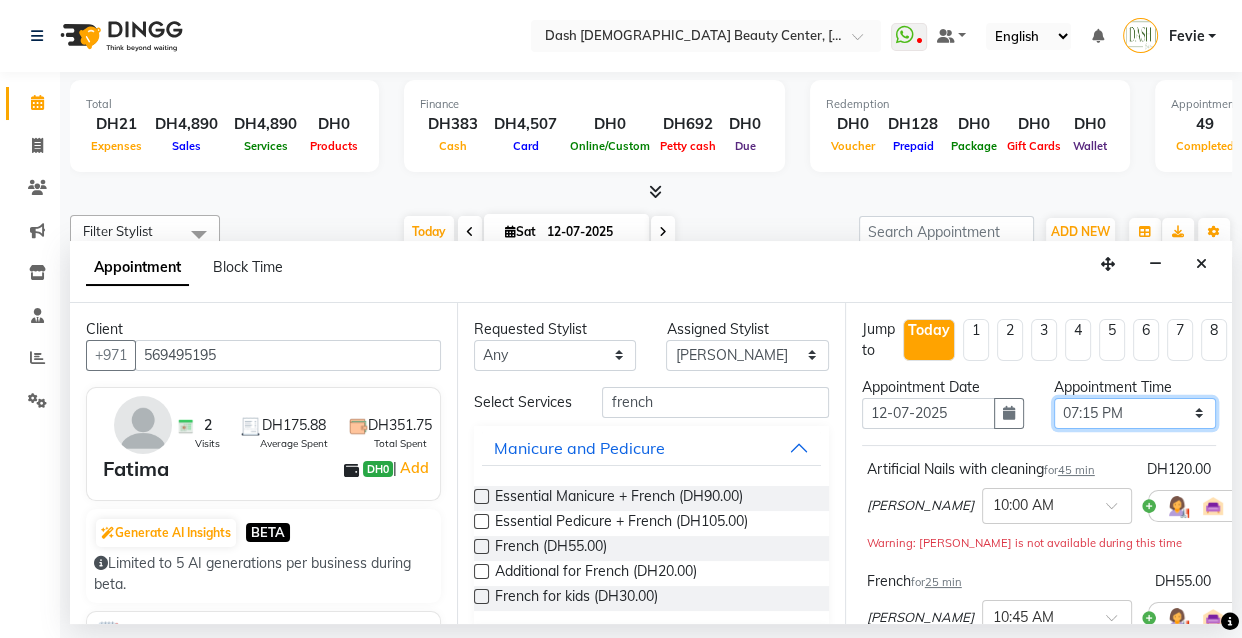 click on "Select 10:00 AM 10:15 AM 10:30 AM 10:45 AM 11:00 AM 11:15 AM 11:30 AM 11:45 AM 12:00 PM 12:15 PM 12:30 PM 12:45 PM 01:00 PM 01:15 PM 01:30 PM 01:45 PM 02:00 PM 02:15 PM 02:30 PM 02:45 PM 03:00 PM 03:15 PM 03:30 PM 03:45 PM 04:00 PM 04:15 PM 04:30 PM 04:45 PM 05:00 PM 05:15 PM 05:30 PM 05:45 PM 06:00 PM 06:15 PM 06:30 PM 06:45 PM 07:00 PM 07:15 PM 07:30 PM 07:45 PM 08:00 PM 08:15 PM 08:30 PM 08:45 PM 09:00 PM 09:15 PM 09:30 PM 09:45 PM 10:00 PM" at bounding box center [1135, 413] 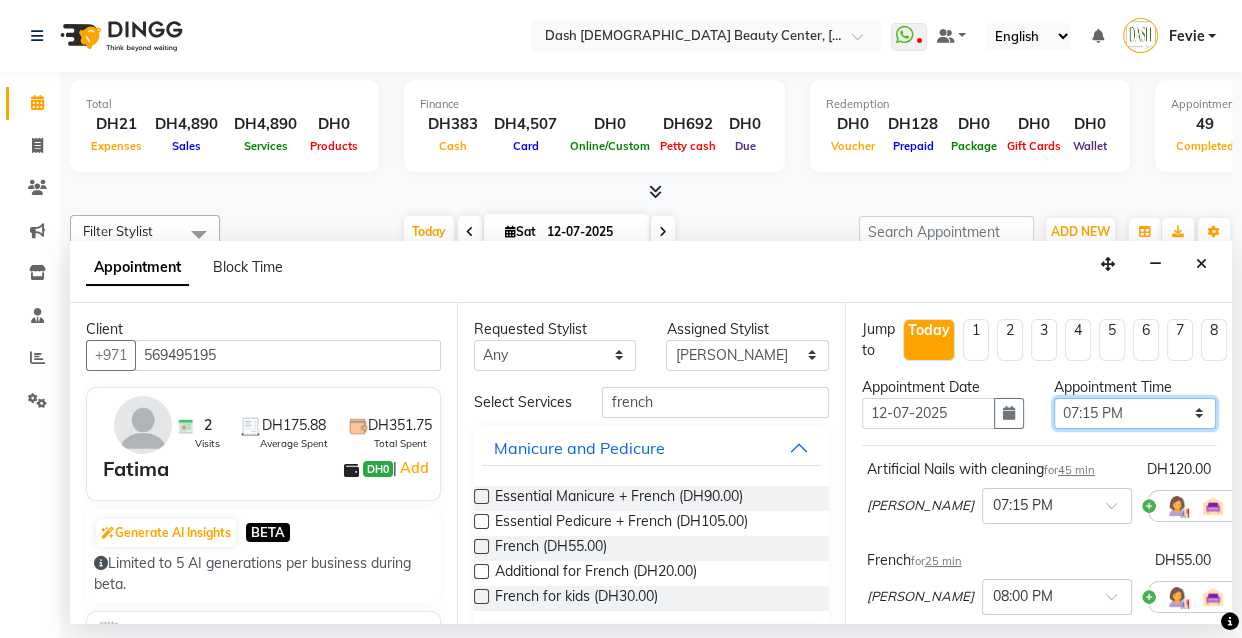 click on "Select 10:00 AM 10:15 AM 10:30 AM 10:45 AM 11:00 AM 11:15 AM 11:30 AM 11:45 AM 12:00 PM 12:15 PM 12:30 PM 12:45 PM 01:00 PM 01:15 PM 01:30 PM 01:45 PM 02:00 PM 02:15 PM 02:30 PM 02:45 PM 03:00 PM 03:15 PM 03:30 PM 03:45 PM 04:00 PM 04:15 PM 04:30 PM 04:45 PM 05:00 PM 05:15 PM 05:30 PM 05:45 PM 06:00 PM 06:15 PM 06:30 PM 06:45 PM 07:00 PM 07:15 PM 07:30 PM 07:45 PM 08:00 PM 08:15 PM 08:30 PM 08:45 PM 09:00 PM 09:15 PM 09:30 PM 09:45 PM 10:00 PM" at bounding box center (1135, 413) 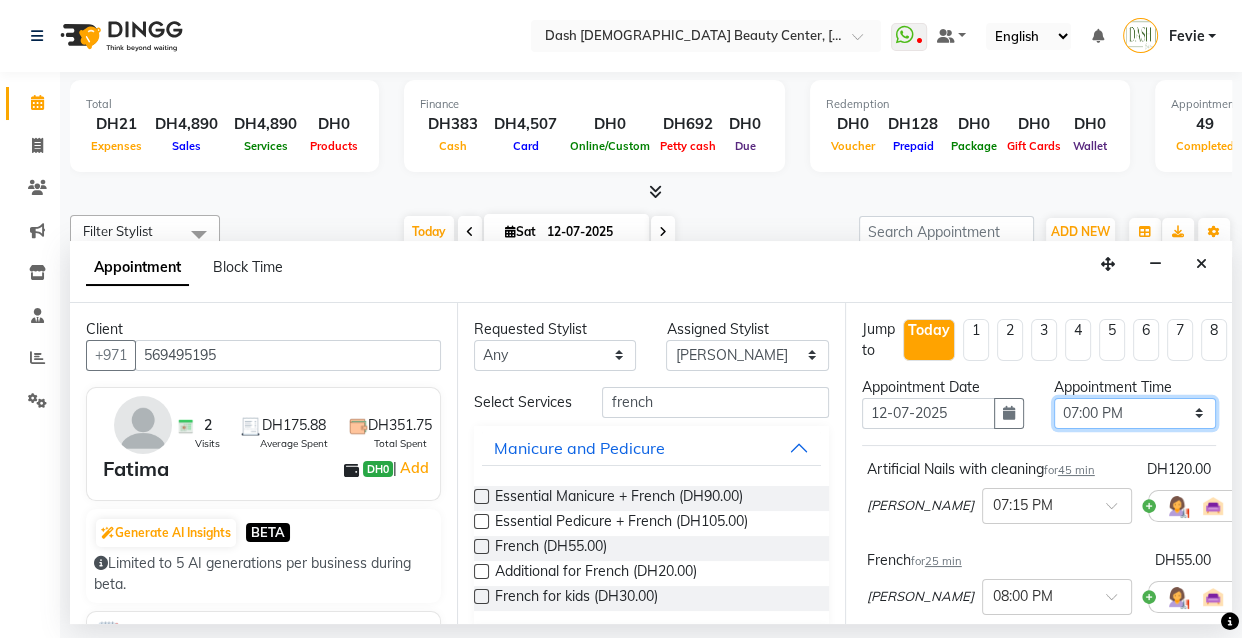 click on "Select 10:00 AM 10:15 AM 10:30 AM 10:45 AM 11:00 AM 11:15 AM 11:30 AM 11:45 AM 12:00 PM 12:15 PM 12:30 PM 12:45 PM 01:00 PM 01:15 PM 01:30 PM 01:45 PM 02:00 PM 02:15 PM 02:30 PM 02:45 PM 03:00 PM 03:15 PM 03:30 PM 03:45 PM 04:00 PM 04:15 PM 04:30 PM 04:45 PM 05:00 PM 05:15 PM 05:30 PM 05:45 PM 06:00 PM 06:15 PM 06:30 PM 06:45 PM 07:00 PM 07:15 PM 07:30 PM 07:45 PM 08:00 PM 08:15 PM 08:30 PM 08:45 PM 09:00 PM 09:15 PM 09:30 PM 09:45 PM 10:00 PM" at bounding box center [1135, 413] 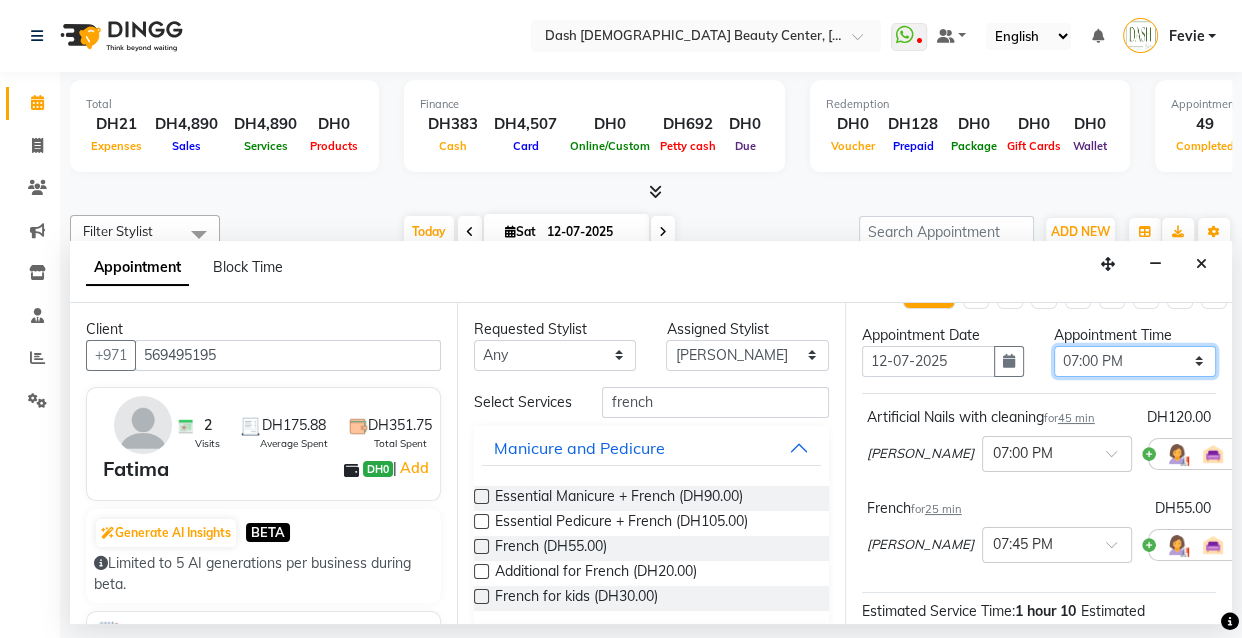 scroll, scrollTop: 51, scrollLeft: 0, axis: vertical 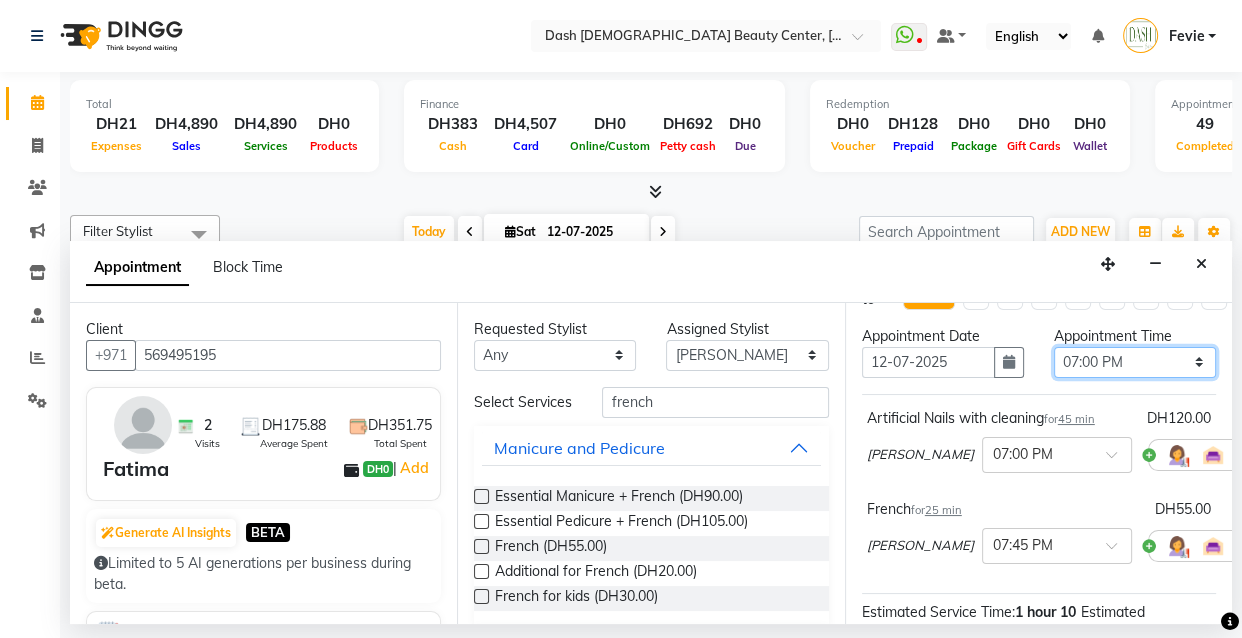 click on "Select 10:00 AM 10:15 AM 10:30 AM 10:45 AM 11:00 AM 11:15 AM 11:30 AM 11:45 AM 12:00 PM 12:15 PM 12:30 PM 12:45 PM 01:00 PM 01:15 PM 01:30 PM 01:45 PM 02:00 PM 02:15 PM 02:30 PM 02:45 PM 03:00 PM 03:15 PM 03:30 PM 03:45 PM 04:00 PM 04:15 PM 04:30 PM 04:45 PM 05:00 PM 05:15 PM 05:30 PM 05:45 PM 06:00 PM 06:15 PM 06:30 PM 06:45 PM 07:00 PM 07:15 PM 07:30 PM 07:45 PM 08:00 PM 08:15 PM 08:30 PM 08:45 PM 09:00 PM 09:15 PM 09:30 PM 09:45 PM 10:00 PM" at bounding box center (1135, 362) 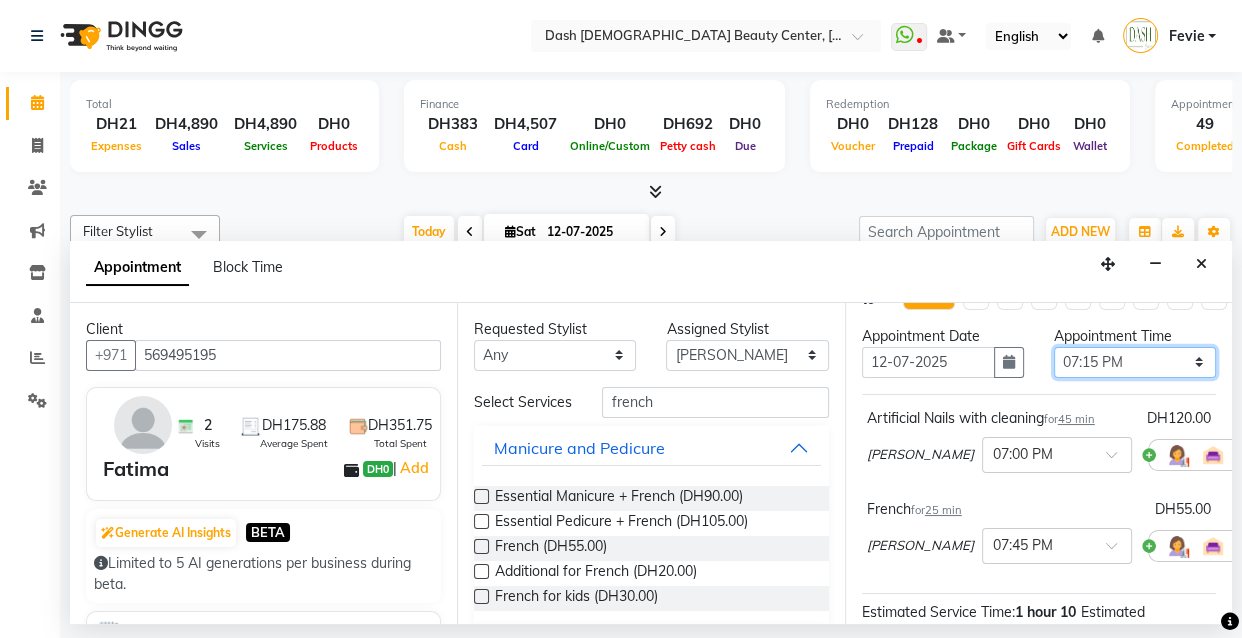 click on "Select 10:00 AM 10:15 AM 10:30 AM 10:45 AM 11:00 AM 11:15 AM 11:30 AM 11:45 AM 12:00 PM 12:15 PM 12:30 PM 12:45 PM 01:00 PM 01:15 PM 01:30 PM 01:45 PM 02:00 PM 02:15 PM 02:30 PM 02:45 PM 03:00 PM 03:15 PM 03:30 PM 03:45 PM 04:00 PM 04:15 PM 04:30 PM 04:45 PM 05:00 PM 05:15 PM 05:30 PM 05:45 PM 06:00 PM 06:15 PM 06:30 PM 06:45 PM 07:00 PM 07:15 PM 07:30 PM 07:45 PM 08:00 PM 08:15 PM 08:30 PM 08:45 PM 09:00 PM 09:15 PM 09:30 PM 09:45 PM 10:00 PM" at bounding box center (1135, 362) 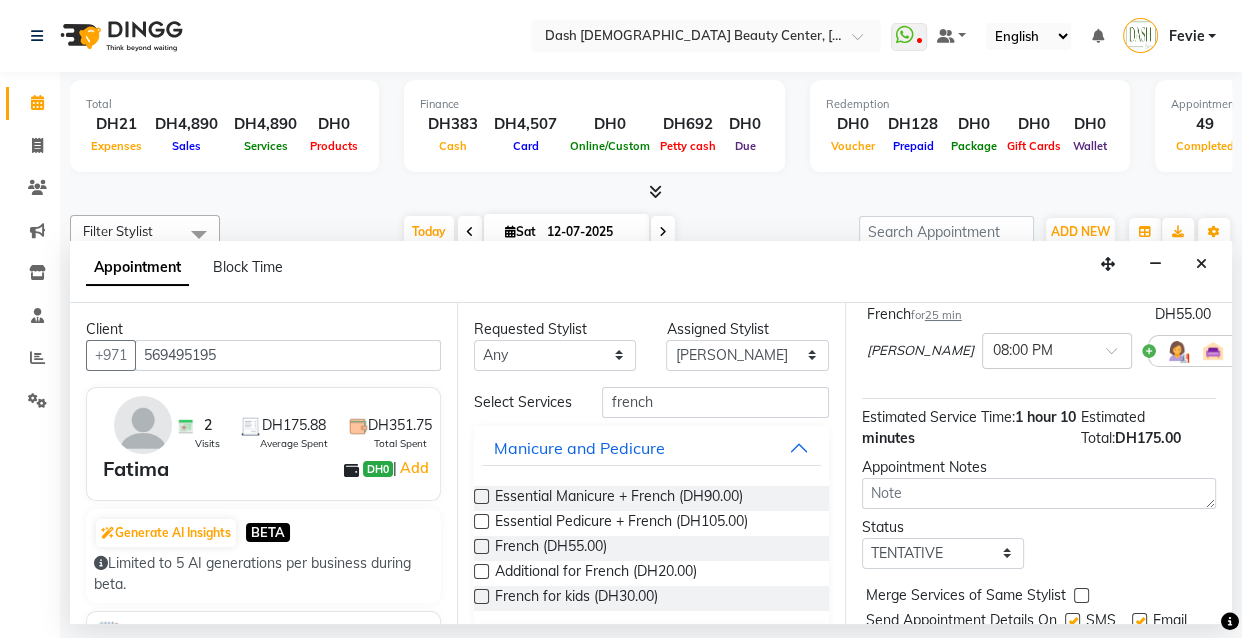 scroll, scrollTop: 268, scrollLeft: 0, axis: vertical 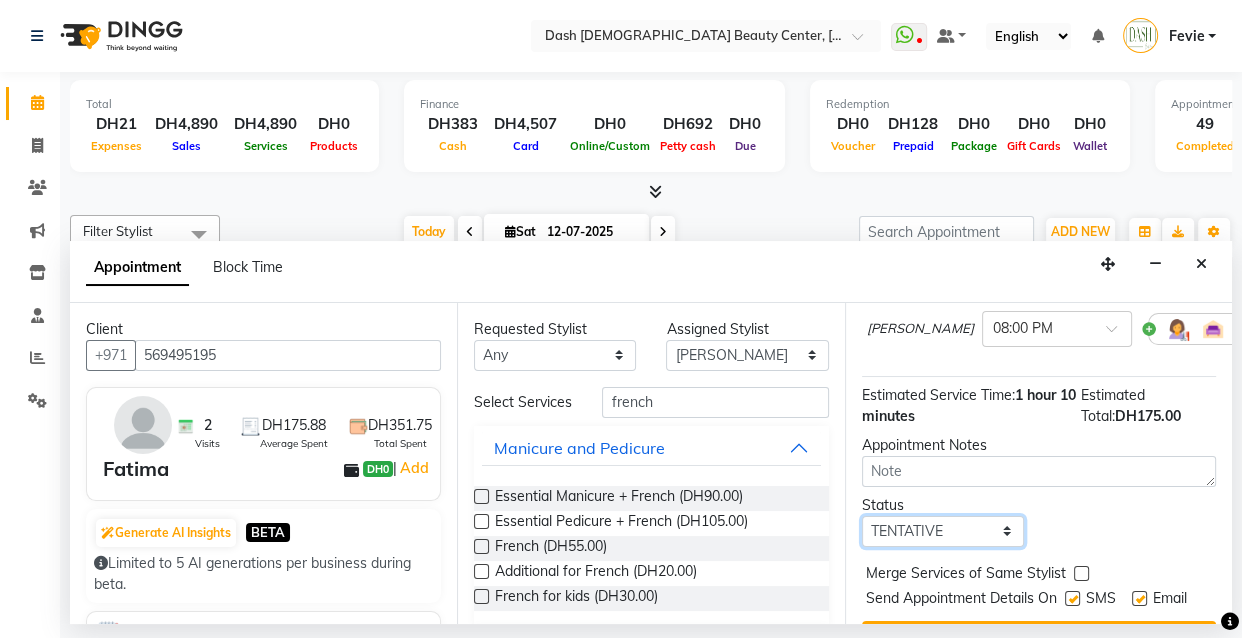 click on "Select TENTATIVE CONFIRM CHECK-IN UPCOMING" at bounding box center [943, 531] 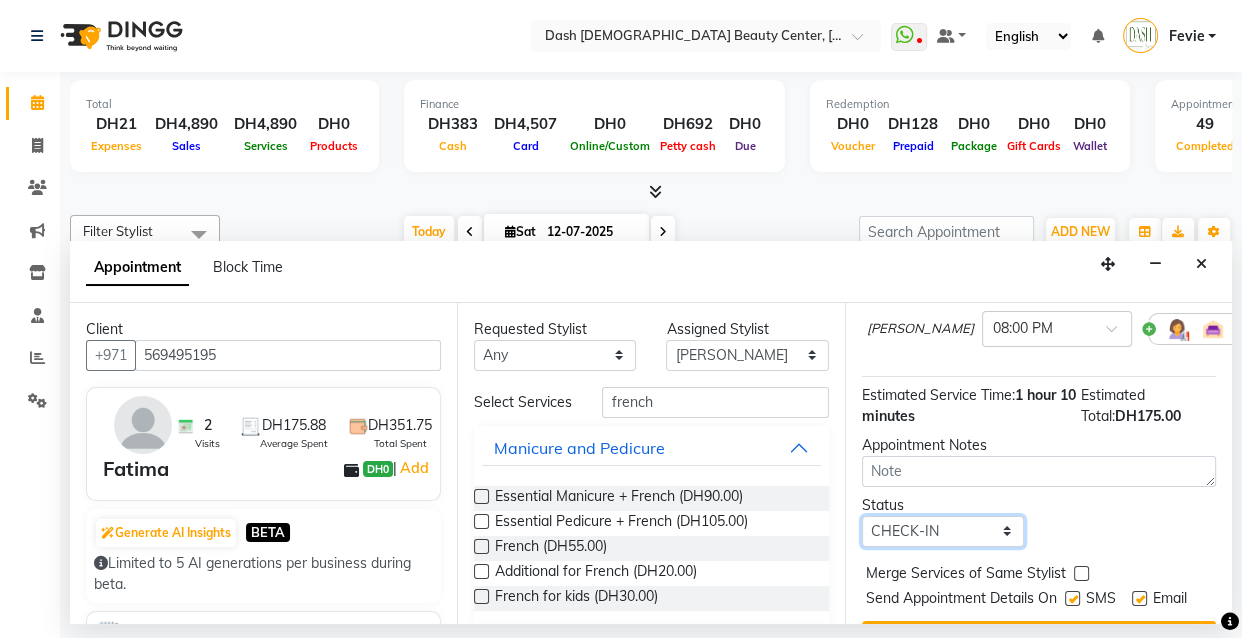 click on "Select TENTATIVE CONFIRM CHECK-IN UPCOMING" at bounding box center [943, 531] 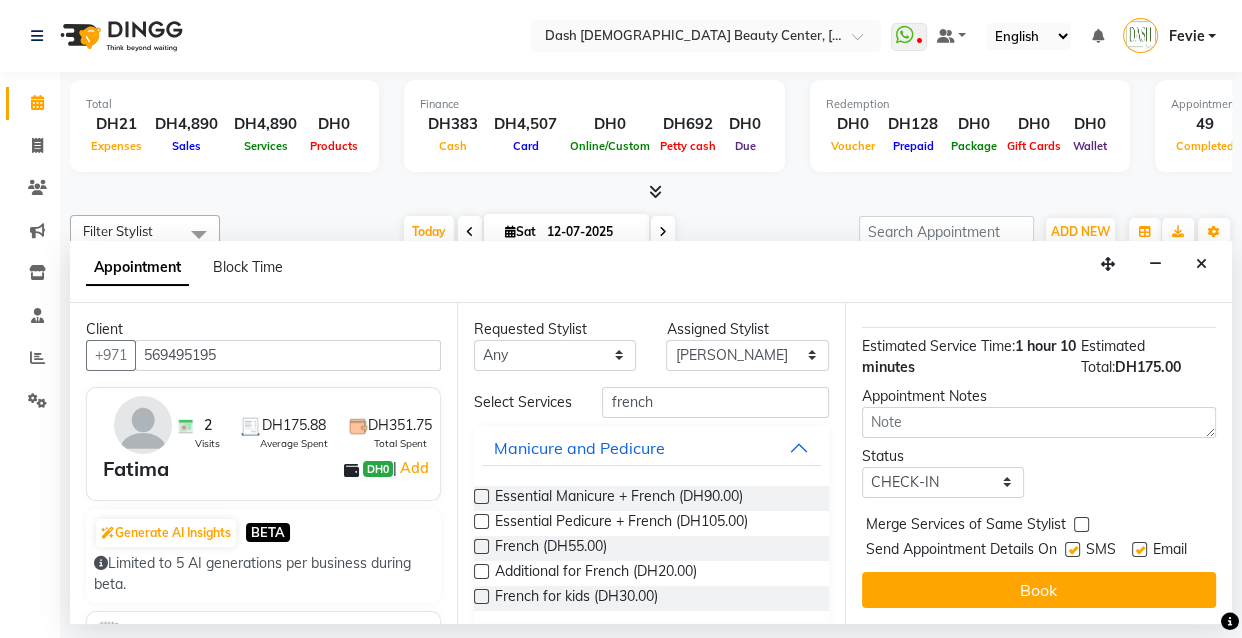 click at bounding box center (1081, 524) 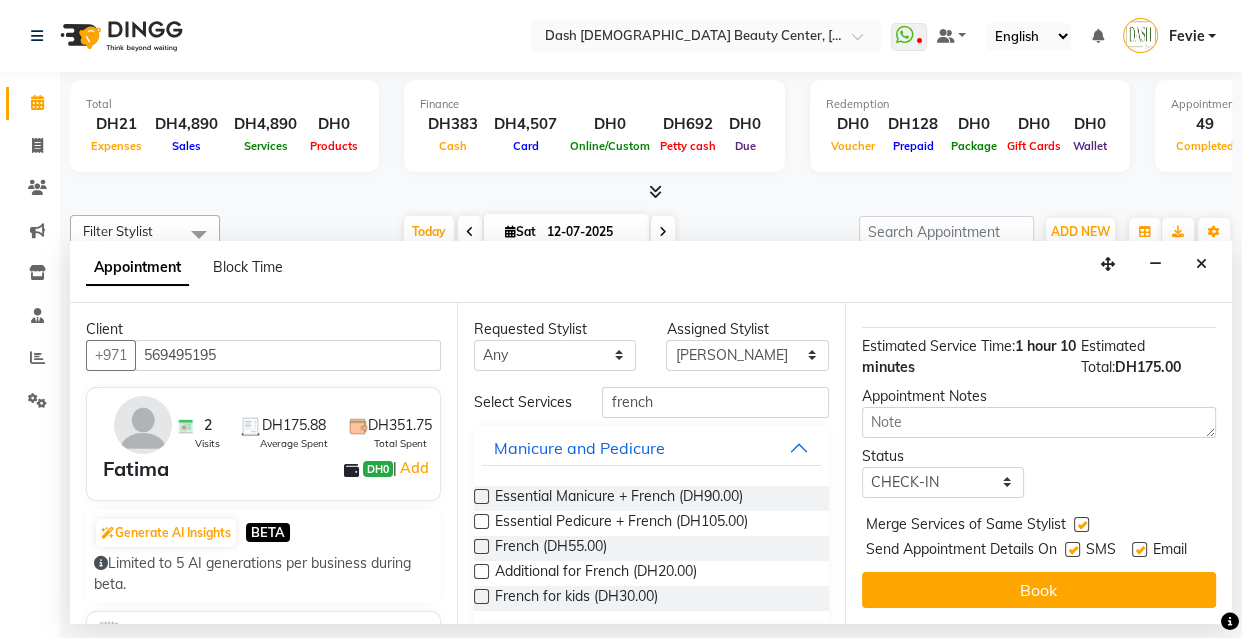 click at bounding box center [1072, 549] 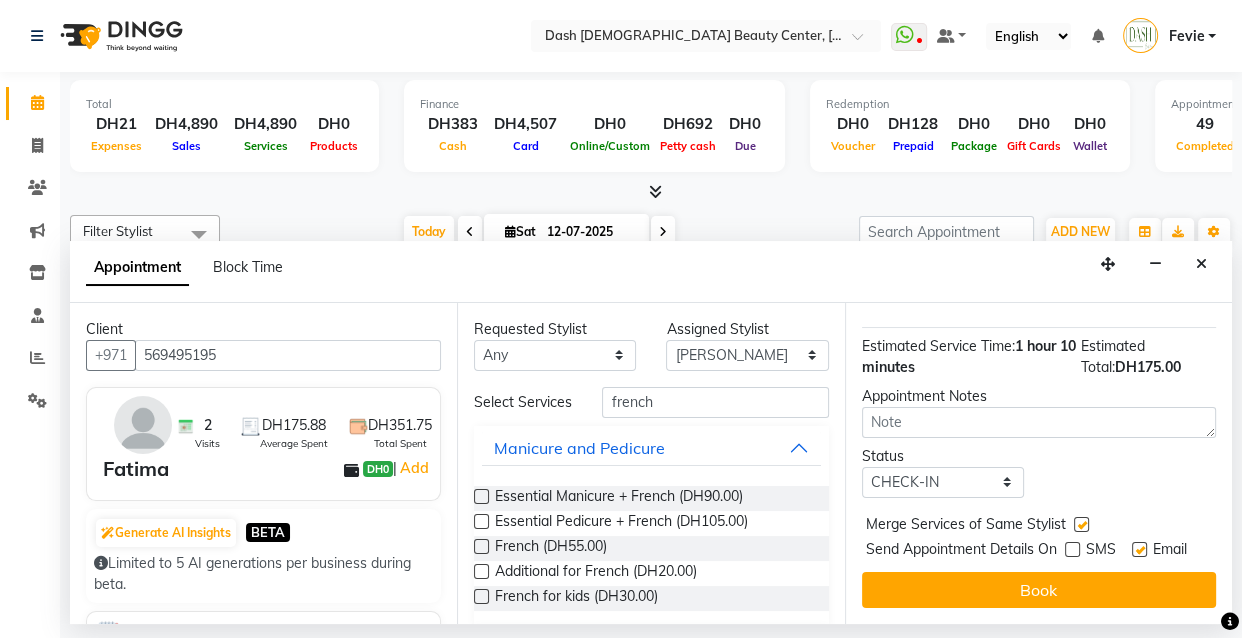 click at bounding box center [1139, 549] 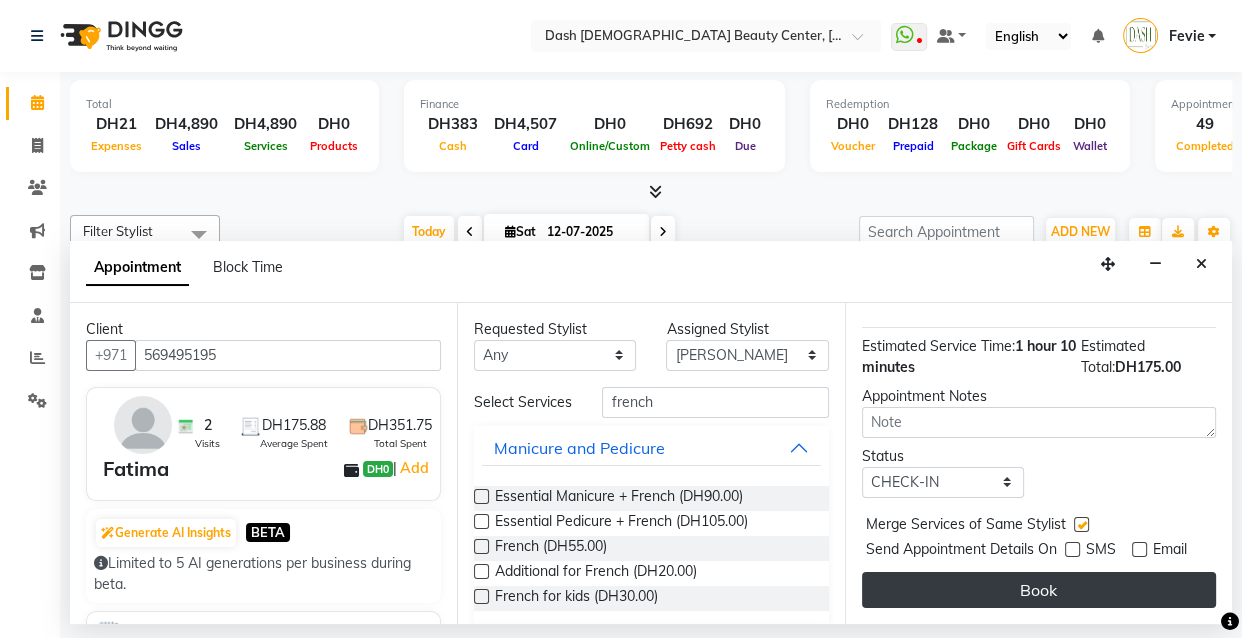 click on "Book" at bounding box center (1039, 590) 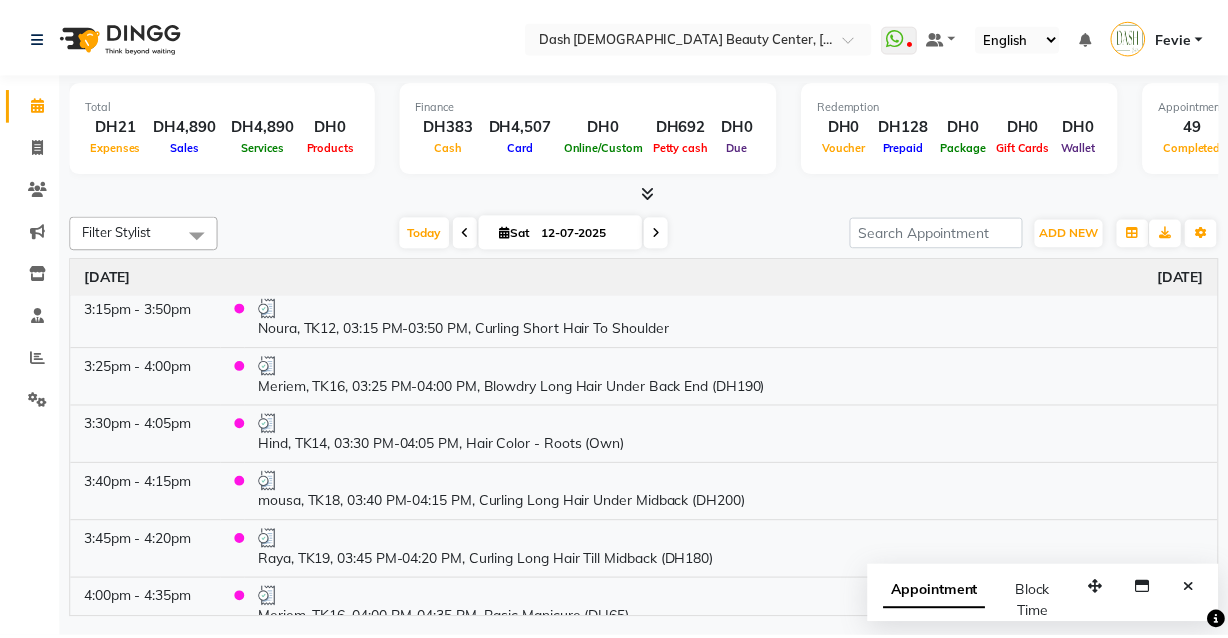 scroll, scrollTop: 2634, scrollLeft: 0, axis: vertical 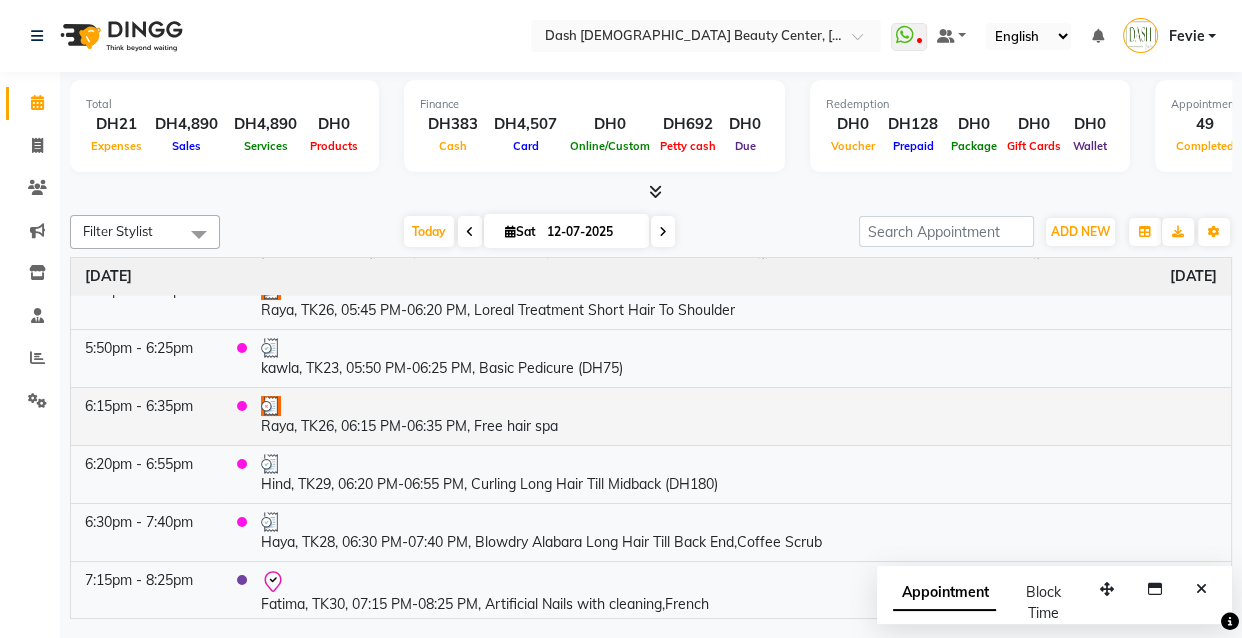click on "Raya, TK26, 06:15 PM-06:35 PM, Free hair spa" at bounding box center (739, 416) 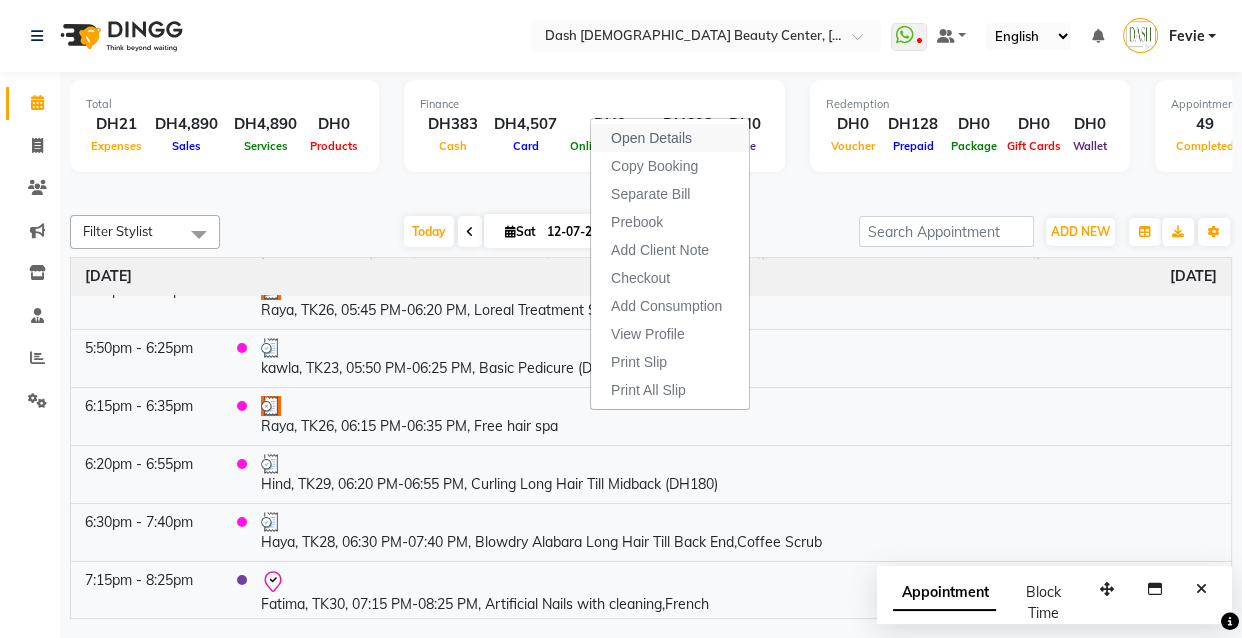 click on "Open Details" at bounding box center [670, 138] 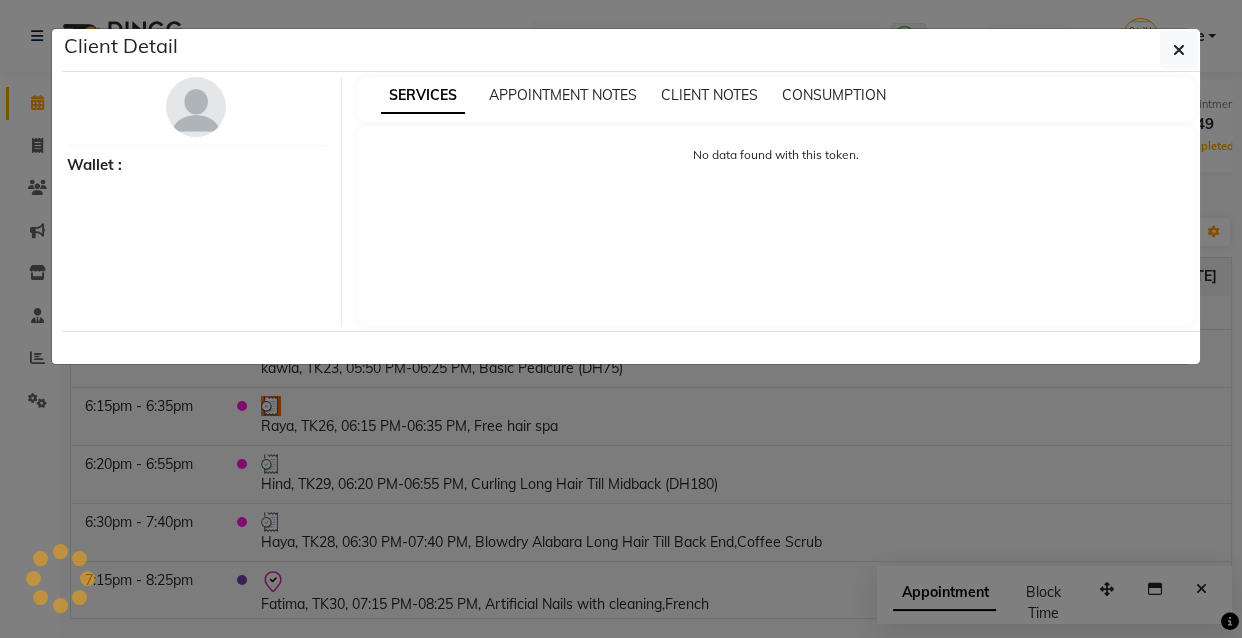 select on "3" 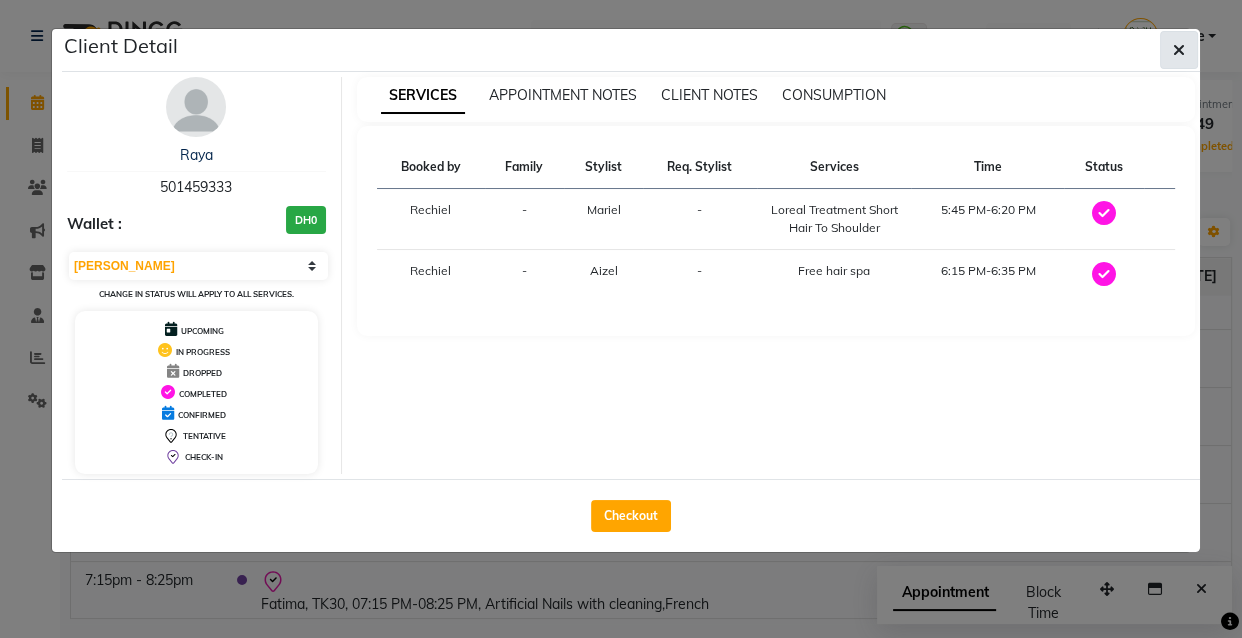 click 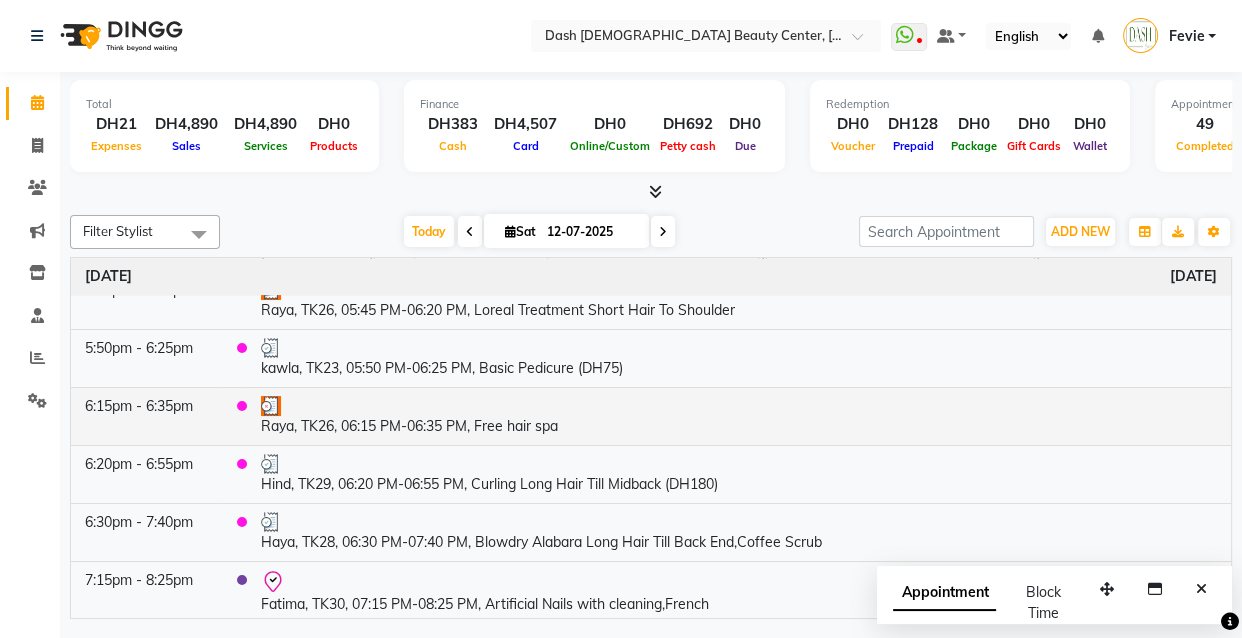 click on "Raya, TK26, 06:15 PM-06:35 PM, Free hair spa" at bounding box center [739, 416] 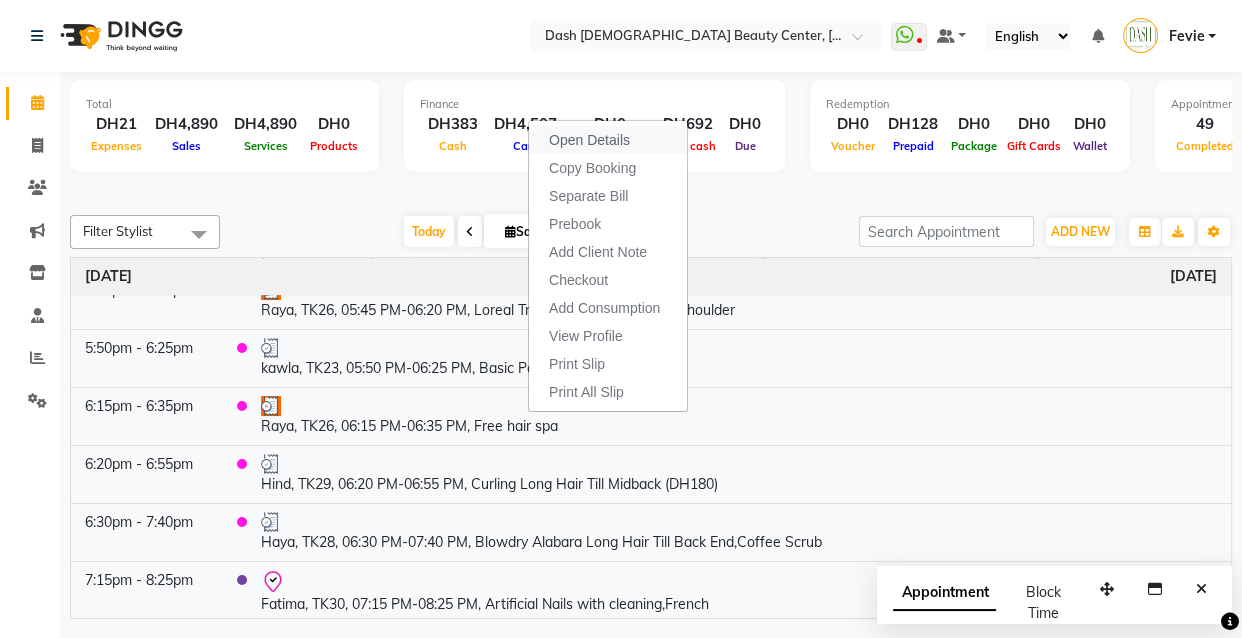 click on "Open Details" at bounding box center [589, 140] 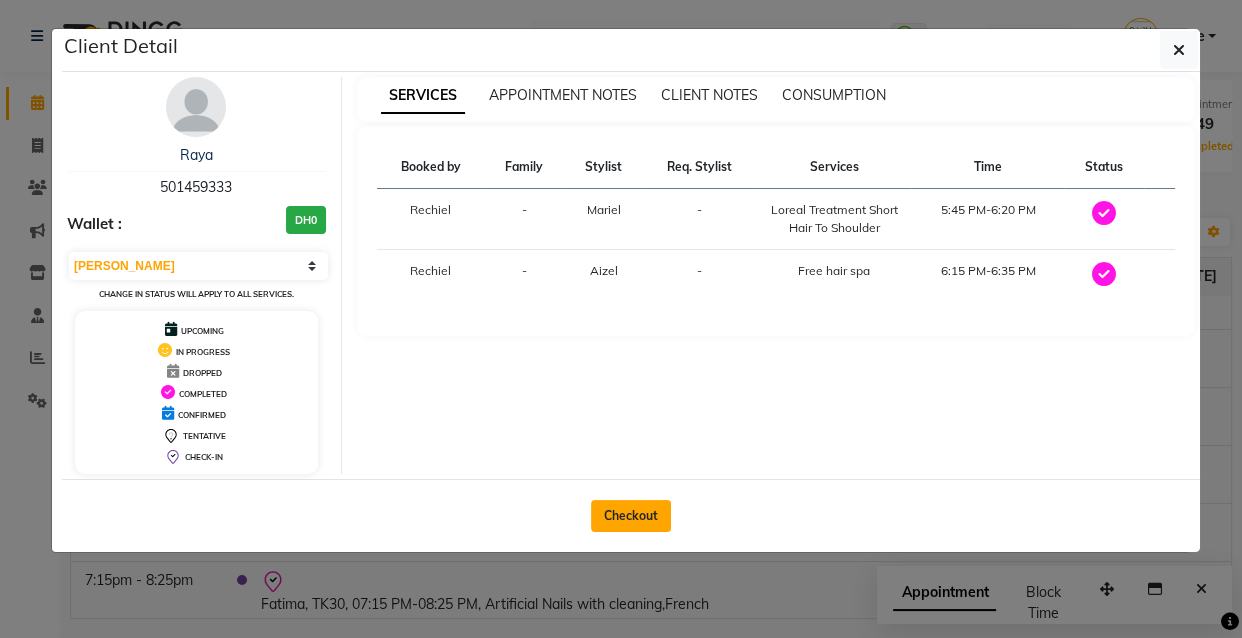 click on "Checkout" 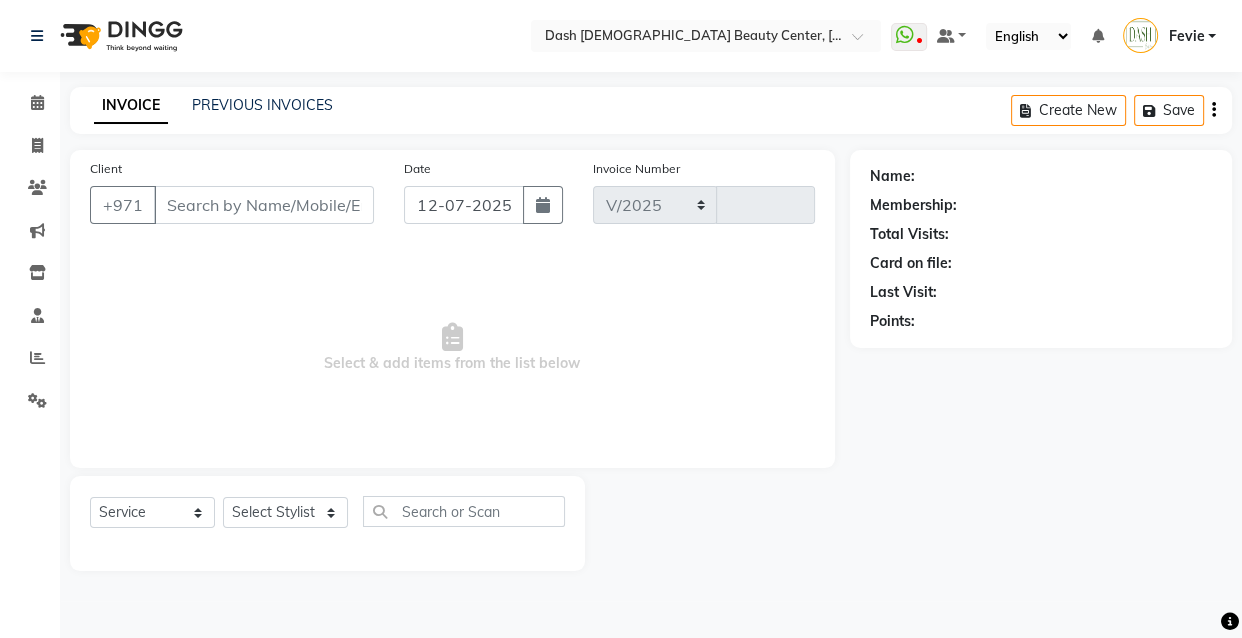 select on "8372" 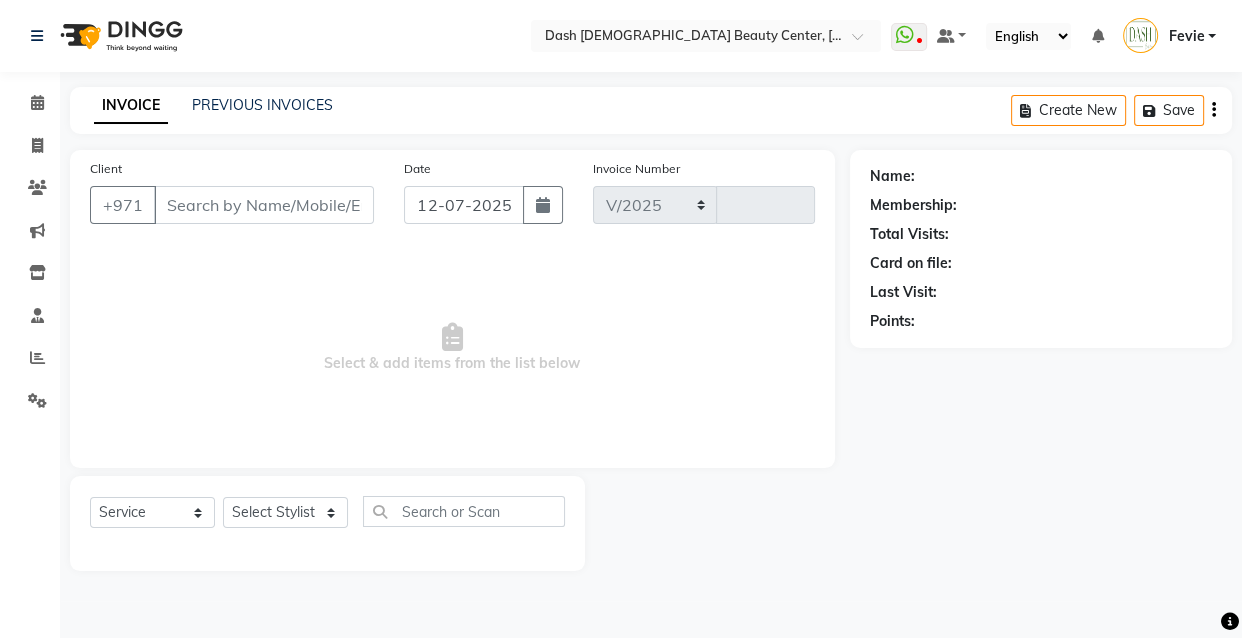 type on "1847" 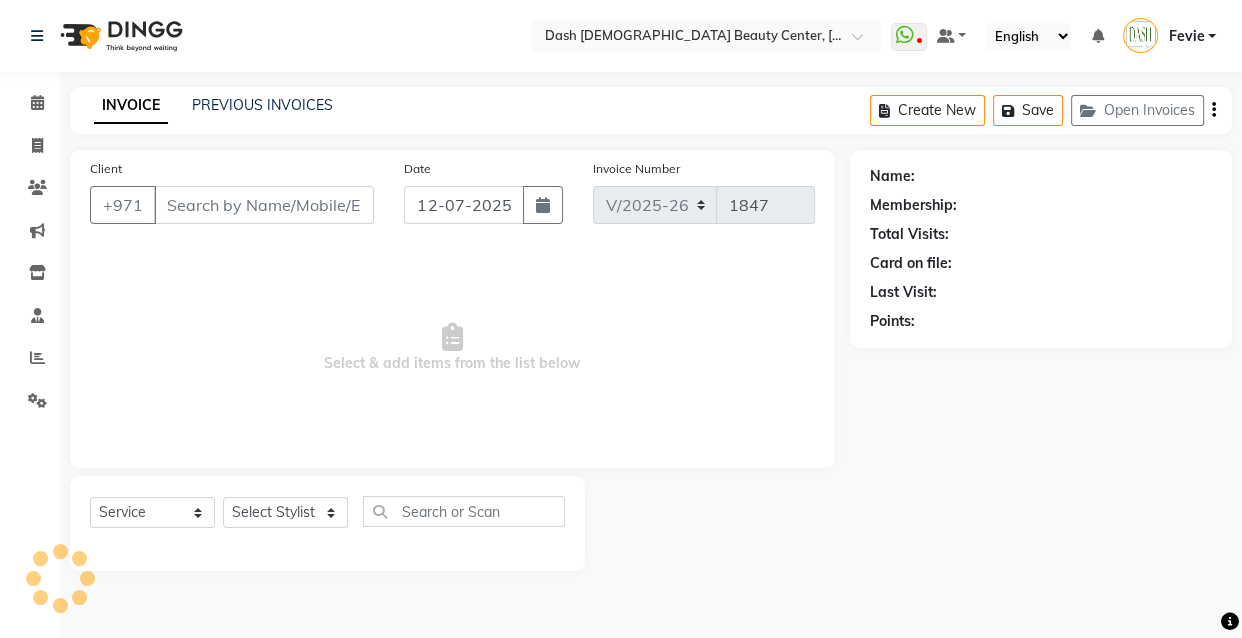 type on "501459333" 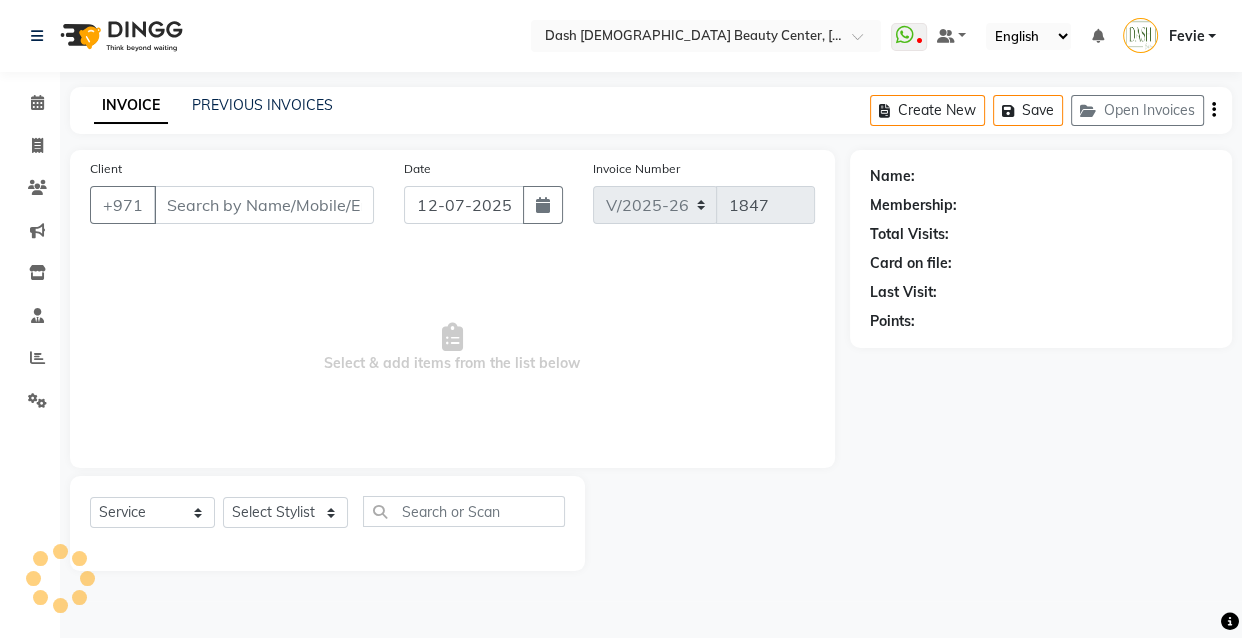 select on "81106" 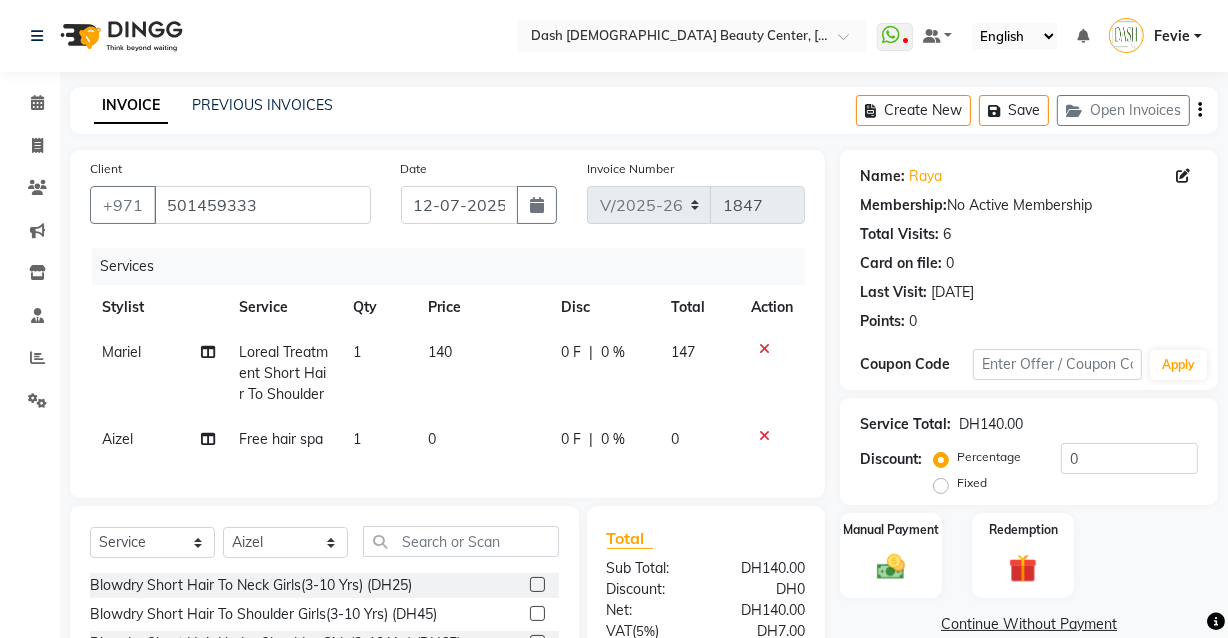 click on "Mariel" 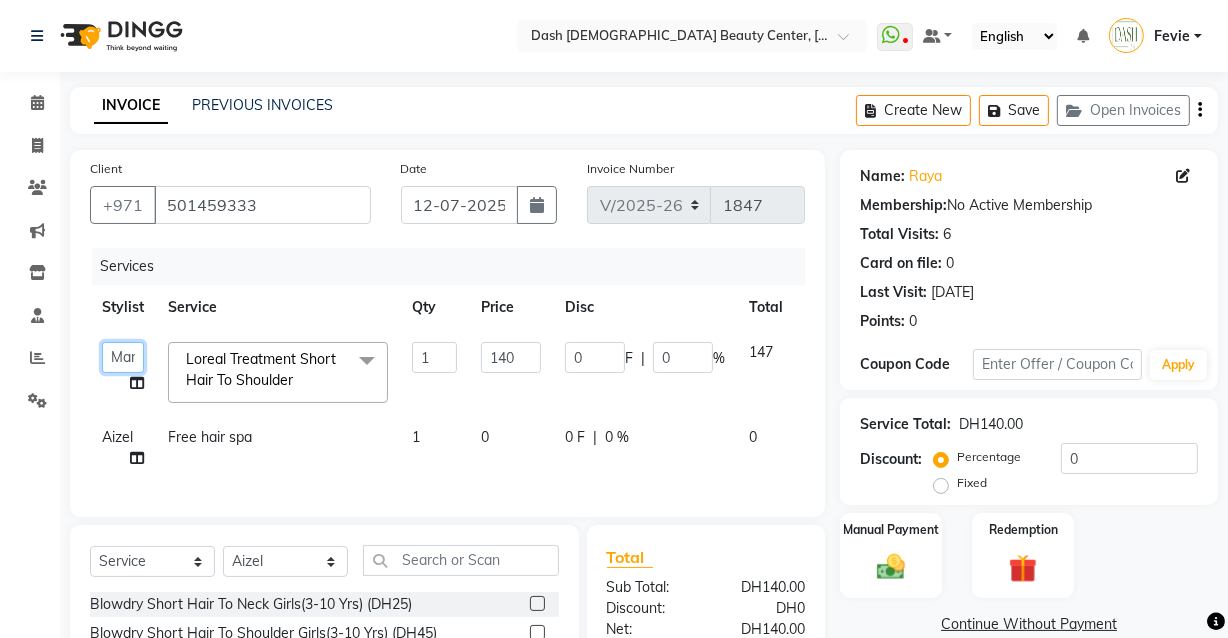click on "Aizel   Angelina   Anna   Bobi   Edlyn   Fevie    Flora   Grace   Hamda   Janine   Jelyn   Mariel   Maya   May Joy (Cafe)   Nabasirye (Cafe)   Nancy   Nilam   Noreen   Owner   Peace   Rechiel   Rose Marie   Saman   Talina" 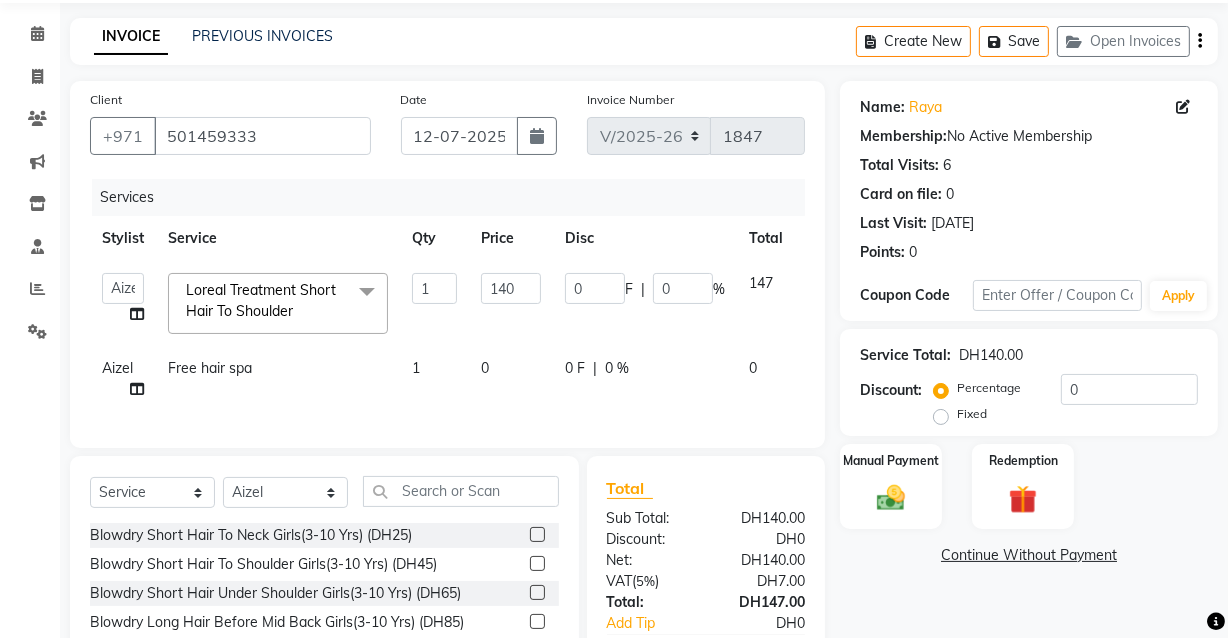 scroll, scrollTop: 75, scrollLeft: 0, axis: vertical 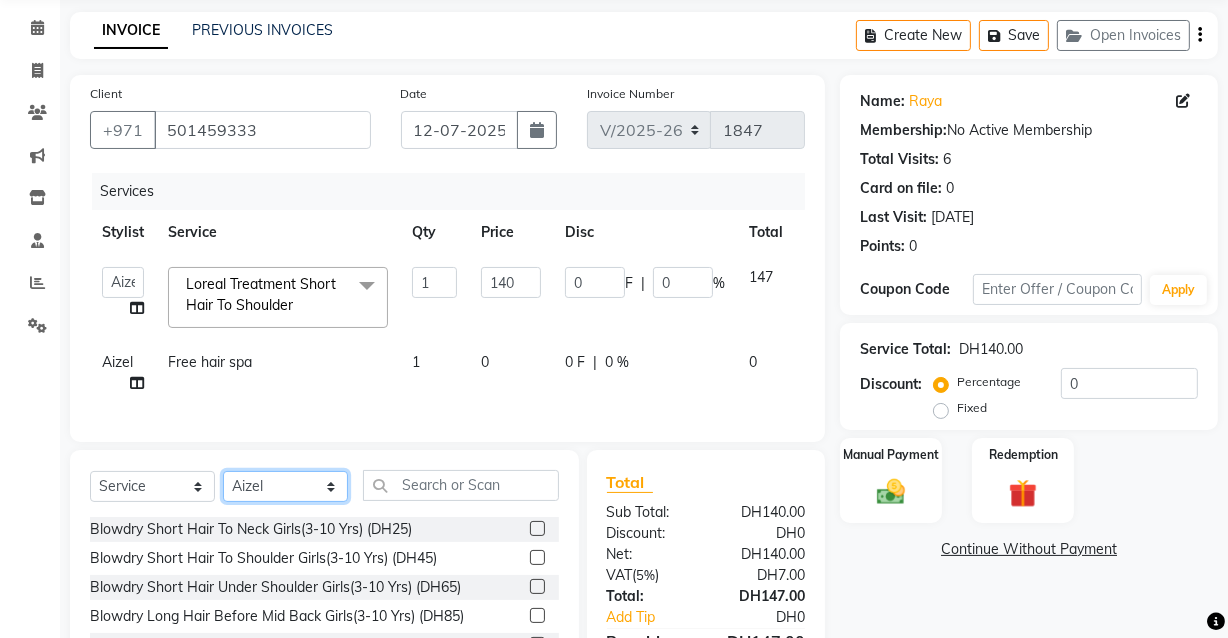click on "Select Stylist Aizel Angelina Anna Bobi Edlyn Fevie  Flora Grace Hamda Janine Jelyn Mariel Maya May Joy (Cafe) Nabasirye (Cafe) Nancy Nilam Noreen Owner Peace Rechiel Rose Marie Saman Talina" 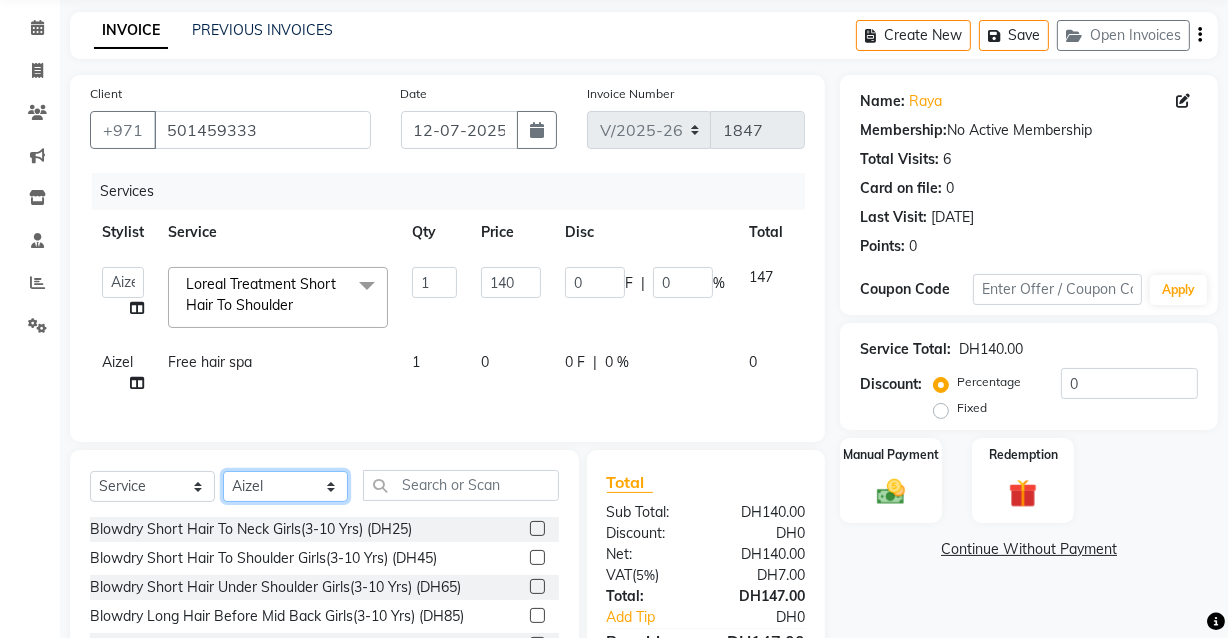 select on "81108" 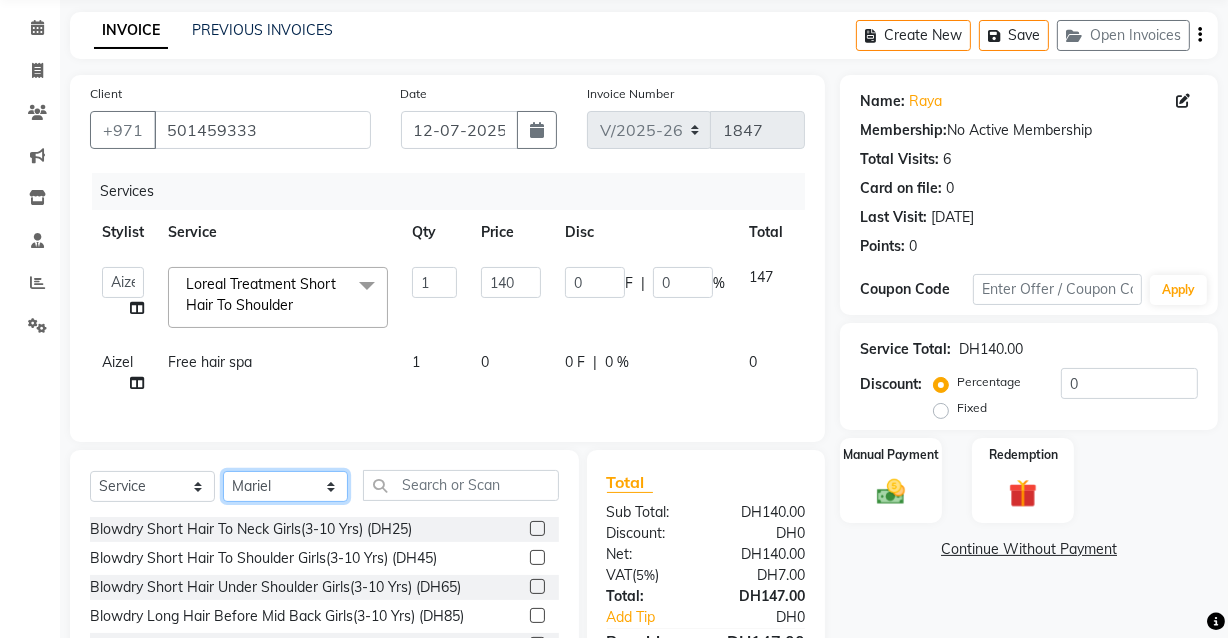 click on "Select Stylist Aizel Angelina Anna Bobi Edlyn Fevie  Flora Grace Hamda Janine Jelyn Mariel Maya May Joy (Cafe) Nabasirye (Cafe) Nancy Nilam Noreen Owner Peace Rechiel Rose Marie Saman Talina" 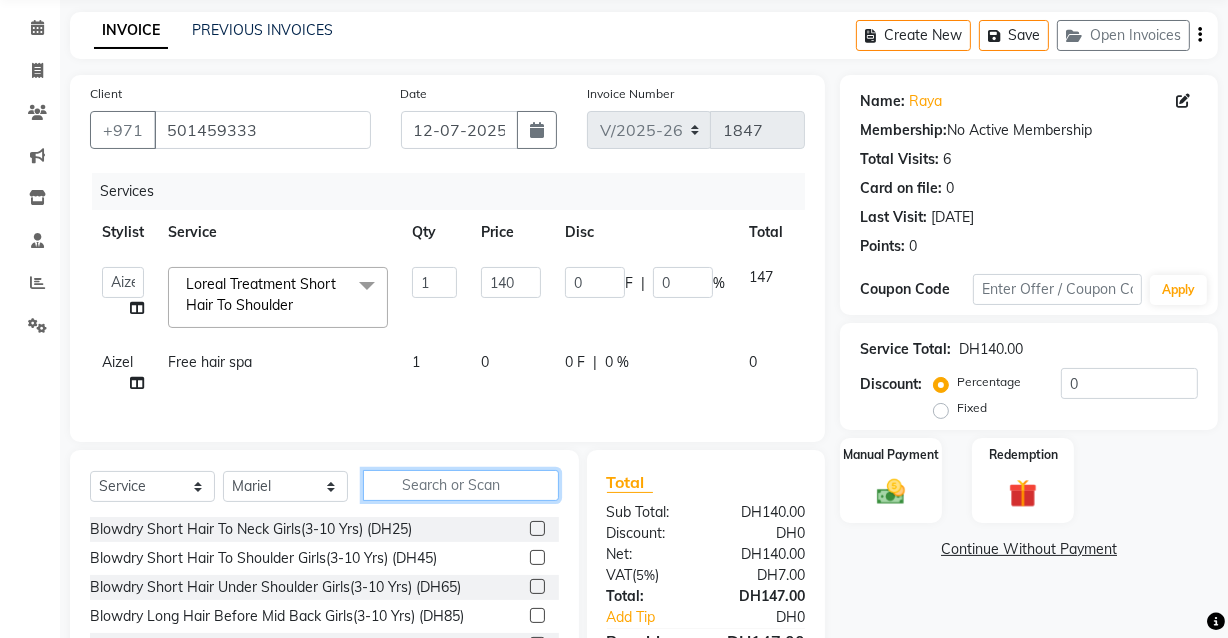click 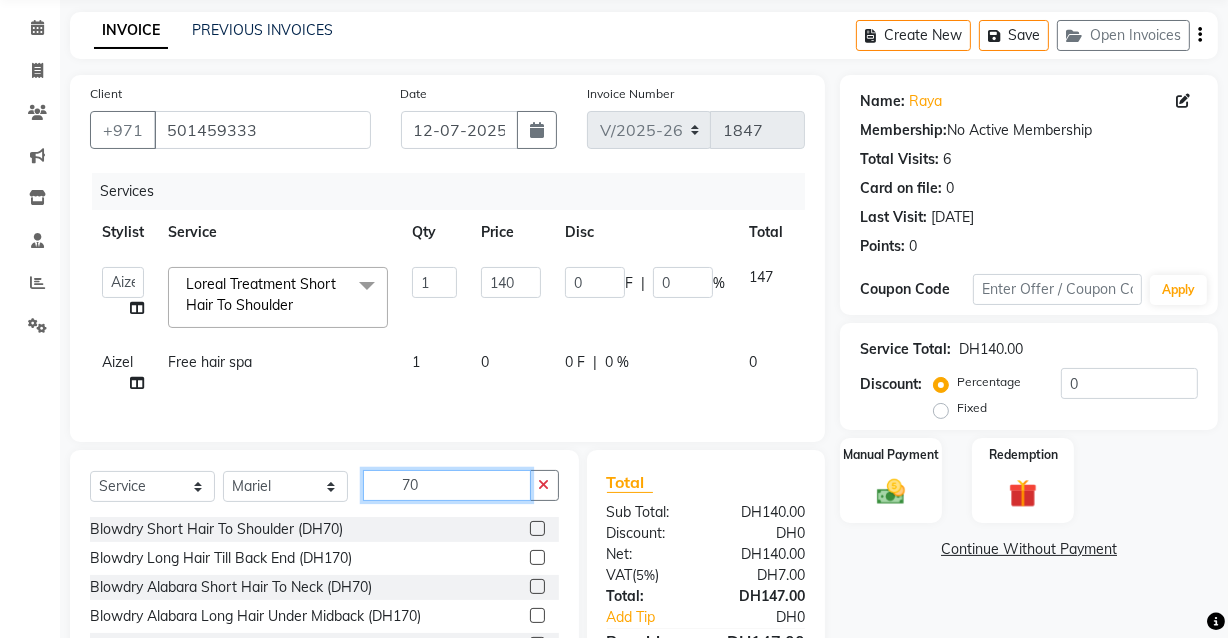type on "70" 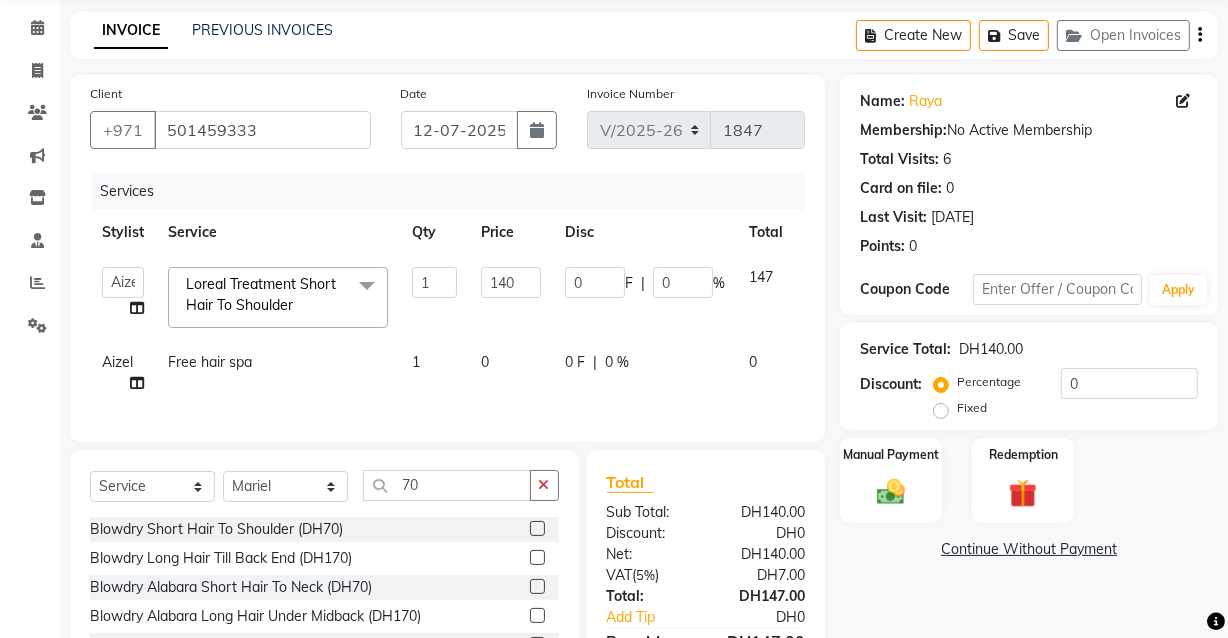 click 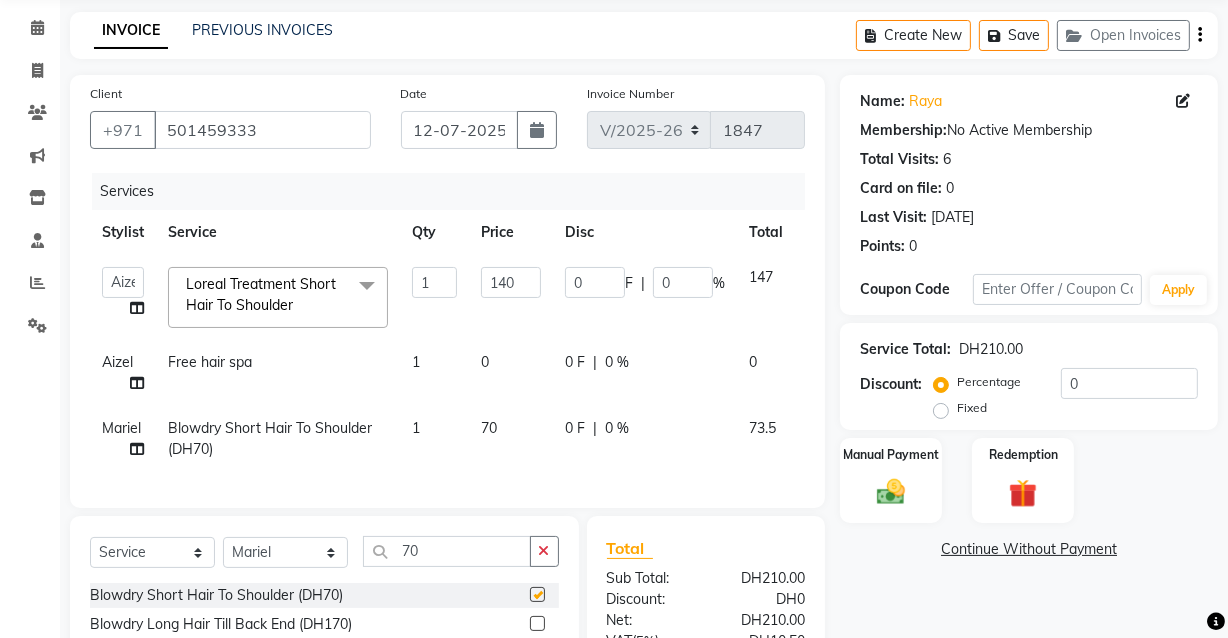 checkbox on "false" 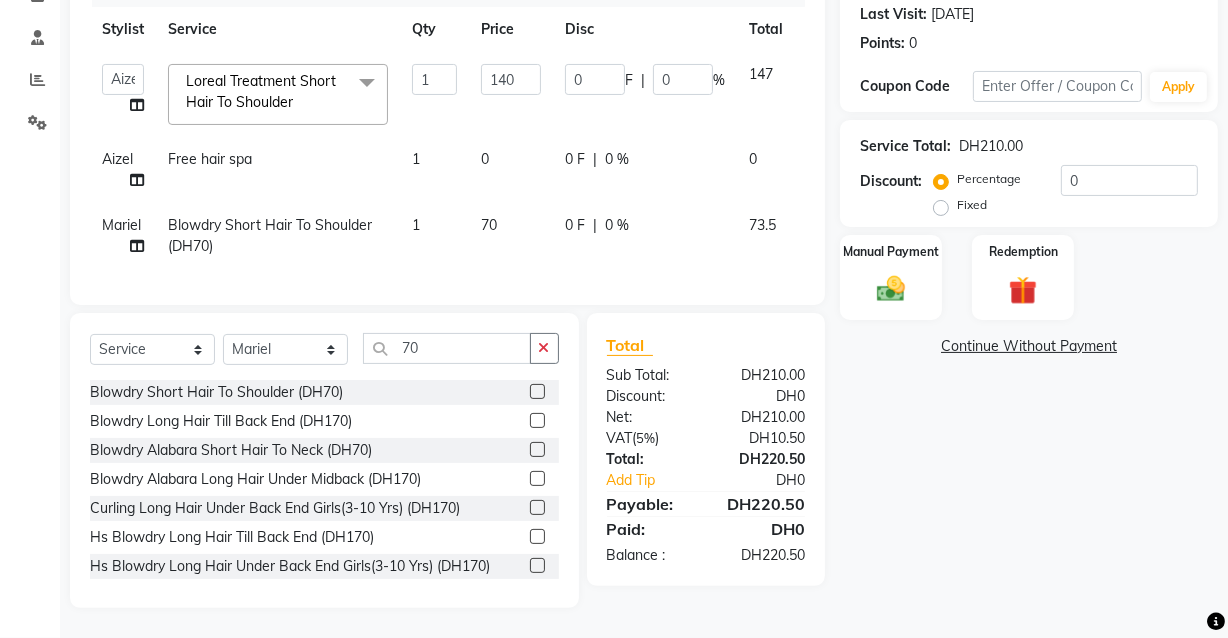 scroll, scrollTop: 291, scrollLeft: 0, axis: vertical 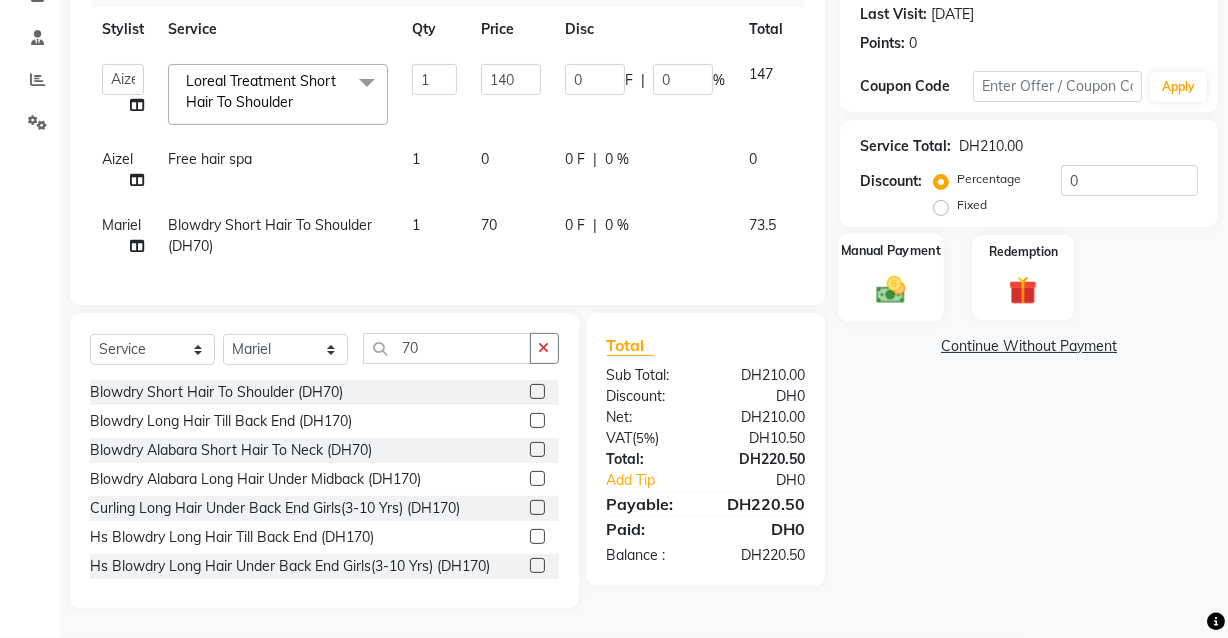 click 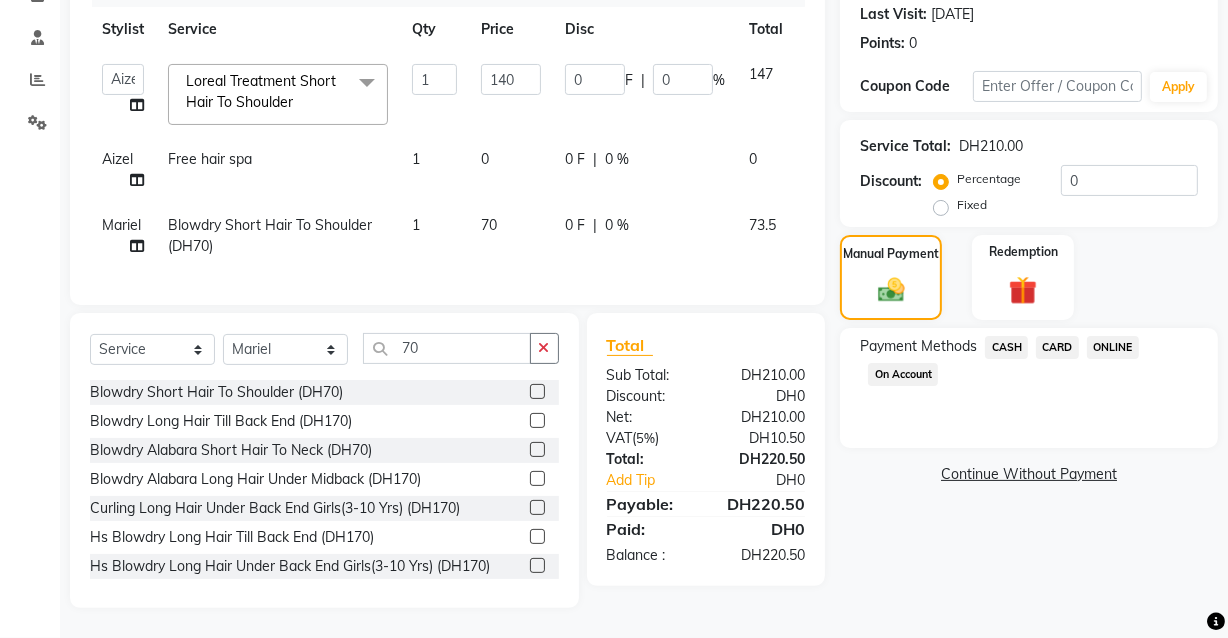 click on "CARD" 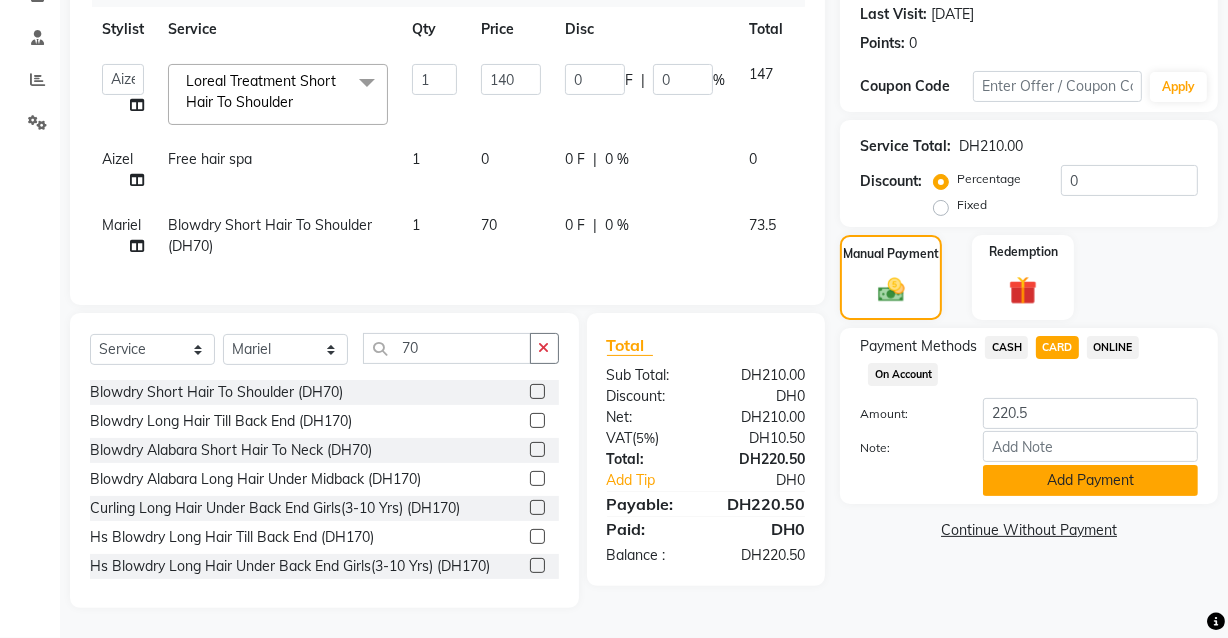 click on "Add Payment" 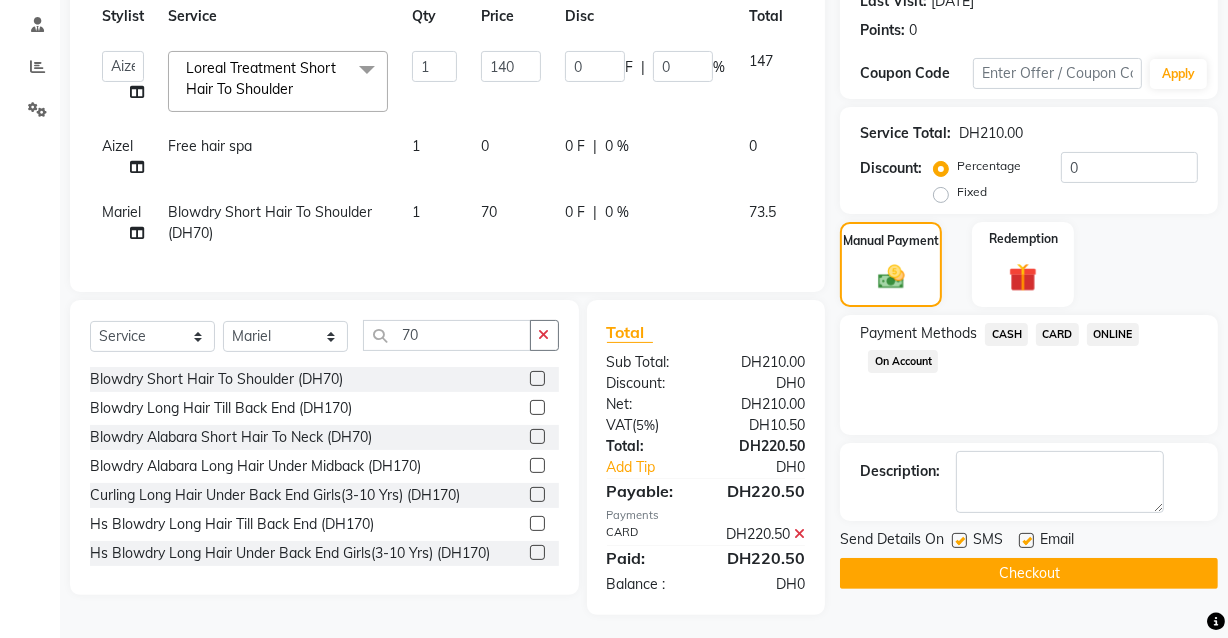 scroll, scrollTop: 332, scrollLeft: 0, axis: vertical 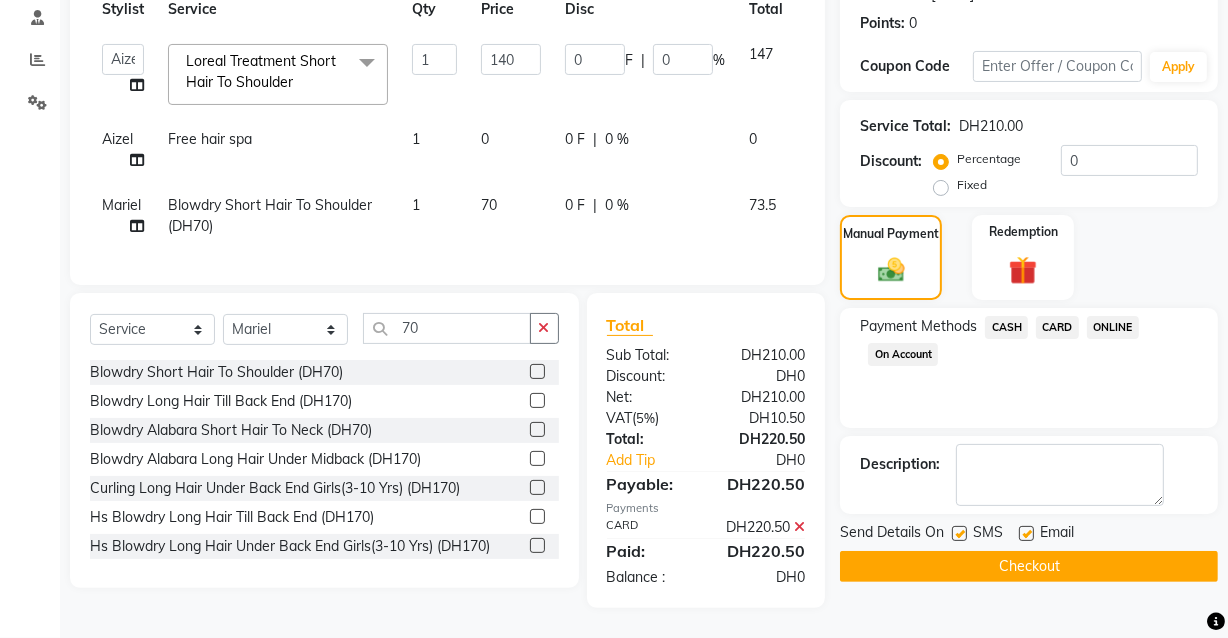 click on "Checkout" 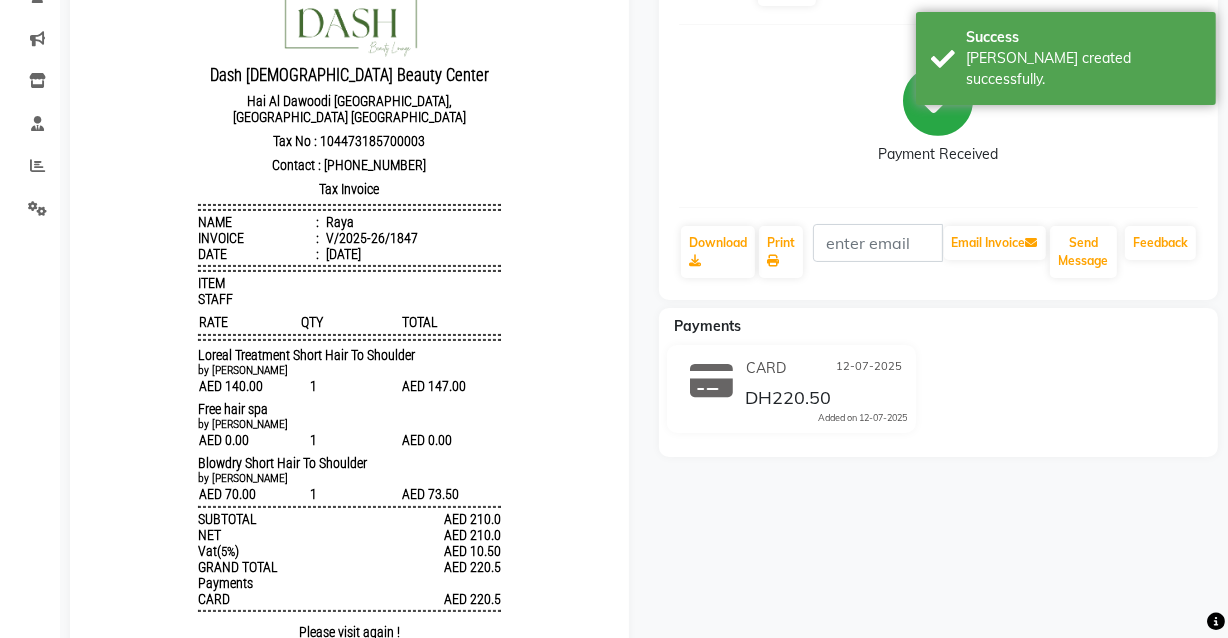 scroll, scrollTop: 183, scrollLeft: 0, axis: vertical 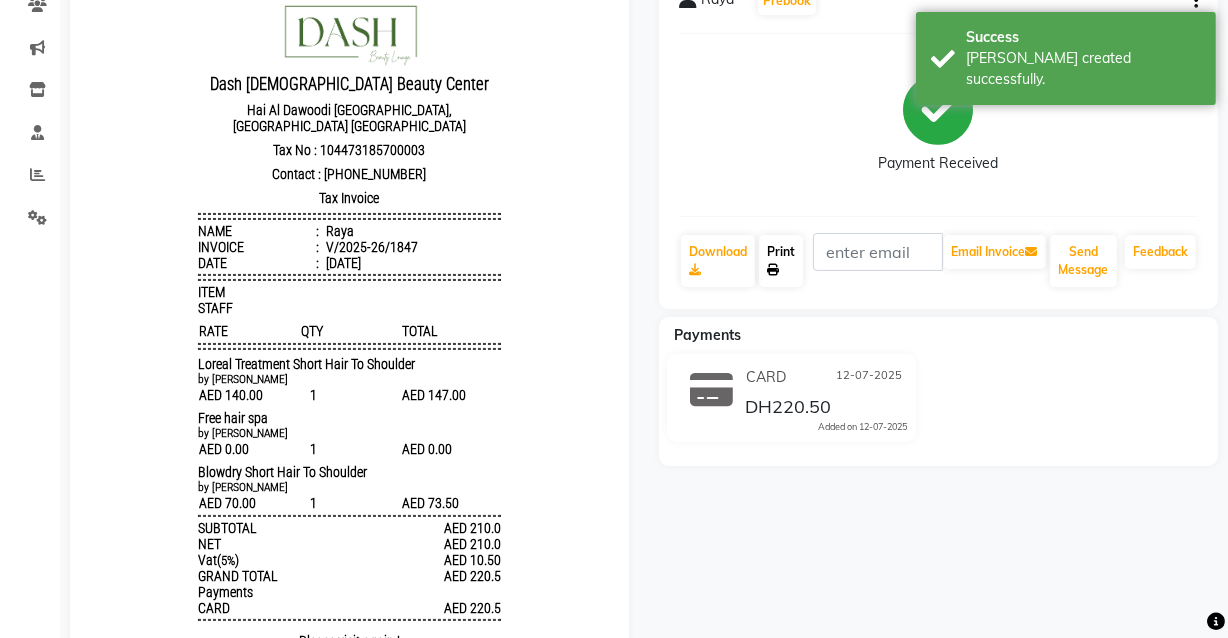 click on "Print" 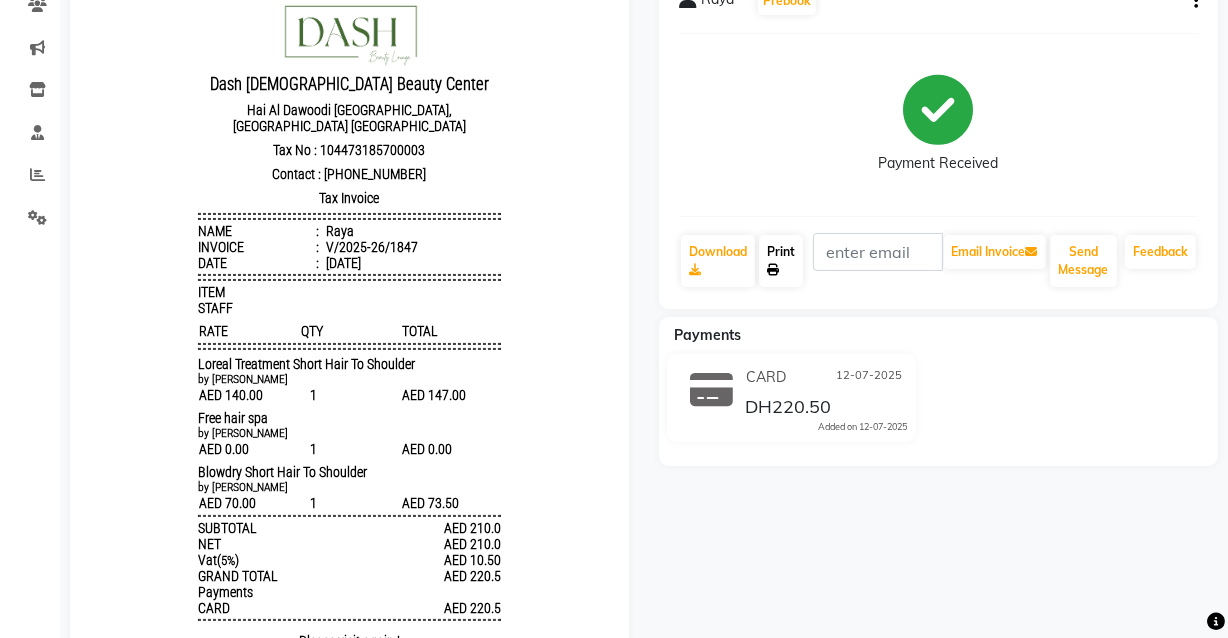 scroll, scrollTop: 0, scrollLeft: 0, axis: both 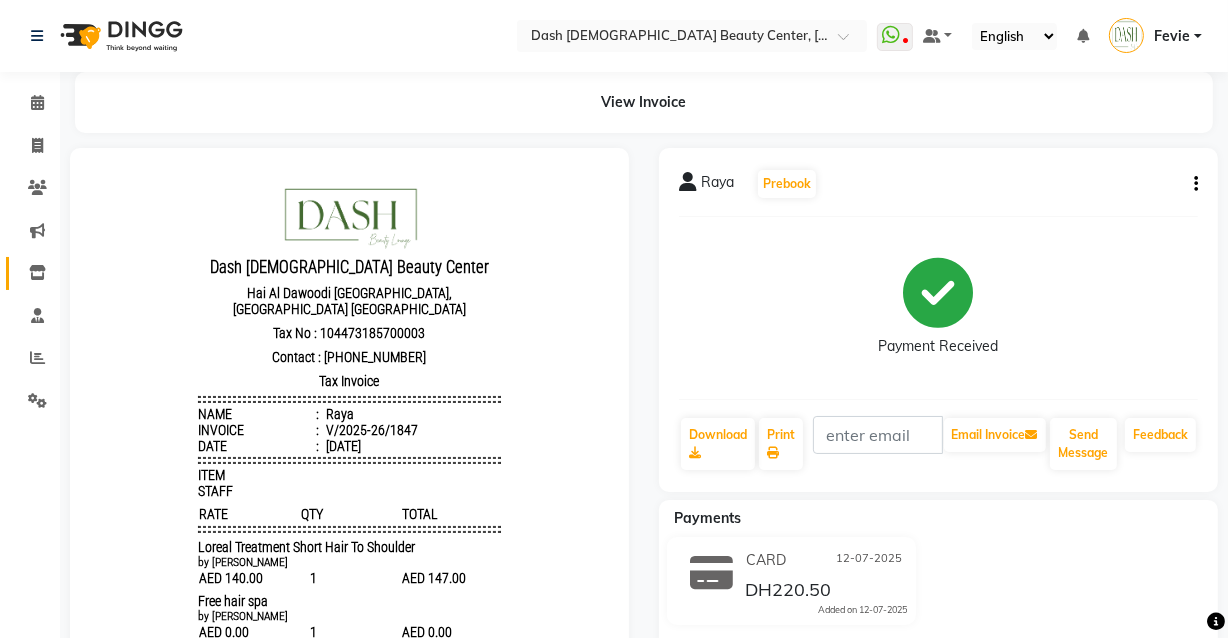 click 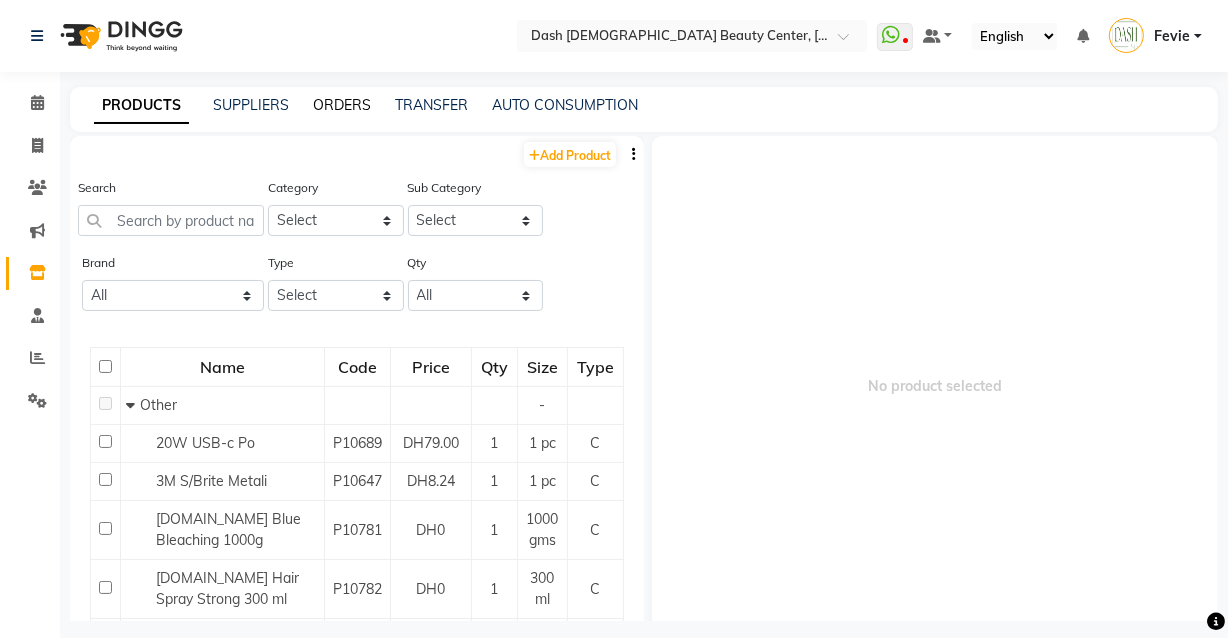 click on "ORDERS" 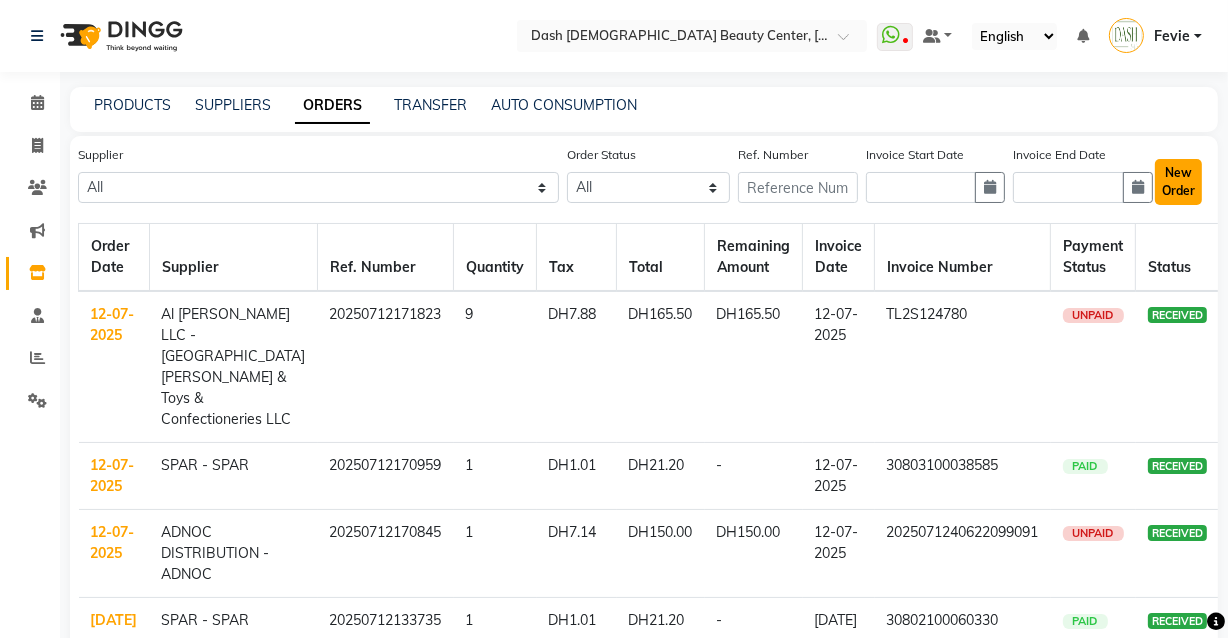 click on "New Order" 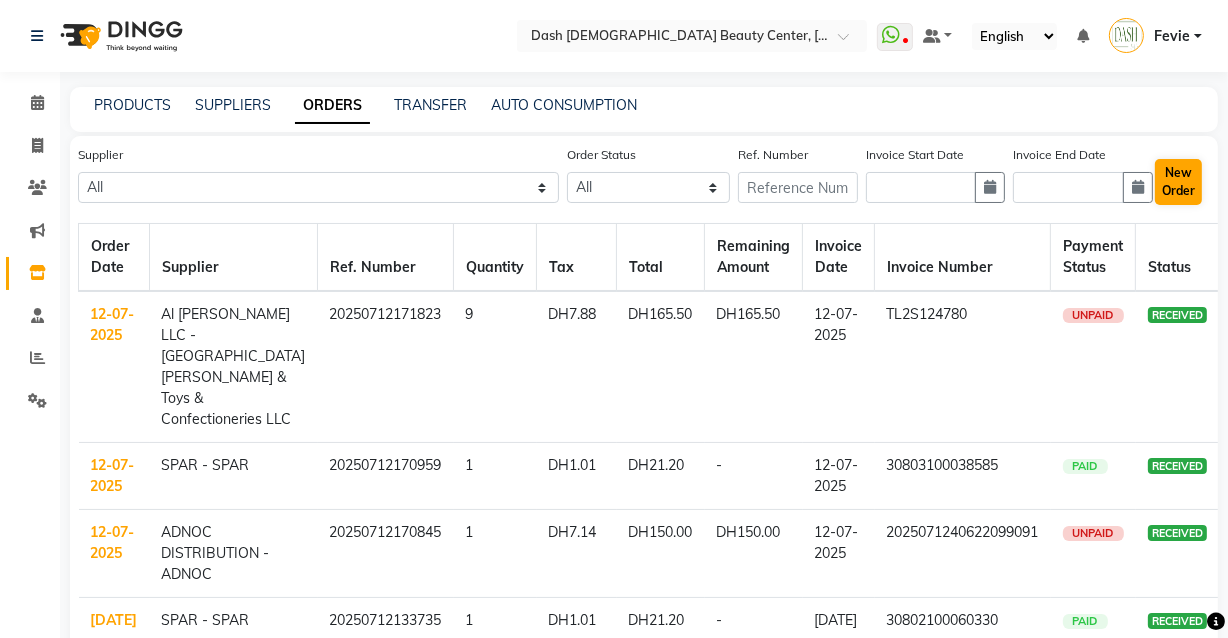select on "true" 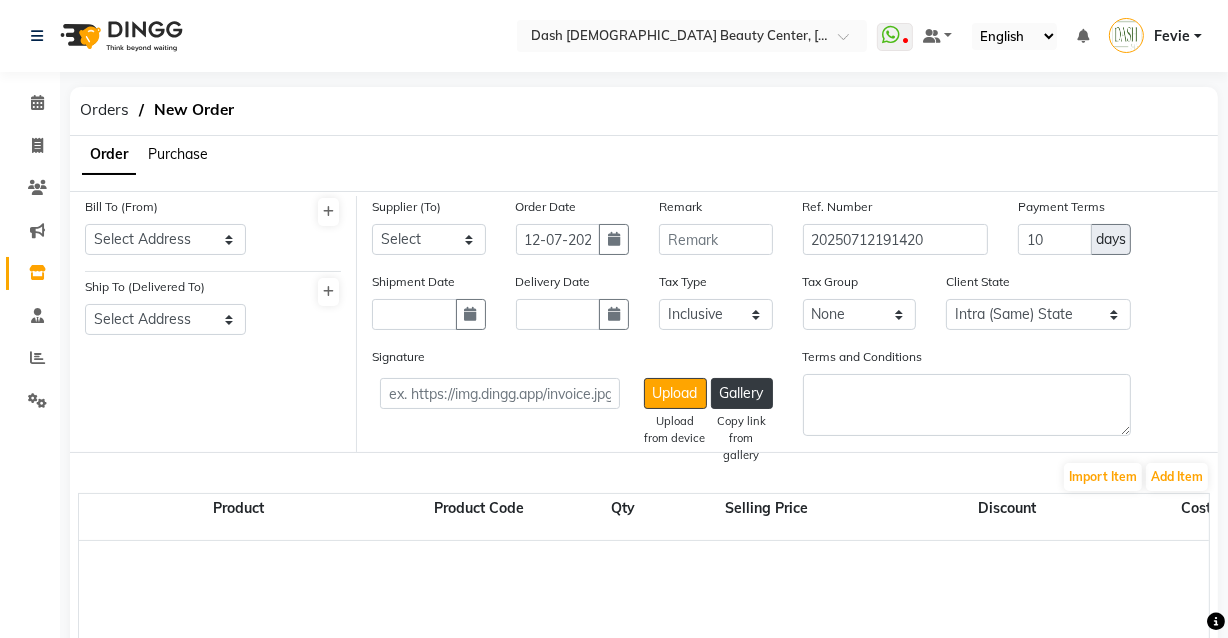 select on "3972" 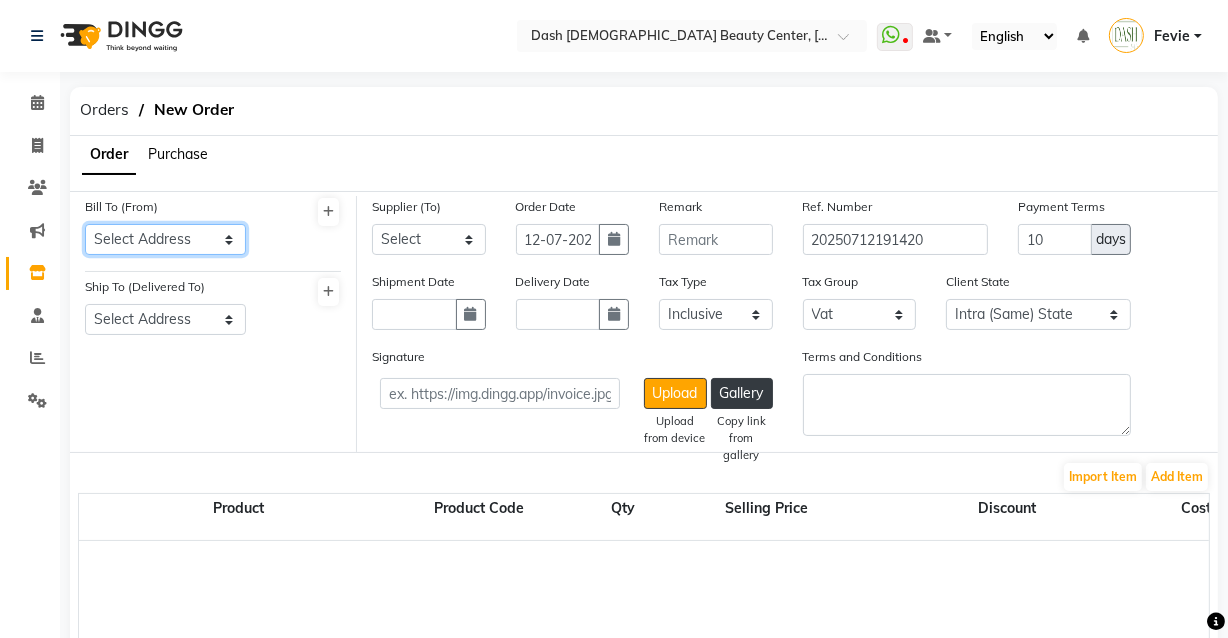 click on "Select Address  Shahbat Plaza" 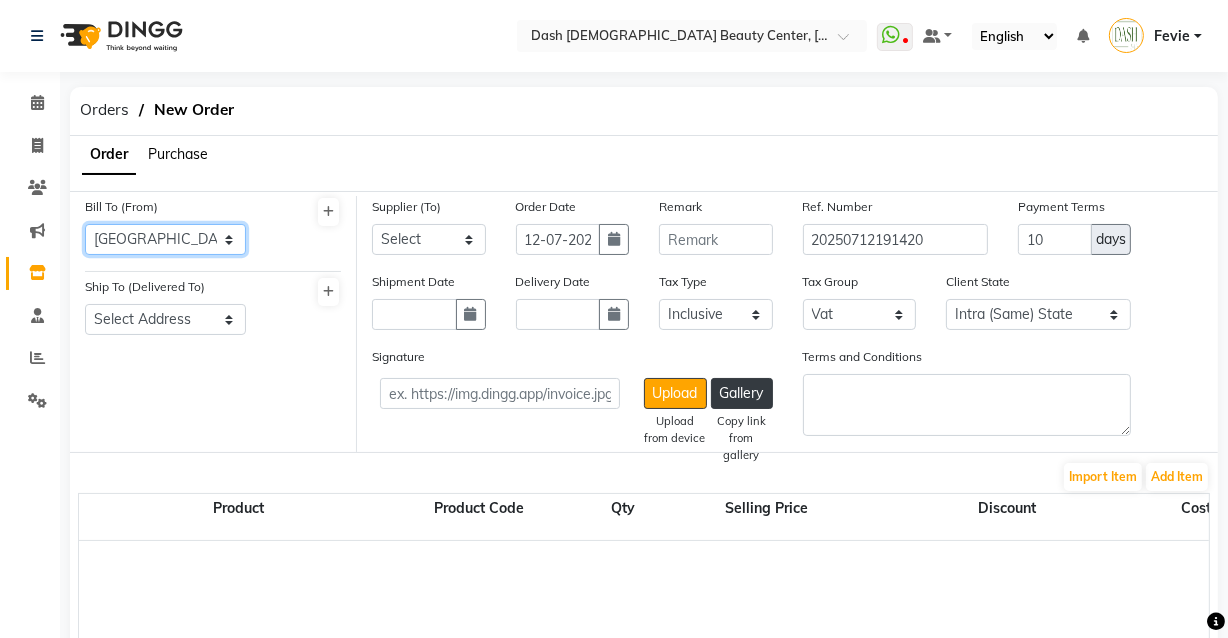 click on "Select Address  Shahbat Plaza" 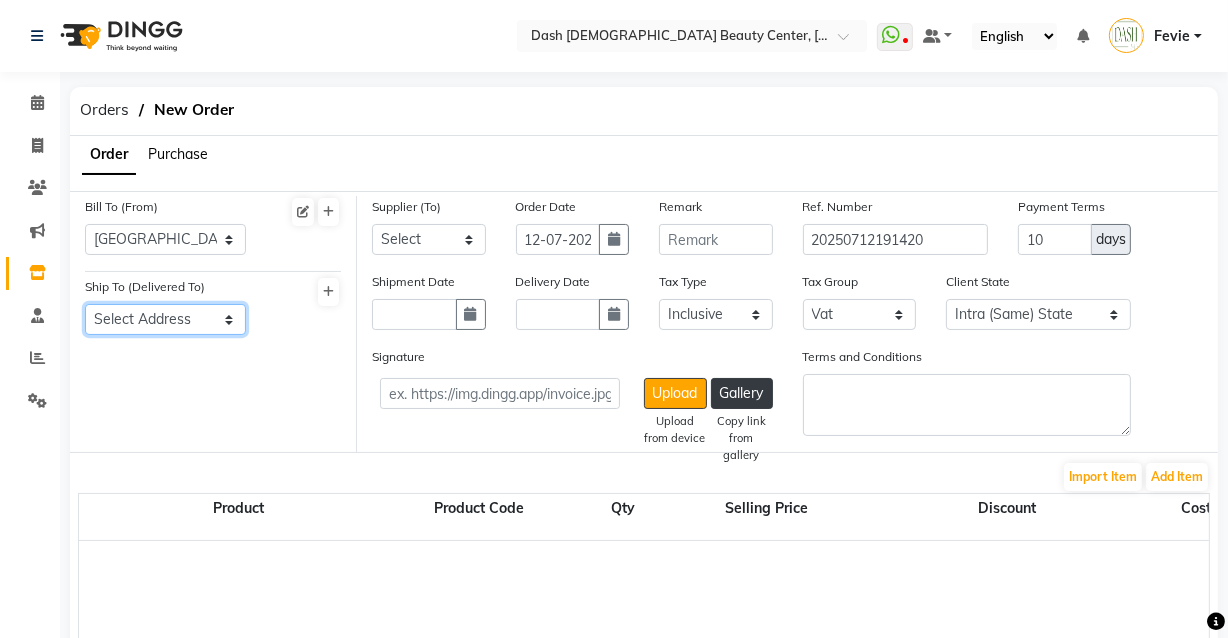 click on "Select Address  Shahbat Plaza" 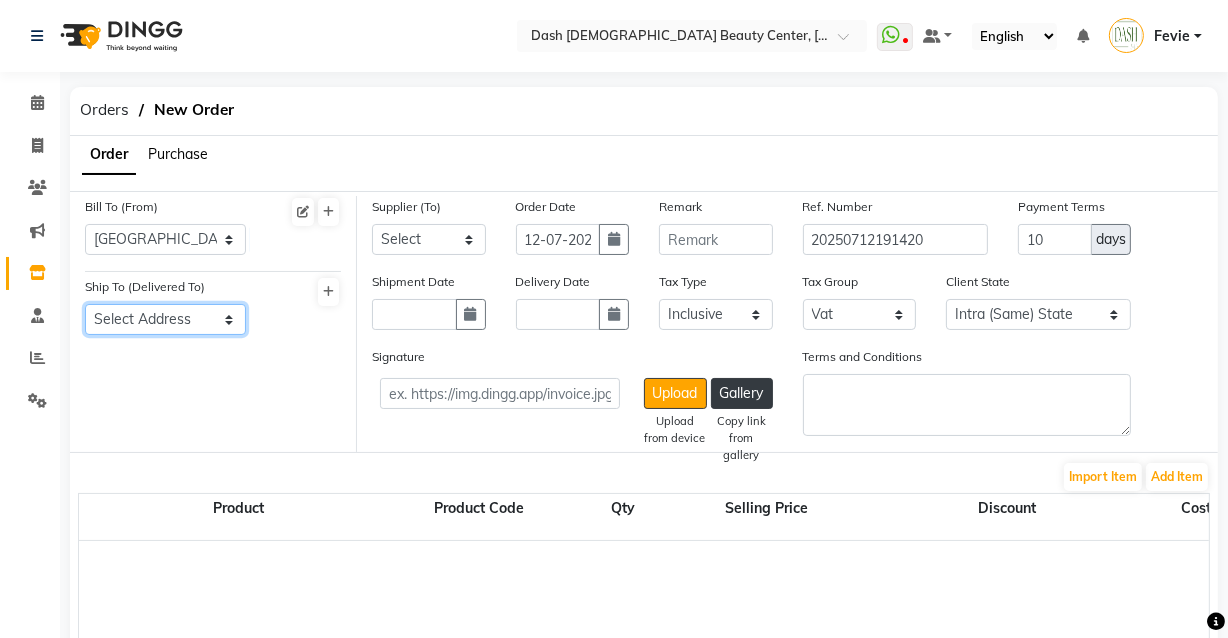 select on "1471" 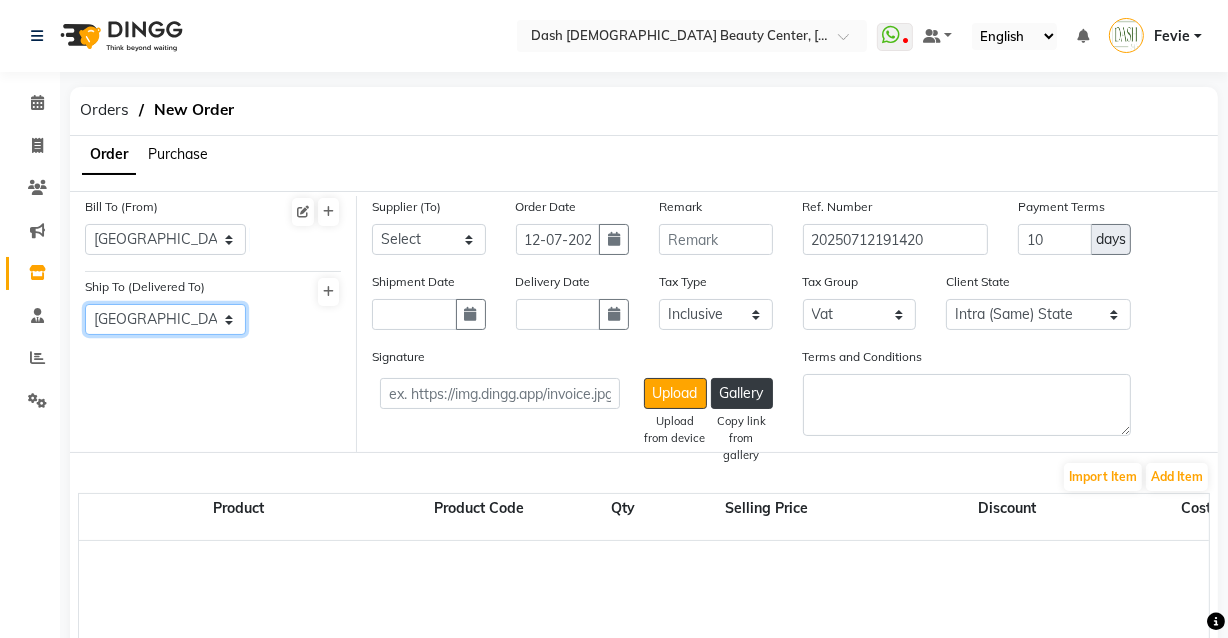 click on "Select Address  Shahbat Plaza" 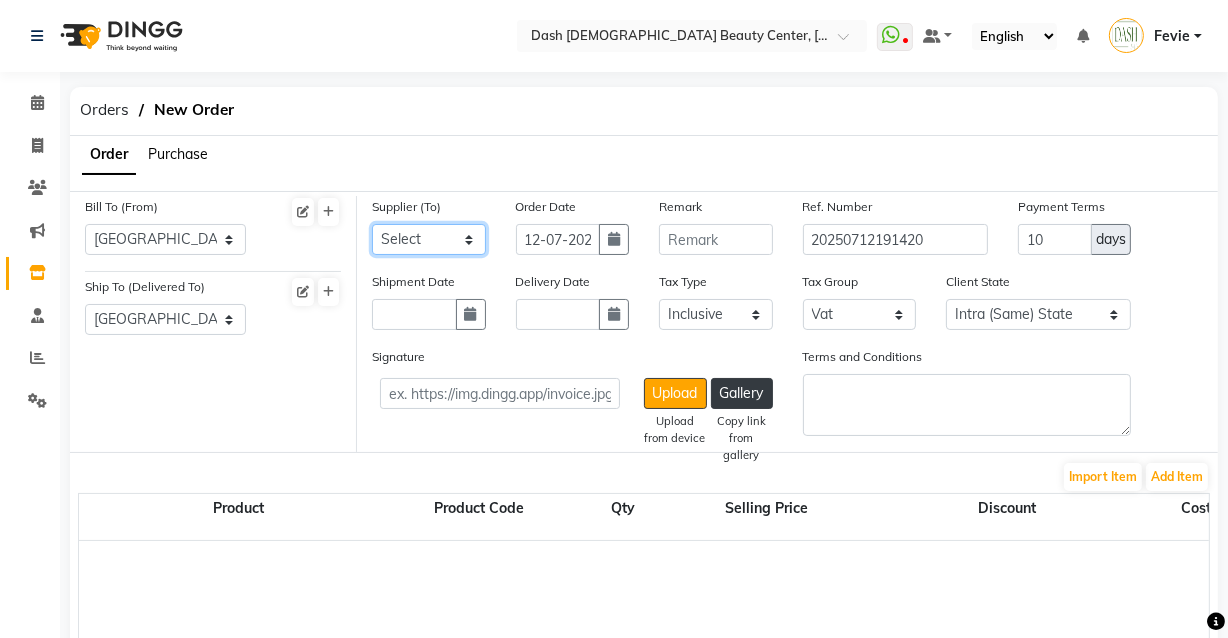 click on "Select SPAR - SPAR ADNOC DISTRIBUTION - ADNOC McDonald's - McDonald's Millia Cosmetics - Millia Cosmetics BASKIN ROBBINS - Baskin Robbins Aroos Al Batul - Argos Al Batul Henna Rashid Abdulla Grocery - Rashid Abdulla Grocery Store Darbar Restaurant - Darbar Restaurant  The Beauty Shop - The Beauty Shop Alpha med General Trading - Alphamed Golden Lili Cosmetics Trading Al Bushra LLC - Al Bushra Stationery & Toys & Confectioneries LLC GAME PLANET - Game Planet NAZIH - Nazih Beauty Supplies Co. L.L.C. JIMI GIFT MARKET LLC - JIMI GIFT MARKET Abdul Rahman Al Balouchi  - Abdul Rahman Al Balouchi Savora Food Industry LLC PEARL LLC - Pearl Specialty Coffee Roastery Al Jaser  - Al Jaser General Trading Jumbo Electronics Company Ltd - Jumbo Store Landmark Retail Investment Co. LLC - Home Box LA MARQUISE - La Marquise International FAKHR AL SHAEB - Fakhr Al Shaeb Food stuff WADI AL NOOR - Wadi Al Noor Modern Food Stuff LLC NATIONAL FLOWER LLC - National Flowers LLC - SPC Healthcare Trading Co. LLC - Dermalogica" 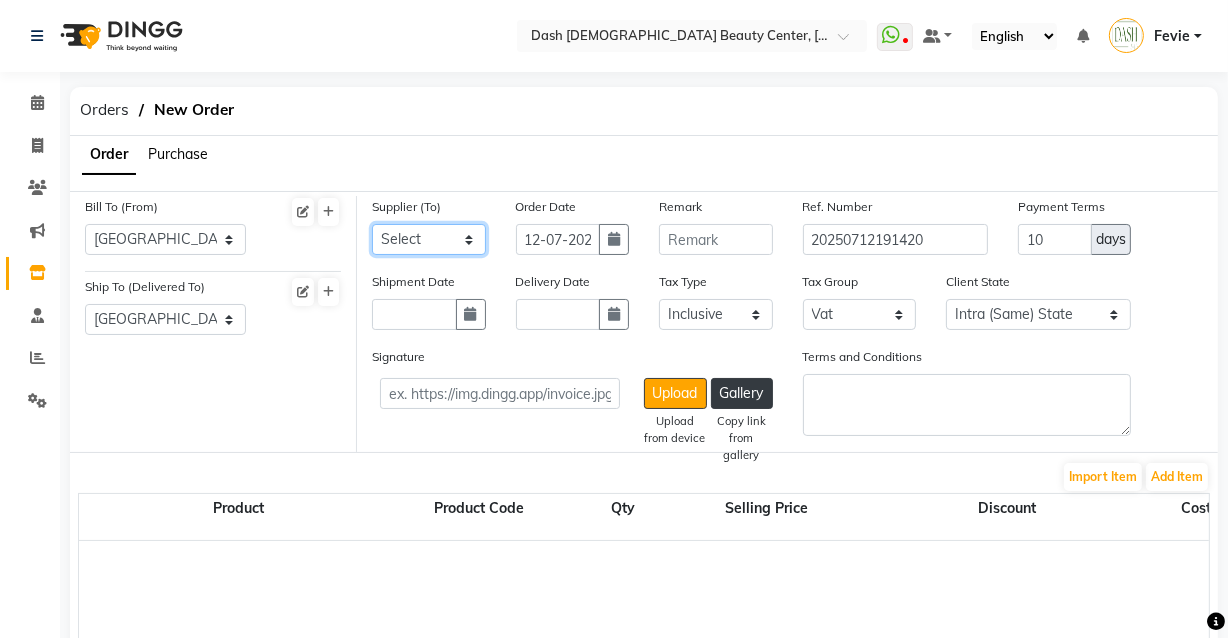select on "4804" 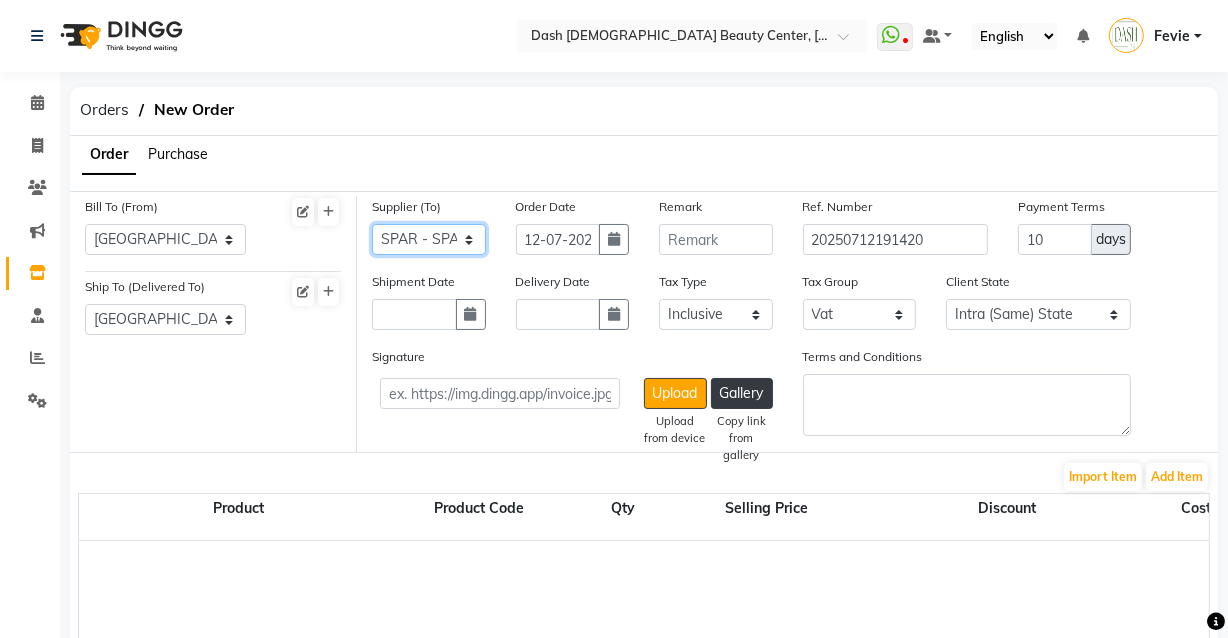 click on "Select SPAR - SPAR ADNOC DISTRIBUTION - ADNOC McDonald's - McDonald's Millia Cosmetics - Millia Cosmetics BASKIN ROBBINS - Baskin Robbins Aroos Al Batul - Argos Al Batul Henna Rashid Abdulla Grocery - Rashid Abdulla Grocery Store Darbar Restaurant - Darbar Restaurant  The Beauty Shop - The Beauty Shop Alpha med General Trading - Alphamed Golden Lili Cosmetics Trading Al Bushra LLC - Al Bushra Stationery & Toys & Confectioneries LLC GAME PLANET - Game Planet NAZIH - Nazih Beauty Supplies Co. L.L.C. JIMI GIFT MARKET LLC - JIMI GIFT MARKET Abdul Rahman Al Balouchi  - Abdul Rahman Al Balouchi Savora Food Industry LLC PEARL LLC - Pearl Specialty Coffee Roastery Al Jaser  - Al Jaser General Trading Jumbo Electronics Company Ltd - Jumbo Store Landmark Retail Investment Co. LLC - Home Box LA MARQUISE - La Marquise International FAKHR AL SHAEB - Fakhr Al Shaeb Food stuff WADI AL NOOR - Wadi Al Noor Modern Food Stuff LLC NATIONAL FLOWER LLC - National Flowers LLC - SPC Healthcare Trading Co. LLC - Dermalogica" 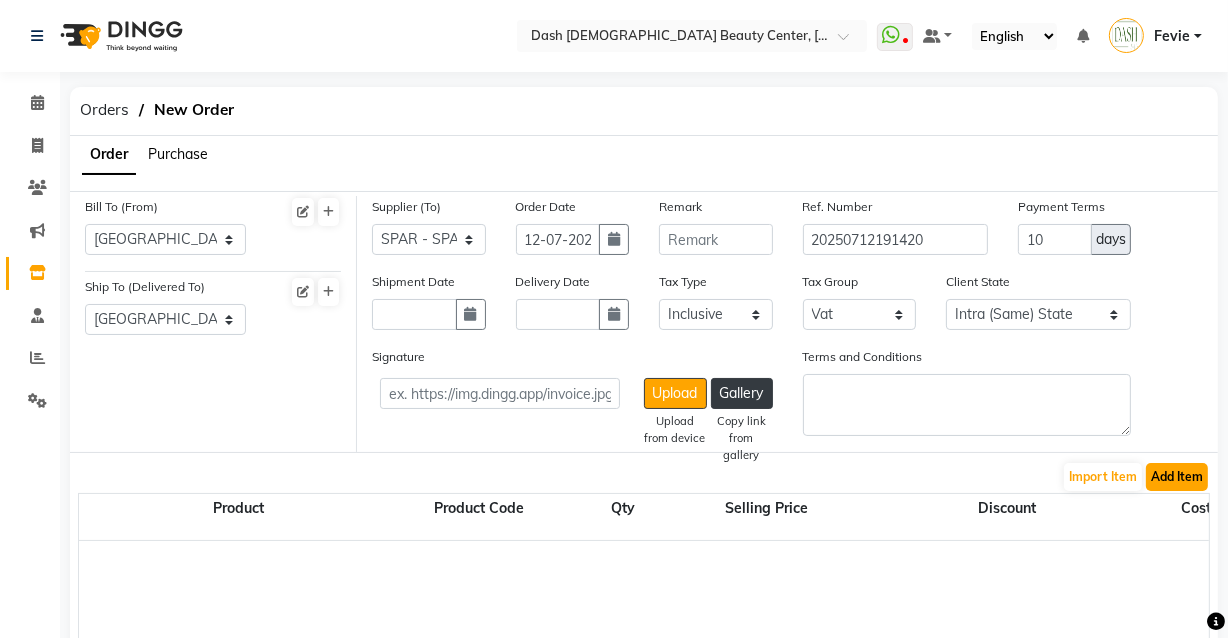 click on "Add Item" 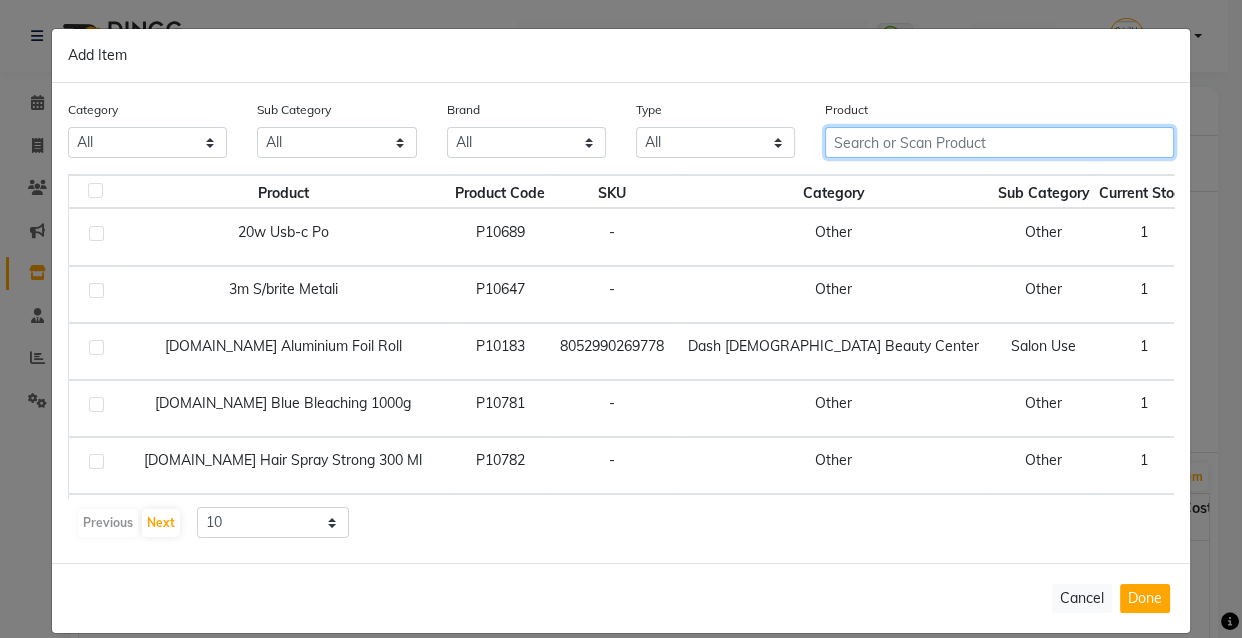 click 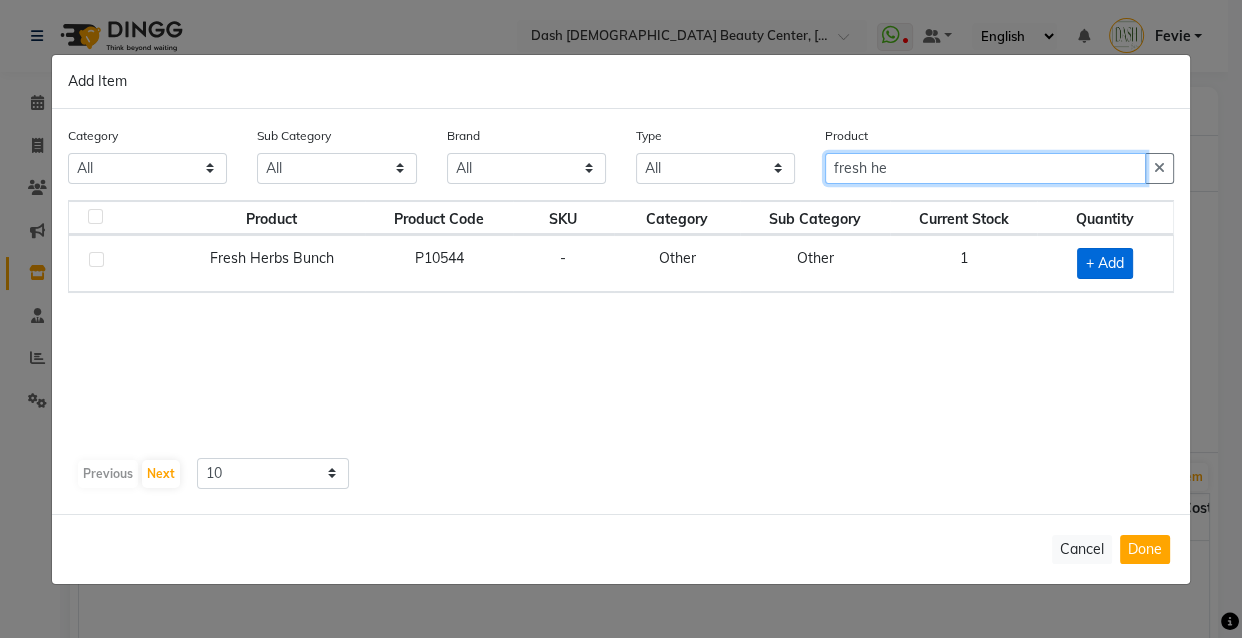 type on "fresh he" 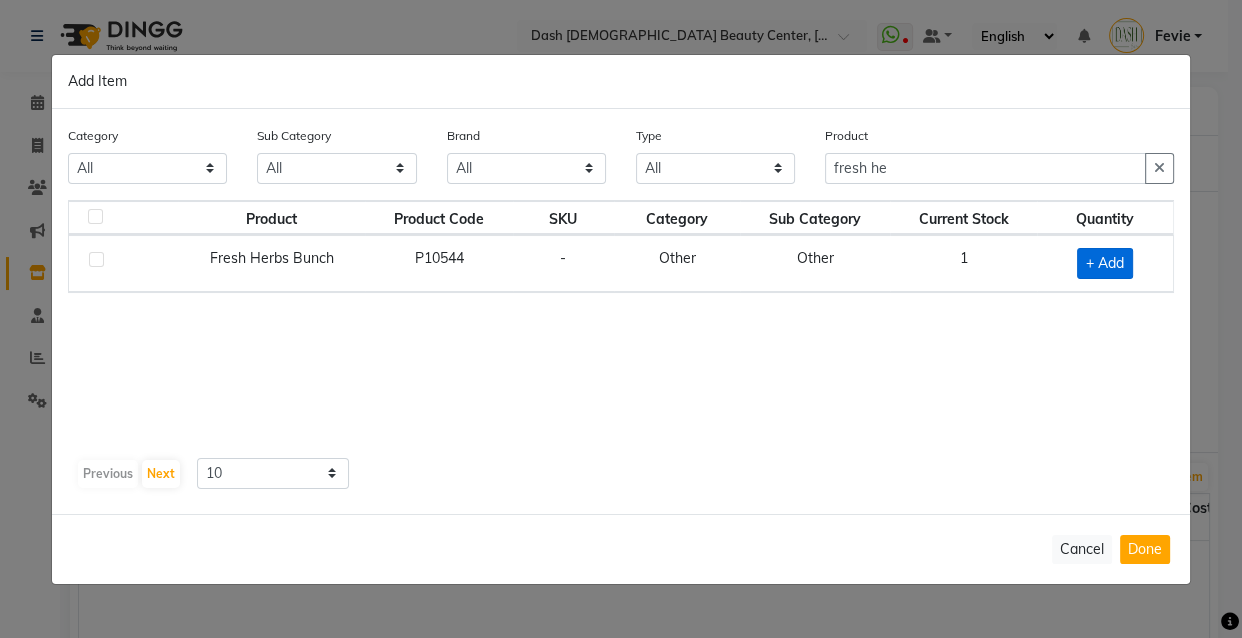 click on "+ Add" 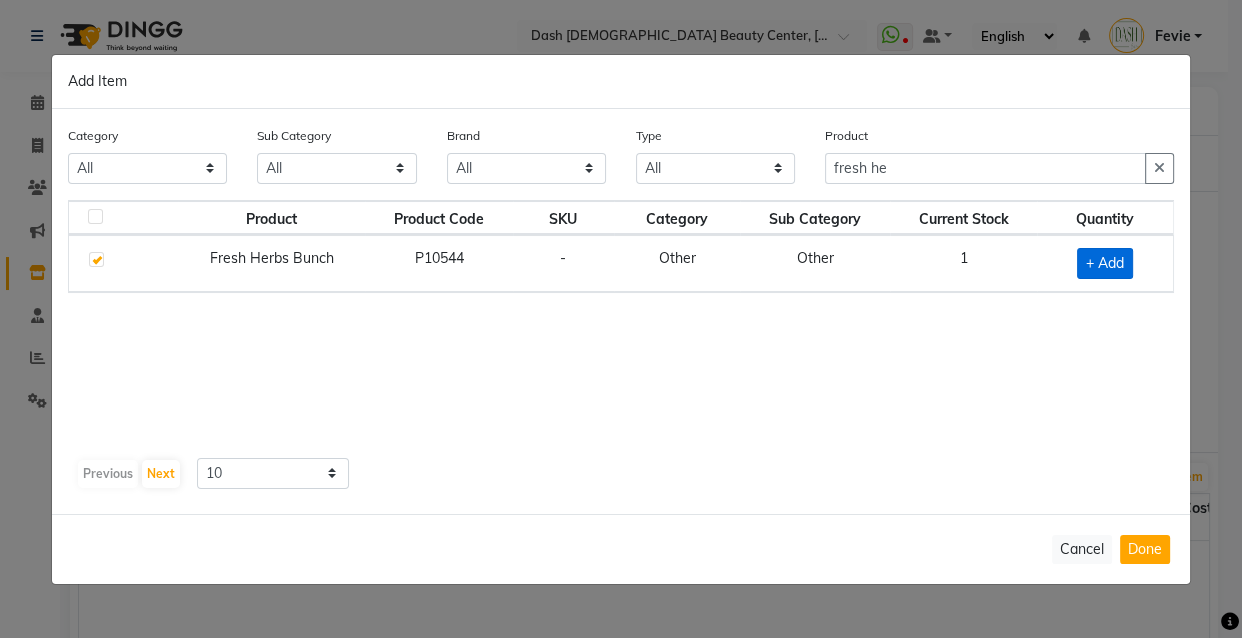 checkbox on "true" 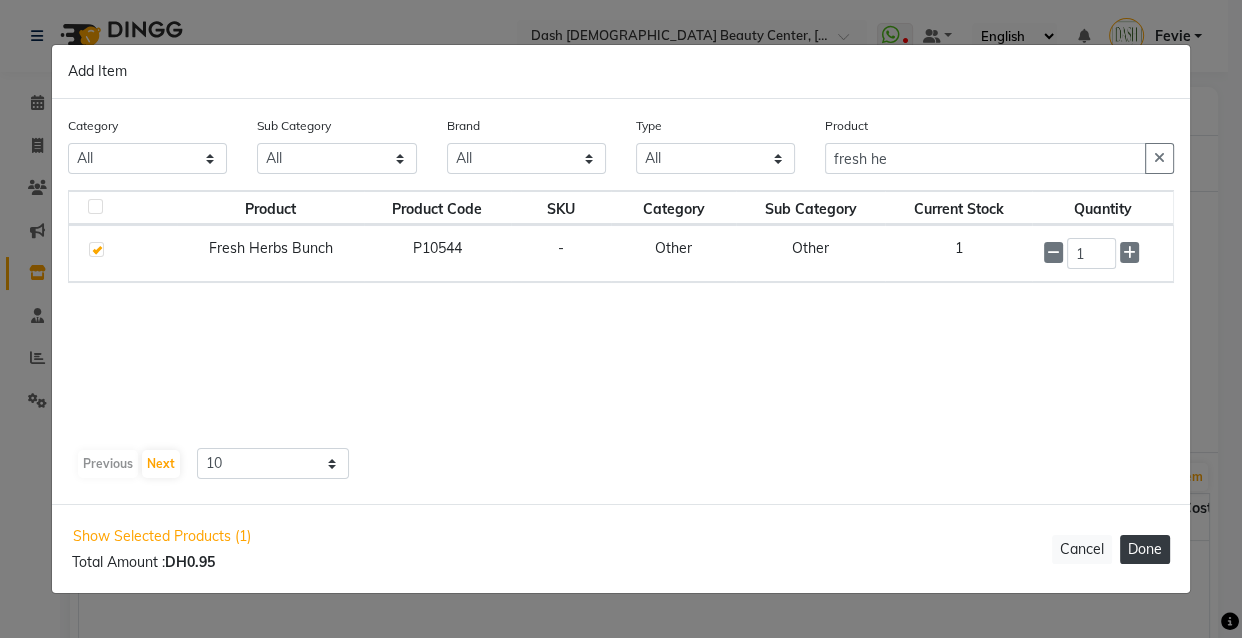 click on "Done" 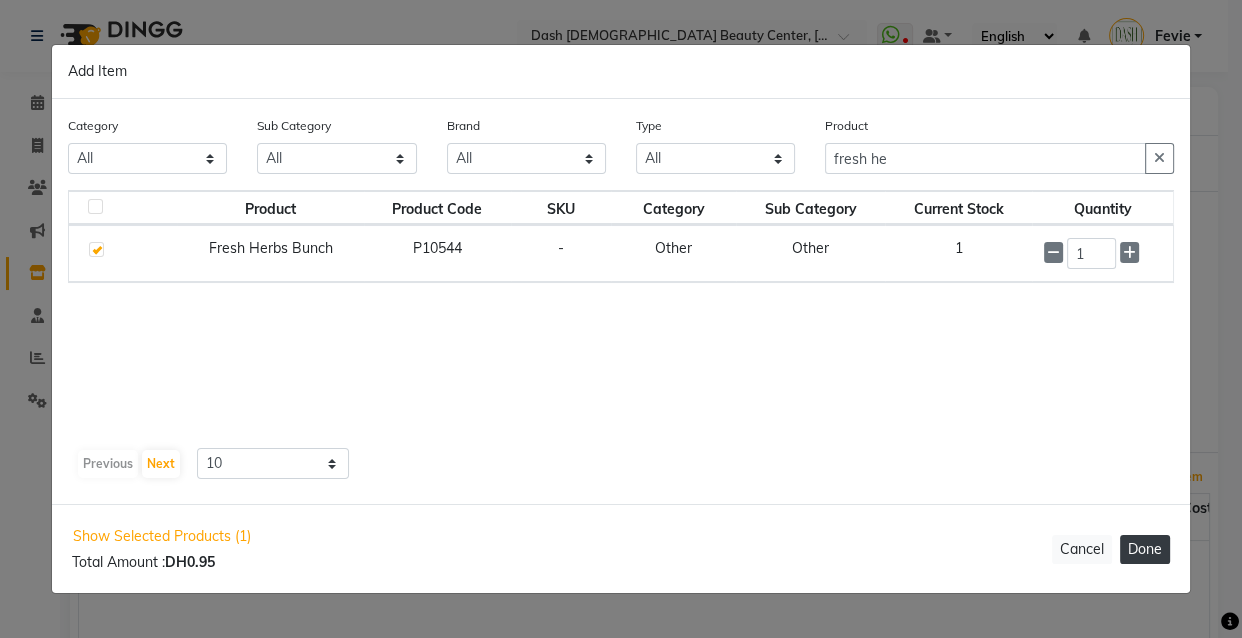 select on "3972" 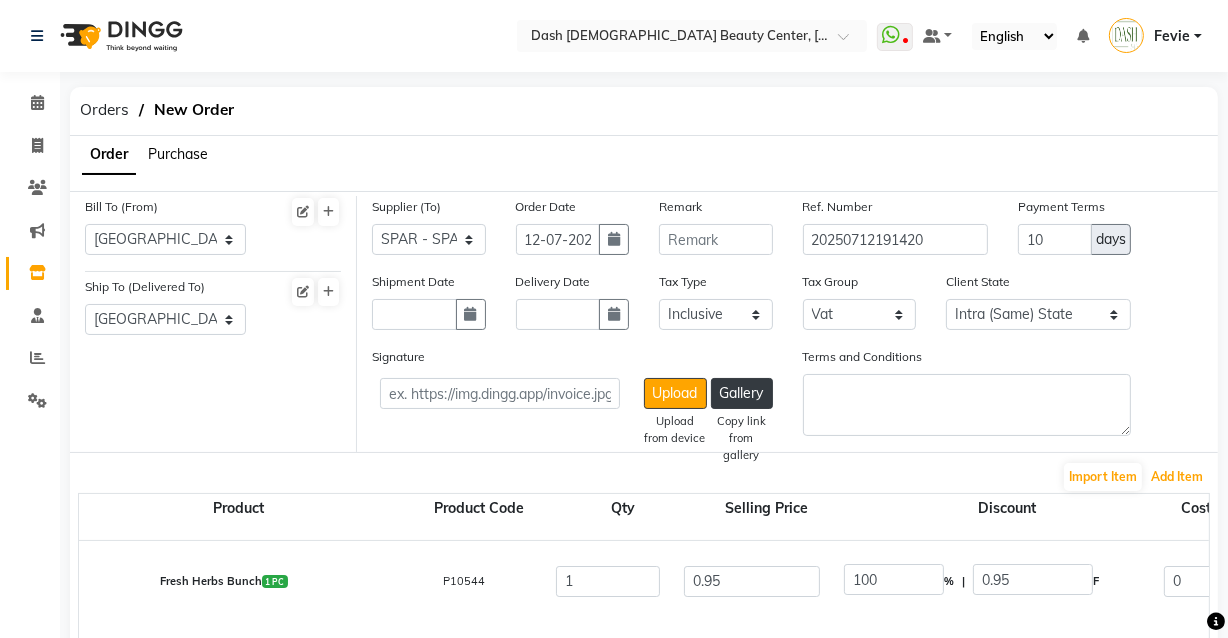 scroll, scrollTop: 15, scrollLeft: 0, axis: vertical 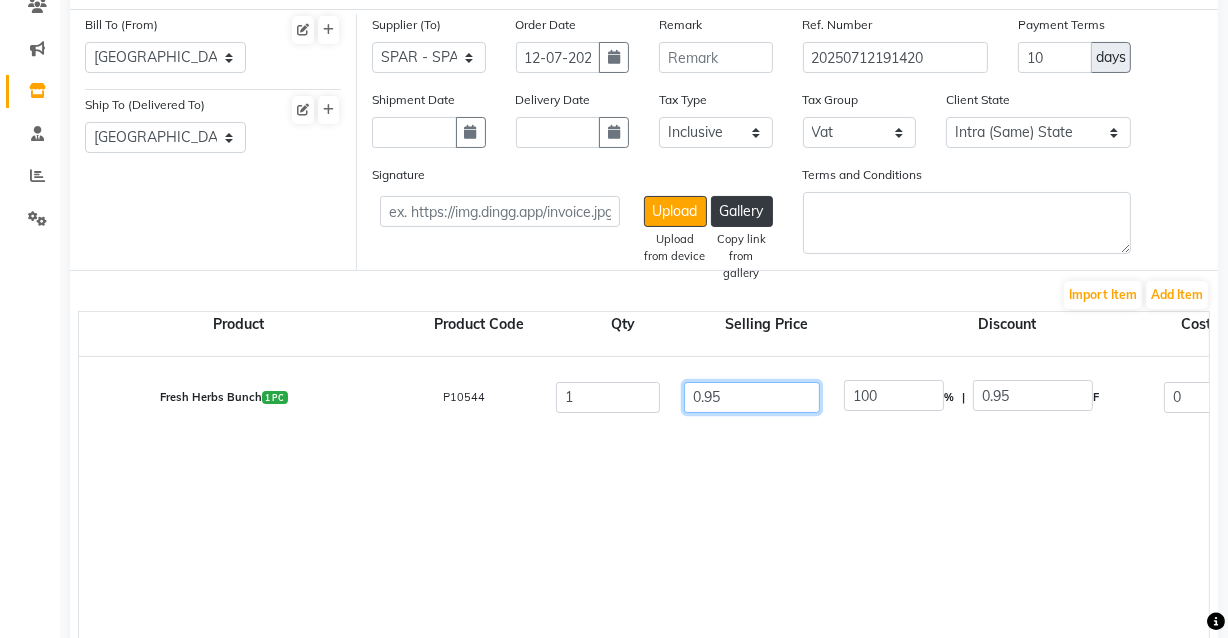 click on "0.95" 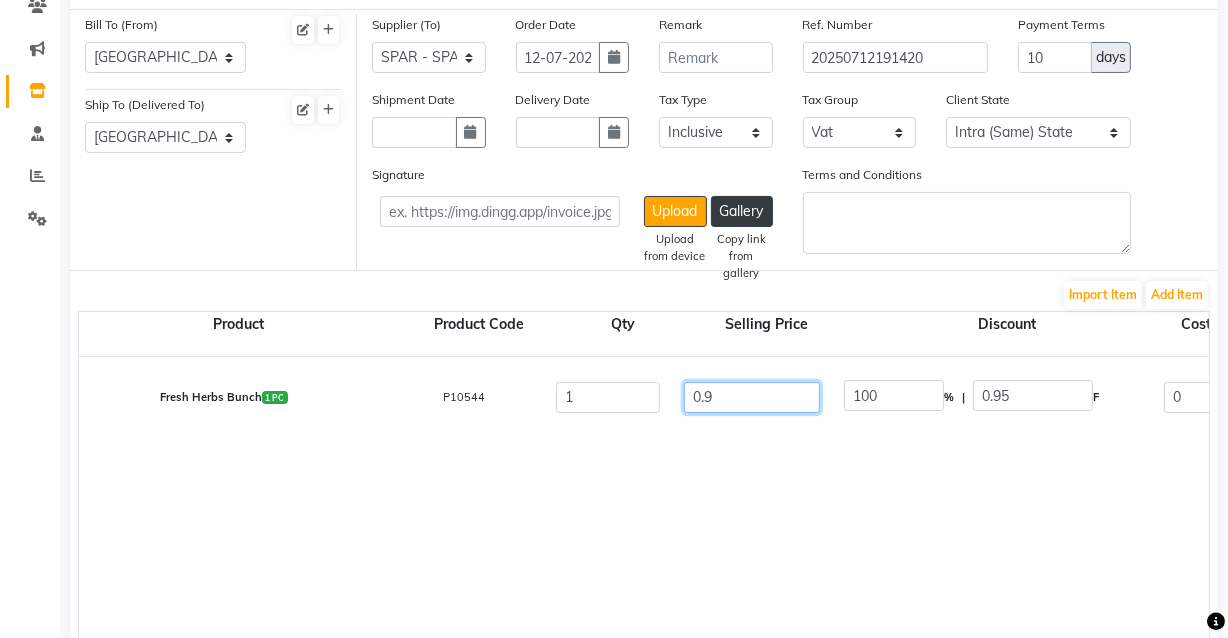 type on "105.56" 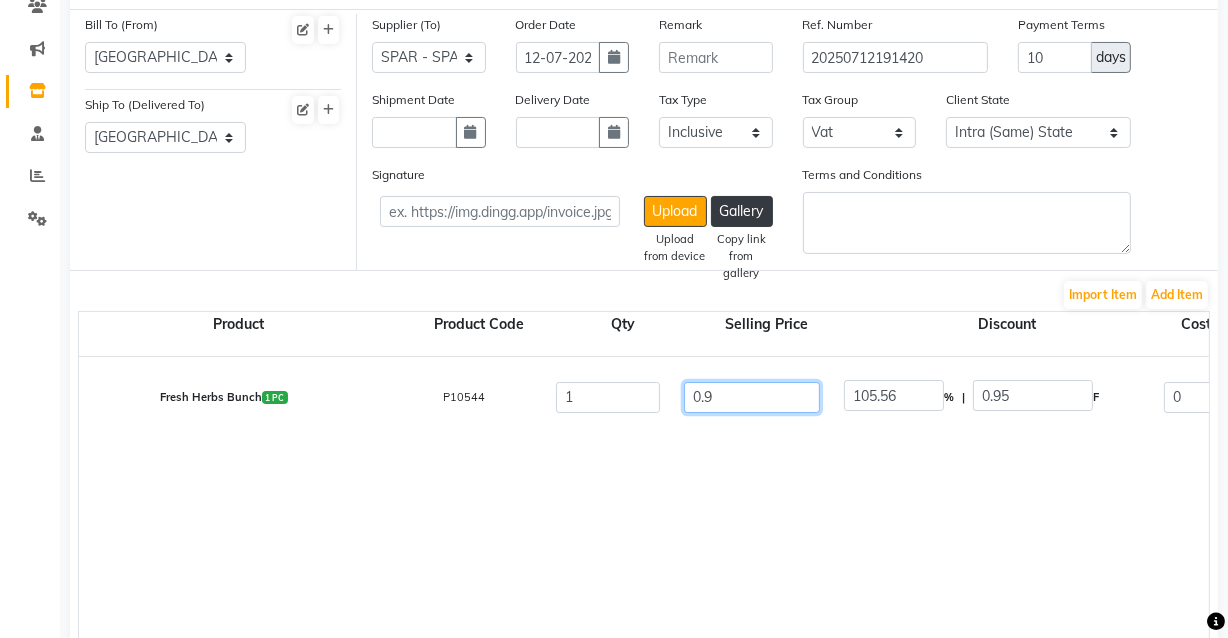 type on "0" 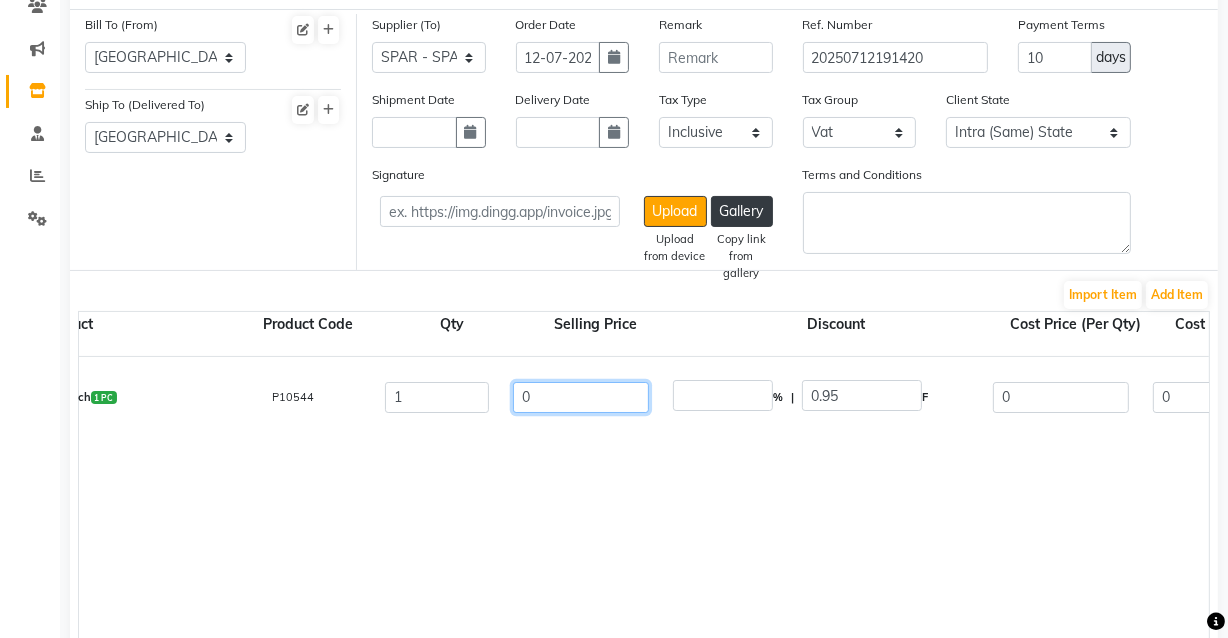scroll, scrollTop: 15, scrollLeft: 238, axis: both 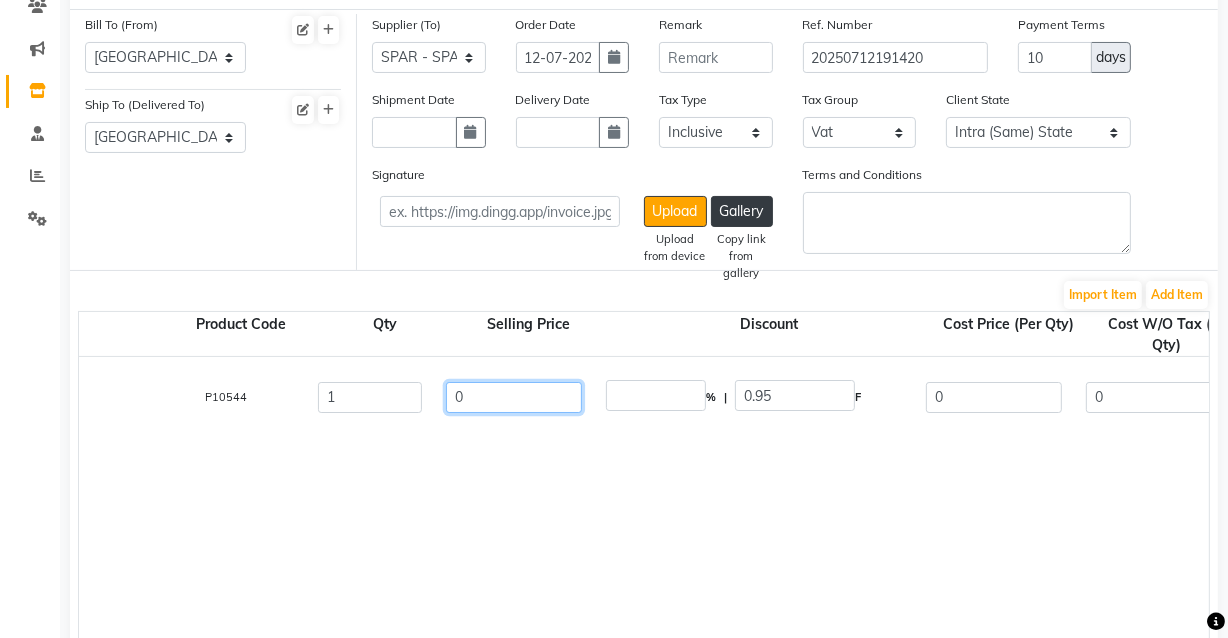 type on "0" 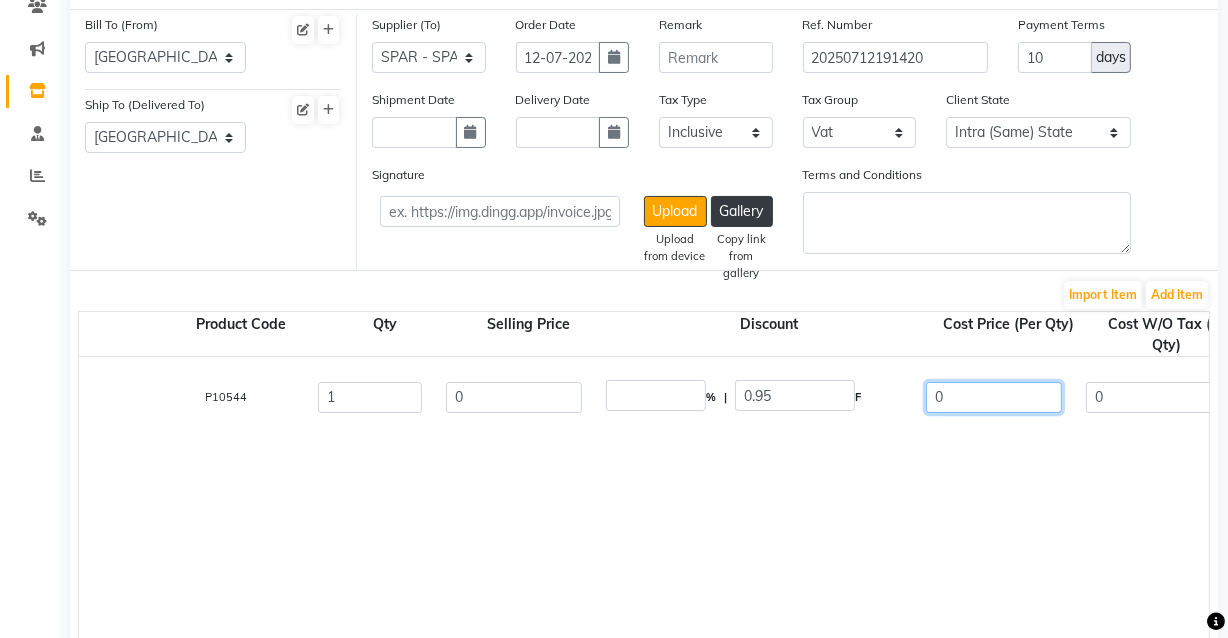 click on "0" 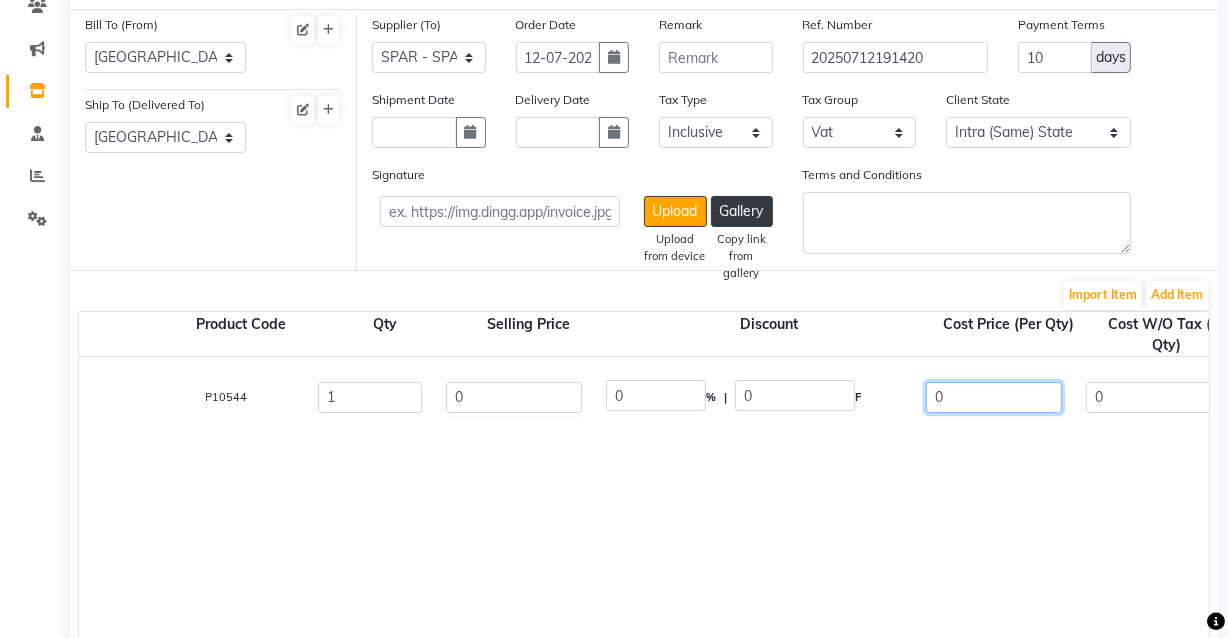 type on "0.9" 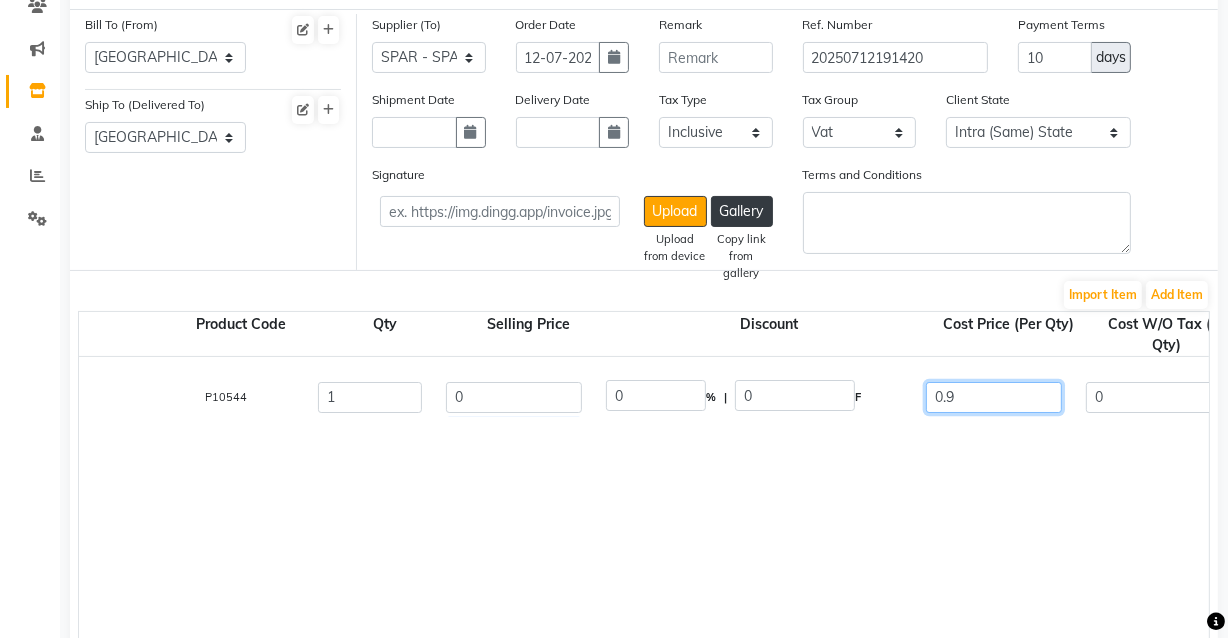 type on "0.95" 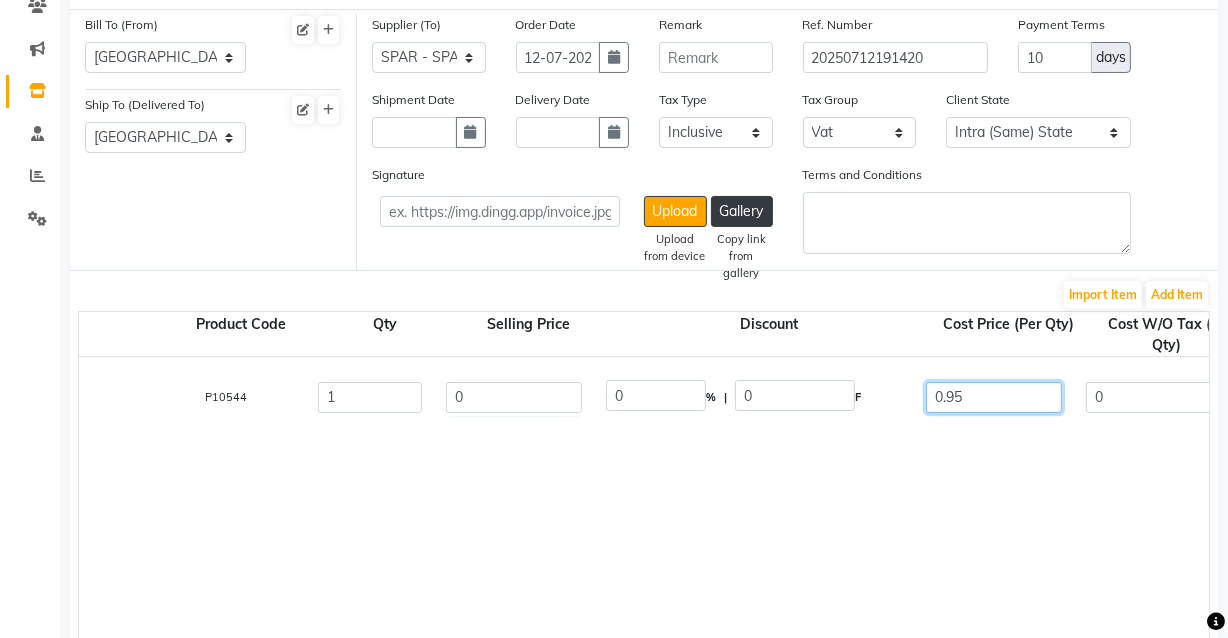 type on "0.9" 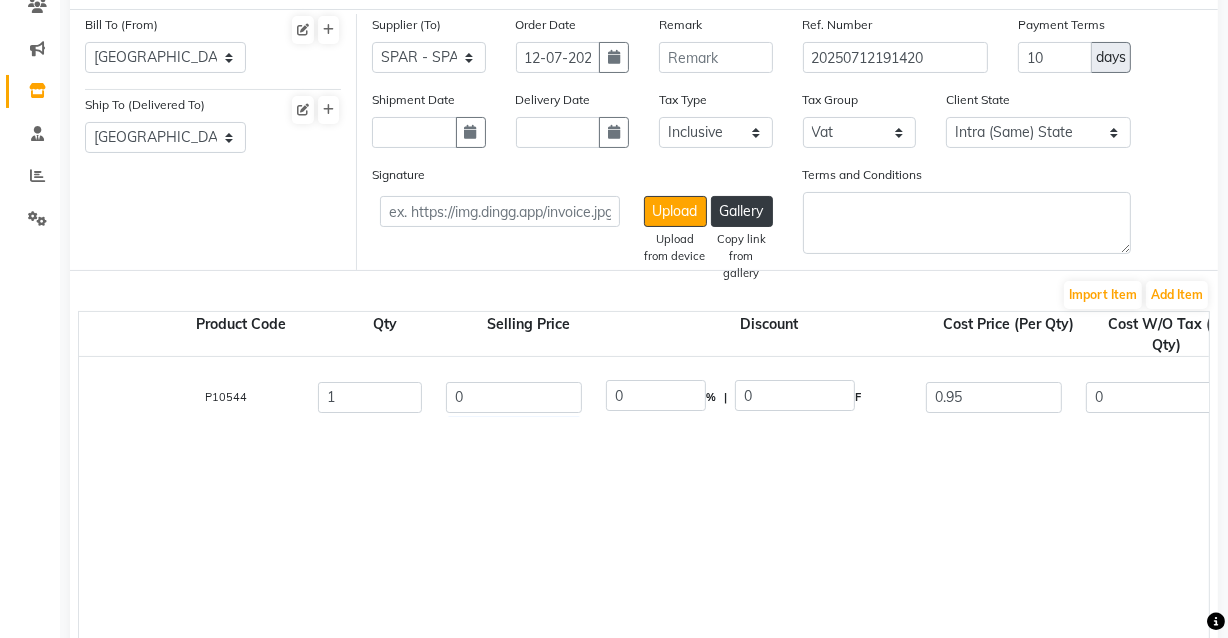 click on "Fresh Herbs Bunch  1 PC  P10544  1 0 0 % | 0 F 0.95 0 0.9 None Vat  (5%)  0 0.9" 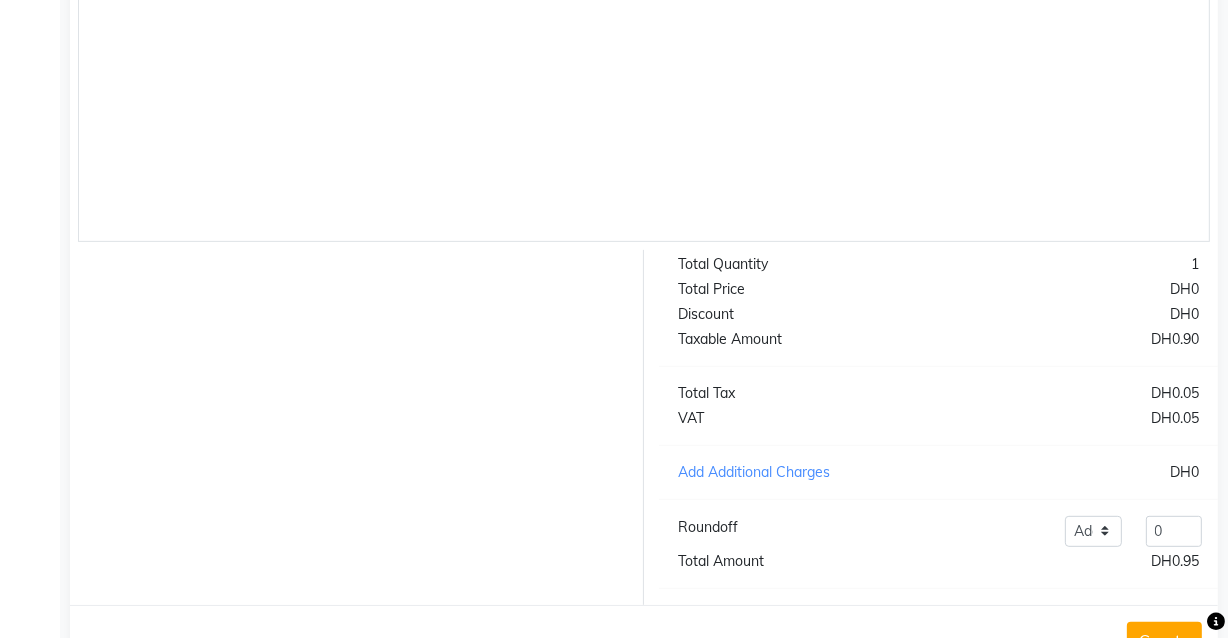 scroll, scrollTop: 769, scrollLeft: 0, axis: vertical 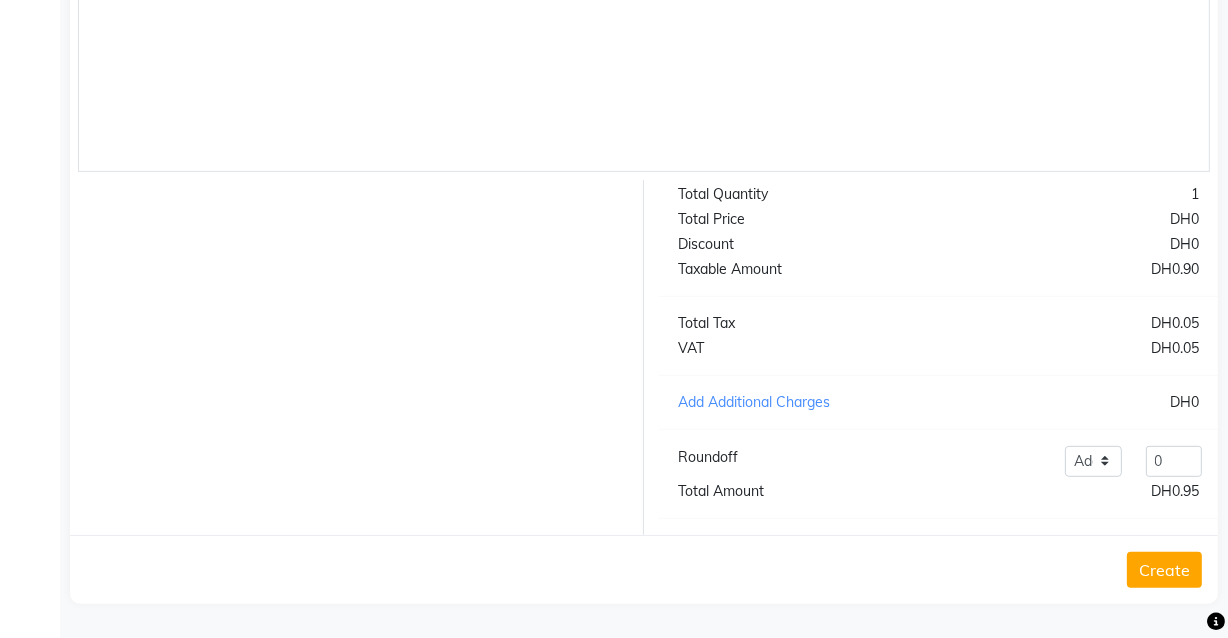 click on "Create" 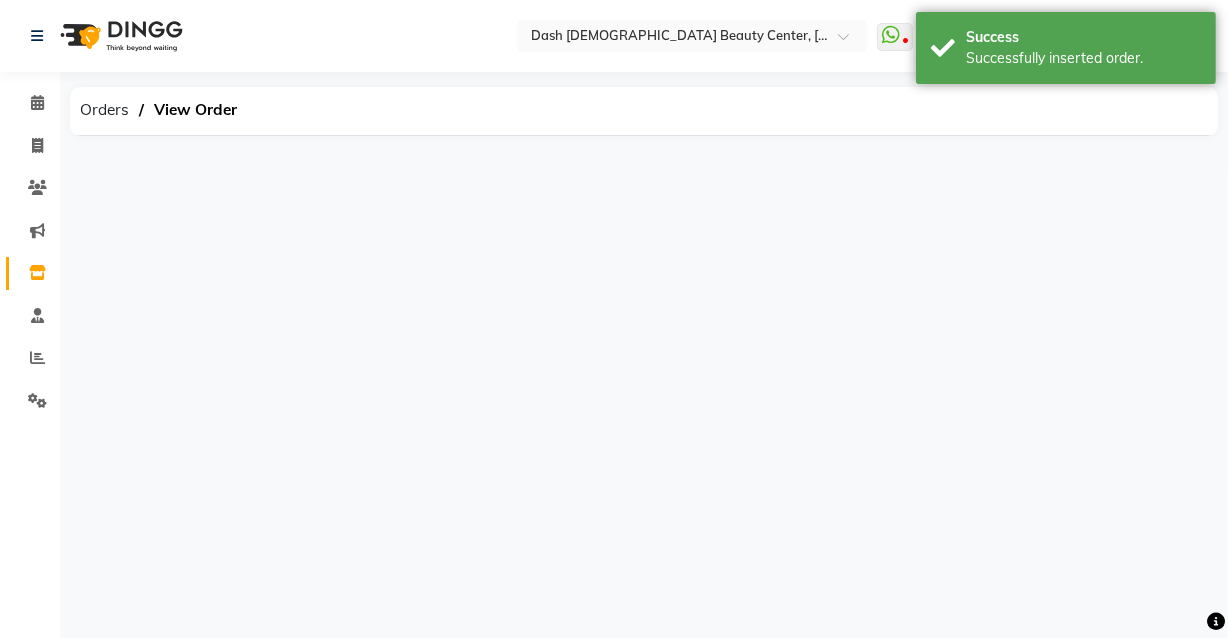 scroll, scrollTop: 0, scrollLeft: 0, axis: both 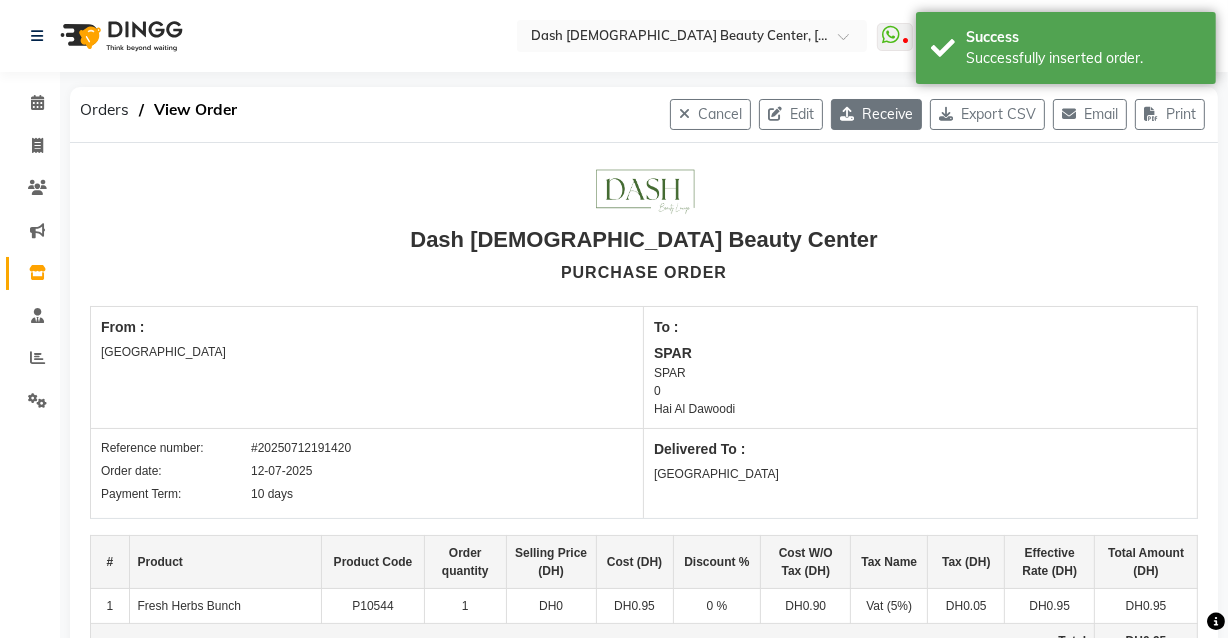 click on "Receive" 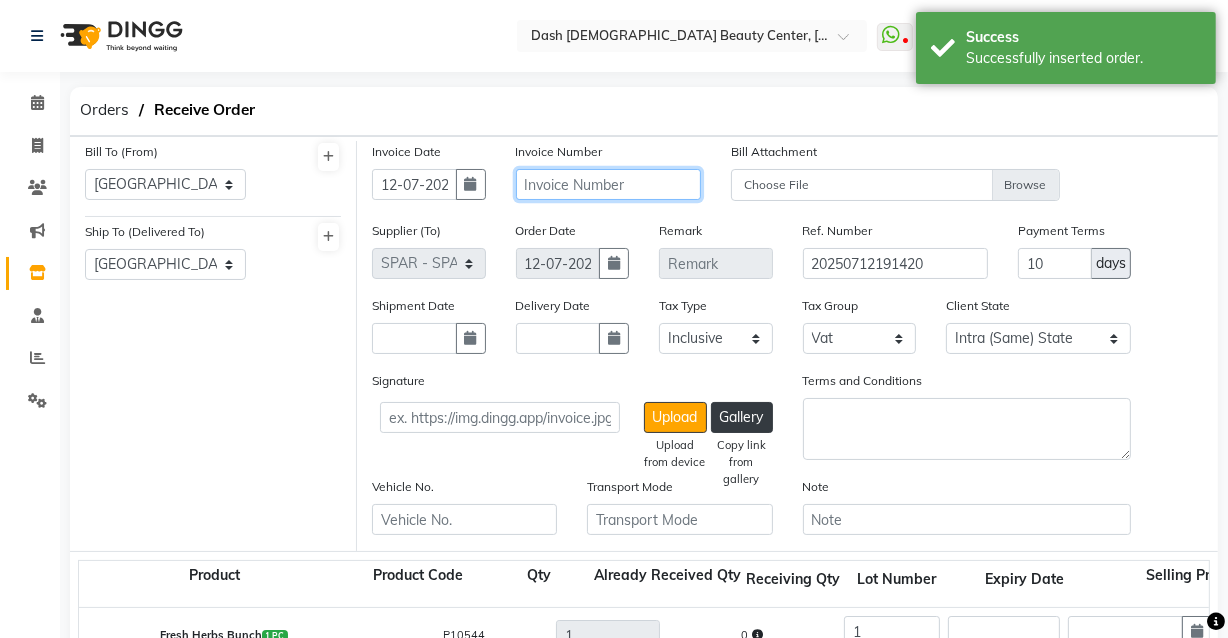 click 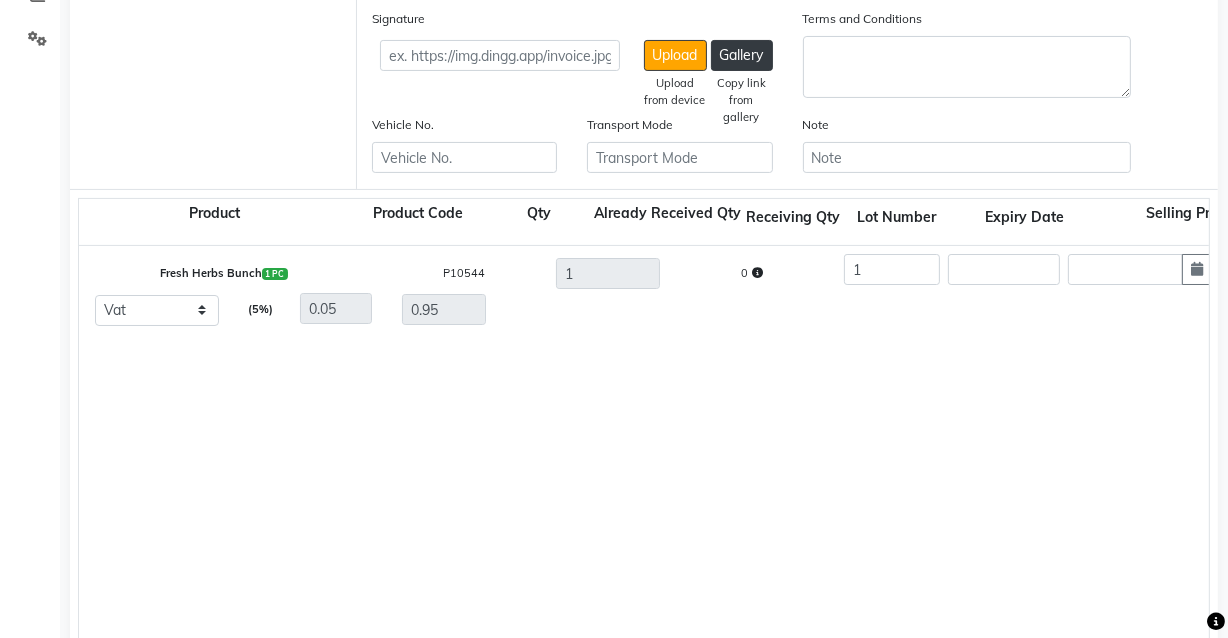 scroll, scrollTop: 364, scrollLeft: 0, axis: vertical 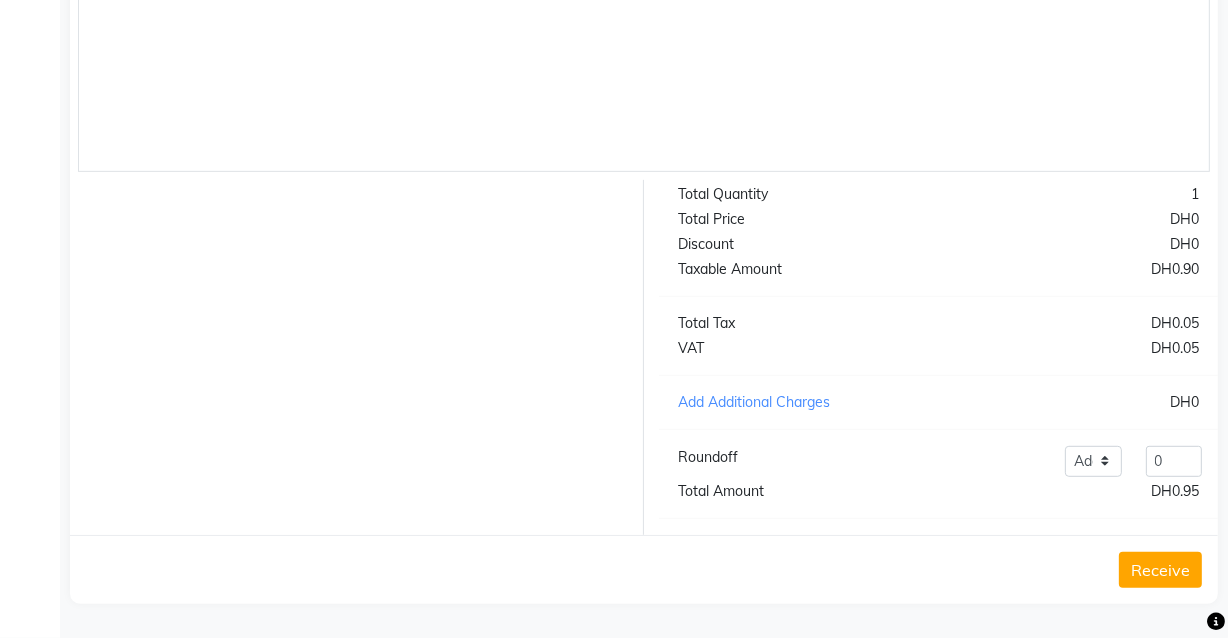 type on "30803100038606" 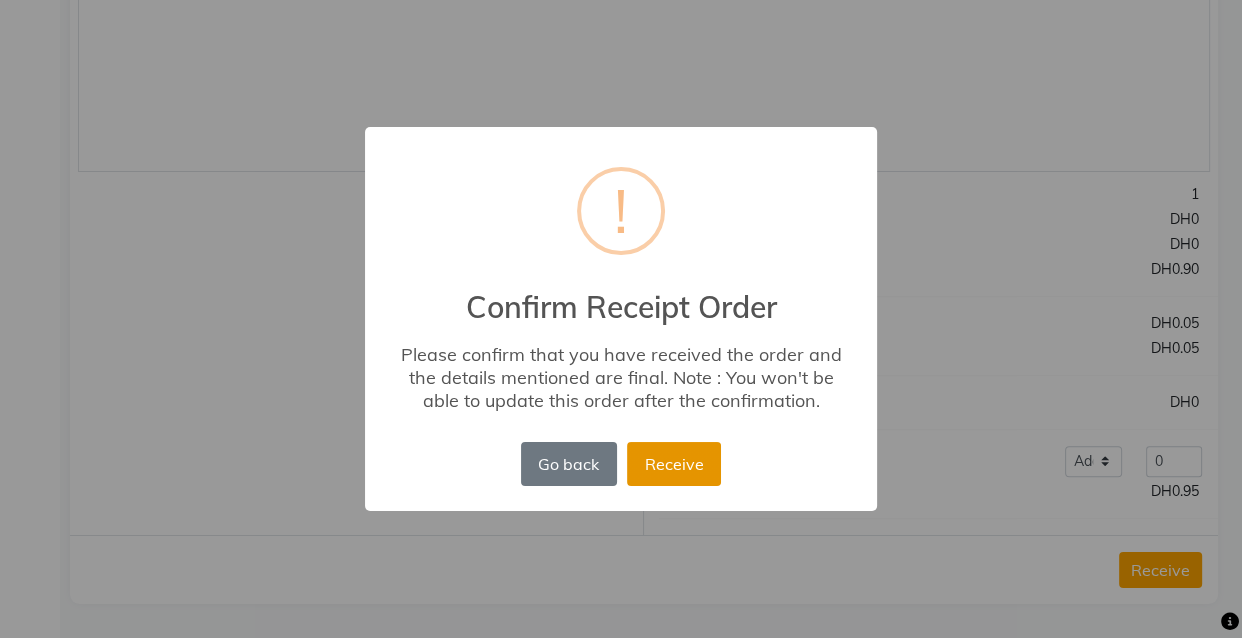 click on "Receive" at bounding box center [674, 464] 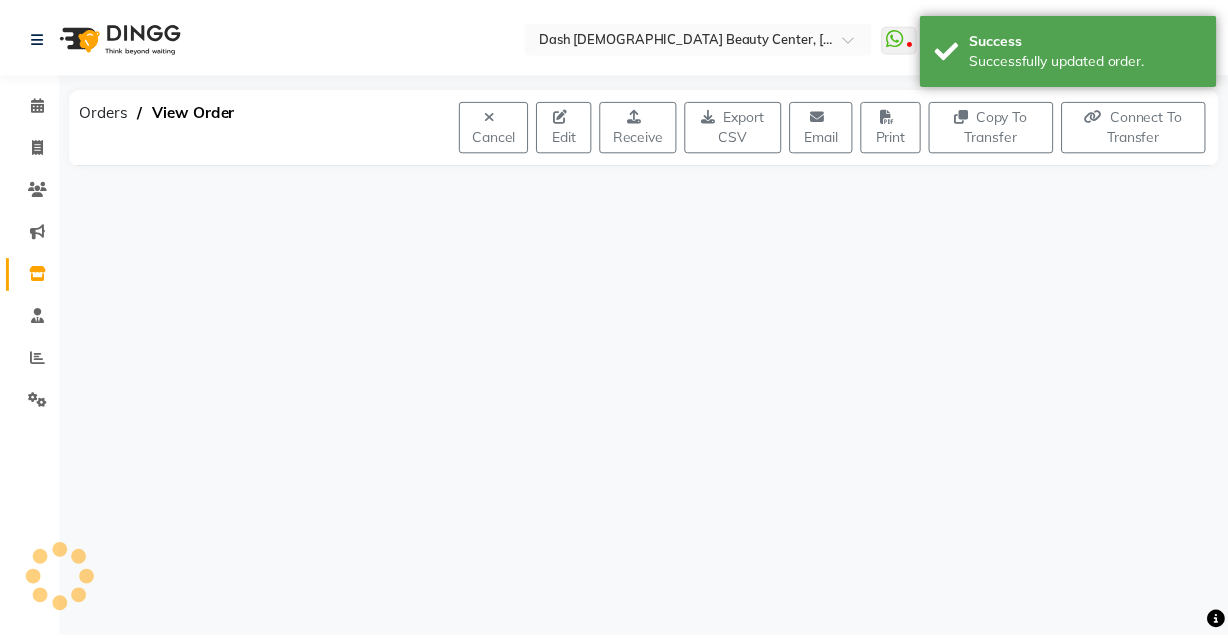 scroll, scrollTop: 0, scrollLeft: 0, axis: both 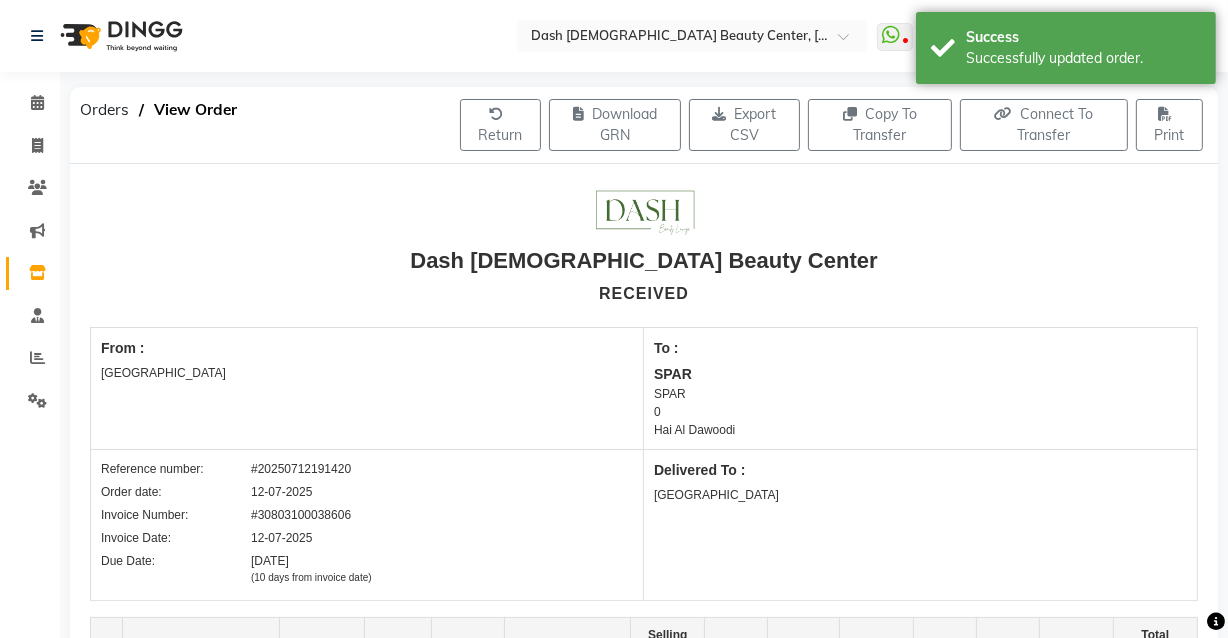 click 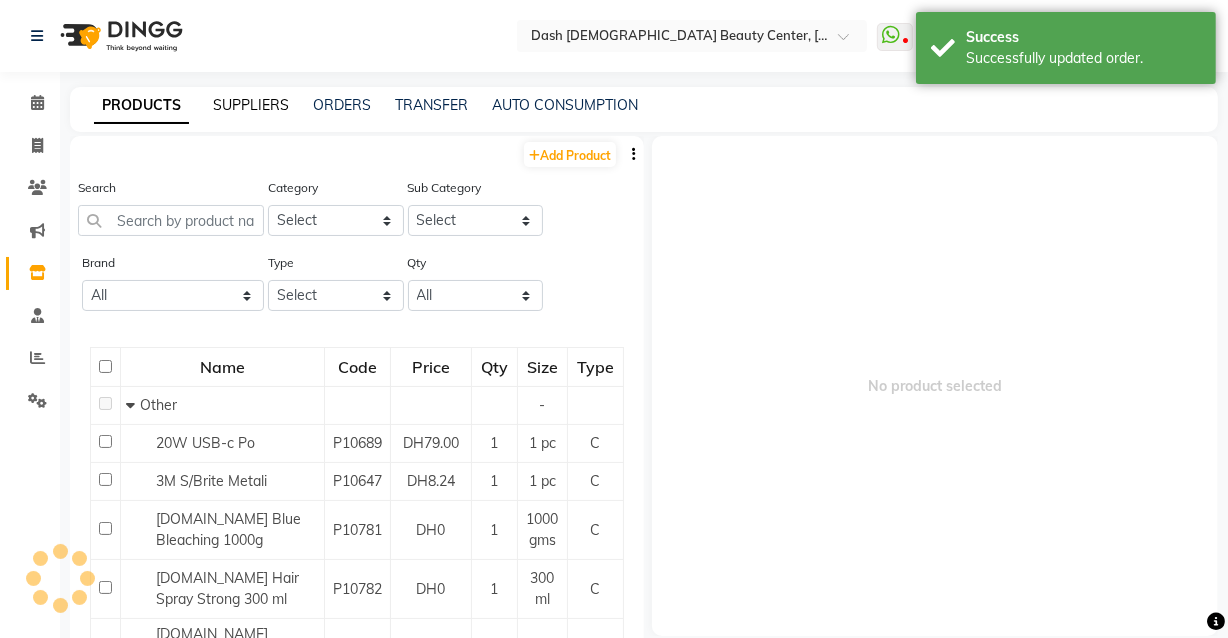 click on "SUPPLIERS" 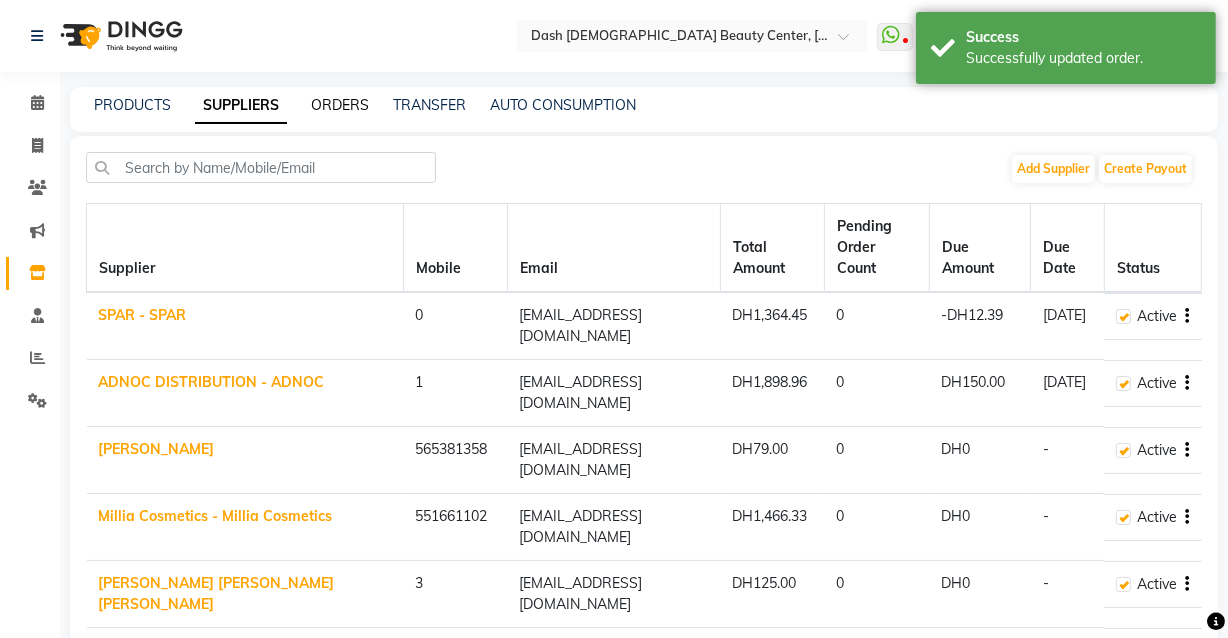 click on "ORDERS" 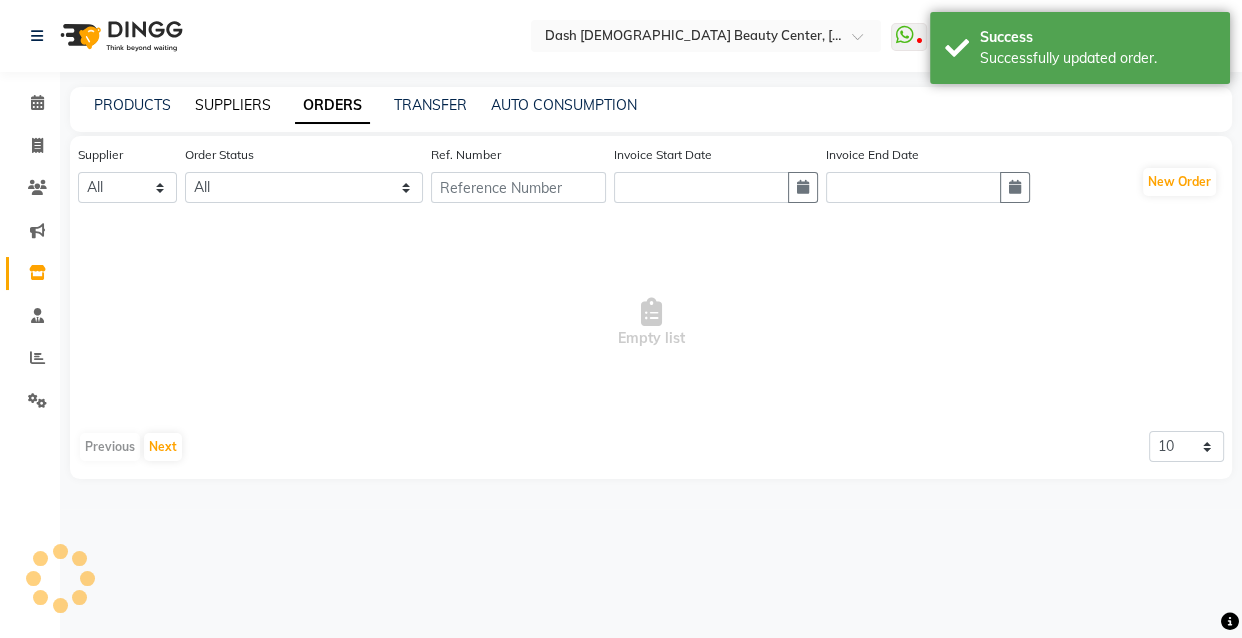 click on "SUPPLIERS" 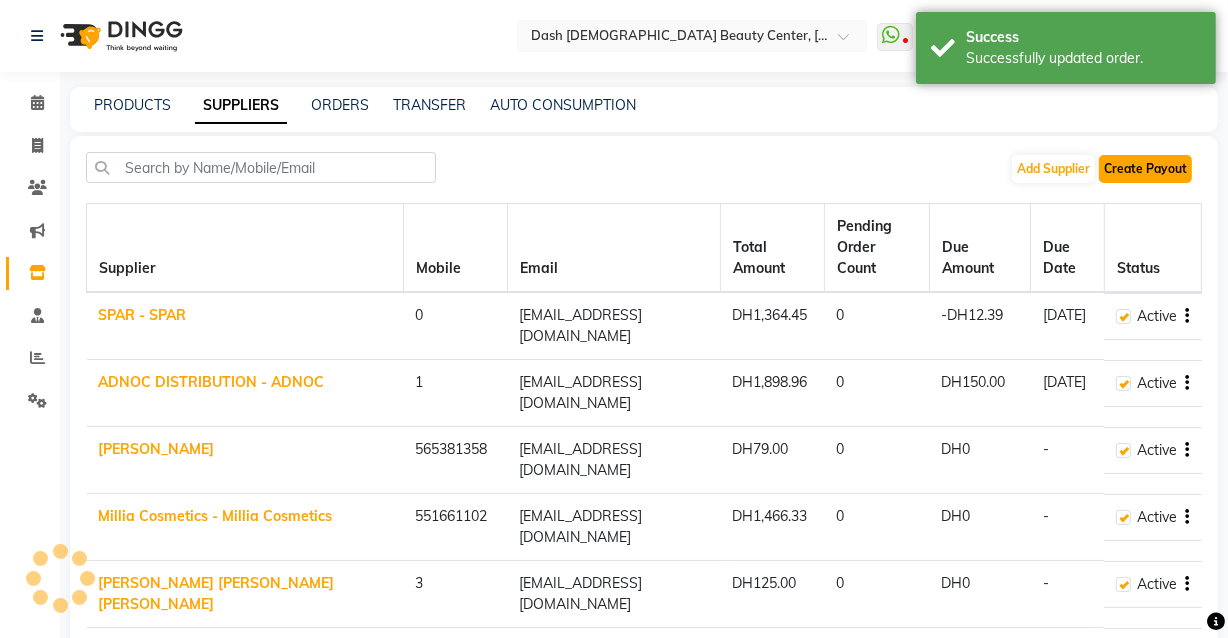 click on "Create Payout" 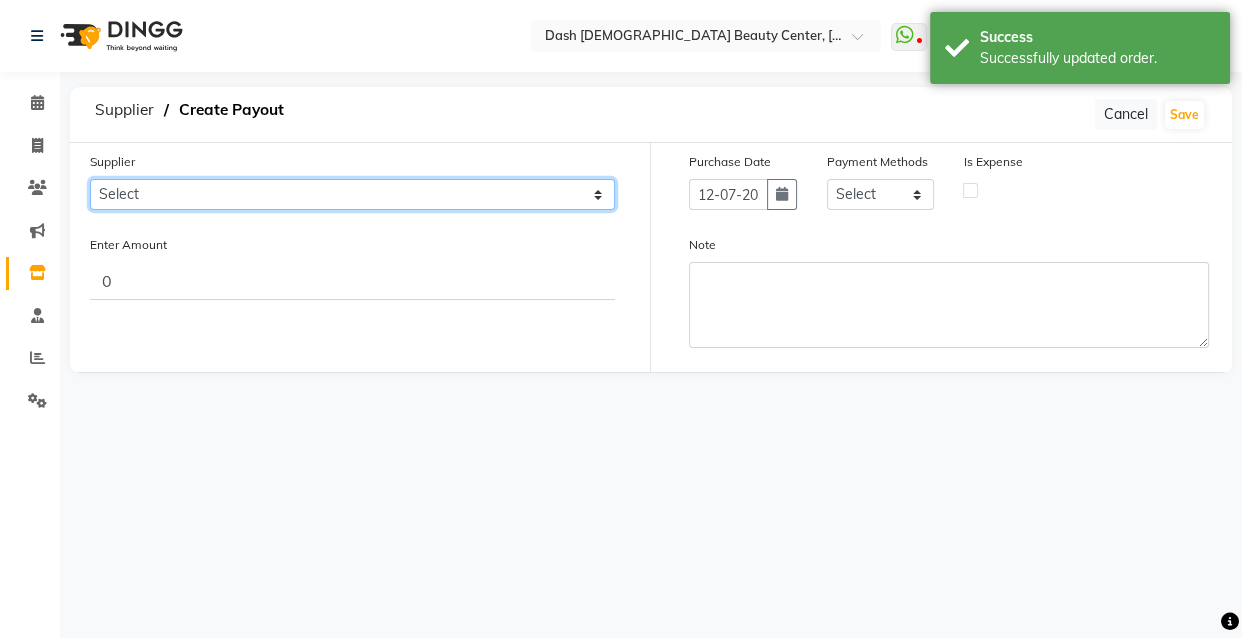 click on "Select SPAR - SPAR ADNOC DISTRIBUTION - ADNOC McDonald's - McDonald's Millia Cosmetics - Millia Cosmetics BASKIN ROBBINS - Baskin Robbins Aroos Al Batul - Argos Al Batul Henna Rashid Abdulla Grocery - Rashid Abdulla Grocery Store Darbar Restaurant - Darbar Restaurant  The Beauty Shop - The Beauty Shop Alpha med General Trading - Alphamed Golden Lili Cosmetics Trading Al Bushra LLC - Al Bushra Stationery & Toys & Confectioneries LLC GAME PLANET - Game Planet NAZIH - Nazih Beauty Supplies Co. L.L.C. JIMI GIFT MARKET LLC - JIMI GIFT MARKET Abdul Rahman Al Balouchi  - Abdul Rahman Al Balouchi Savora Food Industry LLC PEARL LLC - Pearl Specialty Coffee Roastery Al Jaser  - Al Jaser General Trading Jumbo Electronics Company Ltd - Jumbo Store Landmark Retail Investment Co. LLC - Home Box LA MARQUISE - La Marquise International FAKHR AL SHAEB - Fakhr Al Shaeb Food stuff WADI AL NOOR - Wadi Al Noor Modern Food Stuff LLC NATIONAL FLOWER LLC - National Flowers LLC - SPC Healthcare Trading Co. LLC - Dermalogica" 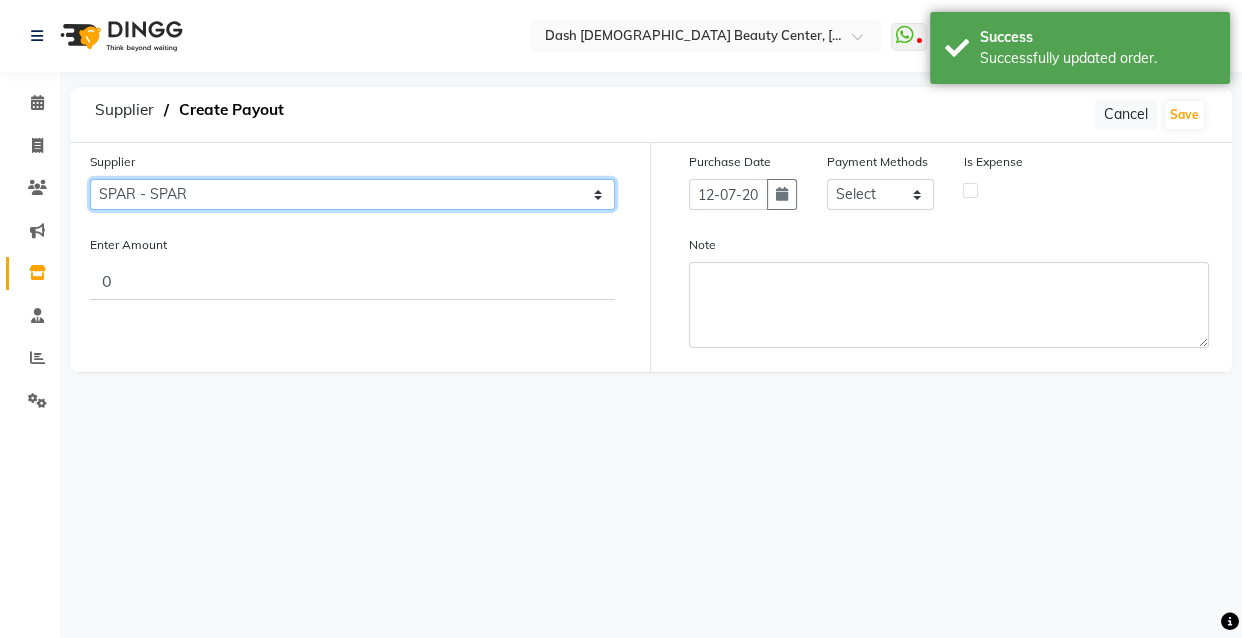 click on "Select SPAR - SPAR ADNOC DISTRIBUTION - ADNOC McDonald's - McDonald's Millia Cosmetics - Millia Cosmetics BASKIN ROBBINS - Baskin Robbins Aroos Al Batul - Argos Al Batul Henna Rashid Abdulla Grocery - Rashid Abdulla Grocery Store Darbar Restaurant - Darbar Restaurant  The Beauty Shop - The Beauty Shop Alpha med General Trading - Alphamed Golden Lili Cosmetics Trading Al Bushra LLC - Al Bushra Stationery & Toys & Confectioneries LLC GAME PLANET - Game Planet NAZIH - Nazih Beauty Supplies Co. L.L.C. JIMI GIFT MARKET LLC - JIMI GIFT MARKET Abdul Rahman Al Balouchi  - Abdul Rahman Al Balouchi Savora Food Industry LLC PEARL LLC - Pearl Specialty Coffee Roastery Al Jaser  - Al Jaser General Trading Jumbo Electronics Company Ltd - Jumbo Store Landmark Retail Investment Co. LLC - Home Box LA MARQUISE - La Marquise International FAKHR AL SHAEB - Fakhr Al Shaeb Food stuff WADI AL NOOR - Wadi Al Noor Modern Food Stuff LLC NATIONAL FLOWER LLC - National Flowers LLC - SPC Healthcare Trading Co. LLC - Dermalogica" 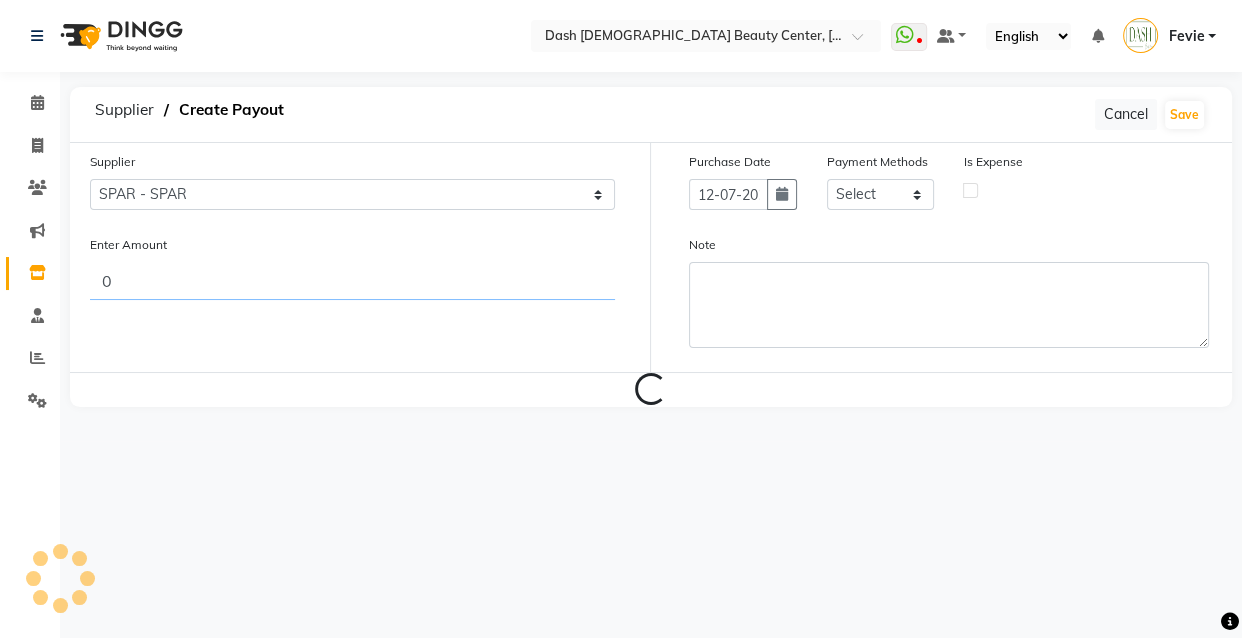 click on "0" at bounding box center [352, 281] 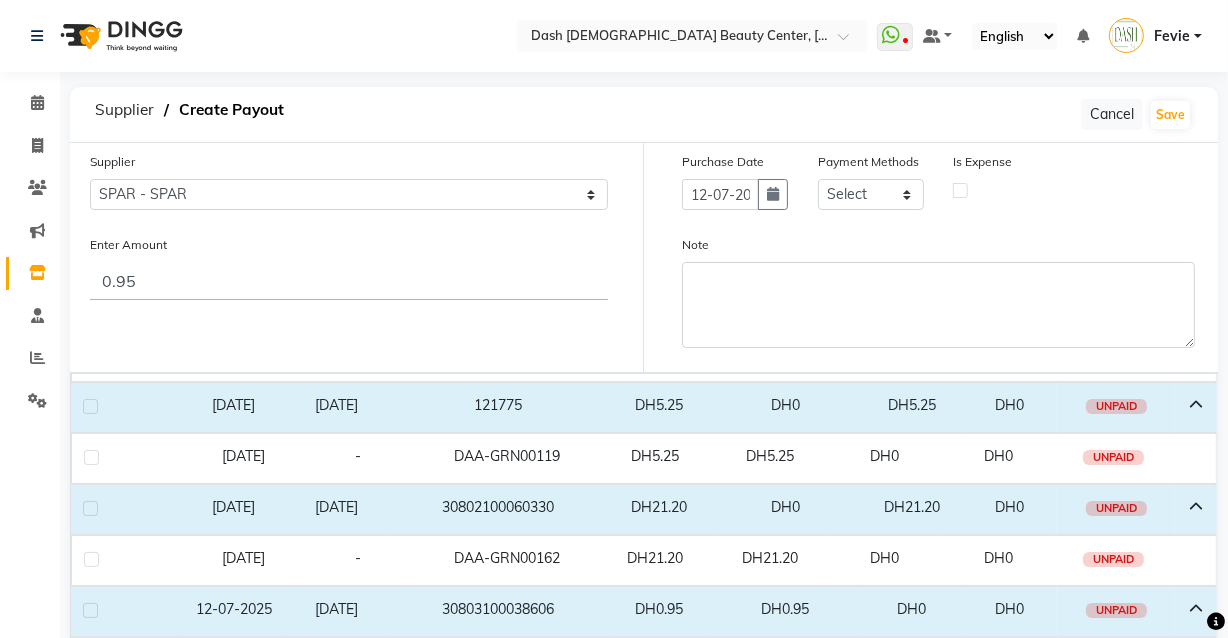 scroll, scrollTop: 259, scrollLeft: 0, axis: vertical 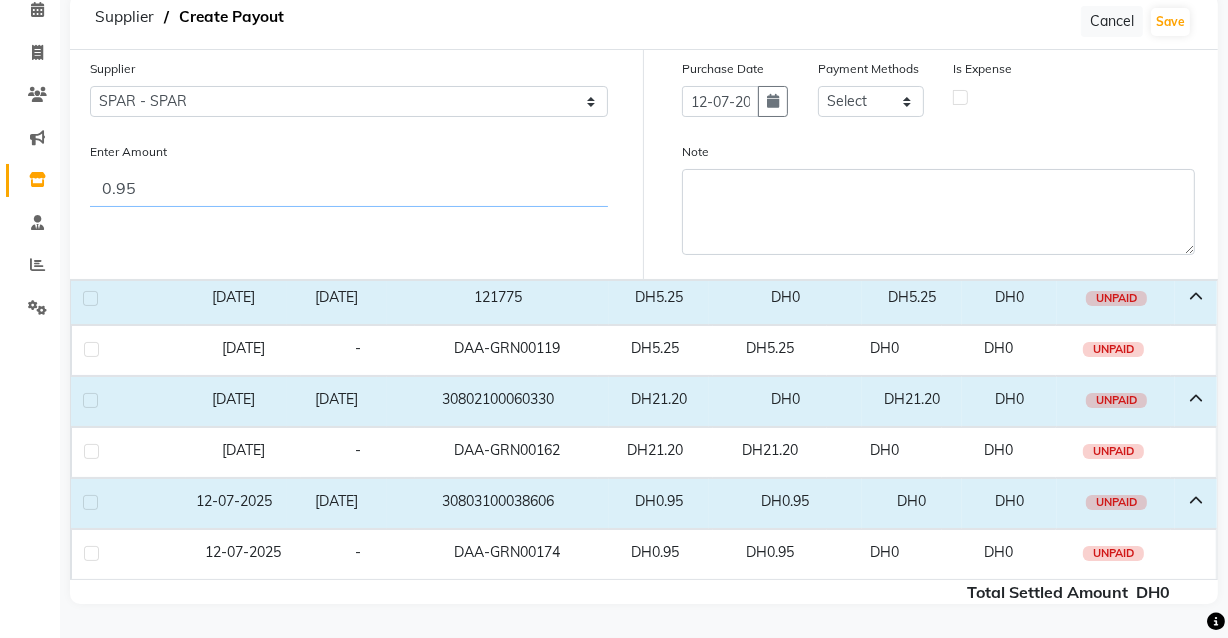type on "0.95" 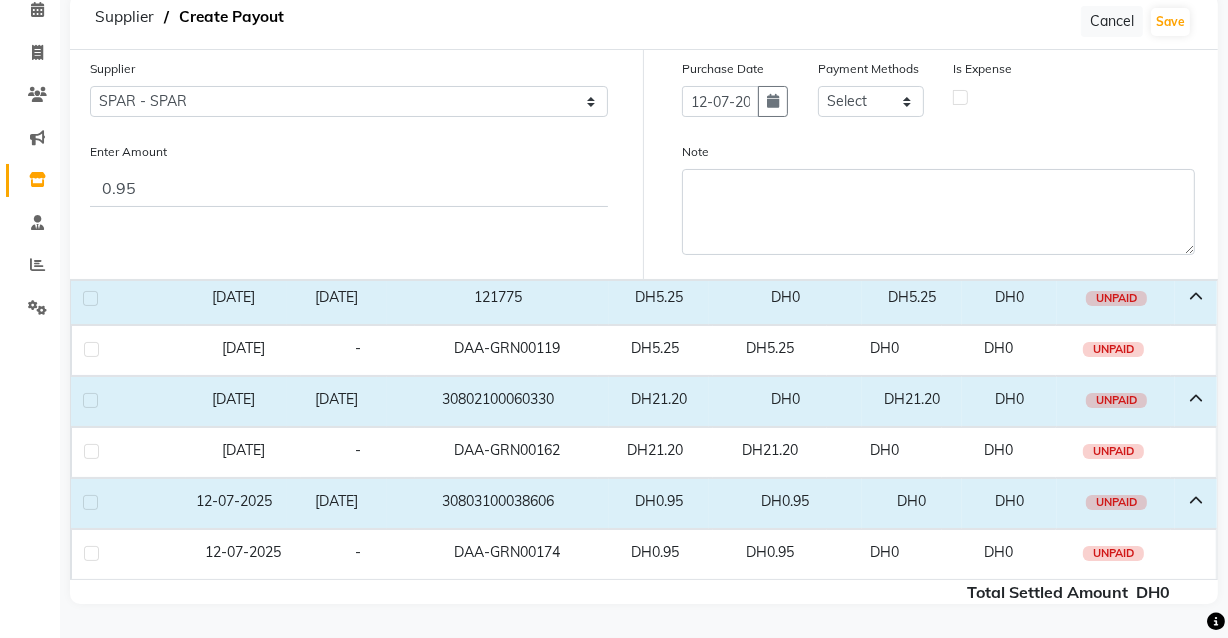 click 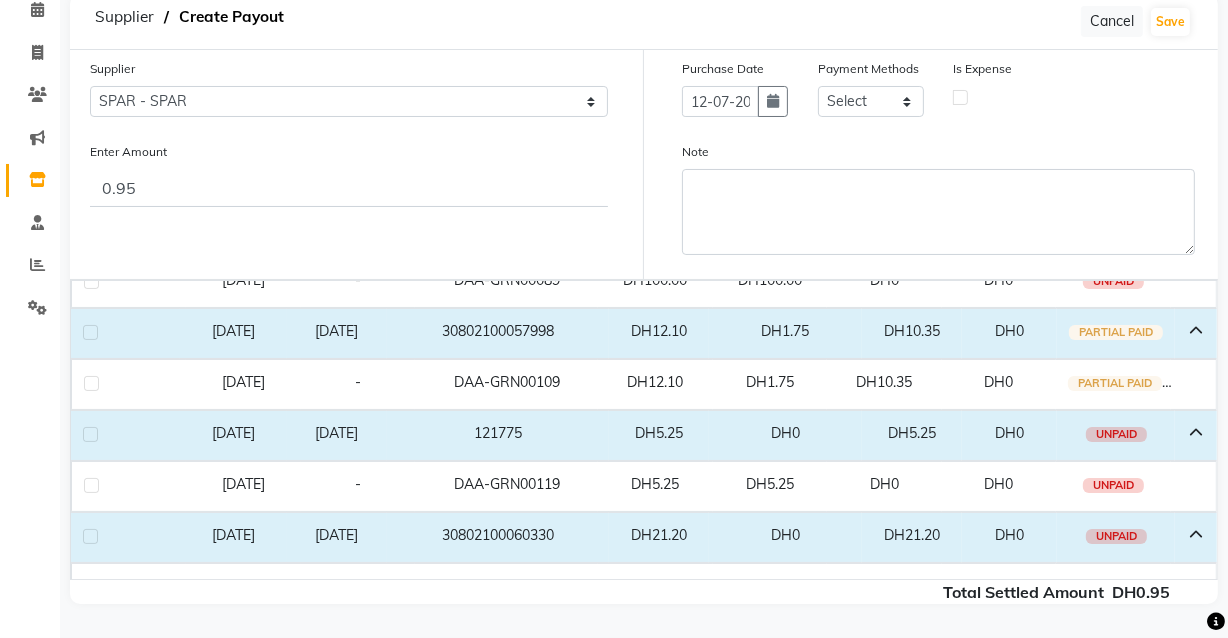 scroll, scrollTop: 0, scrollLeft: 0, axis: both 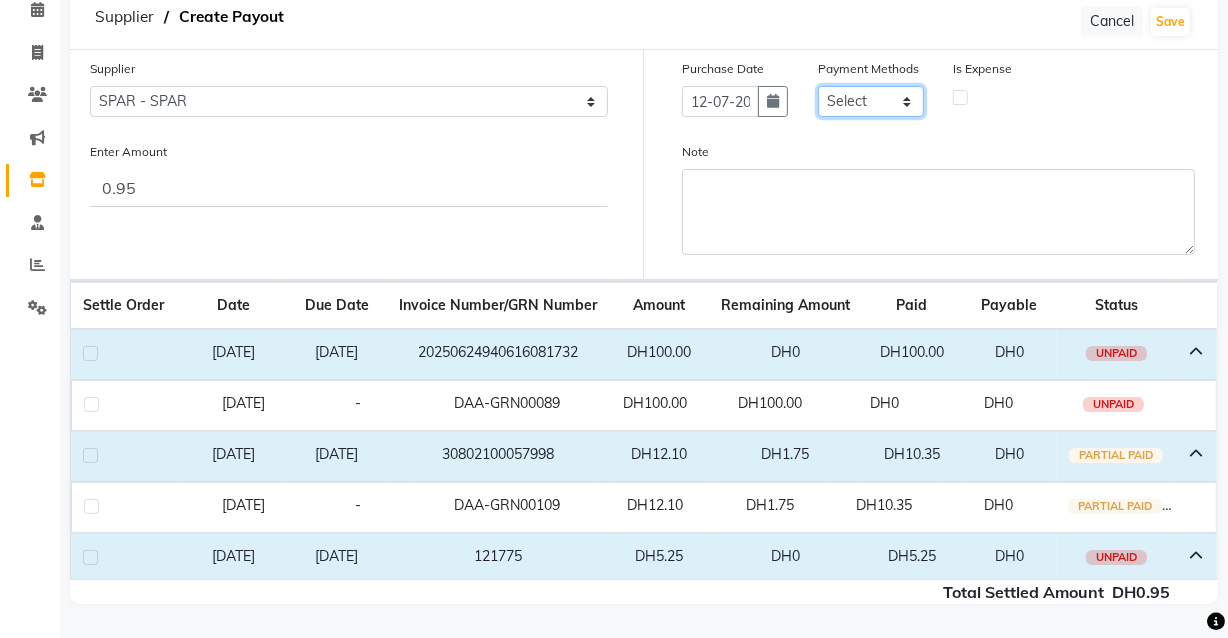click on "Select CASH CARD ONLINE On Account Wallet Package Prepaid" 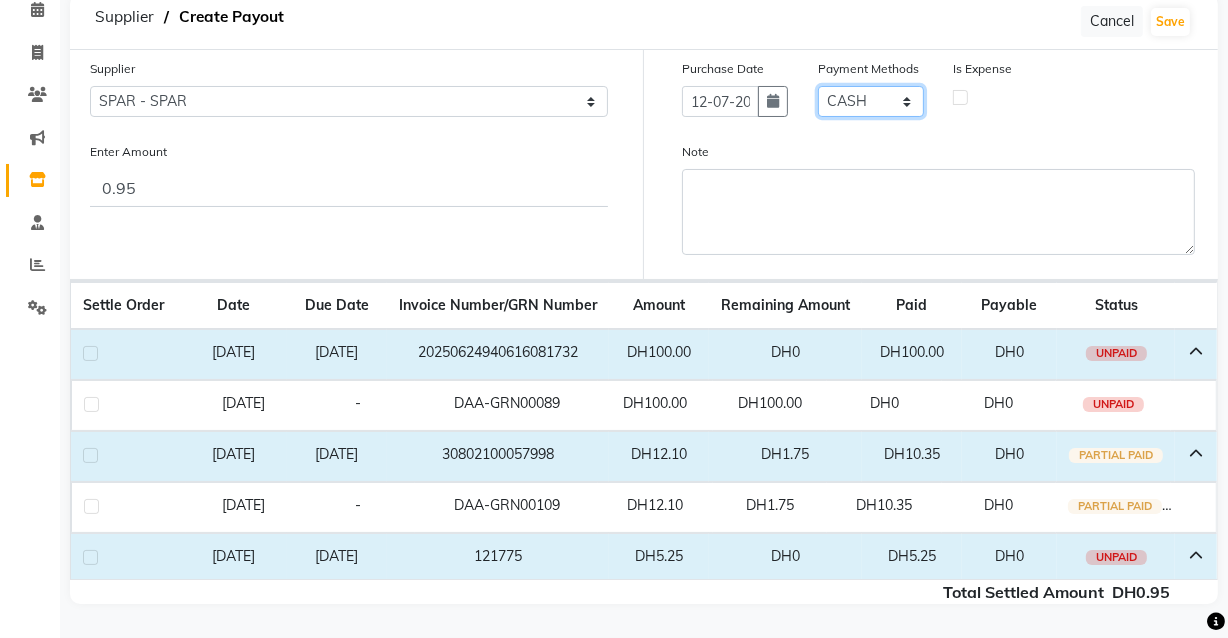 click on "Select CASH CARD ONLINE On Account Wallet Package Prepaid" 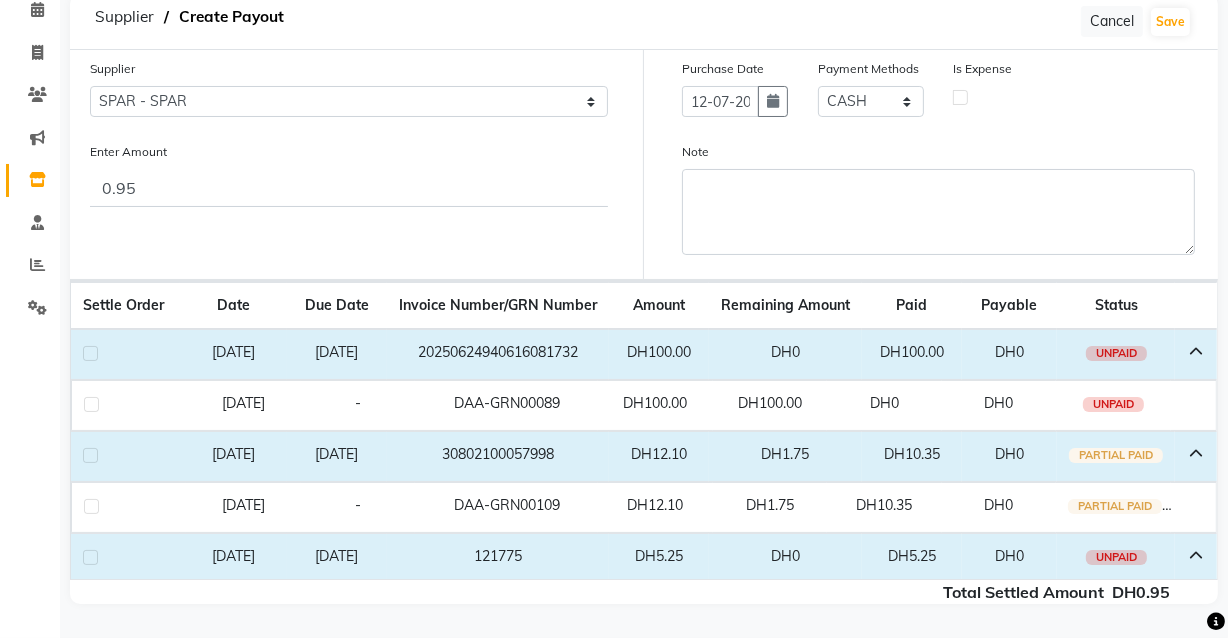 click 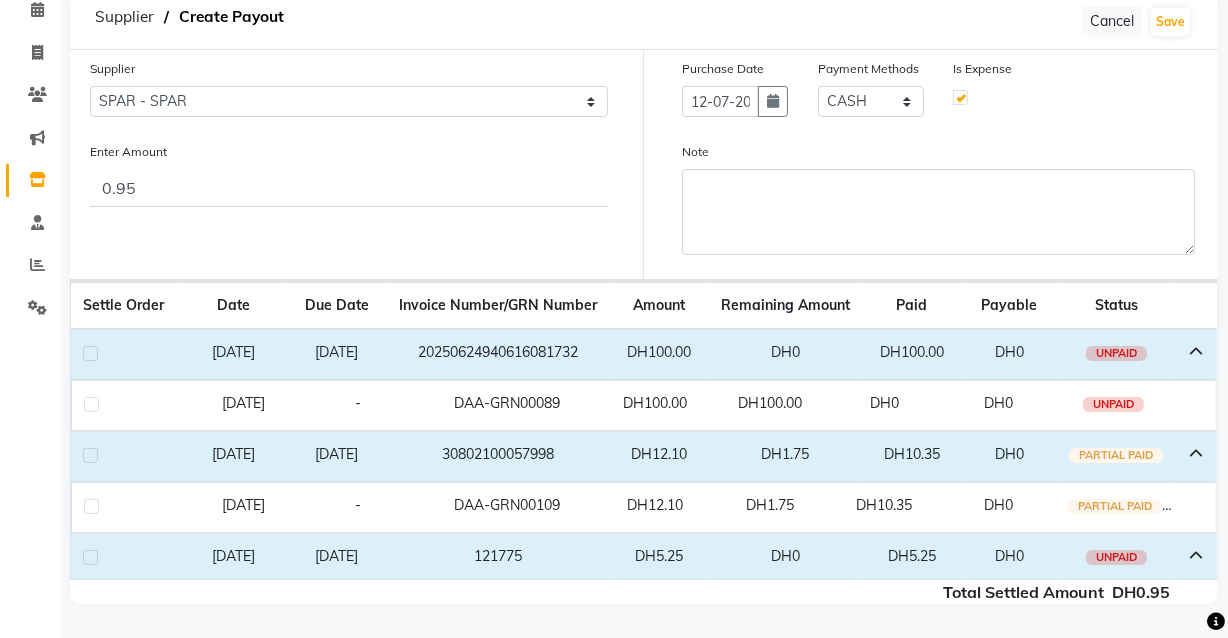 select on "7494" 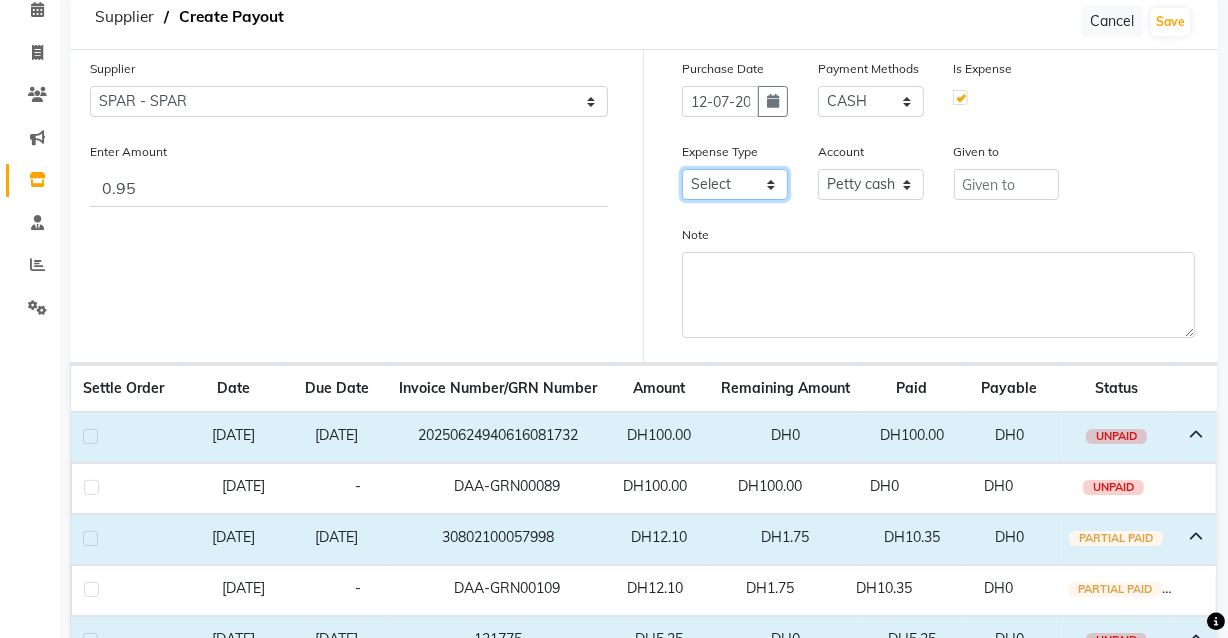 click on "Select Advance Salary Bank charges Car maintenance  Cash transfer to bank Cash transfer to hub Client Snacks Clinical charges Equipment Fuel Govt fee Incentive Insurance International purchase Loan Repayment Maintenance Marketing Miscellaneous MRA Other Pantry Product Rent Salary Staff Snacks Tax Tea & Refreshment Utilities" 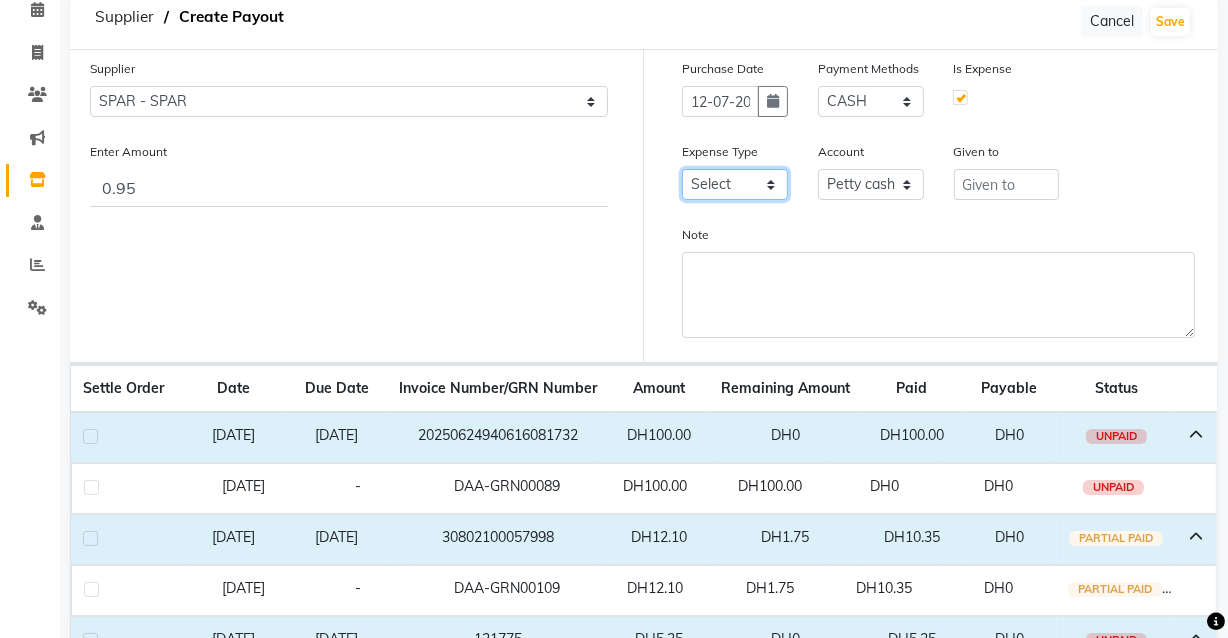 select on "17" 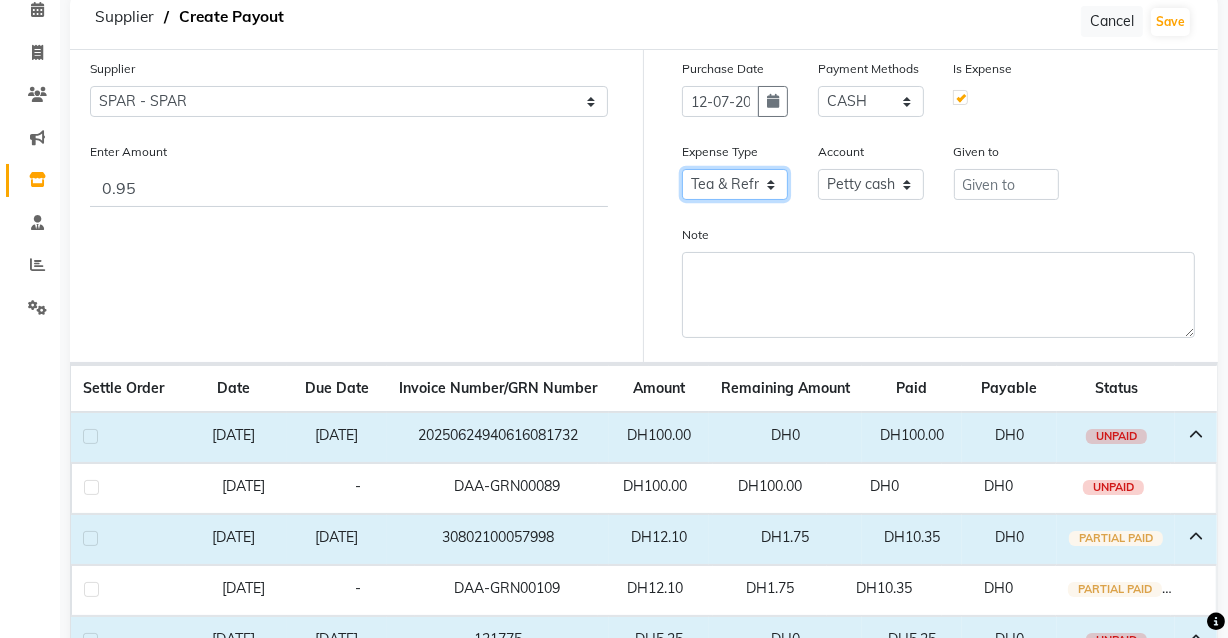 click on "Select Advance Salary Bank charges Car maintenance  Cash transfer to bank Cash transfer to hub Client Snacks Clinical charges Equipment Fuel Govt fee Incentive Insurance International purchase Loan Repayment Maintenance Marketing Miscellaneous MRA Other Pantry Product Rent Salary Staff Snacks Tax Tea & Refreshment Utilities" 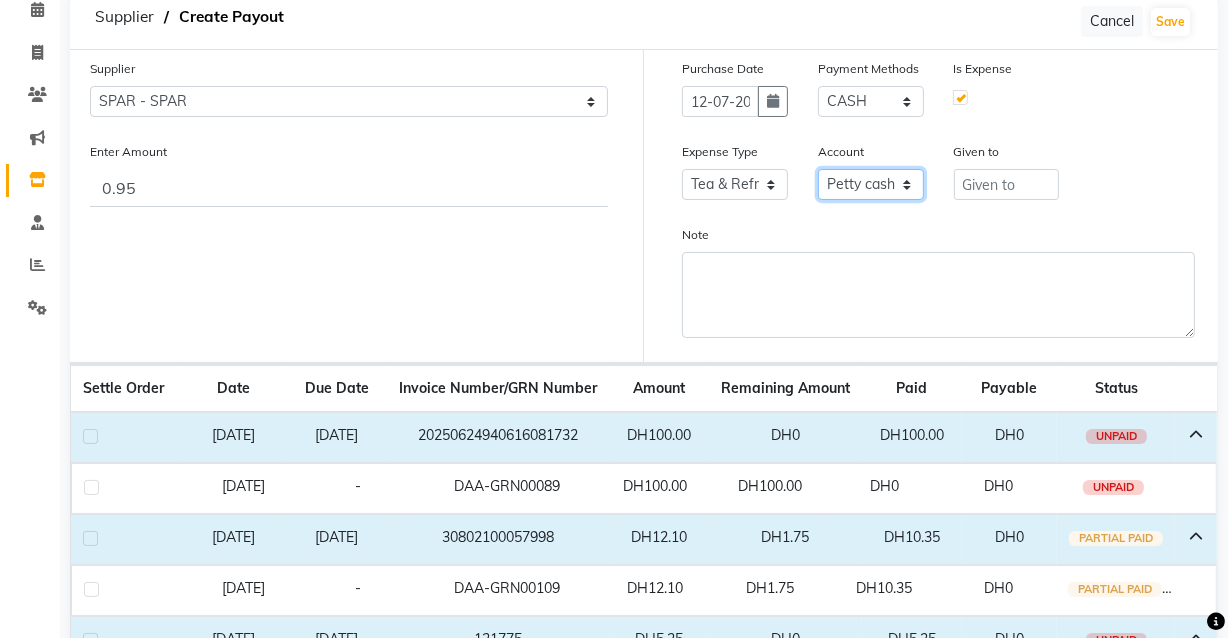 click on "Select Petty cash Card Tax Cash In Hand" 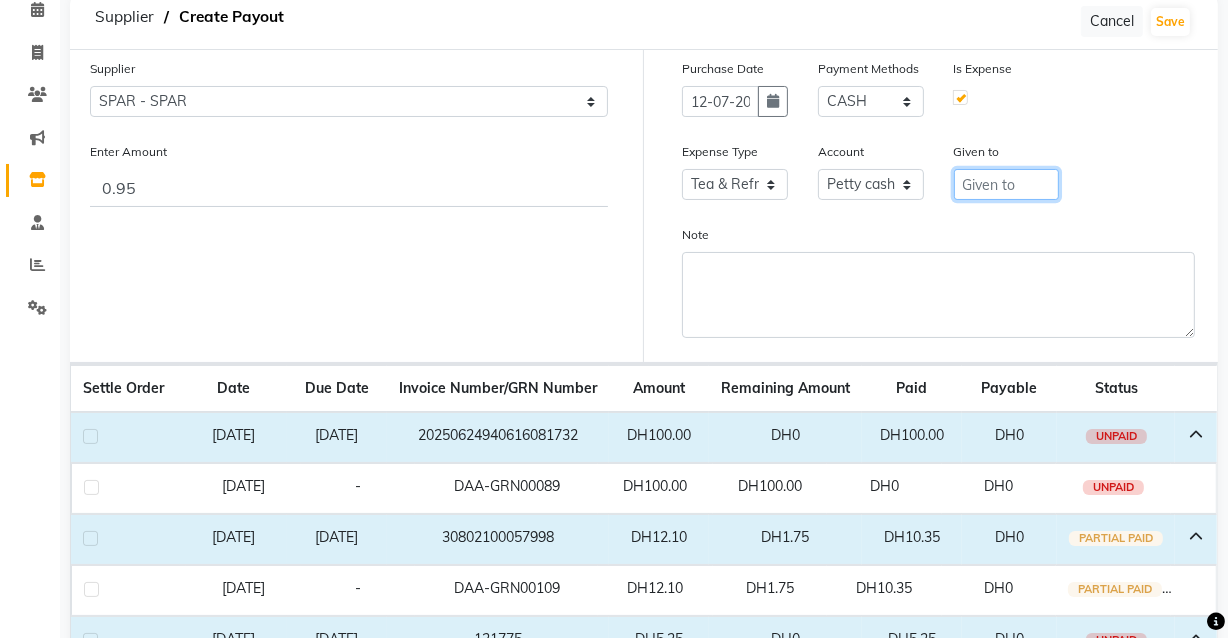 click at bounding box center [1007, 184] 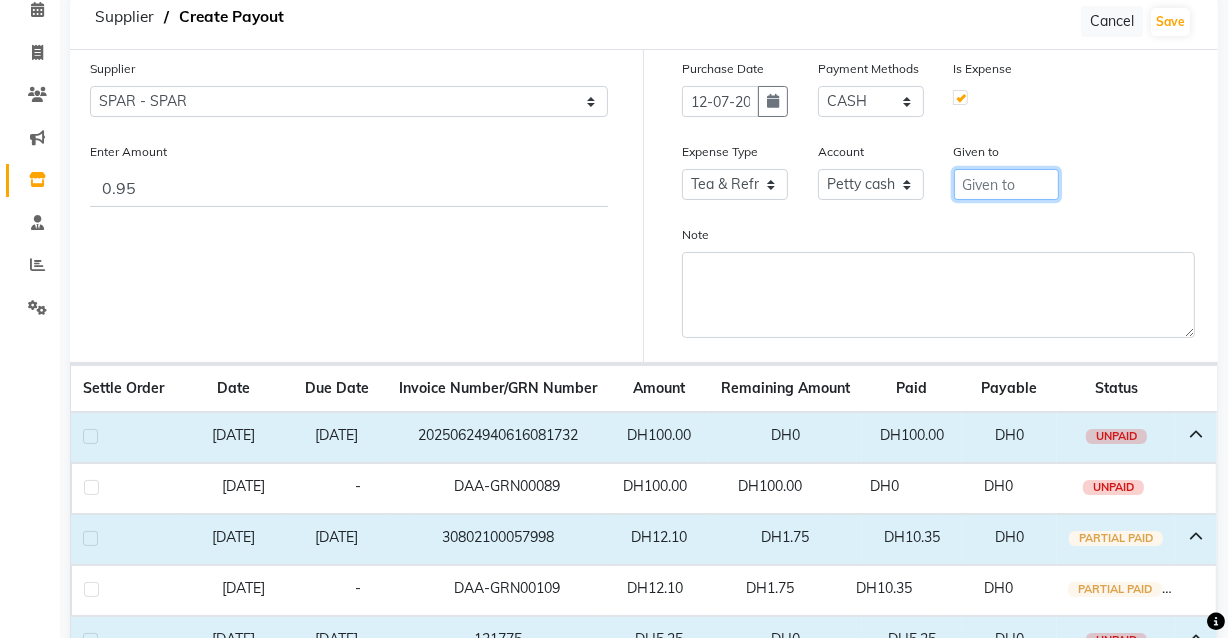 type on "SPAR" 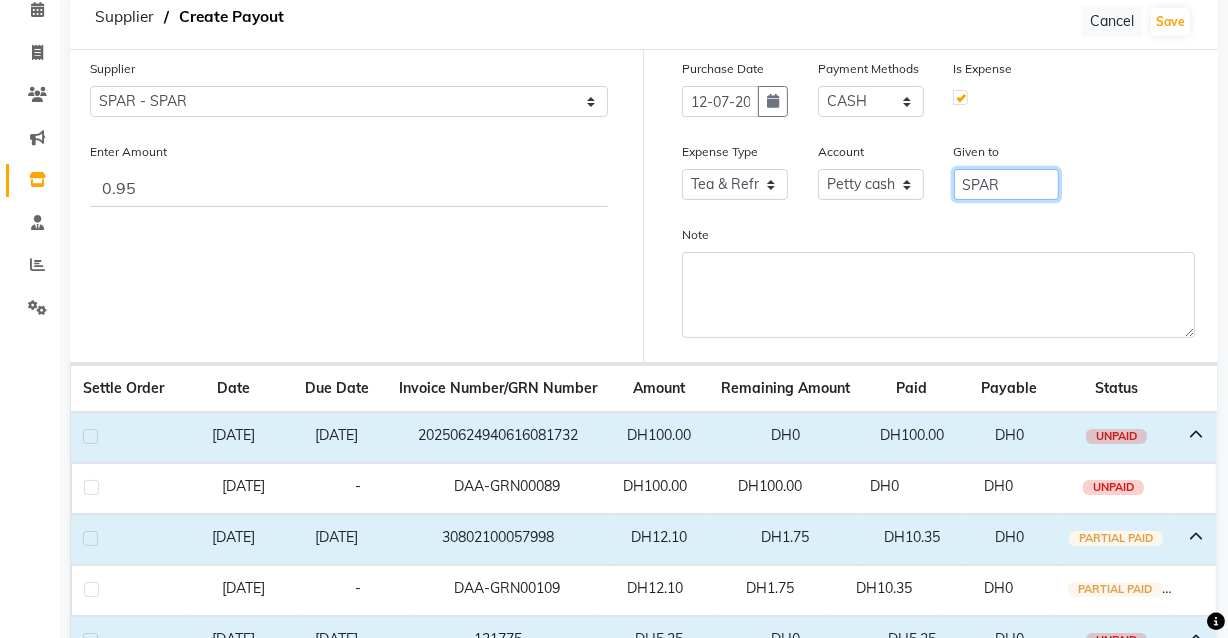 scroll, scrollTop: 0, scrollLeft: 0, axis: both 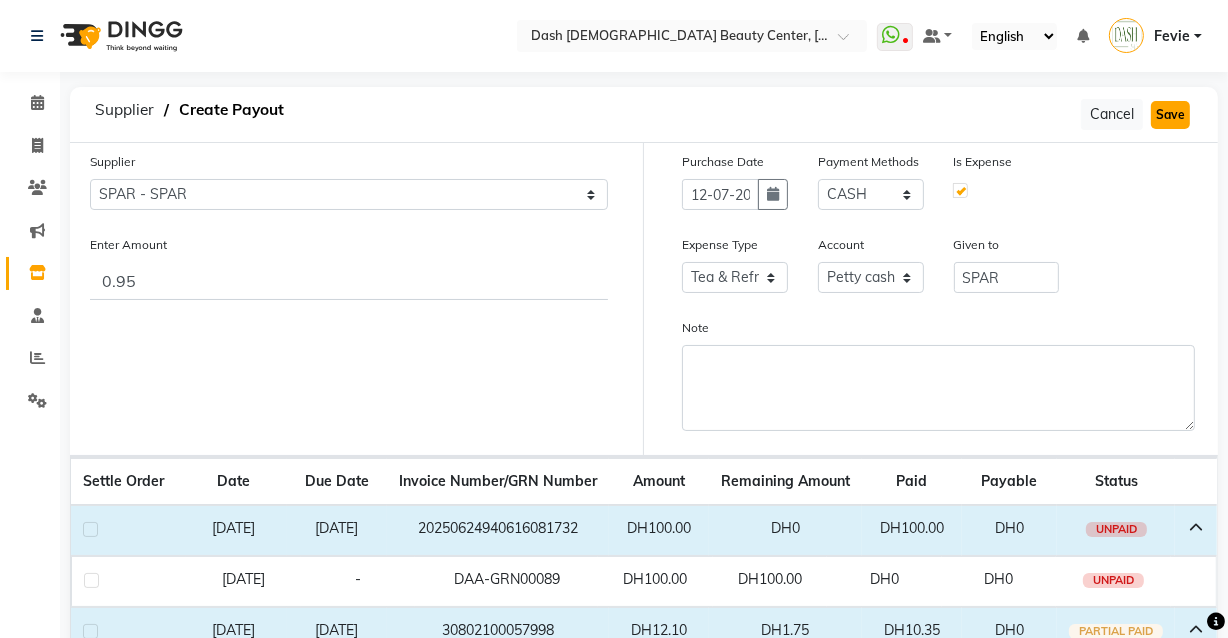 click on "Save" 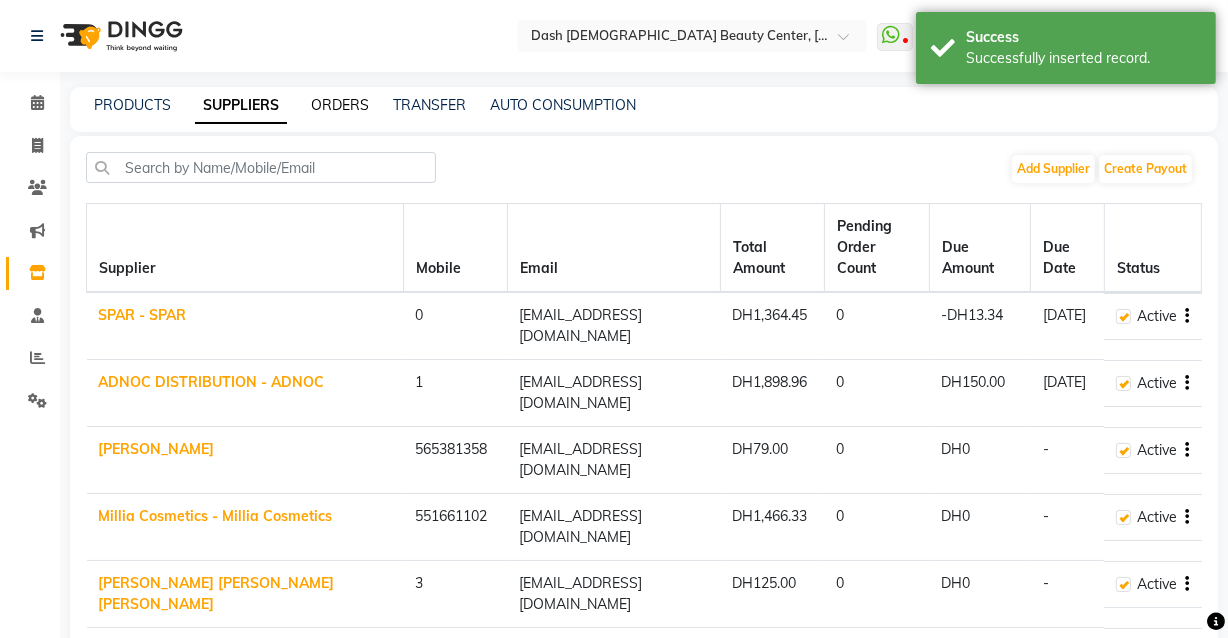 click on "ORDERS" 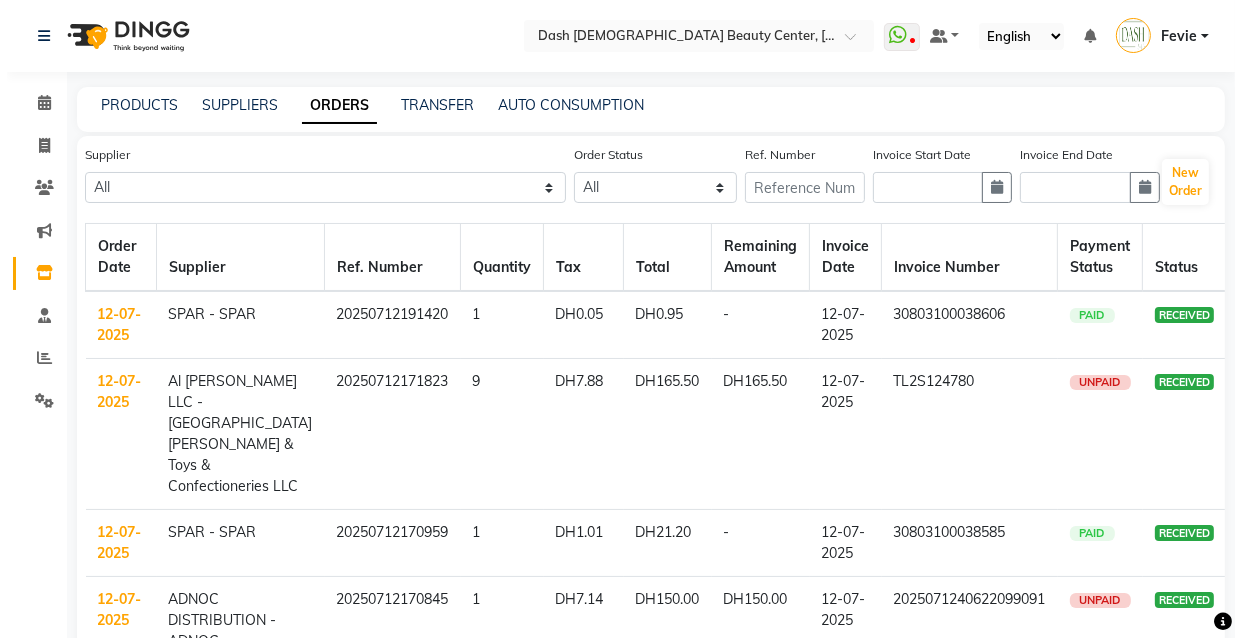 scroll, scrollTop: 0, scrollLeft: 0, axis: both 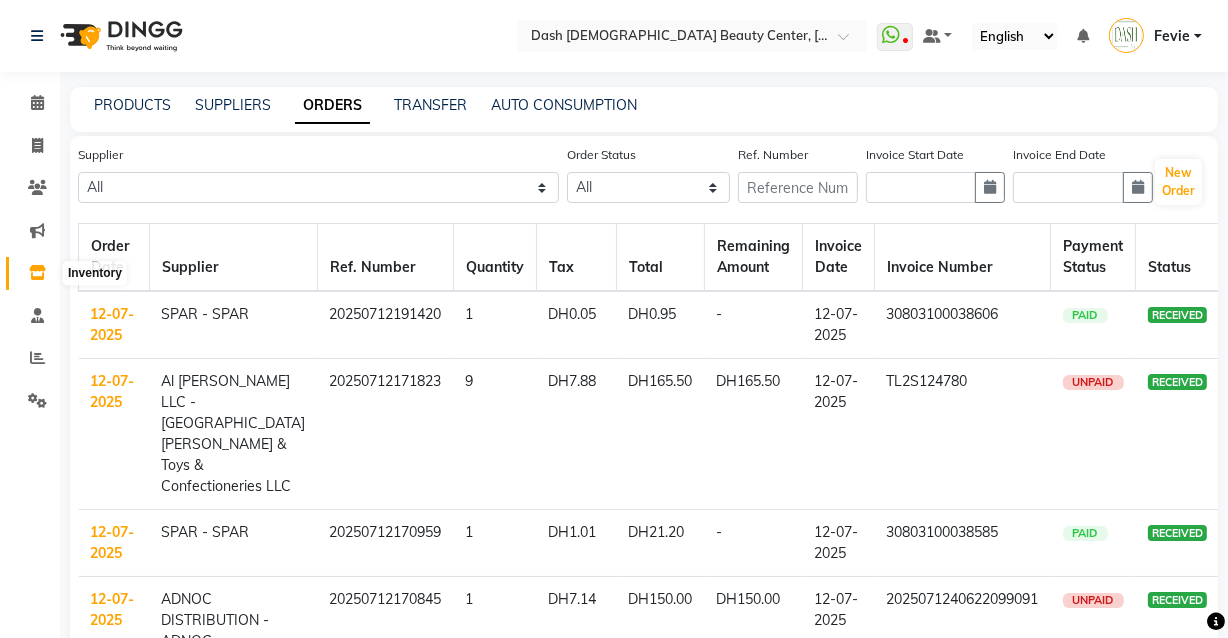 click 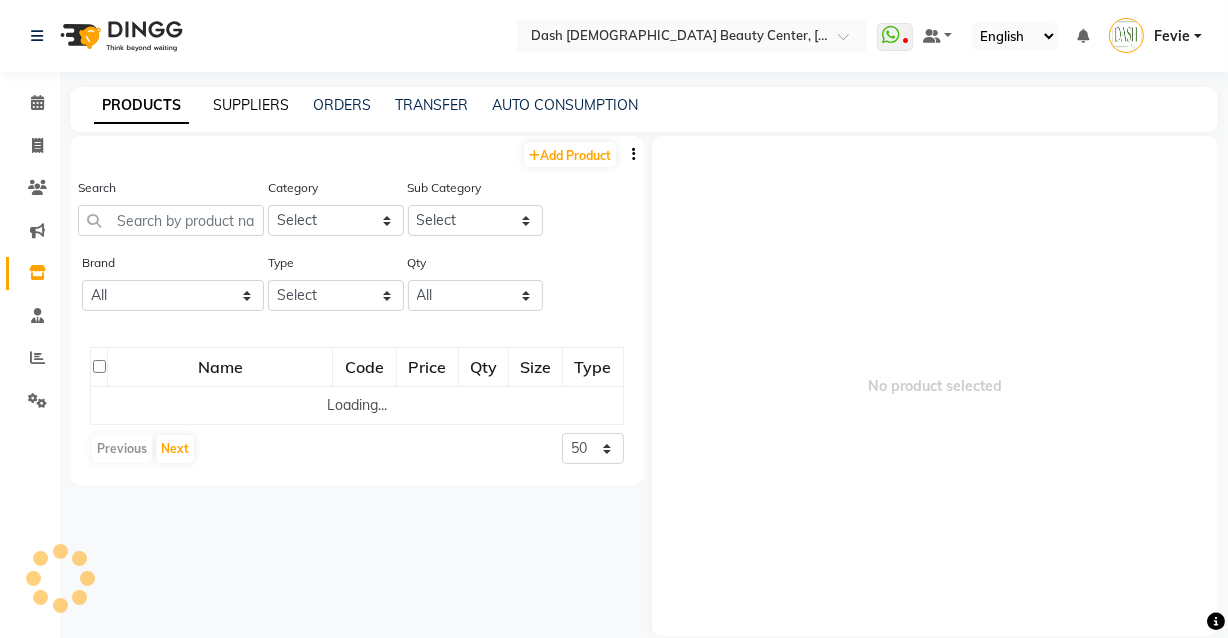 click on "SUPPLIERS" 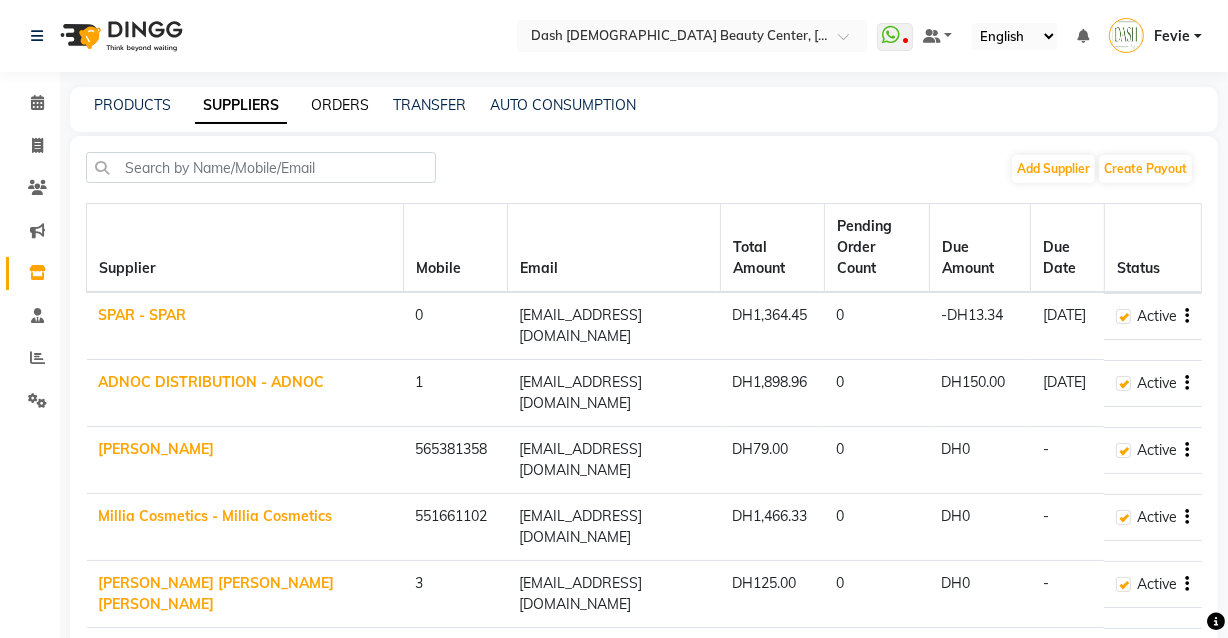 click on "ORDERS" 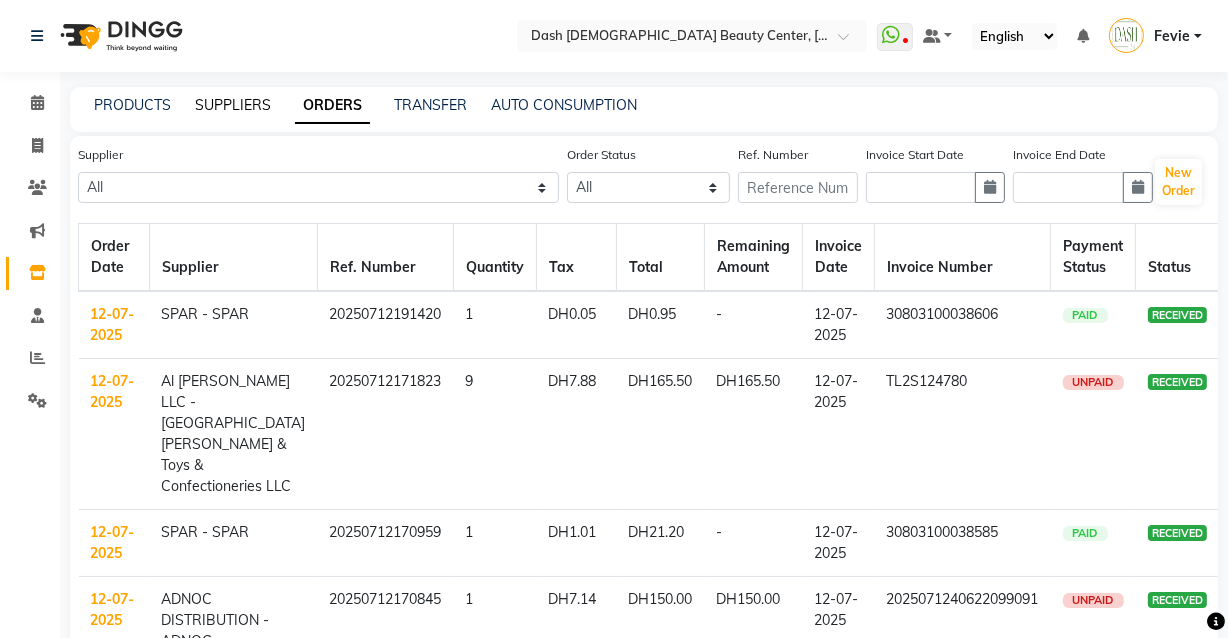click on "SUPPLIERS" 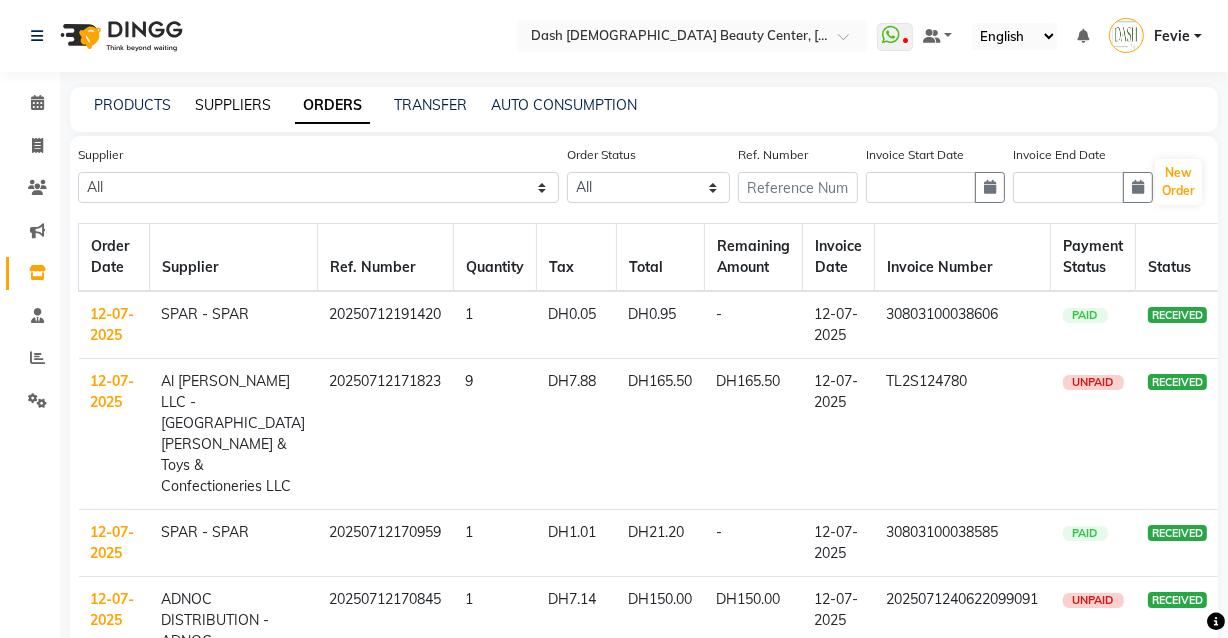 click on "SUPPLIERS" 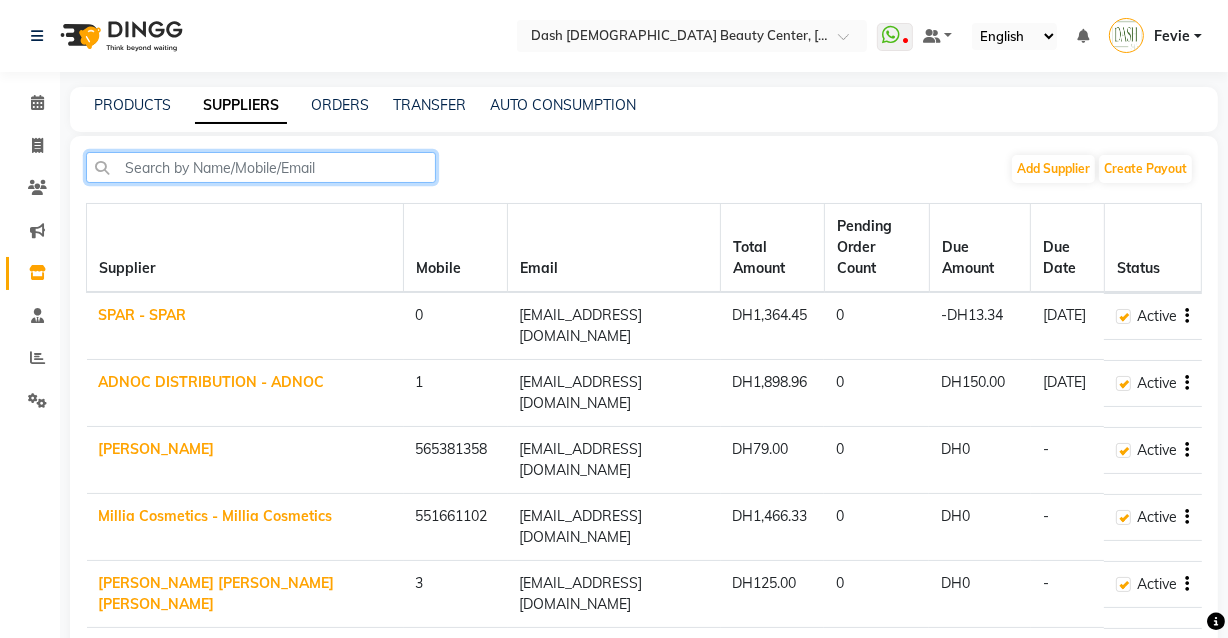 click 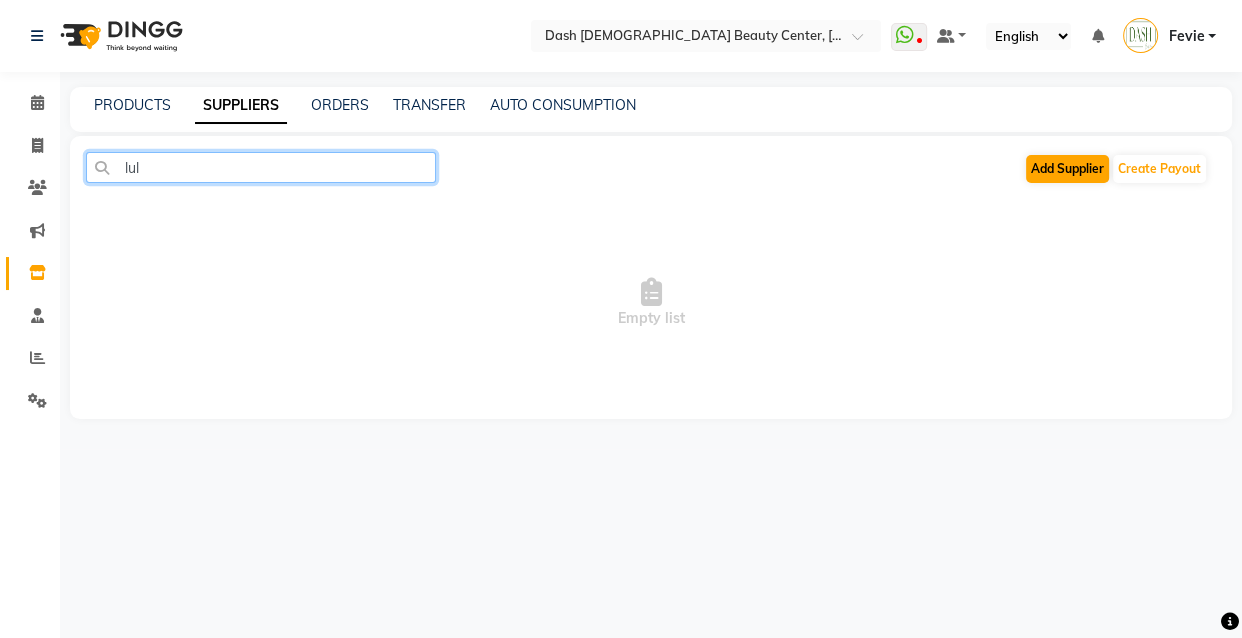type on "lul" 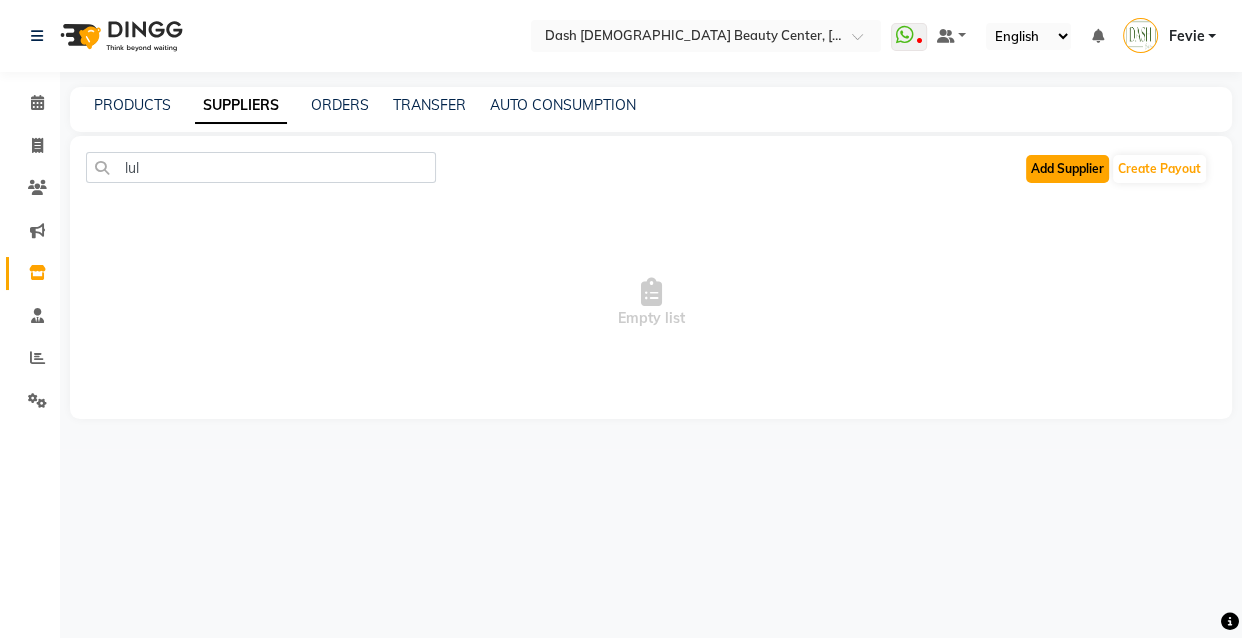 click on "Add Supplier" 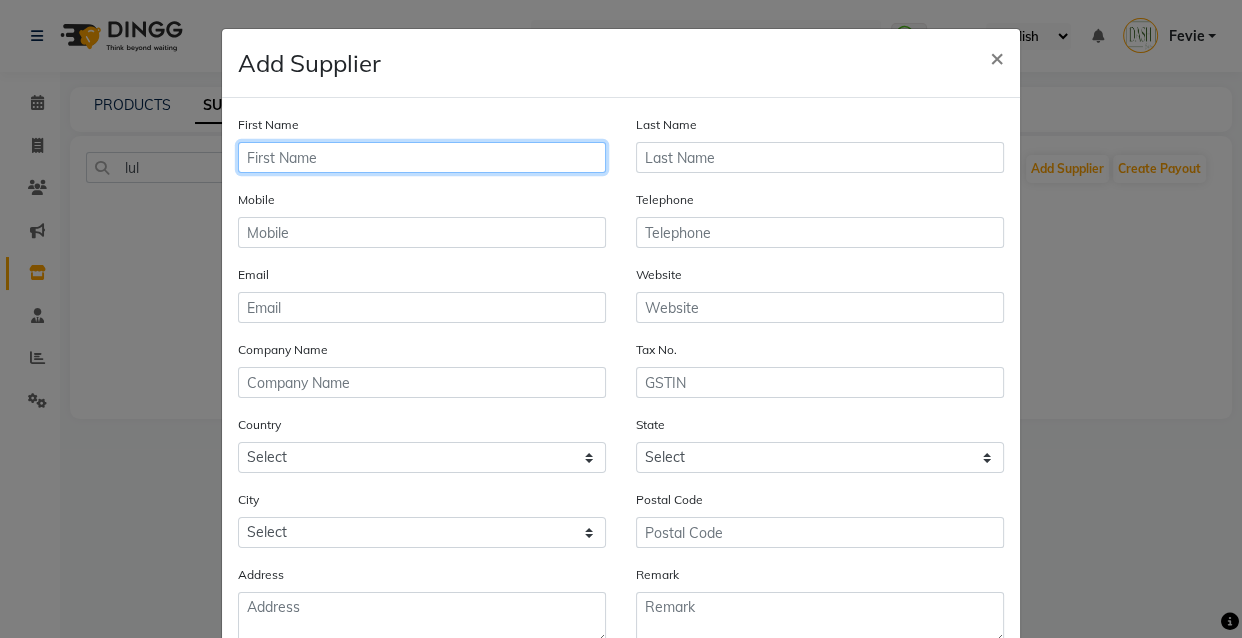 click 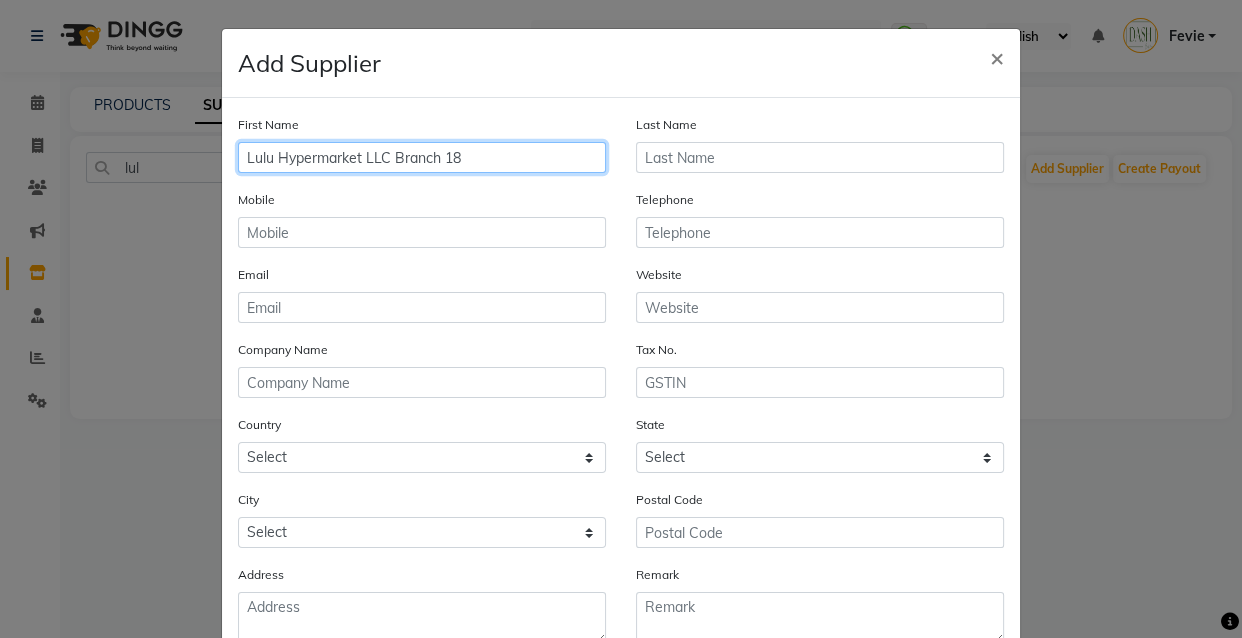 type on "Lulu Hypermarket LLC Branch 18" 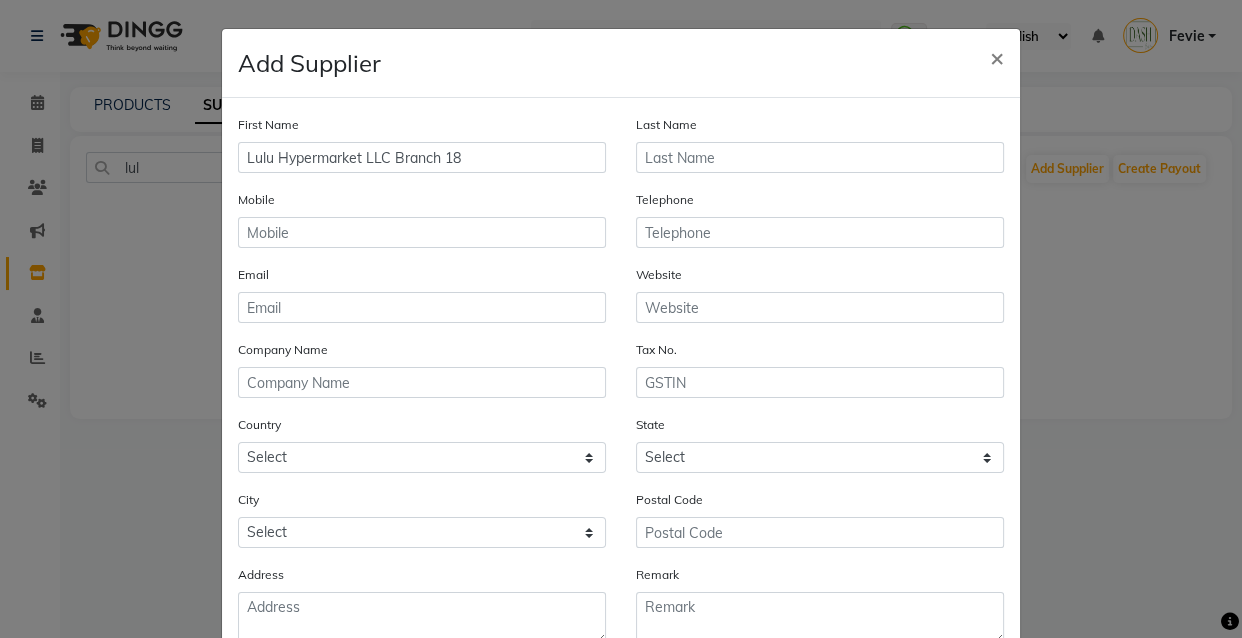 click on "Add Supplier  × First Name Lulu Hypermarket LLC Branch 18 Last Name Mobile Telephone Email Website Company Name Tax No. Country Select Afghanistan Albania Algeria American Samoa Andorra Angola Anguilla Antarctica Antigua And Barbuda Argentina Armenia Aruba Australia Austria Azerbaijan Bahamas Bahrain Bangladesh Barbados Belarus Belgium Belize Benin Bermuda Bhutan Bolivia Bosnia And Herzegovina Botswana Bouvet Island Brazil British Indian Ocean Territory Brunei Darussalam Bulgaria Burkina Faso Burundi Cambodia Cameroon Canada Cape Verde Cayman Islands Central African Republic Chad Chile China Christmas Island Cocos (Keeling) Islands Colombia Comoros Congo Congo, The Democratic Republic Of The Cook Islands Costa Rica Cote D'Ivoire Croatia Cuba Cyprus Czech Republic Denmark Djibouti Dominica Dominican Republic Ecuador Egypt El Salvador Equatorial Guinea Eritrea Estonia Ethiopia Falkland Islands (Malvinas) Faroe Islands Fiji Finland France French Guiana French Polynesia French Southern Territories Gabon Gambia" 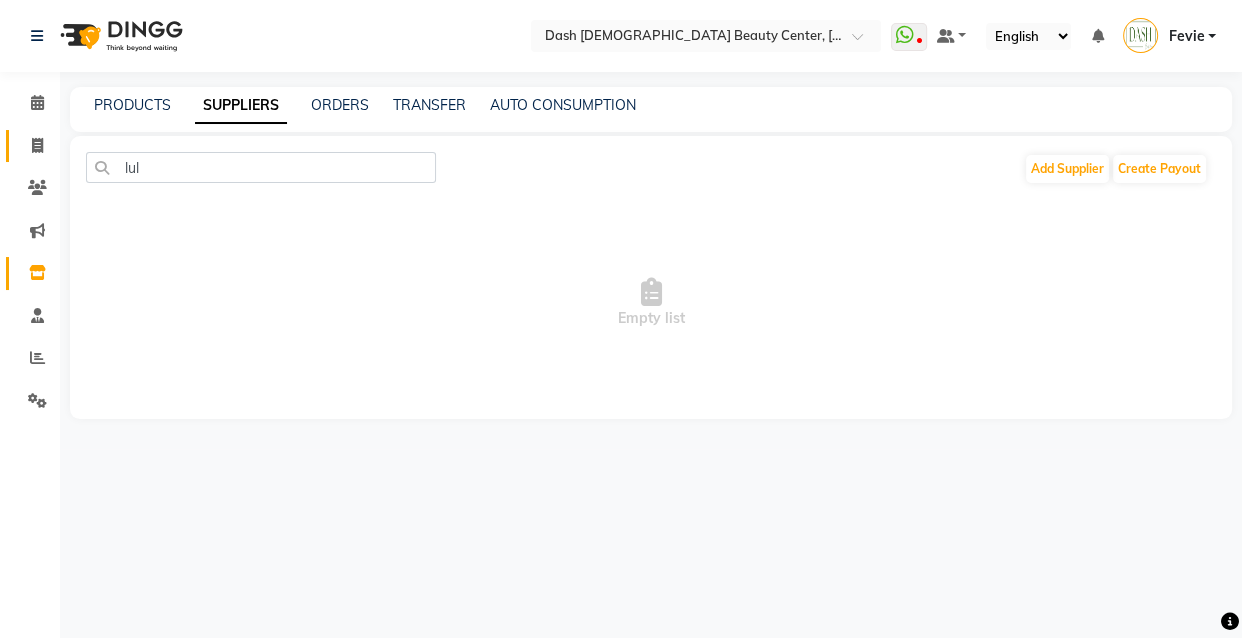 click 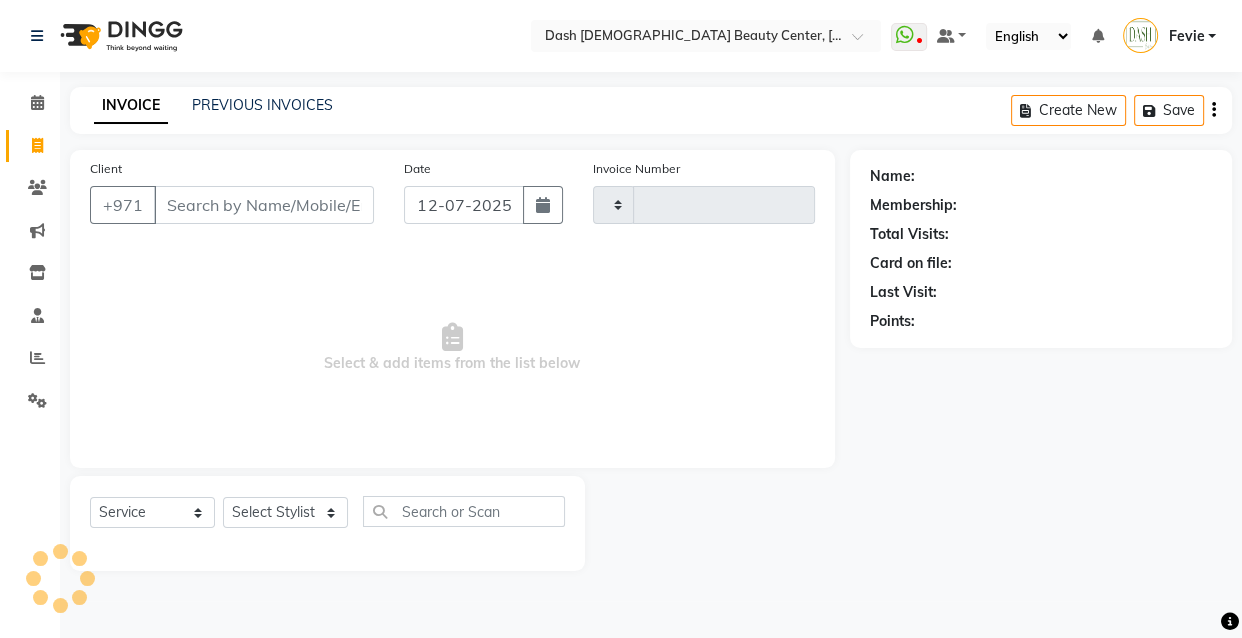 type on "1848" 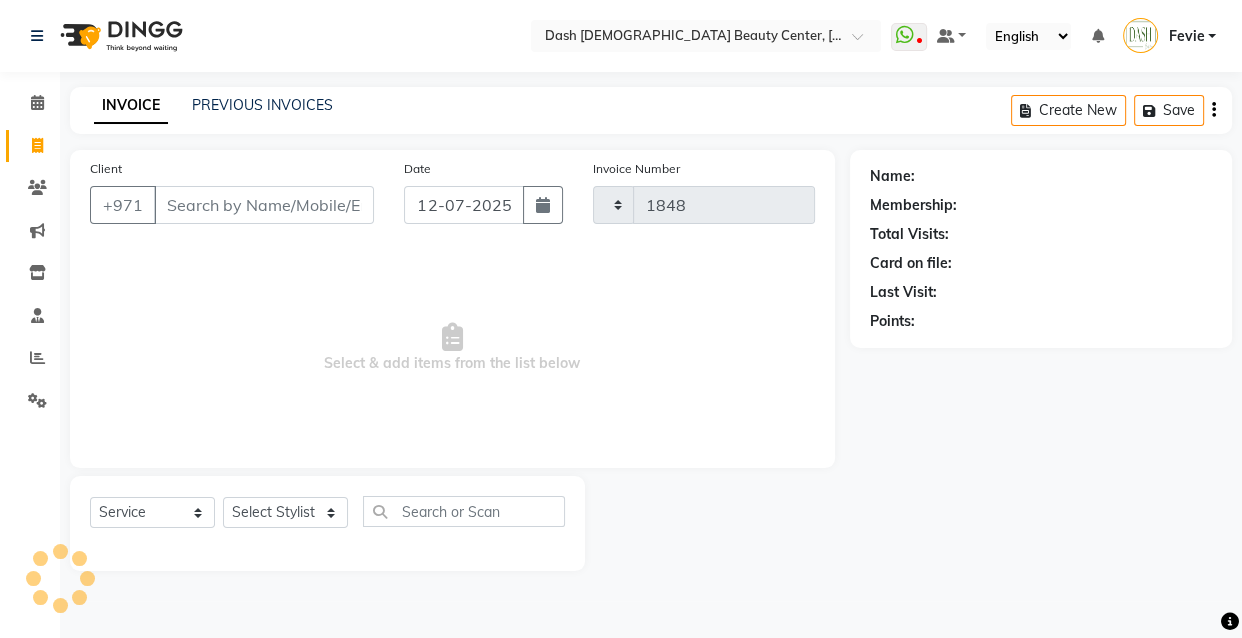 select on "8372" 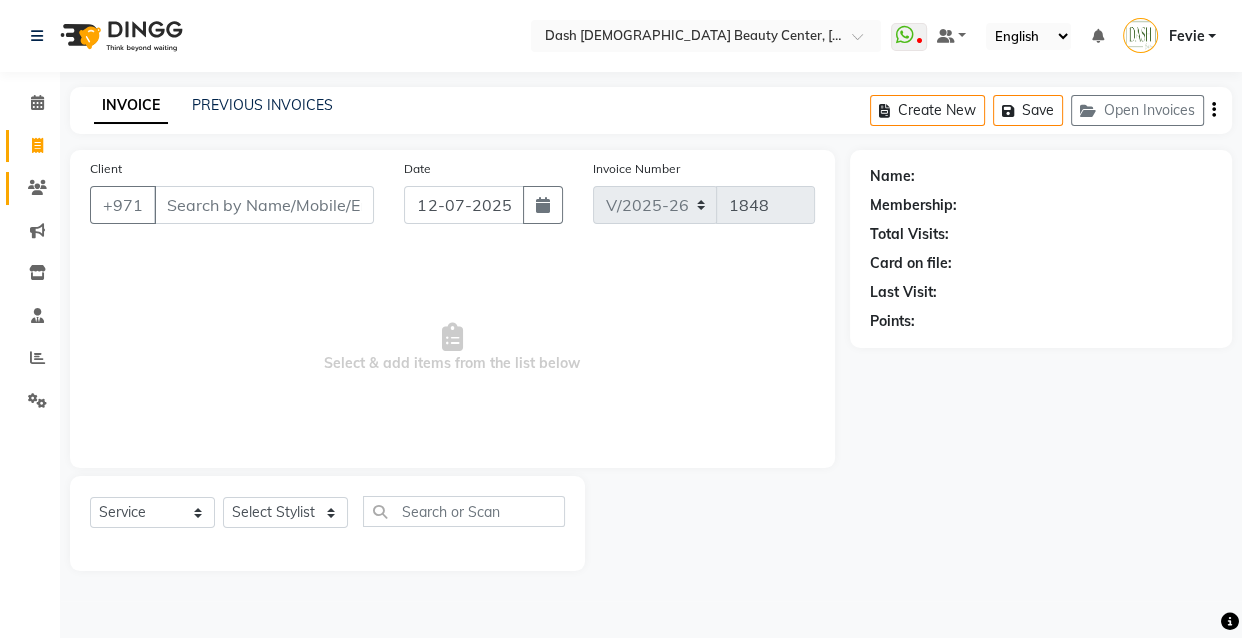 click 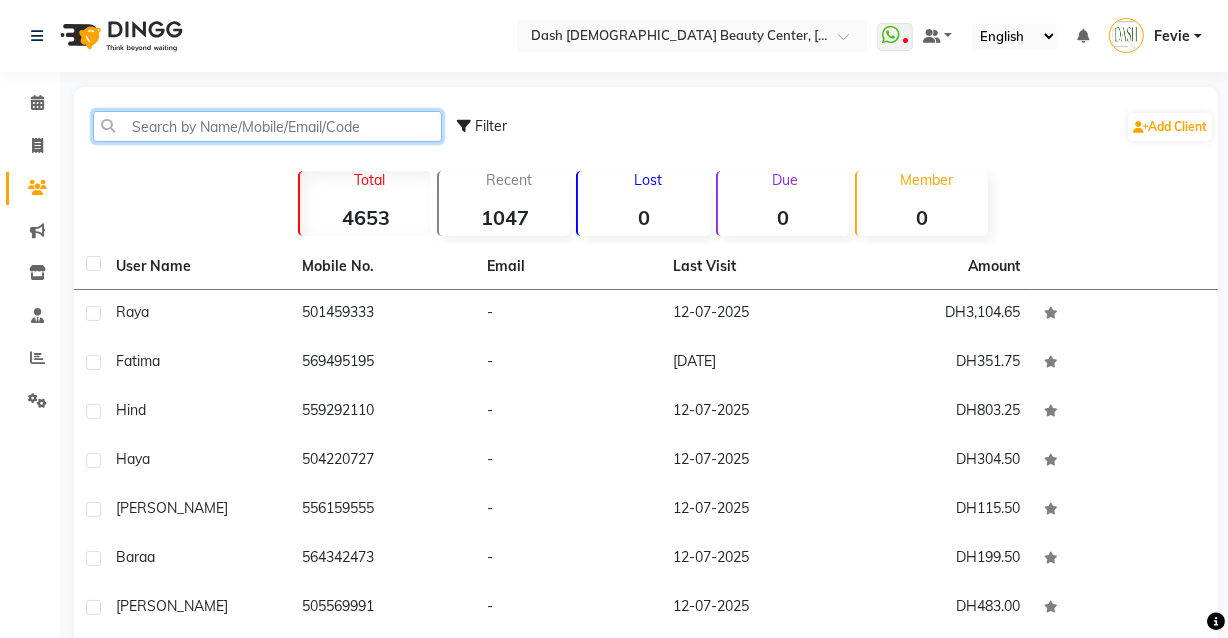 click 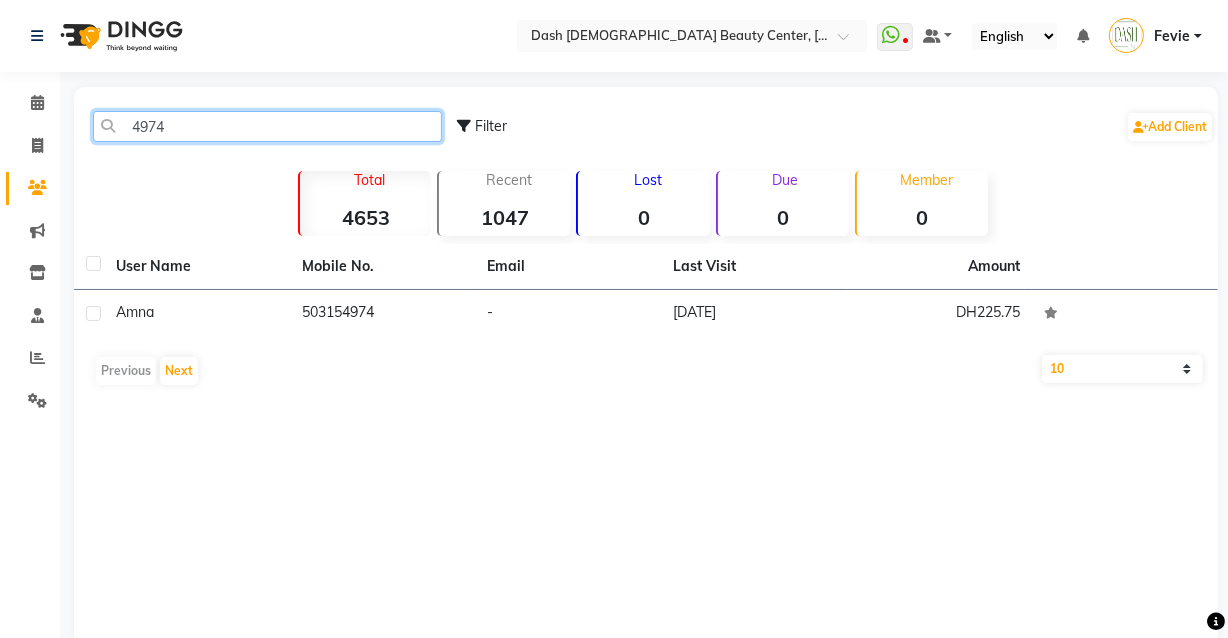 type on "4974" 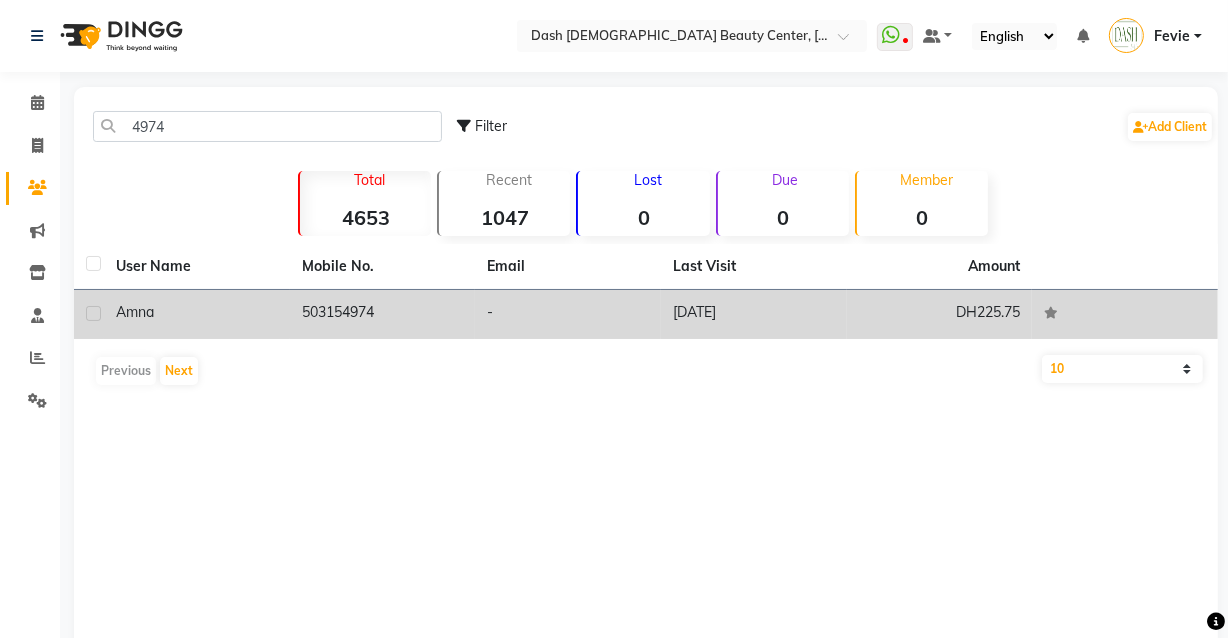 click on "15-06-2025" 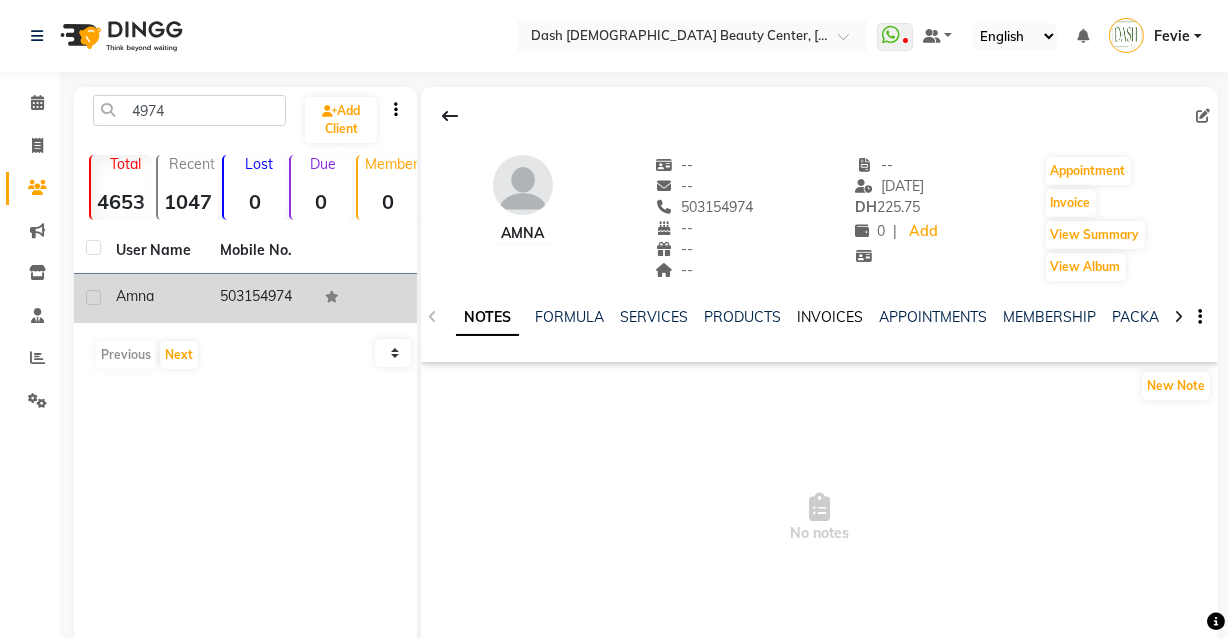 click on "INVOICES" 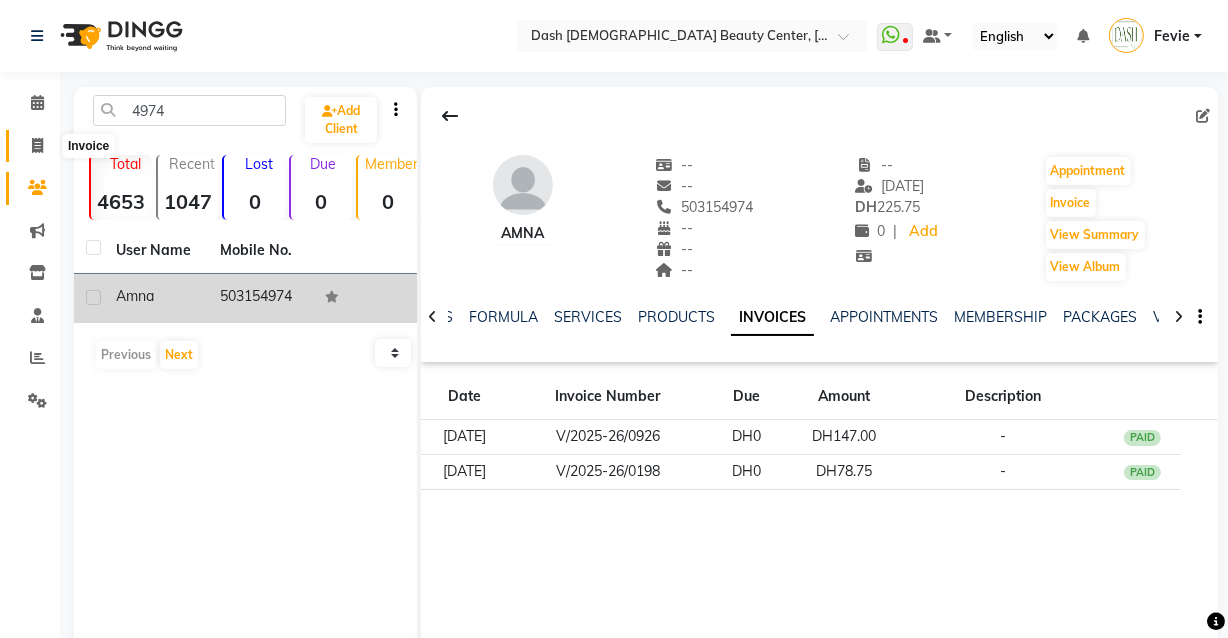 click 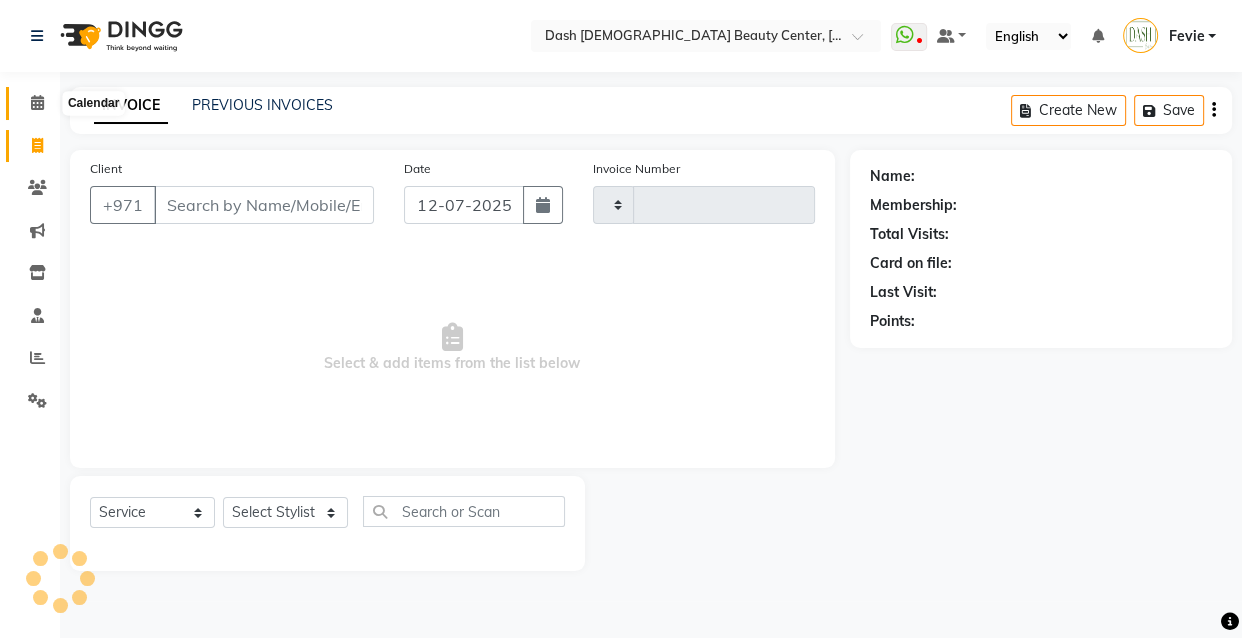 click 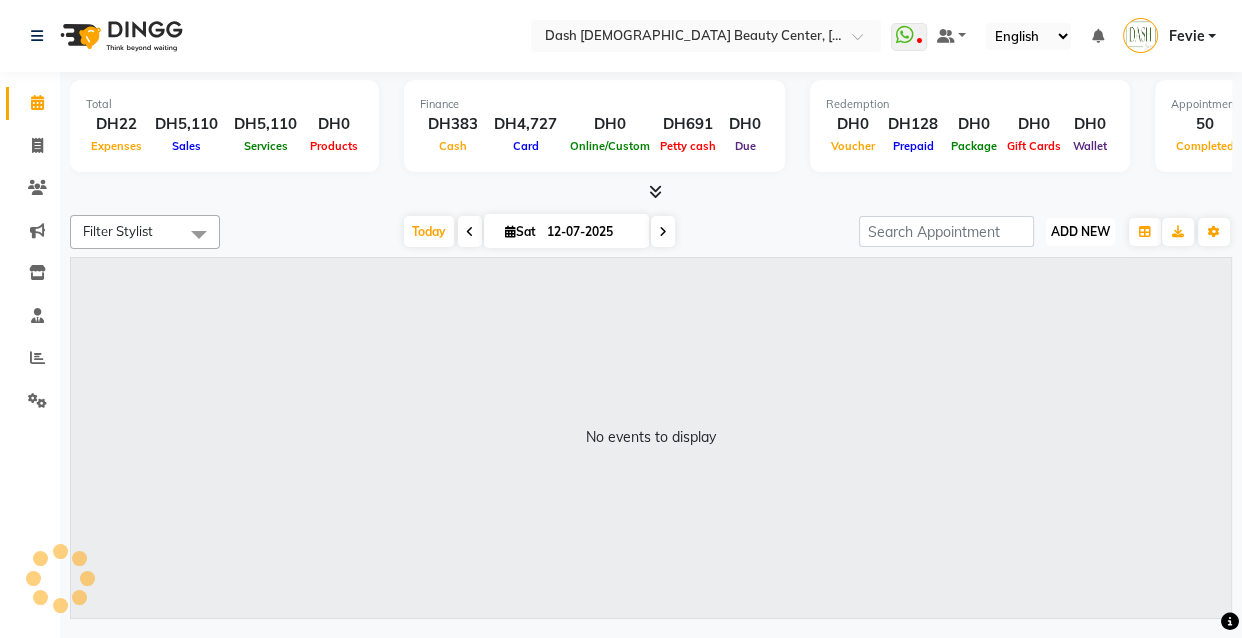 click on "ADD NEW Toggle Dropdown" at bounding box center [1080, 232] 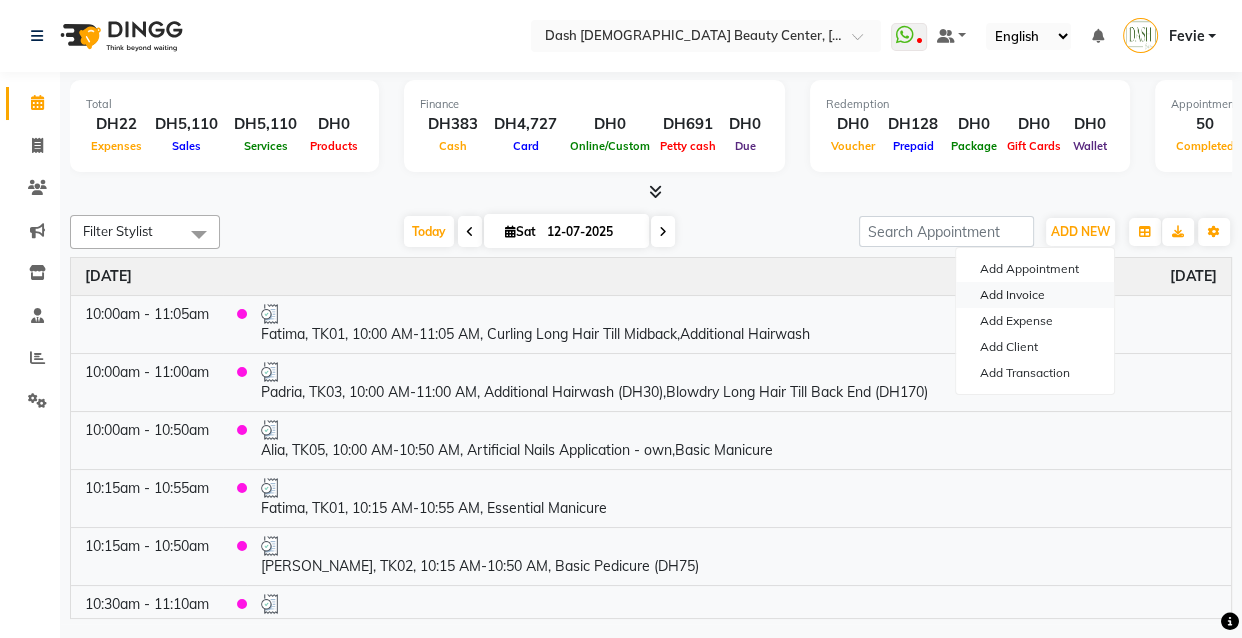 click on "Add Invoice" at bounding box center (1035, 295) 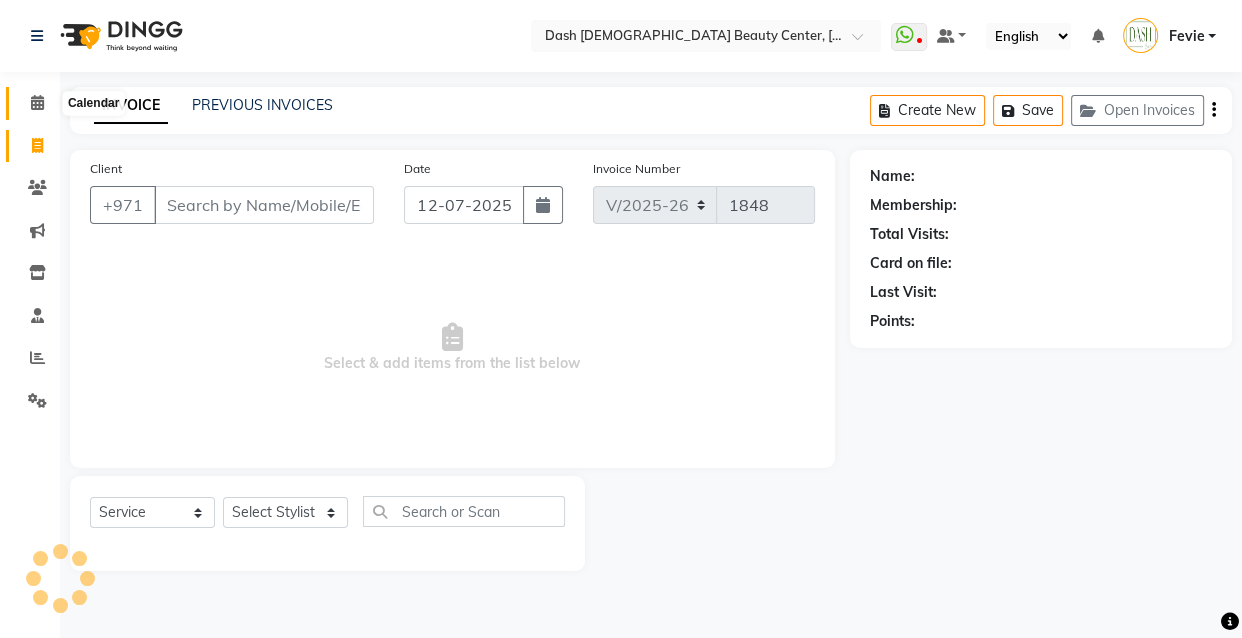 click 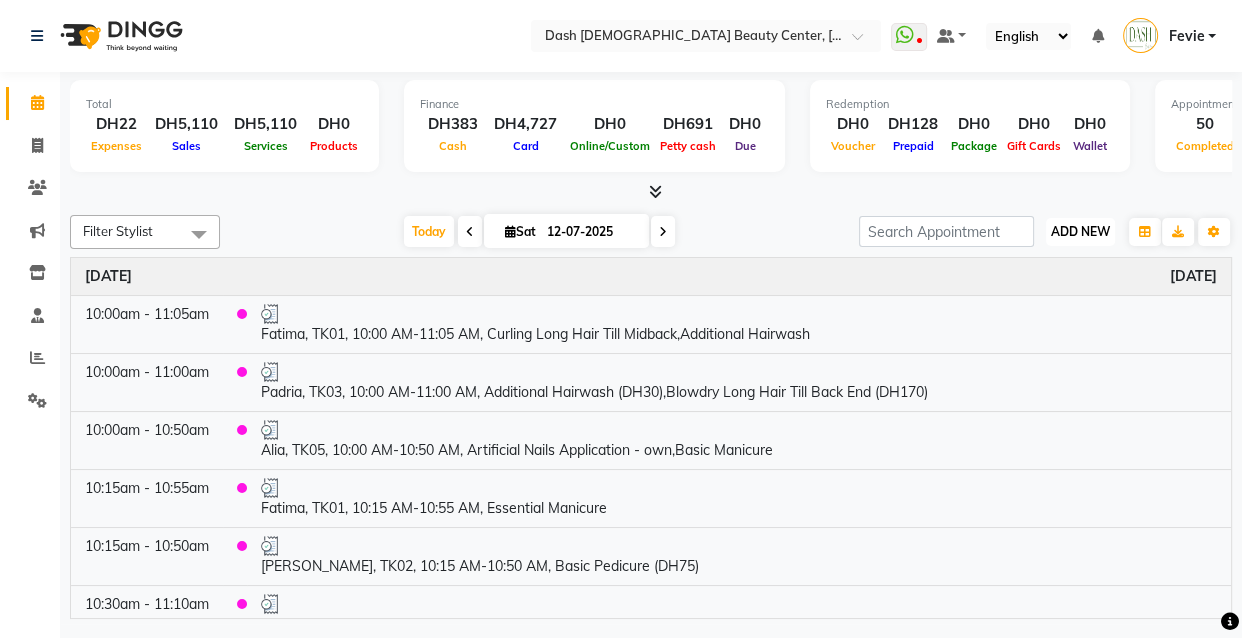 drag, startPoint x: 1090, startPoint y: 236, endPoint x: 1072, endPoint y: 251, distance: 23.43075 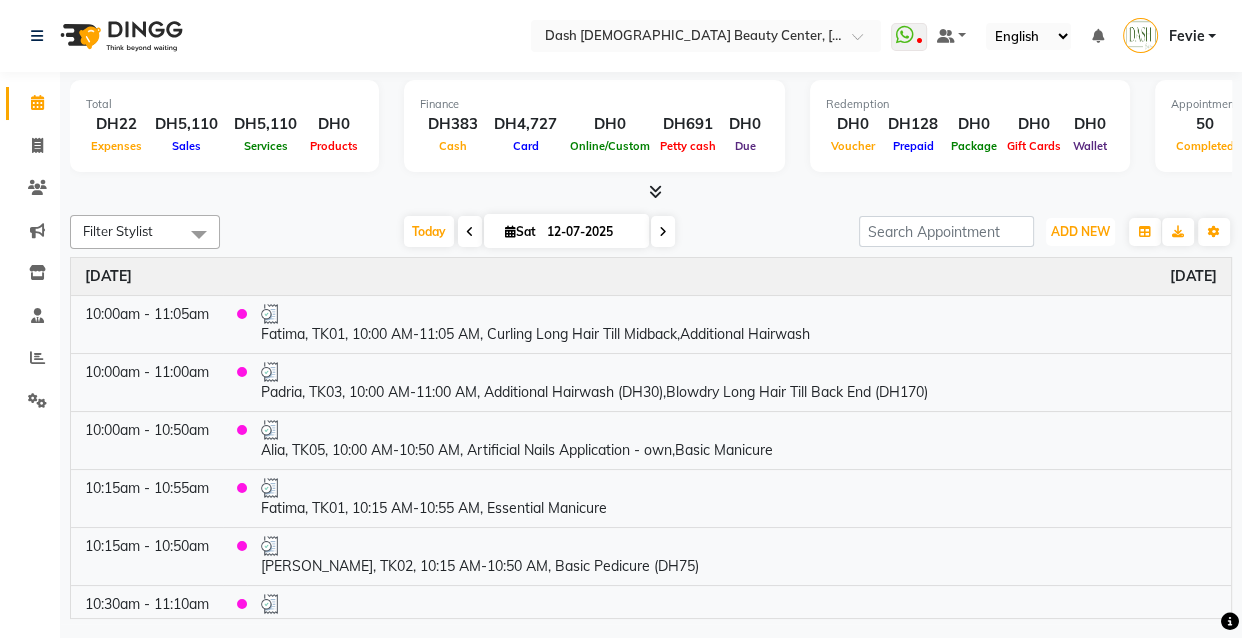 click on "ADD NEW" at bounding box center (1080, 231) 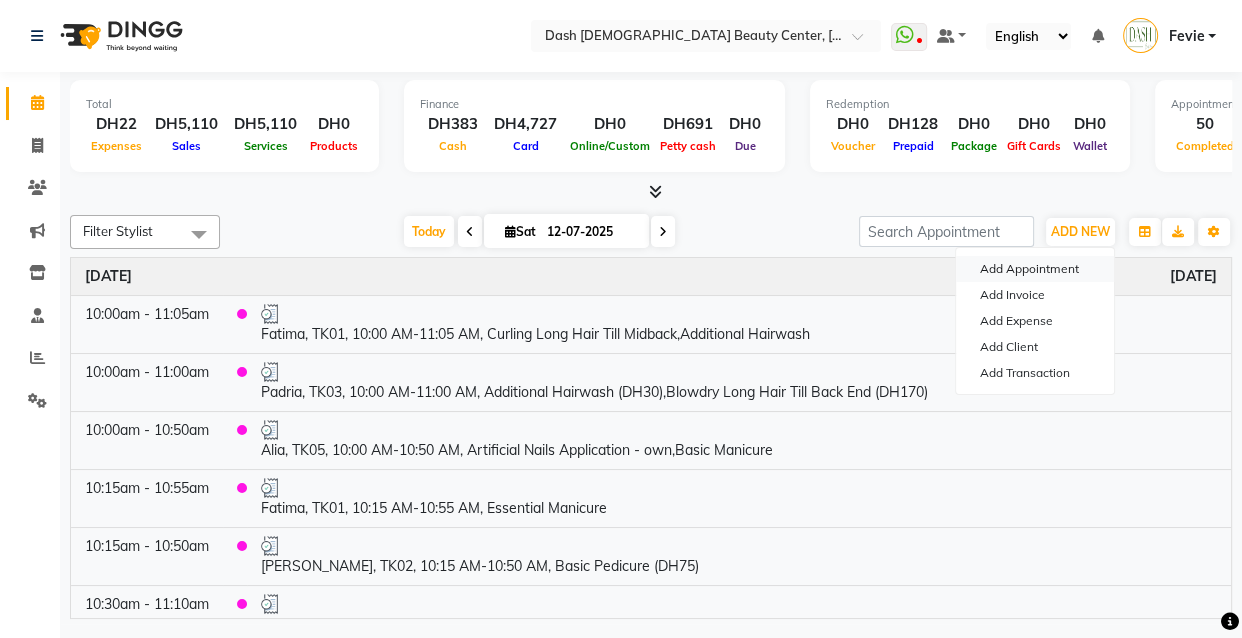 click on "Add Appointment" at bounding box center (1035, 269) 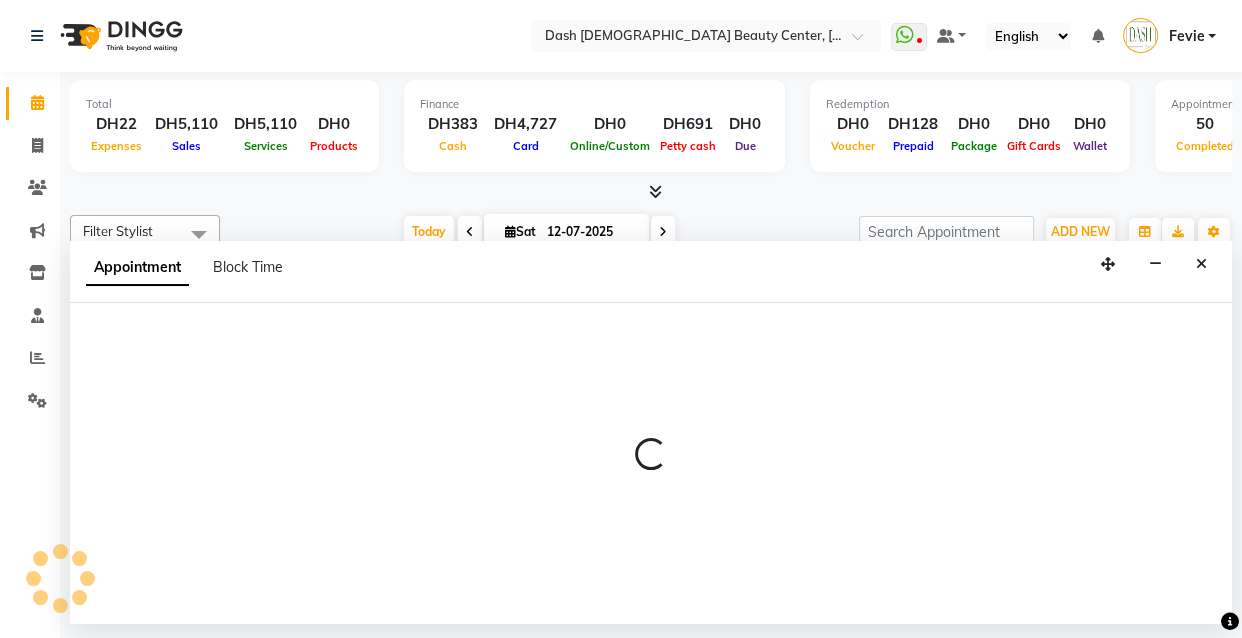 select on "600" 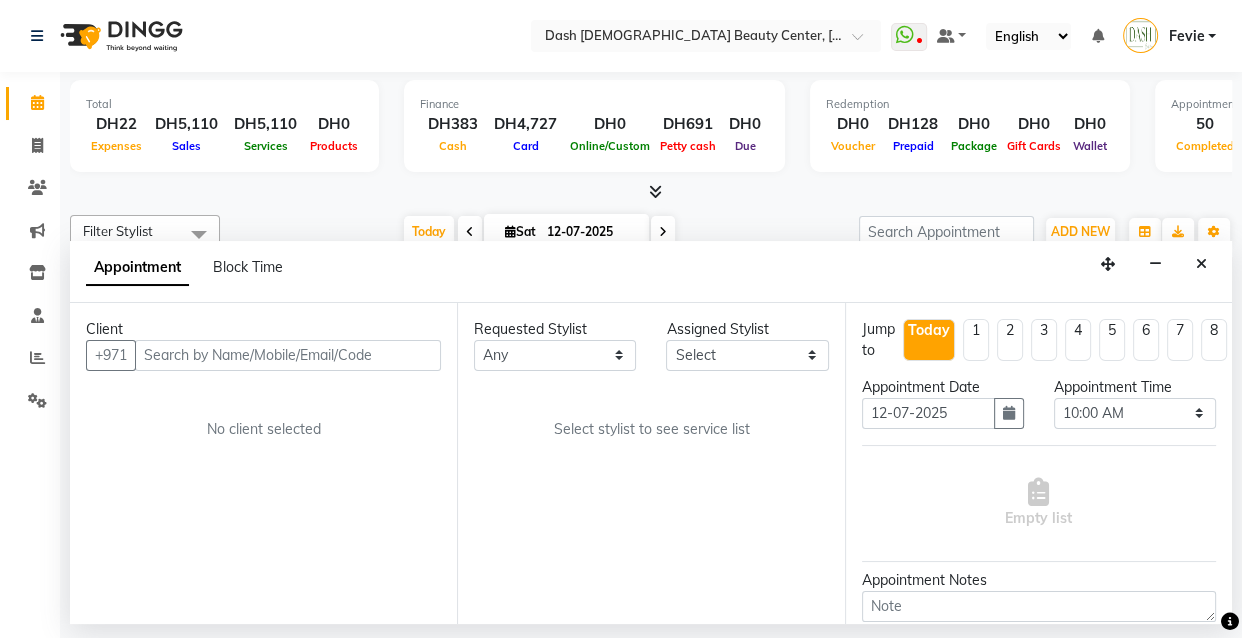 click at bounding box center [288, 355] 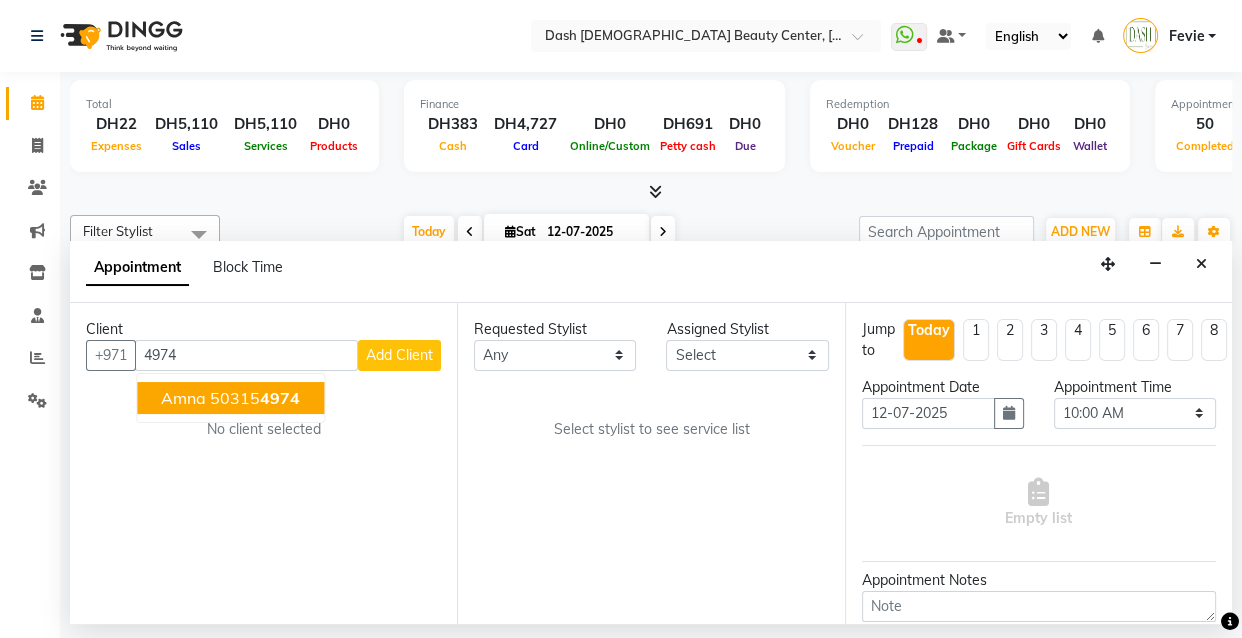 click on "50315 4974" at bounding box center (255, 398) 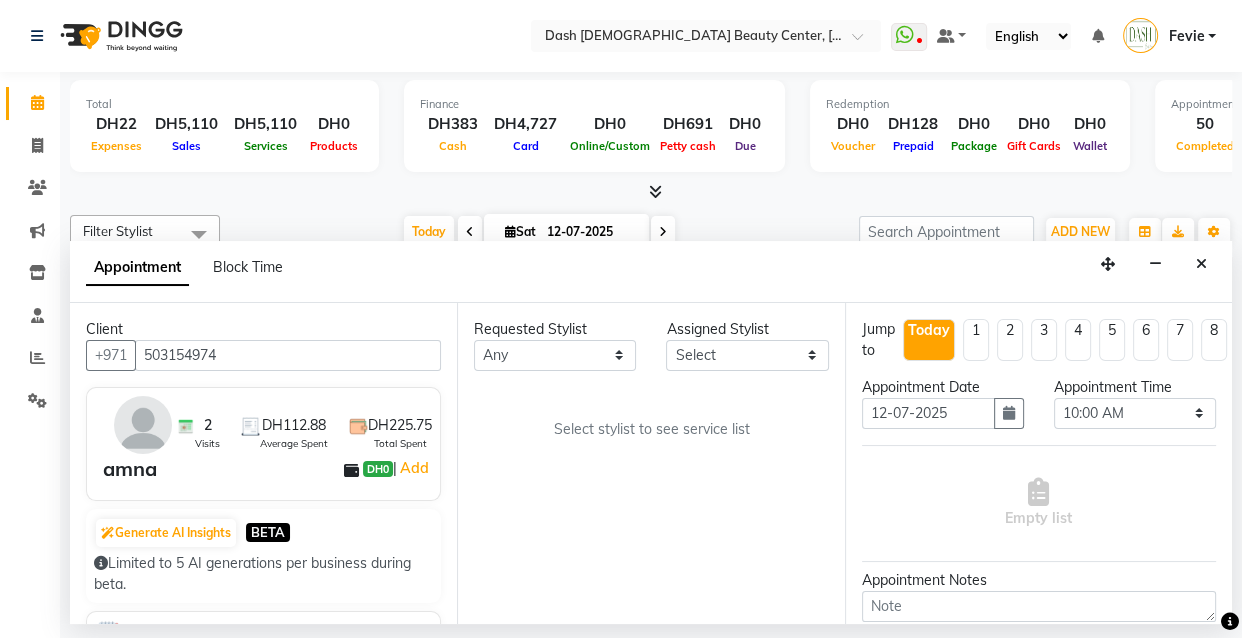 type on "503154974" 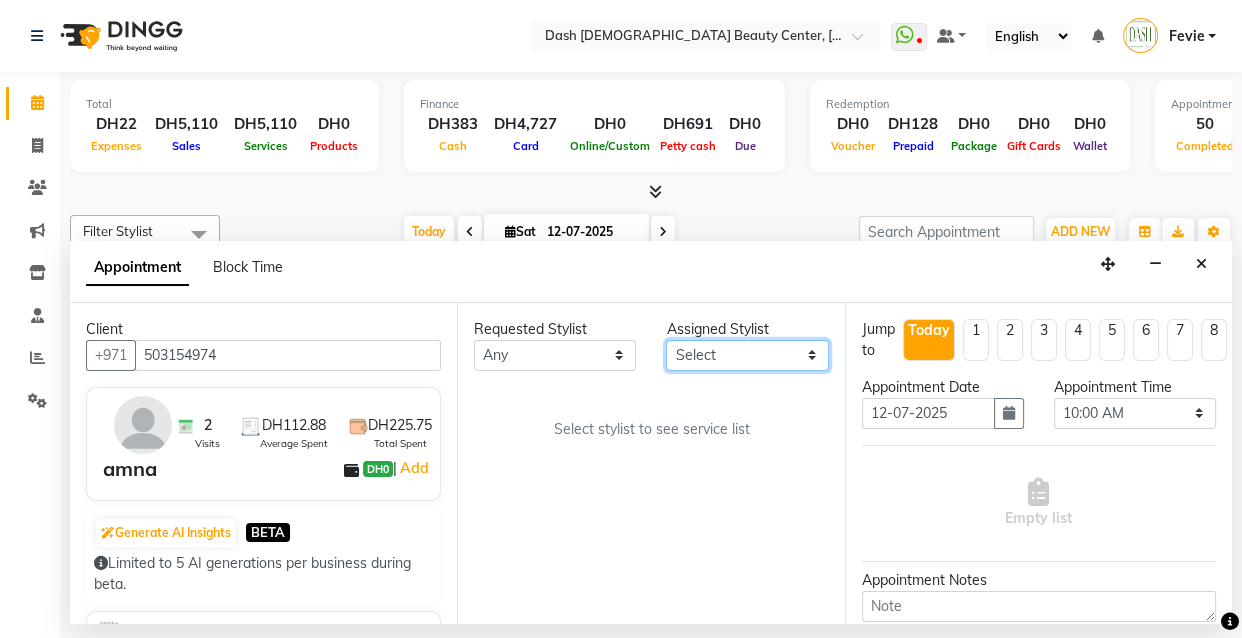 click on "Select Aizel Angelina Anna Bobi Edlyn Flora Grace Janine Jelyn Mariel Maya Nancy Nilam Peace Rose Marie Saman Talina" at bounding box center [747, 355] 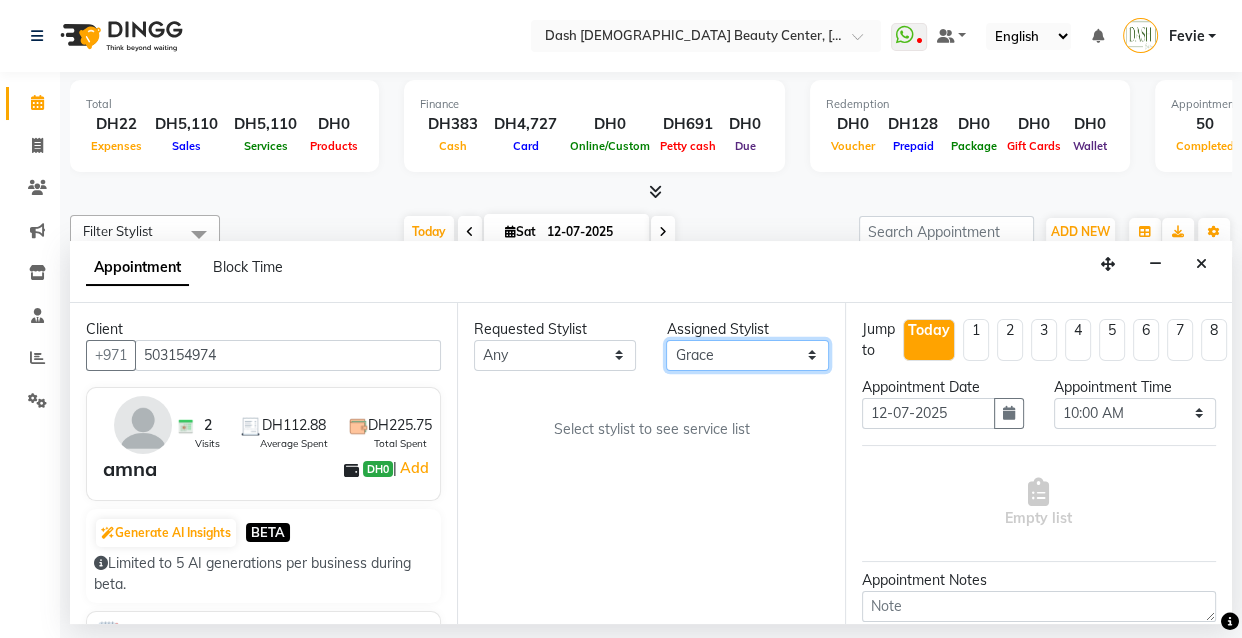 click on "Select Aizel Angelina Anna Bobi Edlyn Flora Grace Janine Jelyn Mariel Maya Nancy Nilam Peace Rose Marie Saman Talina" at bounding box center (747, 355) 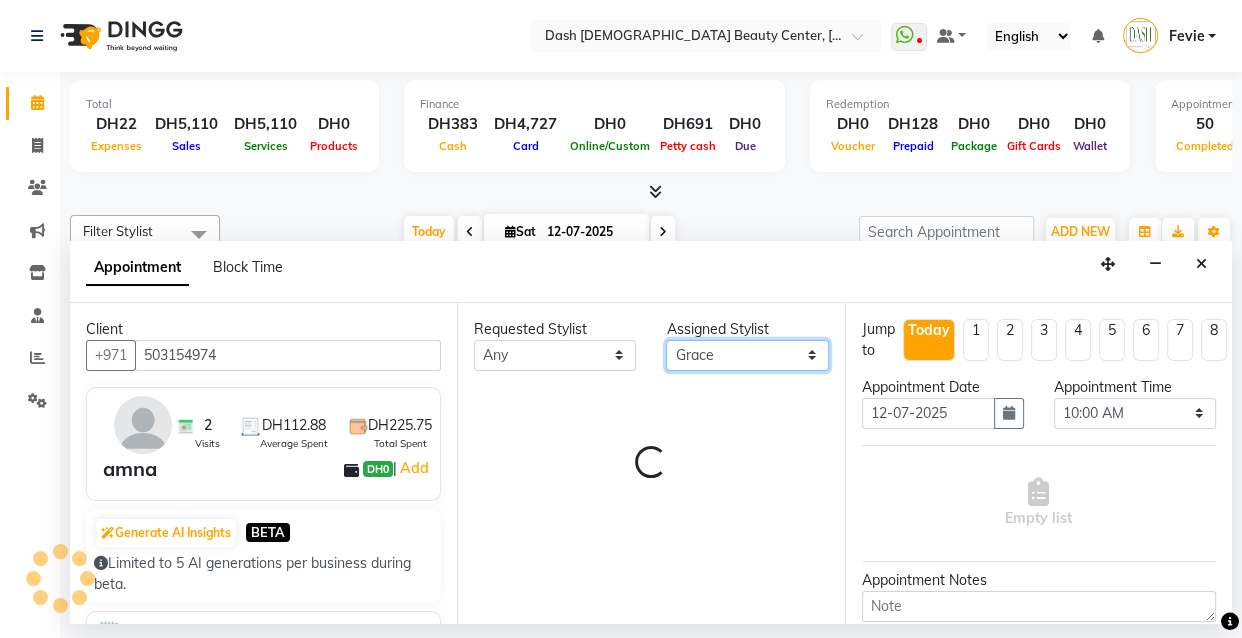 click on "Select Aizel Angelina Anna Bobi Edlyn Flora Grace Janine Jelyn Mariel Maya Nancy Nilam Peace Rose Marie Saman Talina" at bounding box center [747, 355] 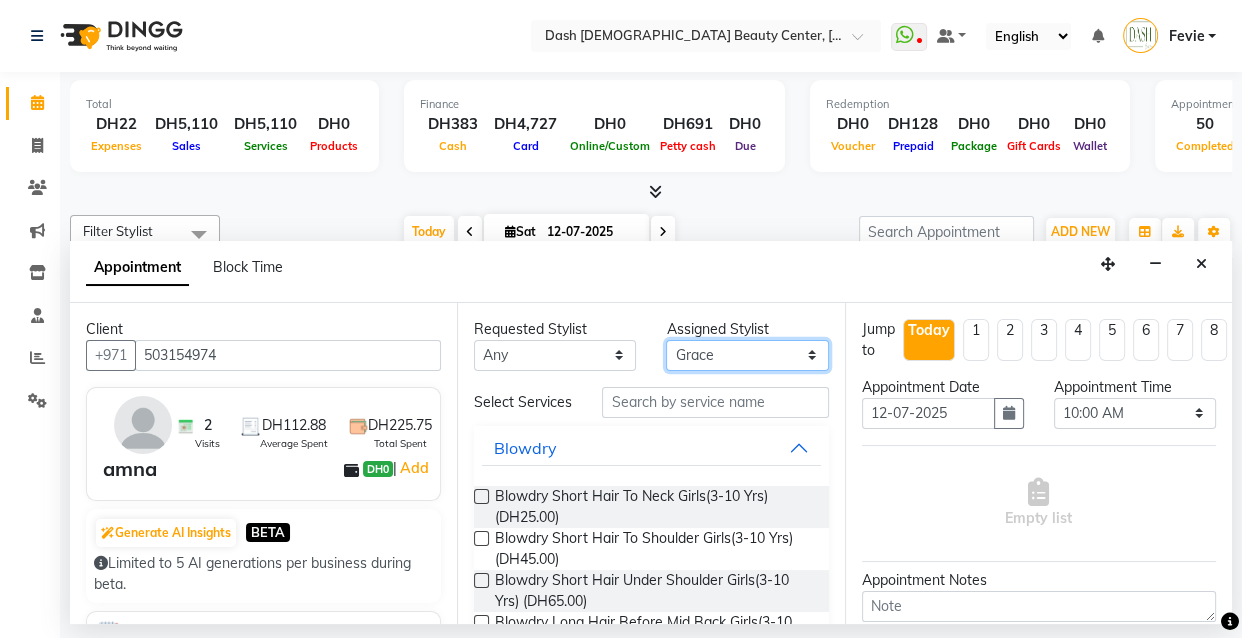 select on "81116" 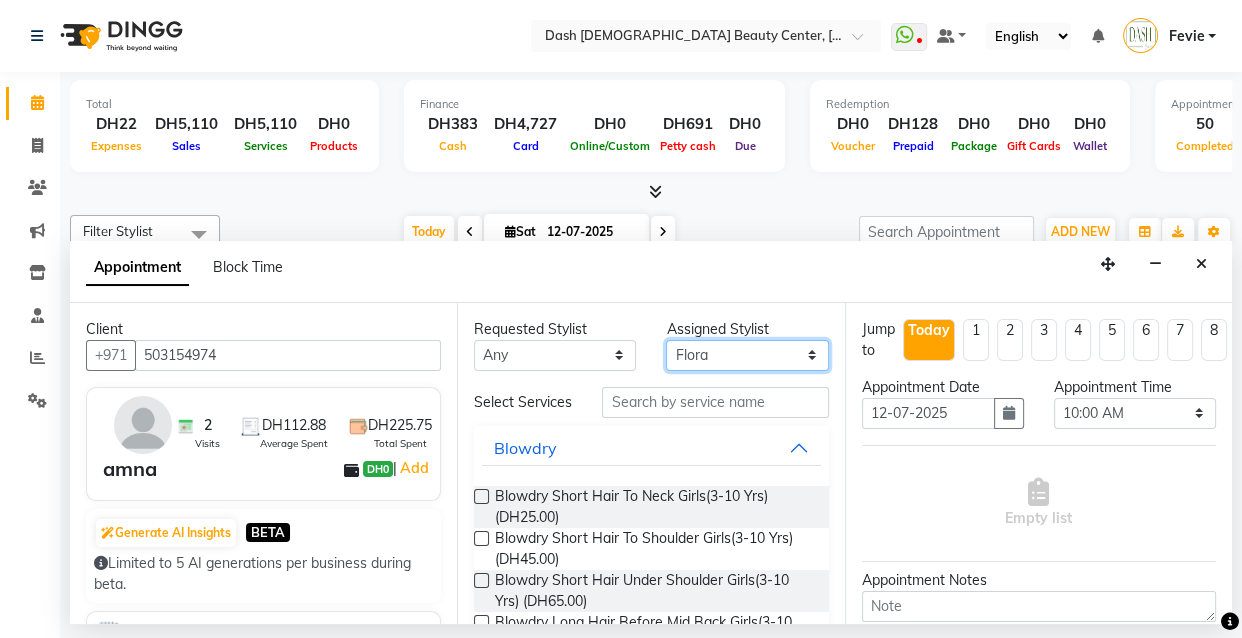 click on "Select Aizel Angelina Anna Bobi Edlyn Flora Grace Janine Jelyn Mariel Maya Nancy Nilam Peace Rose Marie Saman Talina" at bounding box center (747, 355) 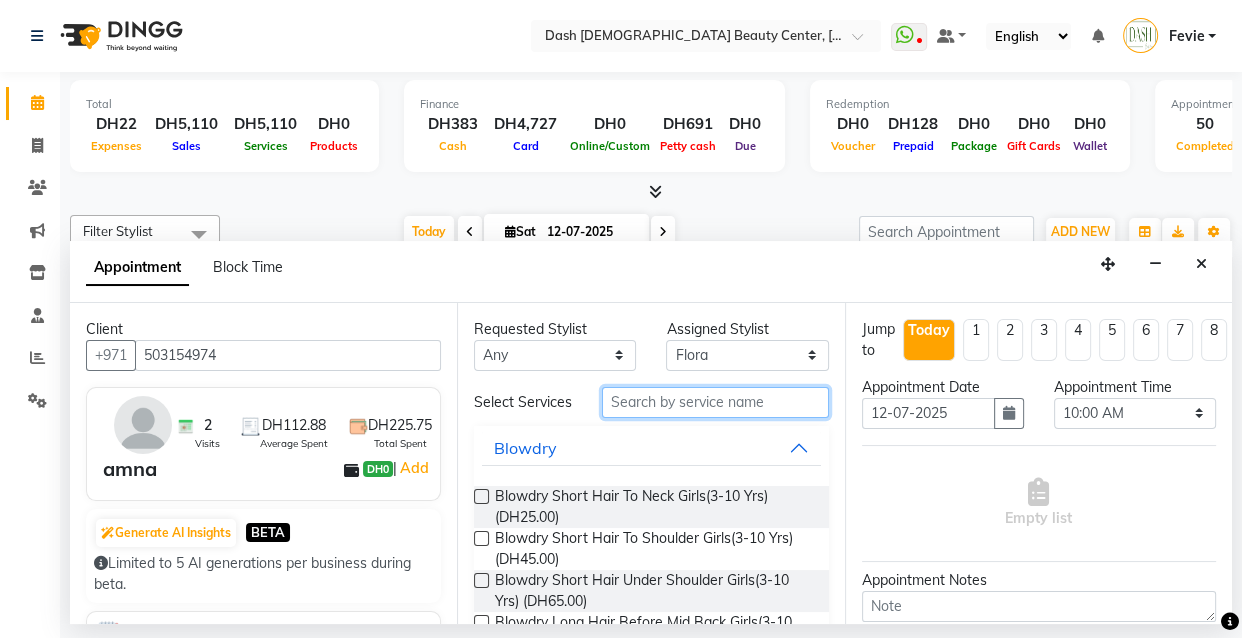 click at bounding box center (715, 402) 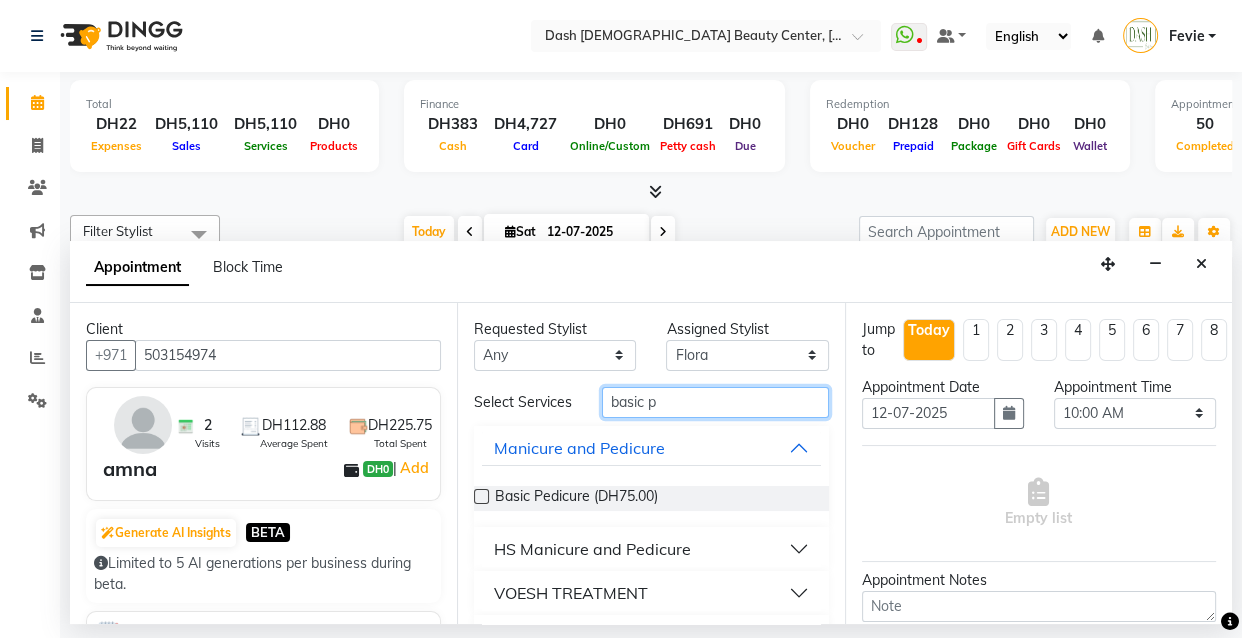 type on "basic p" 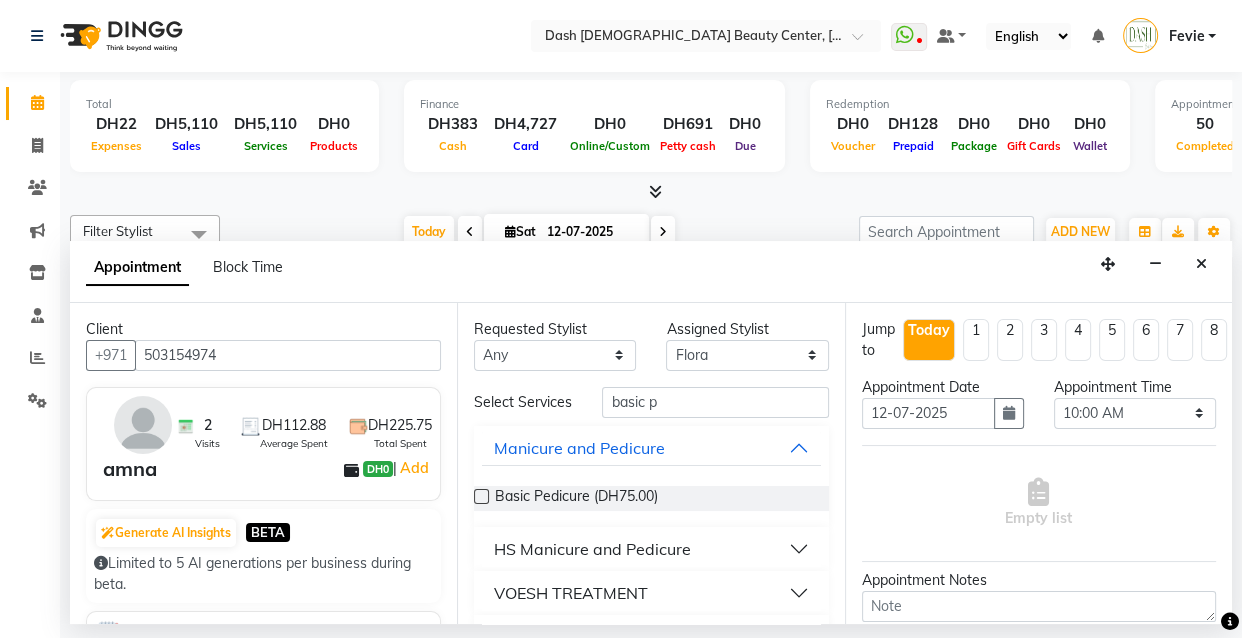 click at bounding box center [481, 496] 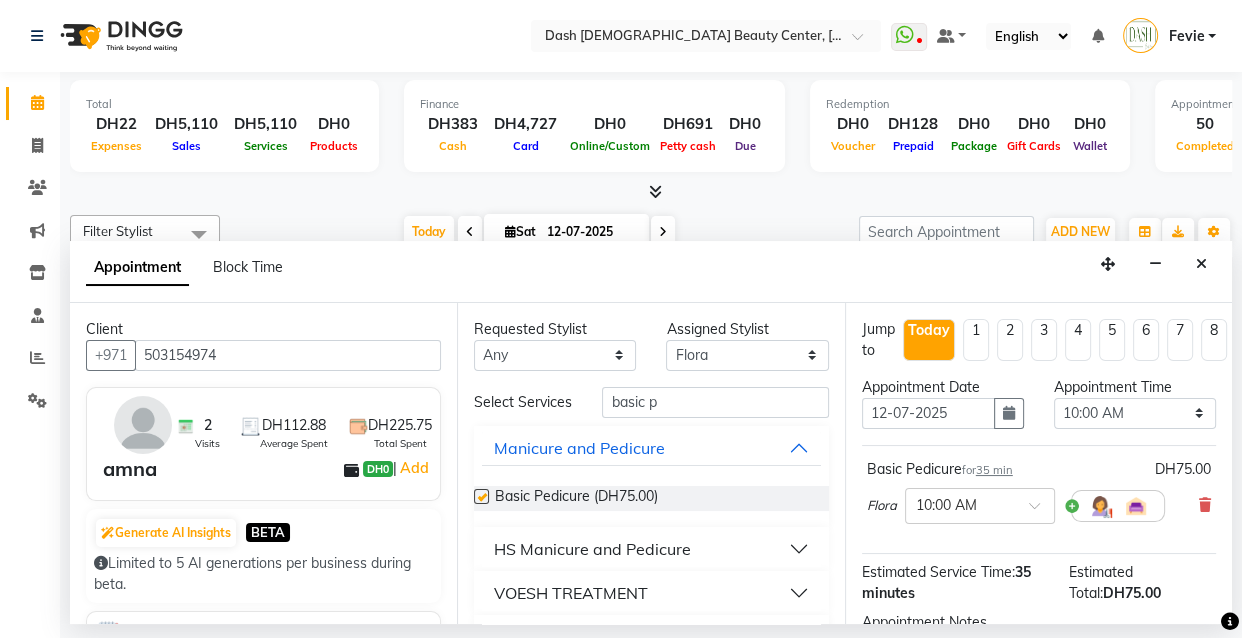 checkbox on "false" 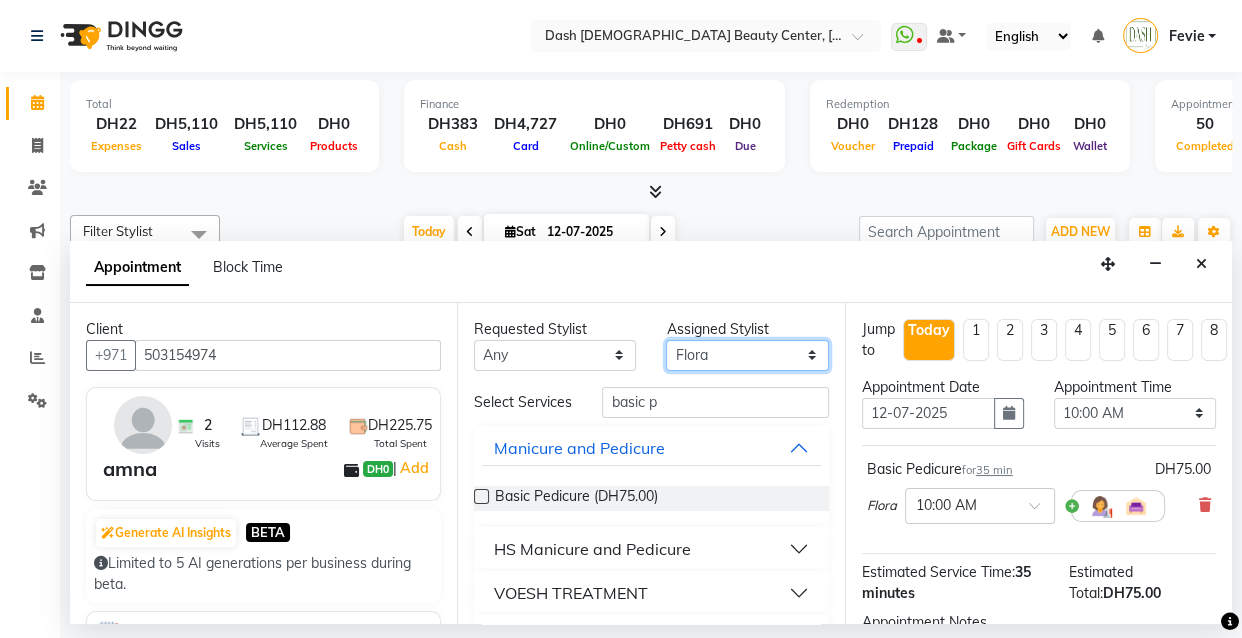 click on "Select Aizel Angelina Anna Bobi Edlyn Flora Grace Janine Jelyn Mariel Maya Nancy Nilam Peace Rose Marie Saman Talina" at bounding box center [747, 355] 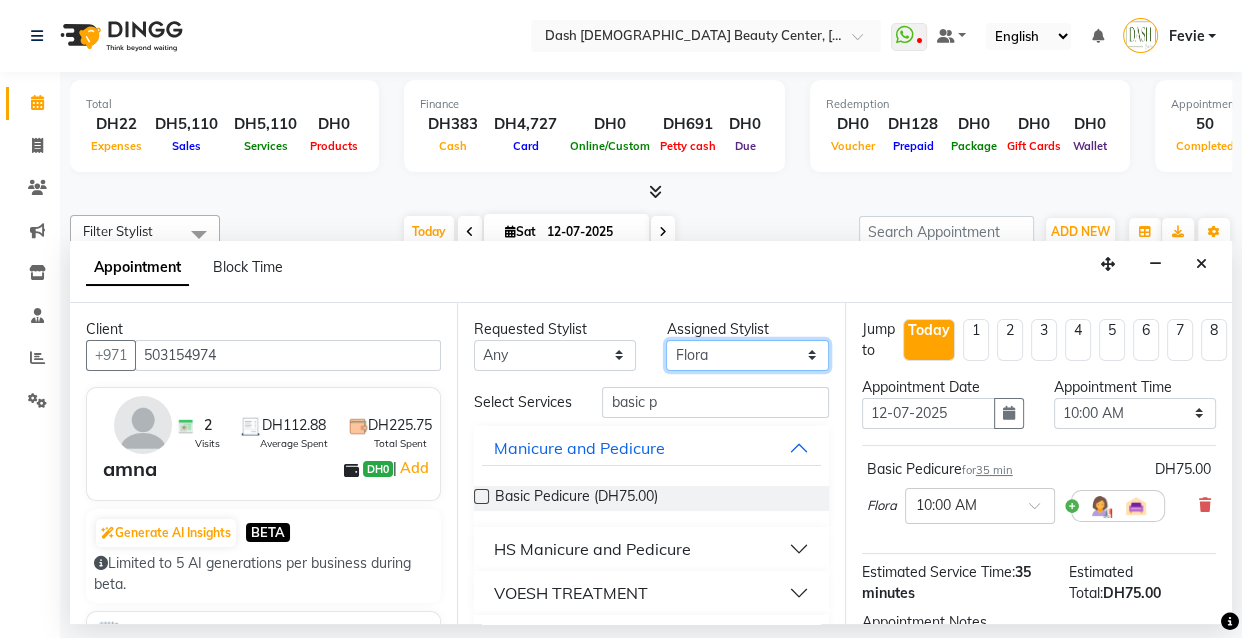 select on "81105" 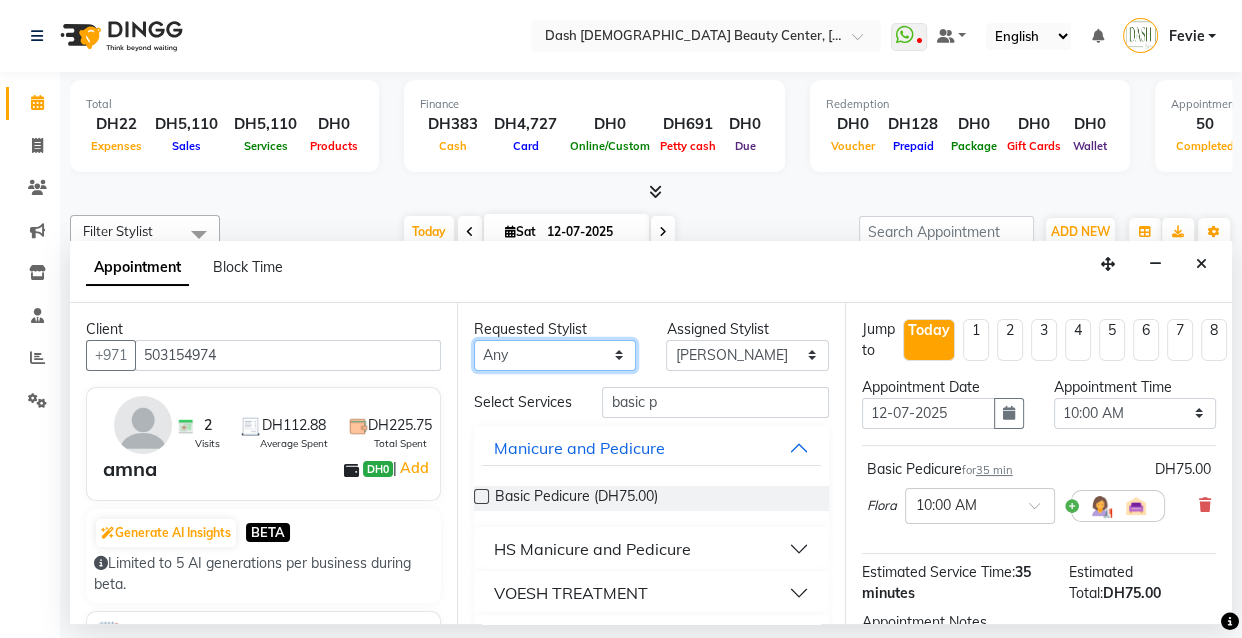 click on "Any Aizel Angelina Anna Bobi Edlyn Flora Grace Janine Jelyn Mariel Maya Nancy Nilam Peace Rose Marie Saman Talina" at bounding box center [555, 355] 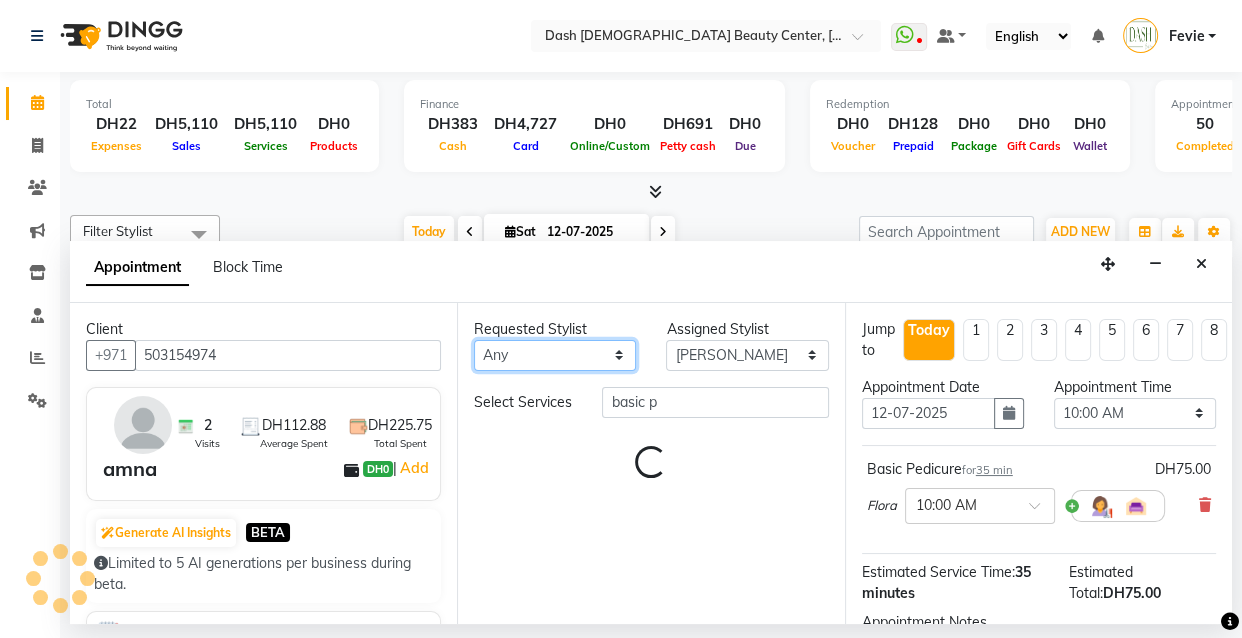 click on "Any Aizel Angelina Anna Bobi Edlyn Flora Grace Janine Jelyn Mariel Maya Nancy Nilam Peace Rose Marie Saman Talina" at bounding box center (555, 355) 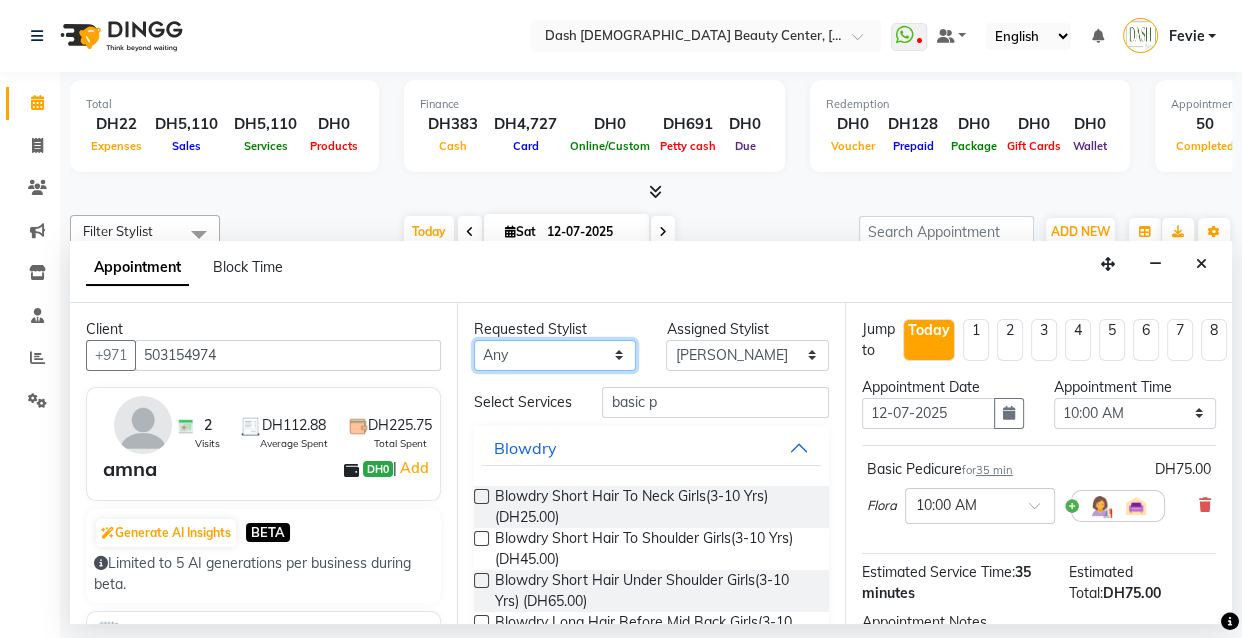 select on "81105" 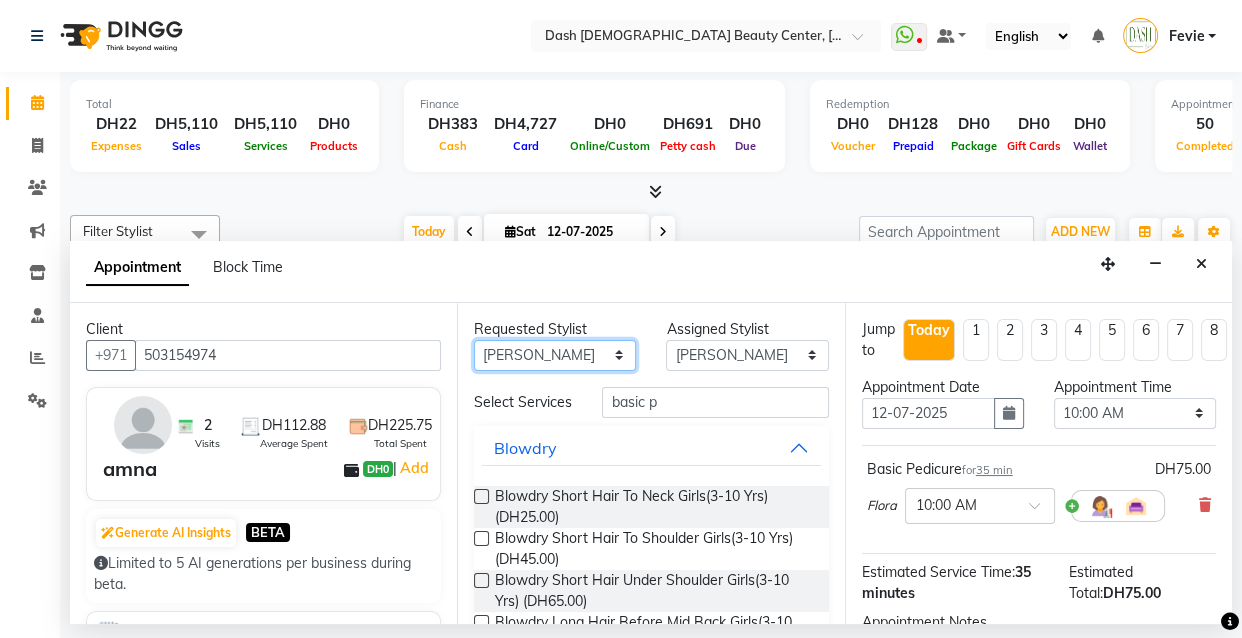 click on "Any Aizel Angelina Anna Bobi Edlyn Flora Grace Janine Jelyn Mariel Maya Nancy Nilam Peace Rose Marie Saman Talina" at bounding box center [555, 355] 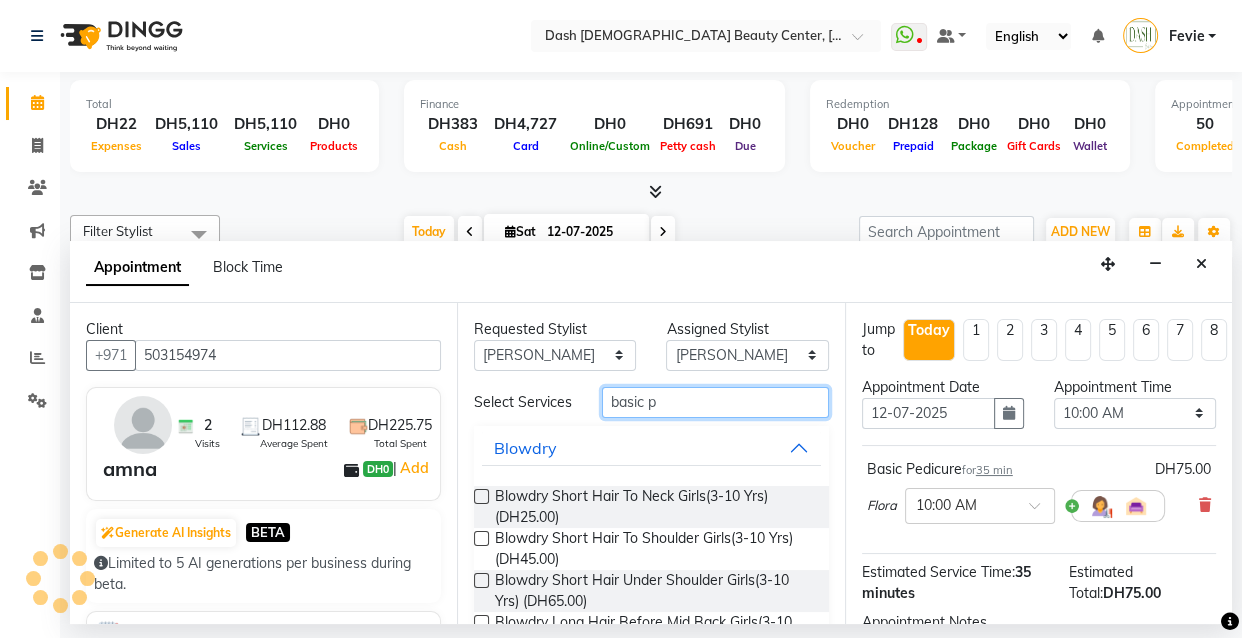 click on "basic p" at bounding box center [715, 402] 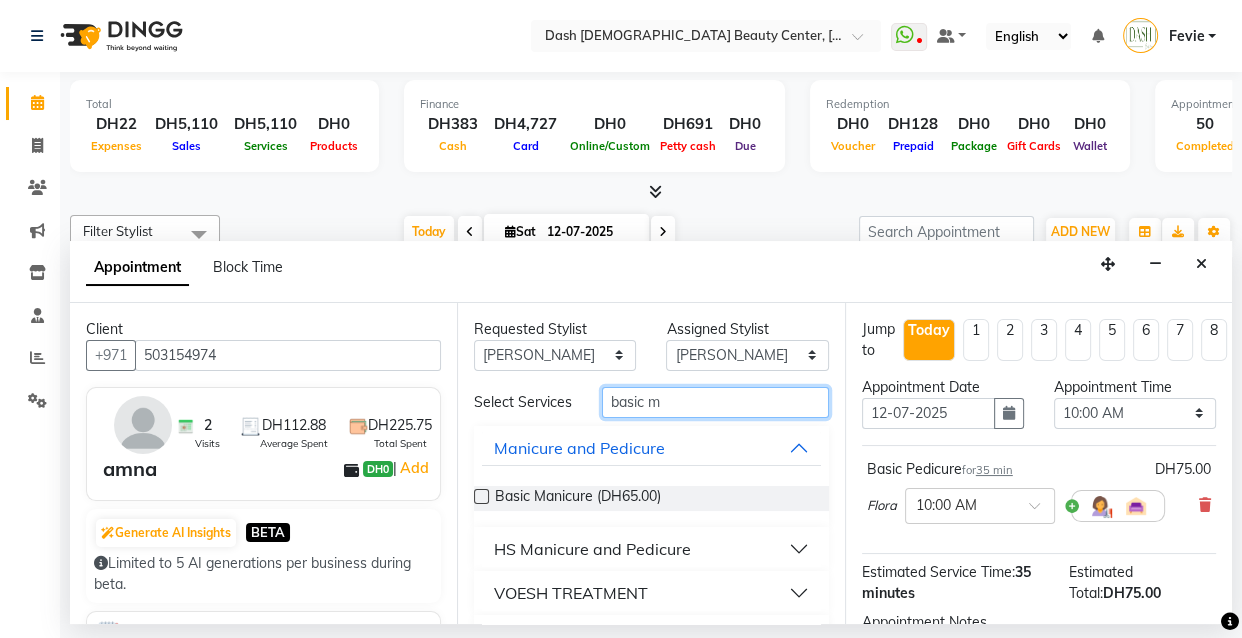 type on "basic m" 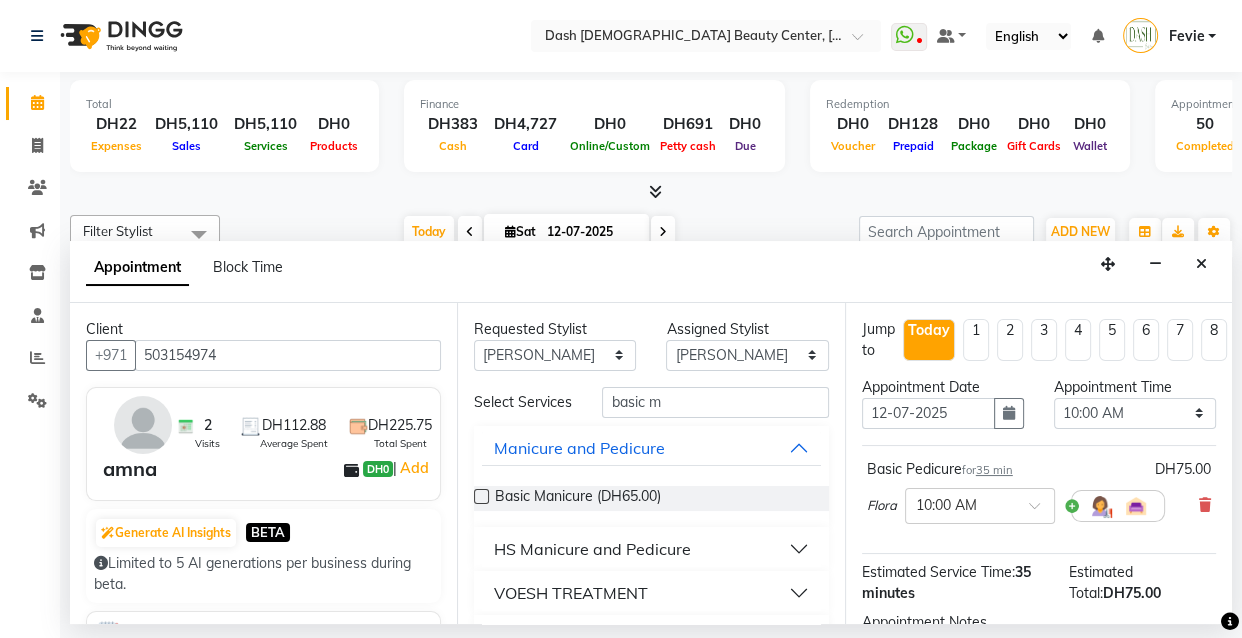 click at bounding box center [481, 496] 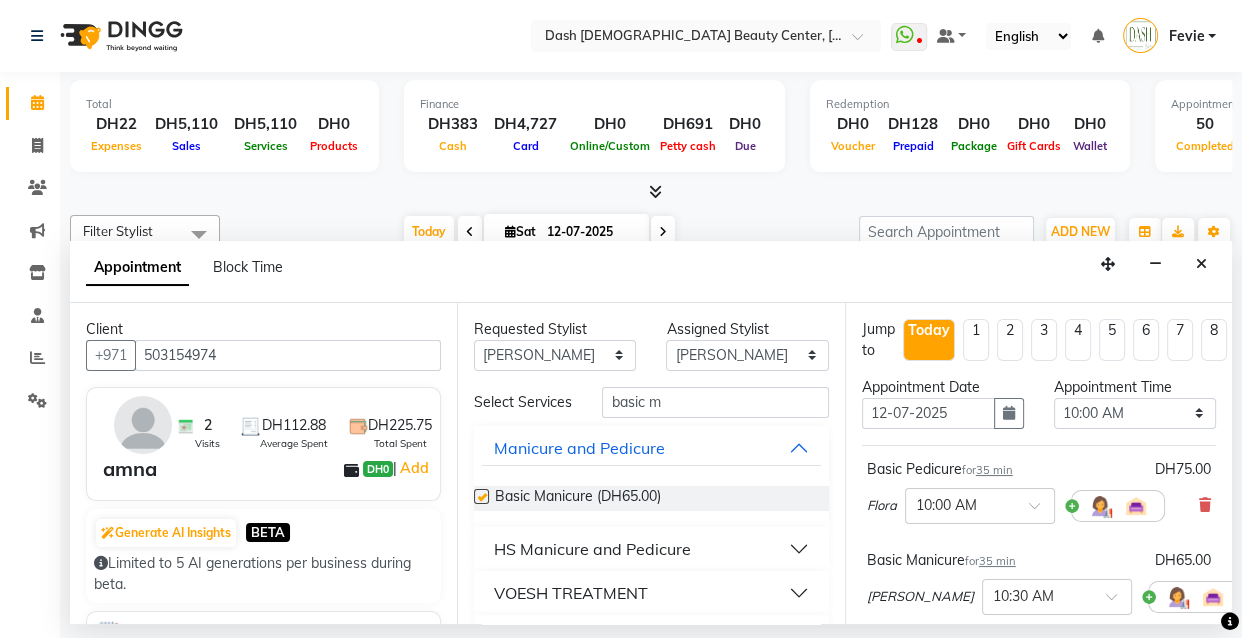 checkbox on "false" 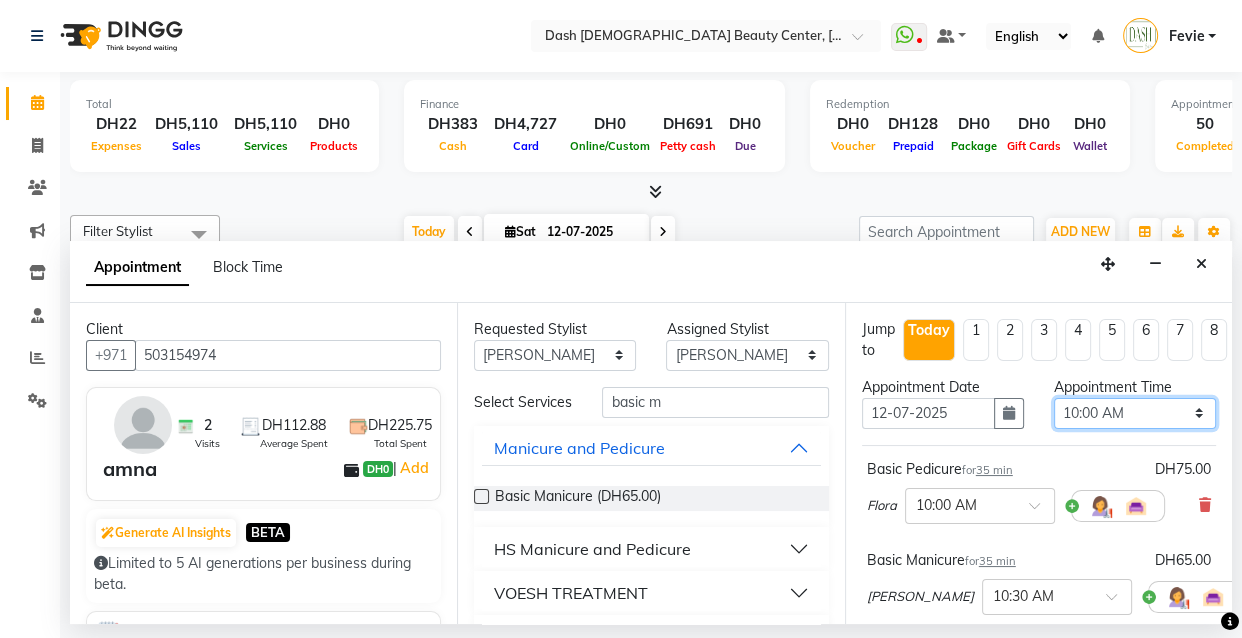 click on "Select 10:00 AM 10:15 AM 10:30 AM 10:45 AM 11:00 AM 11:15 AM 11:30 AM 11:45 AM 12:00 PM 12:15 PM 12:30 PM 12:45 PM 01:00 PM 01:15 PM 01:30 PM 01:45 PM 02:00 PM 02:15 PM 02:30 PM 02:45 PM 03:00 PM 03:15 PM 03:30 PM 03:45 PM 04:00 PM 04:15 PM 04:30 PM 04:45 PM 05:00 PM 05:15 PM 05:30 PM 05:45 PM 06:00 PM 06:15 PM 06:30 PM 06:45 PM 07:00 PM 07:15 PM 07:30 PM 07:45 PM 08:00 PM 08:15 PM 08:30 PM 08:45 PM 09:00 PM 09:15 PM 09:30 PM 09:45 PM 10:00 PM" at bounding box center [1135, 413] 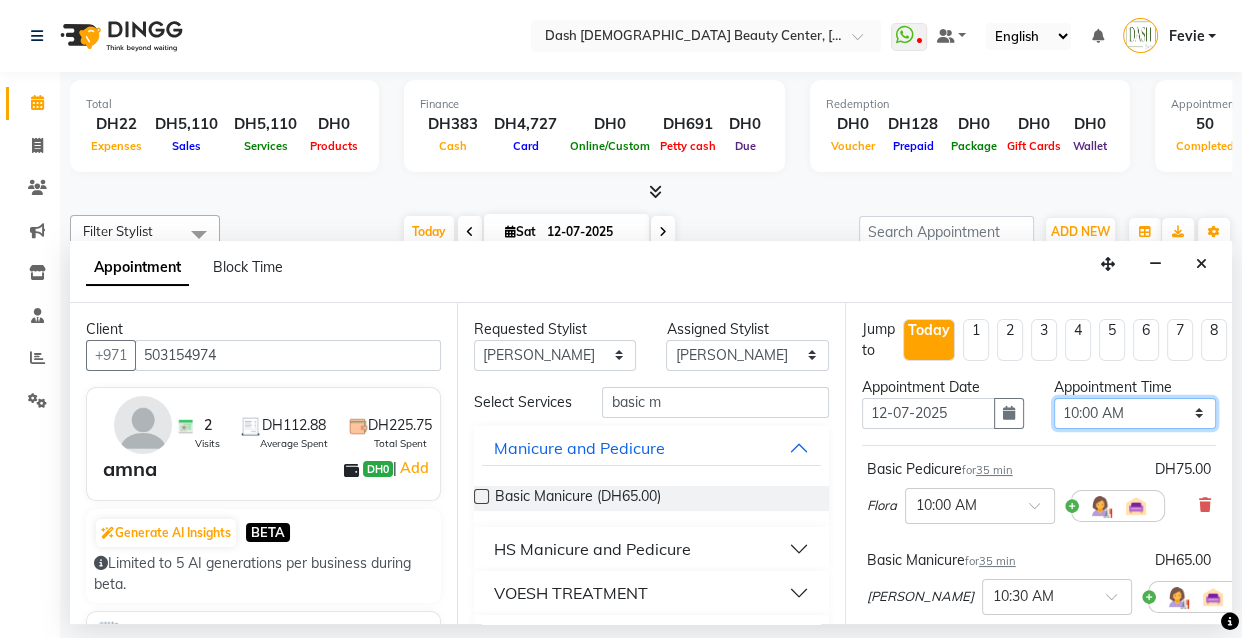 select on "1170" 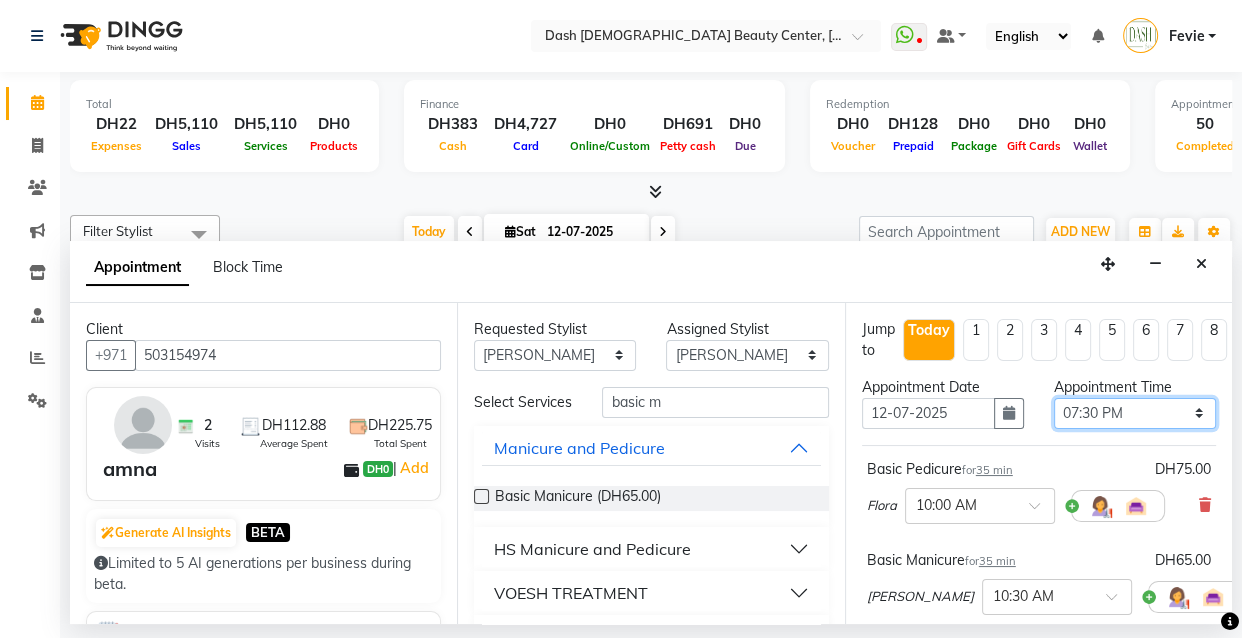 click on "Select 10:00 AM 10:15 AM 10:30 AM 10:45 AM 11:00 AM 11:15 AM 11:30 AM 11:45 AM 12:00 PM 12:15 PM 12:30 PM 12:45 PM 01:00 PM 01:15 PM 01:30 PM 01:45 PM 02:00 PM 02:15 PM 02:30 PM 02:45 PM 03:00 PM 03:15 PM 03:30 PM 03:45 PM 04:00 PM 04:15 PM 04:30 PM 04:45 PM 05:00 PM 05:15 PM 05:30 PM 05:45 PM 06:00 PM 06:15 PM 06:30 PM 06:45 PM 07:00 PM 07:15 PM 07:30 PM 07:45 PM 08:00 PM 08:15 PM 08:30 PM 08:45 PM 09:00 PM 09:15 PM 09:30 PM 09:45 PM 10:00 PM" at bounding box center (1135, 413) 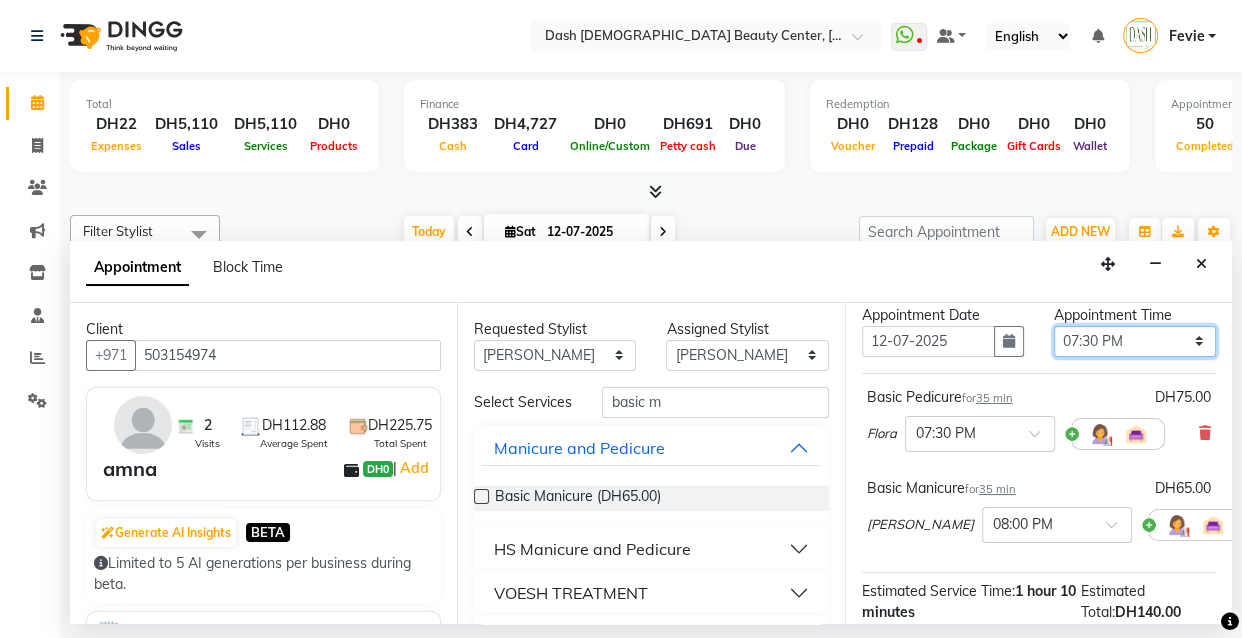scroll, scrollTop: 181, scrollLeft: 0, axis: vertical 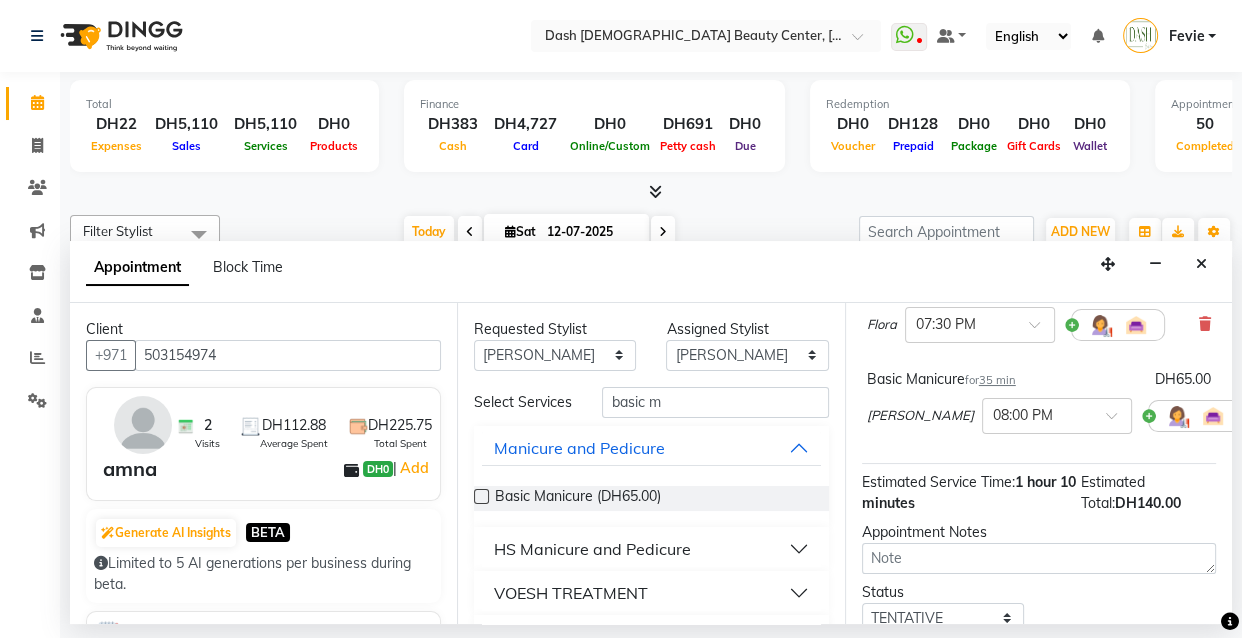 click on "Basic Manicure   for  35 min" at bounding box center (941, 379) 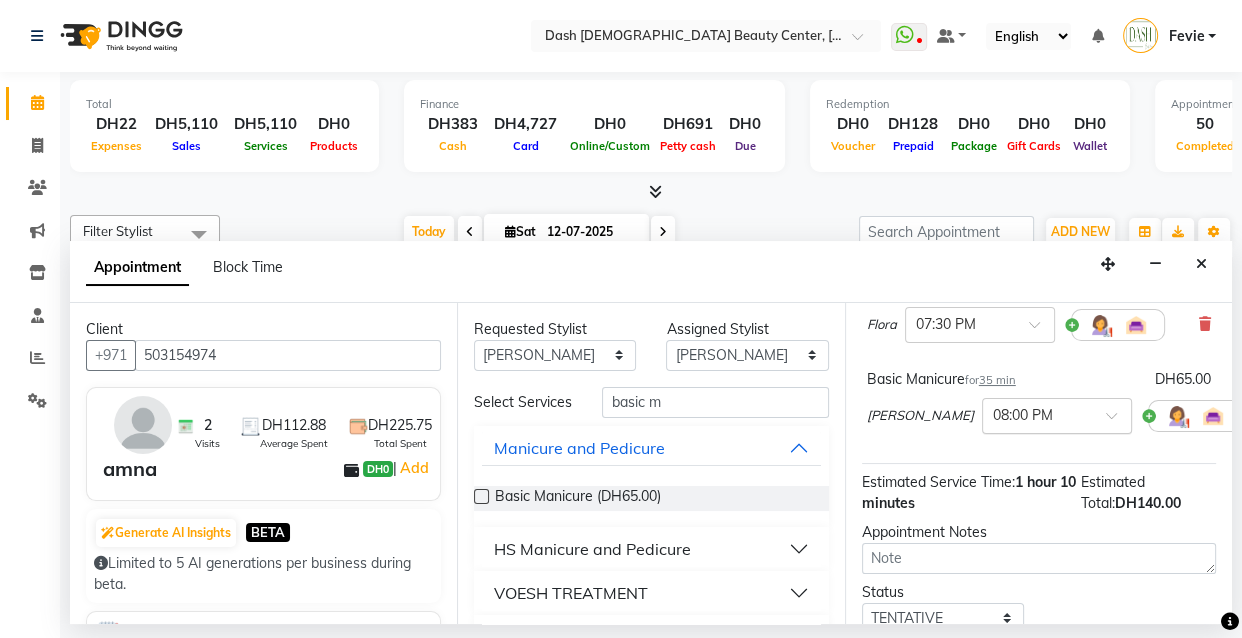 click at bounding box center [1037, 414] 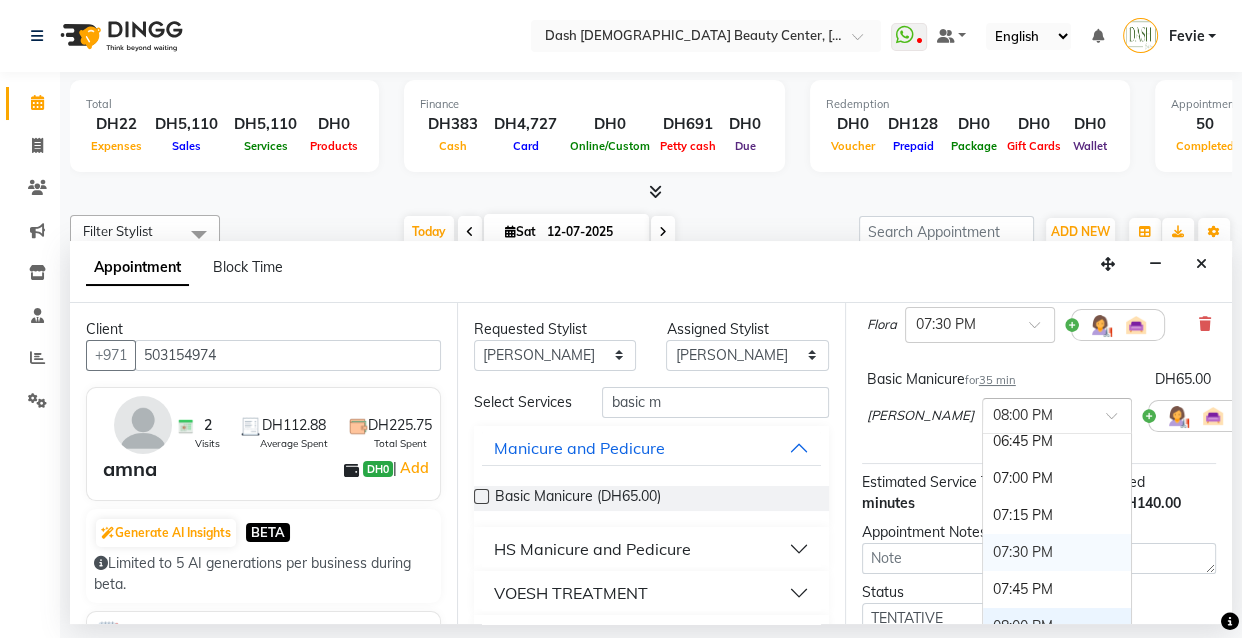 scroll, scrollTop: 1330, scrollLeft: 0, axis: vertical 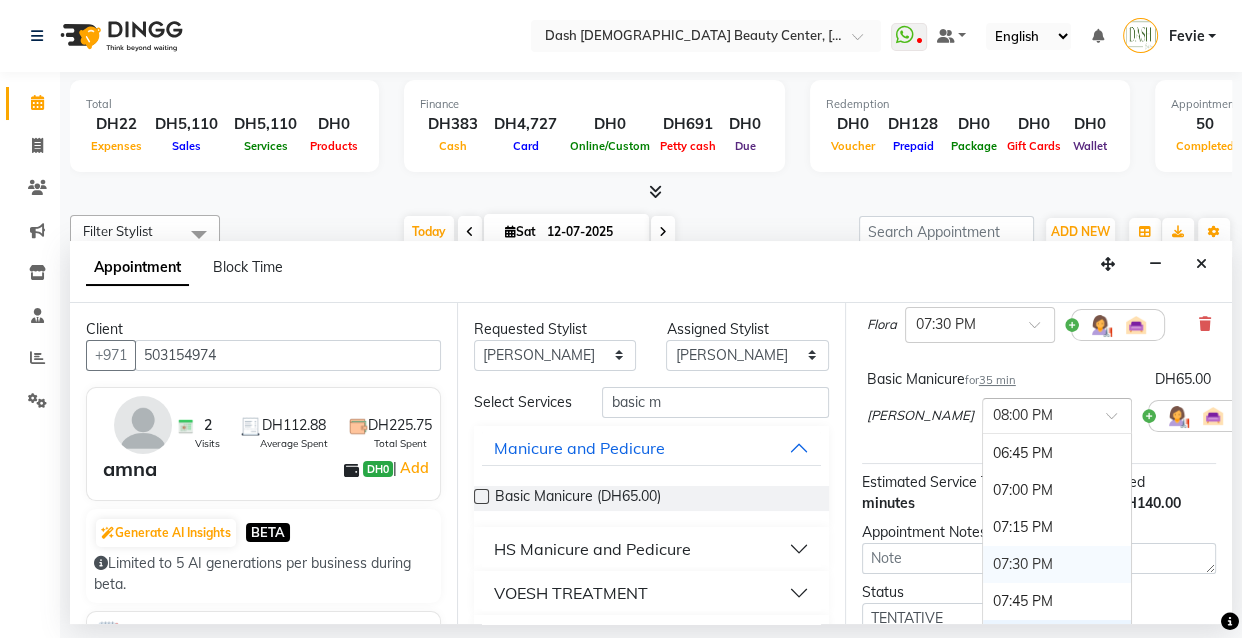 click on "07:30 PM" at bounding box center [1057, 564] 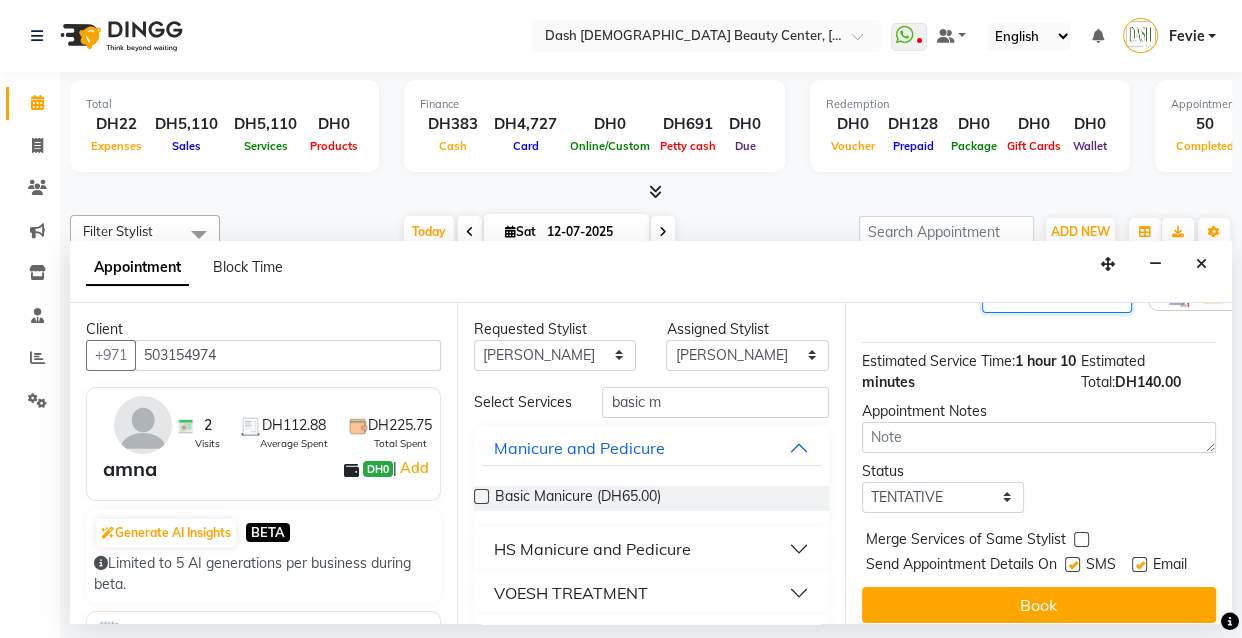scroll, scrollTop: 371, scrollLeft: 0, axis: vertical 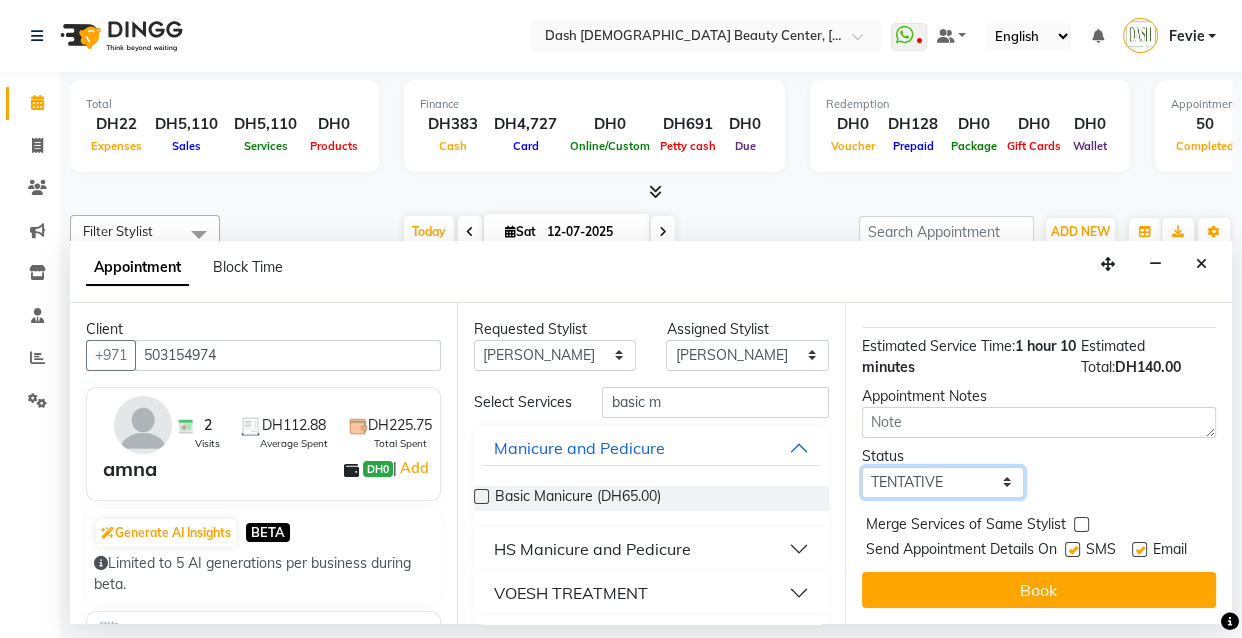 click on "Select TENTATIVE CONFIRM CHECK-IN UPCOMING" at bounding box center (943, 482) 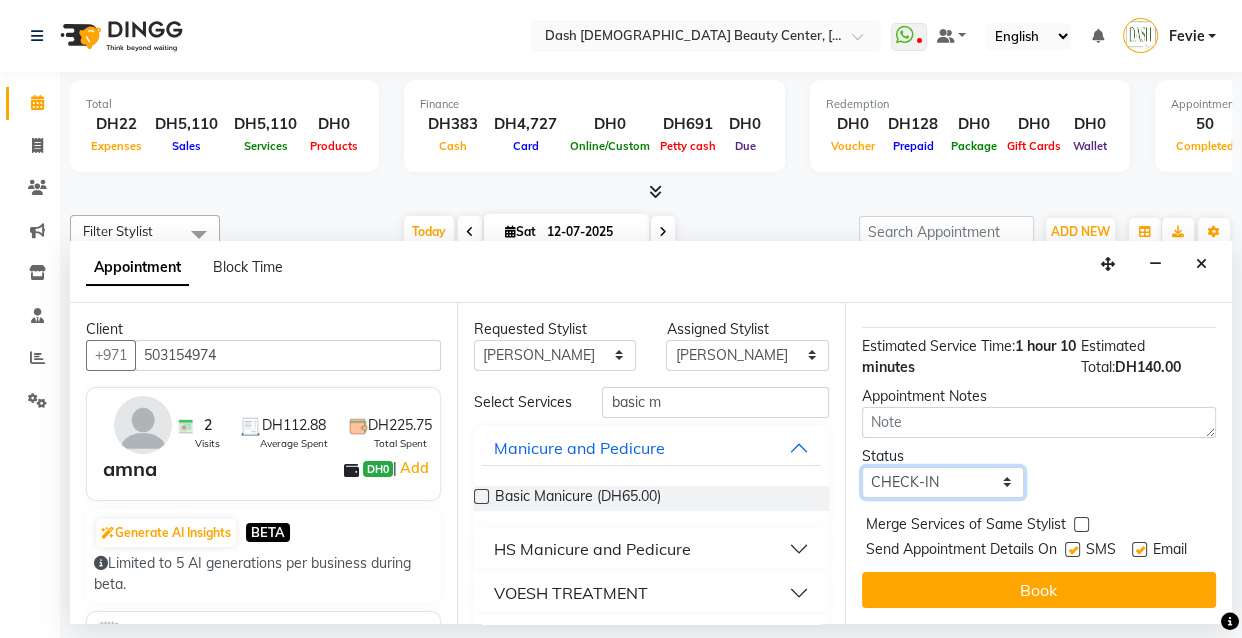 click on "Select TENTATIVE CONFIRM CHECK-IN UPCOMING" at bounding box center (943, 482) 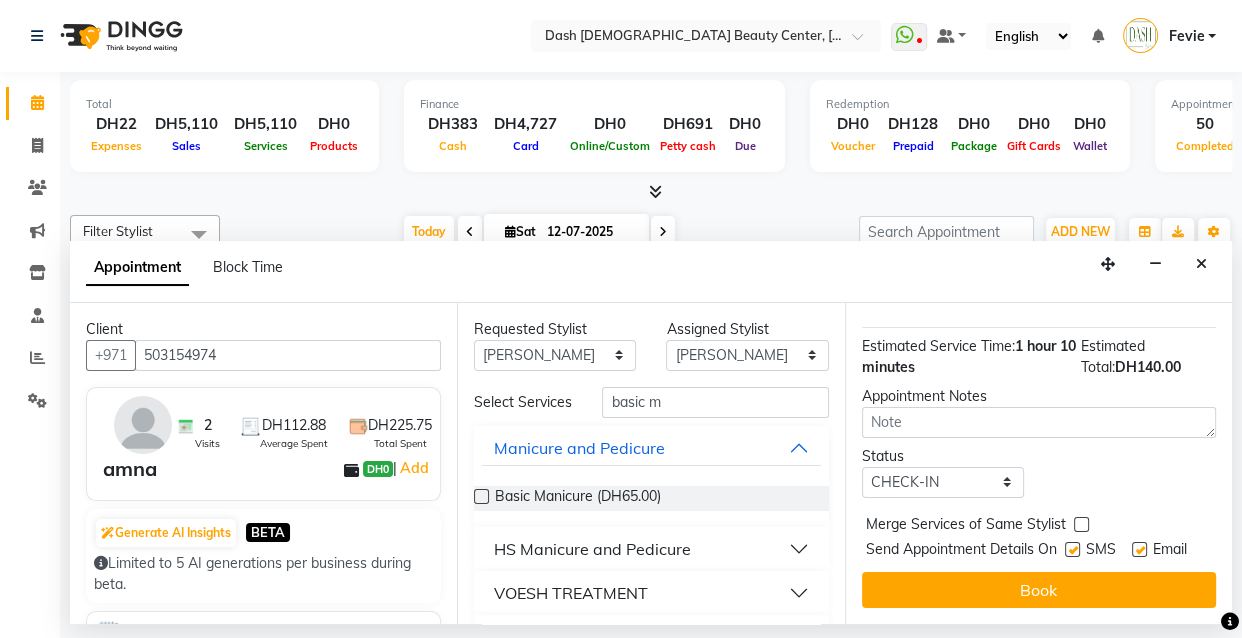 click at bounding box center (1080, 528) 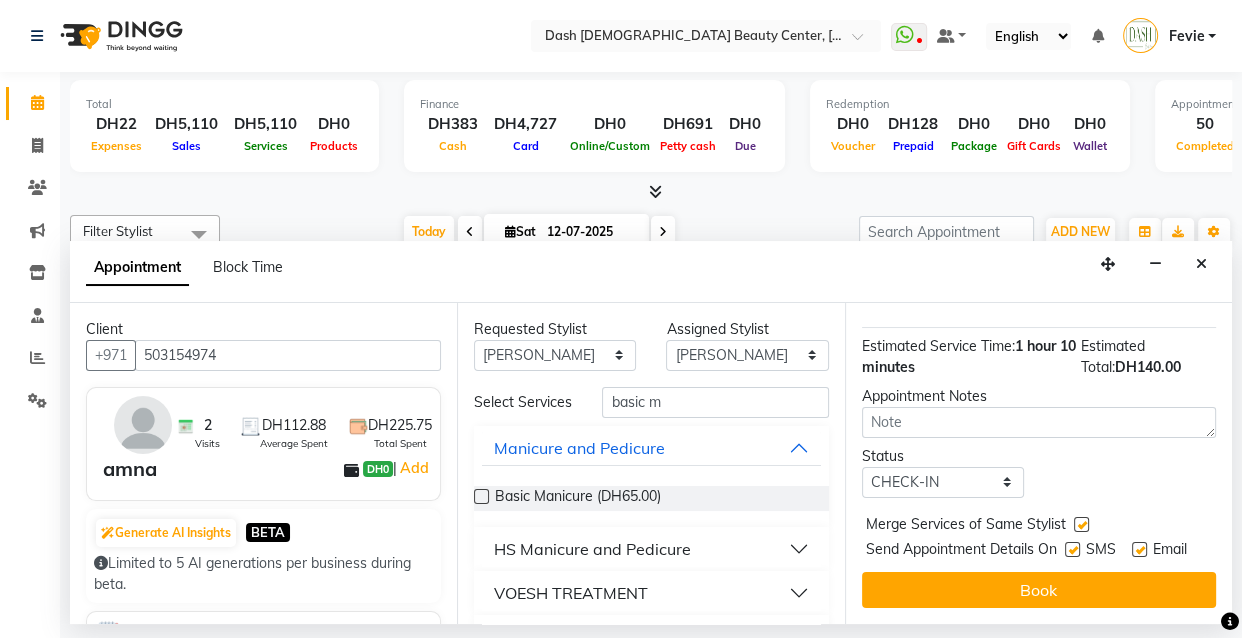 drag, startPoint x: 1066, startPoint y: 517, endPoint x: 1096, endPoint y: 512, distance: 30.413813 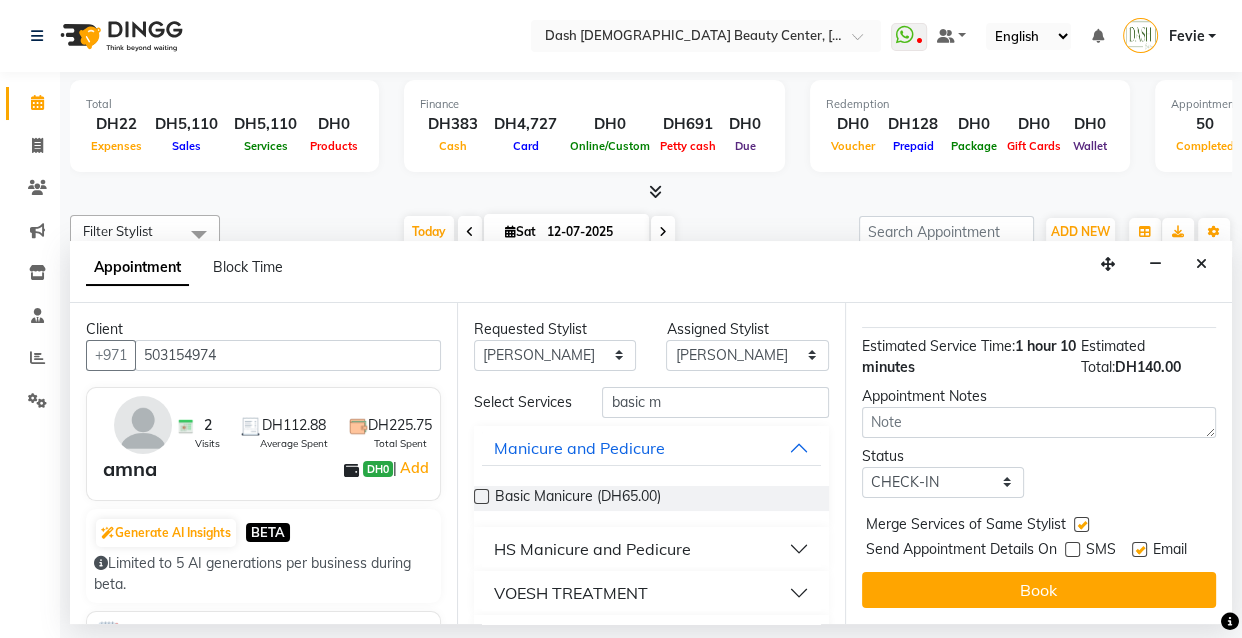 click at bounding box center [1139, 549] 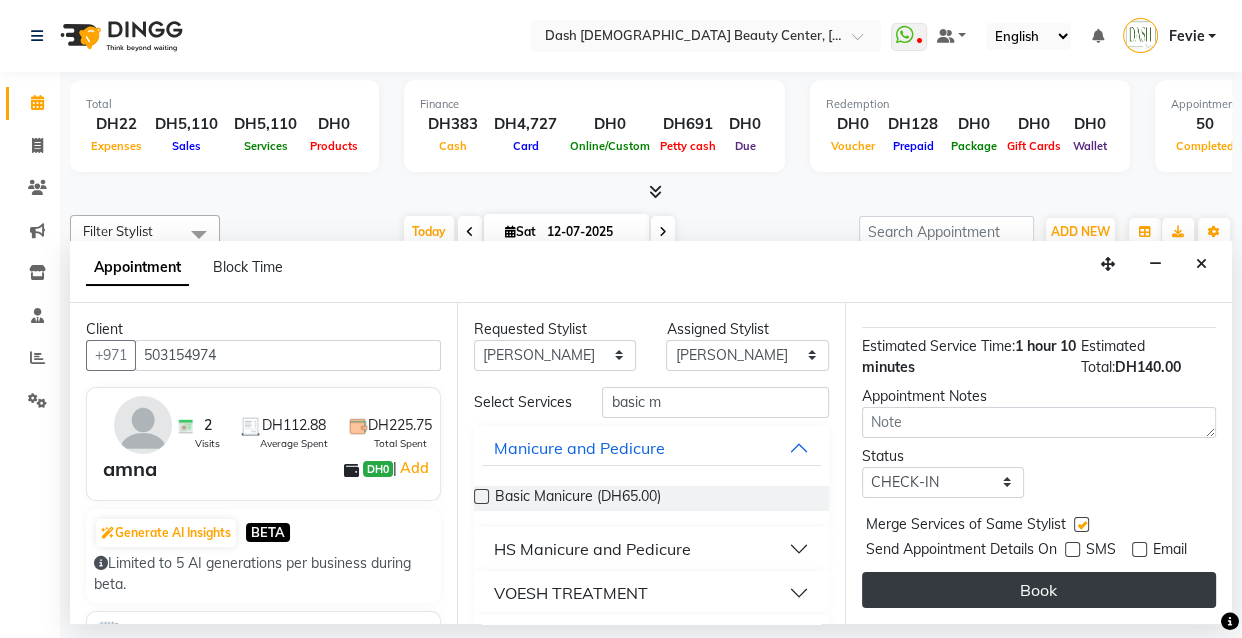 click on "Book" at bounding box center (1039, 590) 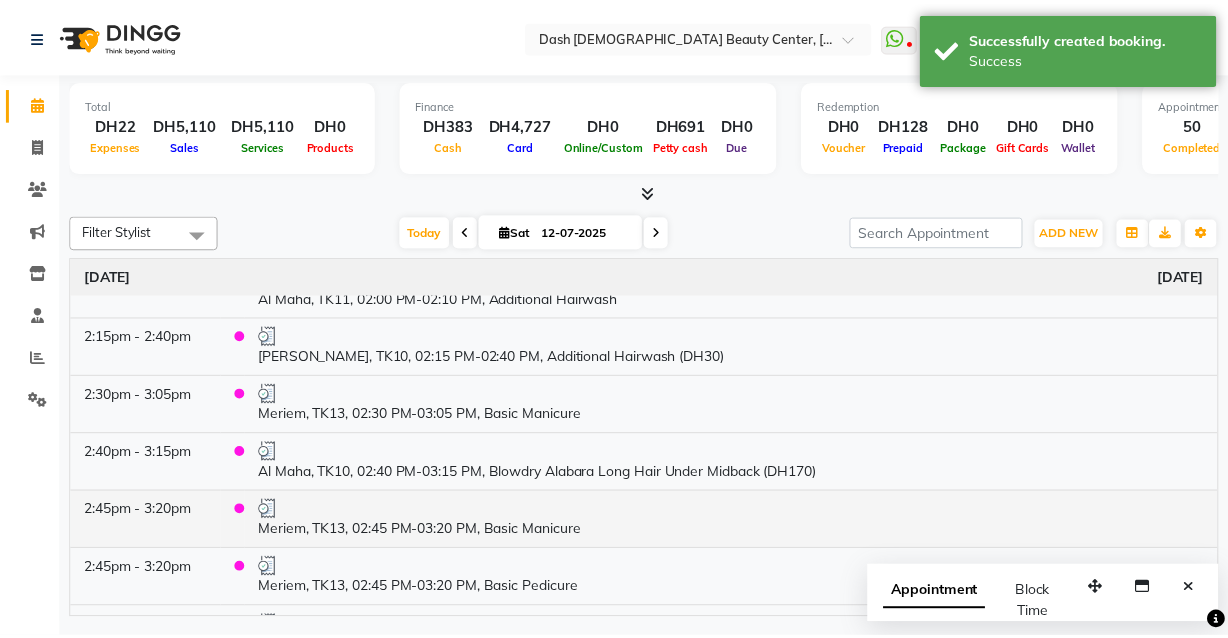 scroll, scrollTop: 1090, scrollLeft: 0, axis: vertical 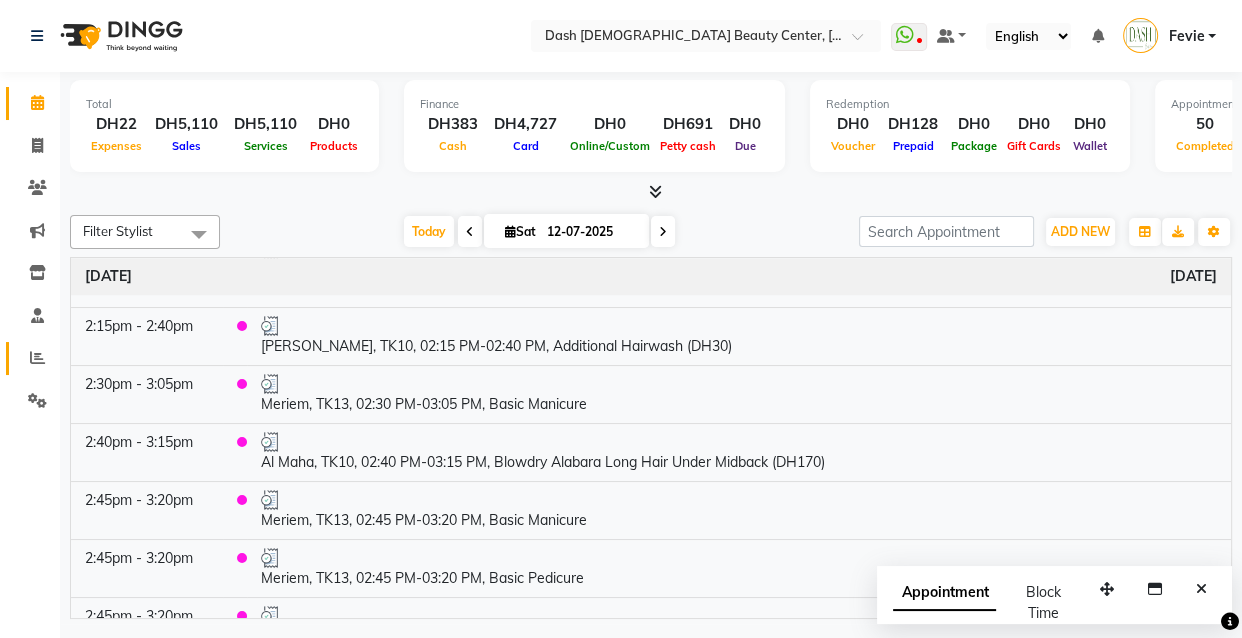 click 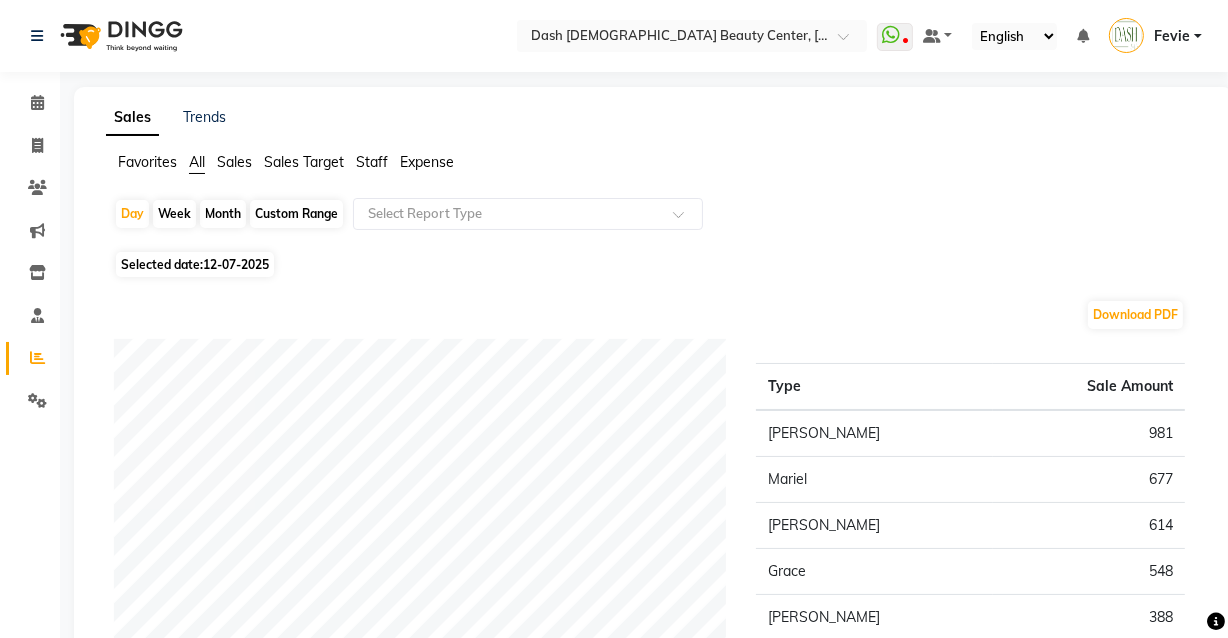 click on "Expense" 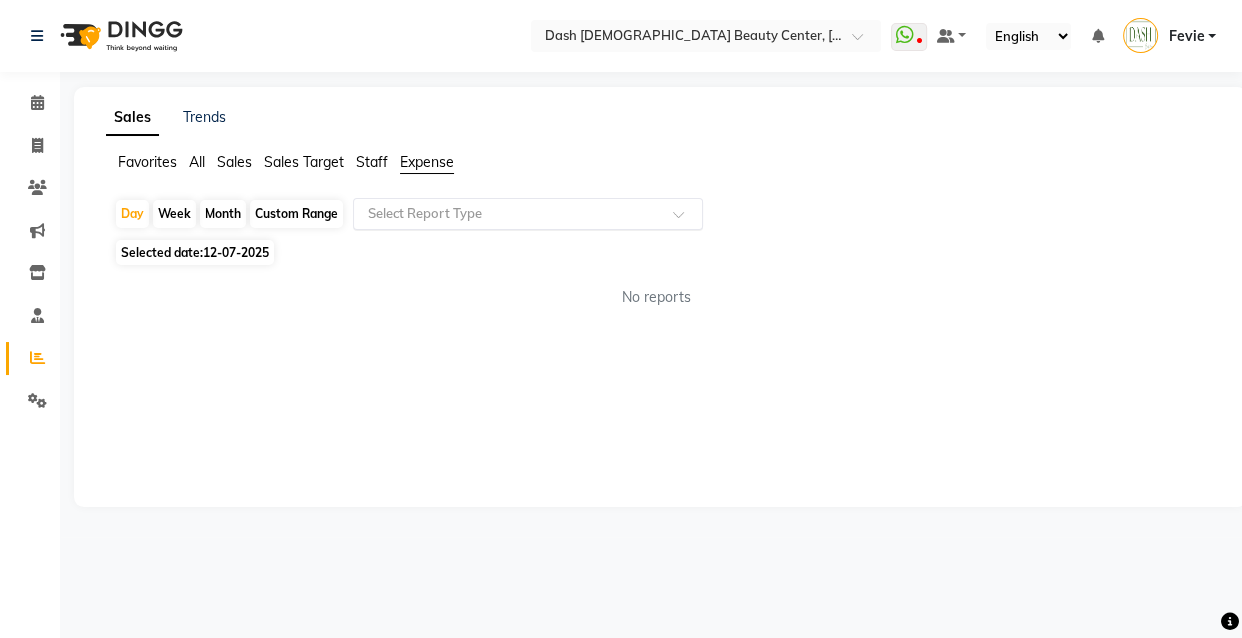 click 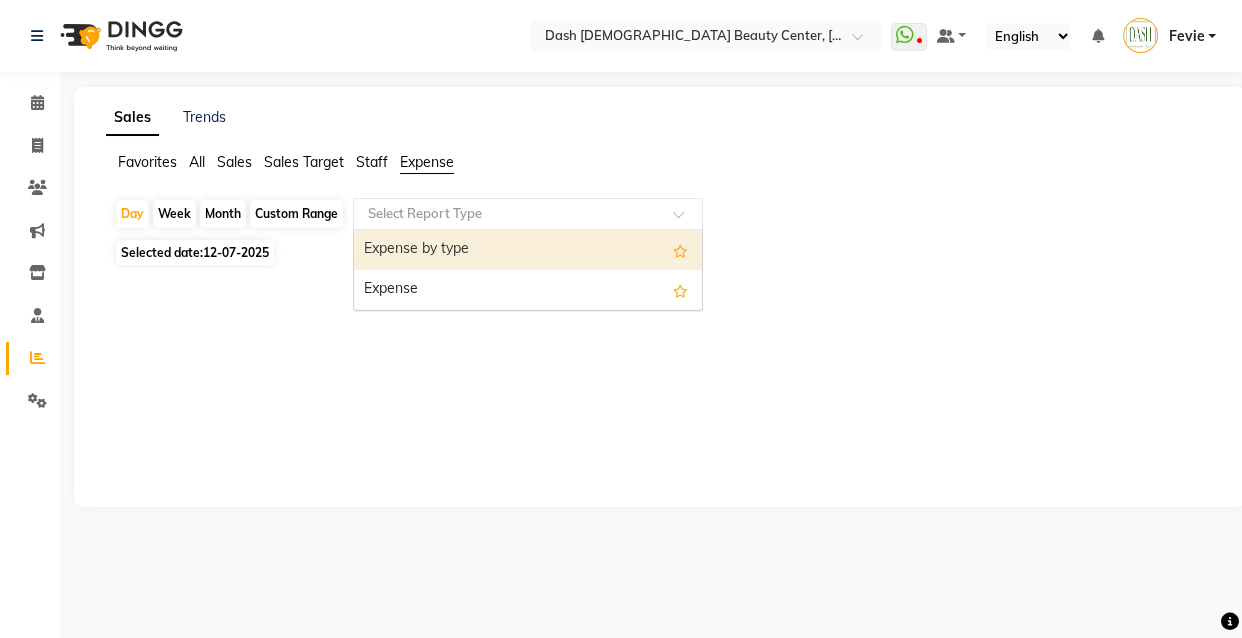 click on "Expense" at bounding box center [528, 290] 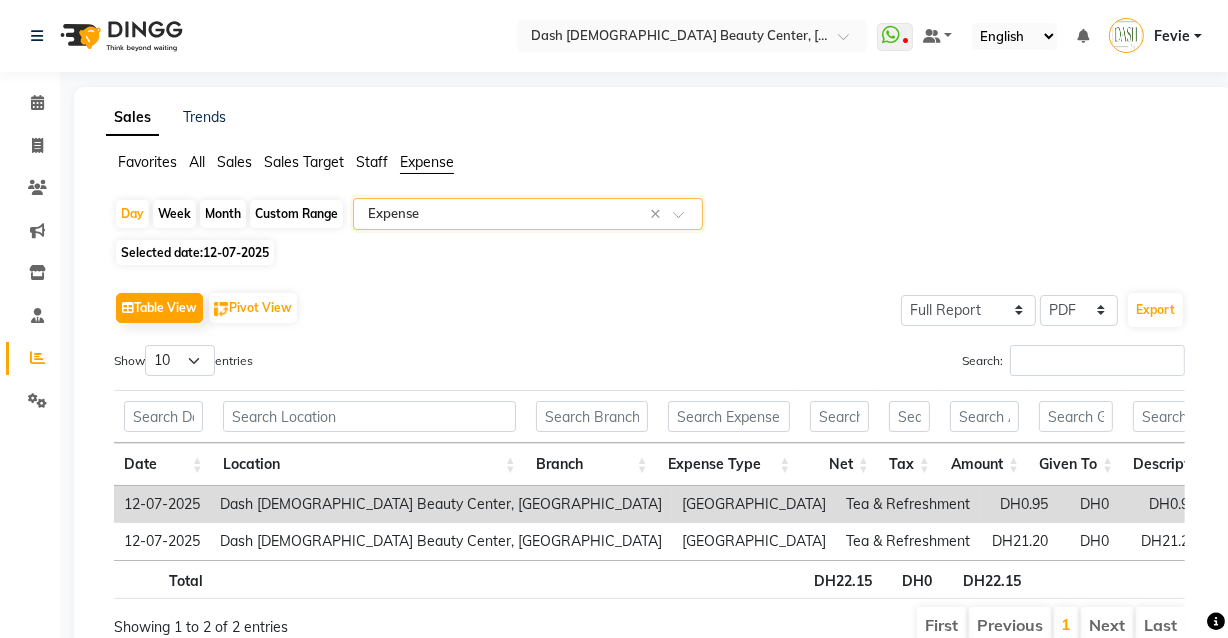 scroll, scrollTop: 0, scrollLeft: 84, axis: horizontal 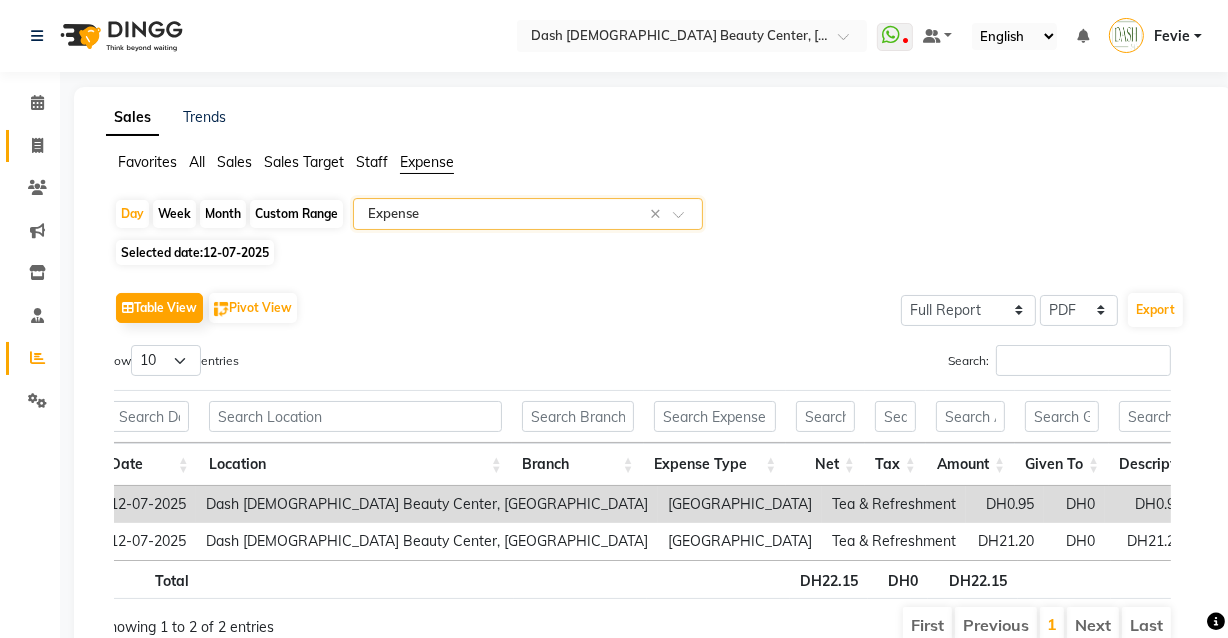 click 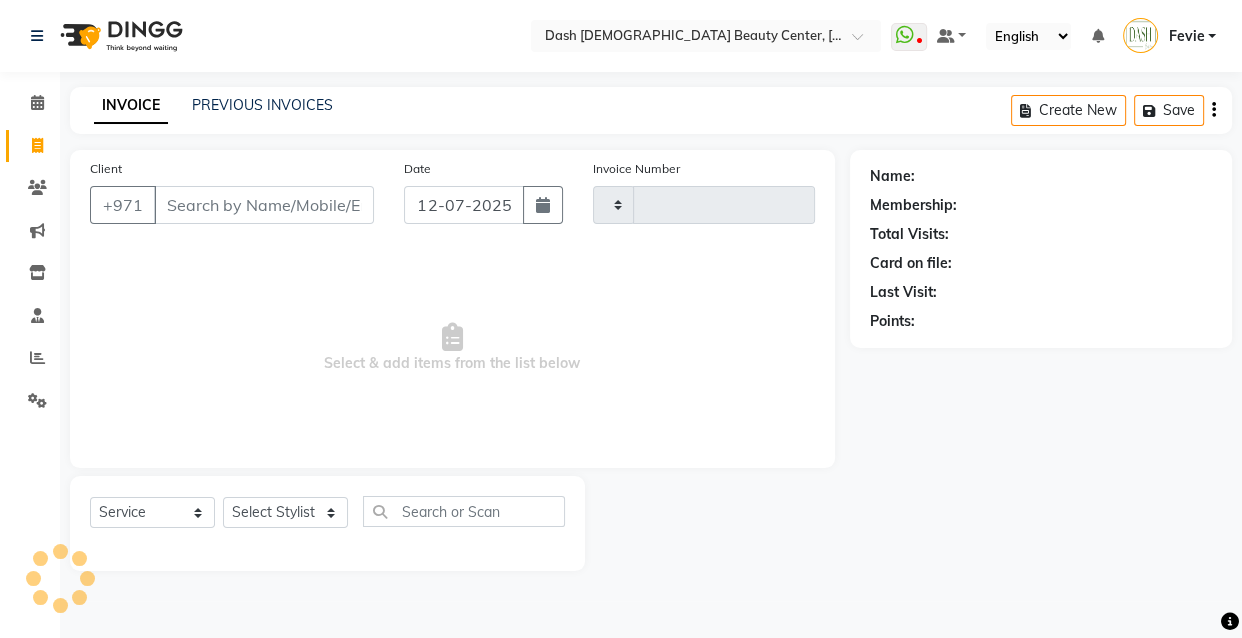 type on "1848" 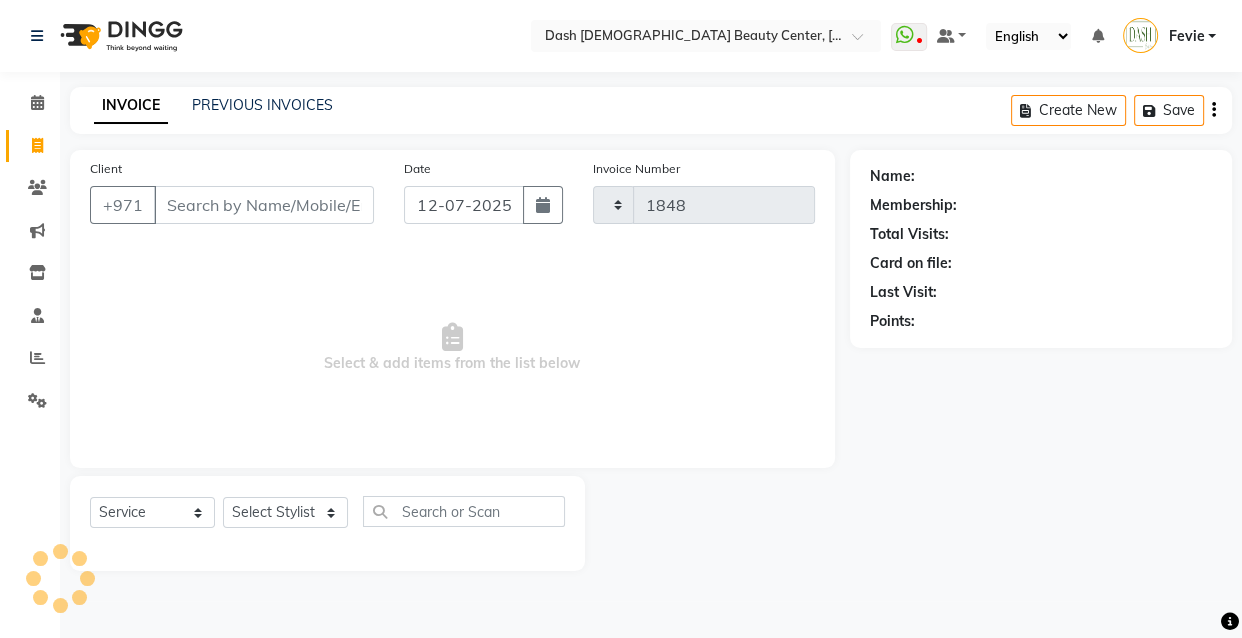 select on "8372" 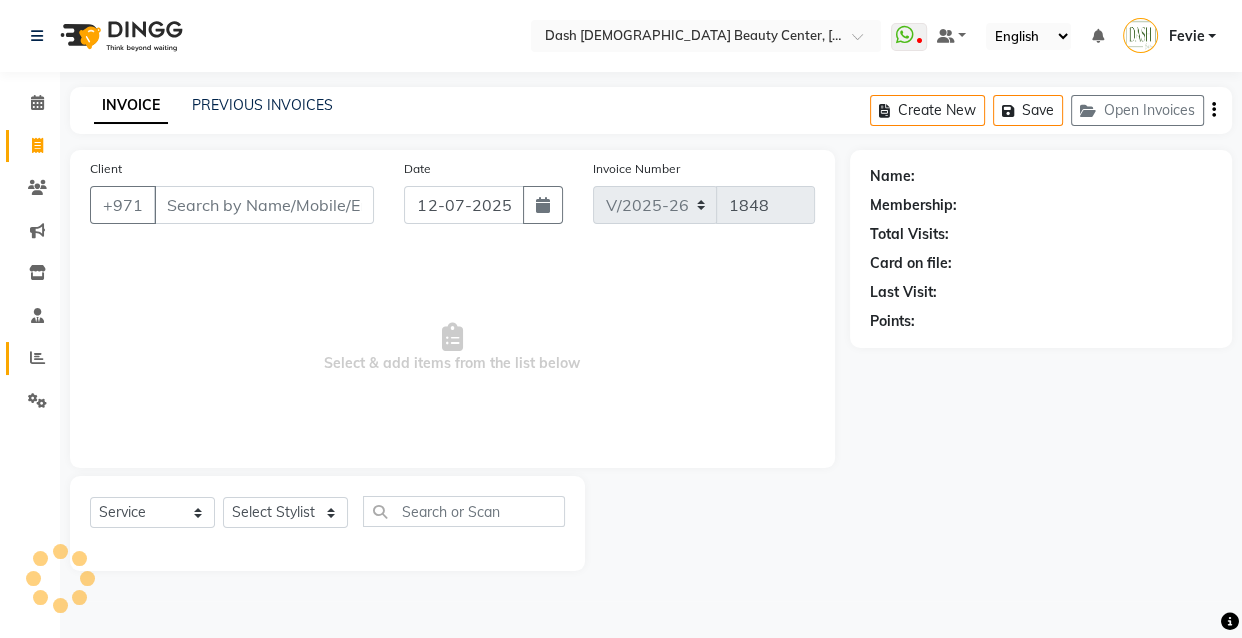 click 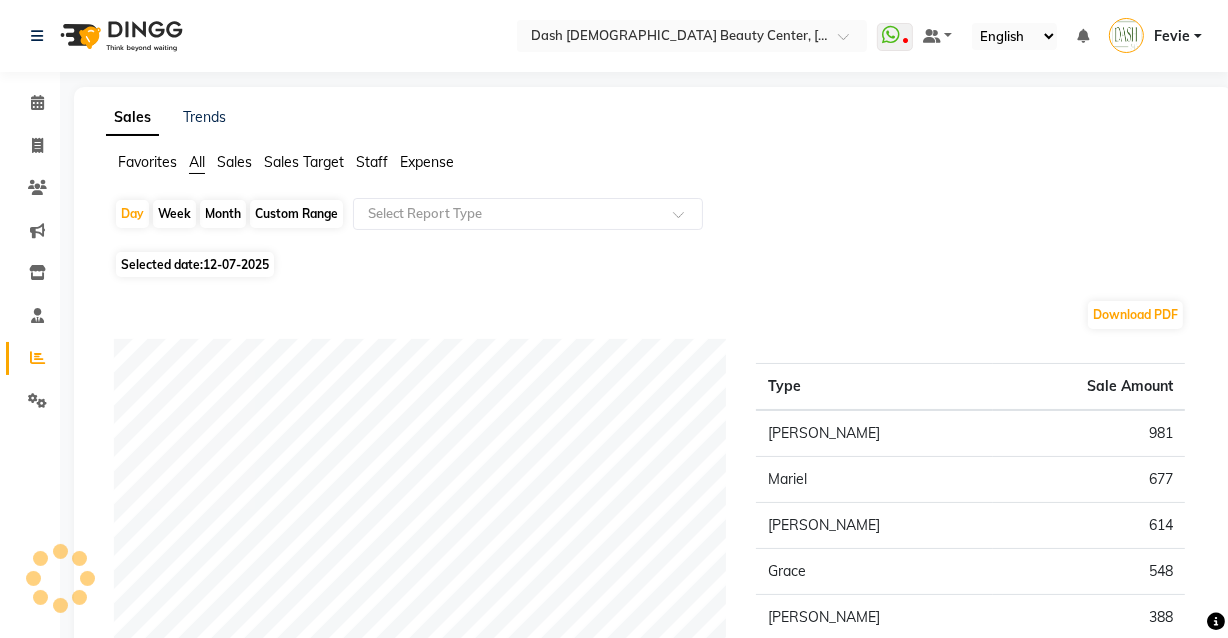 click 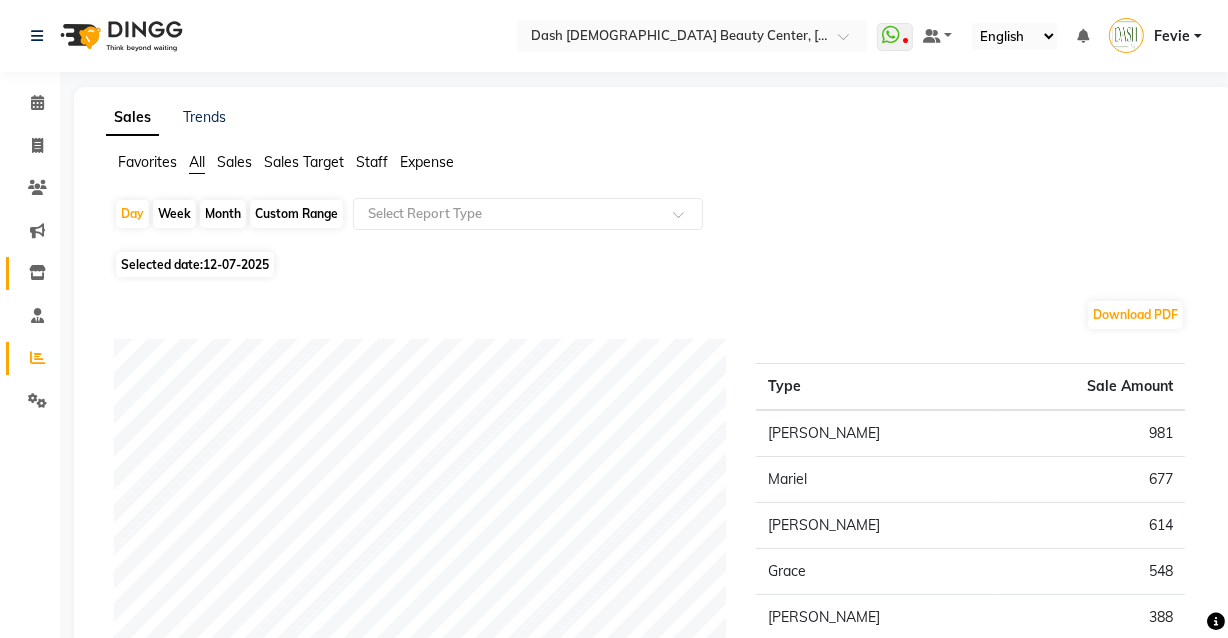 click 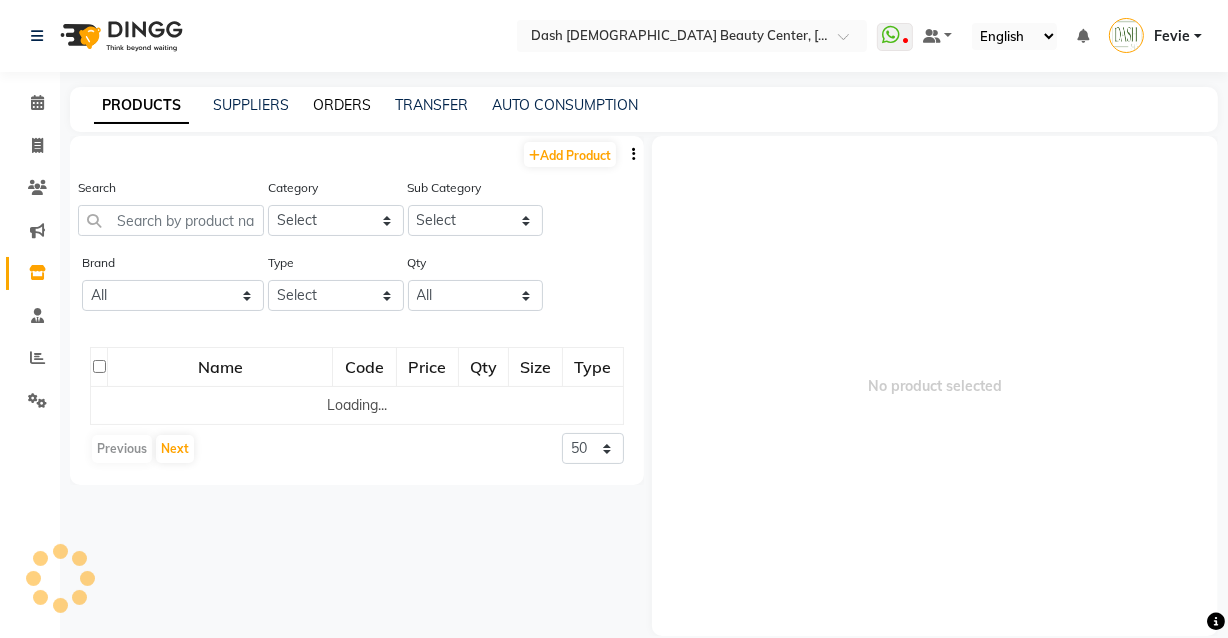 click on "ORDERS" 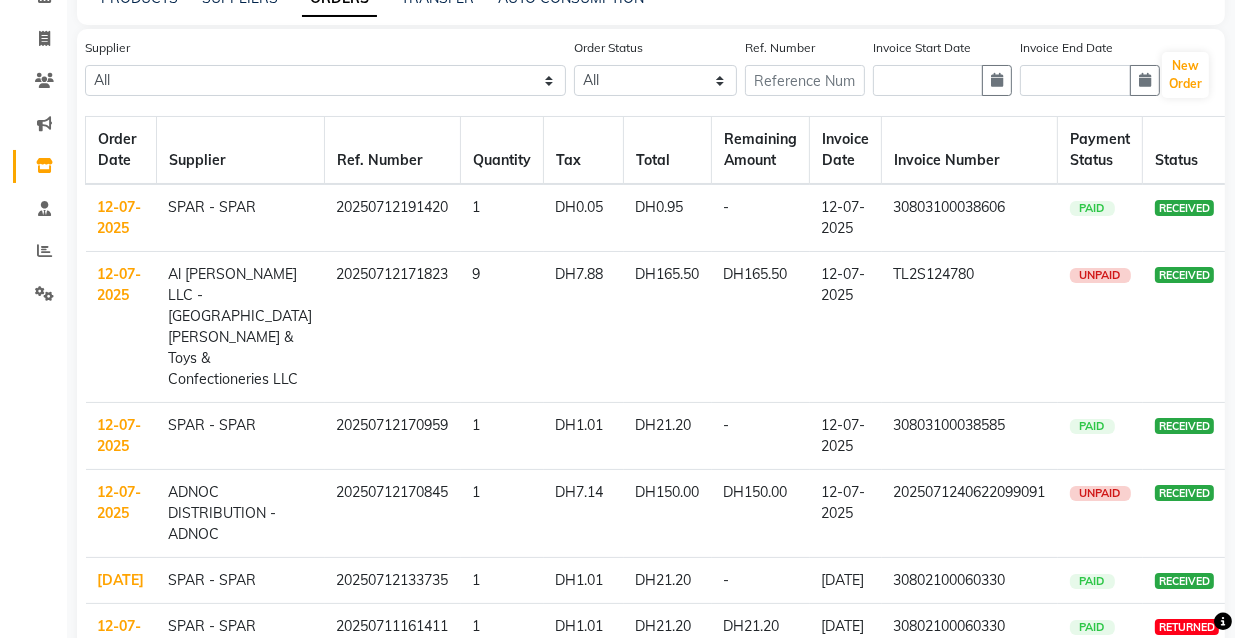 scroll, scrollTop: 0, scrollLeft: 0, axis: both 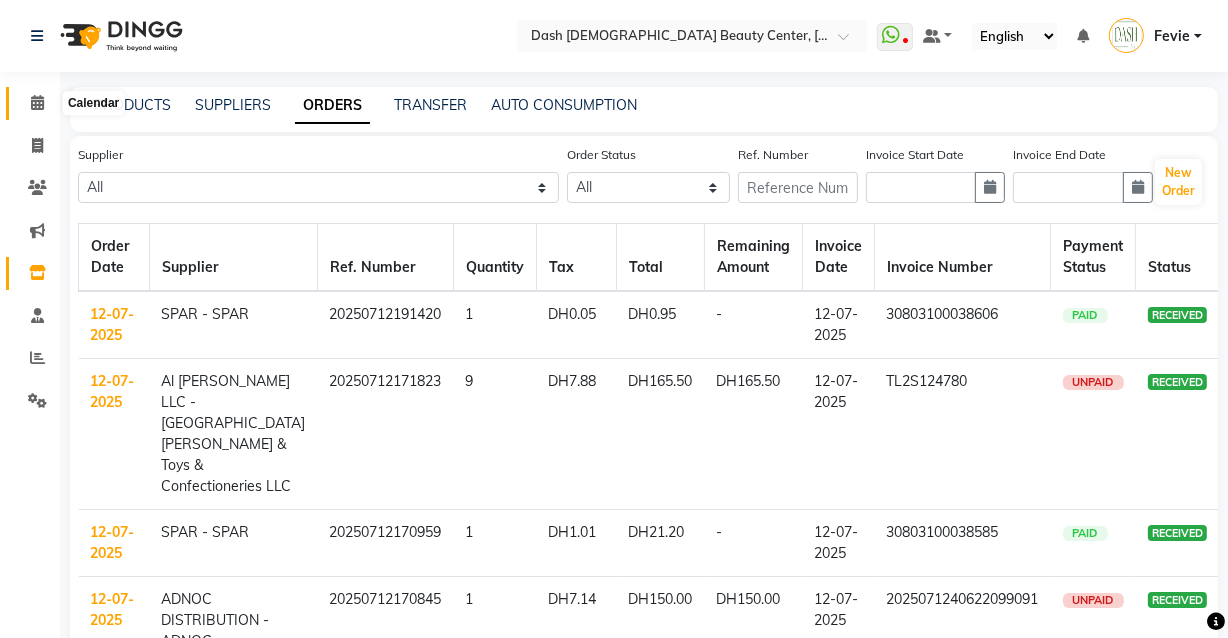 click 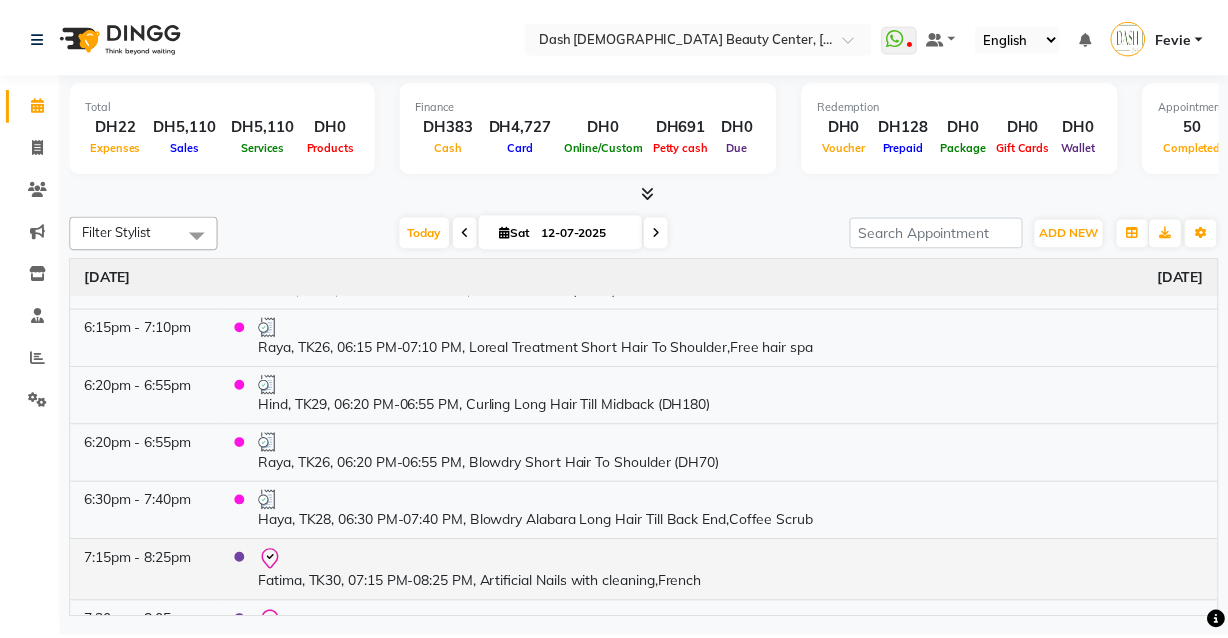 scroll, scrollTop: 2873, scrollLeft: 0, axis: vertical 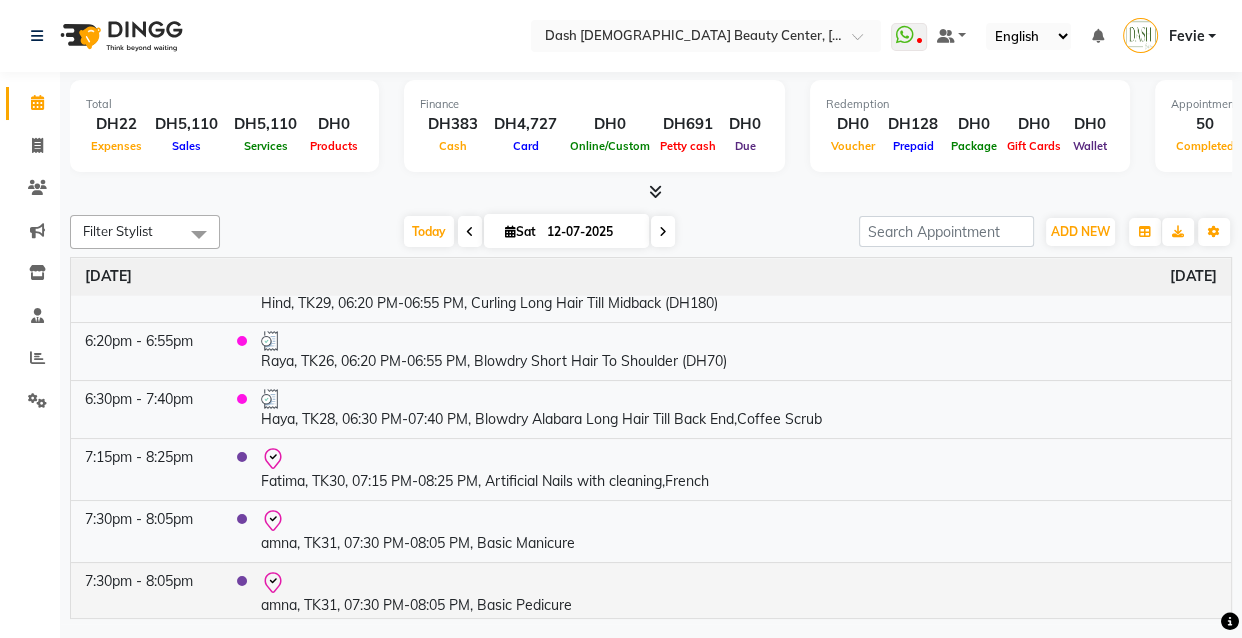 click at bounding box center [739, 583] 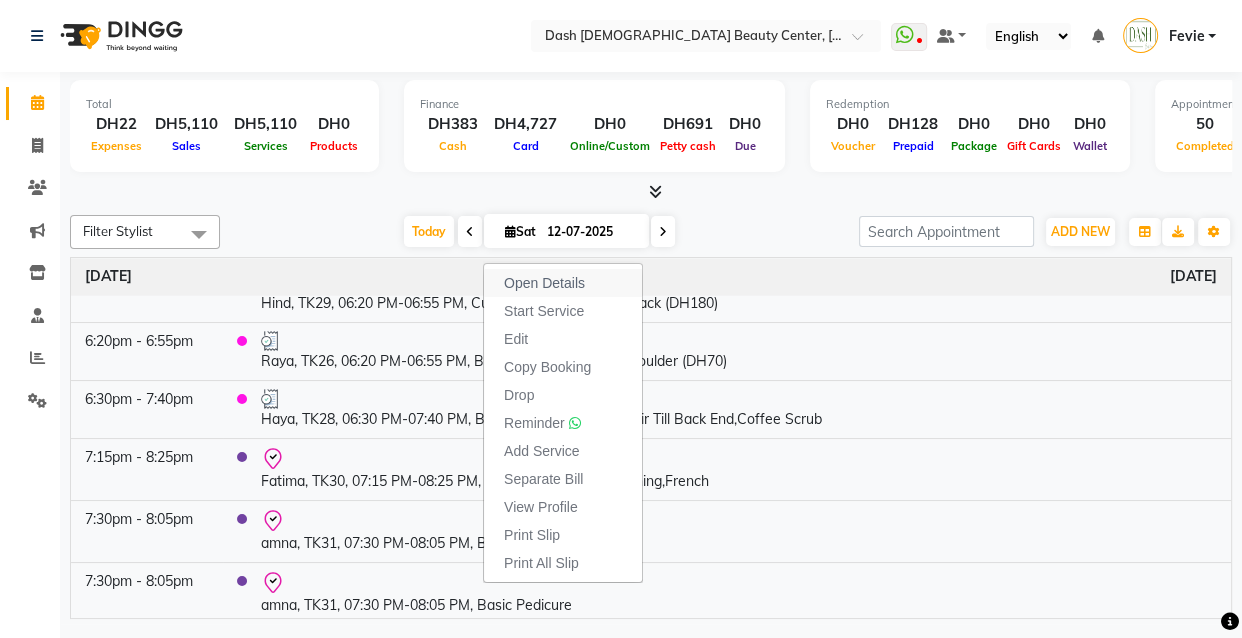 click on "Open Details" at bounding box center (544, 283) 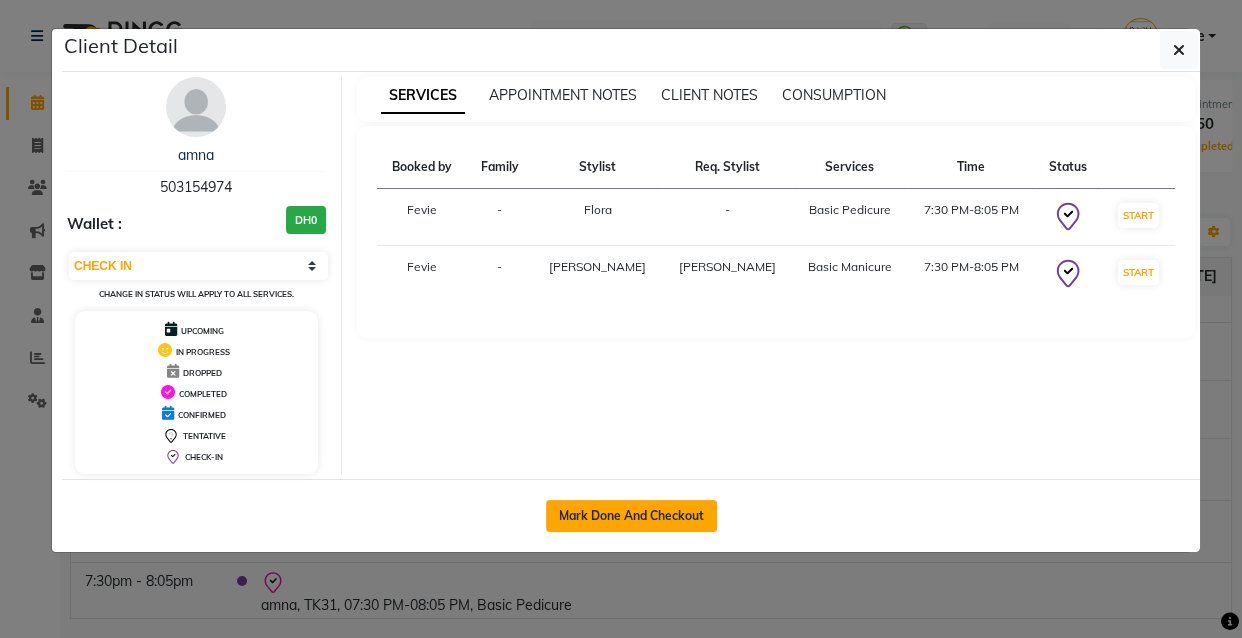 click on "Mark Done And Checkout" 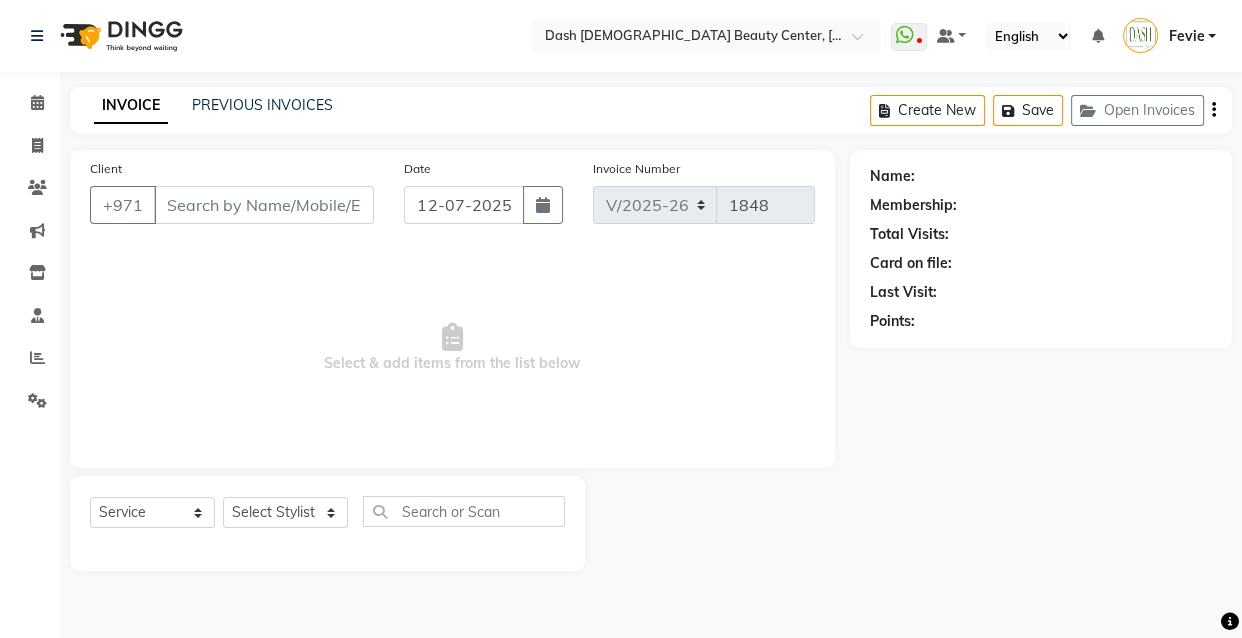 type on "503154974" 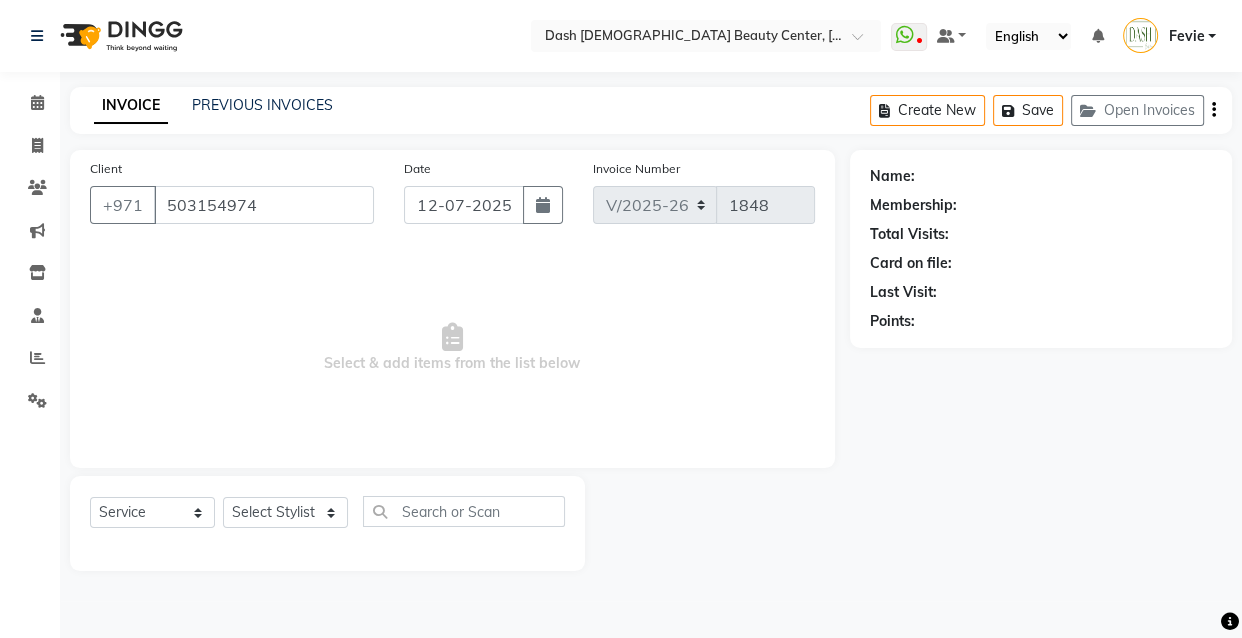 select on "81116" 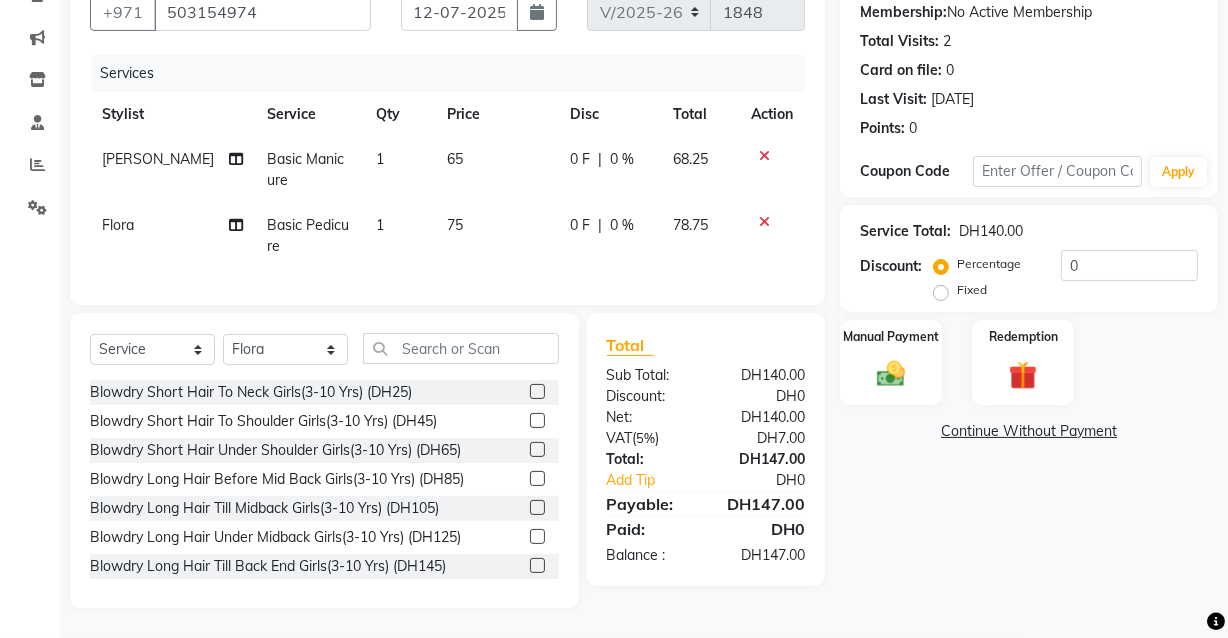 scroll, scrollTop: 207, scrollLeft: 0, axis: vertical 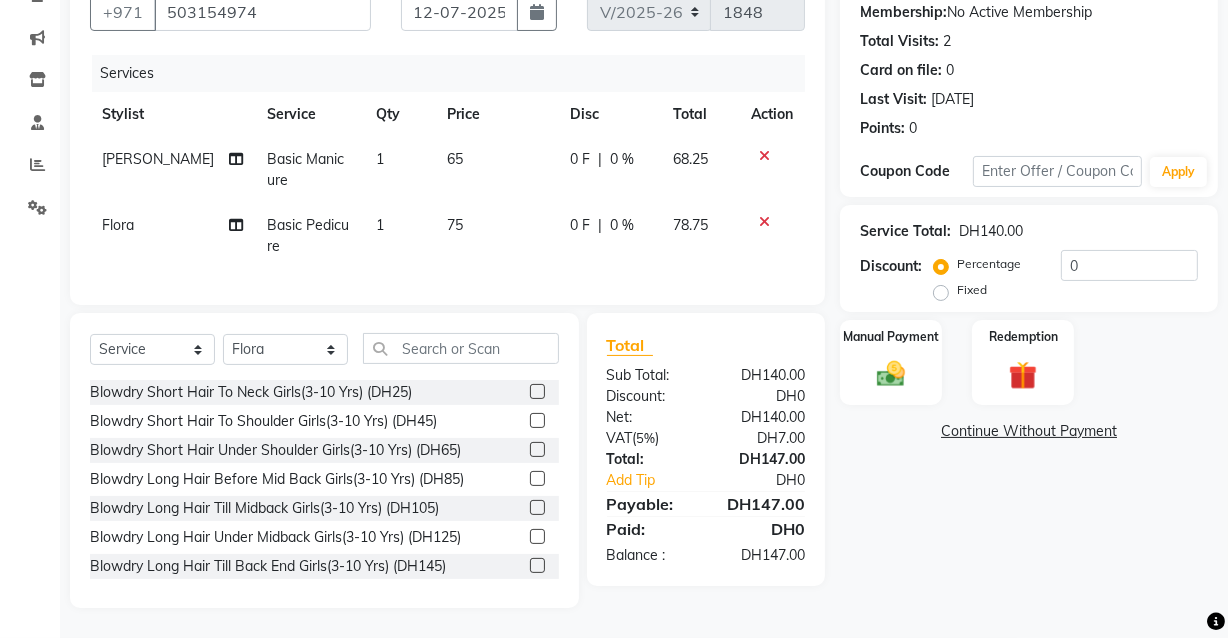 click on "Continue Without Payment" 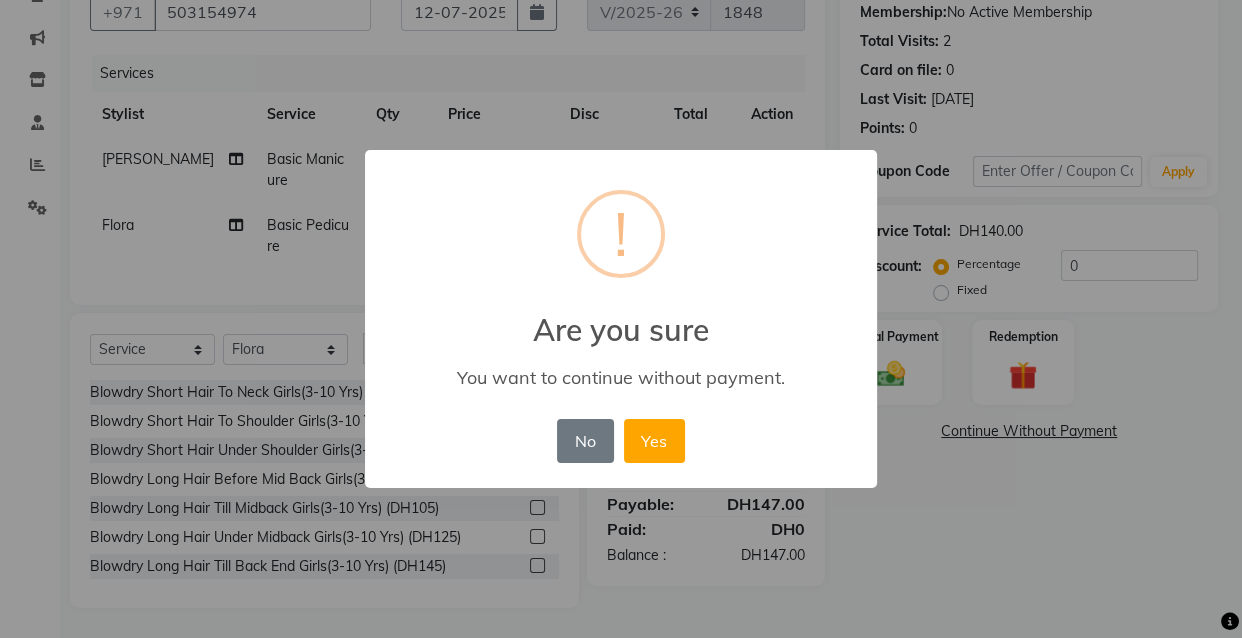 click on "× ! Are you sure You want to continue without payment. No No Yes" at bounding box center [621, 319] 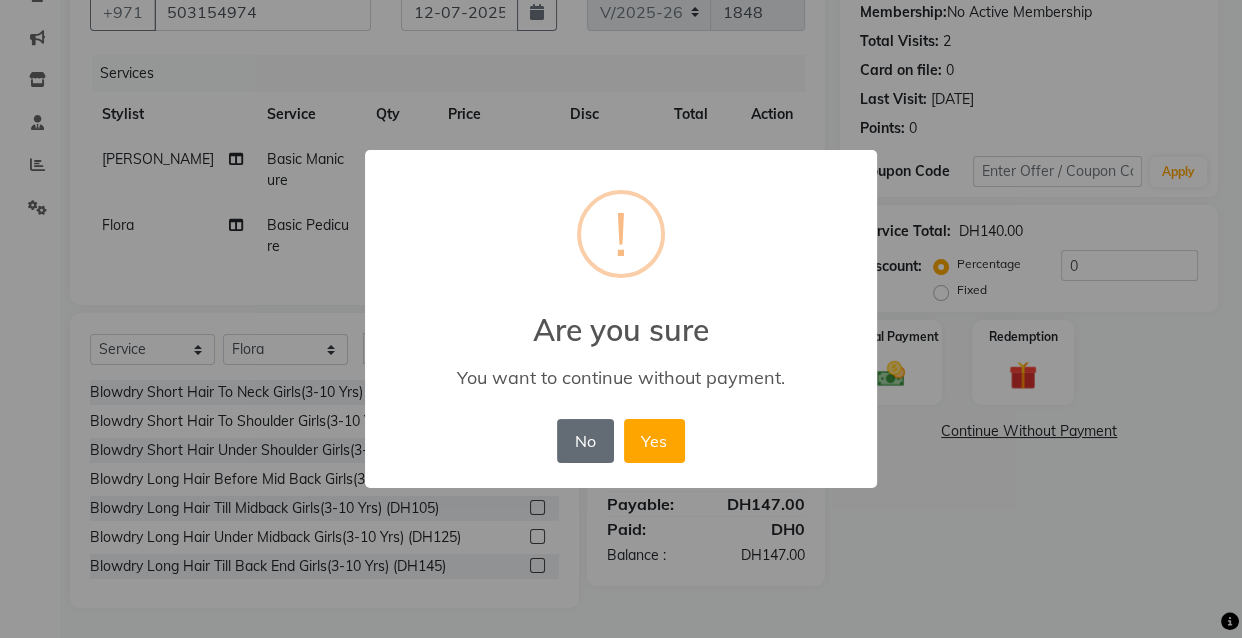 drag, startPoint x: 593, startPoint y: 439, endPoint x: 615, endPoint y: 437, distance: 22.090721 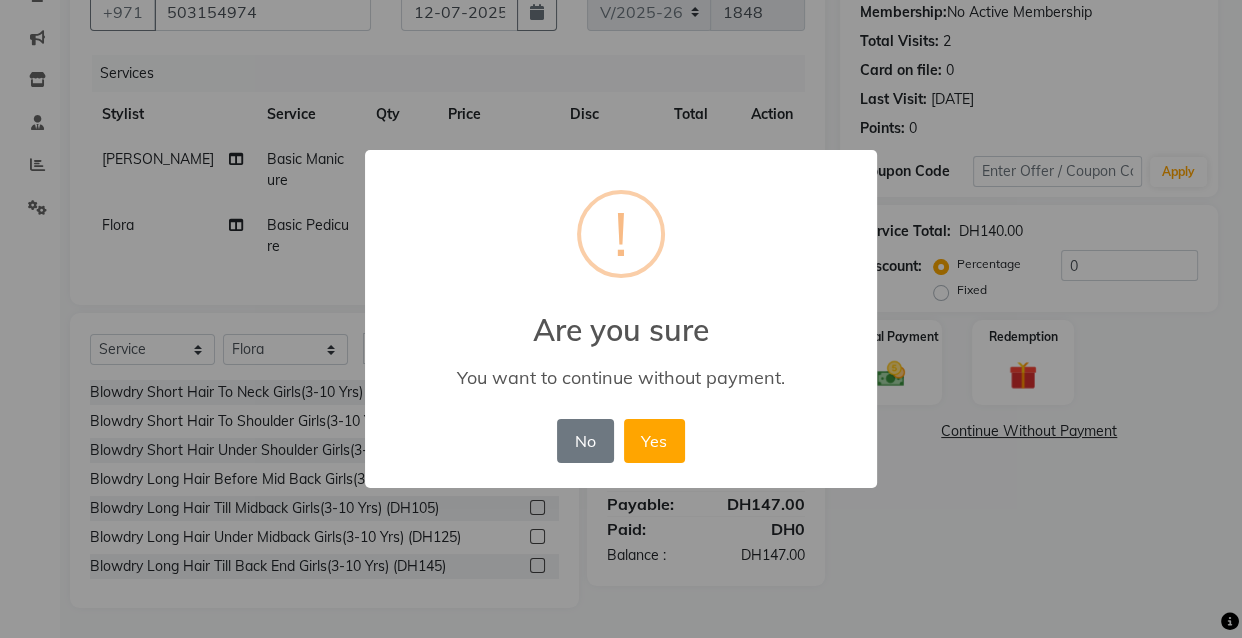 click on "No" at bounding box center [585, 441] 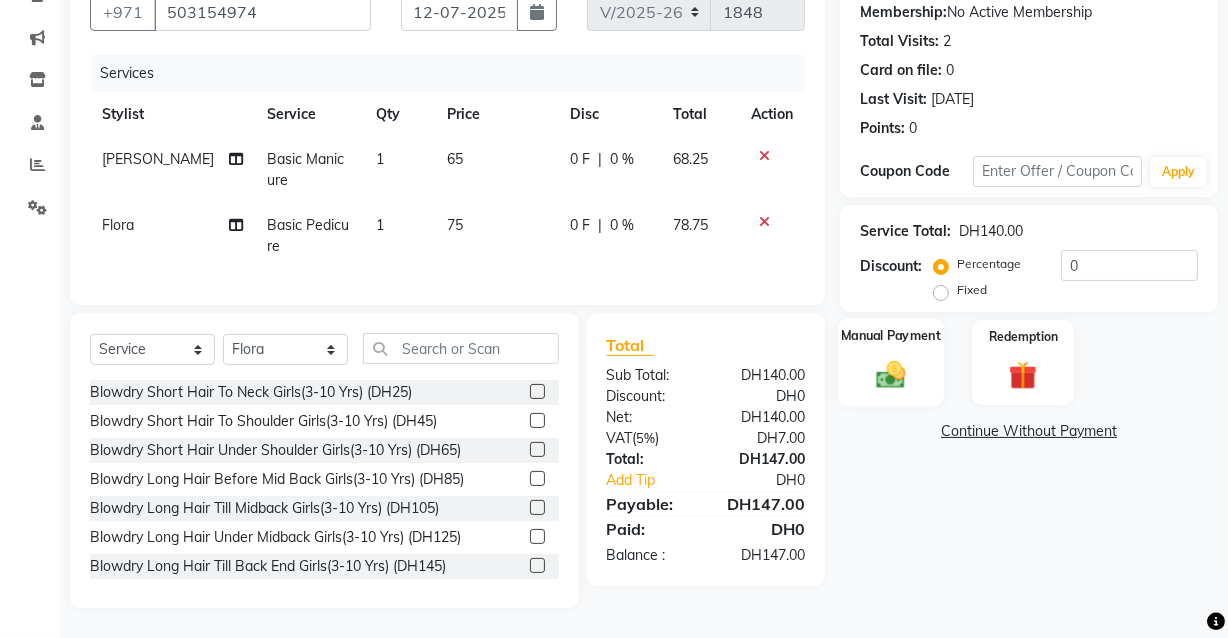 click 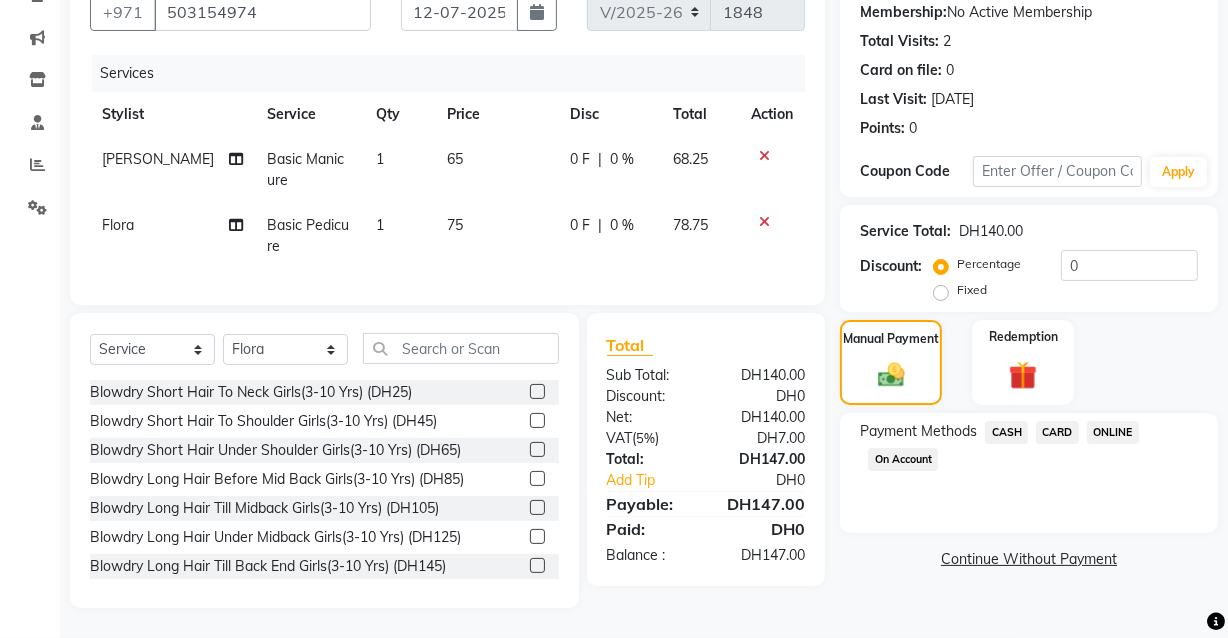 click on "CARD" 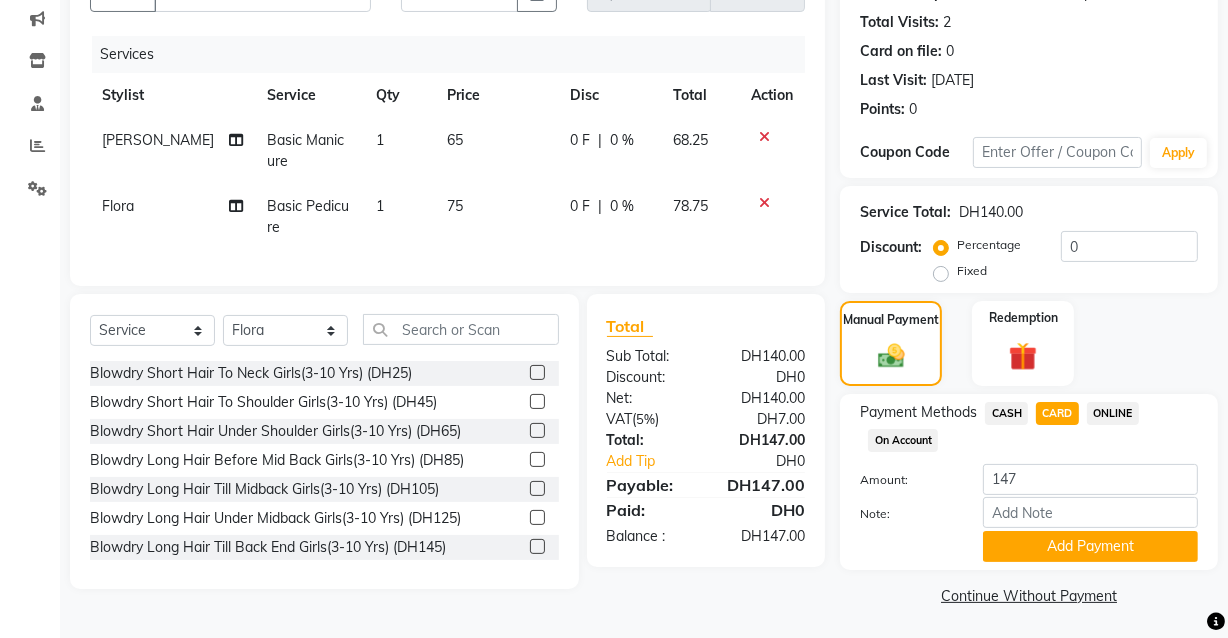 scroll, scrollTop: 214, scrollLeft: 0, axis: vertical 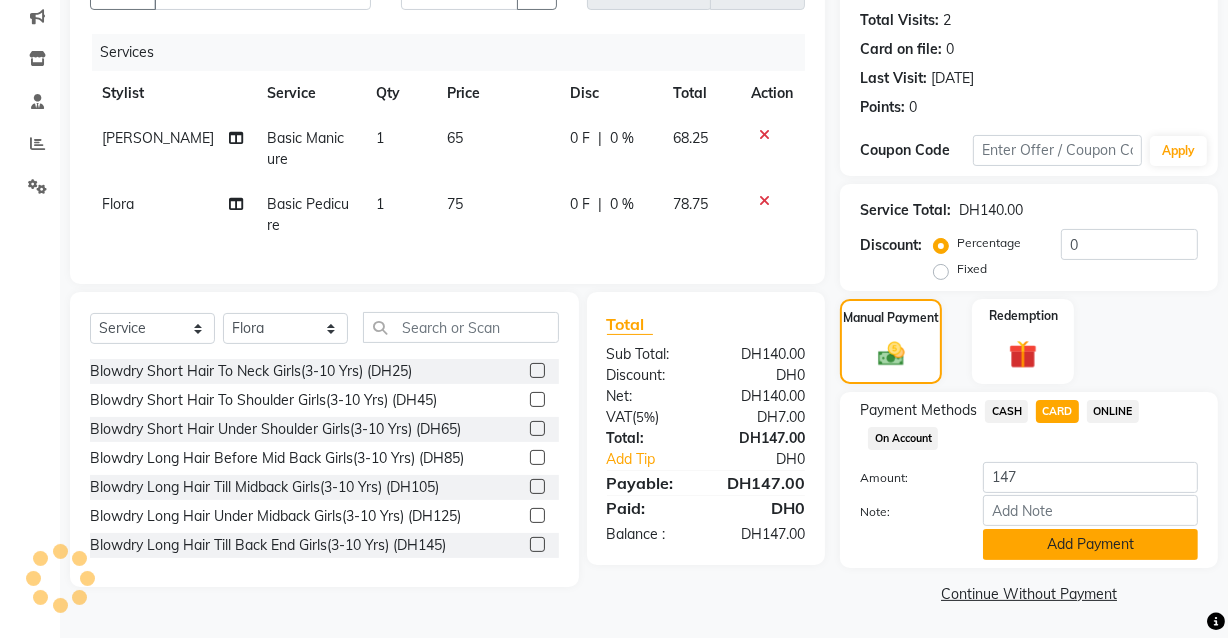 click on "Add Payment" 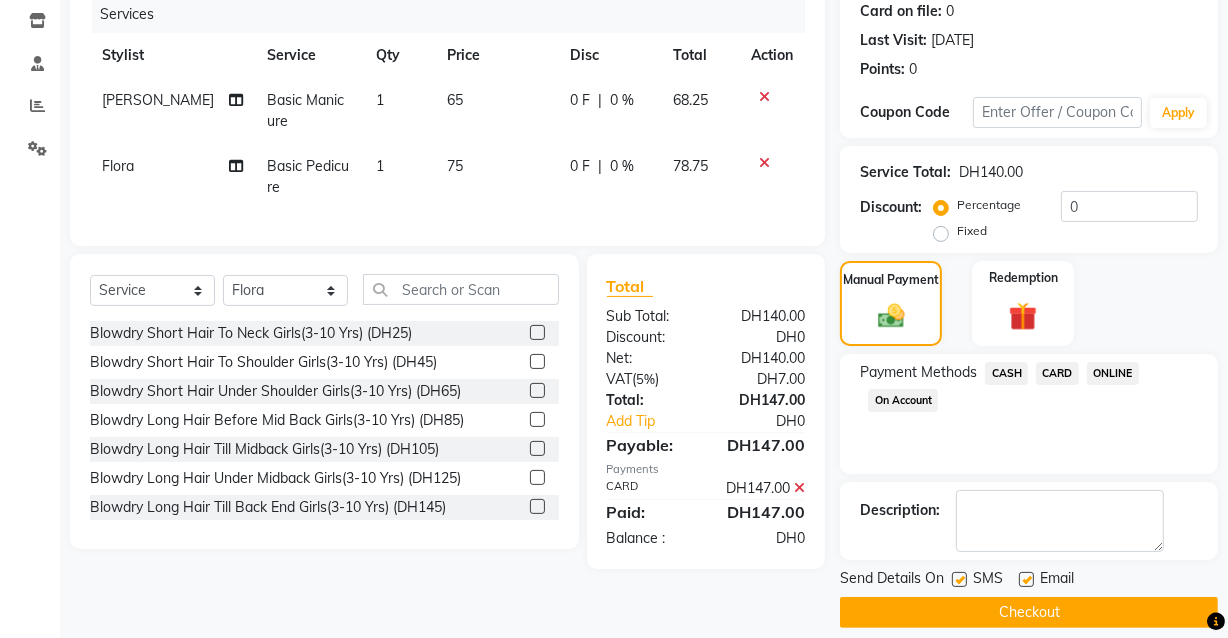 scroll, scrollTop: 270, scrollLeft: 0, axis: vertical 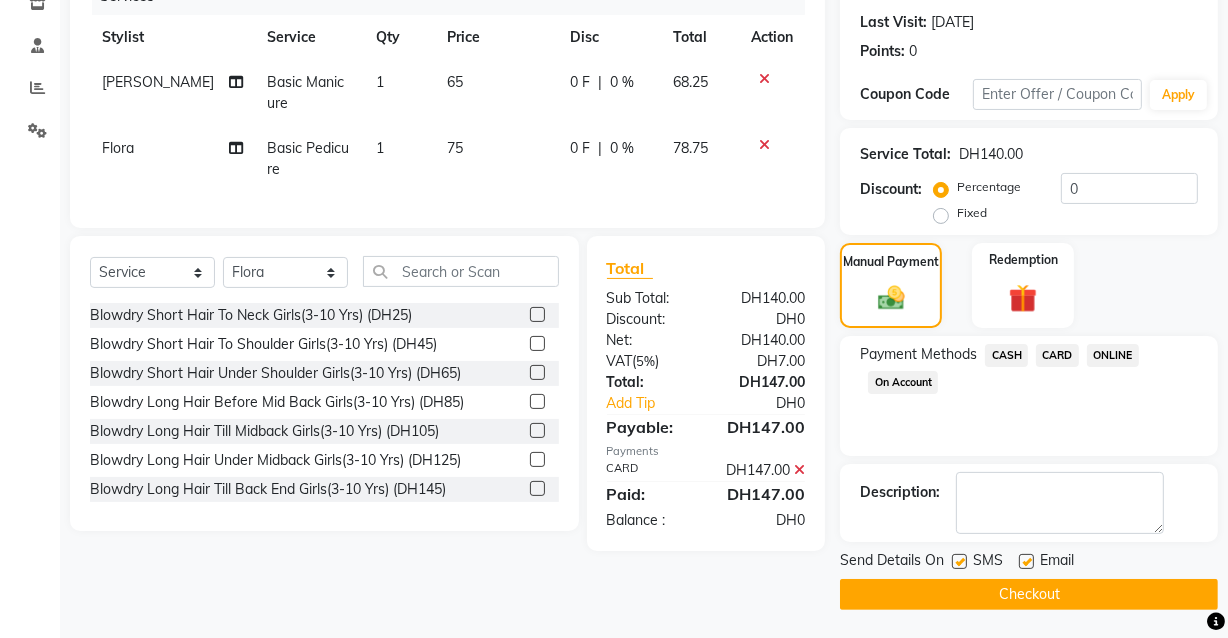 click on "Checkout" 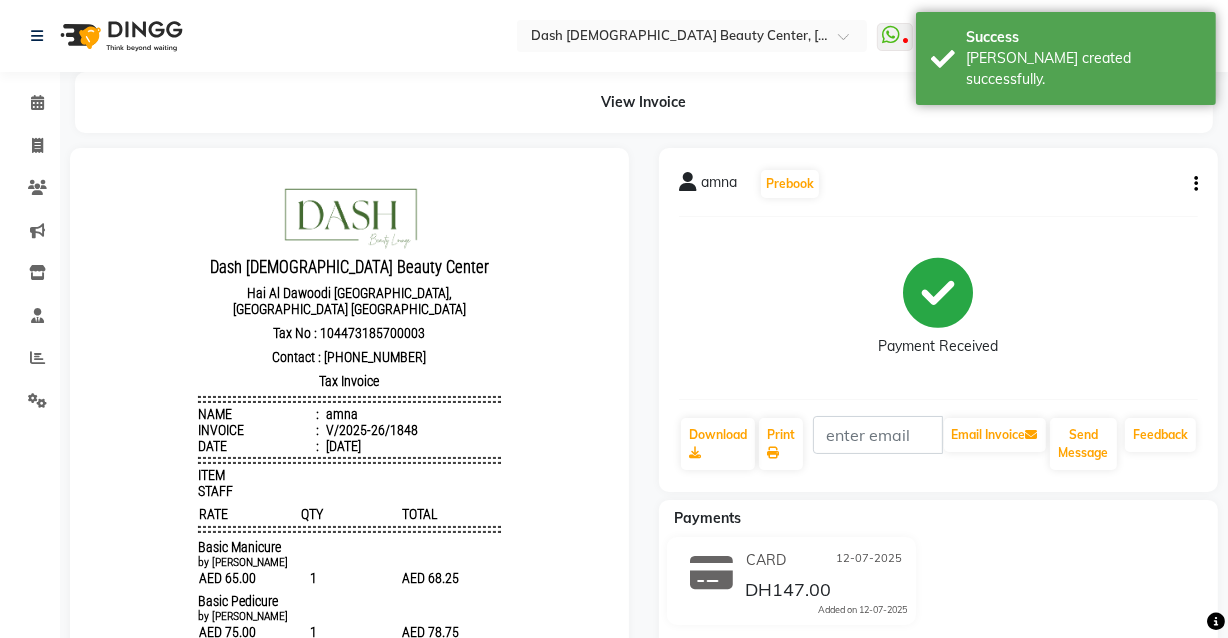 scroll, scrollTop: 0, scrollLeft: 0, axis: both 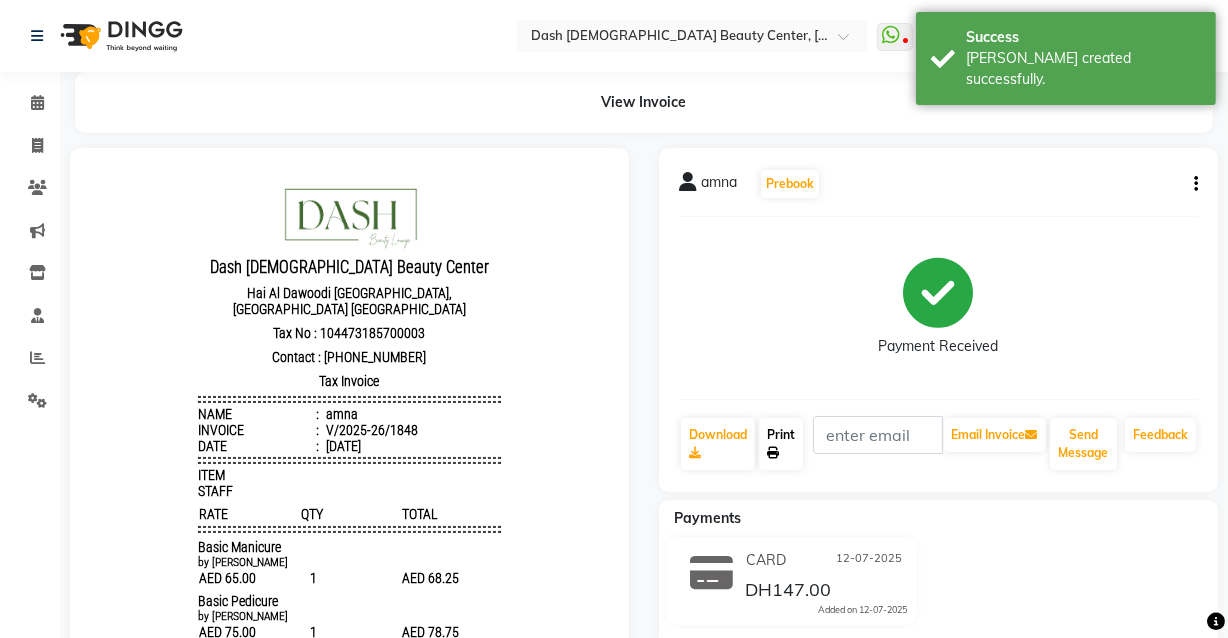 click 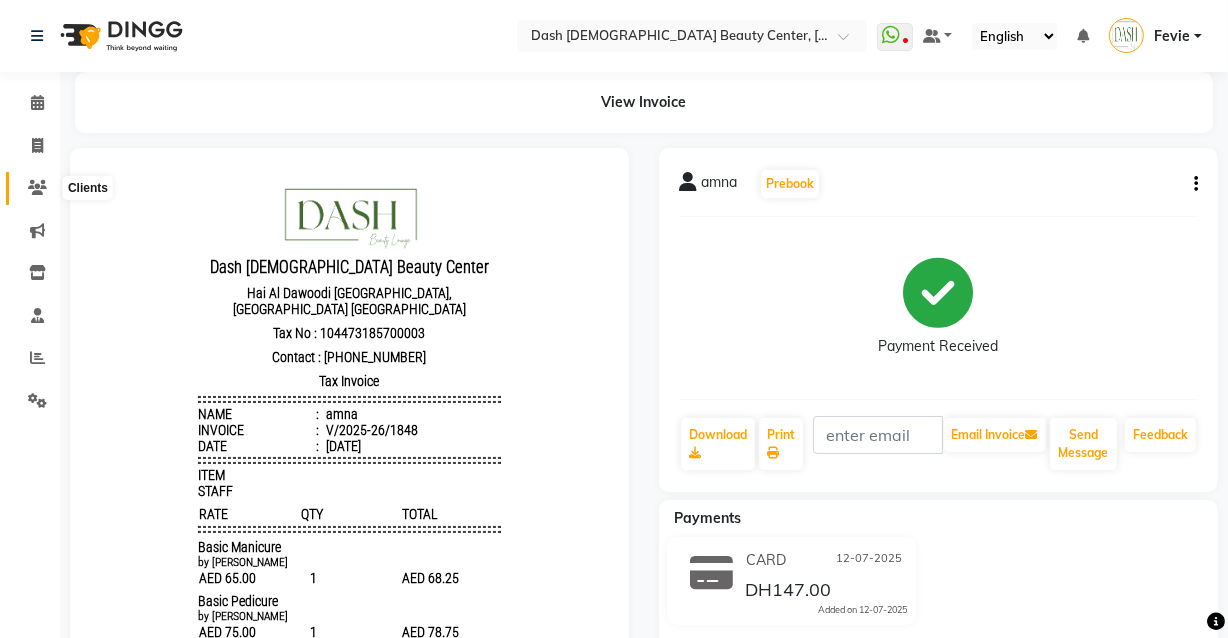 click 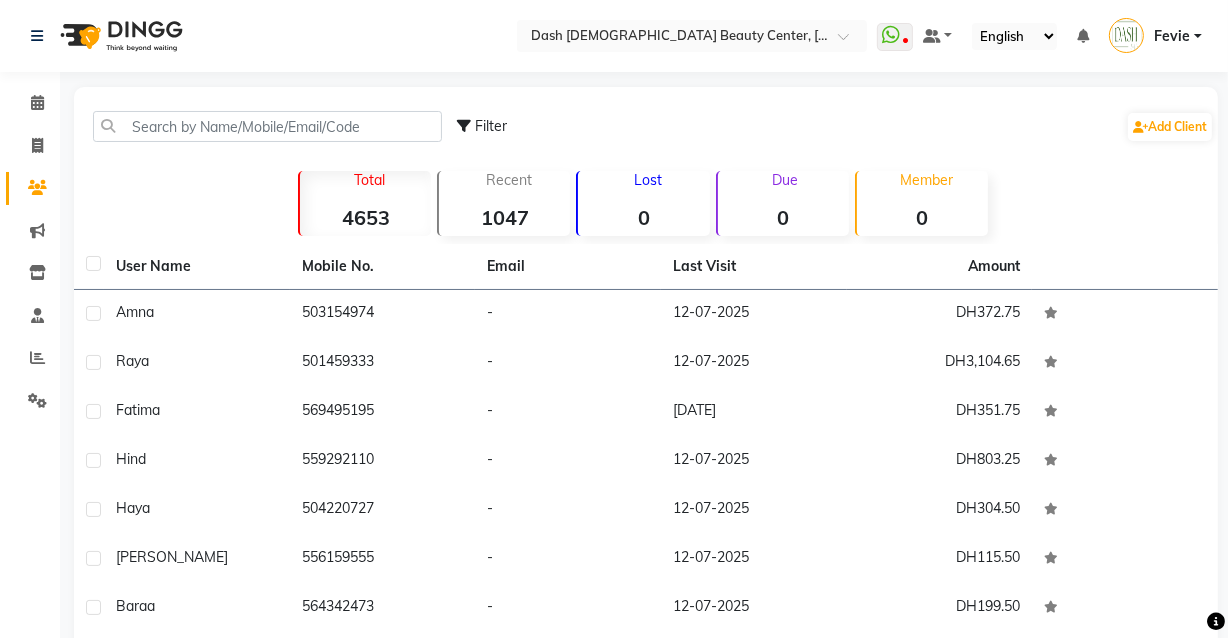 click on "Inventory" 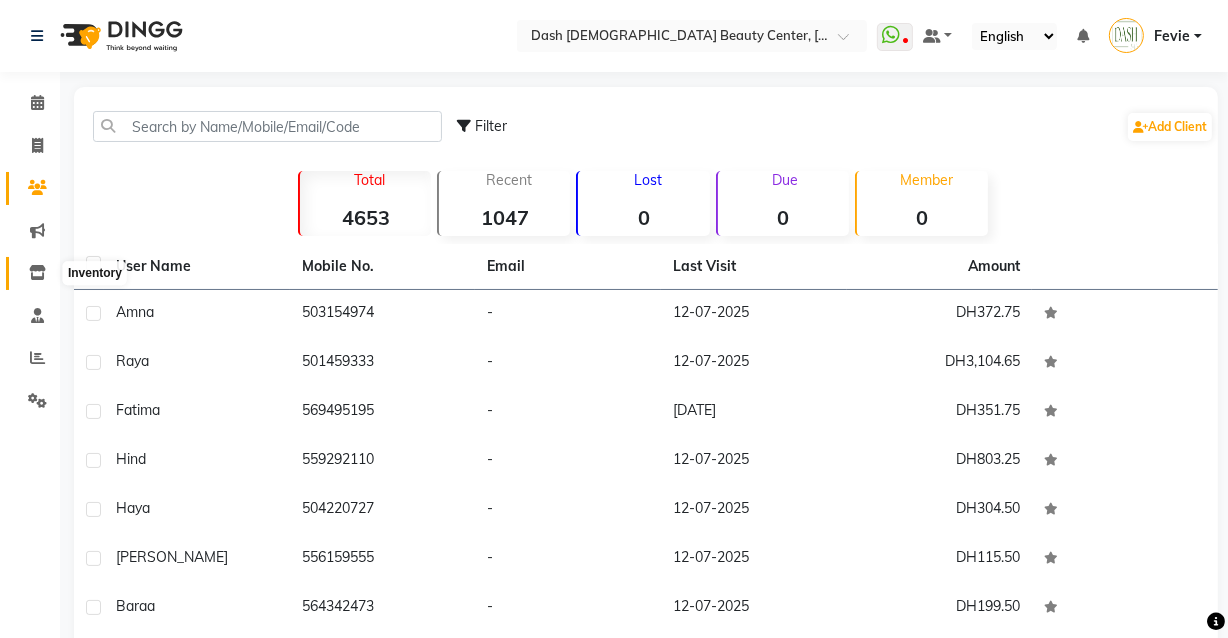 click 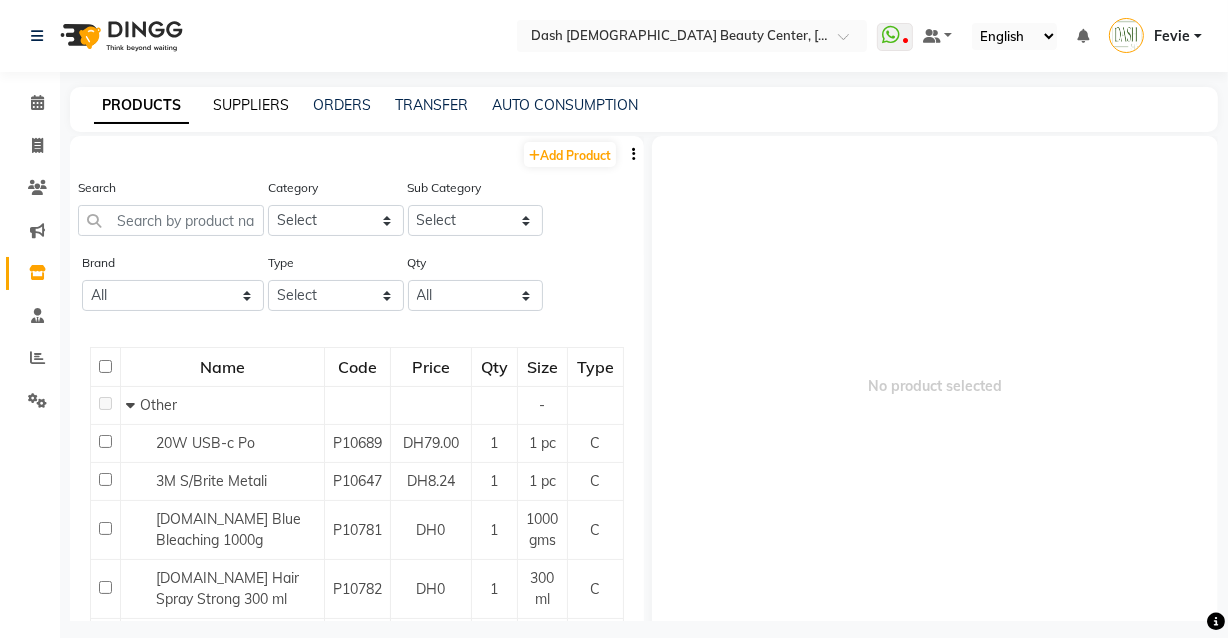 click on "SUPPLIERS" 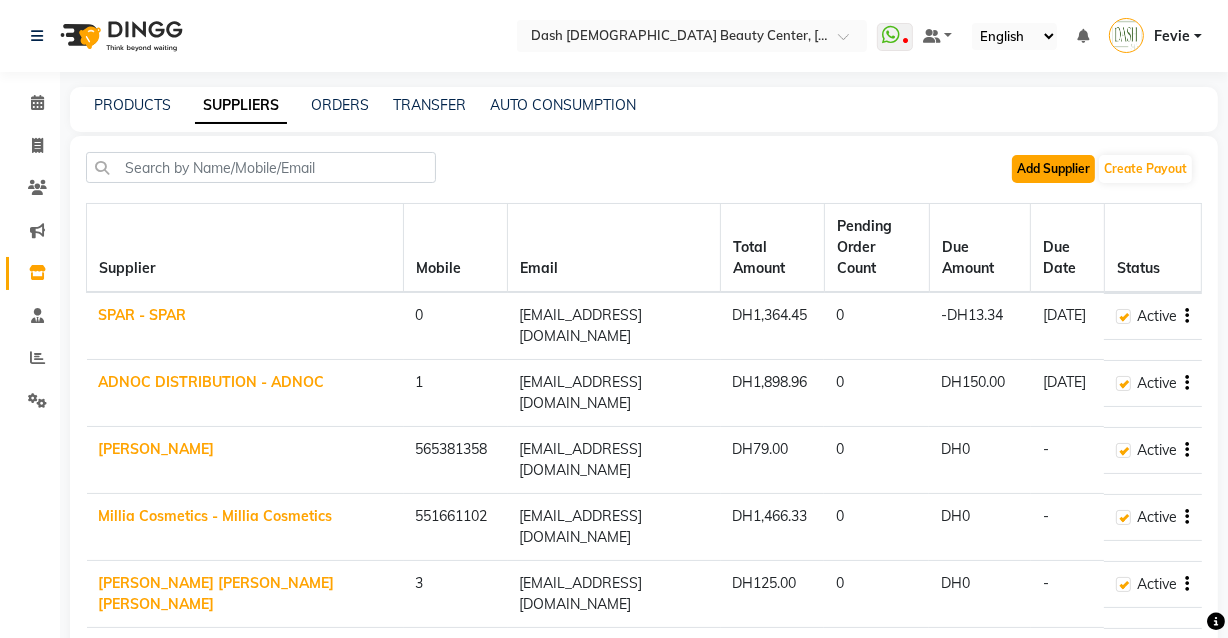 click on "Add Supplier" 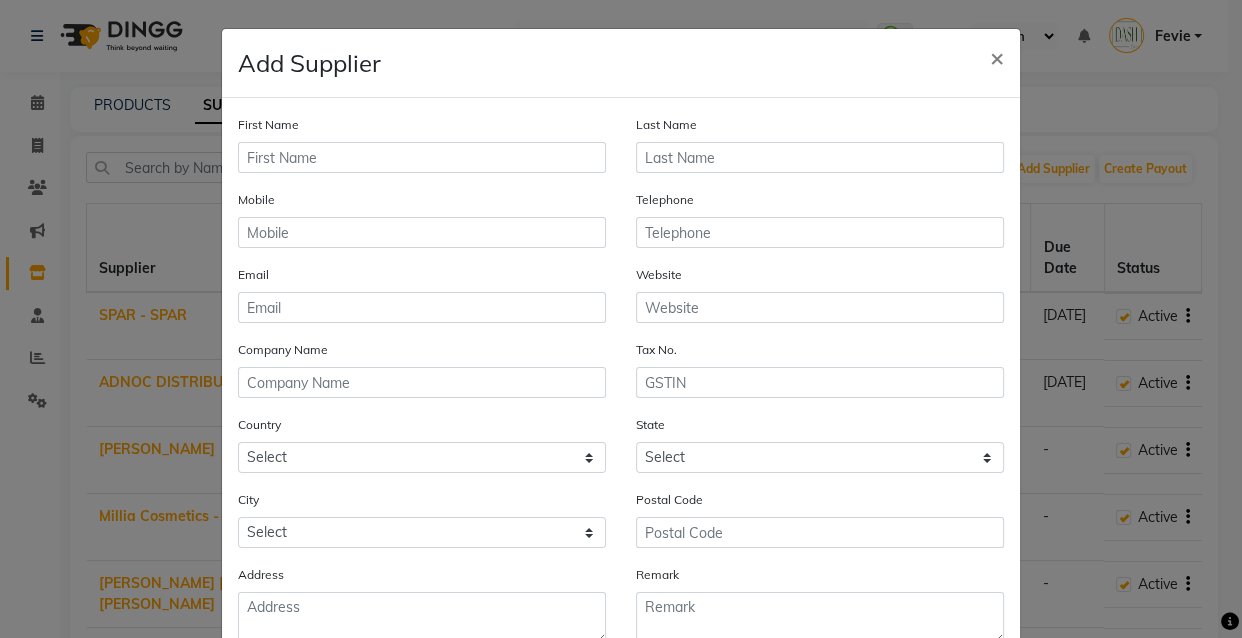 click on "First Name" 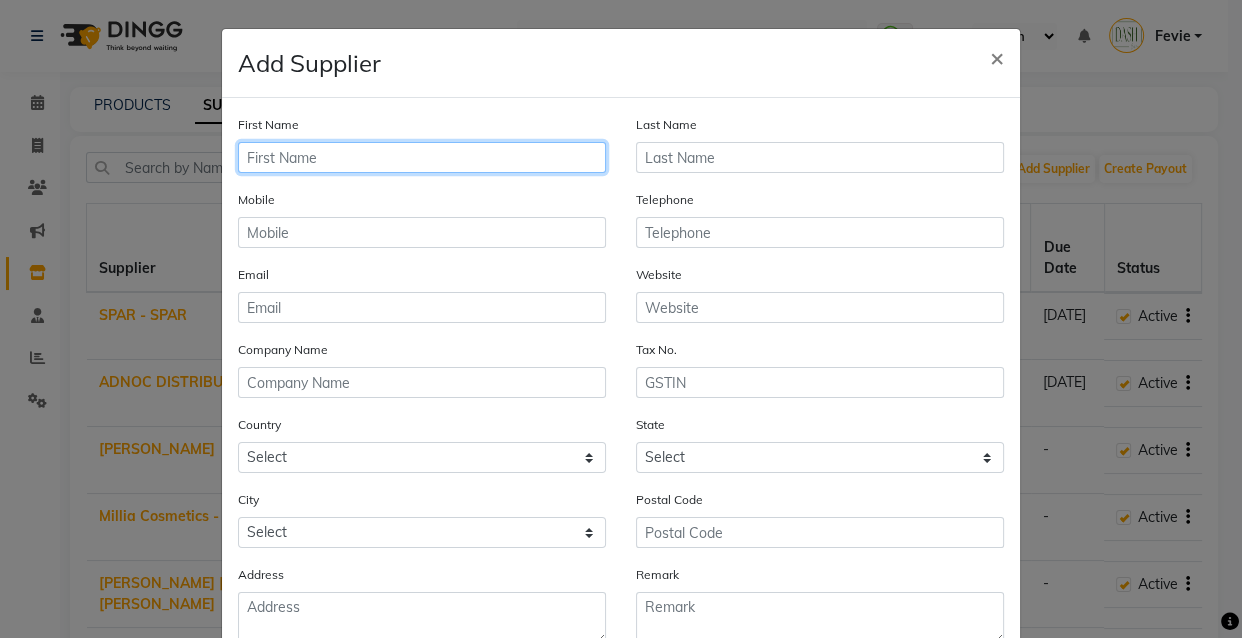 click 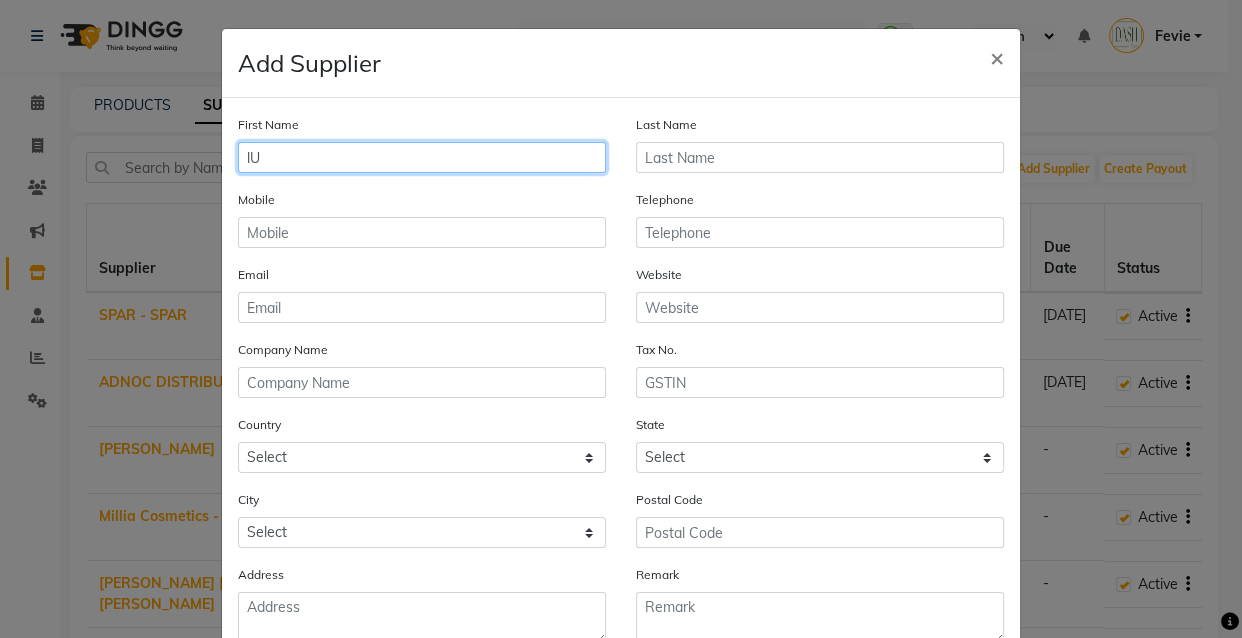 type on "l" 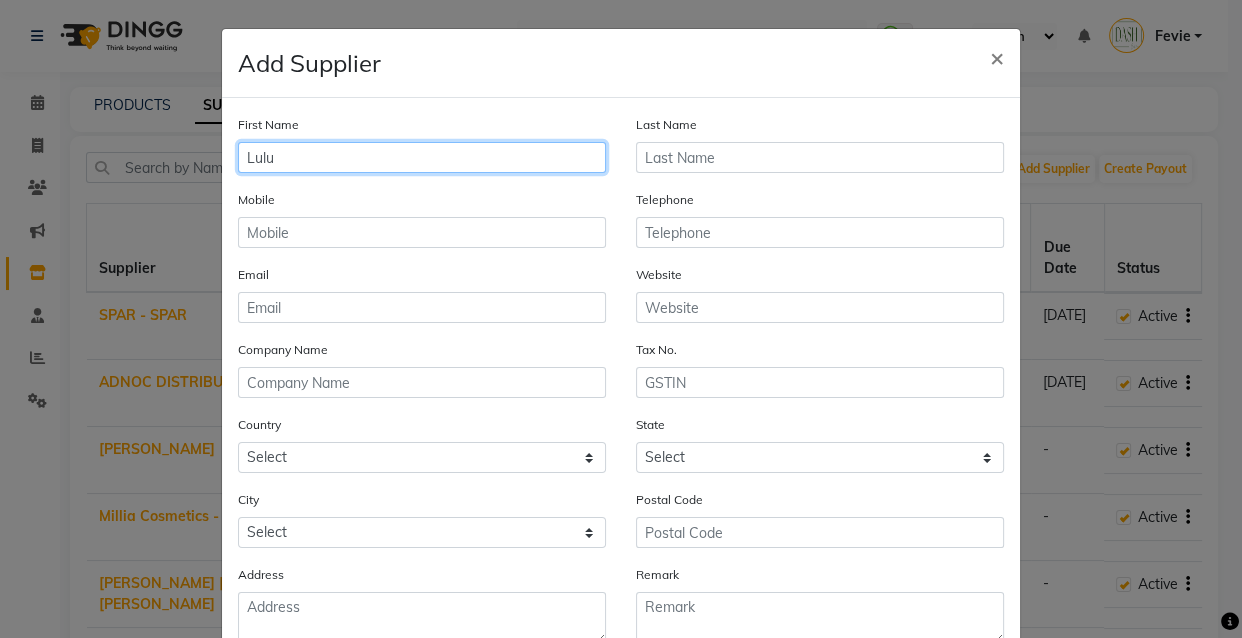 type on "Lulu" 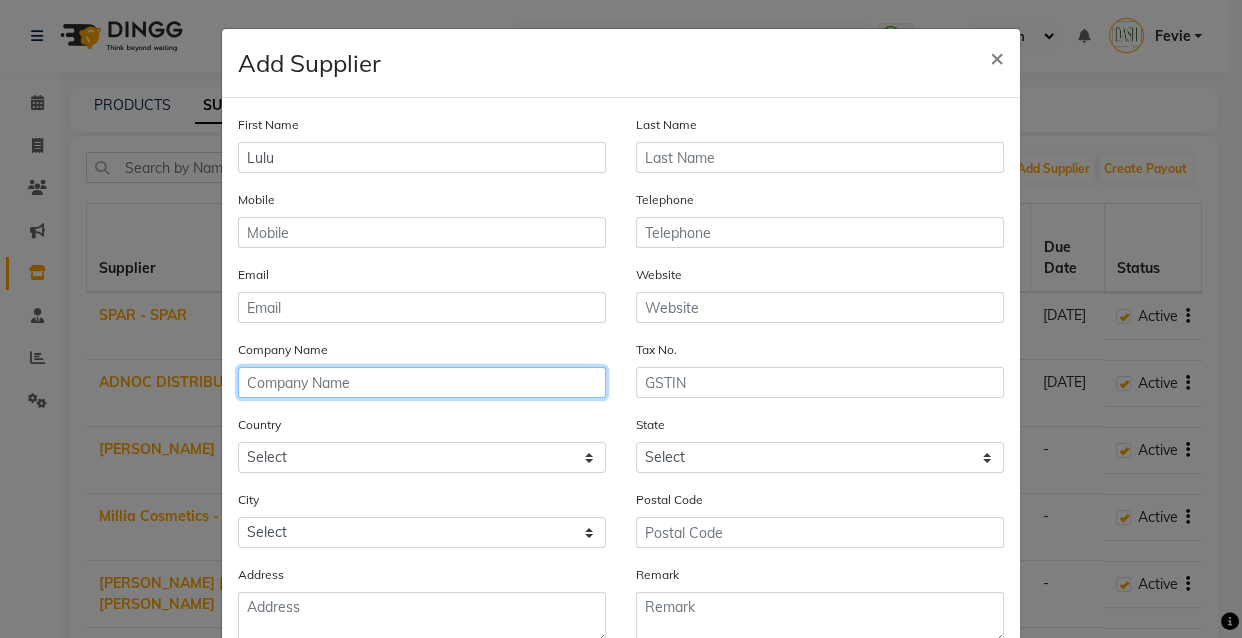 click 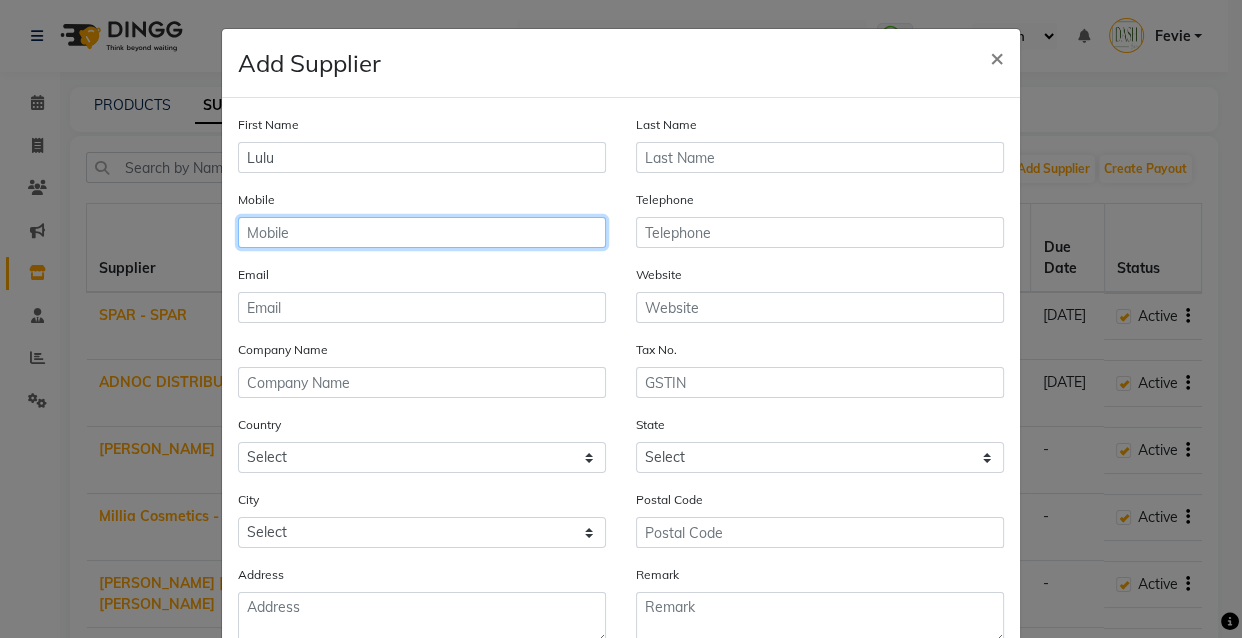 click 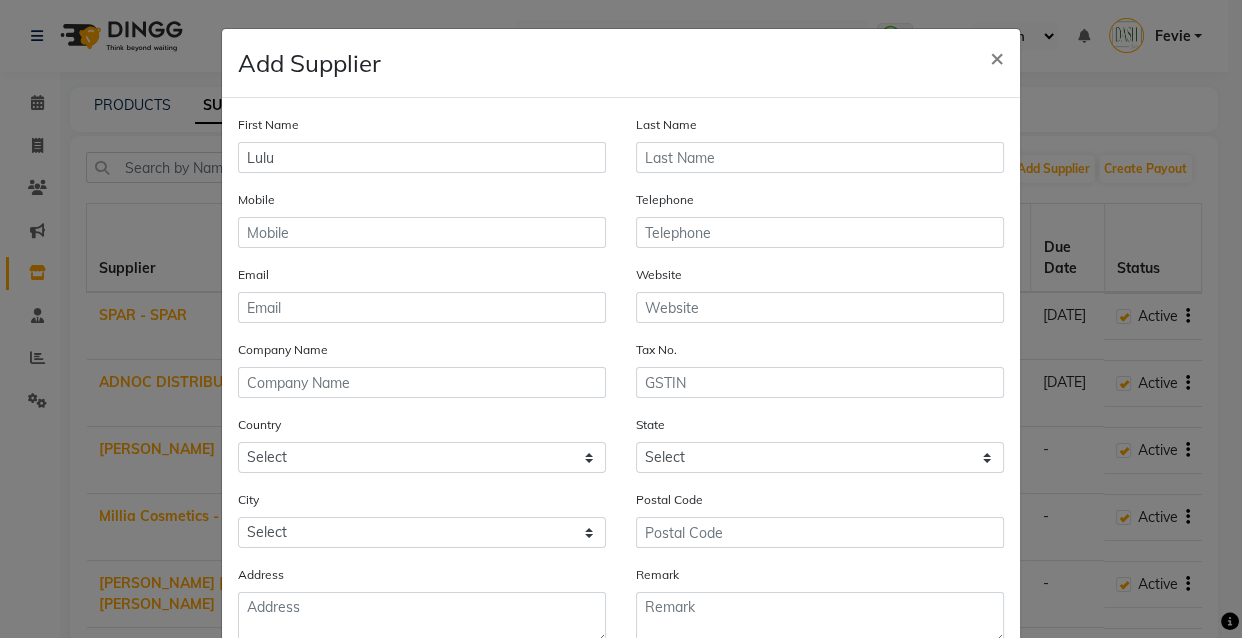 click on "Add Supplier  × First Name Lulu Last Name Mobile Telephone Email Website Company Name Tax No. Country Select Afghanistan Albania Algeria American Samoa Andorra Angola Anguilla Antarctica Antigua And Barbuda Argentina Armenia Aruba Australia Austria Azerbaijan Bahamas Bahrain Bangladesh Barbados Belarus Belgium Belize Benin Bermuda Bhutan Bolivia Bosnia And Herzegovina Botswana Bouvet Island Brazil British Indian Ocean Territory Brunei Darussalam Bulgaria Burkina Faso Burundi Cambodia Cameroon Canada Cape Verde Cayman Islands Central African Republic Chad Chile China Christmas Island Cocos (Keeling) Islands Colombia Comoros Congo Congo, The Democratic Republic Of The Cook Islands Costa Rica Cote D'Ivoire Croatia Cuba Cyprus Czech Republic Denmark Djibouti Dominica Dominican Republic Ecuador Egypt El Salvador Equatorial Guinea Eritrea Estonia Ethiopia Falkland Islands (Malvinas) Faroe Islands Fiji Finland France French Guiana French Polynesia French Southern Territories Gabon Gambia Georgia Germany Ghana Guam" 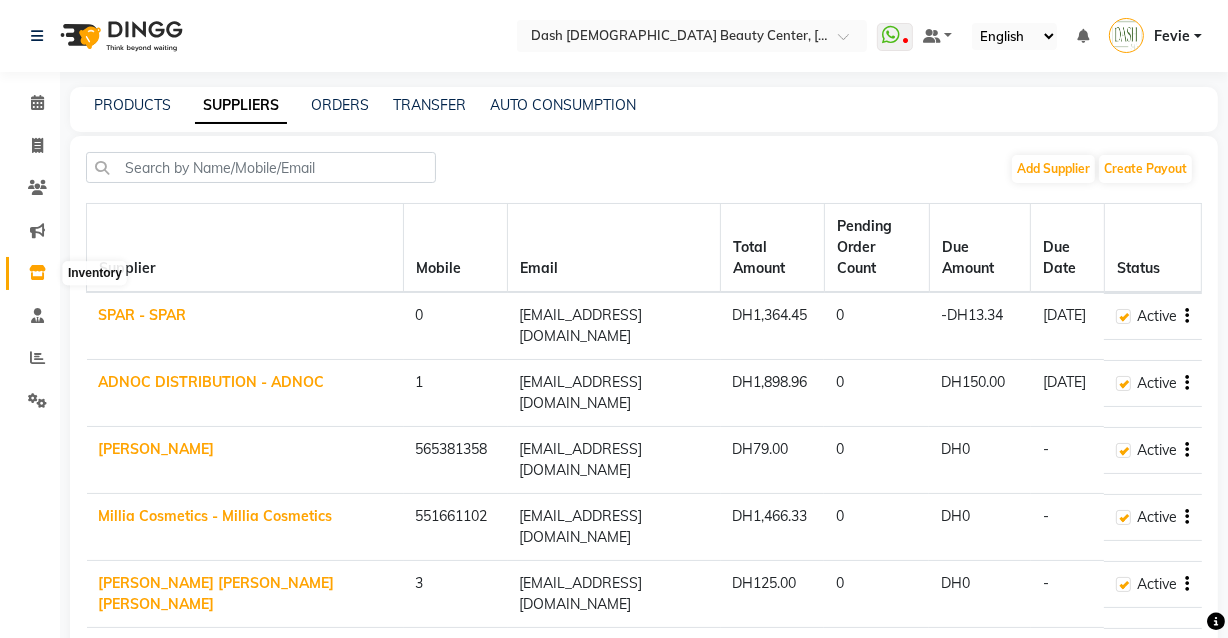 click 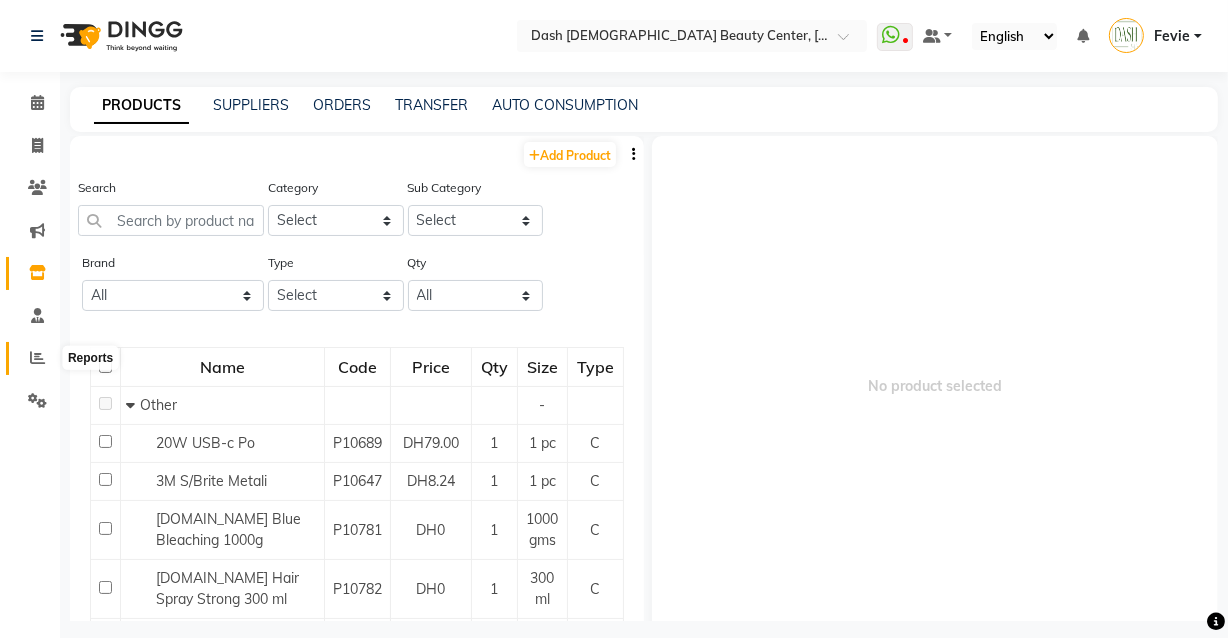 click 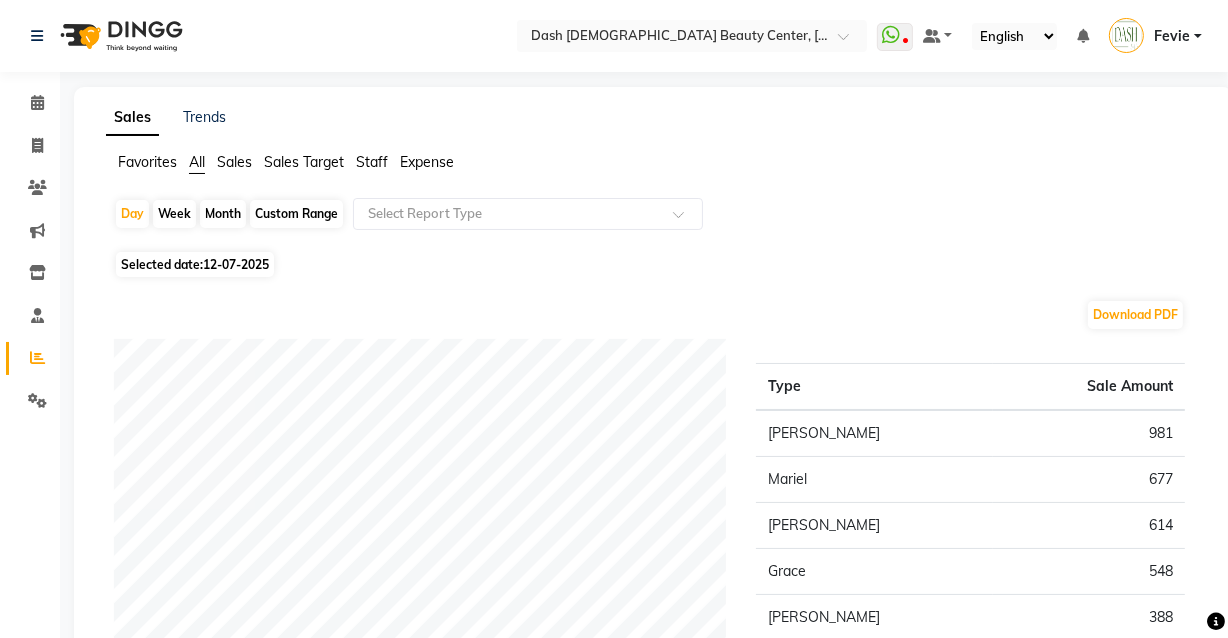 click on "Favorites All Sales Sales Target Staff Expense  Day   Week   Month   Custom Range  Select Report Type Selected date:  12-07-2025  Download PDF Staff summary Type Sale Amount Talina 981 Mariel 677 Nilam 614 Grace 548 Nancy 388 Peace 388 Bobi 315 Flora 288 Janine 273 Angelina 183 Others 725 Total 5380 Expense by type Type Sale Amount Tea & Refreshment 22 Total 22 ★ Mark as Favorite  Choose how you'd like to save "" report to favorites  Save to Personal Favorites:   Only you can see this report in your favorites tab. Share with Organization:   Everyone in your organization can see this report in their favorites tab.  Save to Favorites" 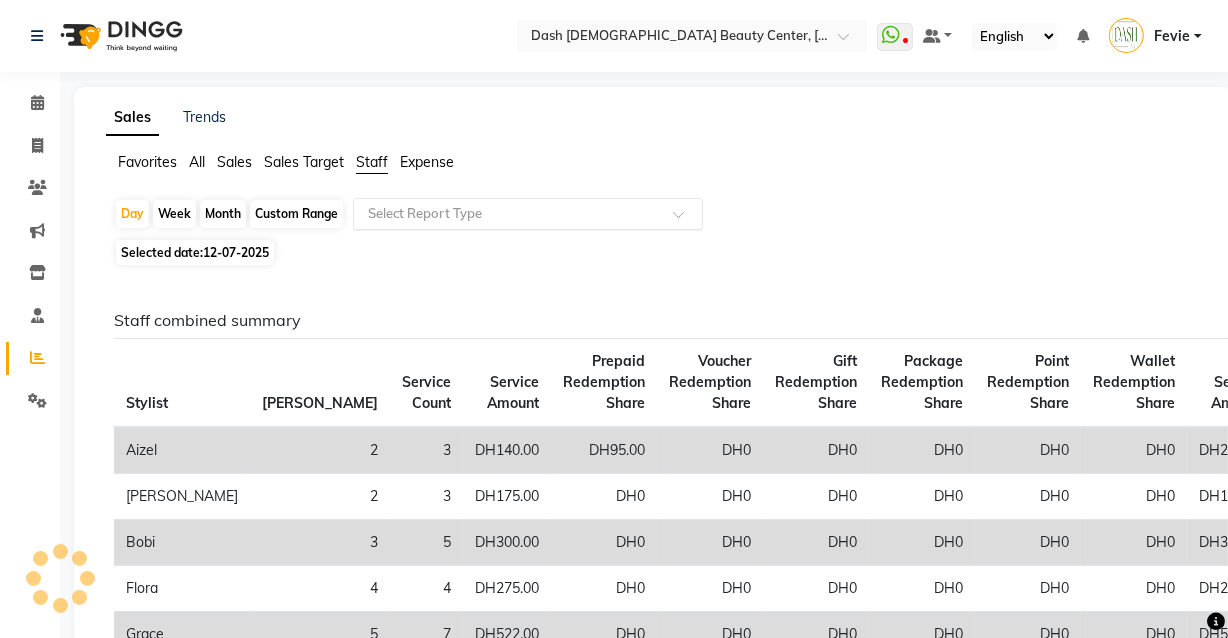 click 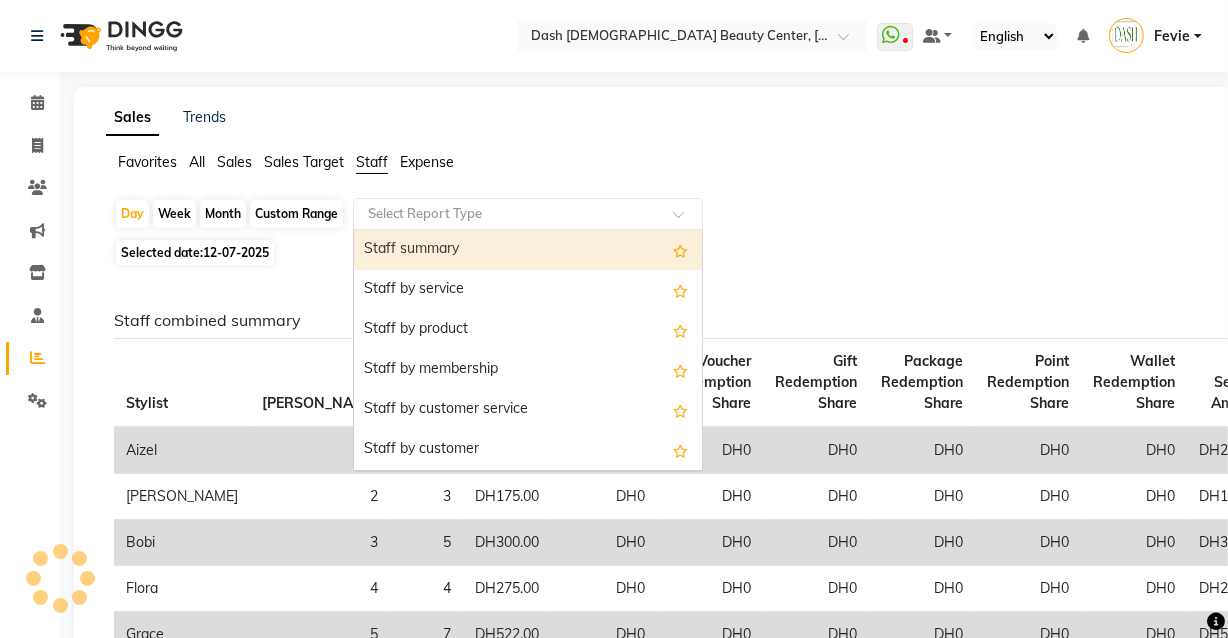 click on "Staff summary" at bounding box center (528, 250) 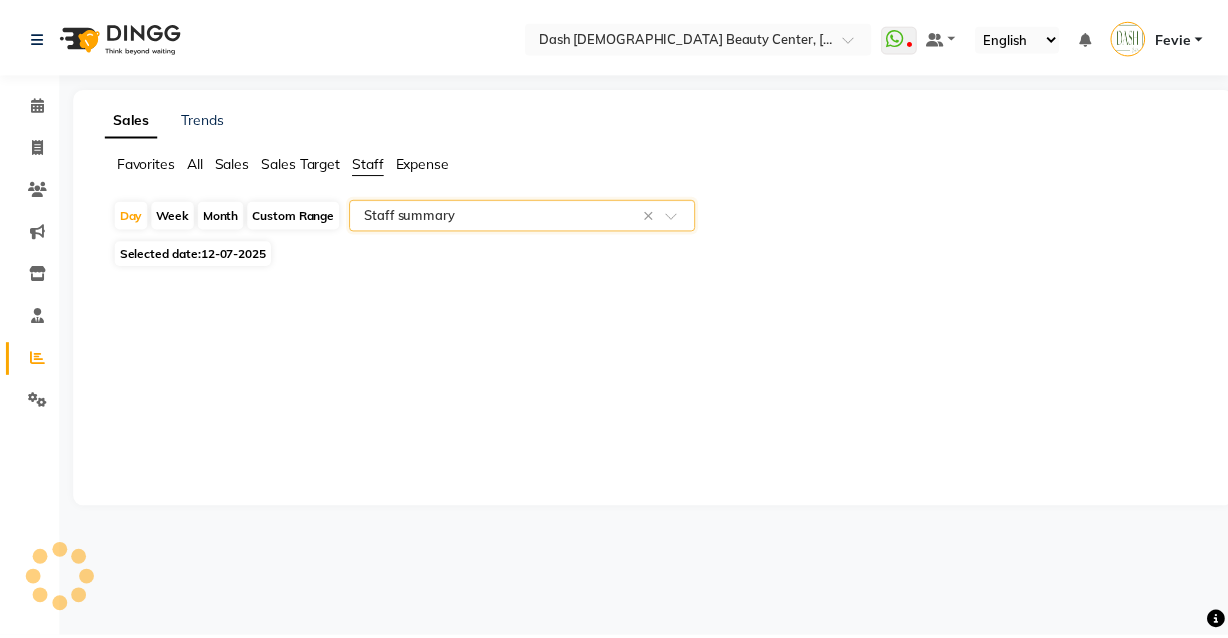 select on "full_report" 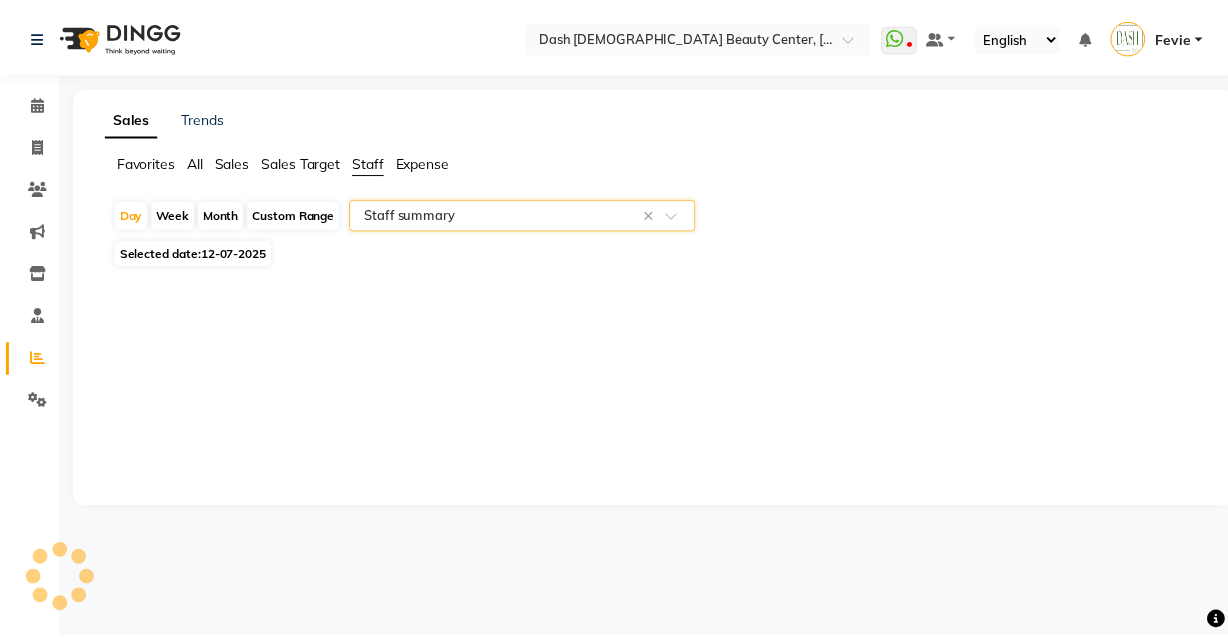 select on "pdf" 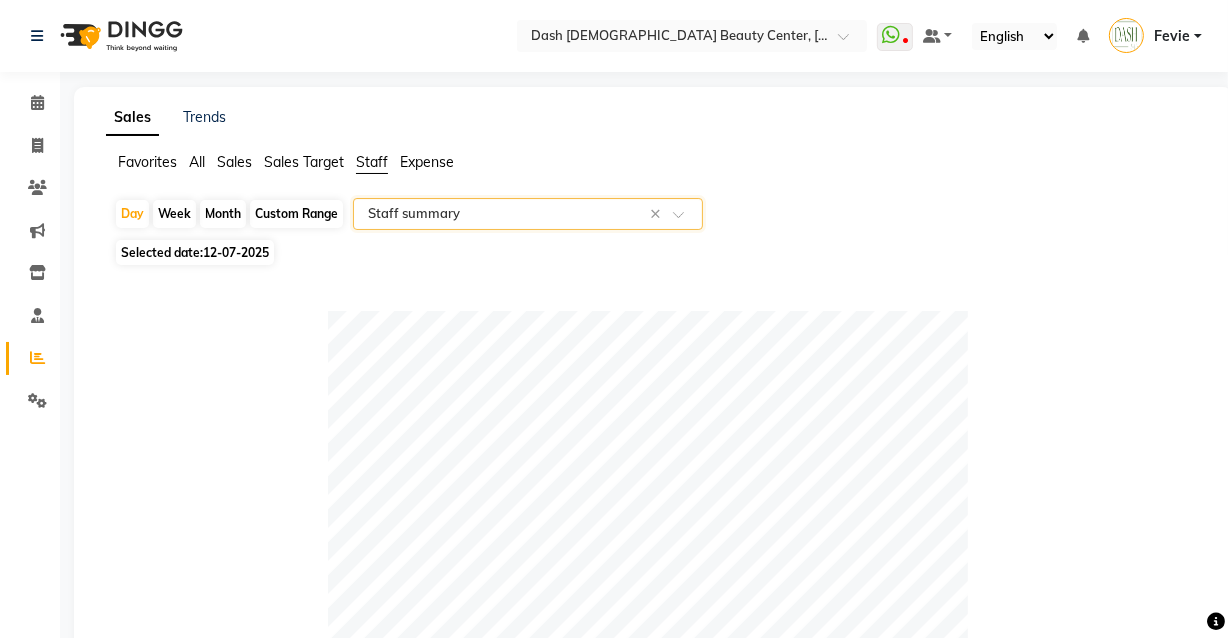 click on "Selected date:  12-07-2025" 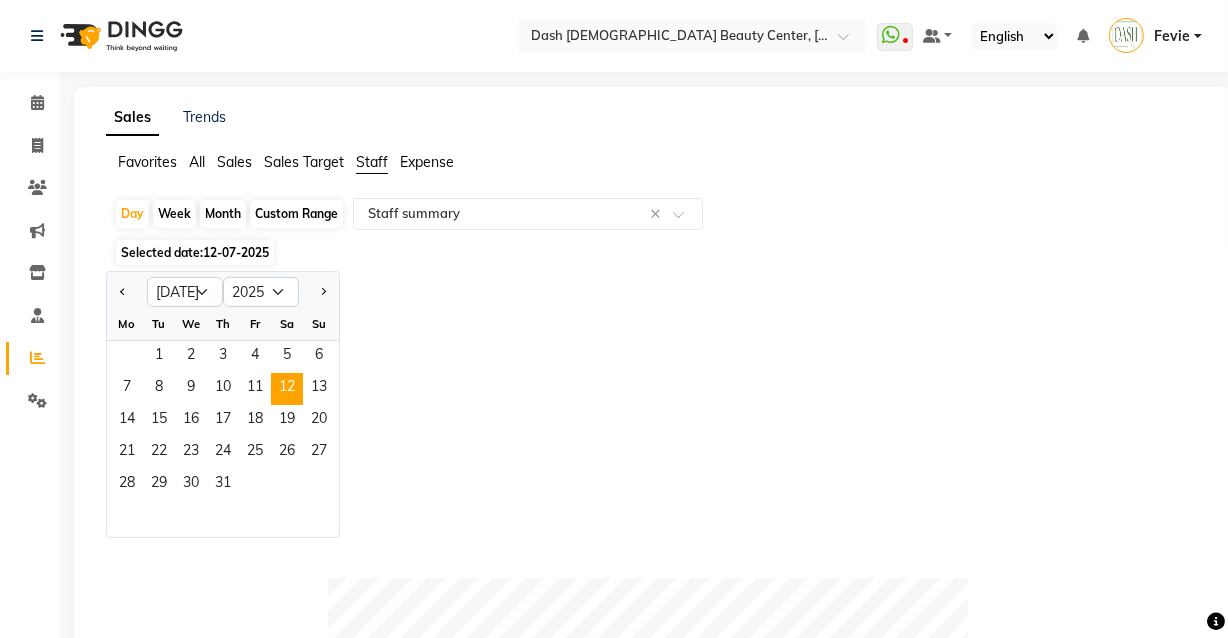 click on "Month" 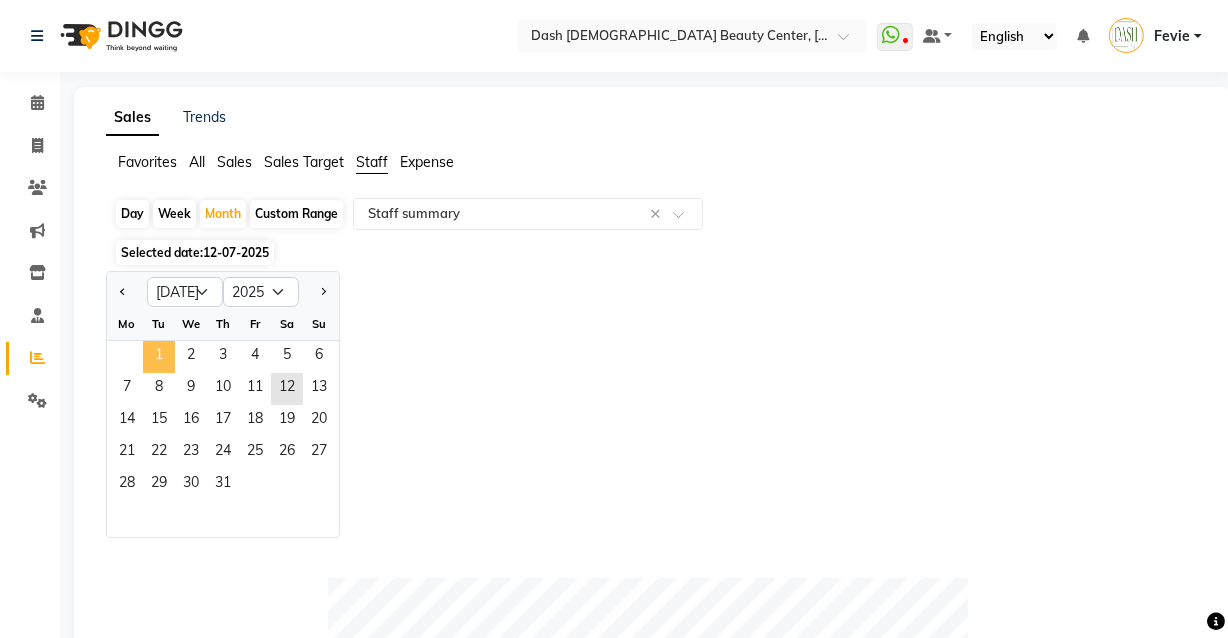 click on "1" 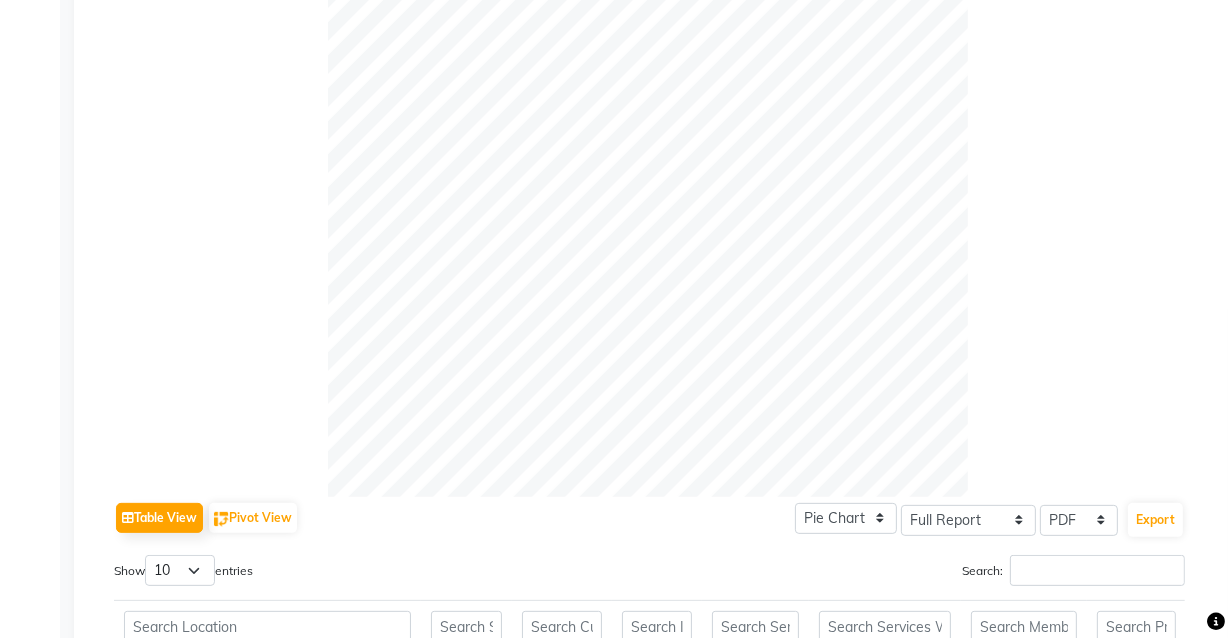 scroll, scrollTop: 818, scrollLeft: 0, axis: vertical 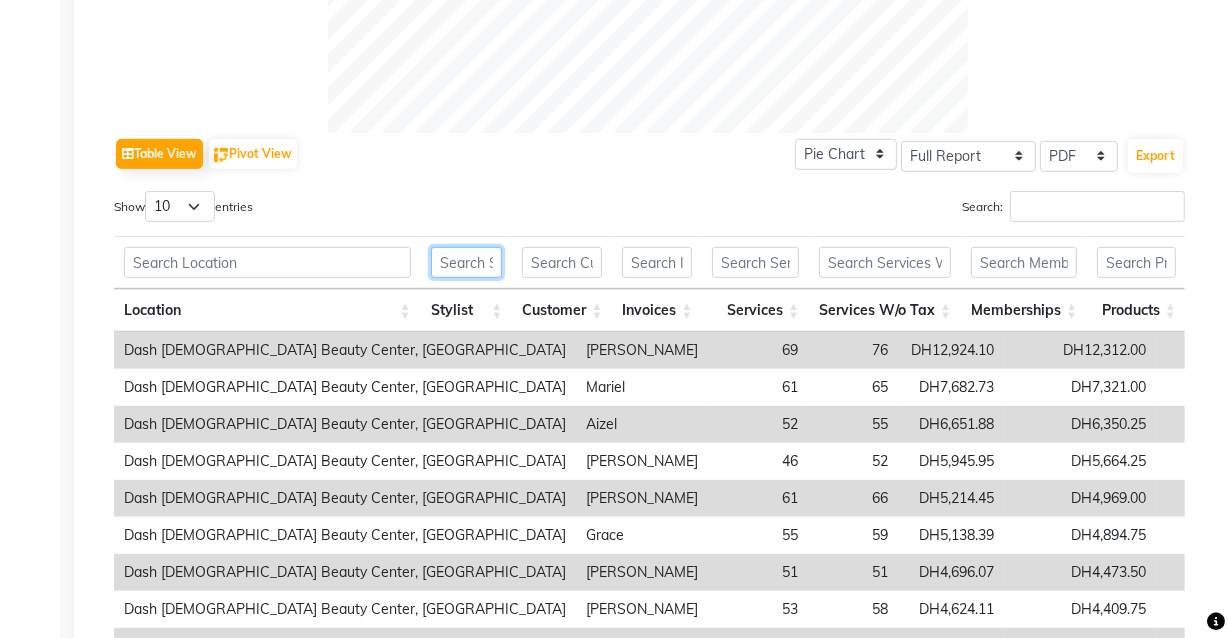 click at bounding box center (467, 262) 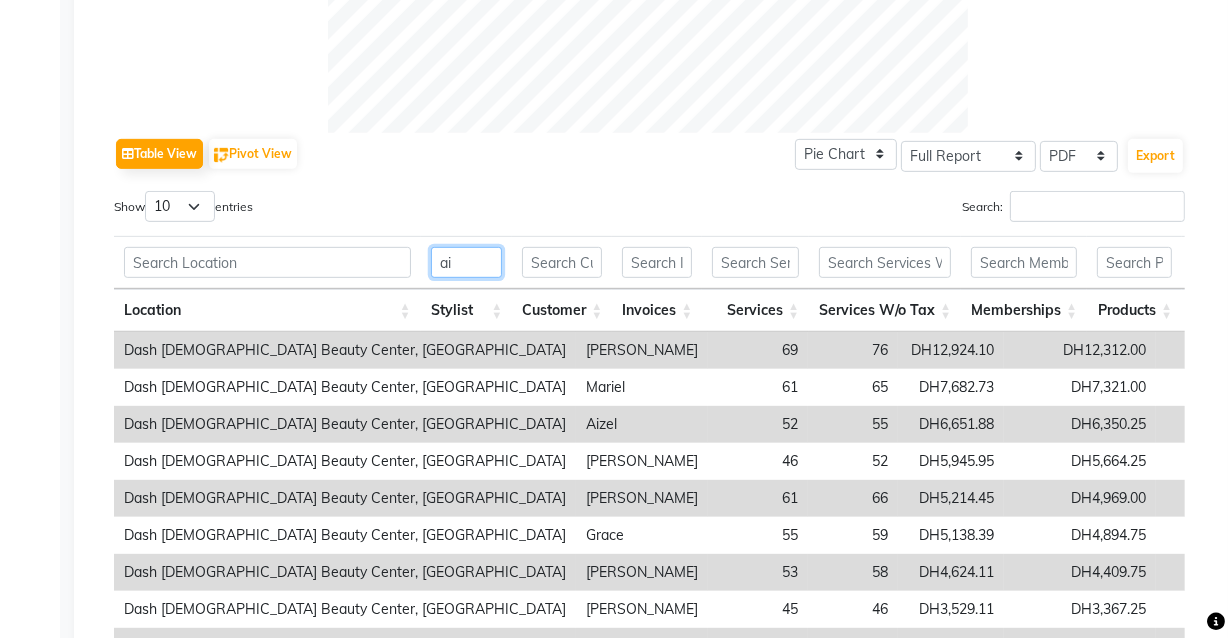 scroll, scrollTop: 725, scrollLeft: 0, axis: vertical 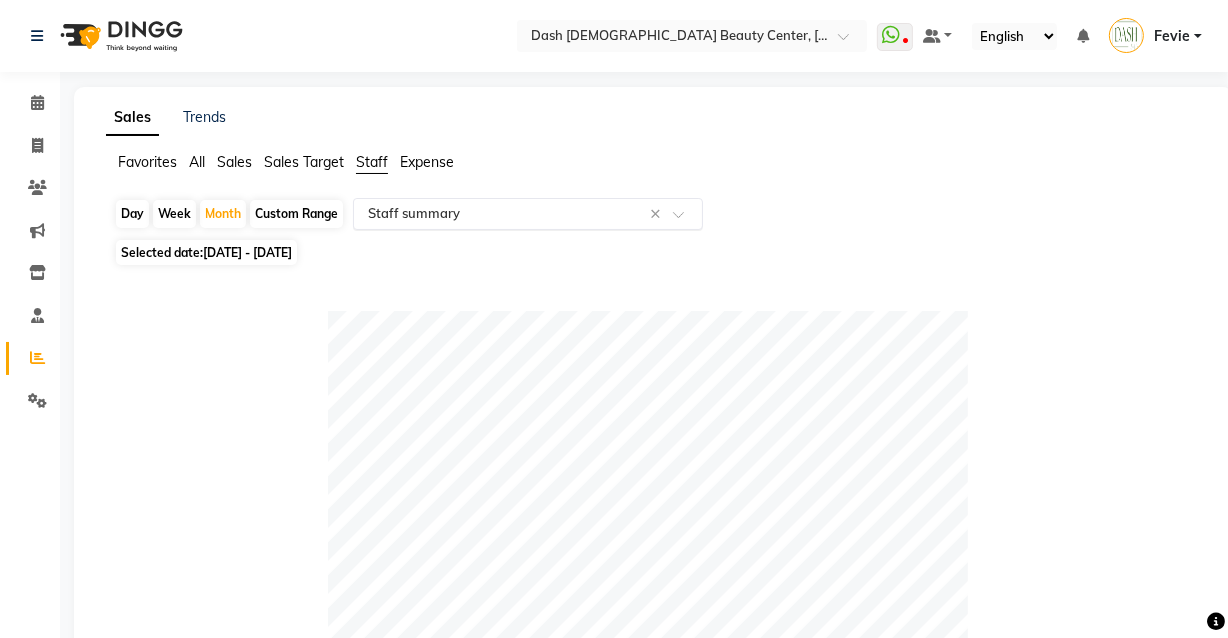 type on "aize" 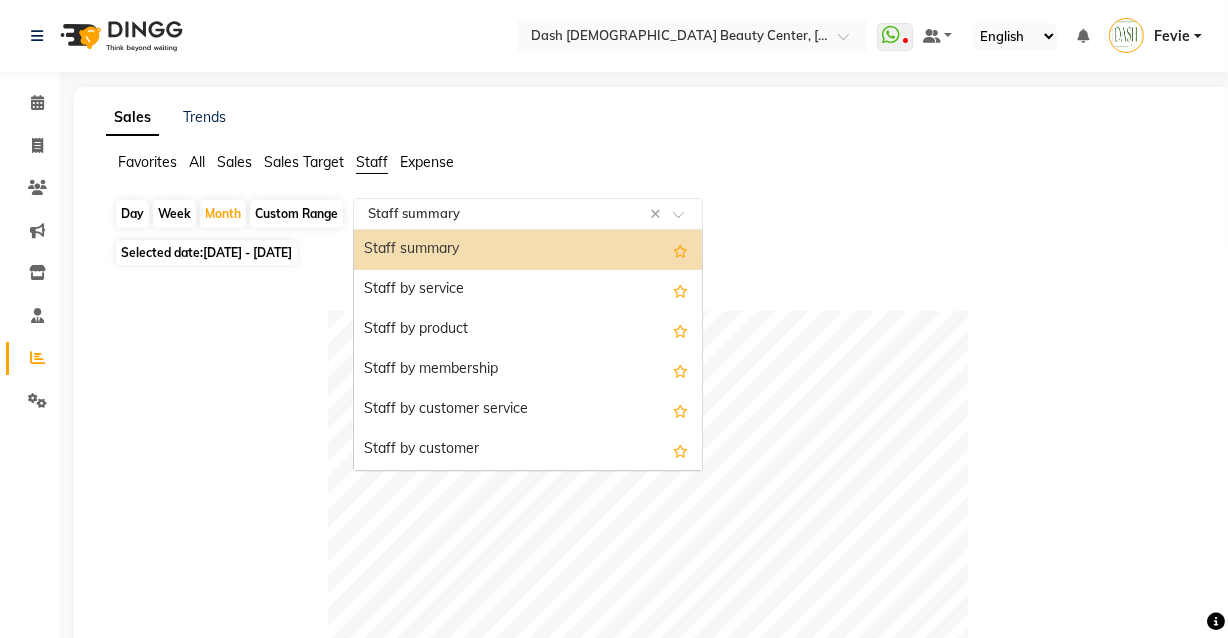 click on "Staff summary" at bounding box center (528, 250) 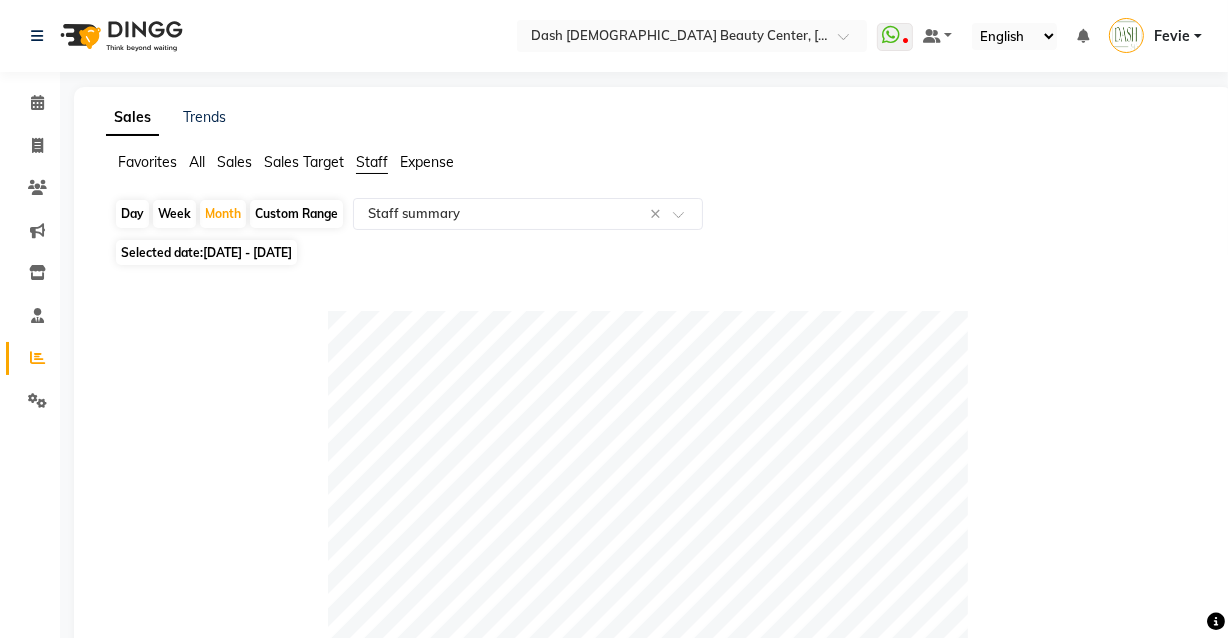 click on "Day" 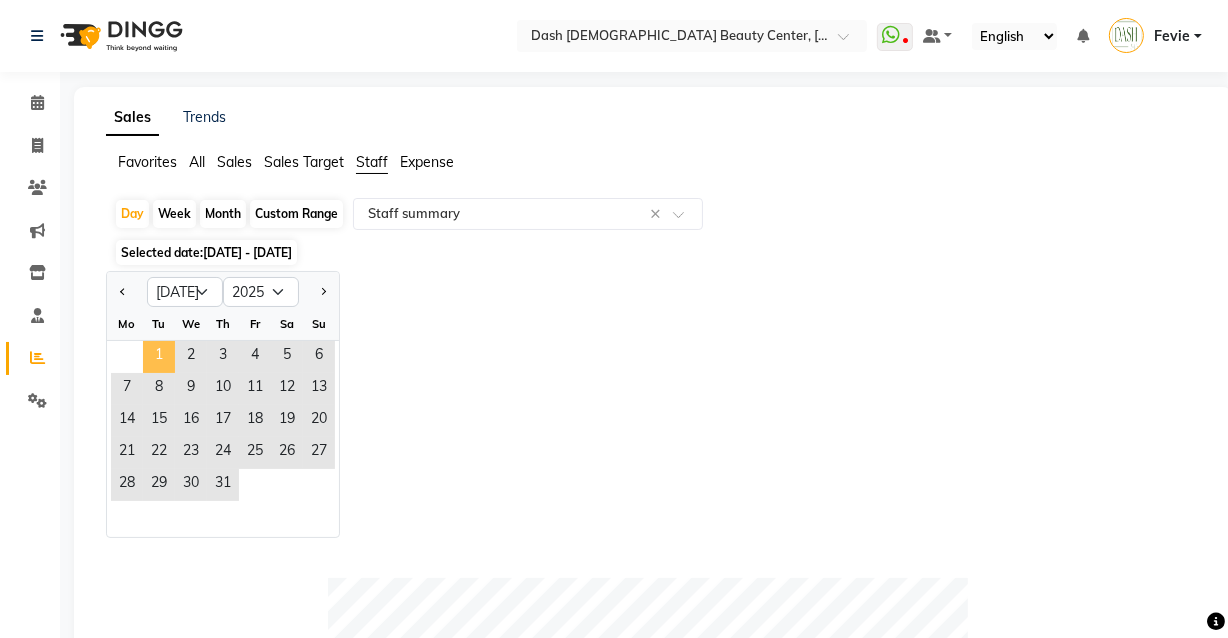 click on "1" 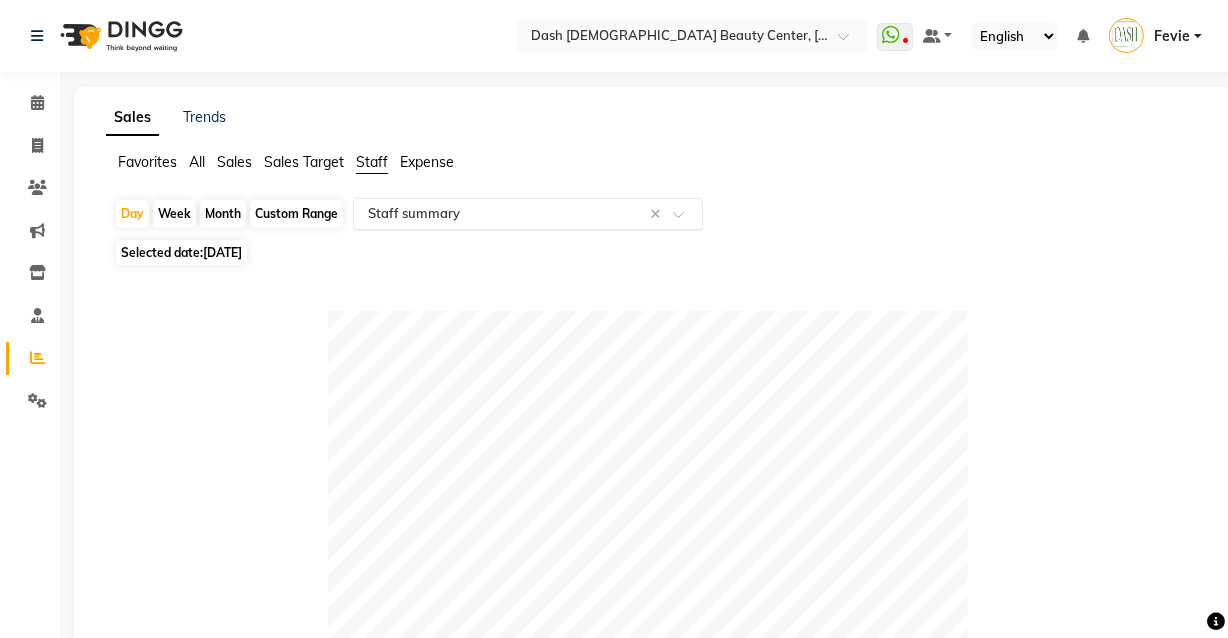 click on "Select Report Type × Staff summary ×" 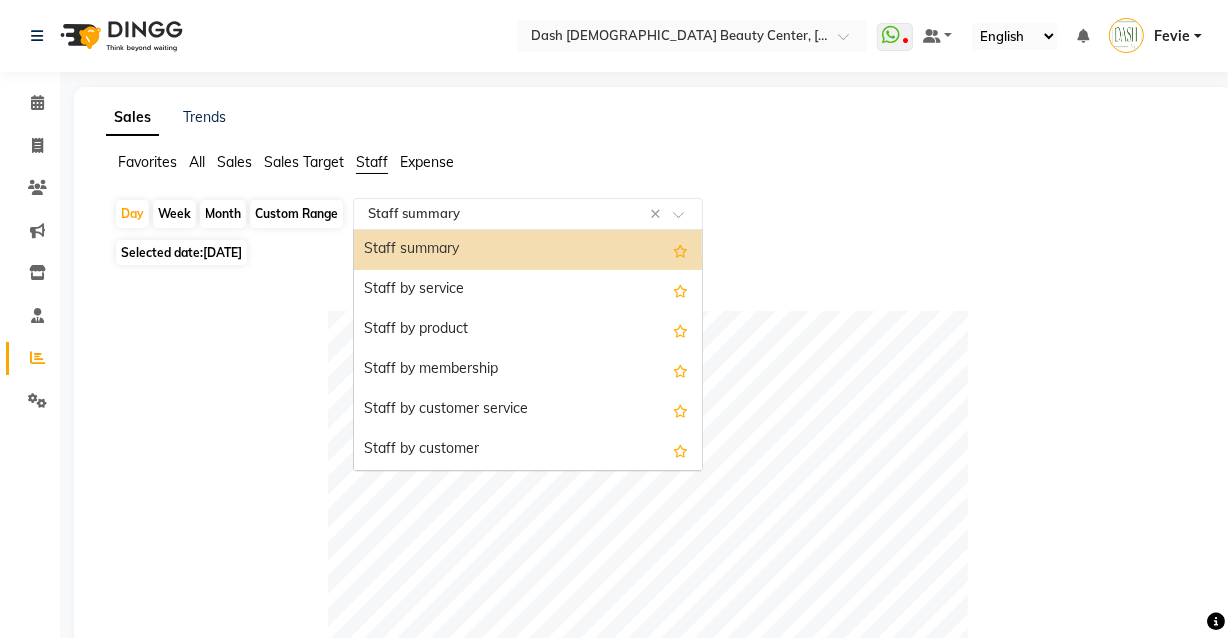 click on "Staff summary" at bounding box center (528, 250) 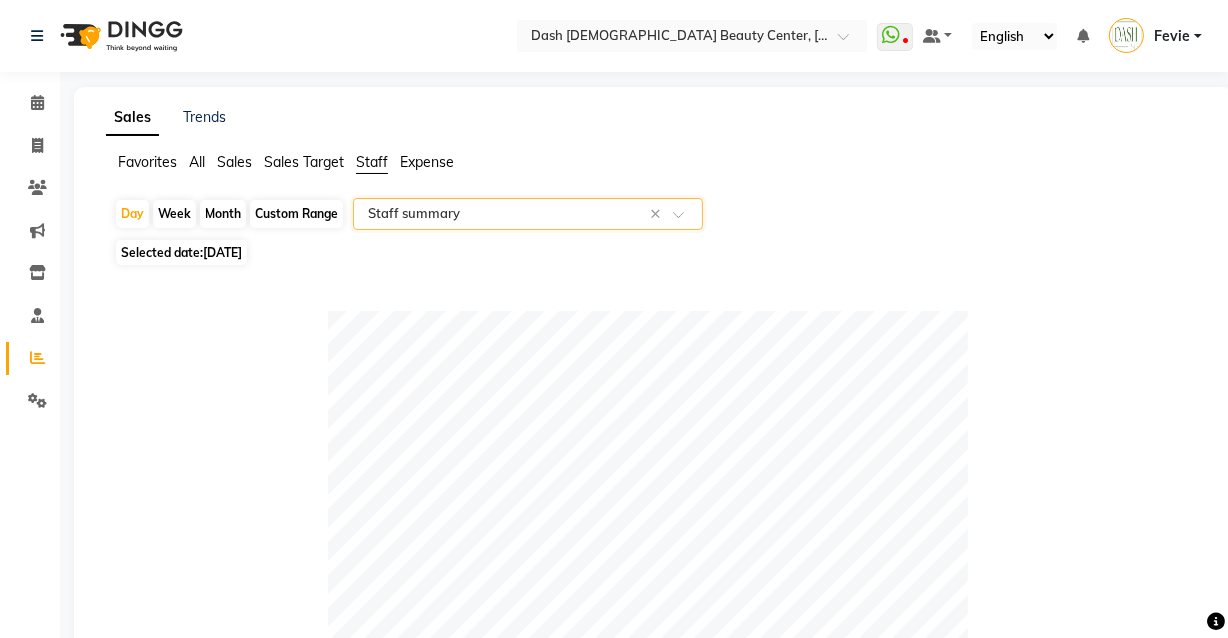 click on "Favorites" 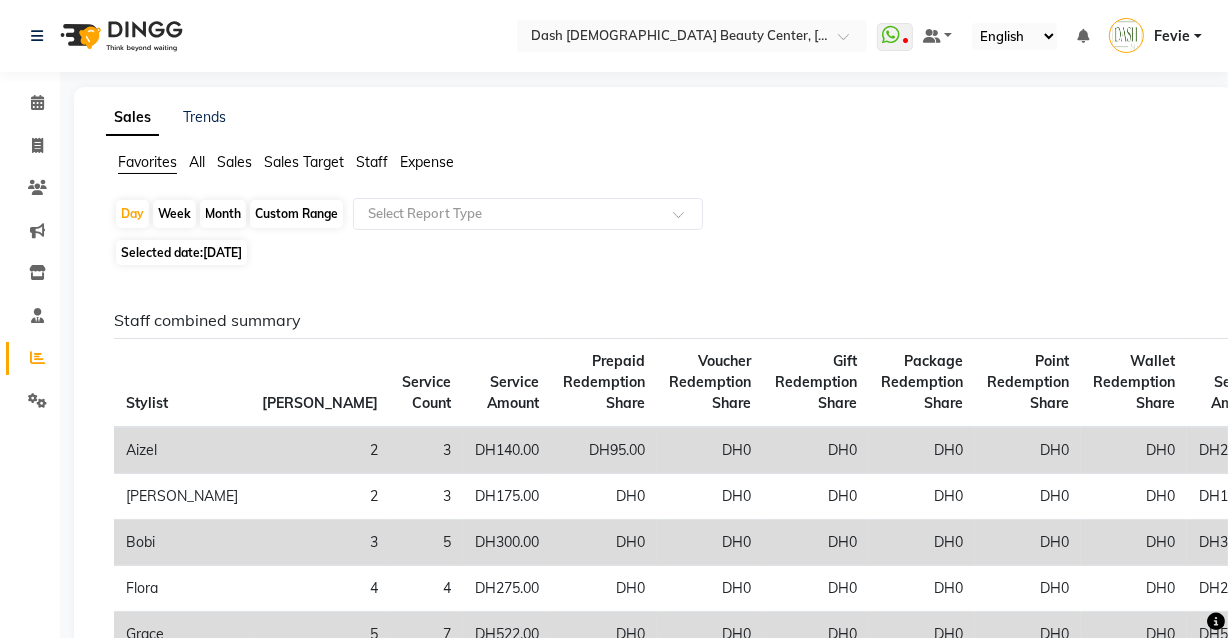 click on "All" 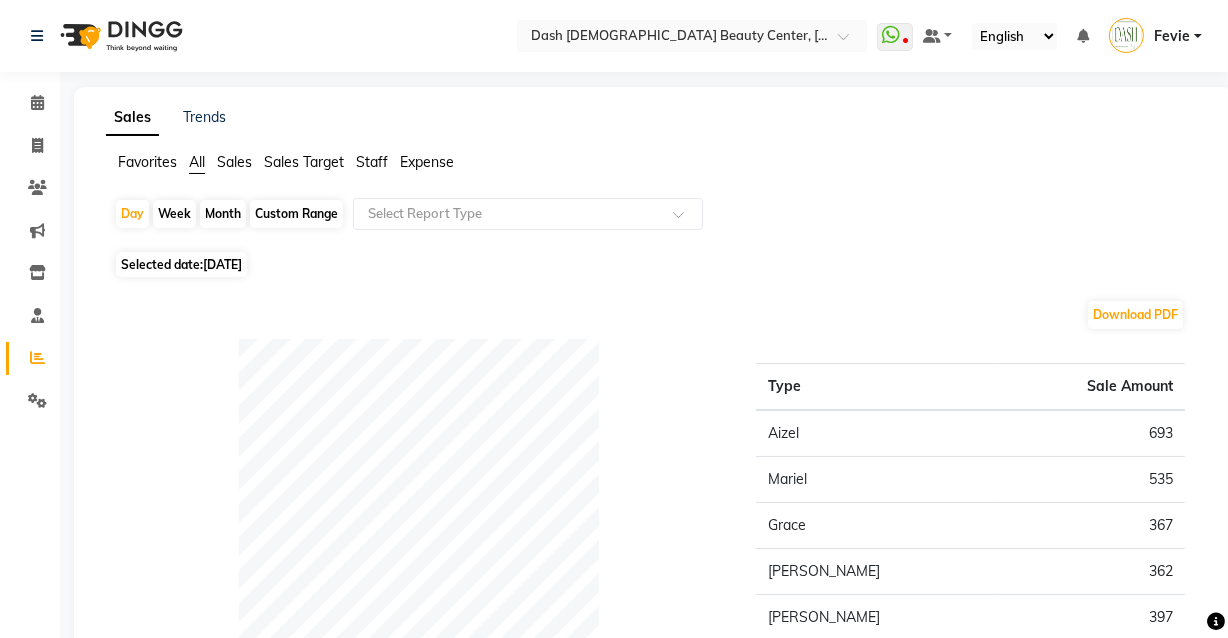 click on "Selected date:  01-07-2025" 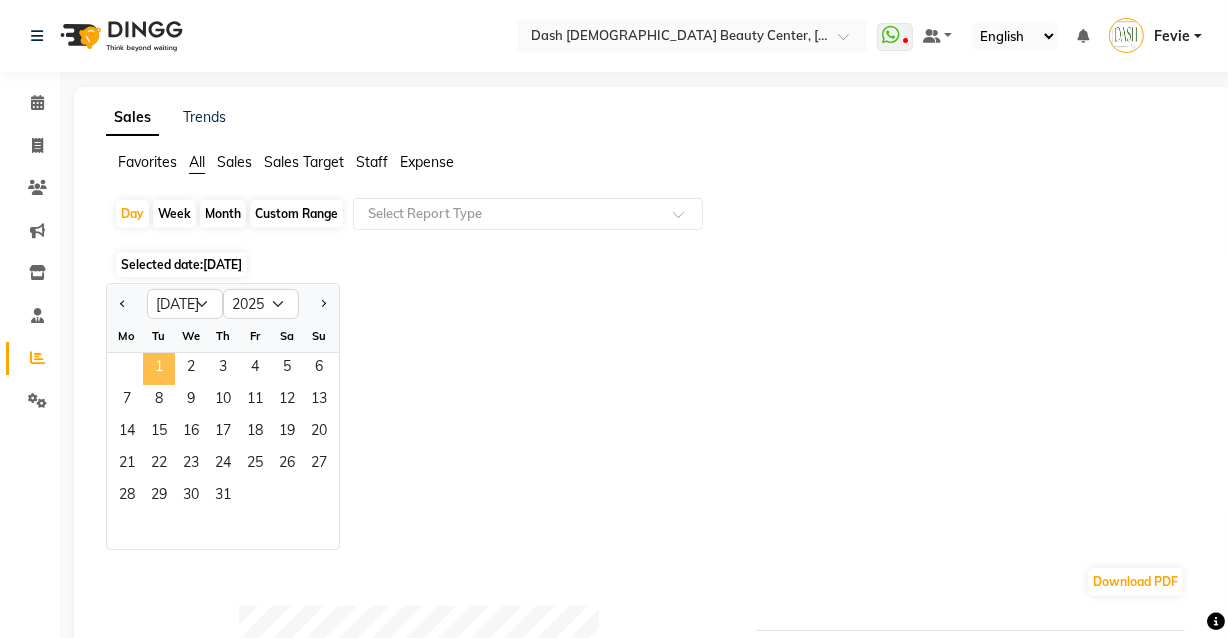 click on "1" 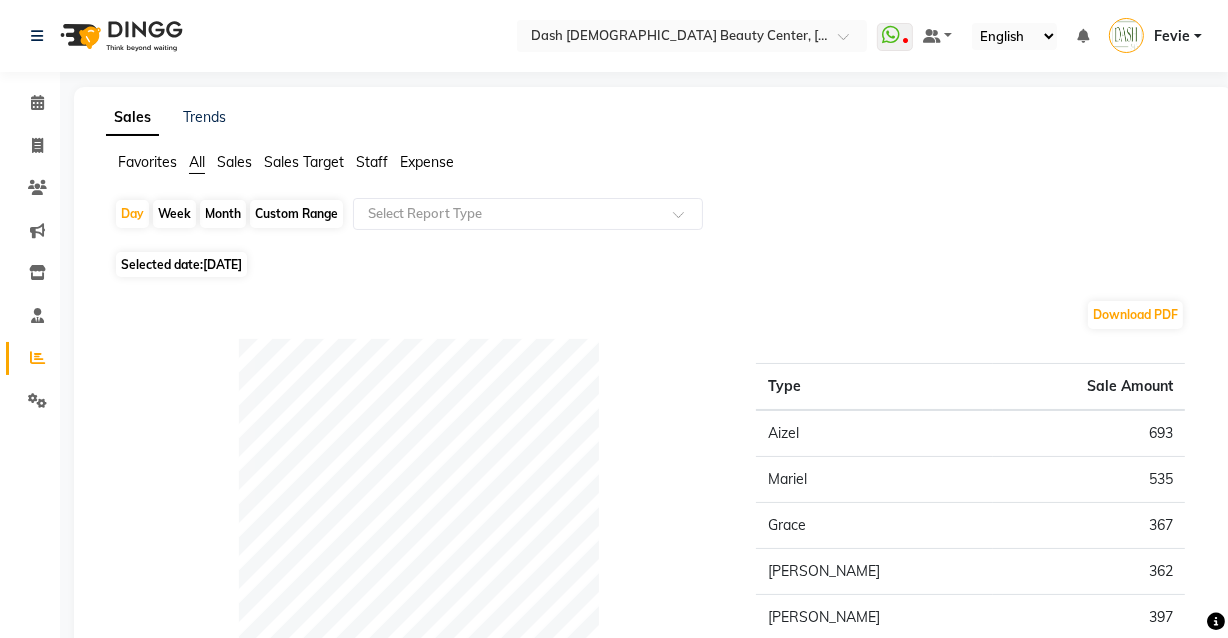 click on "Week" 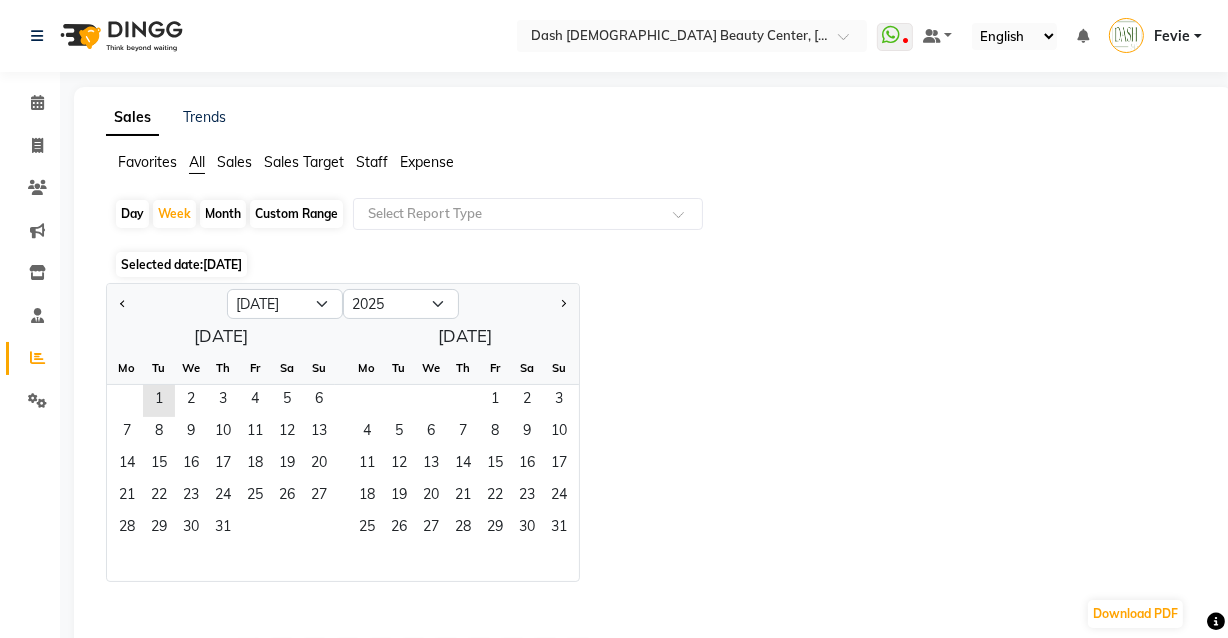 drag, startPoint x: 798, startPoint y: 392, endPoint x: 447, endPoint y: 308, distance: 360.91135 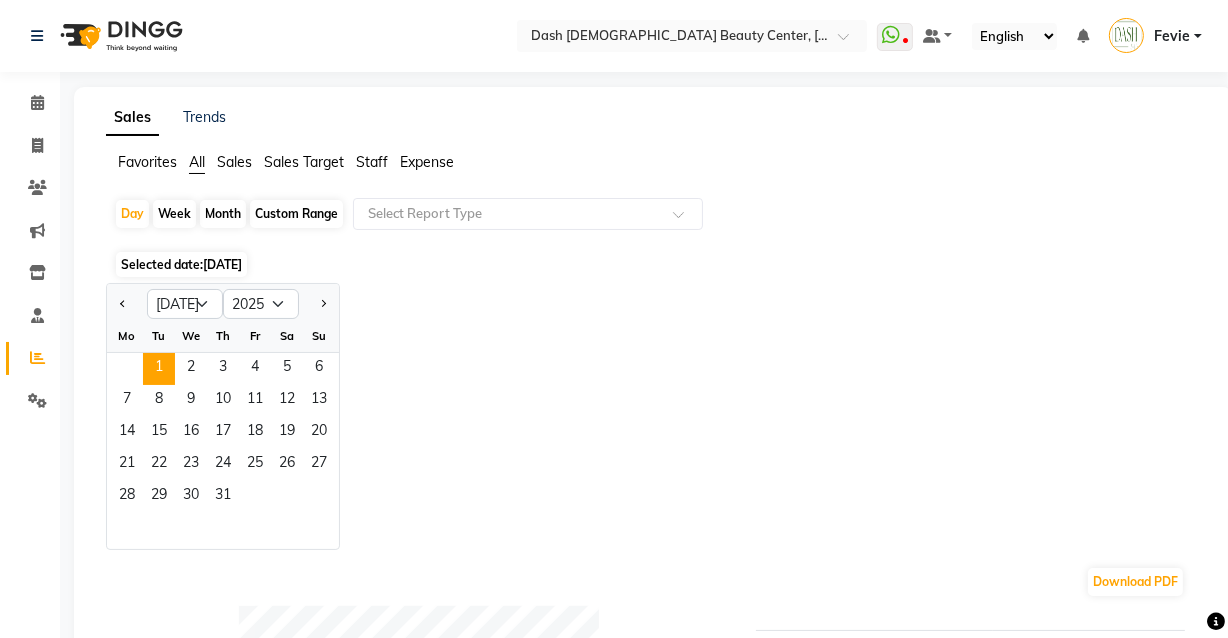 click on "01-07-2025" 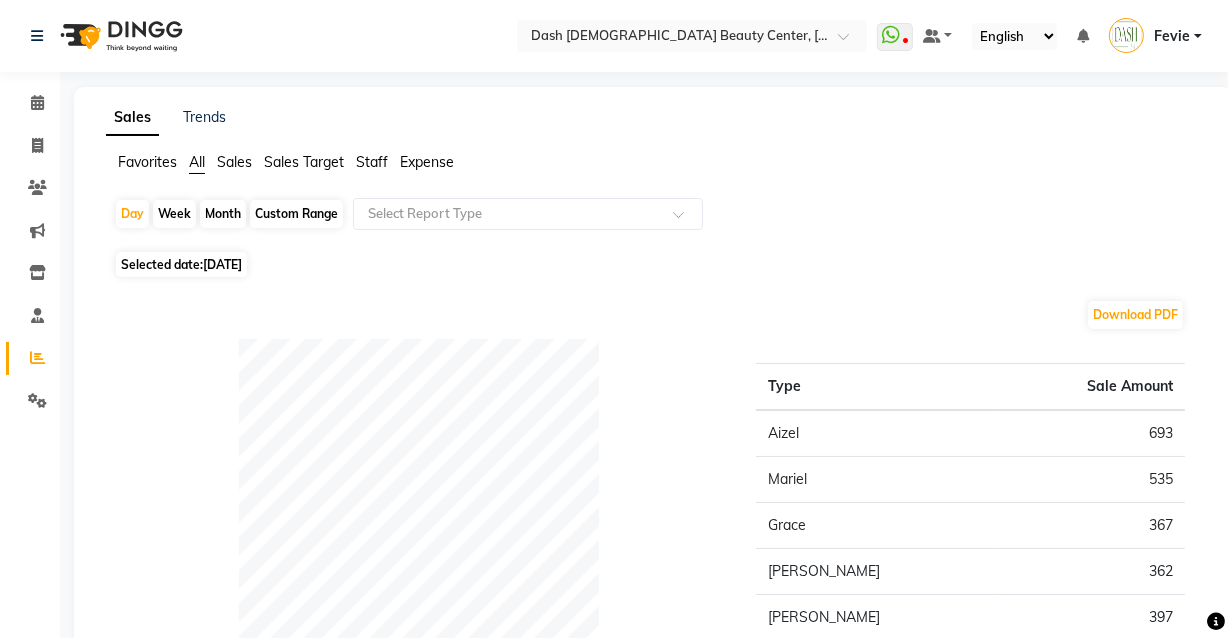 click on "Month" 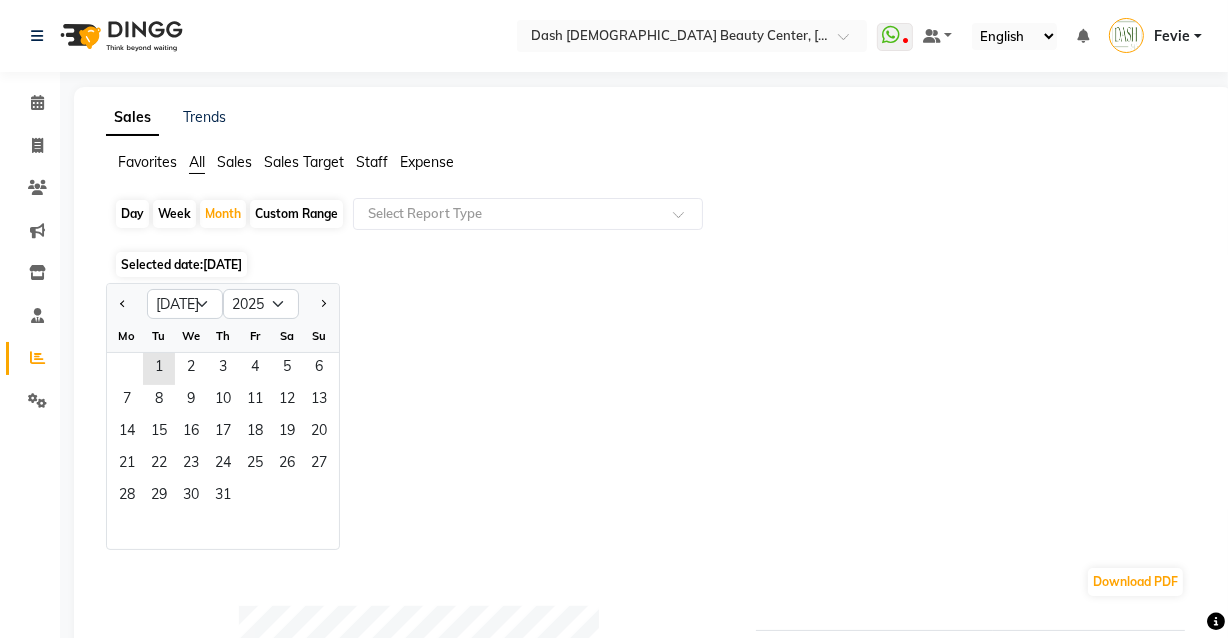 click on "Week" 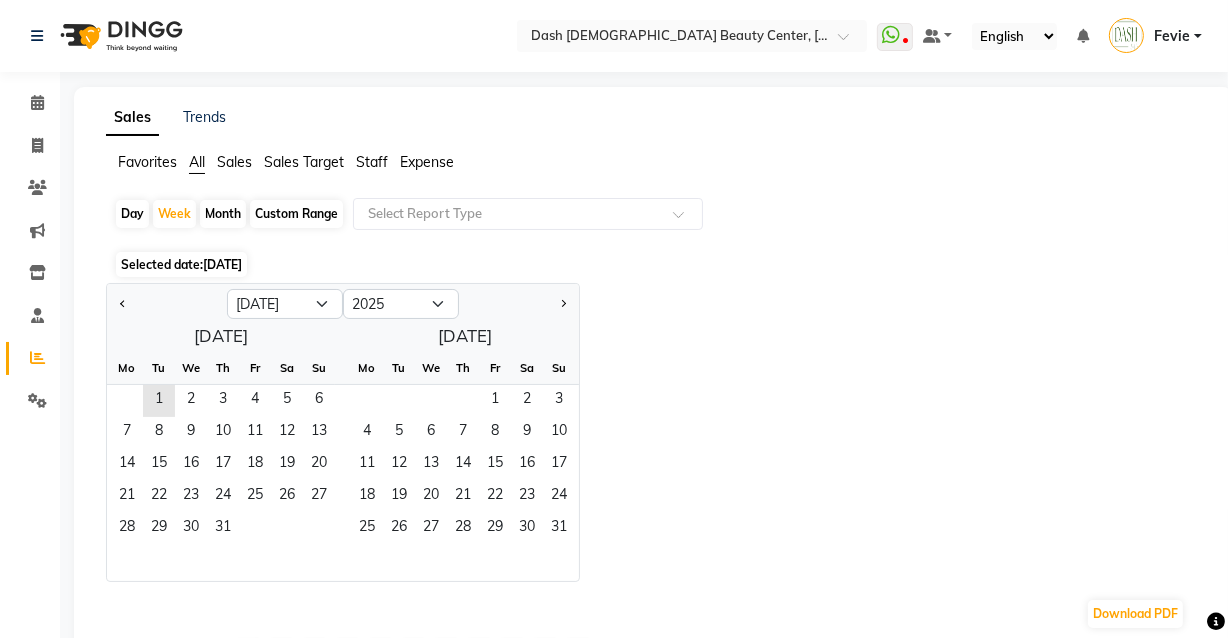 click on "Day" 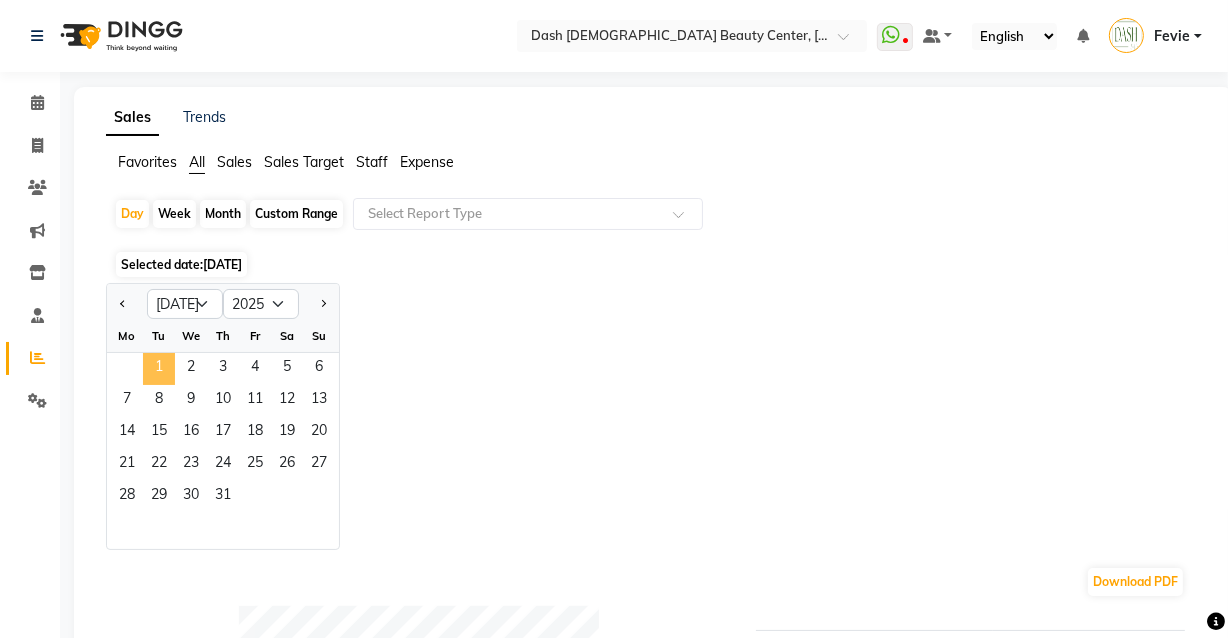 click on "1" 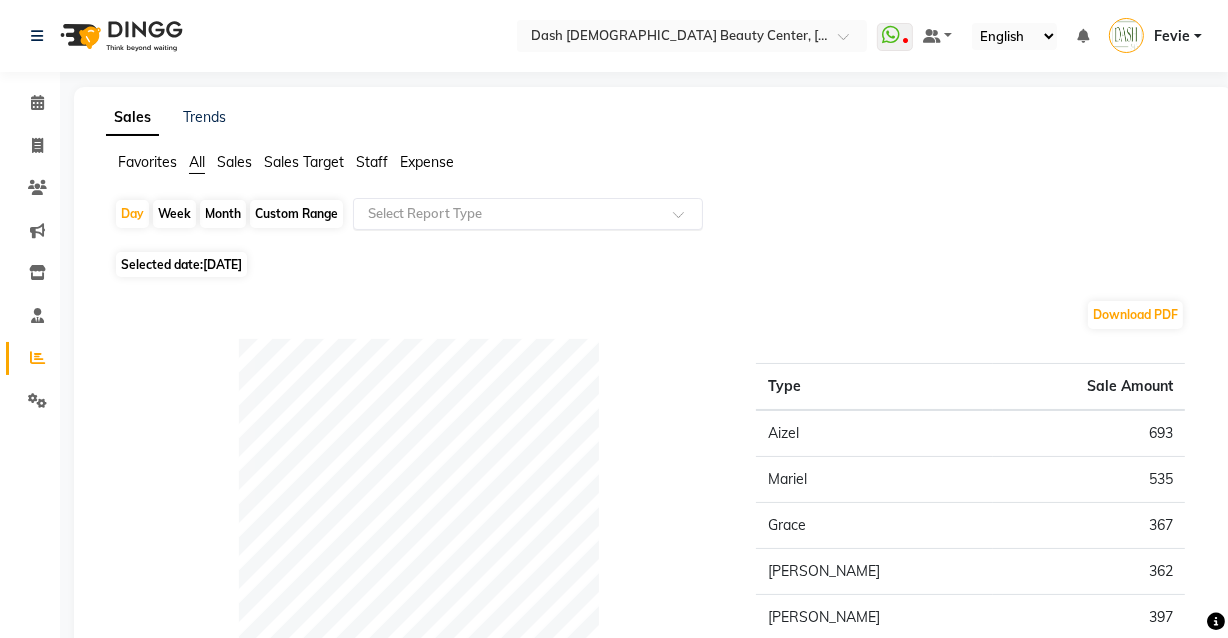 click 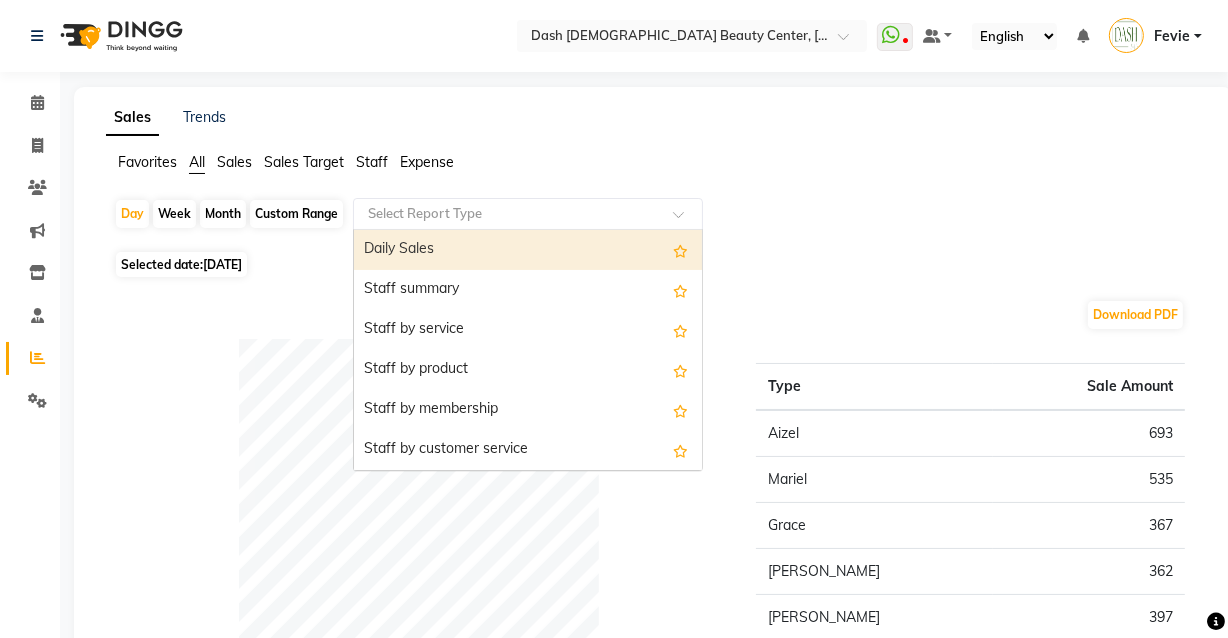 click on "Daily Sales" at bounding box center (528, 250) 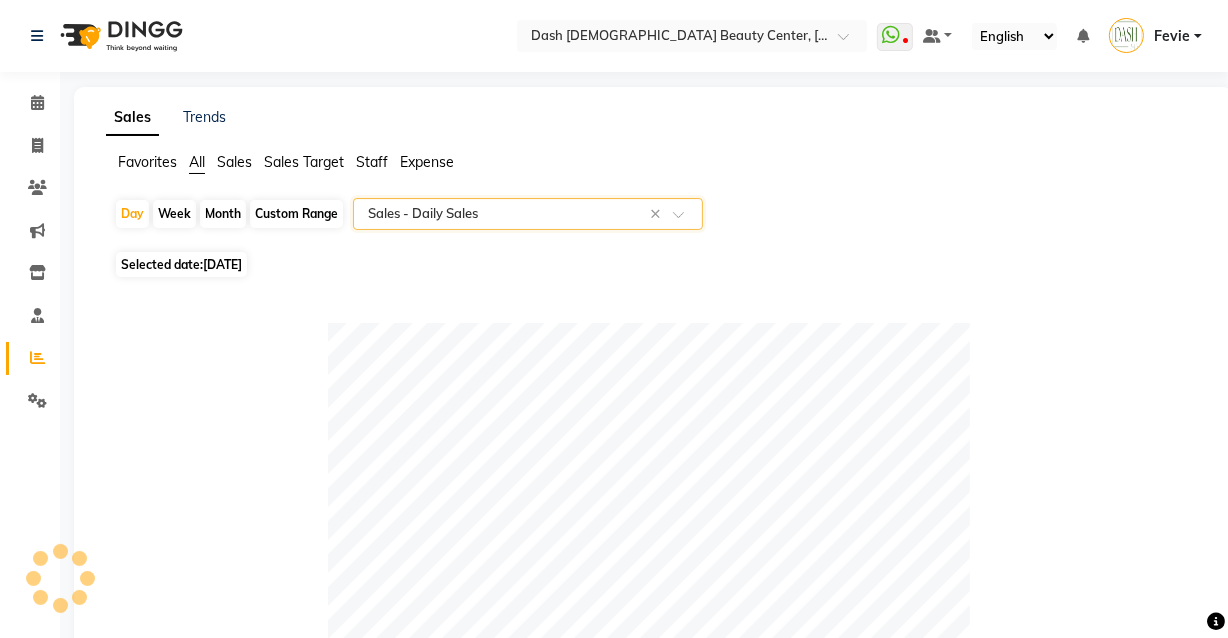 click 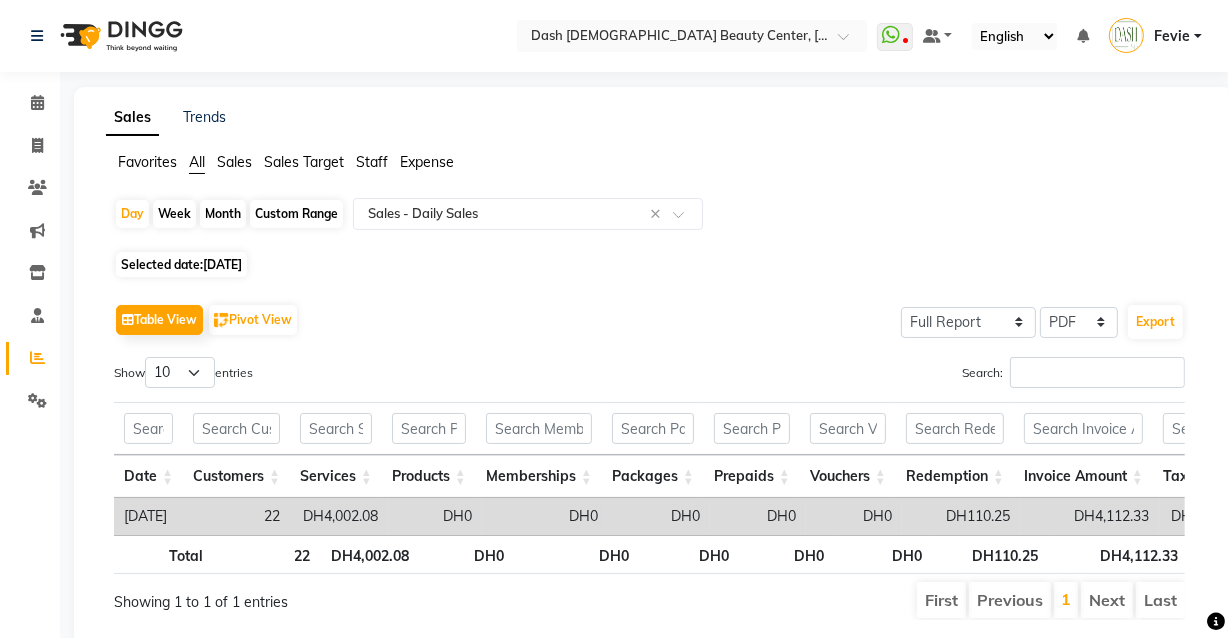 click on "01-07-2025" 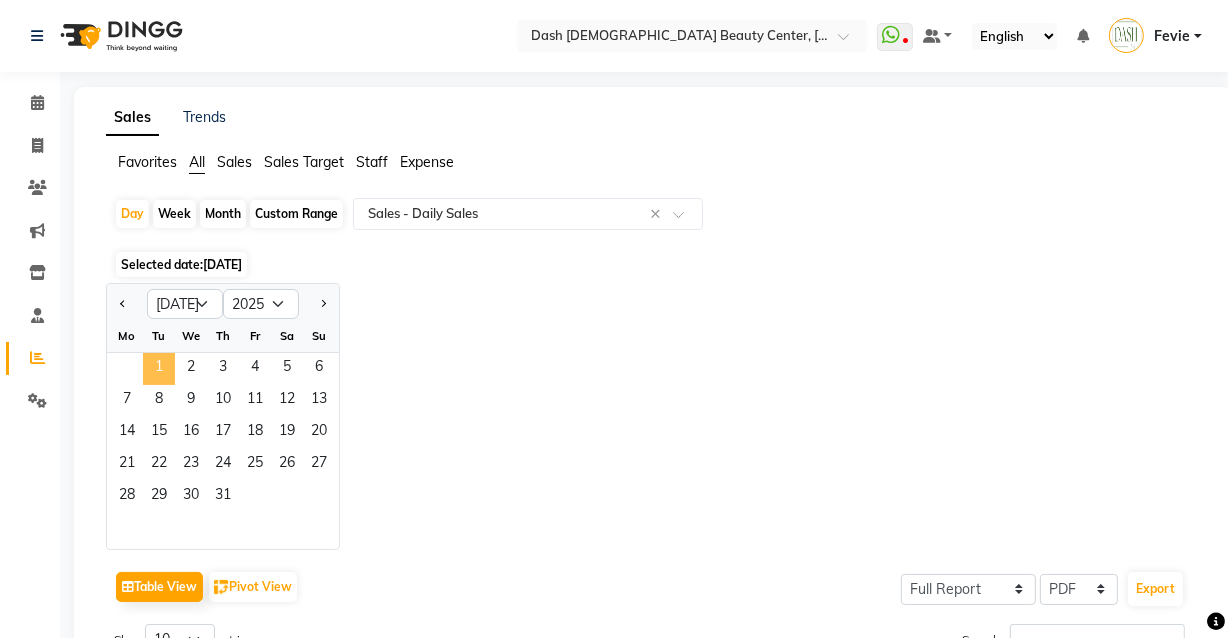 click on "1" 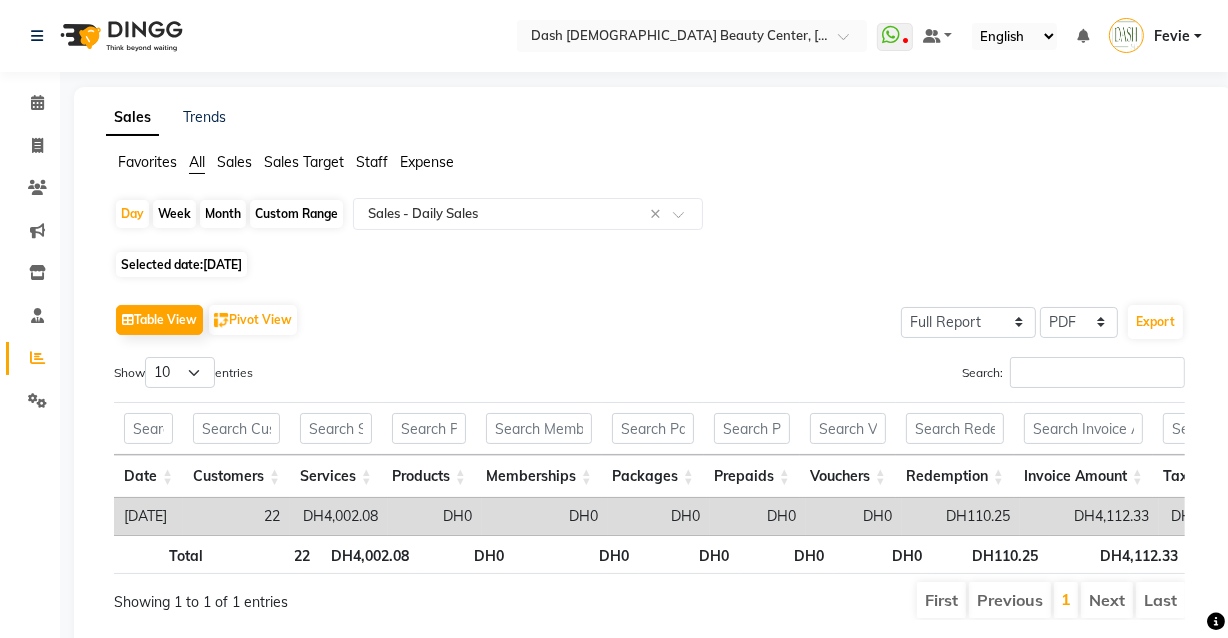 click on "Table View   Pivot View  Select Full Report Filtered Report Select CSV PDF  Export" 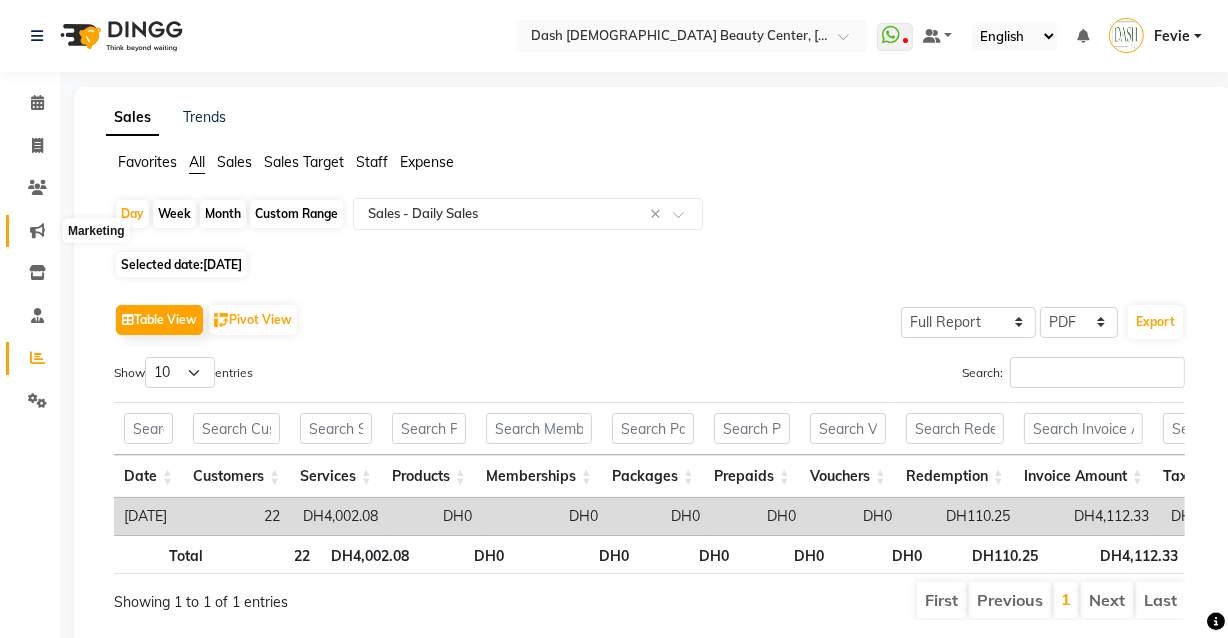 click 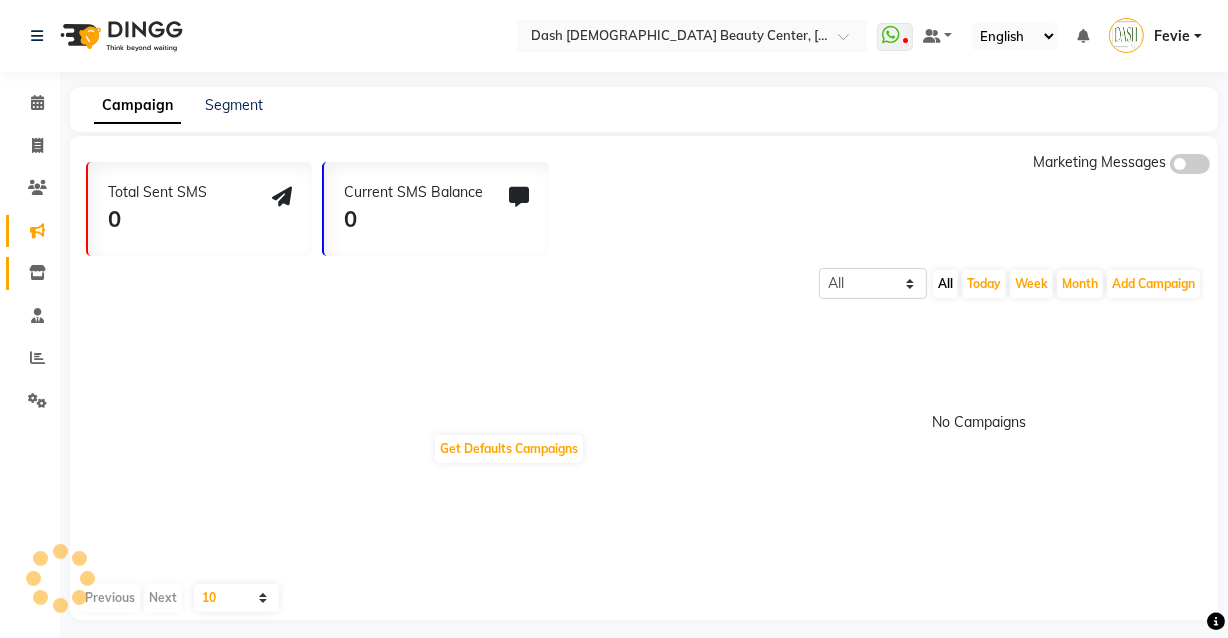 click 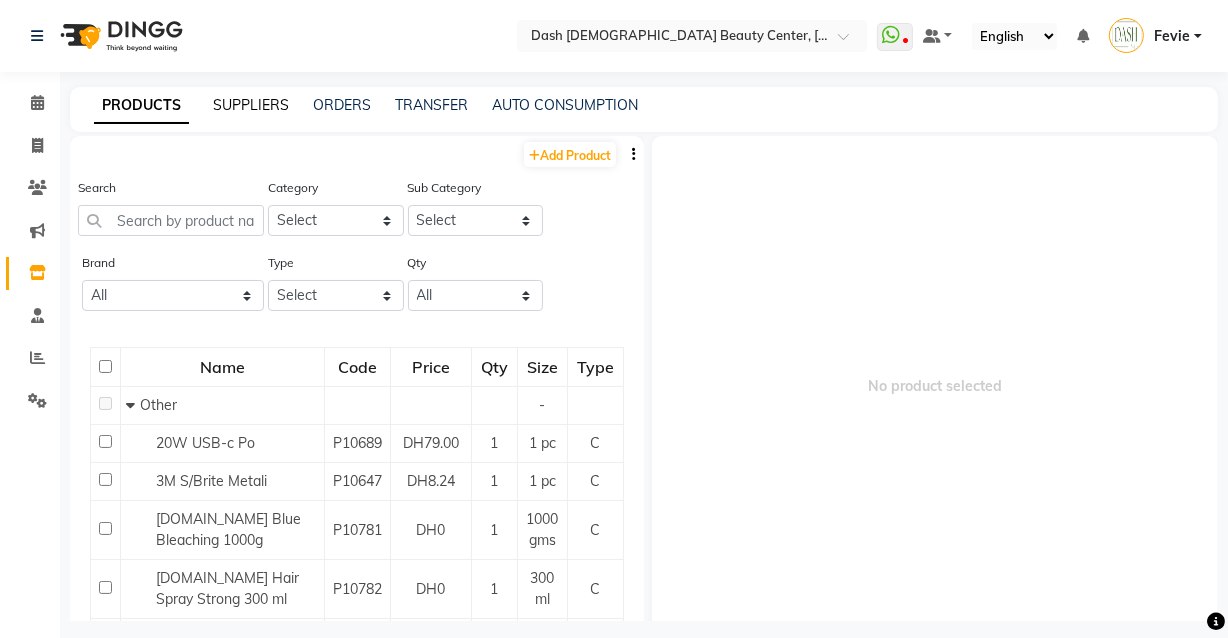 click on "SUPPLIERS" 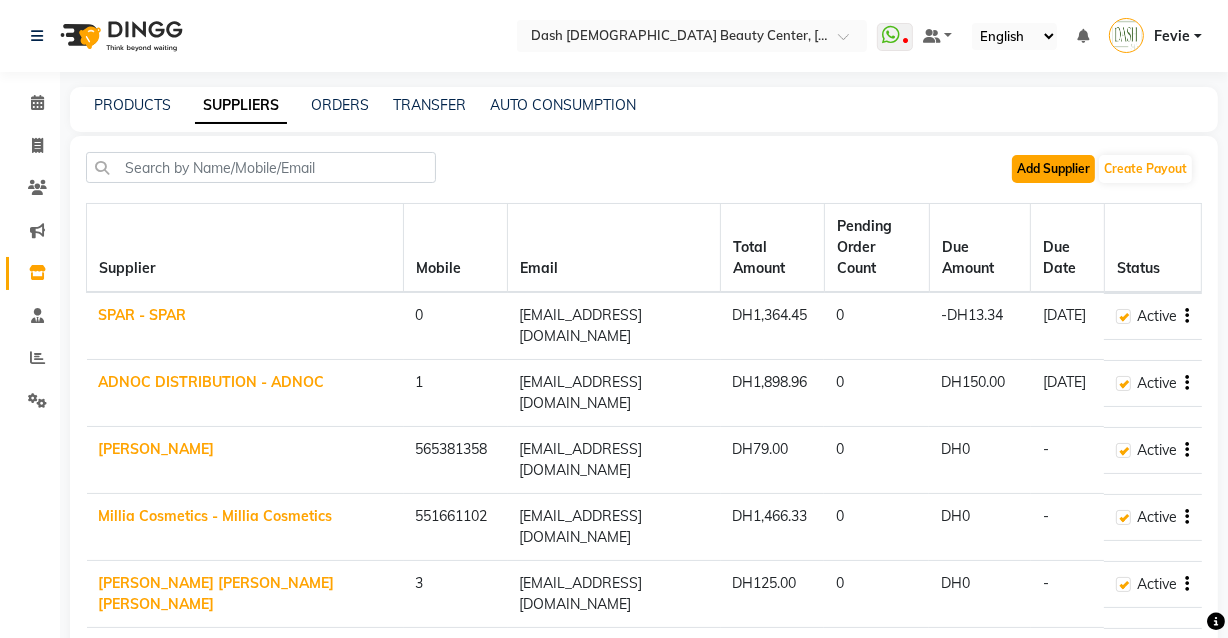 click on "Add Supplier" 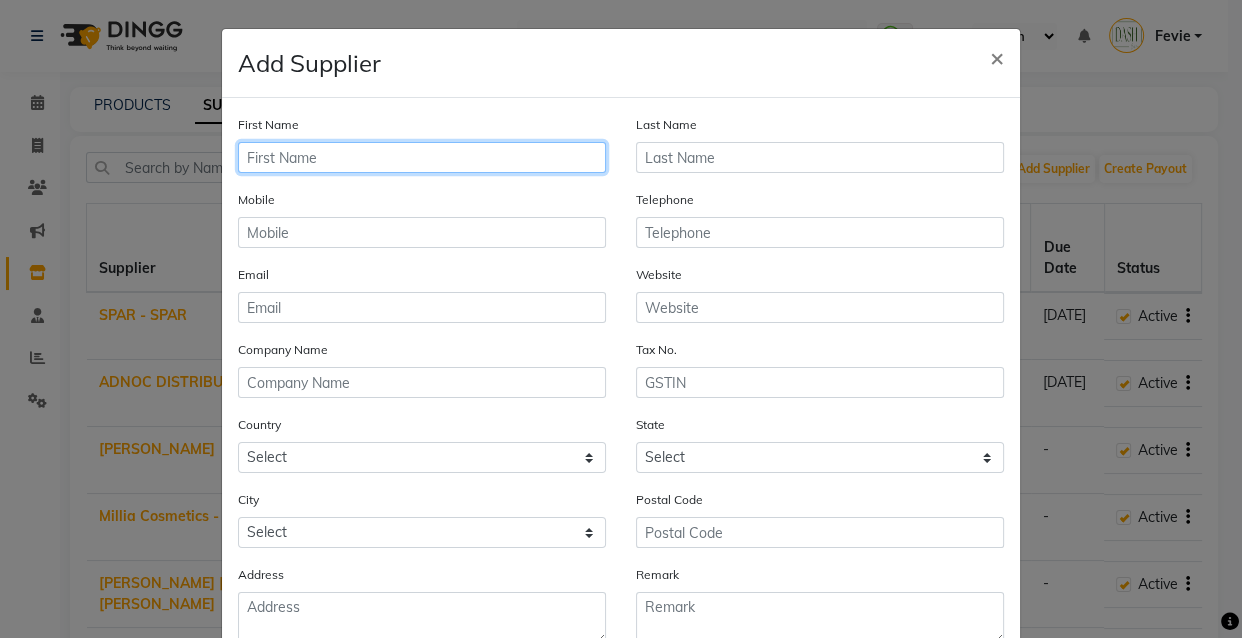 click 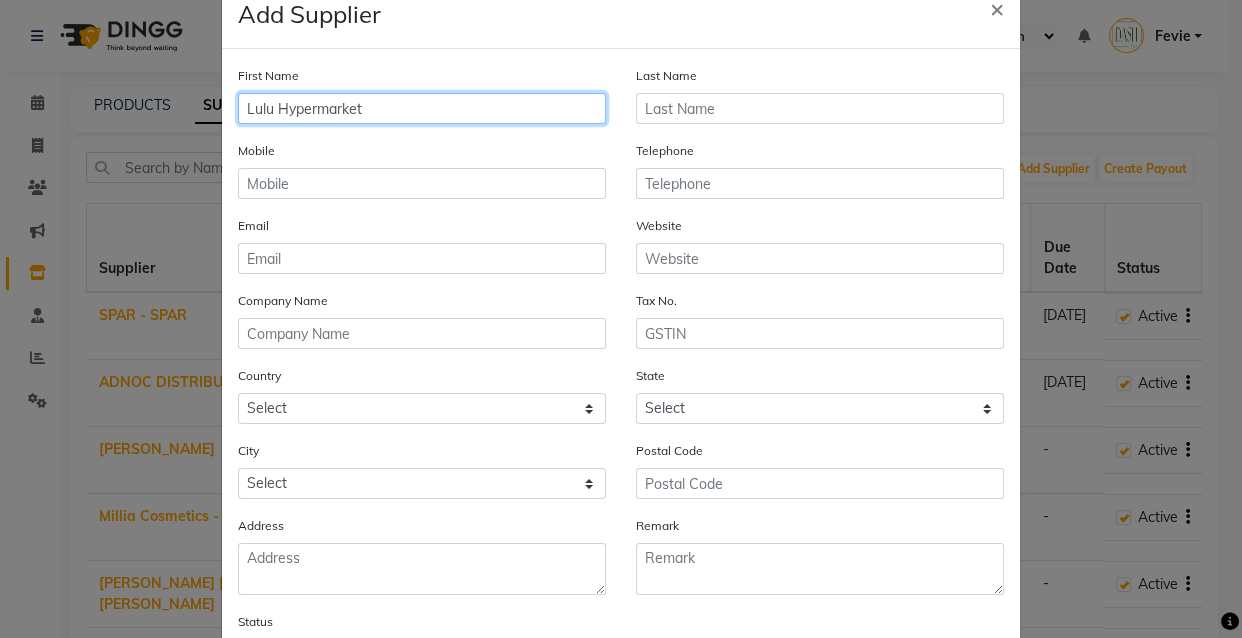 scroll, scrollTop: 90, scrollLeft: 0, axis: vertical 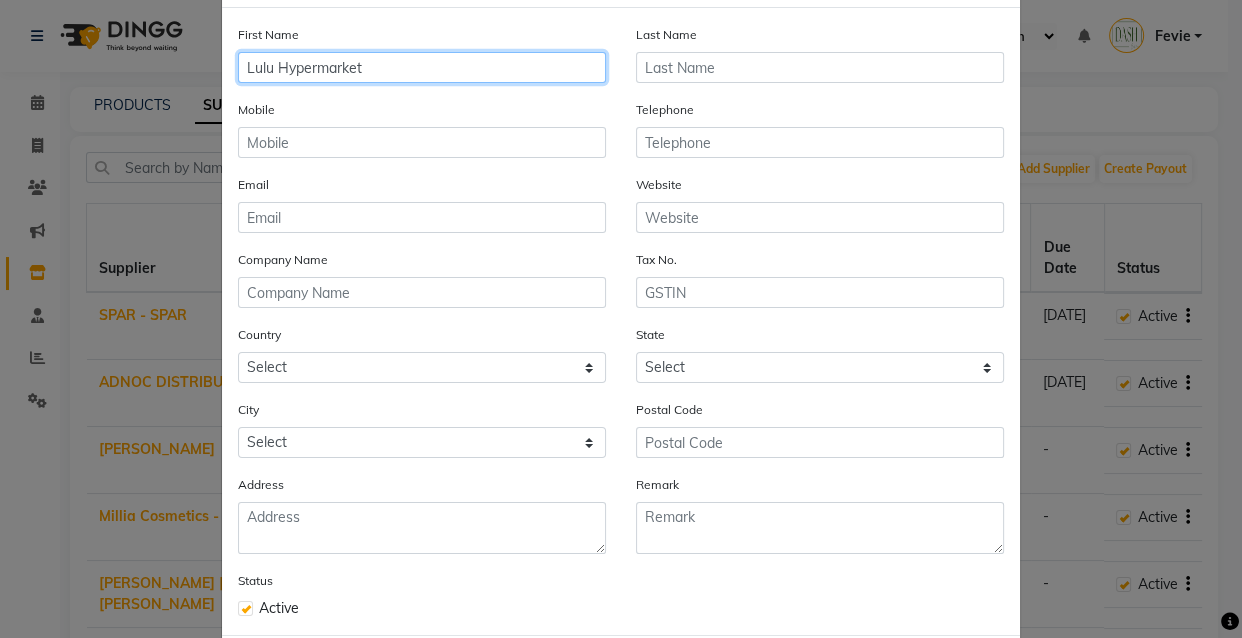 type on "Lulu Hypermarket" 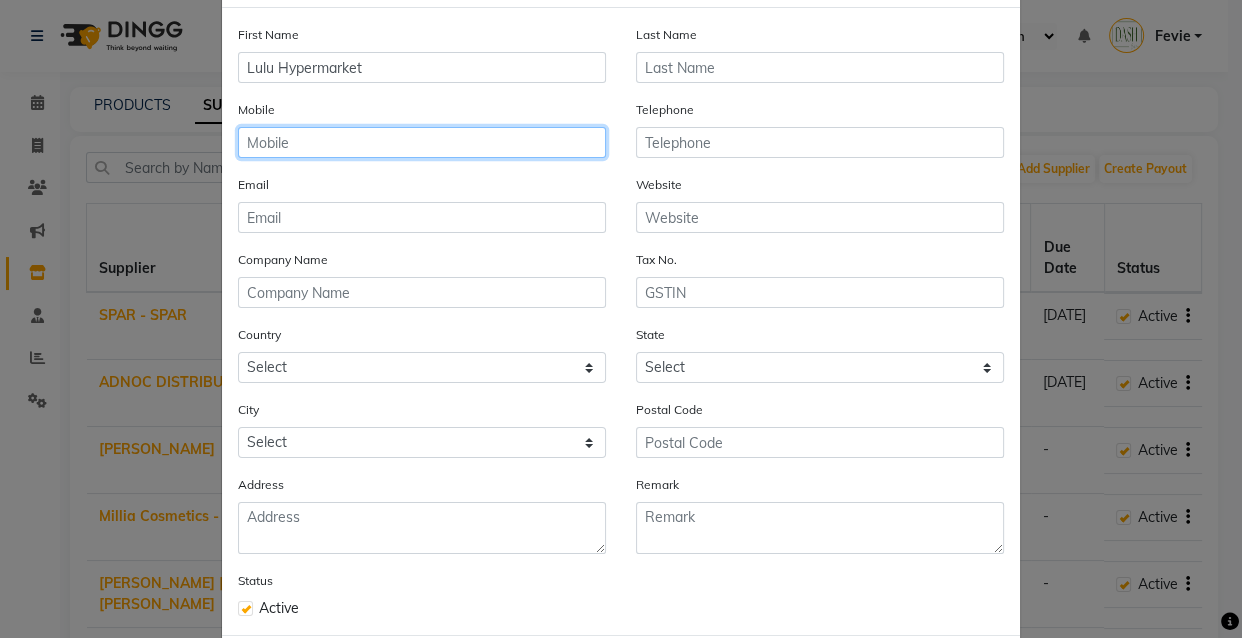 click 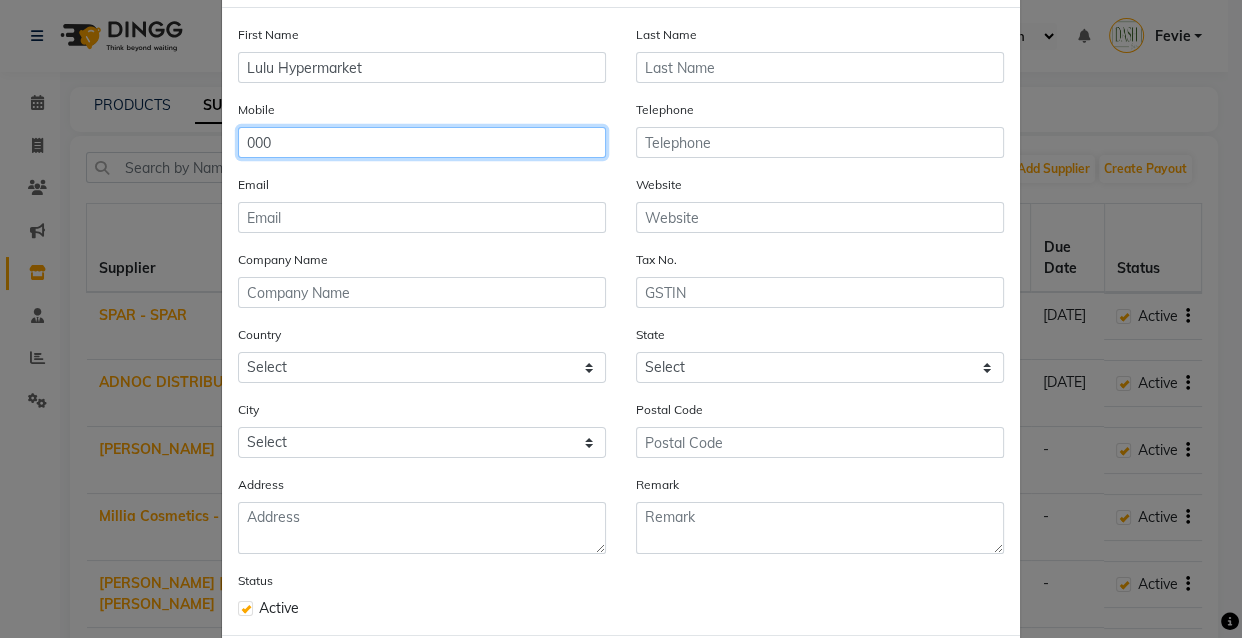 type on "000" 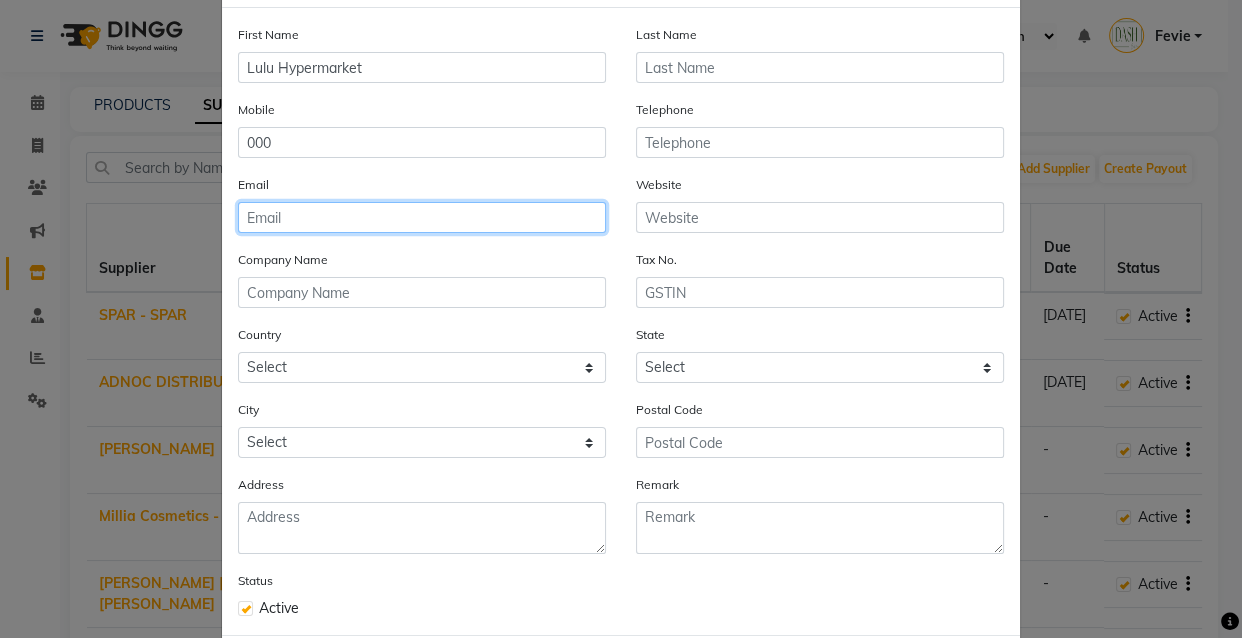 click 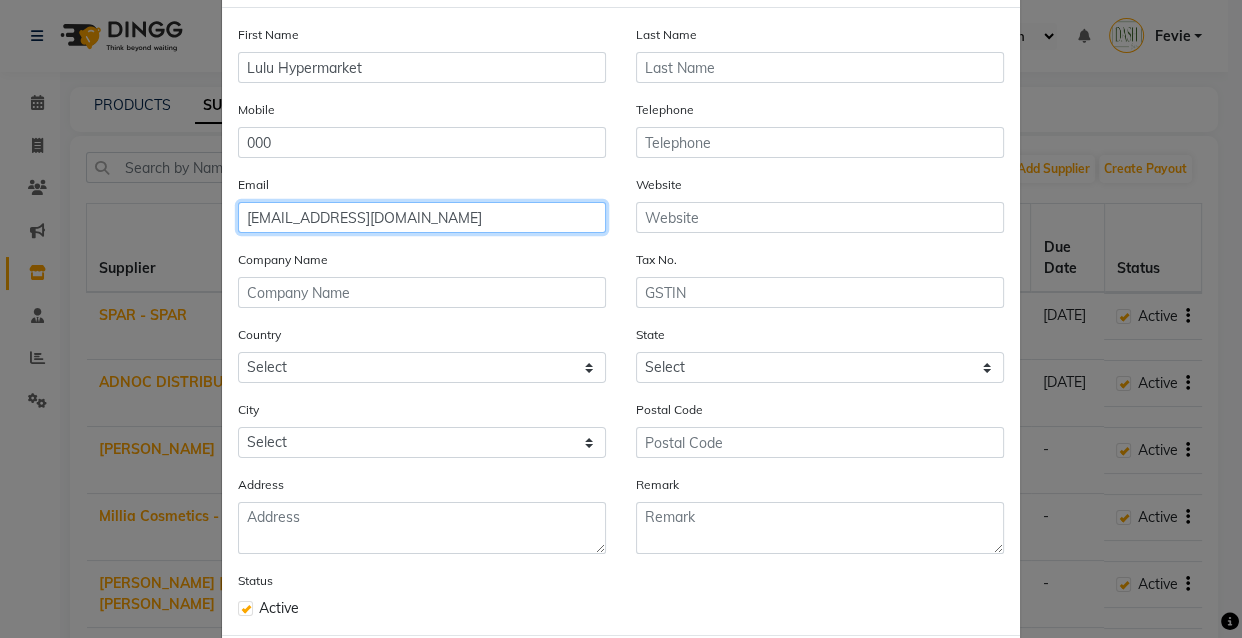 type on "lulu@email.com" 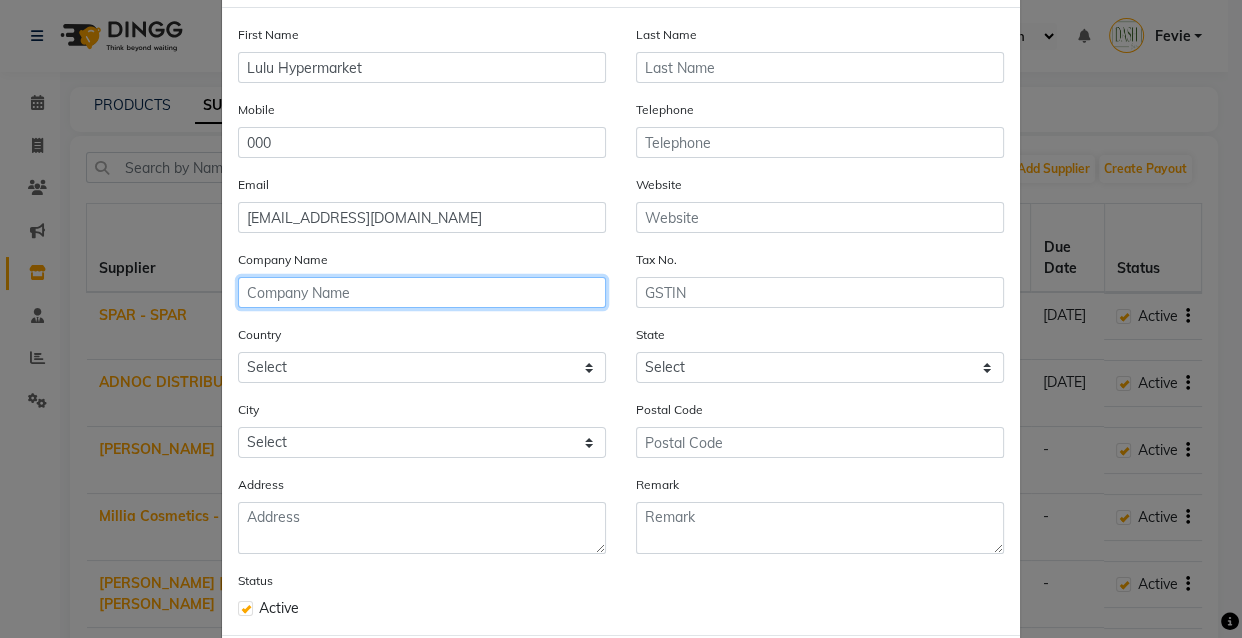click 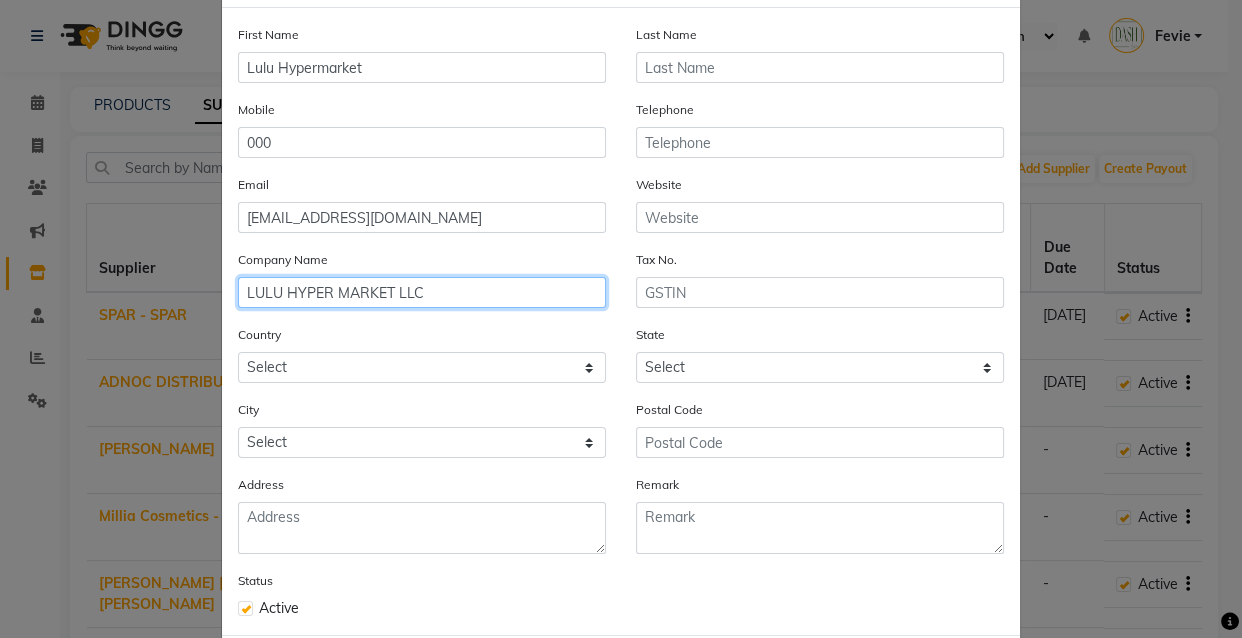 type on "LULU HYPER MARKET LLC" 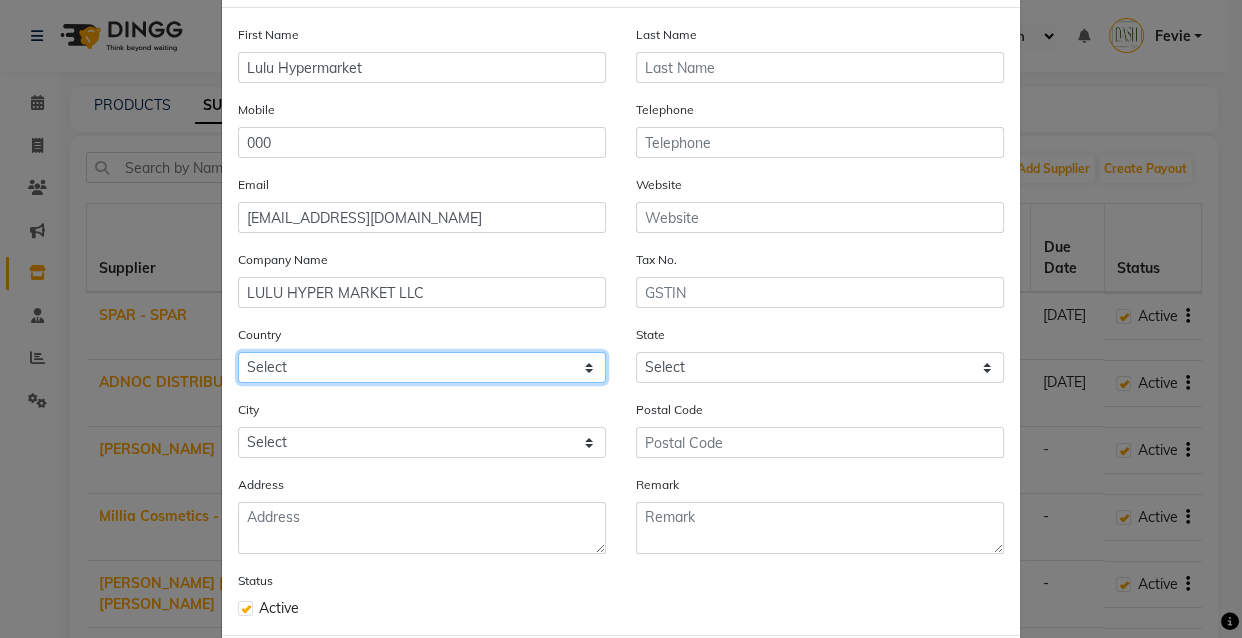 click on "Select Afghanistan Albania Algeria American Samoa Andorra Angola Anguilla Antarctica Antigua And Barbuda Argentina Armenia Aruba Australia Austria Azerbaijan Bahamas Bahrain Bangladesh Barbados Belarus Belgium Belize Benin Bermuda Bhutan Bolivia Bosnia And Herzegovina Botswana Bouvet Island Brazil British Indian Ocean Territory Brunei Darussalam Bulgaria Burkina Faso Burundi Cambodia Cameroon Canada Cape Verde Cayman Islands Central African Republic Chad Chile China Christmas Island Cocos (Keeling) Islands Colombia Comoros Congo Congo, The Democratic Republic Of The Cook Islands Costa Rica Cote D'Ivoire Croatia Cuba Cyprus Czech Republic Denmark Djibouti Dominica Dominican Republic Ecuador Egypt El Salvador Equatorial Guinea Eritrea Estonia Ethiopia Falkland Islands (Malvinas) Faroe Islands Fiji Finland France French Guiana French Polynesia French Southern Territories Gabon Gambia Georgia Germany Ghana Gibraltar Greece Greenland Grenada Guadeloupe Guam Guatemala Guinea Guinea-Bissau Guyana Haiti Honduras Iraq" 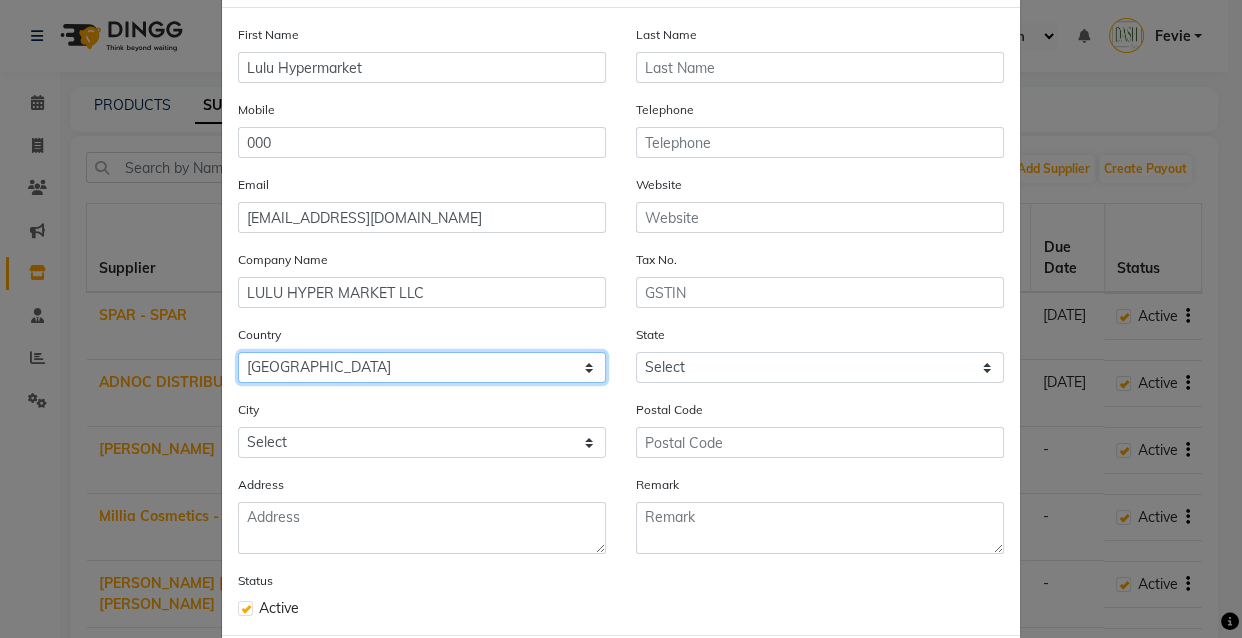 click on "Select Afghanistan Albania Algeria American Samoa Andorra Angola Anguilla Antarctica Antigua And Barbuda Argentina Armenia Aruba Australia Austria Azerbaijan Bahamas Bahrain Bangladesh Barbados Belarus Belgium Belize Benin Bermuda Bhutan Bolivia Bosnia And Herzegovina Botswana Bouvet Island Brazil British Indian Ocean Territory Brunei Darussalam Bulgaria Burkina Faso Burundi Cambodia Cameroon Canada Cape Verde Cayman Islands Central African Republic Chad Chile China Christmas Island Cocos (Keeling) Islands Colombia Comoros Congo Congo, The Democratic Republic Of The Cook Islands Costa Rica Cote D'Ivoire Croatia Cuba Cyprus Czech Republic Denmark Djibouti Dominica Dominican Republic Ecuador Egypt El Salvador Equatorial Guinea Eritrea Estonia Ethiopia Falkland Islands (Malvinas) Faroe Islands Fiji Finland France French Guiana French Polynesia French Southern Territories Gabon Gambia Georgia Germany Ghana Gibraltar Greece Greenland Grenada Guadeloupe Guam Guatemala Guinea Guinea-Bissau Guyana Haiti Honduras Iraq" 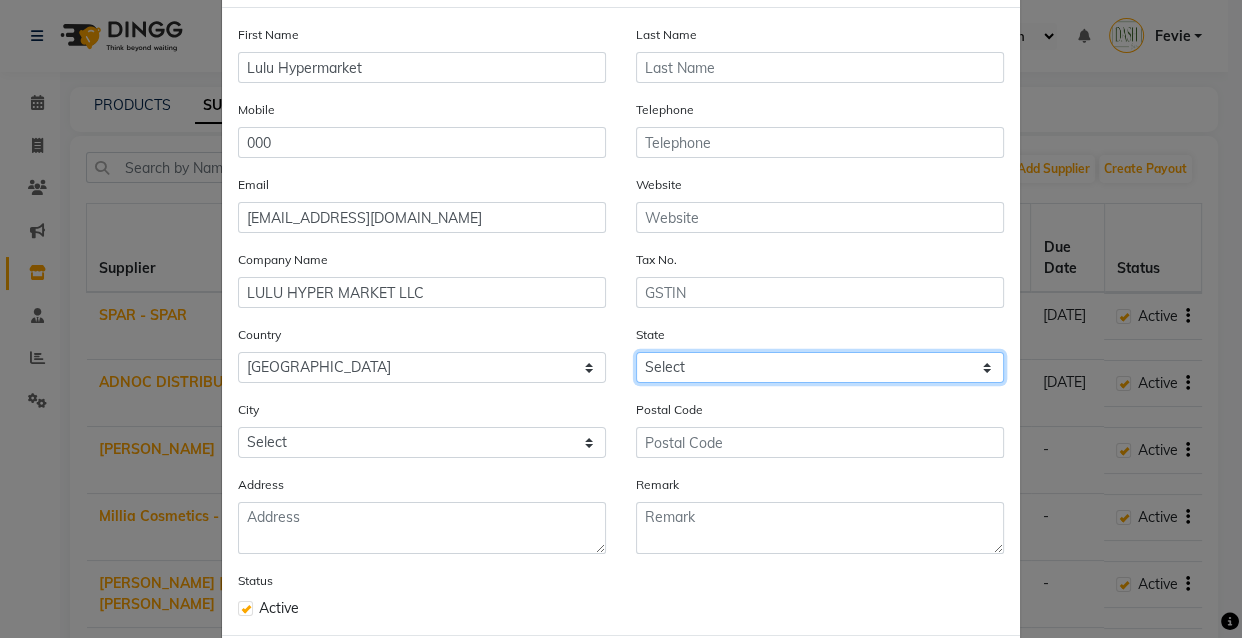 click on "Select Abu Zabi Ajman Dubai Ras al-Khaymah Sharjah Sharjha Umm al Qaywayn al-Fujayrah ash-Shariqah" 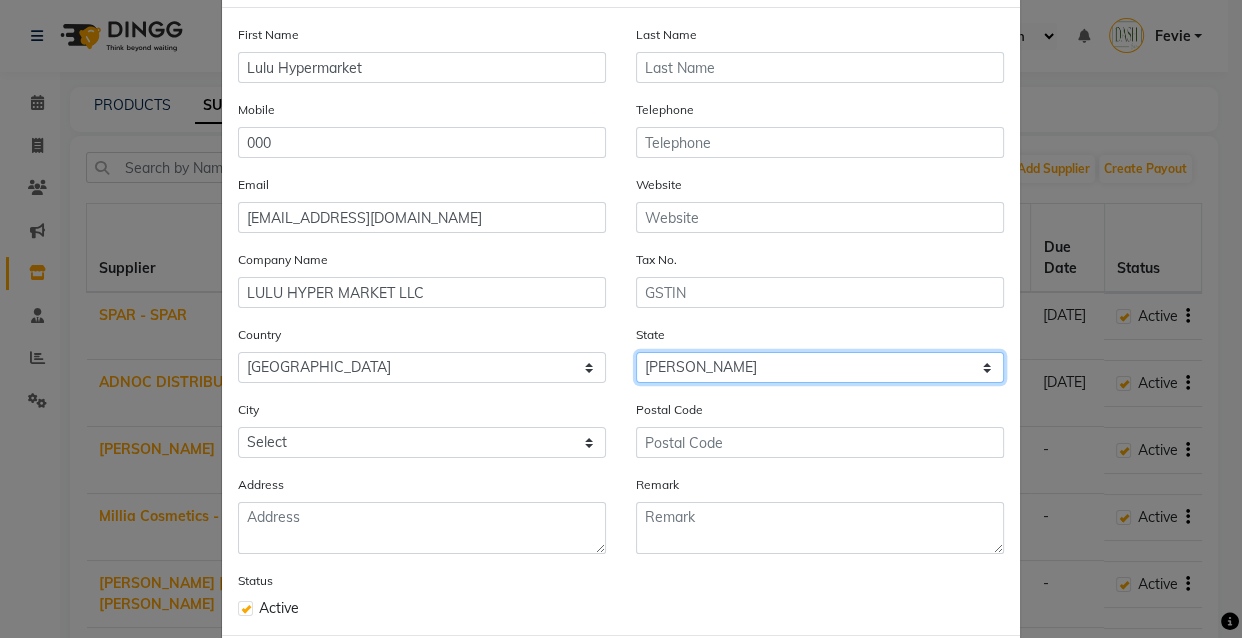 click on "Select Abu Zabi Ajman Dubai Ras al-Khaymah Sharjah Sharjha Umm al Qaywayn al-Fujayrah ash-Shariqah" 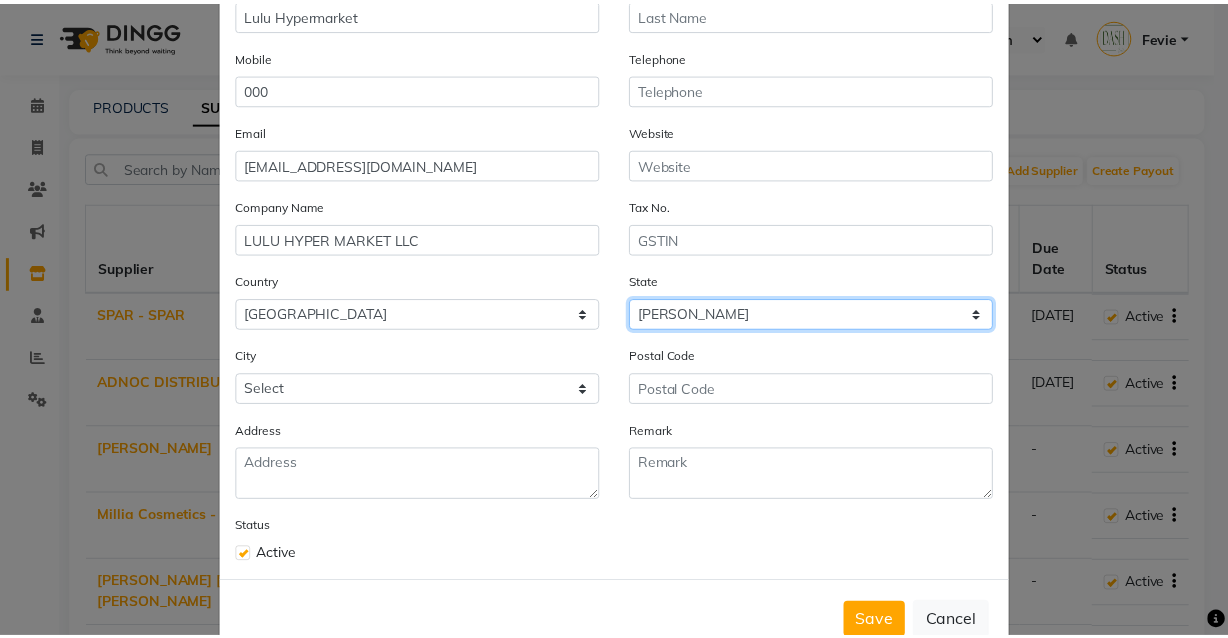 scroll, scrollTop: 200, scrollLeft: 0, axis: vertical 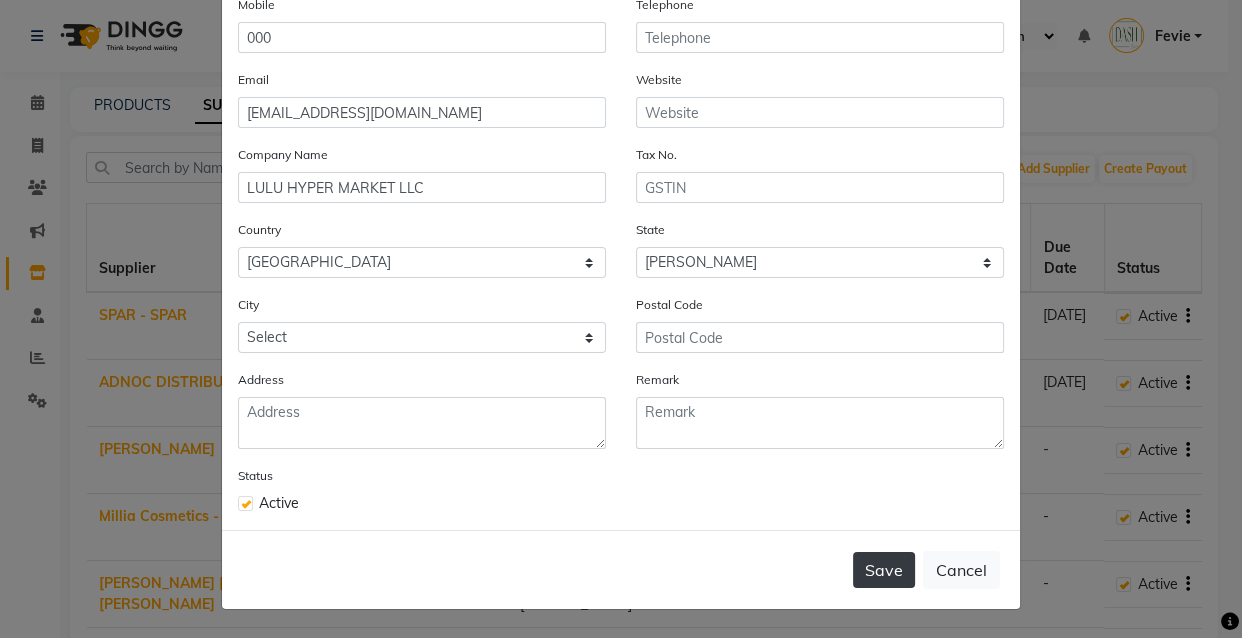 drag, startPoint x: 881, startPoint y: 570, endPoint x: 1196, endPoint y: 598, distance: 316.242 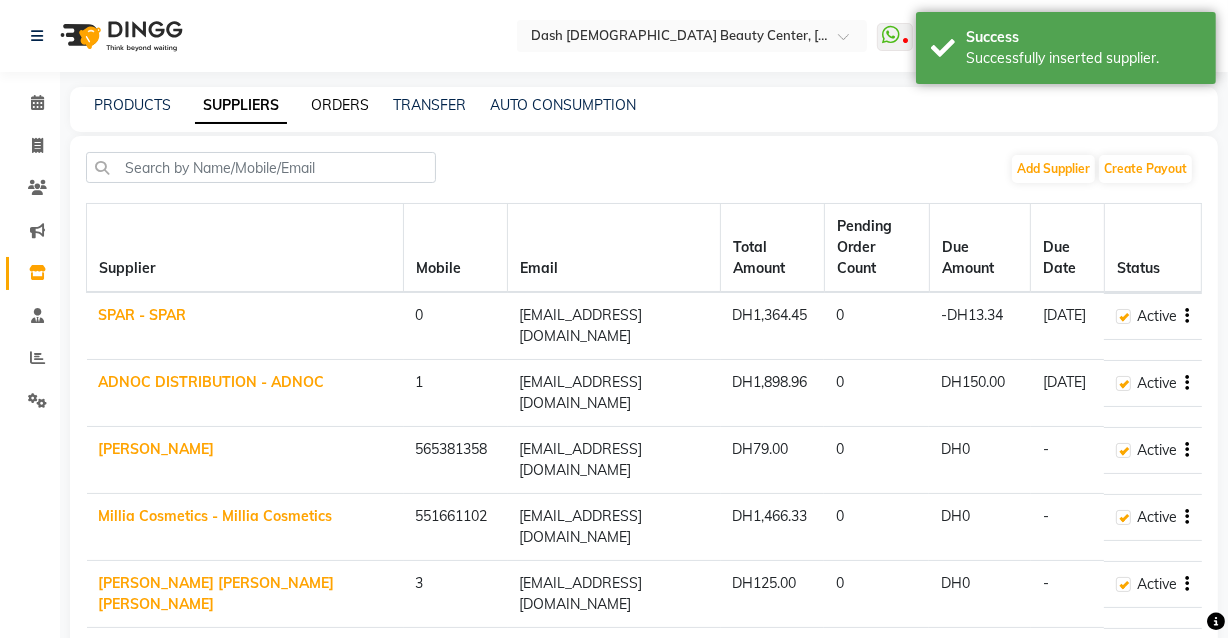 click on "ORDERS" 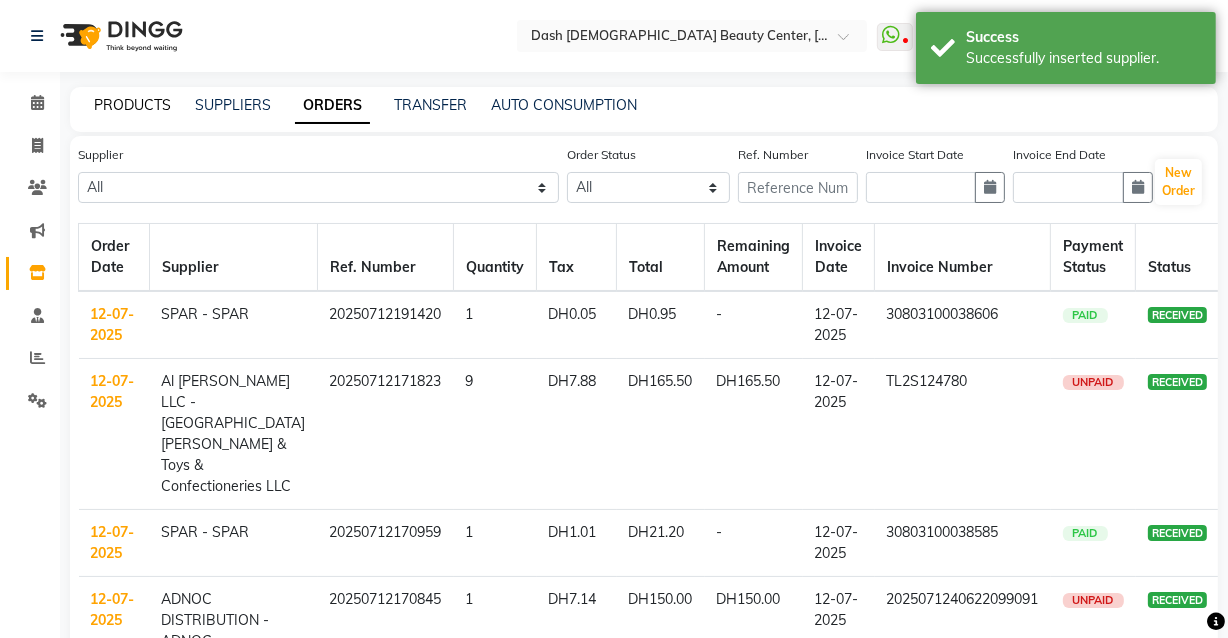 click on "PRODUCTS" 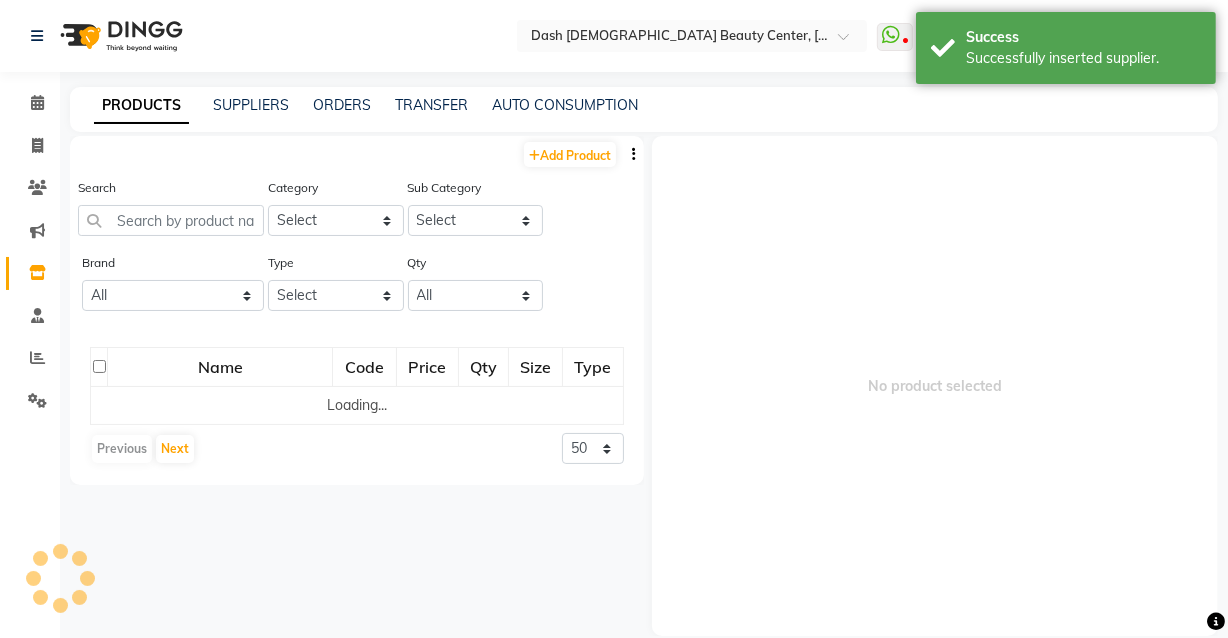 drag, startPoint x: 584, startPoint y: 177, endPoint x: 581, endPoint y: 160, distance: 17.262676 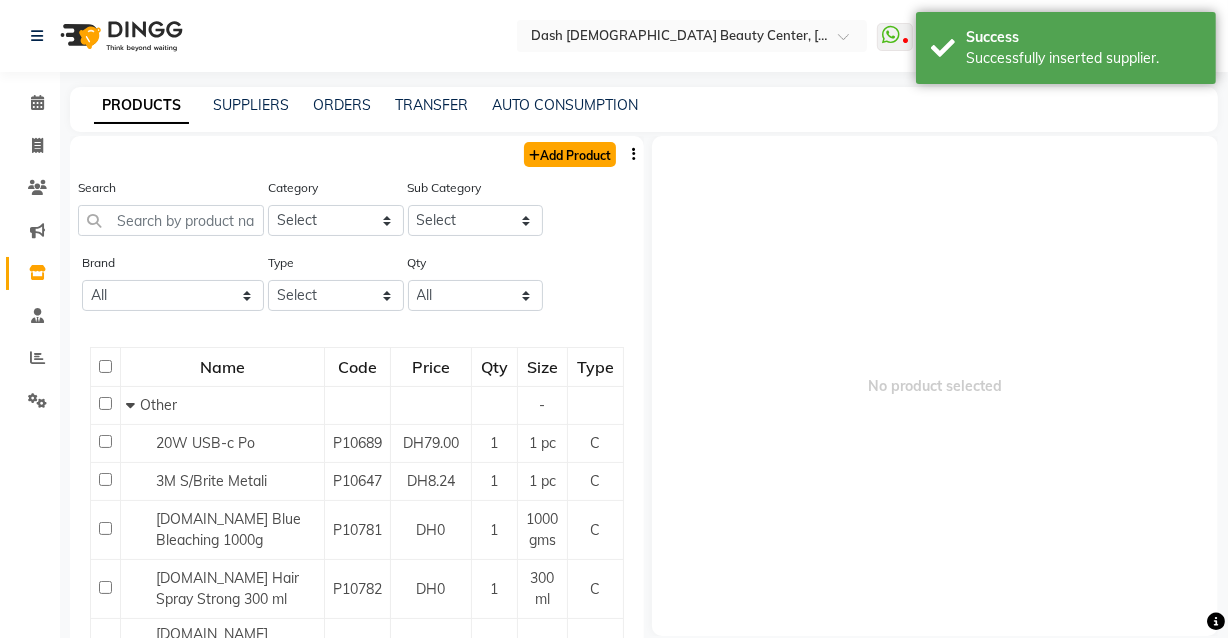 click on "Add Product" 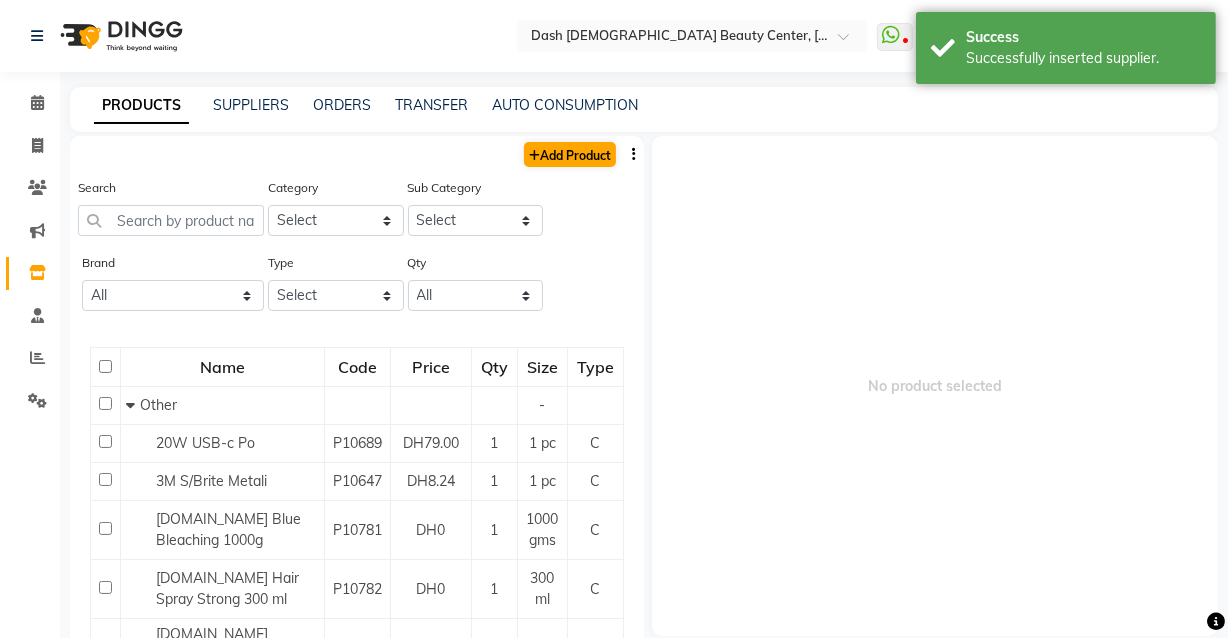 select on "true" 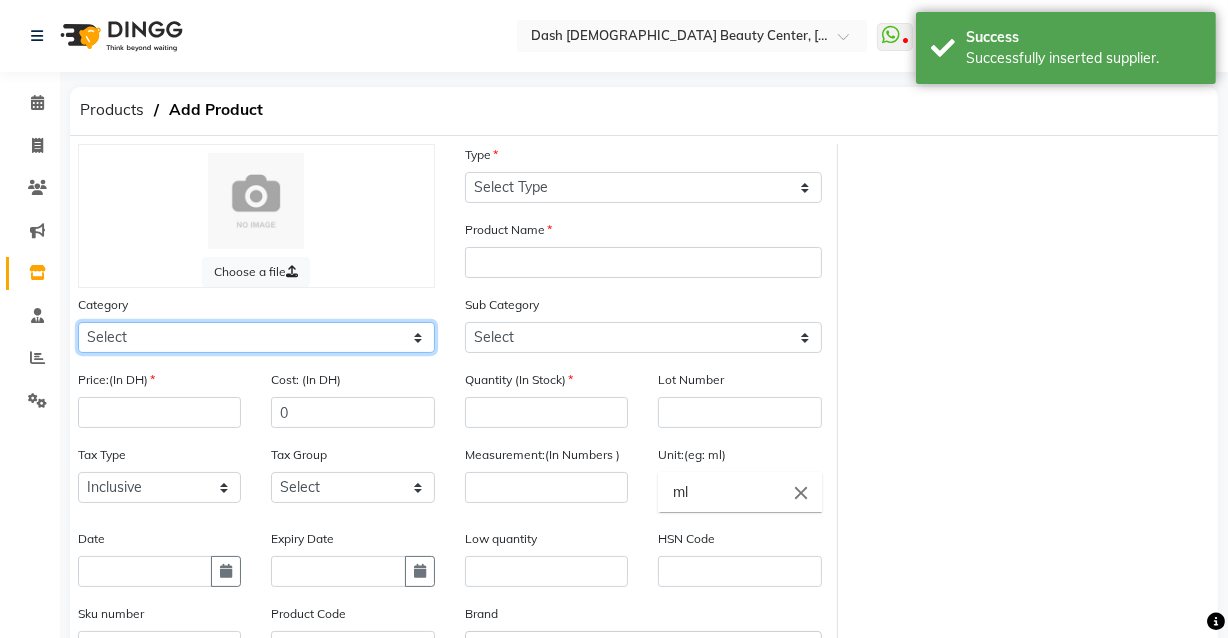click on "Select Hair Skin Makeup Personal Care Appliances Beard Waxing Disposable Threading Hands and Feet Beauty Planet Botox Cadiveu Casmara Cheryls Loreal Olaplex Dash Ladies Beauty Center Other" 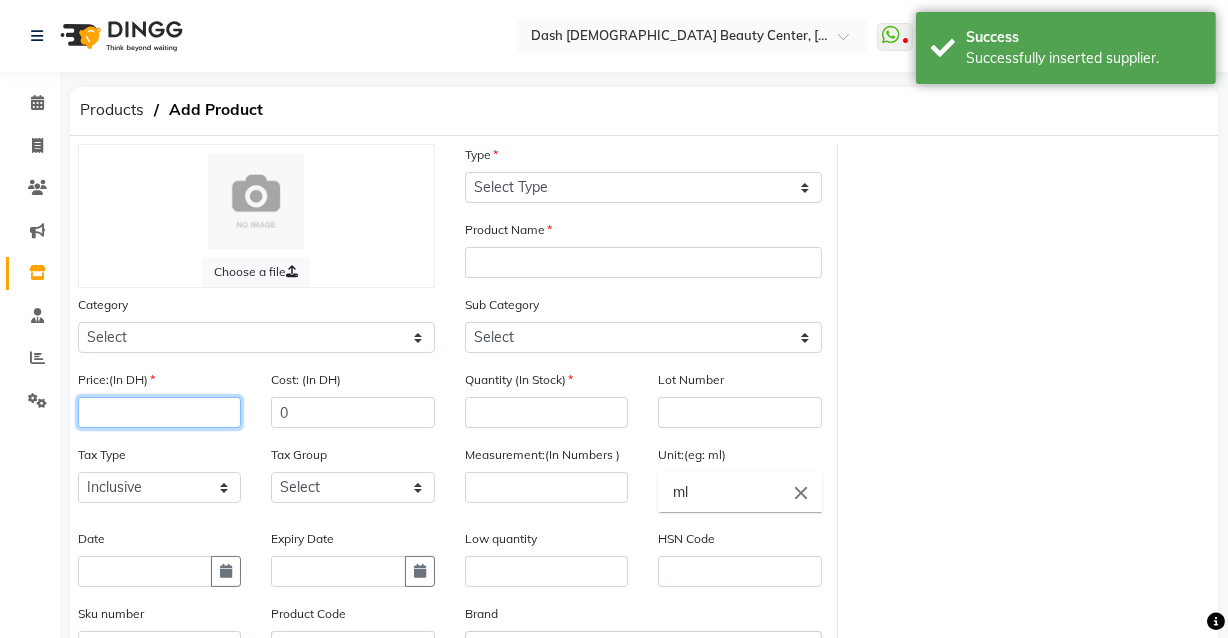 click 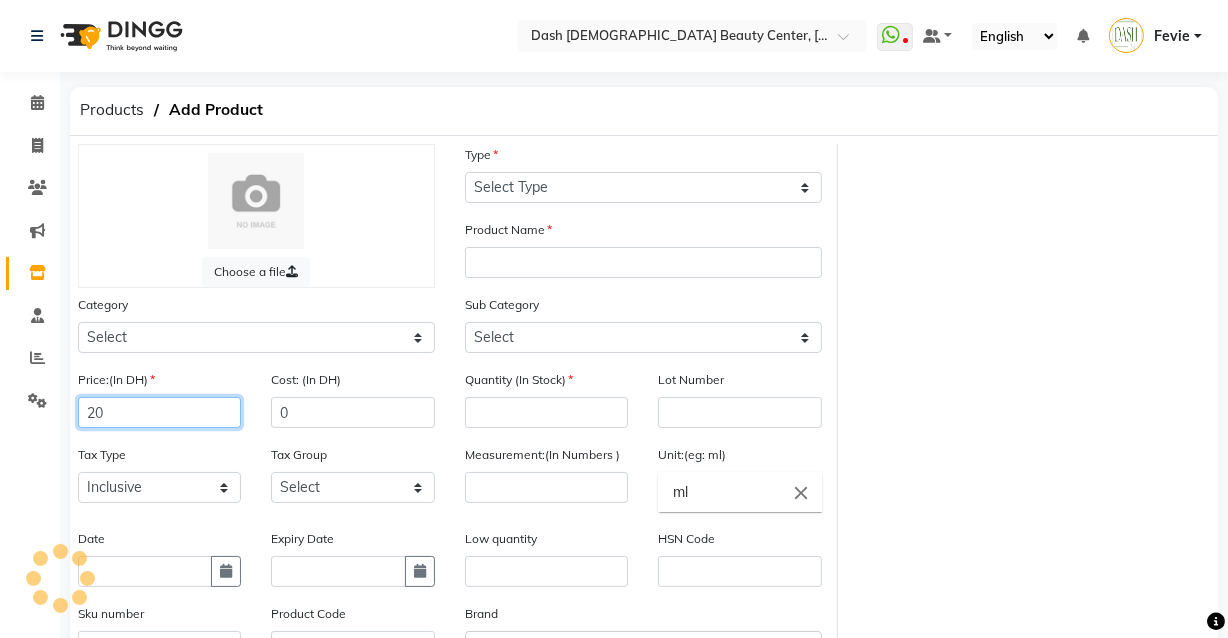 type on "20" 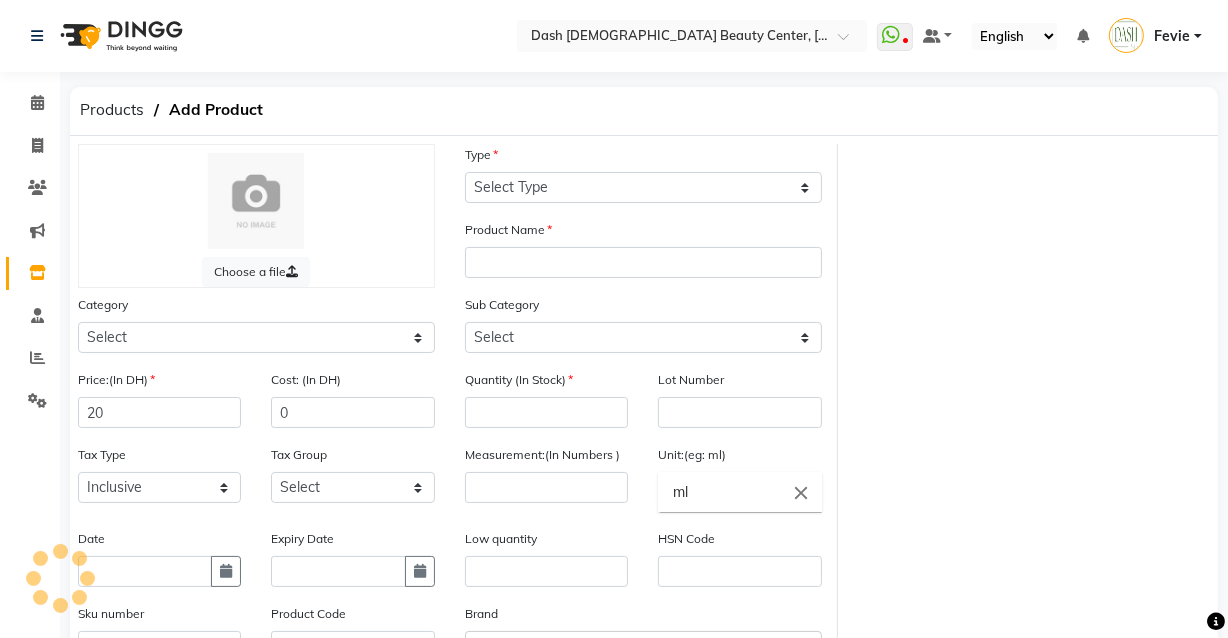 click on "Type Select Type Both Retail Consumable" 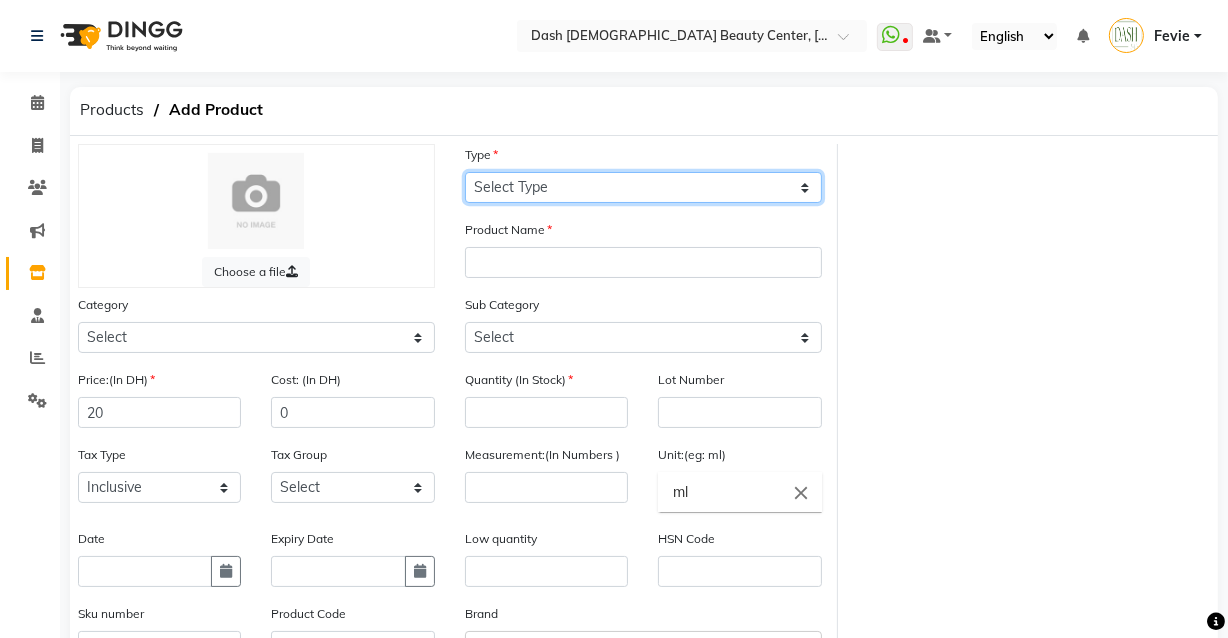 click on "Select Type Both Retail Consumable" 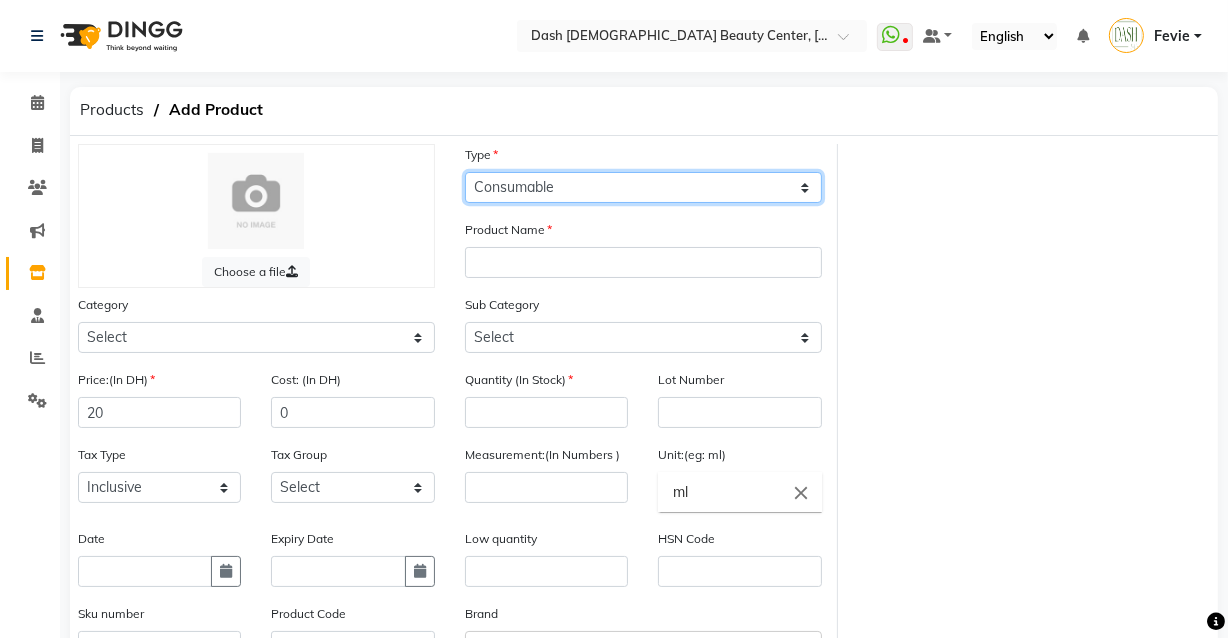 click on "Select Type Both Retail Consumable" 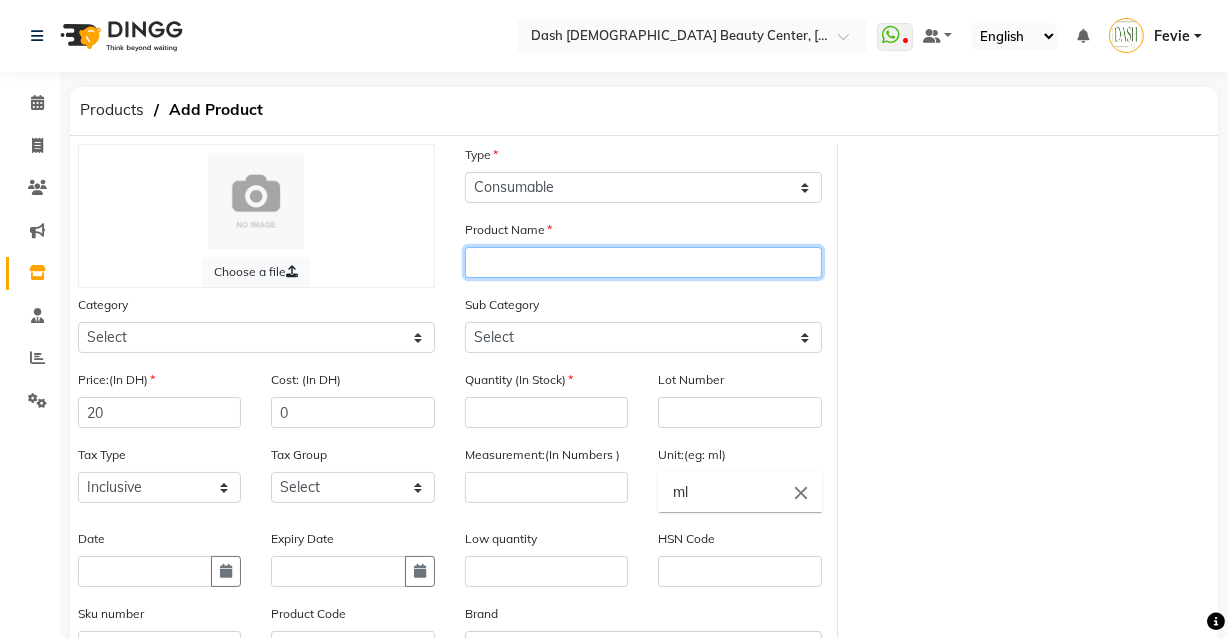 click 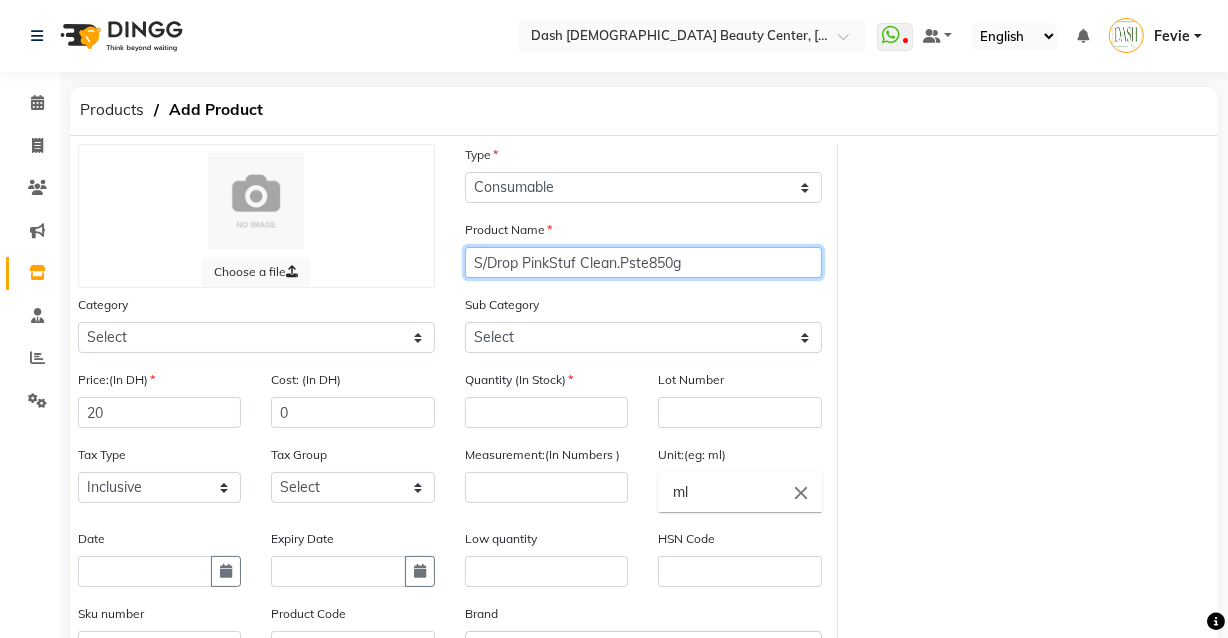type on "S/Drop PinkStuf Clean.Pste850g" 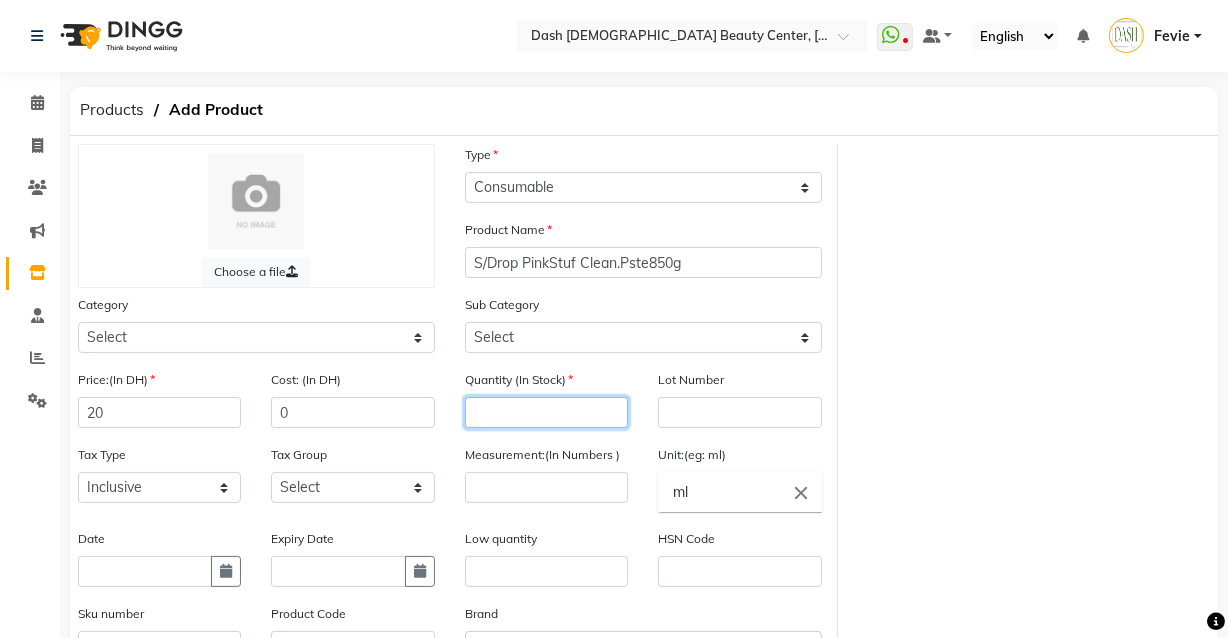 click 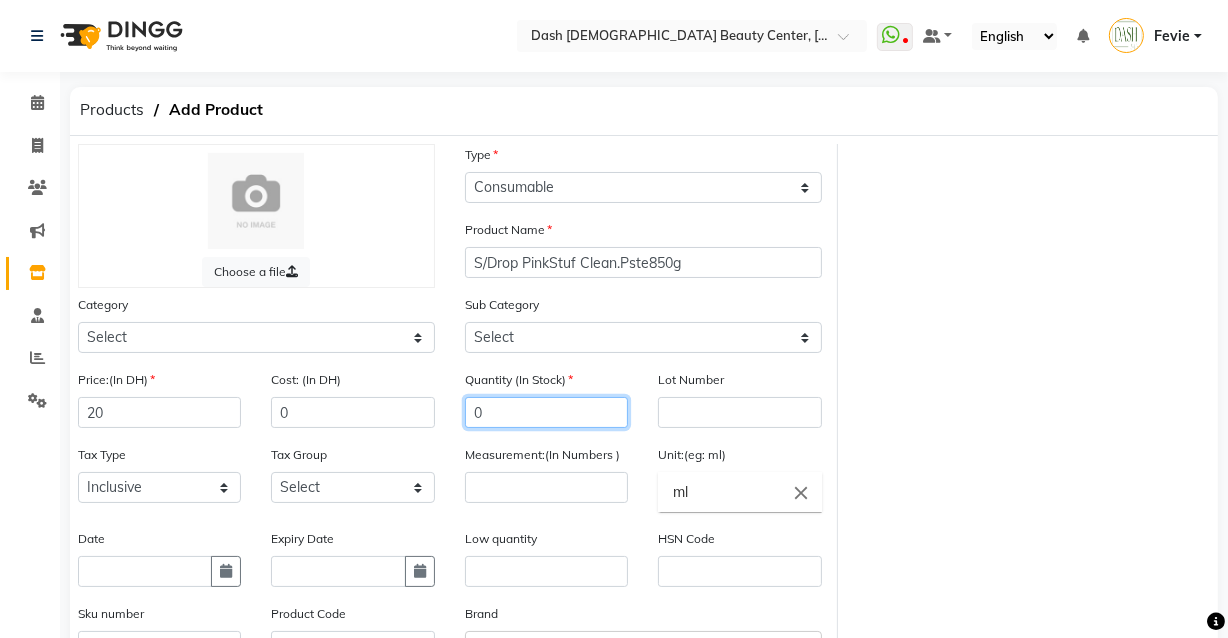type on "0" 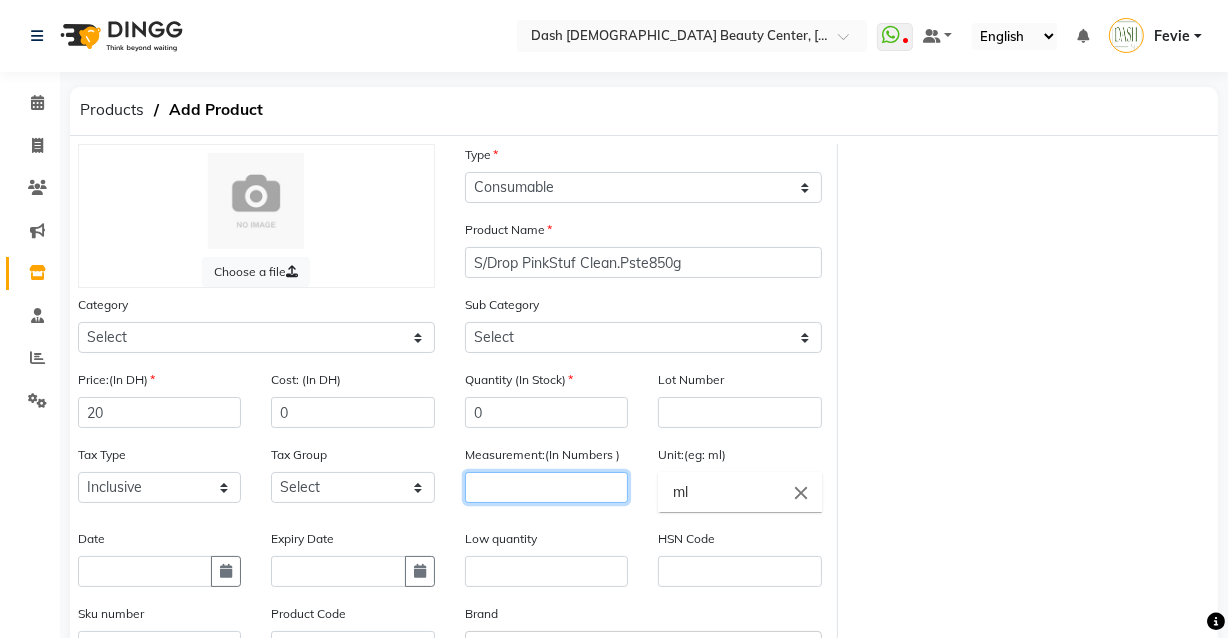 click 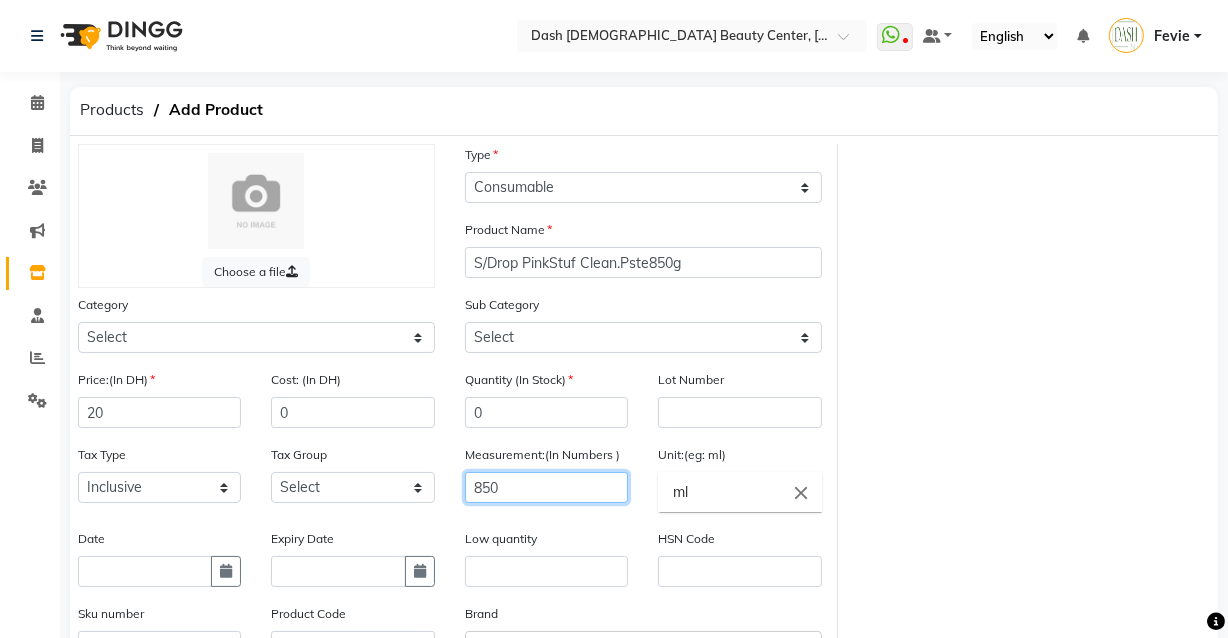 type on "850" 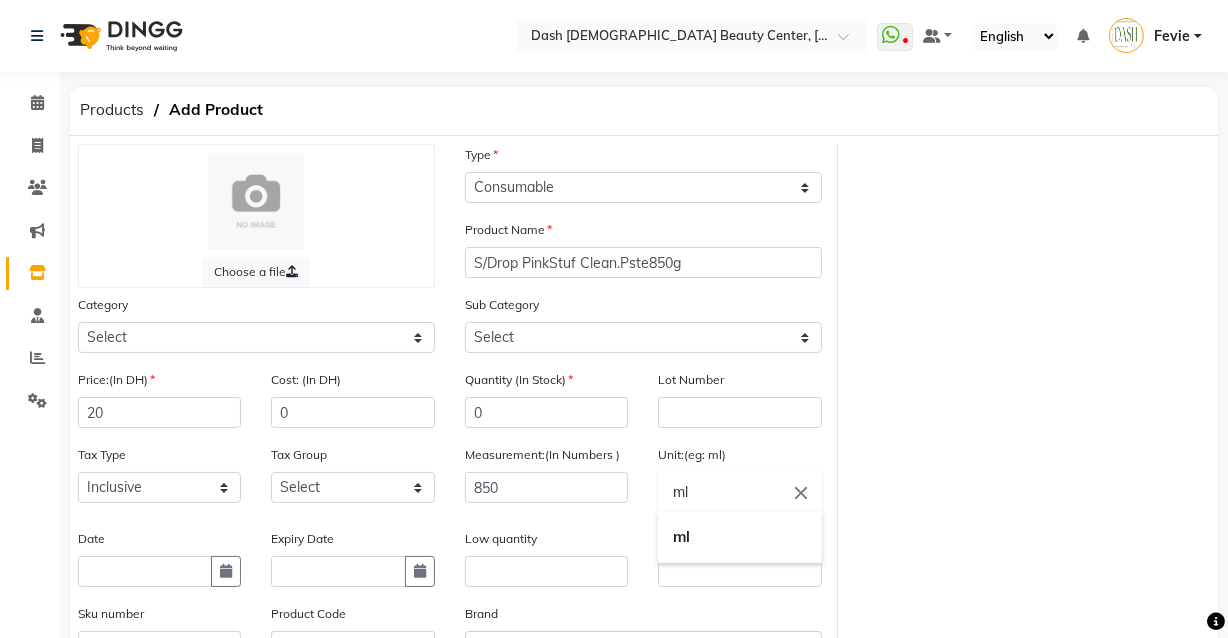 drag, startPoint x: 770, startPoint y: 490, endPoint x: 630, endPoint y: 497, distance: 140.1749 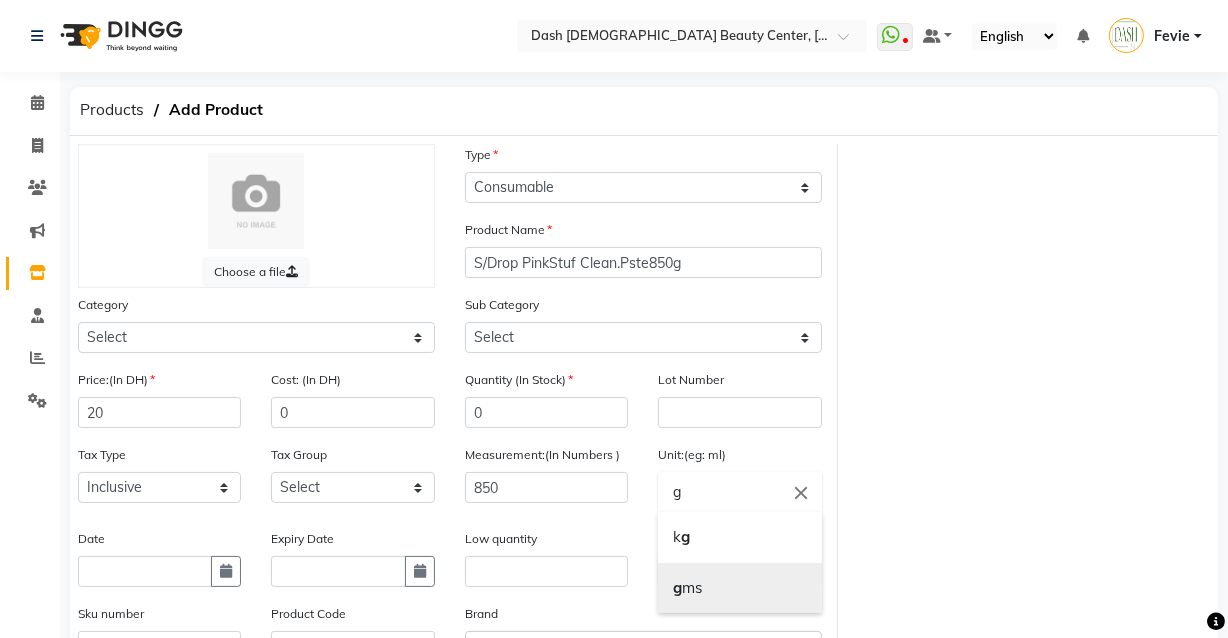 click on "g ms" at bounding box center (739, 588) 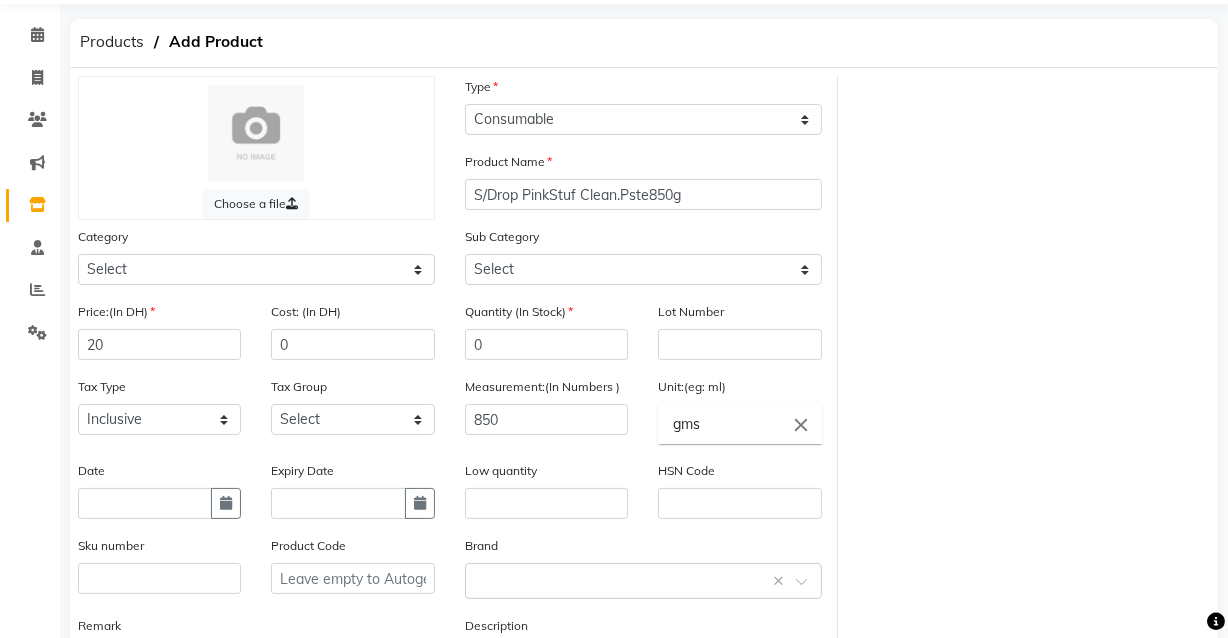 scroll, scrollTop: 241, scrollLeft: 0, axis: vertical 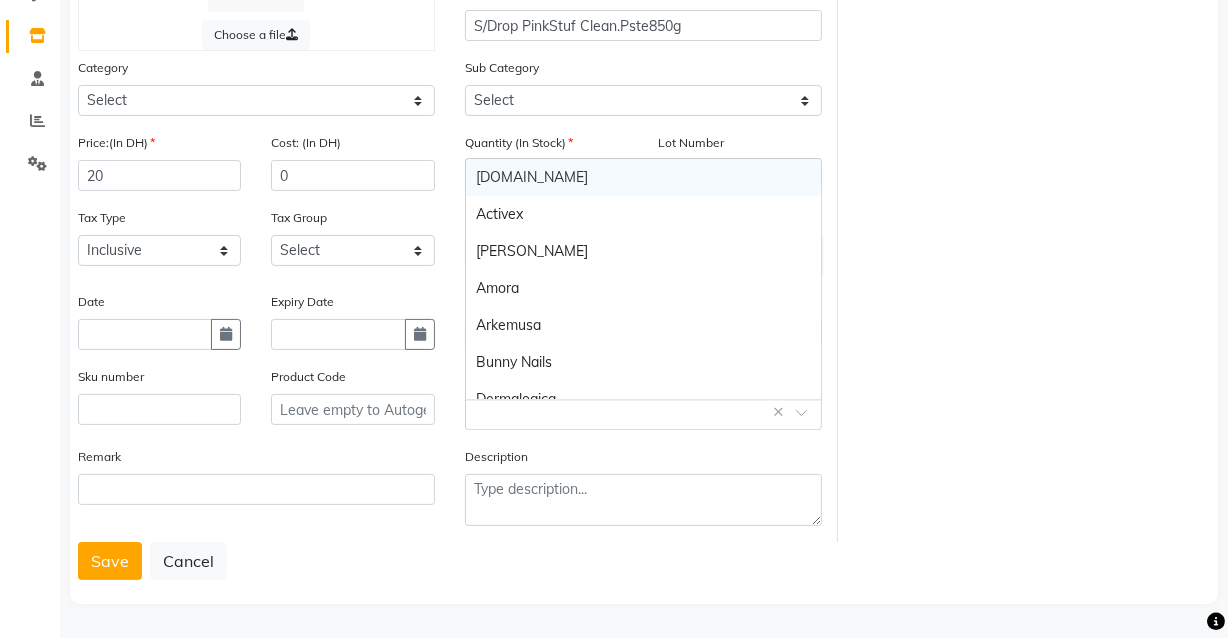 click 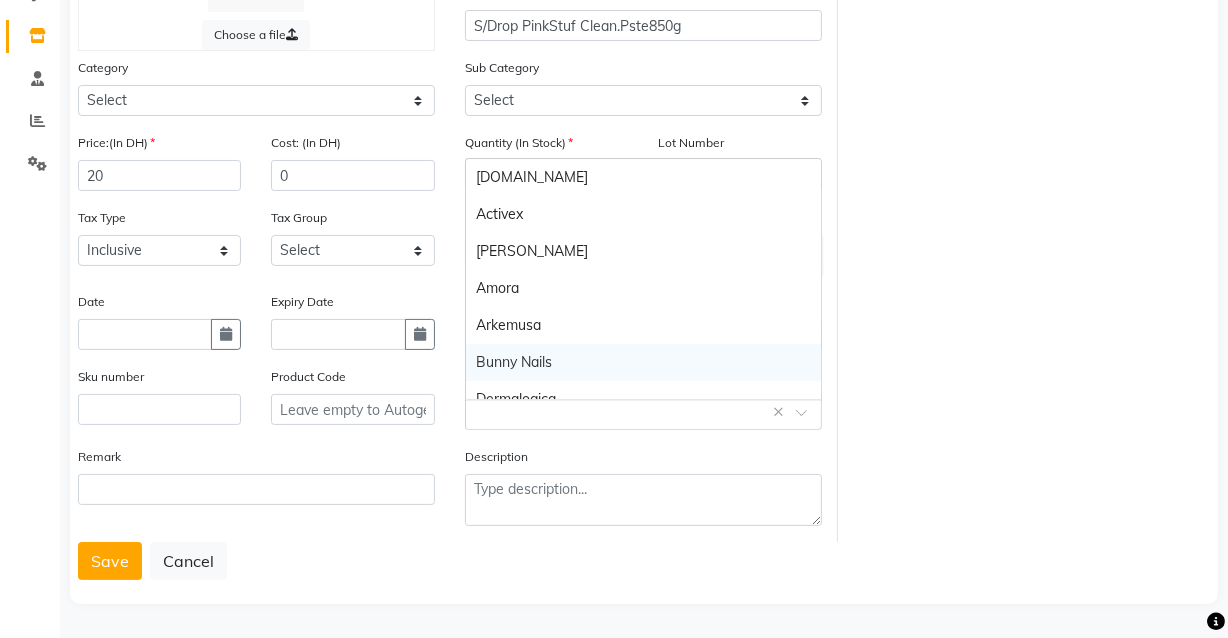click on "Choose a file Type Select Type Both Retail Consumable Product Name S/Drop PinkStuf Clean.Pste850g Category Select Hair Skin Makeup Personal Care Appliances Beard Waxing Disposable Threading Hands and Feet Beauty Planet Botox Cadiveu Casmara Cheryls Loreal Olaplex Dash Ladies Beauty Center Other Sub Category Select Price:(In DH) 20 Cost: (In DH) 0 Quantity (In Stock) 0 Lot Number Tax Type Select Inclusive Exclusive Tax Group Select Vat Measurement:(In Numbers ) 850 Unit:(eg: ml) gms close Date Expiry Date Low quantity HSN Code Sku number Product Code Brand Select brand or add custom brand    × Remark Description" 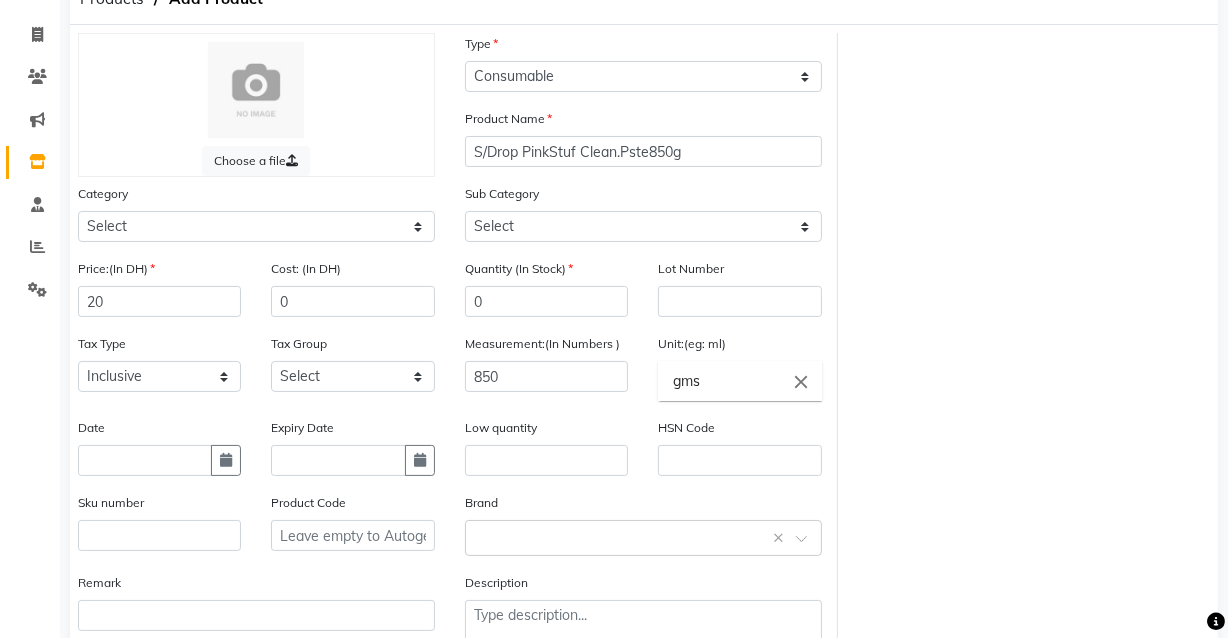 scroll, scrollTop: 241, scrollLeft: 0, axis: vertical 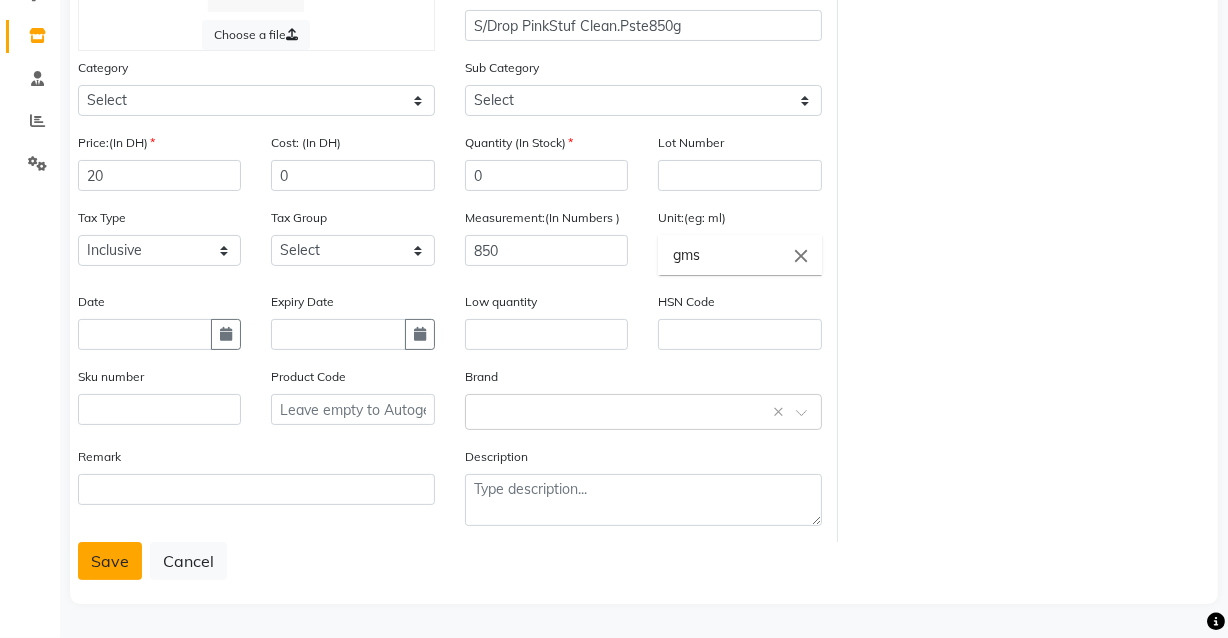 click on "Save" 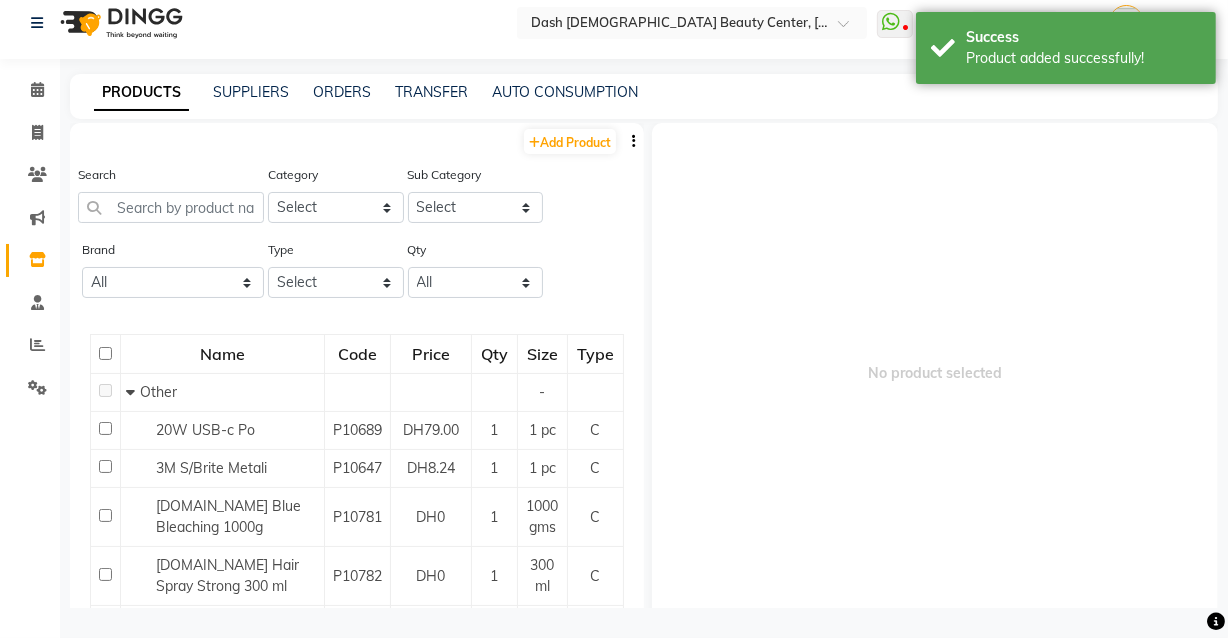 scroll, scrollTop: 12, scrollLeft: 0, axis: vertical 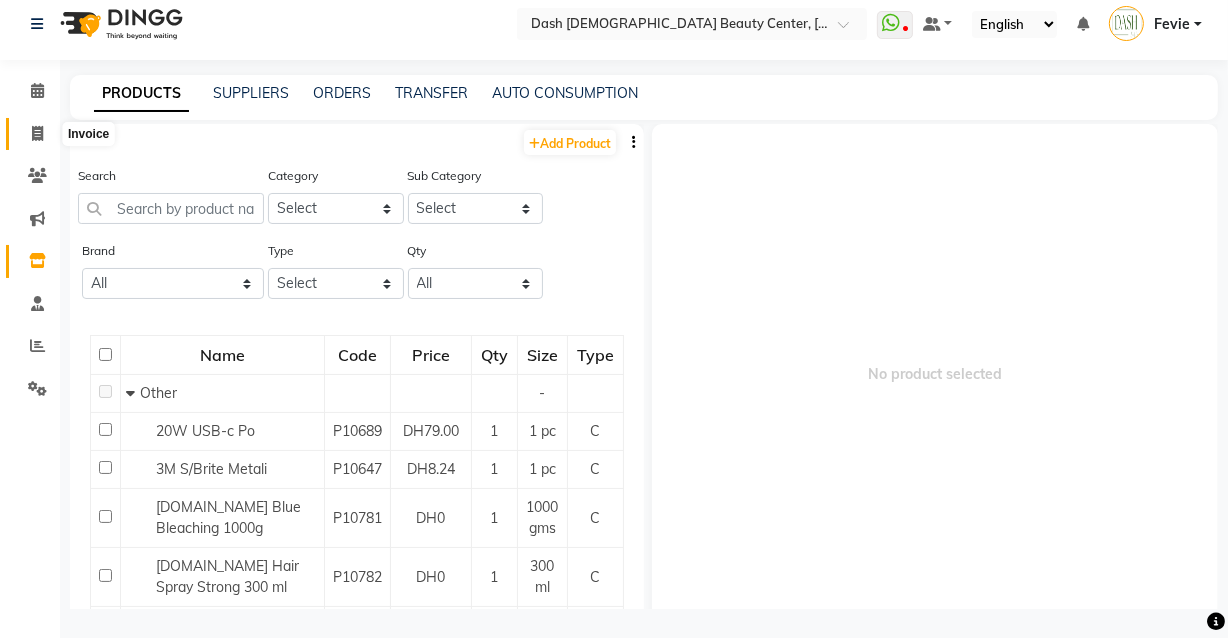 click 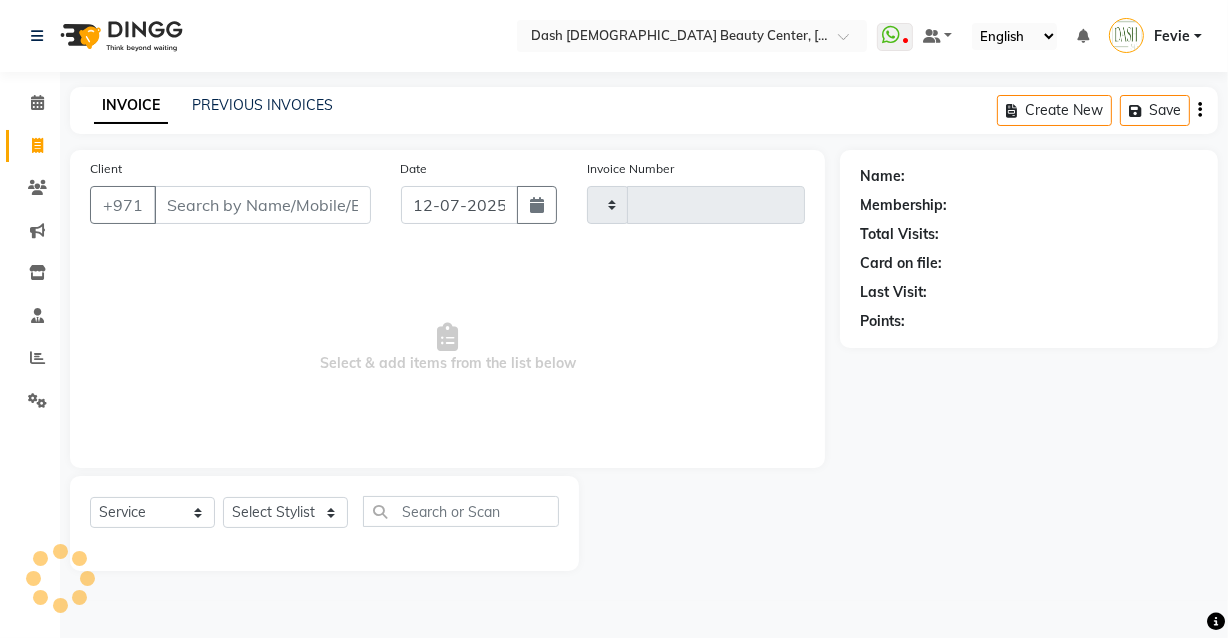 type on "1849" 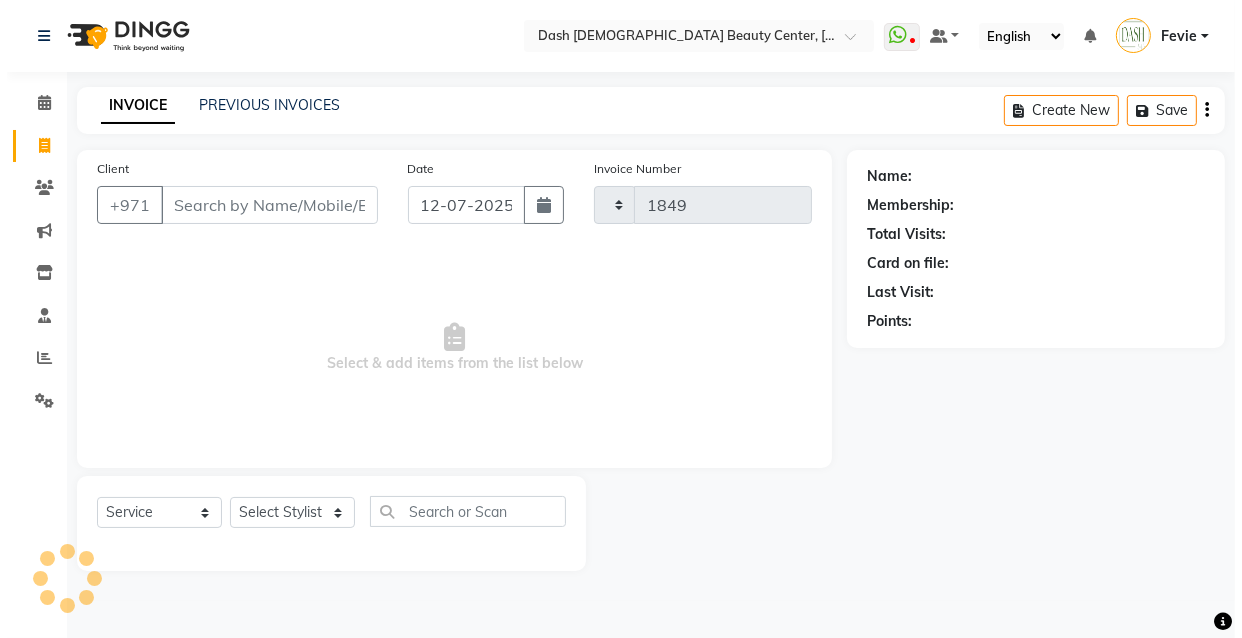 scroll, scrollTop: 0, scrollLeft: 0, axis: both 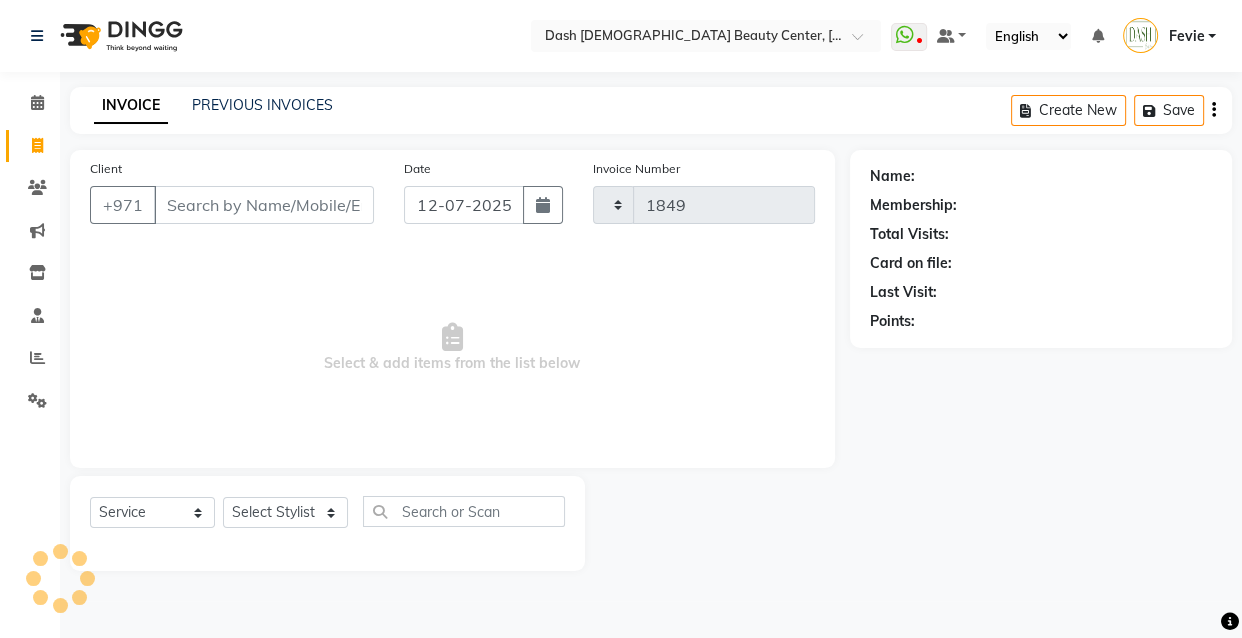 select on "8372" 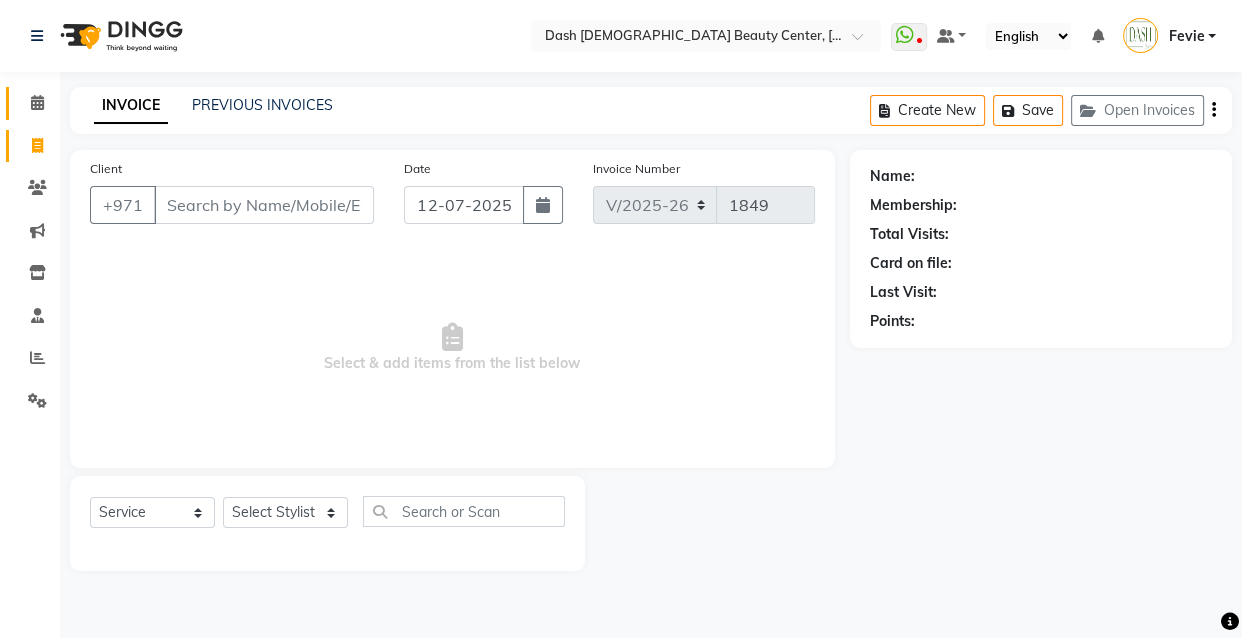 click 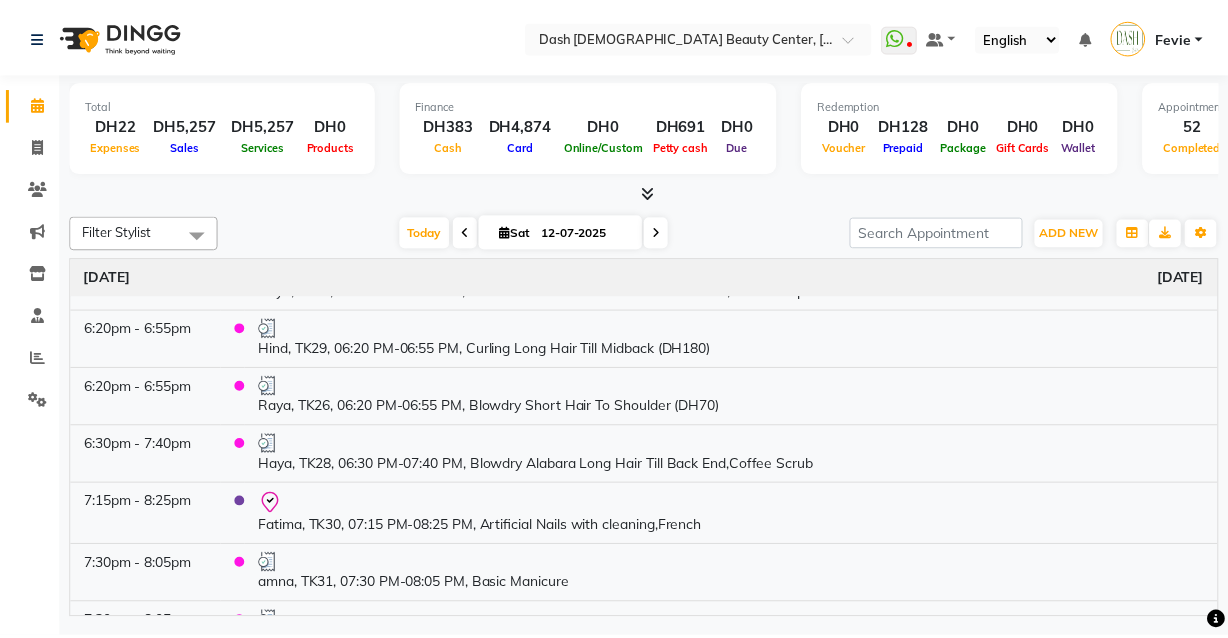 scroll, scrollTop: 2866, scrollLeft: 0, axis: vertical 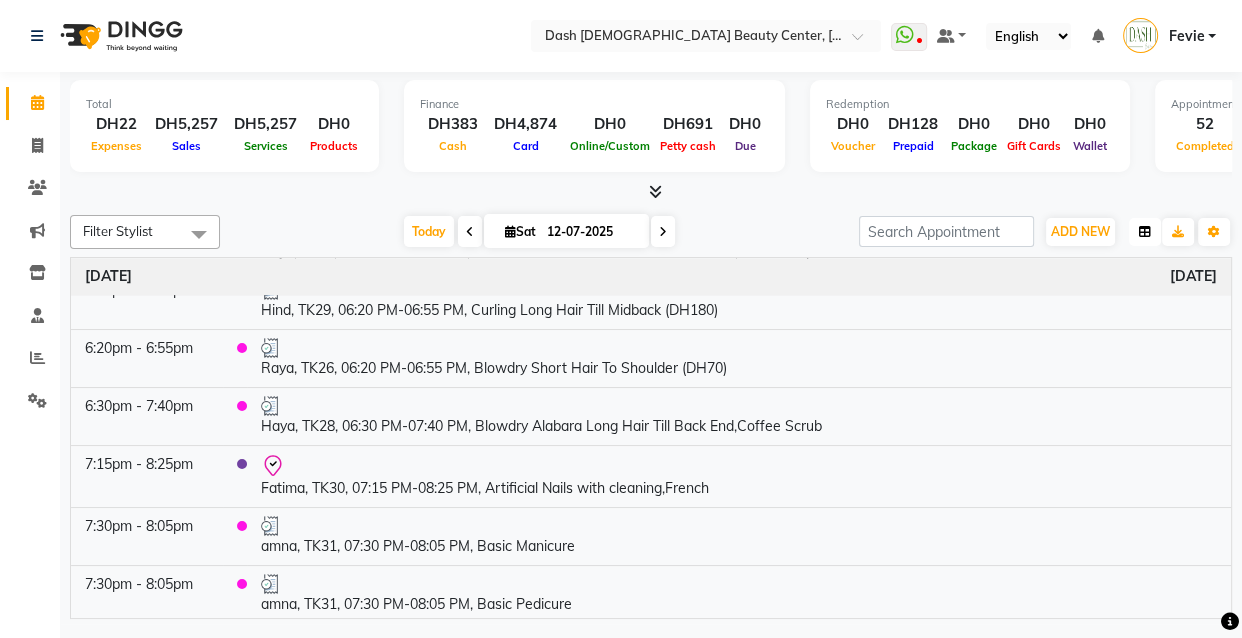 click at bounding box center (1145, 232) 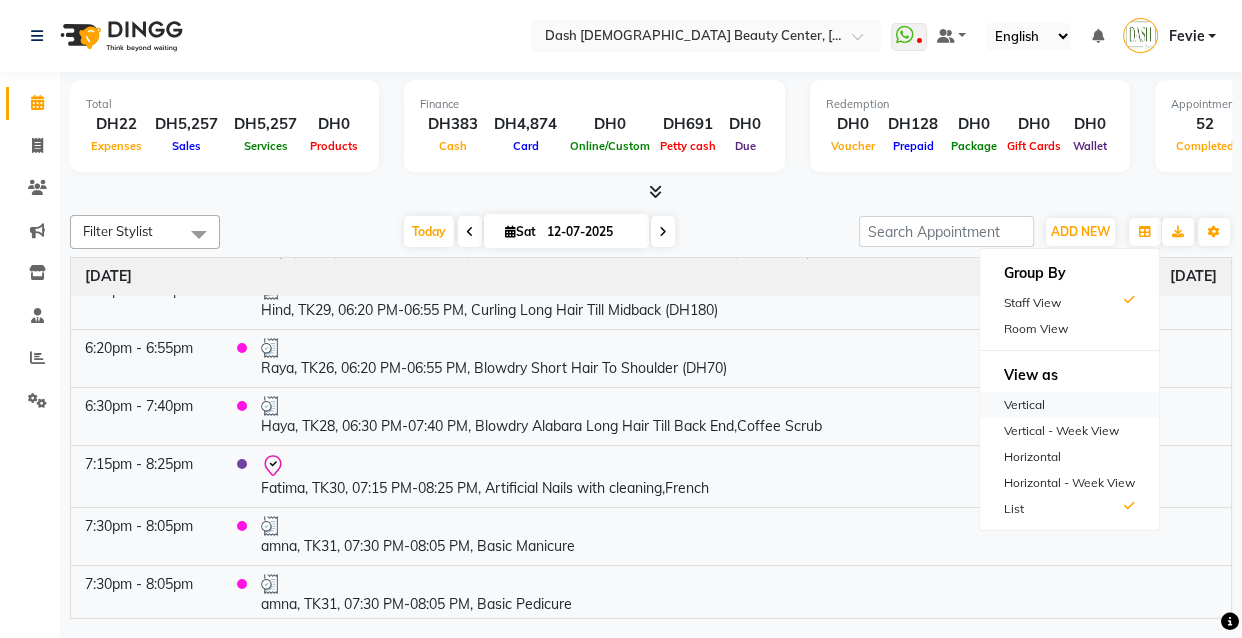 click on "Vertical" at bounding box center (1069, 405) 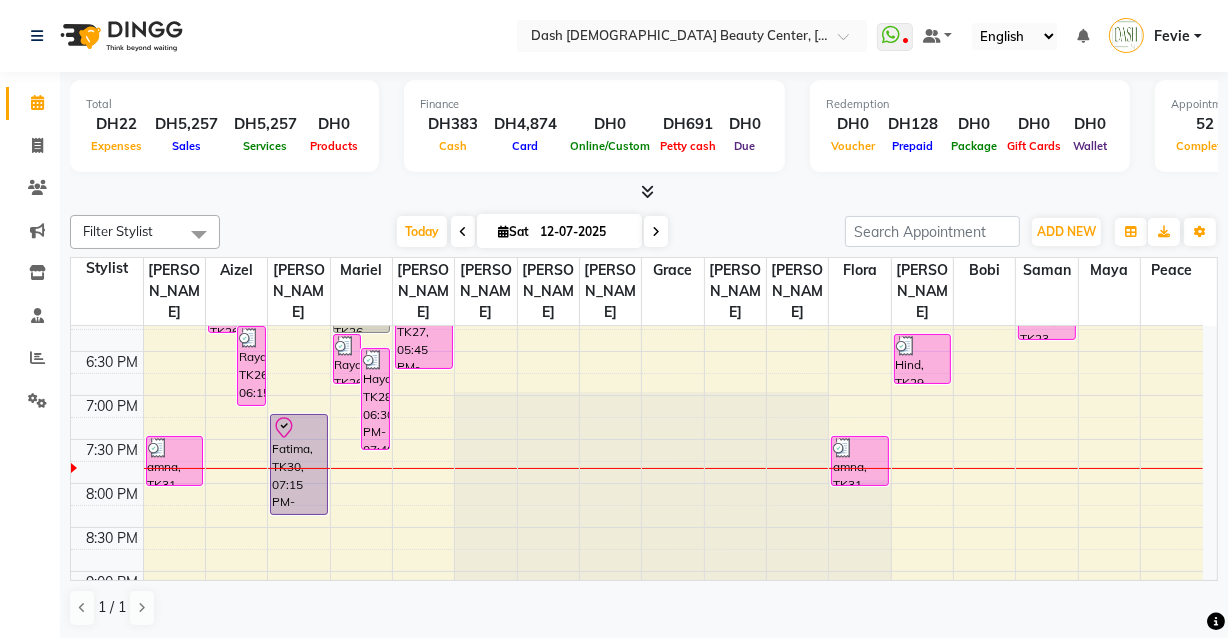 scroll, scrollTop: 679, scrollLeft: 0, axis: vertical 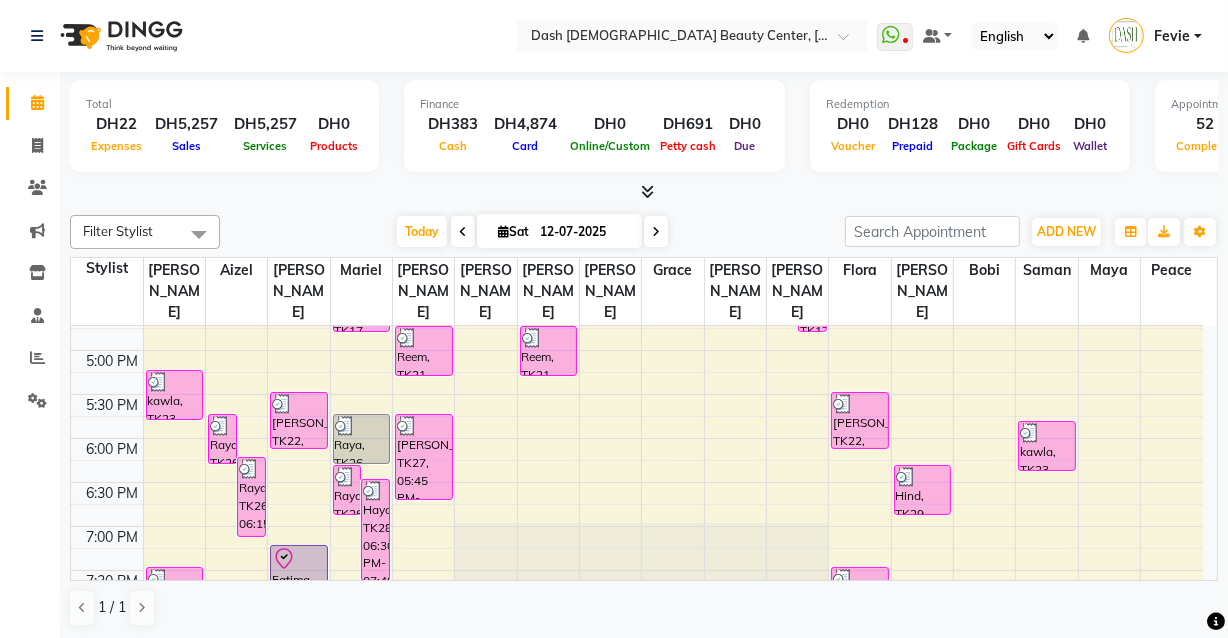 click on "[PERSON_NAME], TK27, 05:45 PM-06:45 PM, Hand Gel Polish without cleaning,Hand Gel Polish Removal without cleaning" at bounding box center (424, 457) 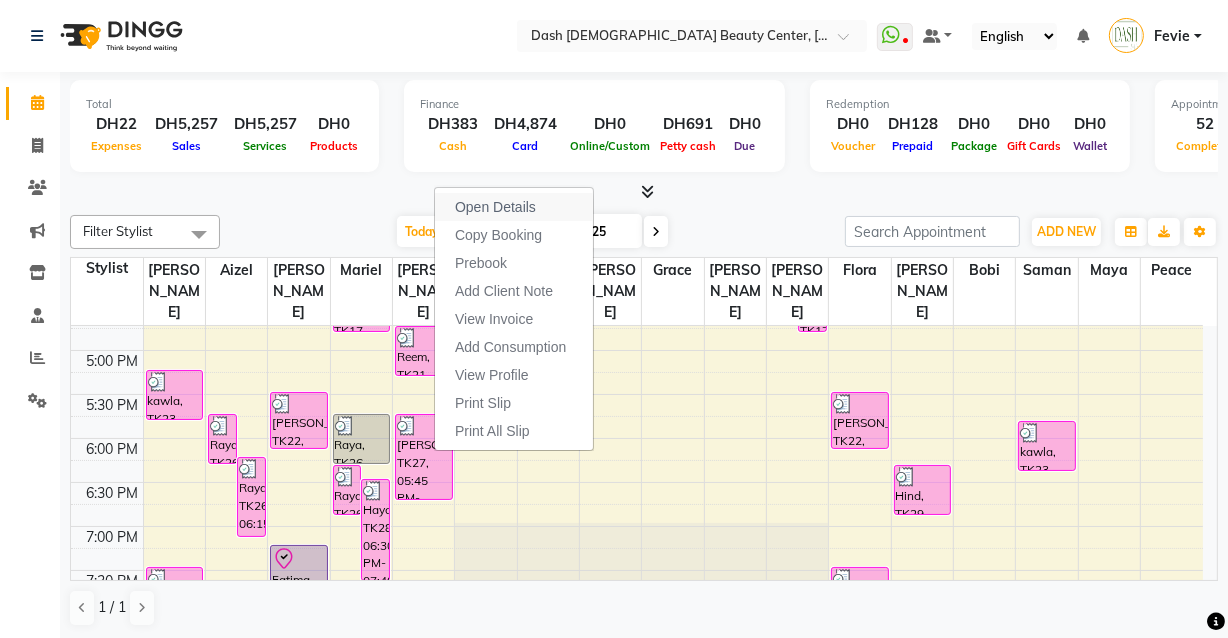 click on "Open Details" at bounding box center (495, 207) 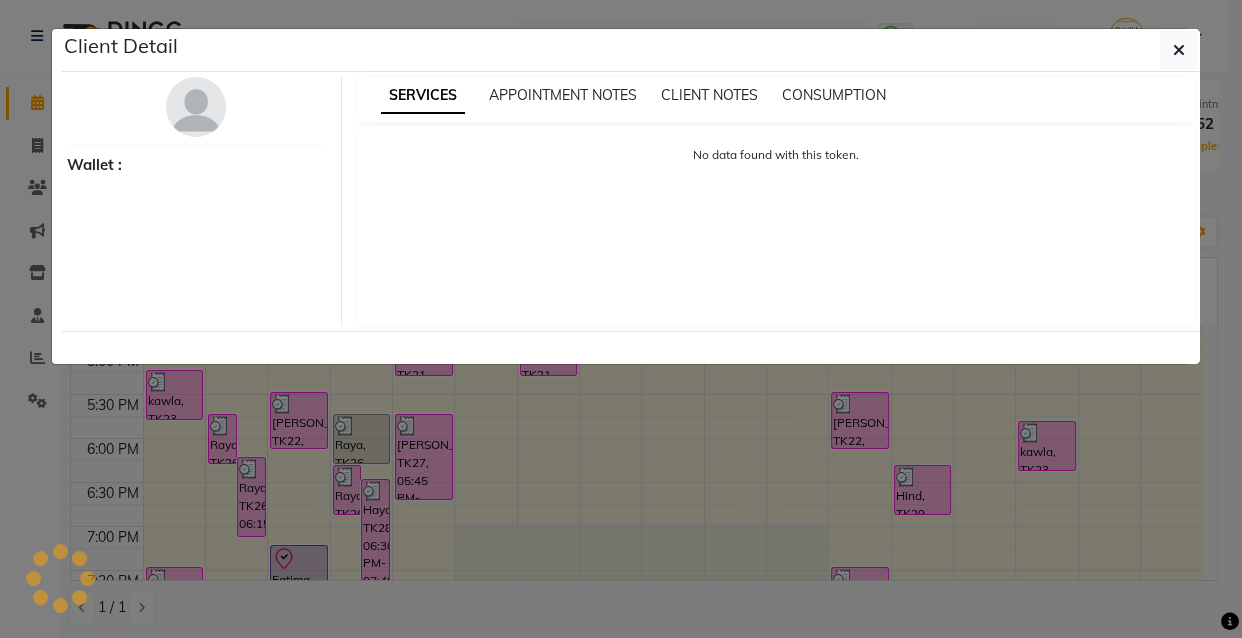 select on "3" 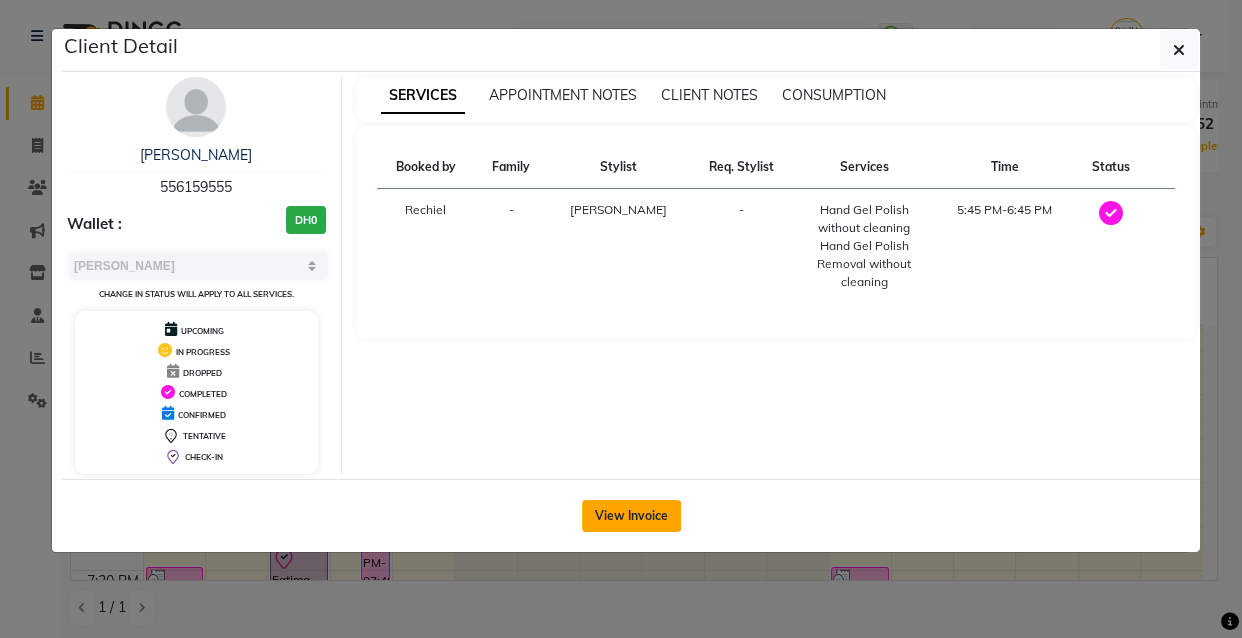 click on "View Invoice" 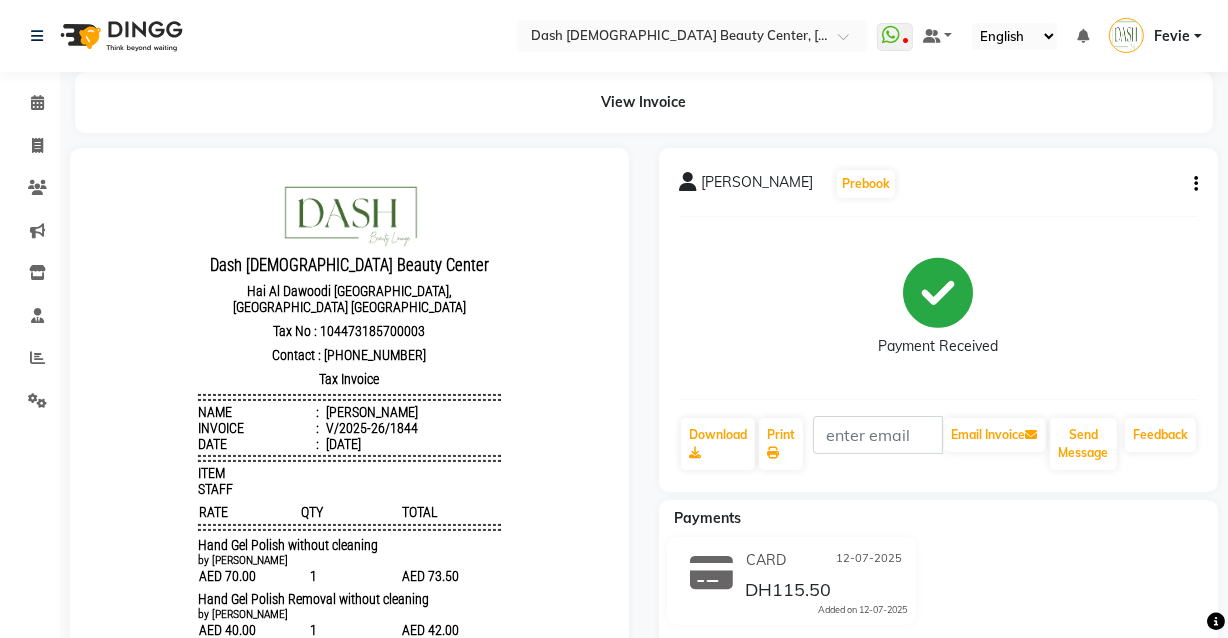 scroll, scrollTop: 0, scrollLeft: 0, axis: both 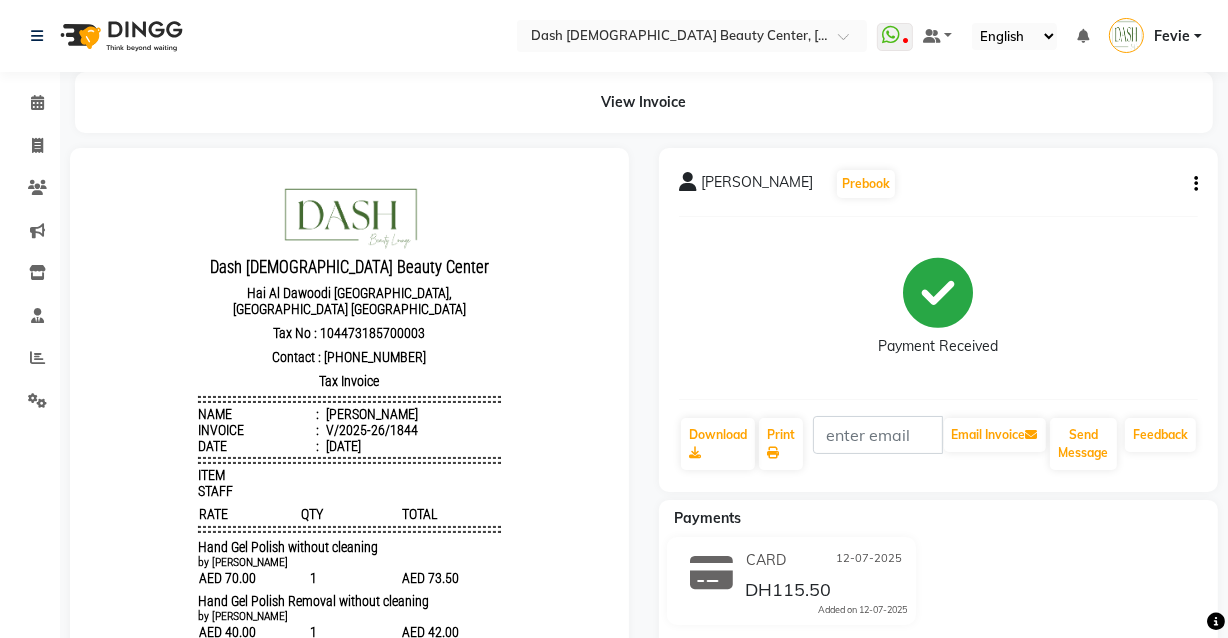 click 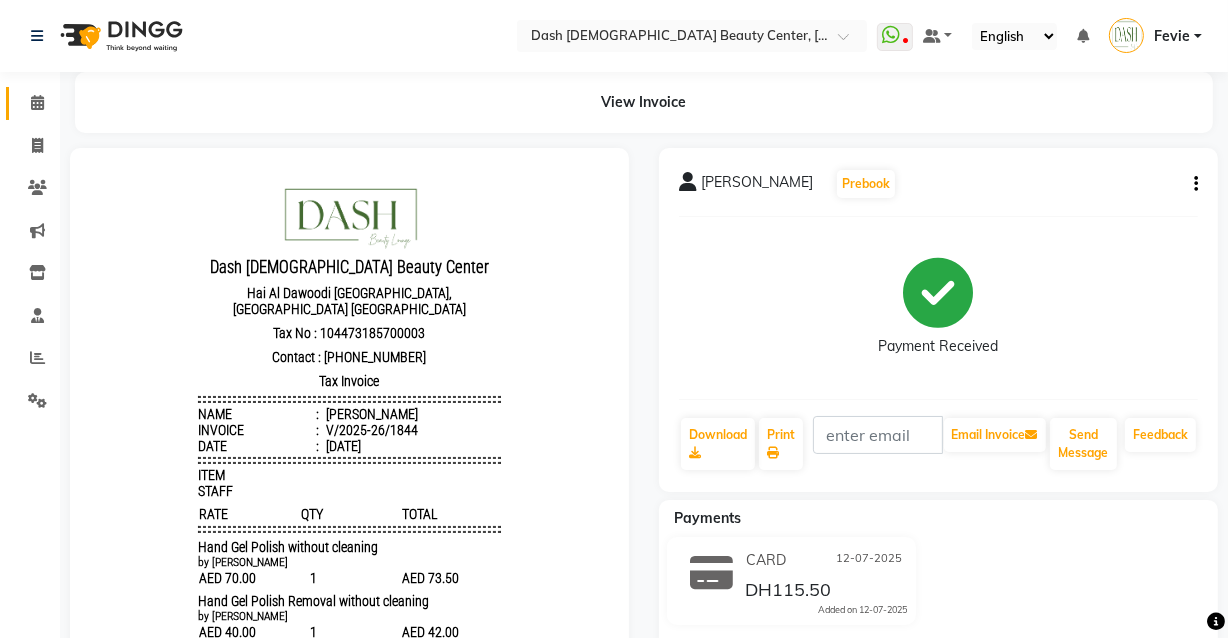 click 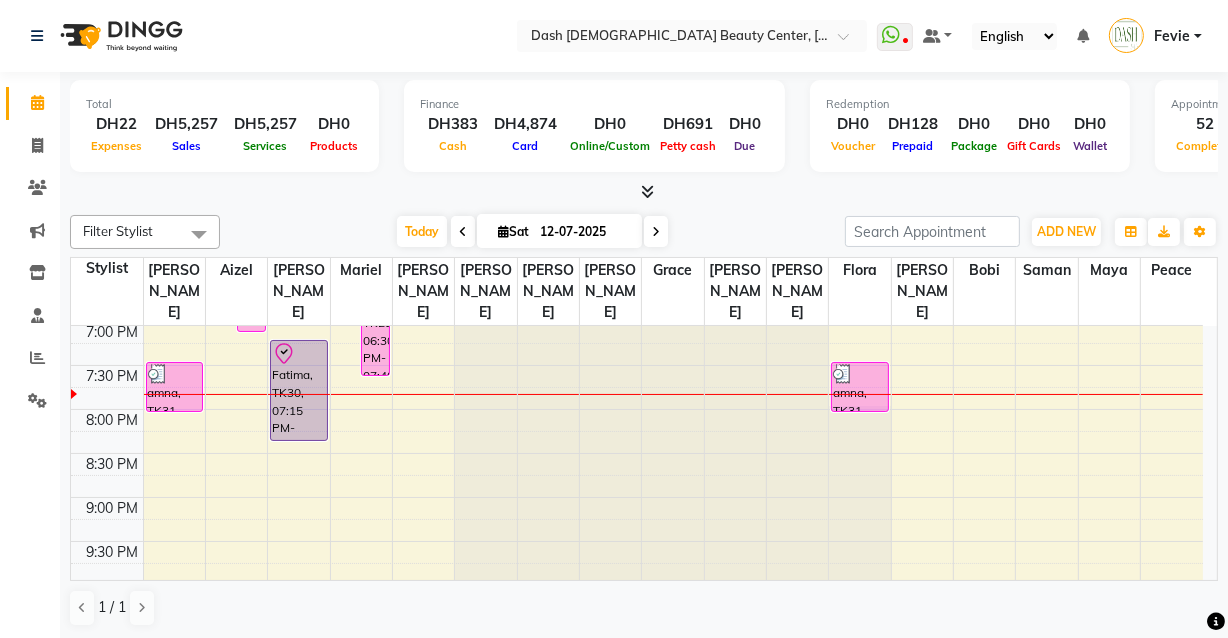 scroll, scrollTop: 950, scrollLeft: 0, axis: vertical 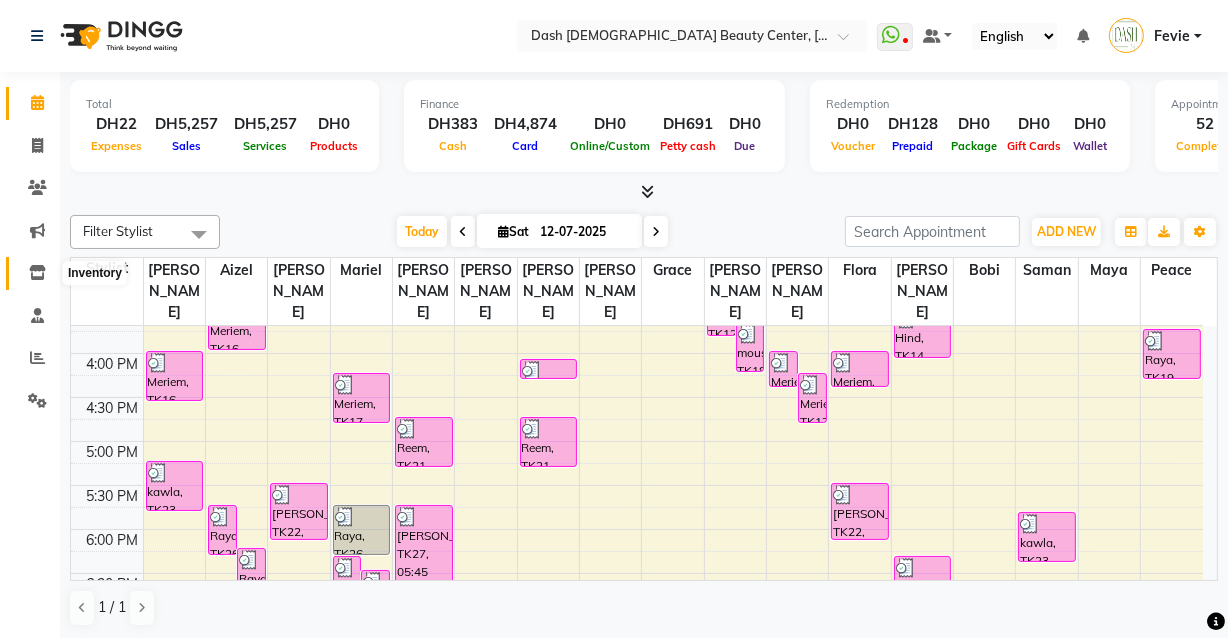 click 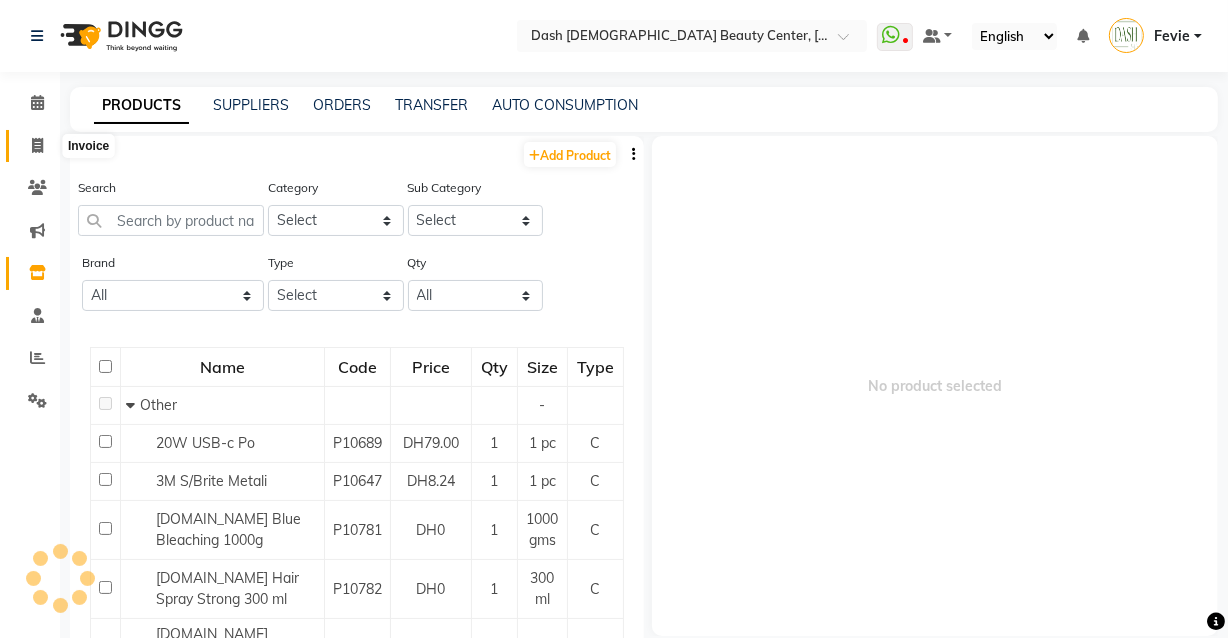 click 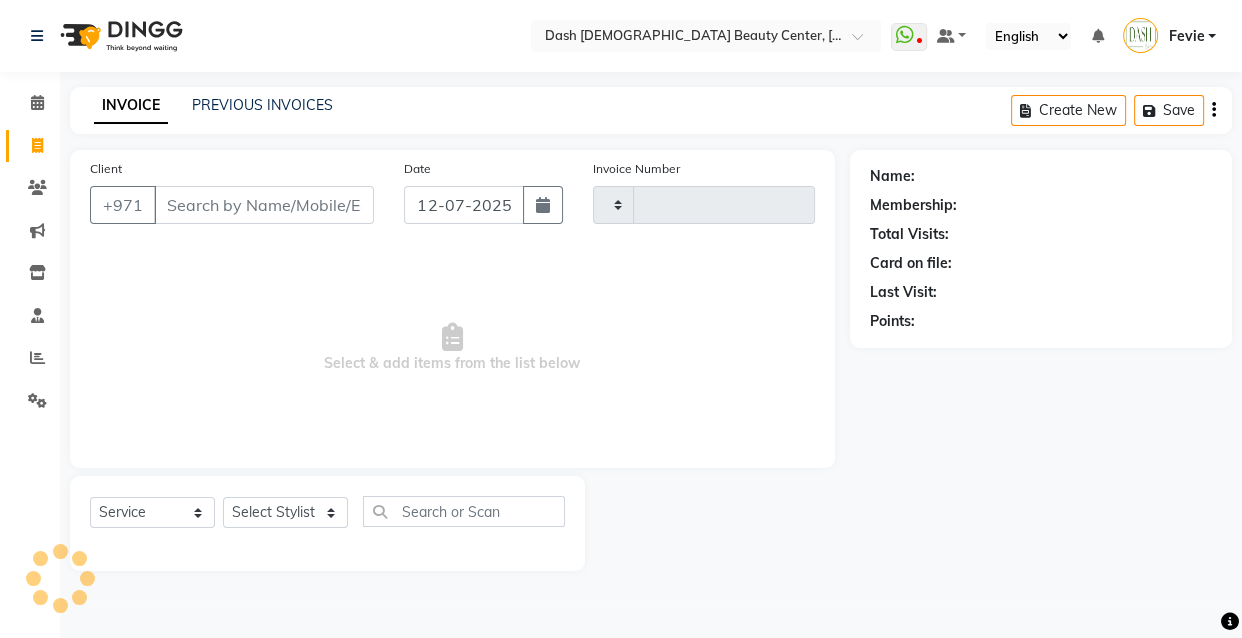 type on "1849" 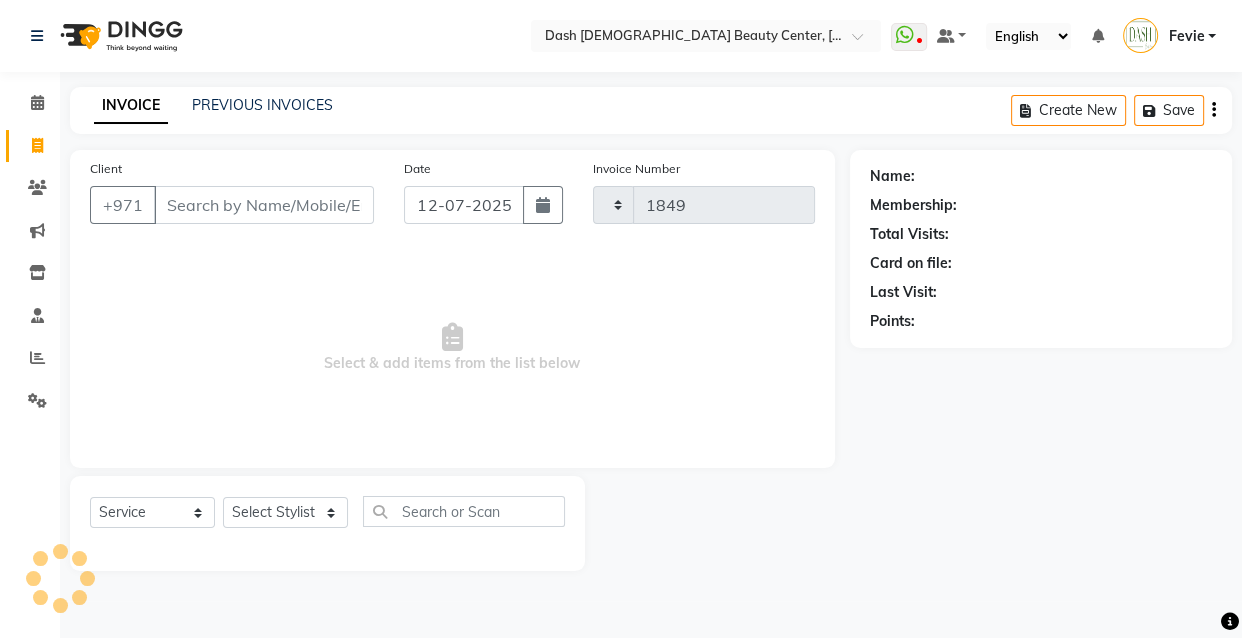 select on "8372" 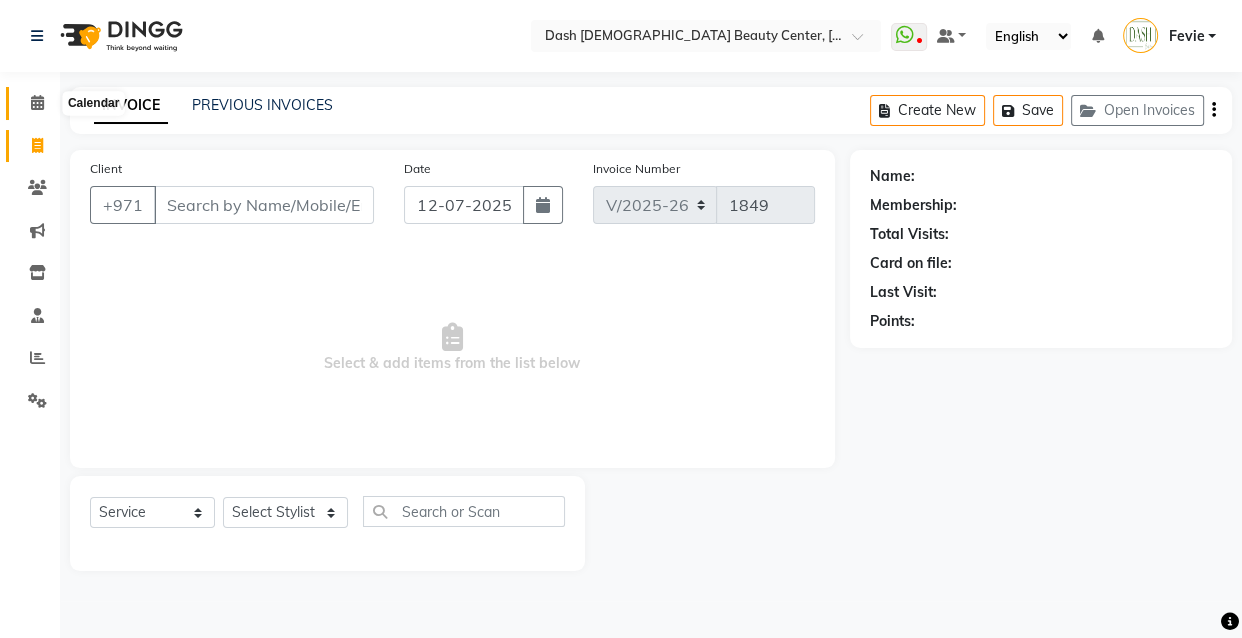 click 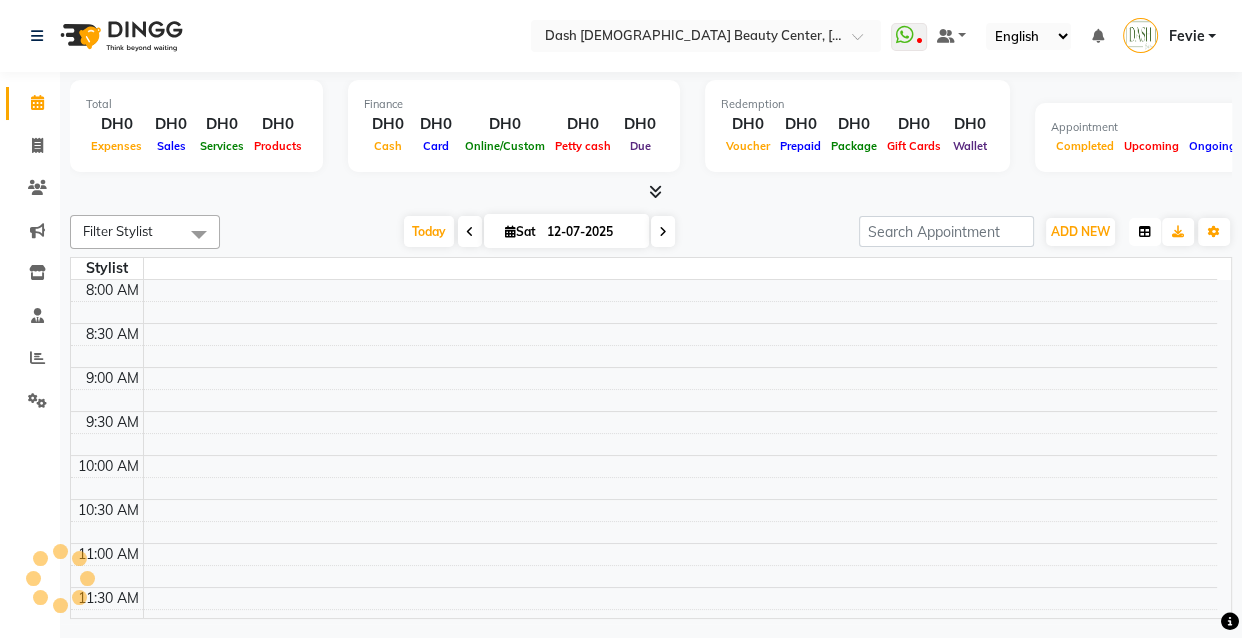 click at bounding box center [1145, 232] 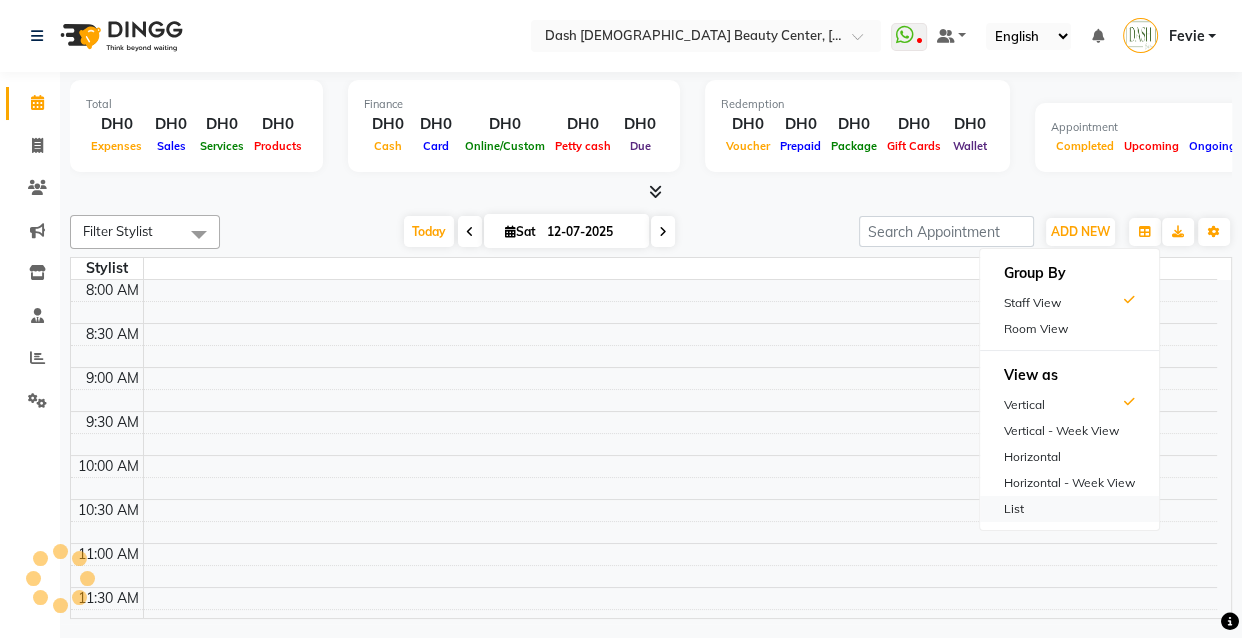 click on "List" at bounding box center [1069, 509] 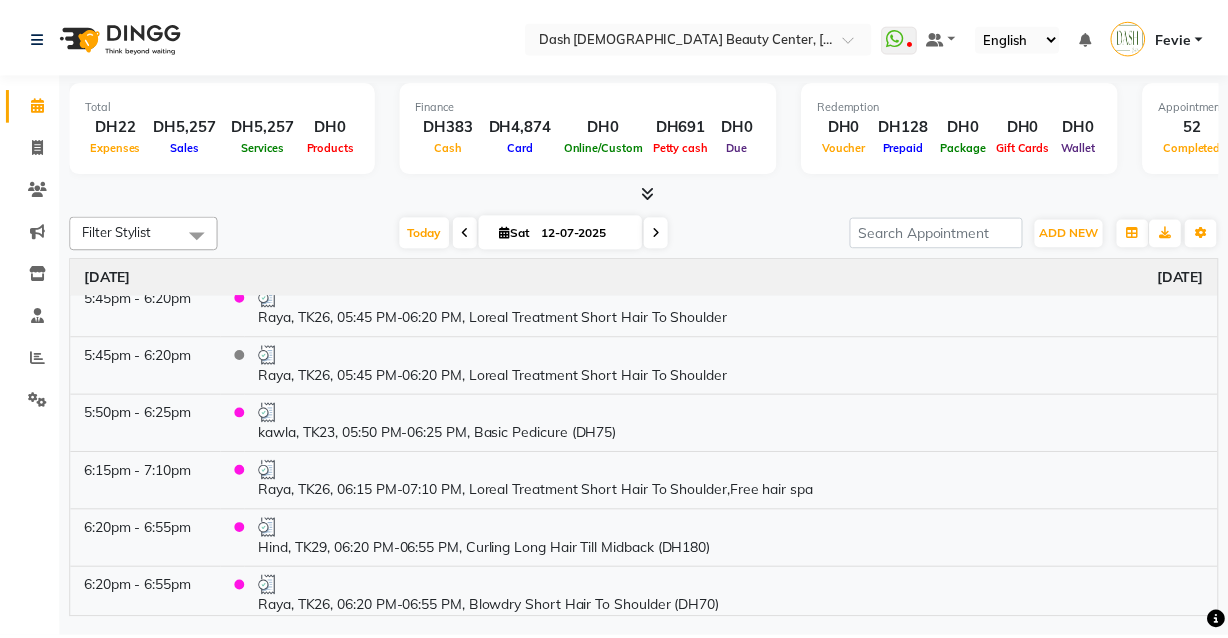 scroll, scrollTop: 2866, scrollLeft: 0, axis: vertical 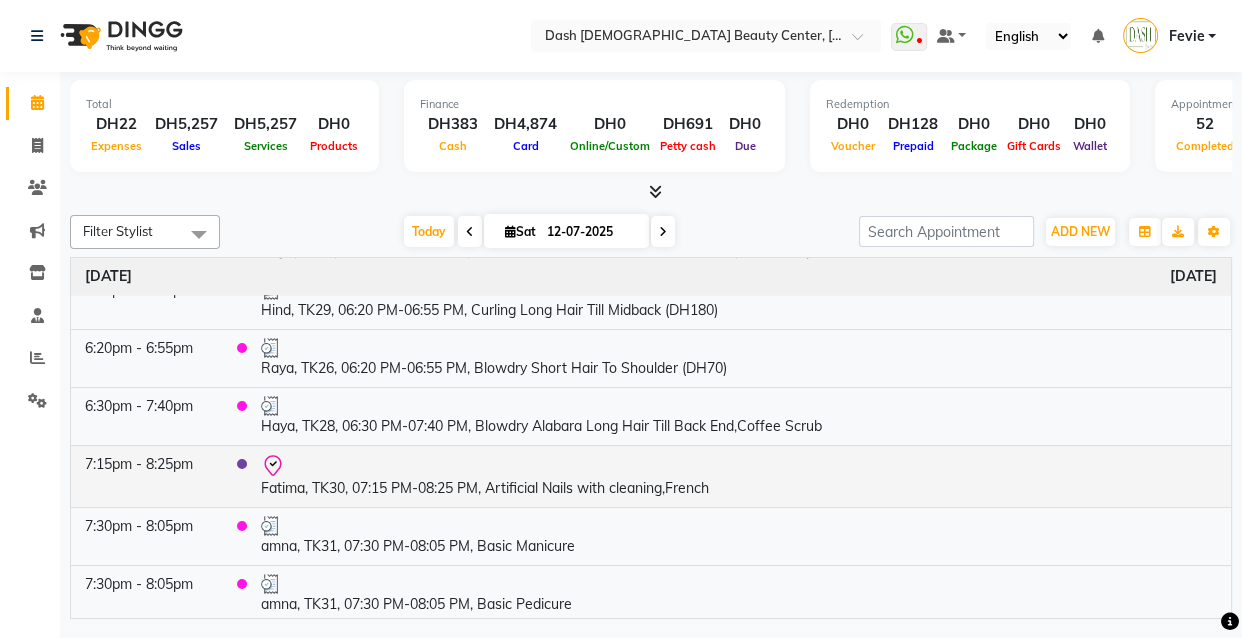 click at bounding box center (739, 466) 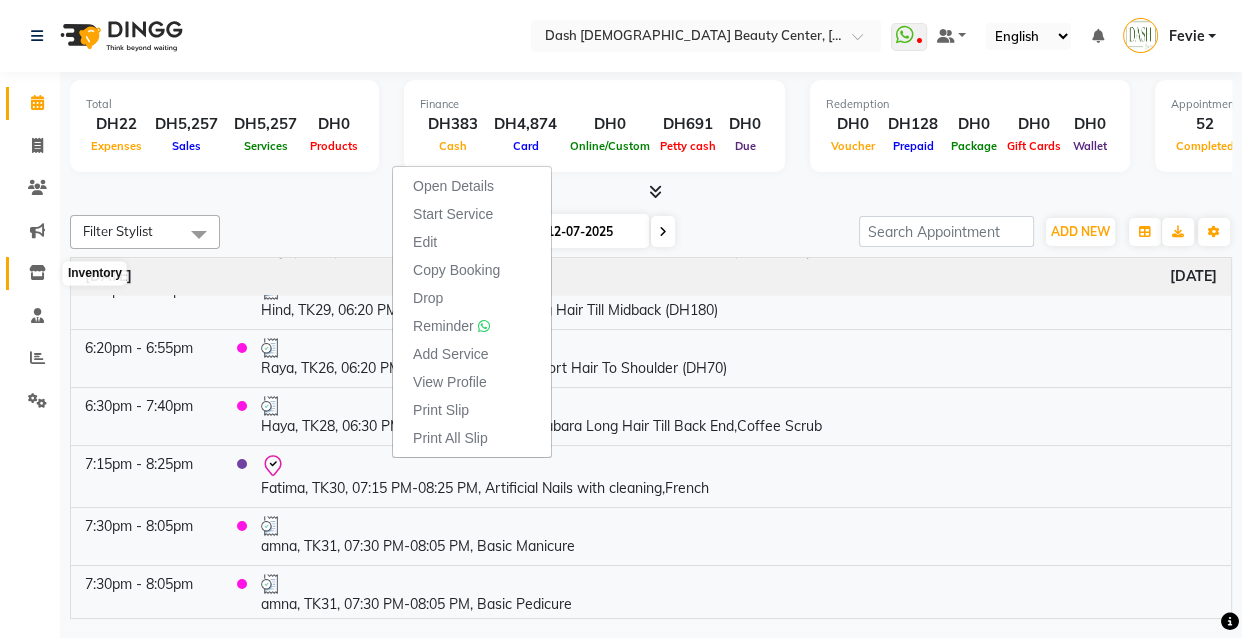 click 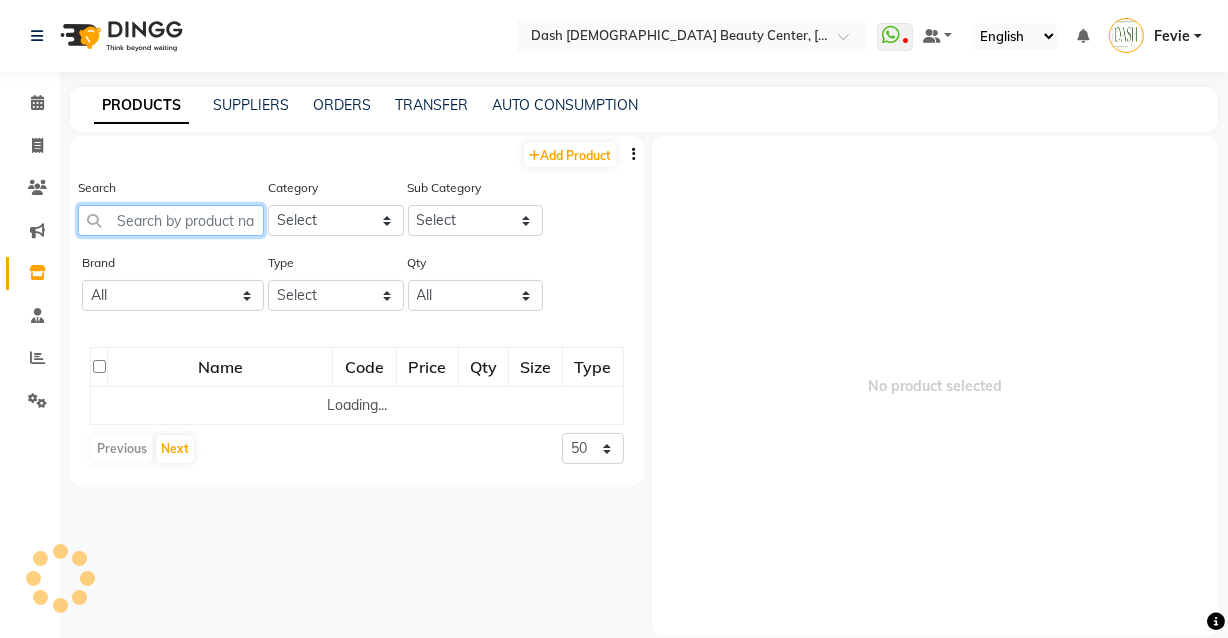 click 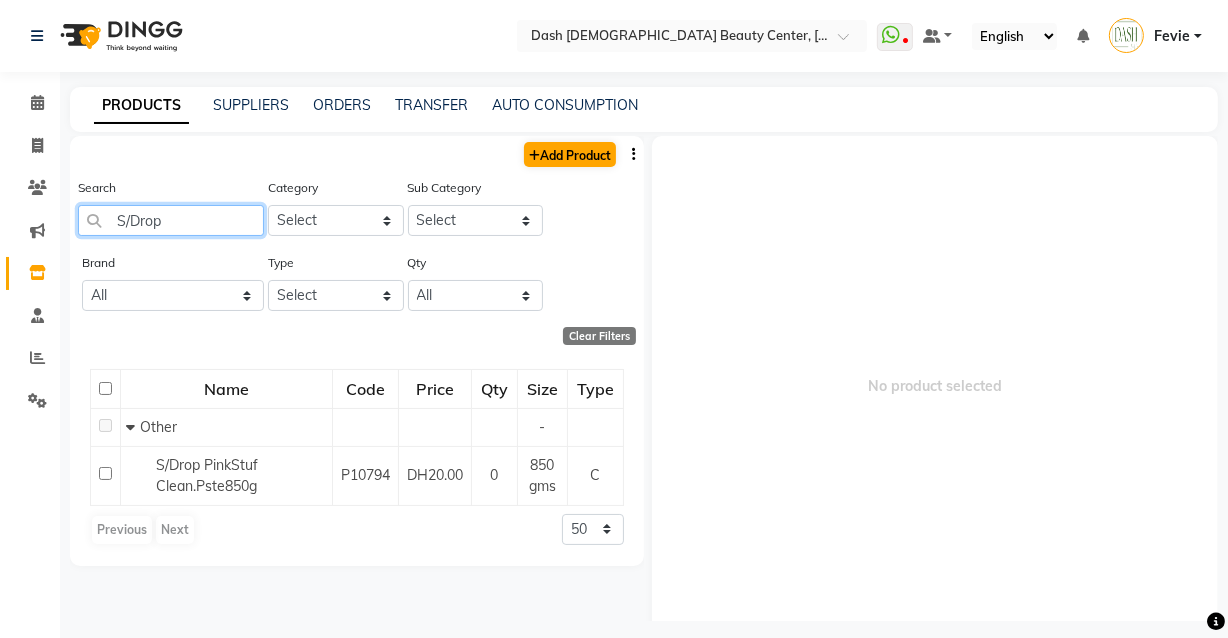 type on "S/Drop" 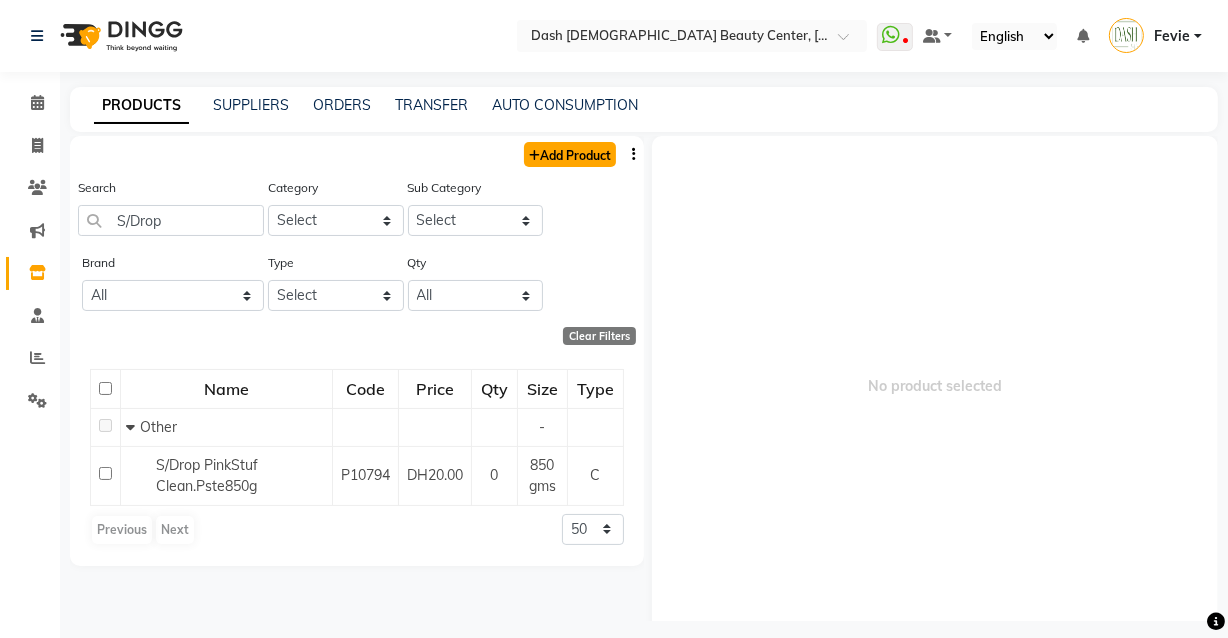 click on "Add Product" 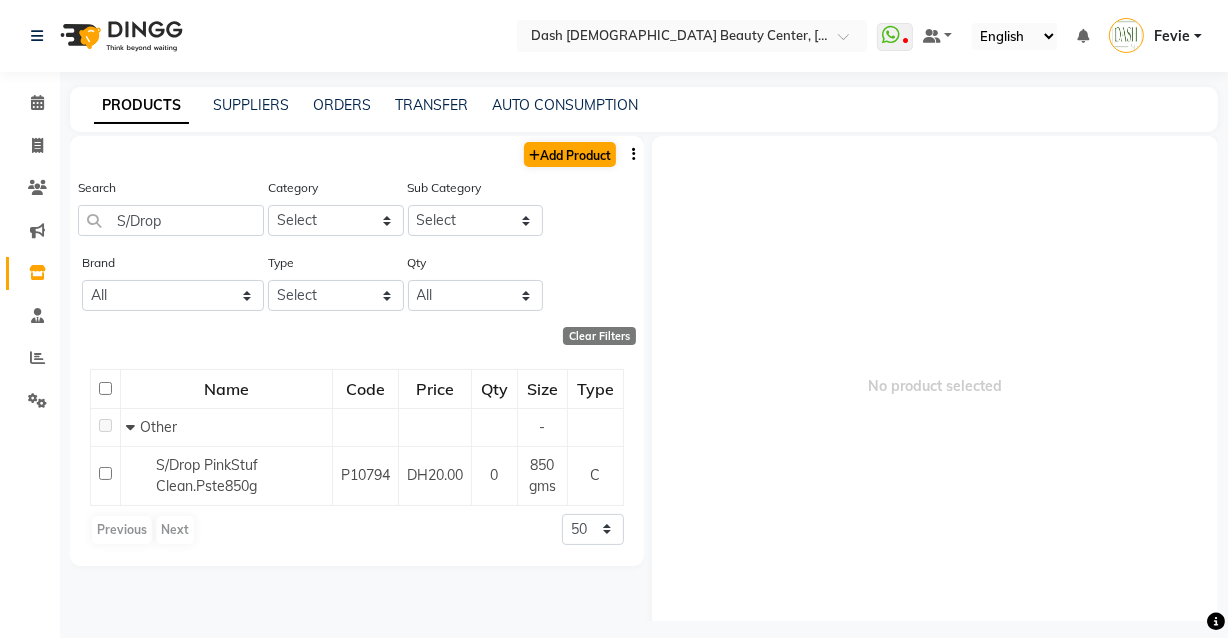 select on "true" 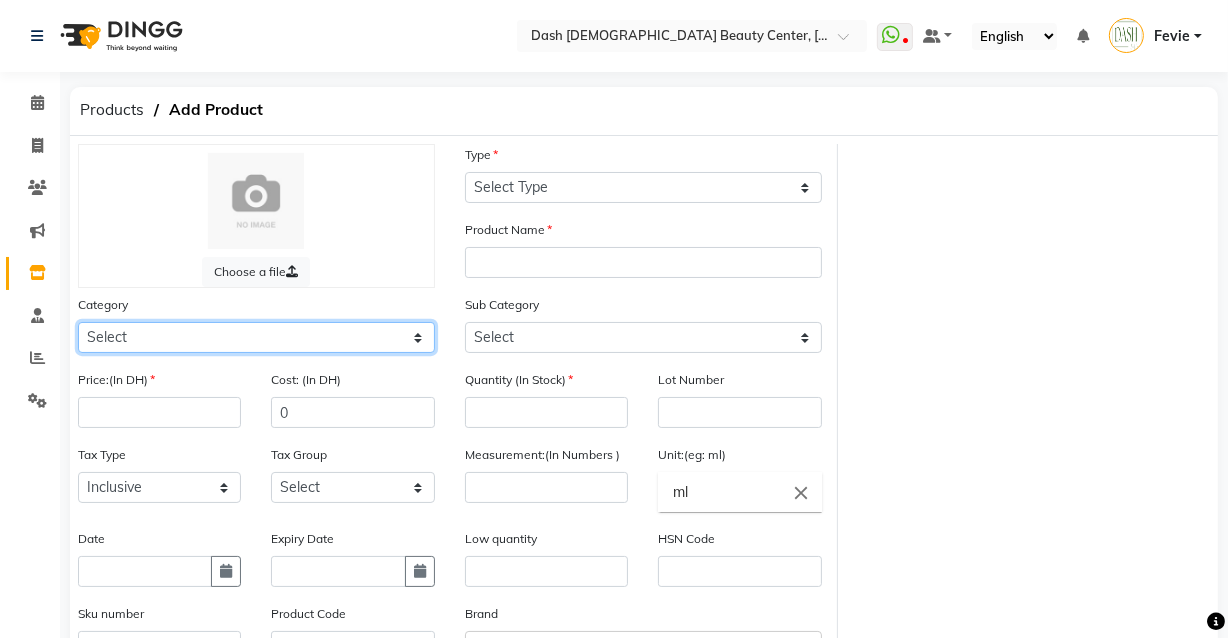 click on "Select Hair Skin Makeup Personal Care Appliances Beard Waxing Disposable Threading Hands and Feet Beauty Planet Botox Cadiveu Casmara Cheryls Loreal Olaplex Dash Ladies Beauty Center Other" 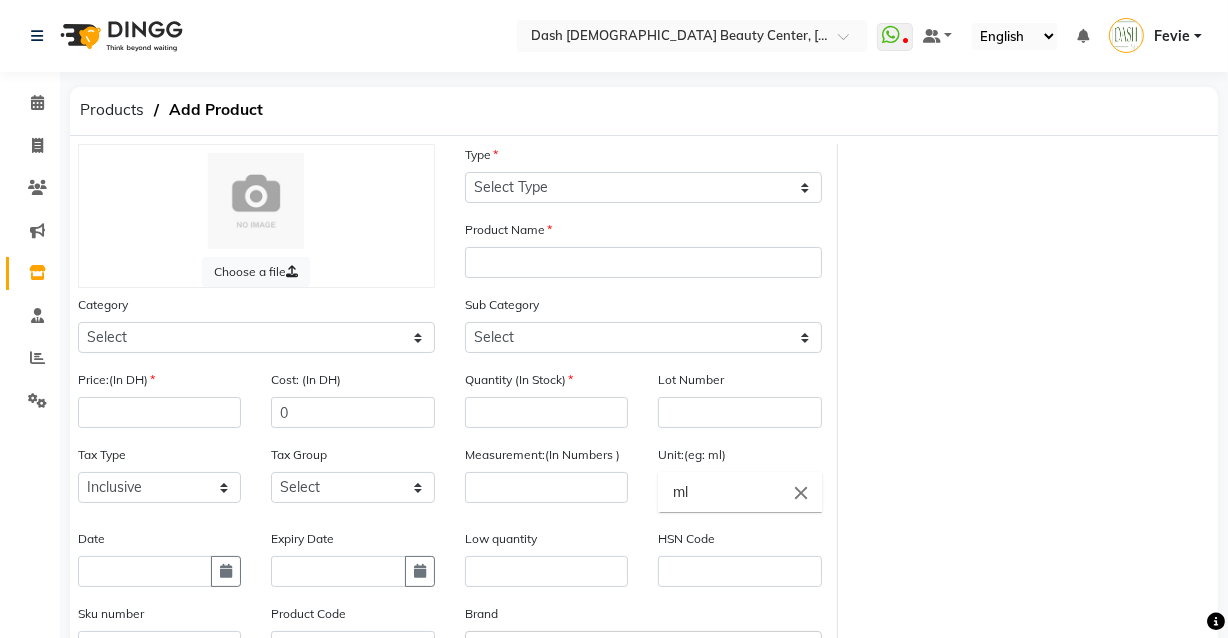 click on "Choose a file Type Select Type Both Retail Consumable Product Name Category Select Hair Skin Makeup Personal Care Appliances Beard Waxing Disposable Threading Hands and Feet Beauty Planet Botox Cadiveu Casmara Cheryls Loreal Olaplex Dash Ladies Beauty Center Other Sub Category Select Price:(In DH) Cost: (In DH) 0 Quantity (In Stock) Lot Number Tax Type Select Inclusive Exclusive Tax Group Select Vat Measurement:(In Numbers ) Unit:(eg: ml) ml close Date Expiry Date Low quantity HSN Code Sku number Product Code Brand Select brand or add custom brand    × Remark Description" 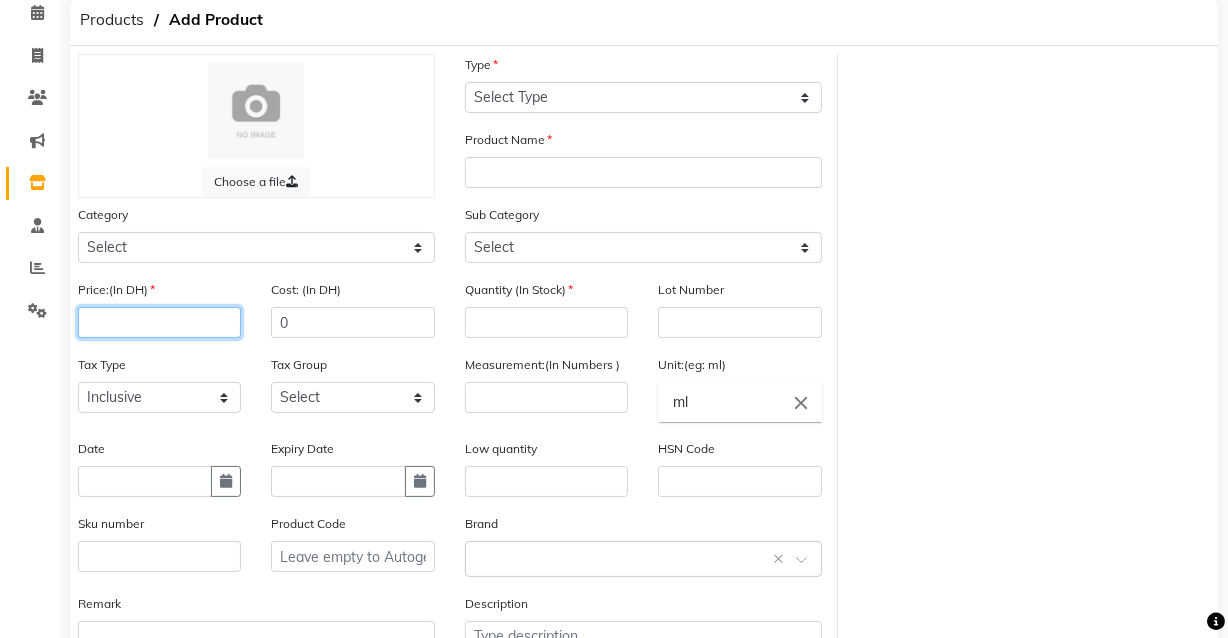 click 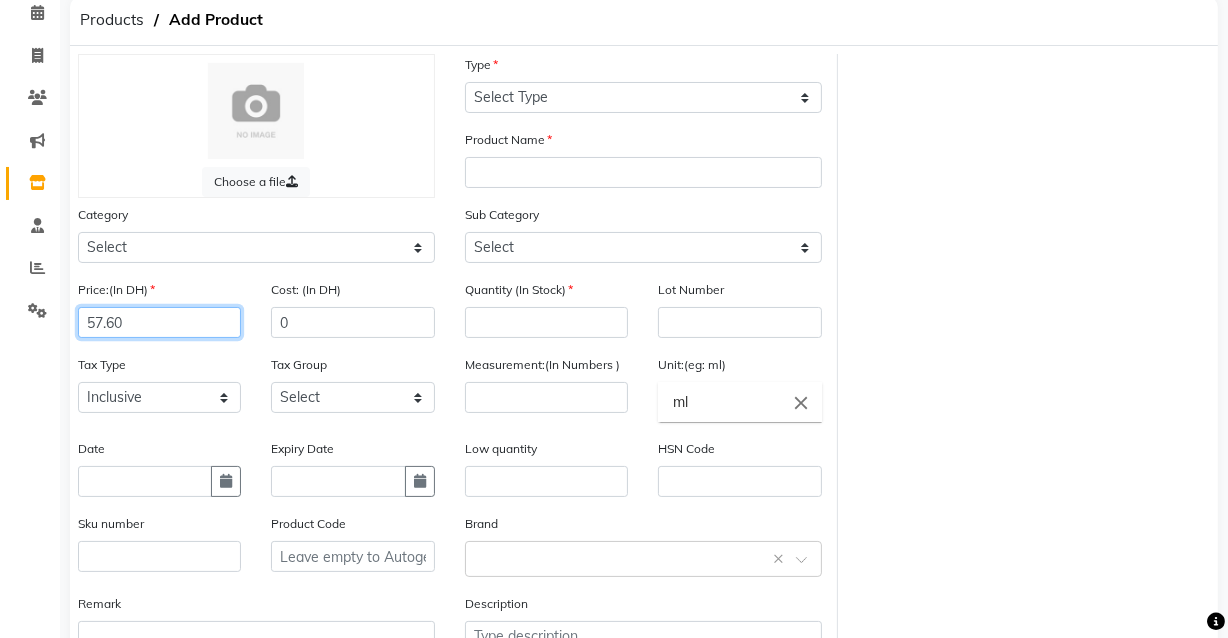 type on "57.60" 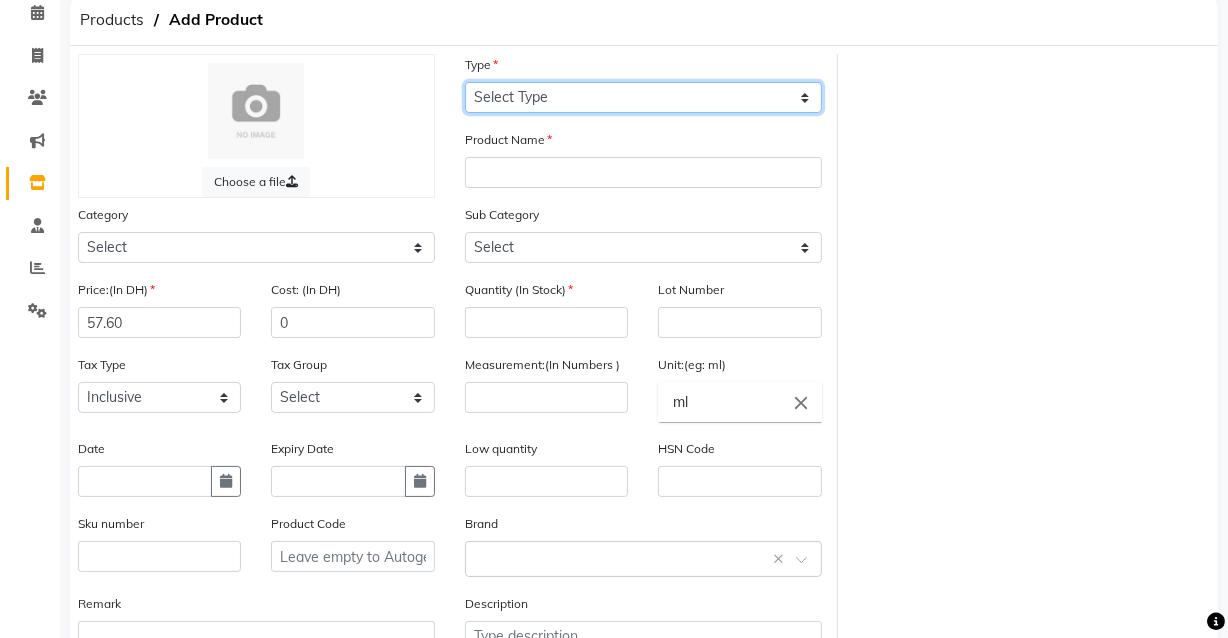 click on "Select Type Both Retail Consumable" 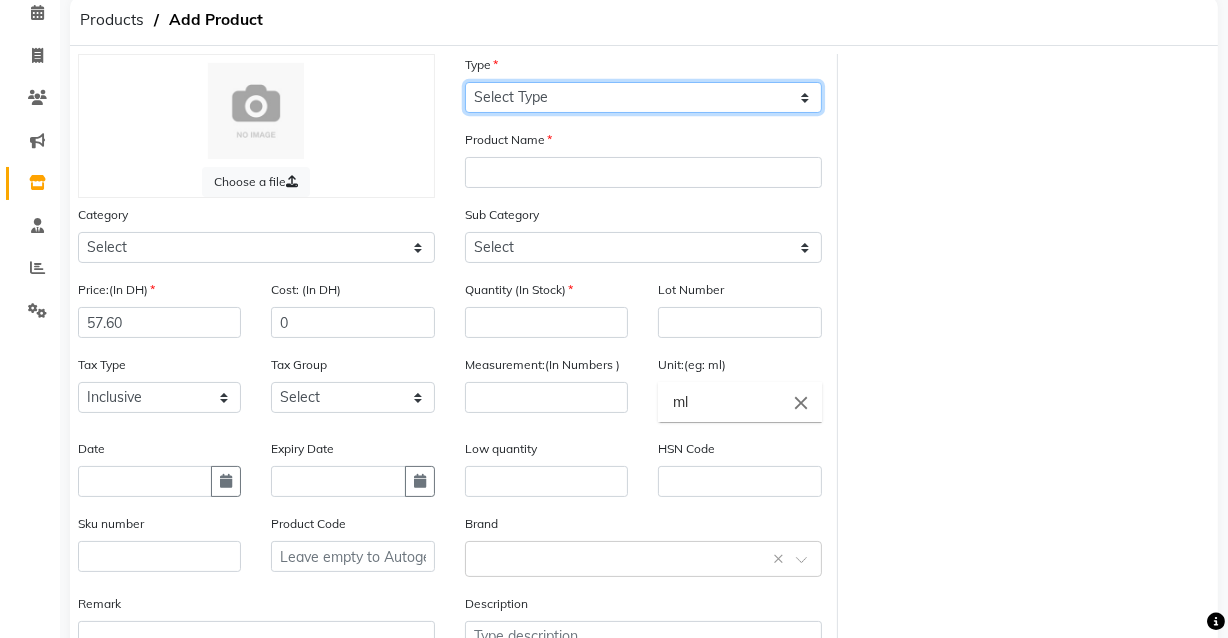 select on "C" 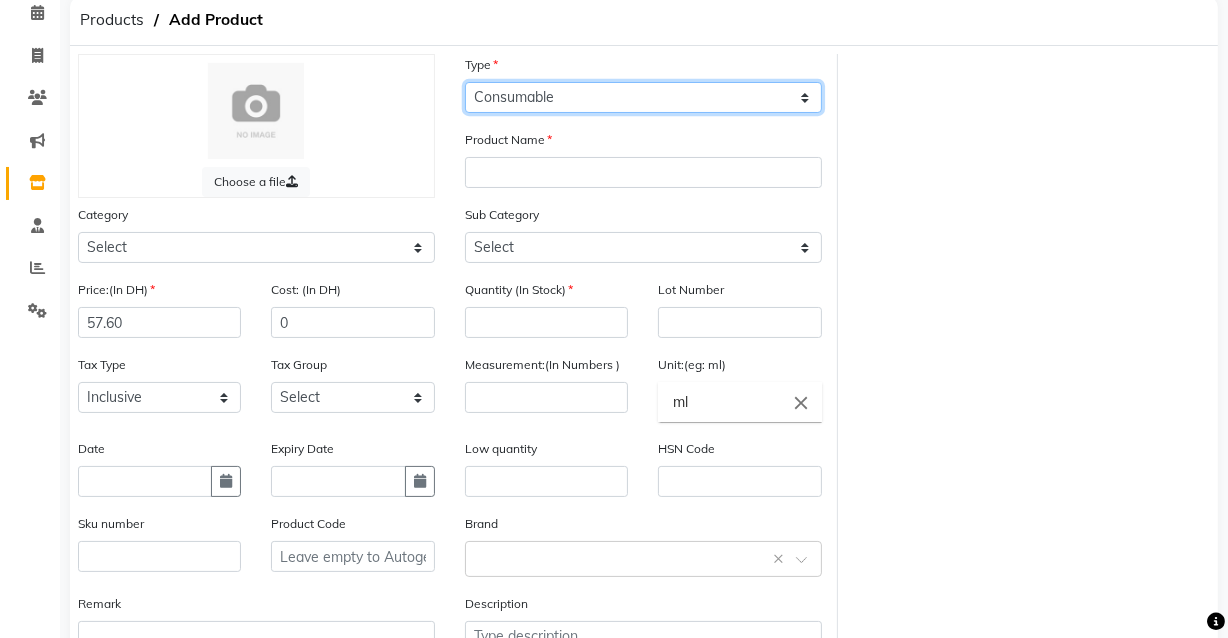click on "Select Type Both Retail Consumable" 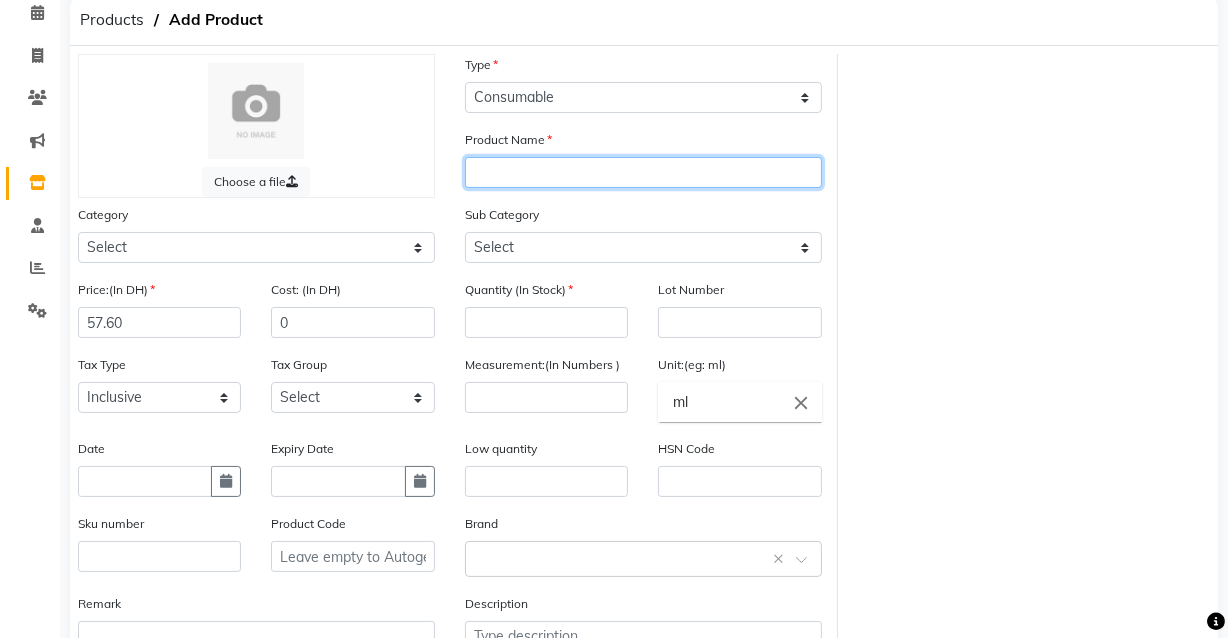 click 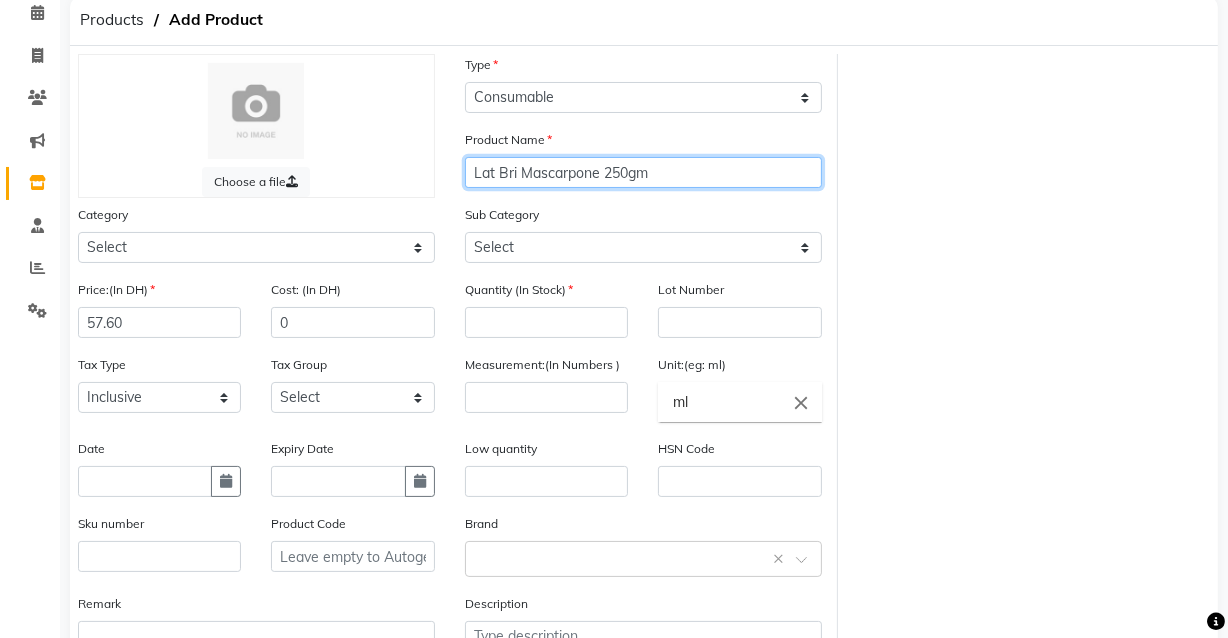 type on "Lat Bri Mascarpone 250gm" 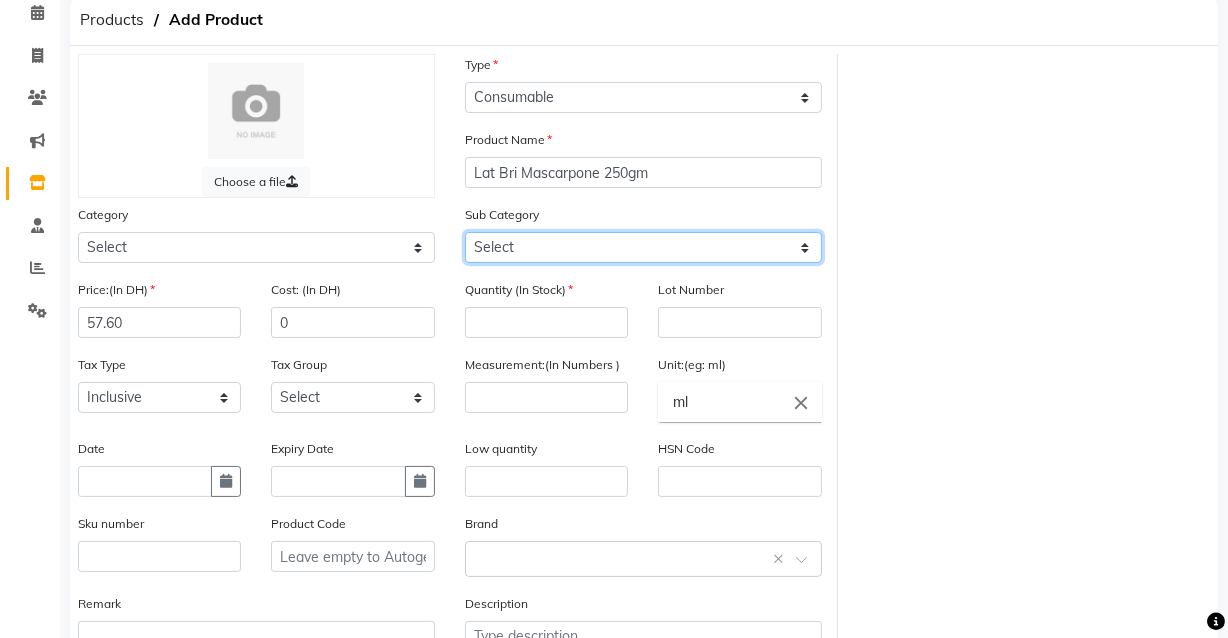 click on "Select" 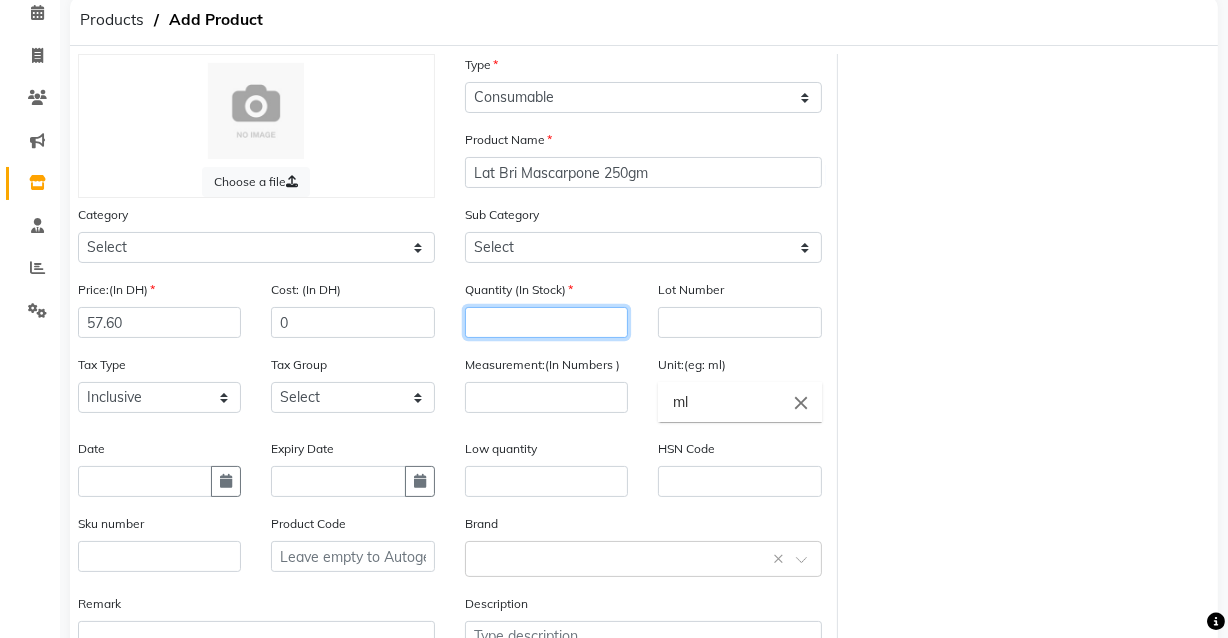 click 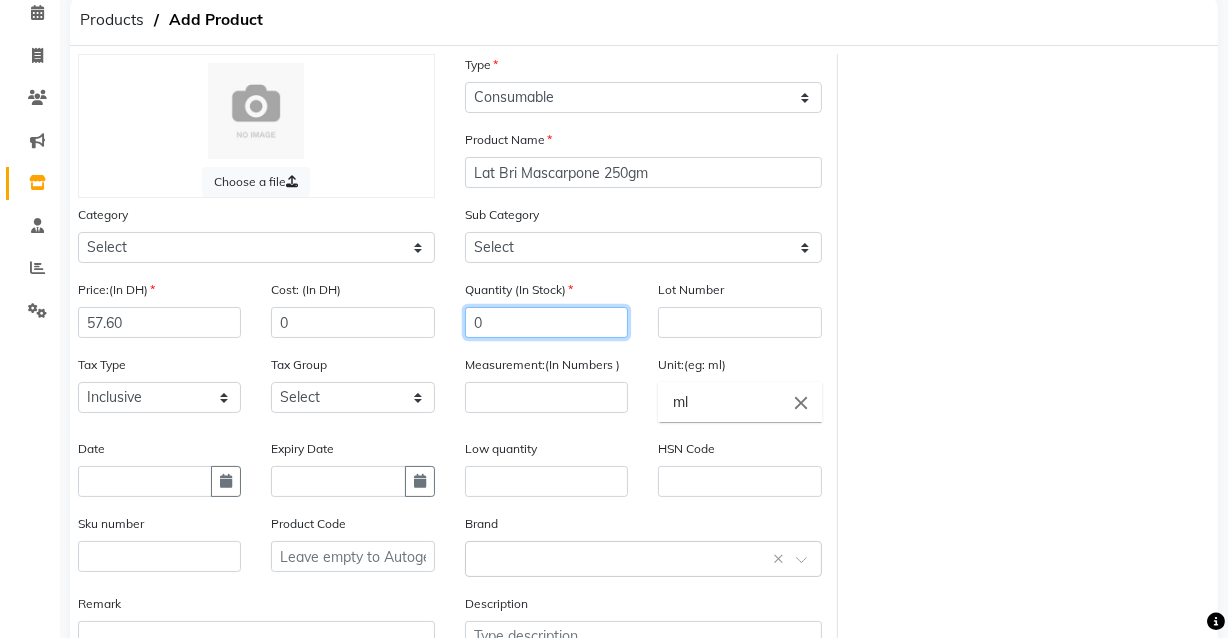 type on "0" 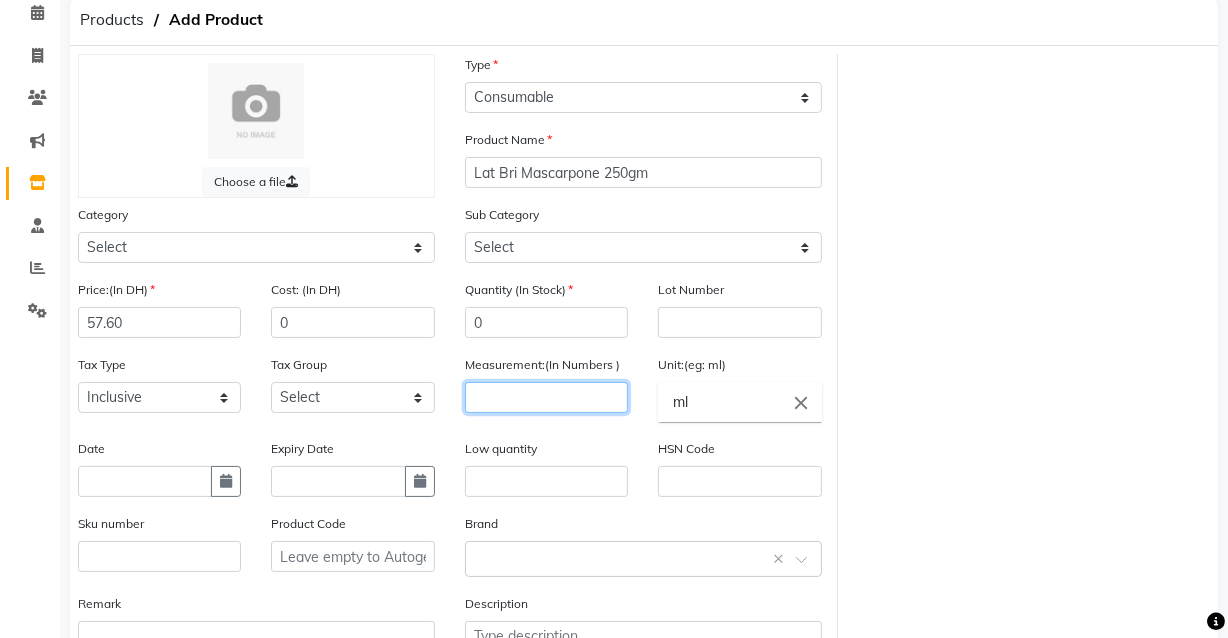 click 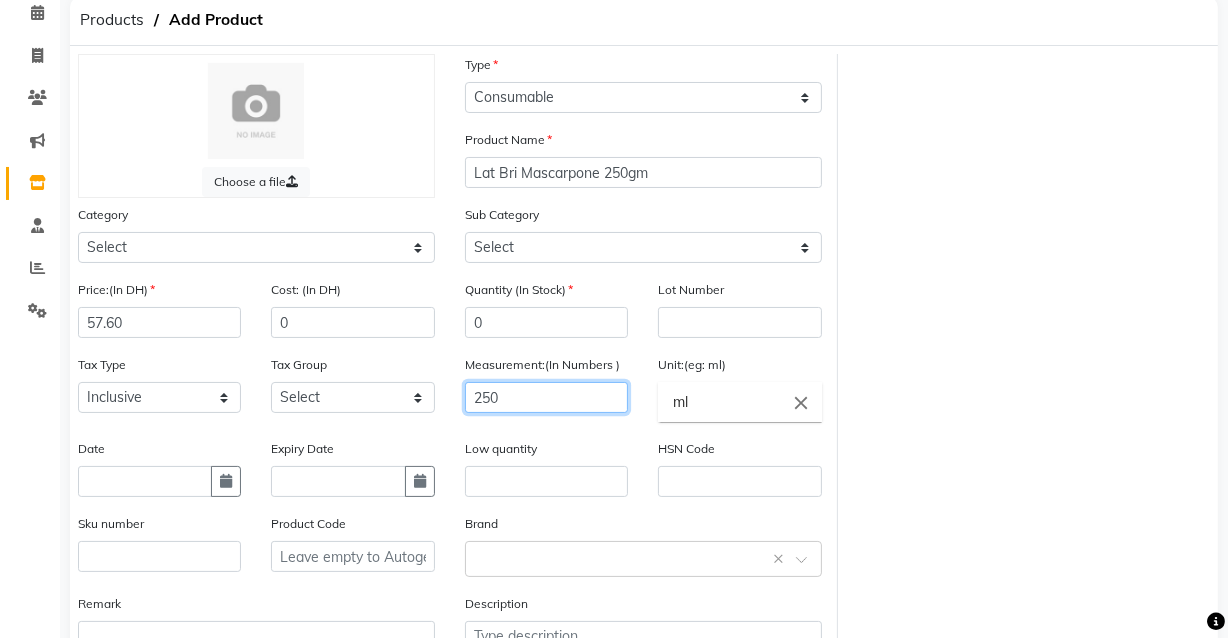 type on "250" 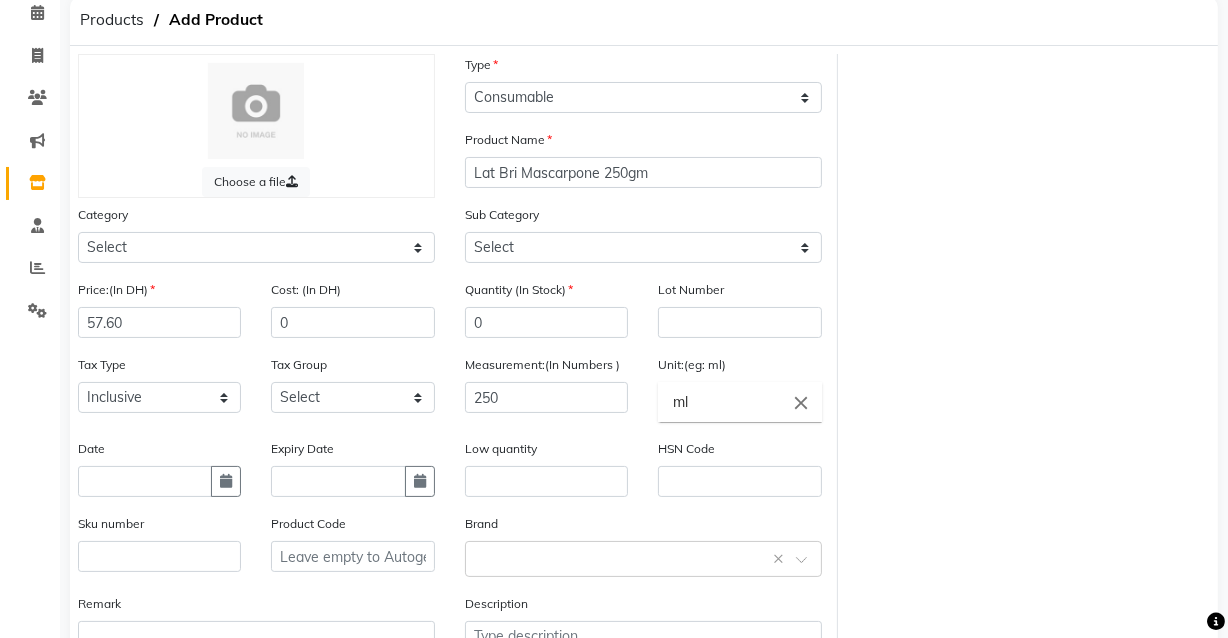 click on "close" 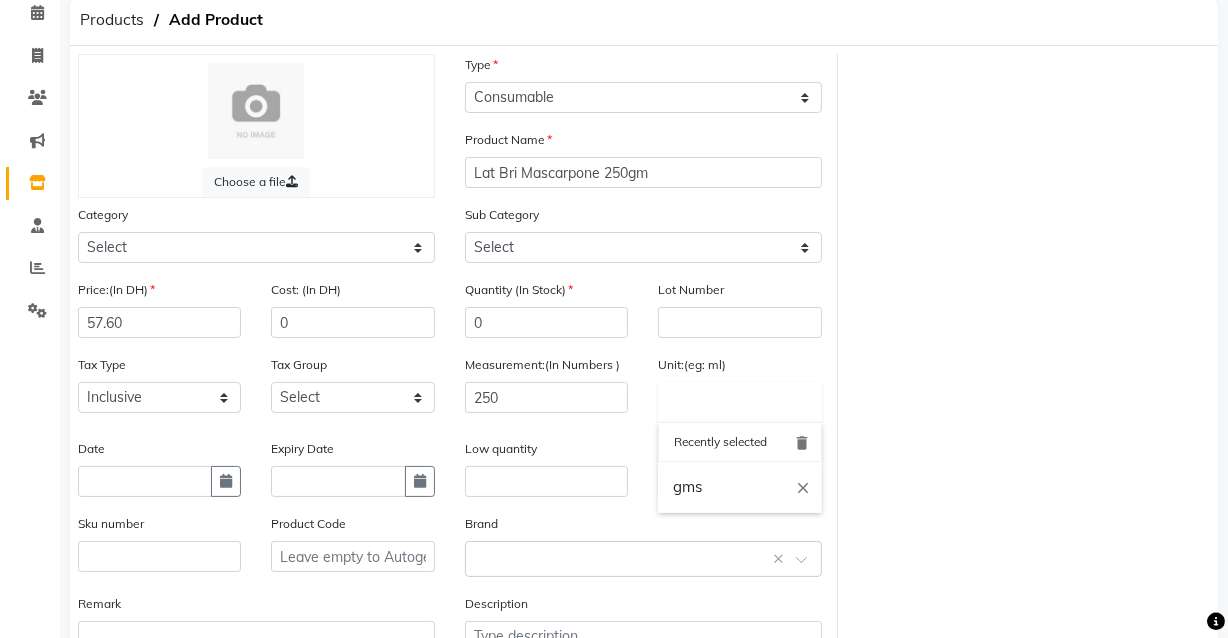 click on "gms" at bounding box center (739, 487) 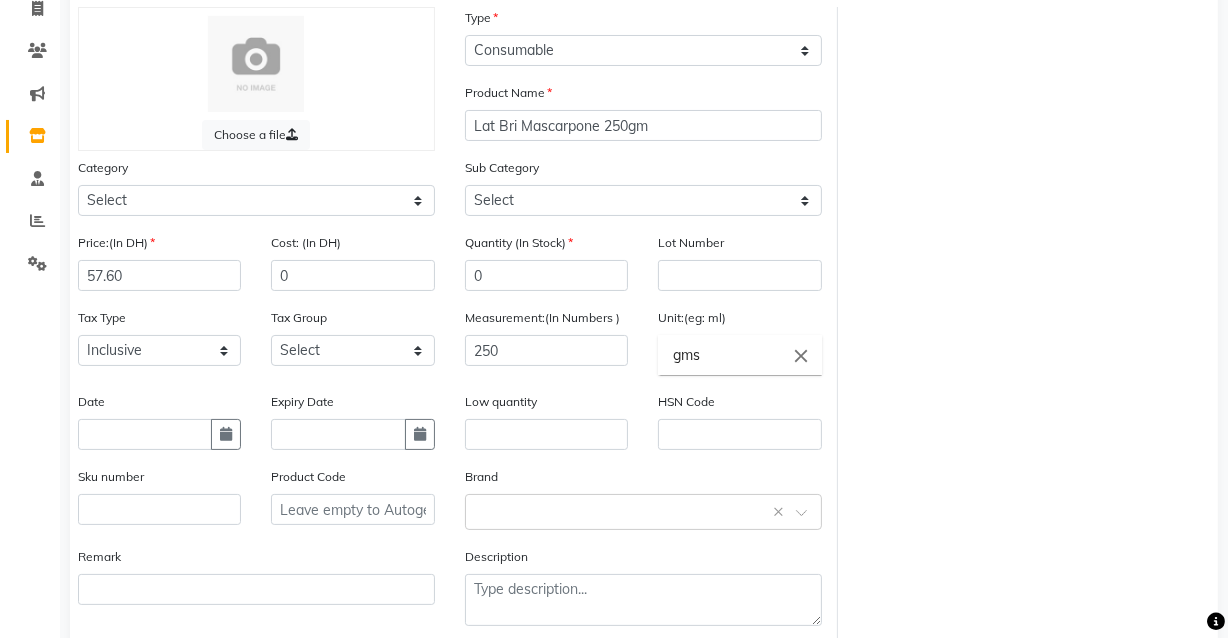 scroll, scrollTop: 181, scrollLeft: 0, axis: vertical 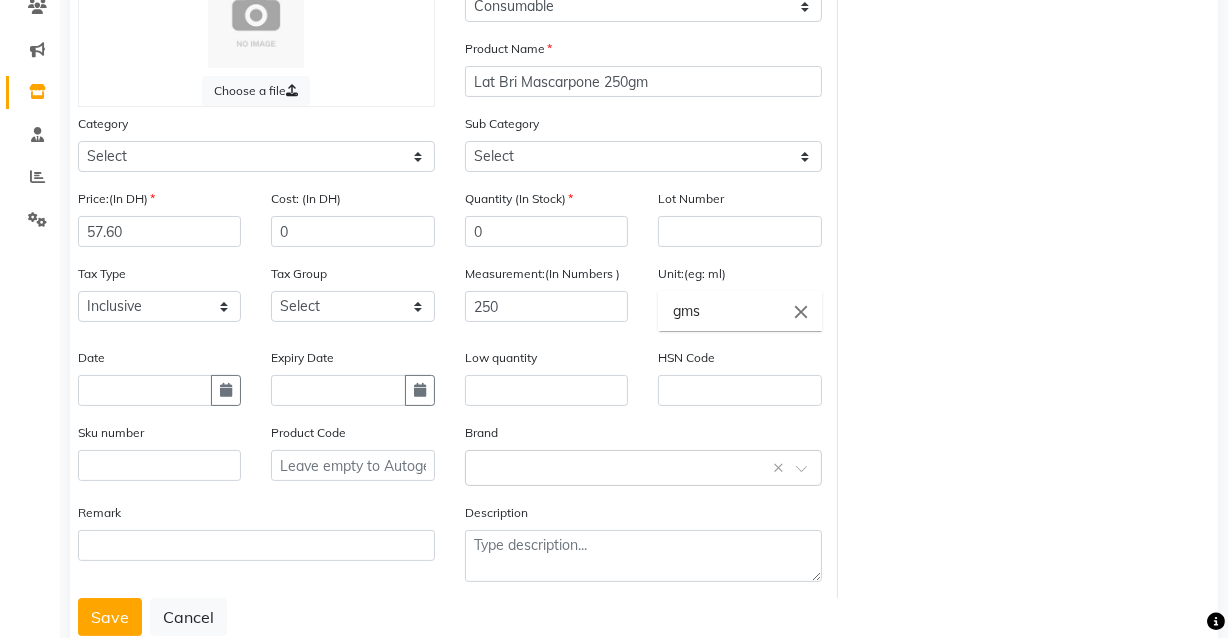 click on "Save   Cancel" 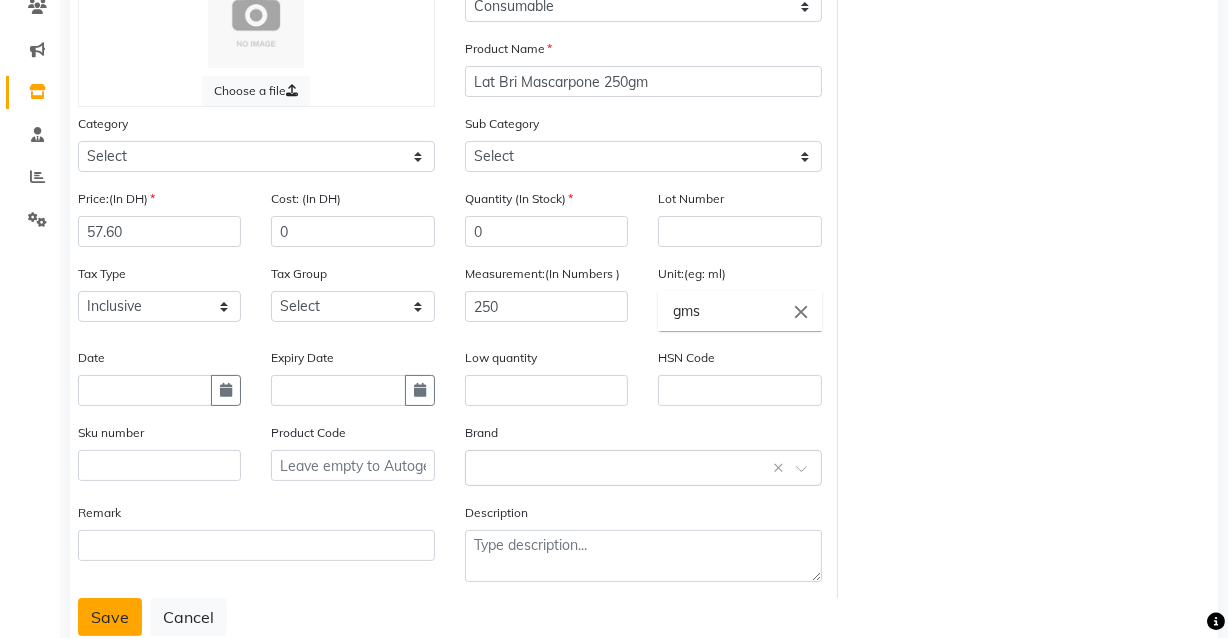 click on "Save" 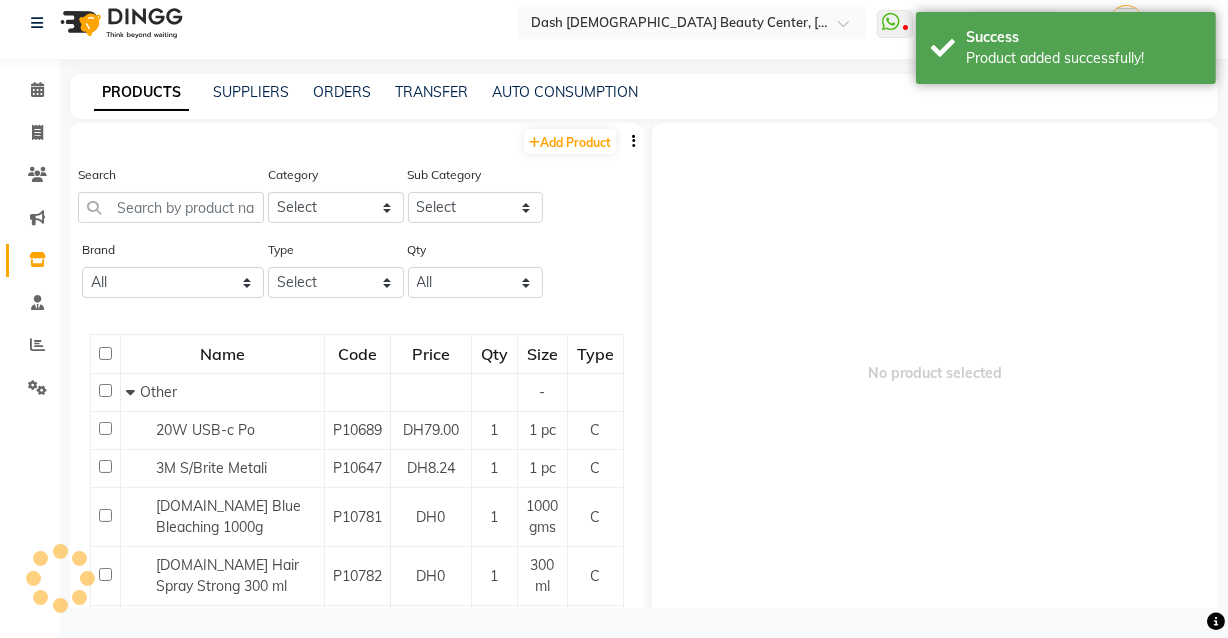 scroll, scrollTop: 12, scrollLeft: 0, axis: vertical 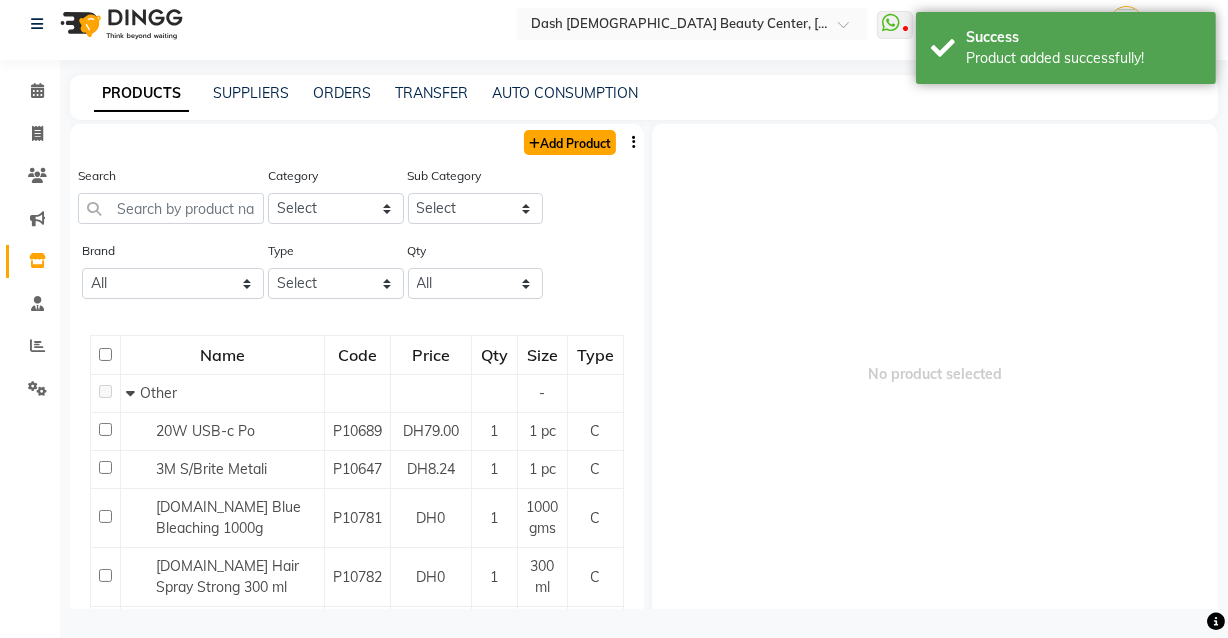 click on "Add Product" 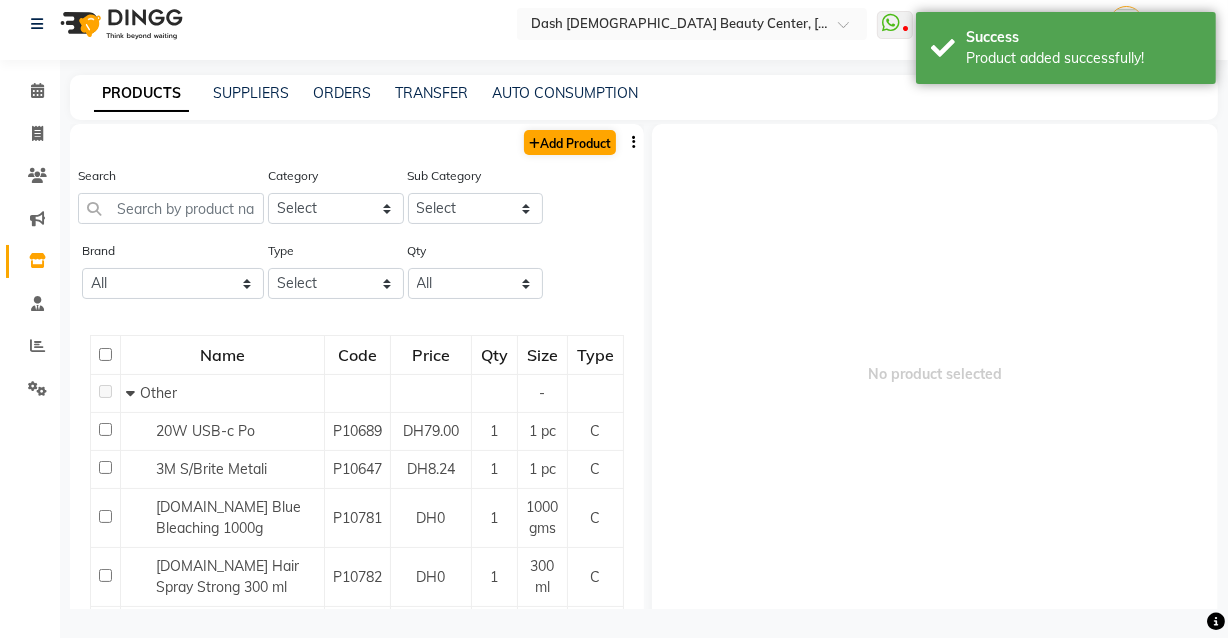 select on "true" 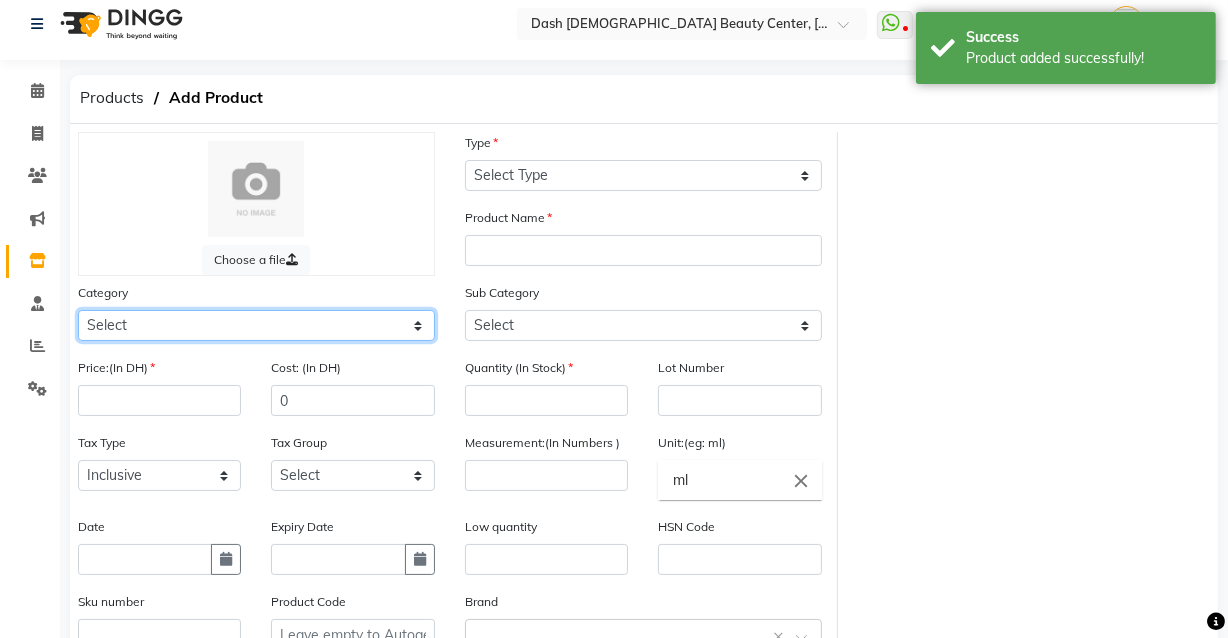 click on "Select Hair Skin Makeup Personal Care Appliances Beard Waxing Disposable Threading Hands and Feet Beauty Planet Botox Cadiveu Casmara Cheryls Loreal Olaplex Dash Ladies Beauty Center Other" 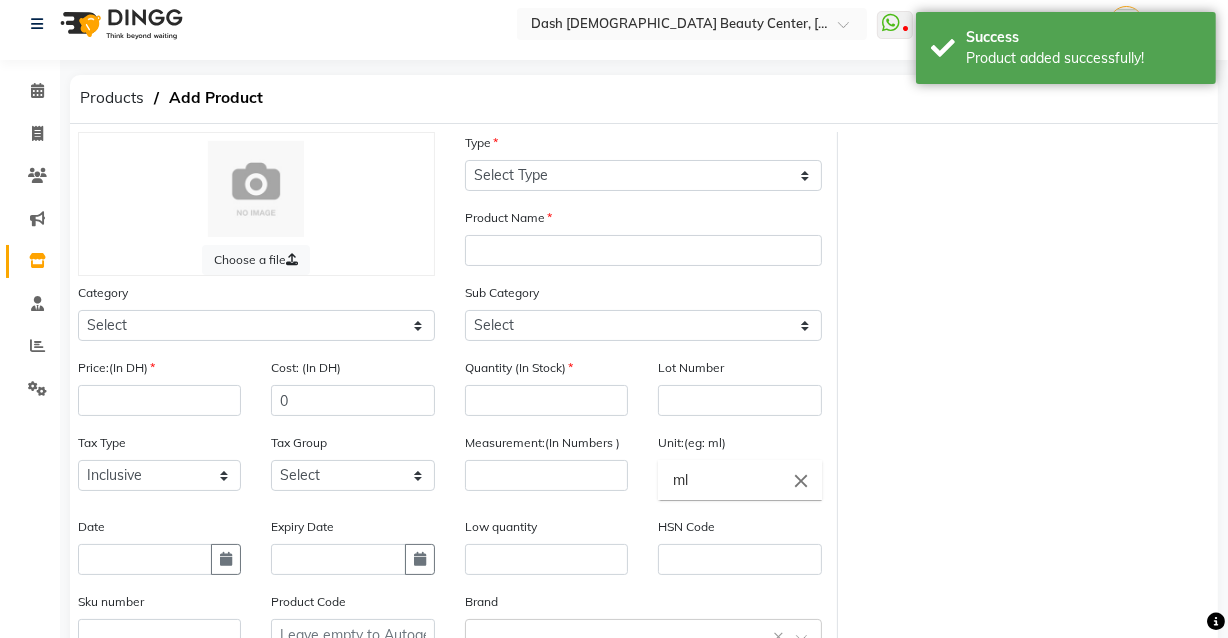 click on "Price:(In DH)" 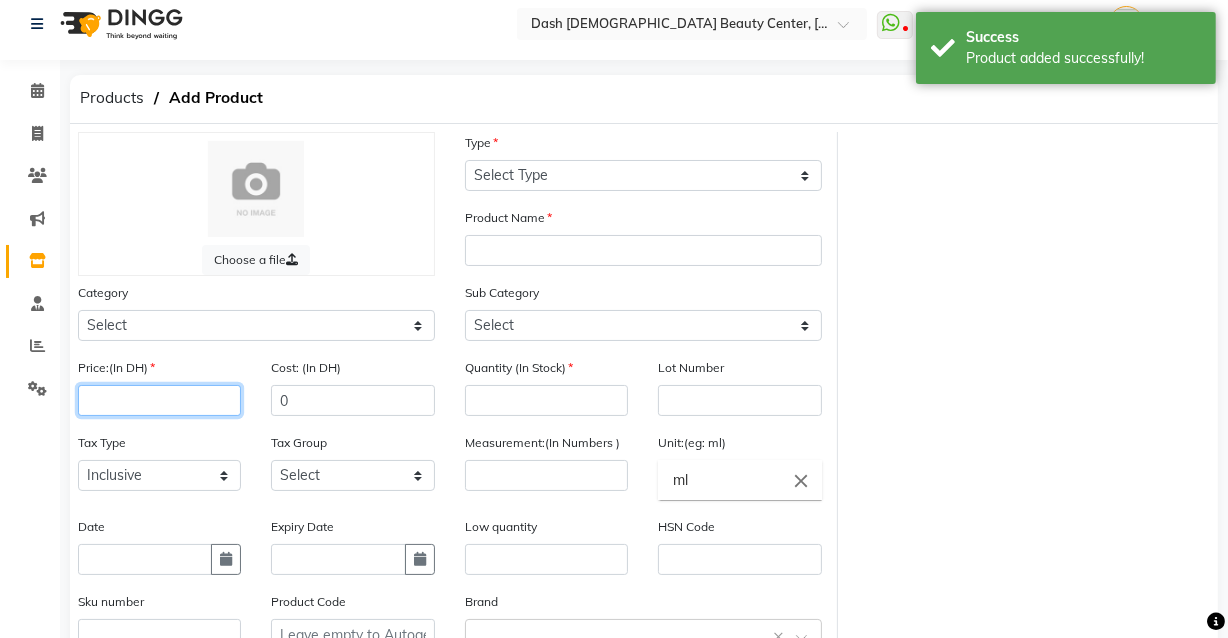 click 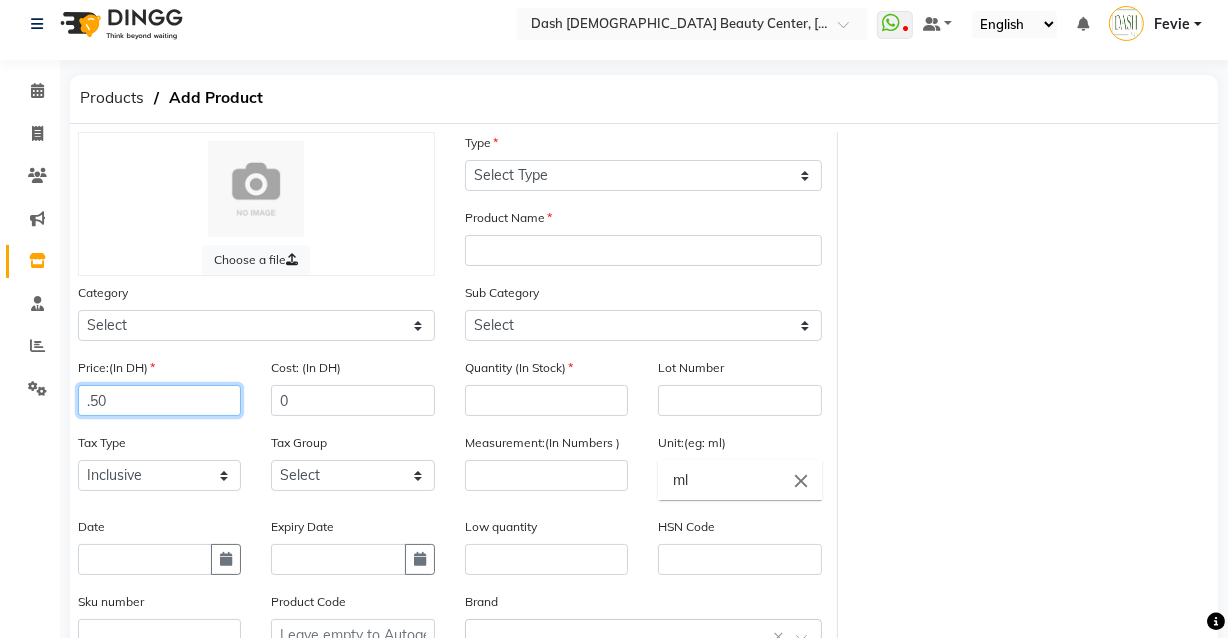 type on ".5" 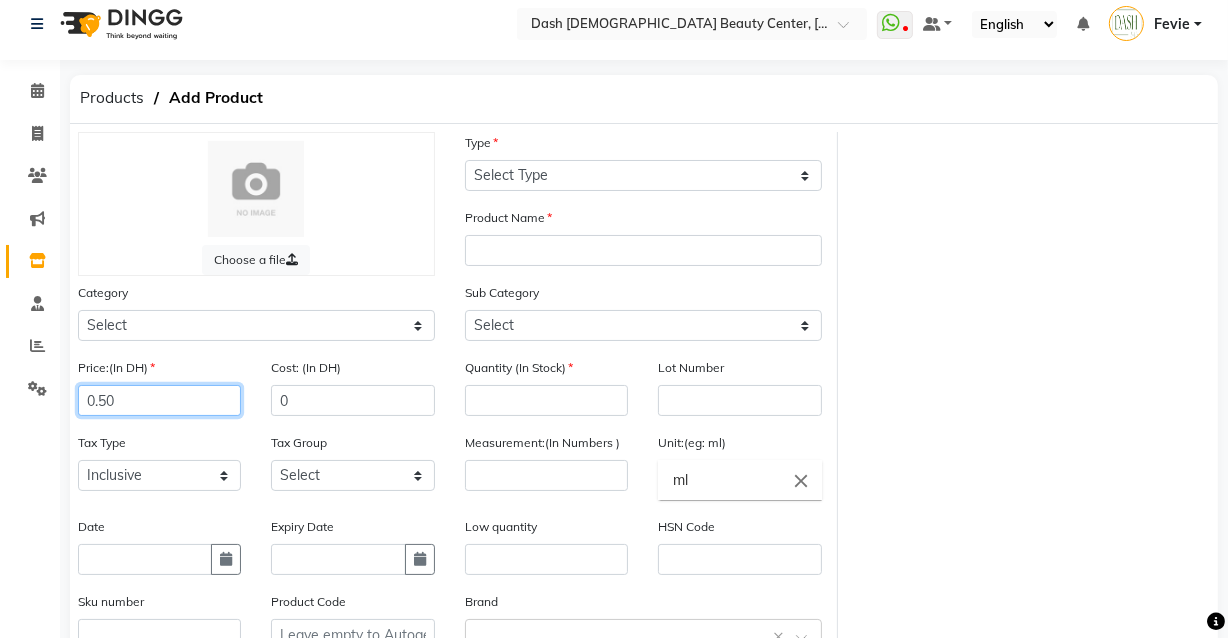 type on "0.50" 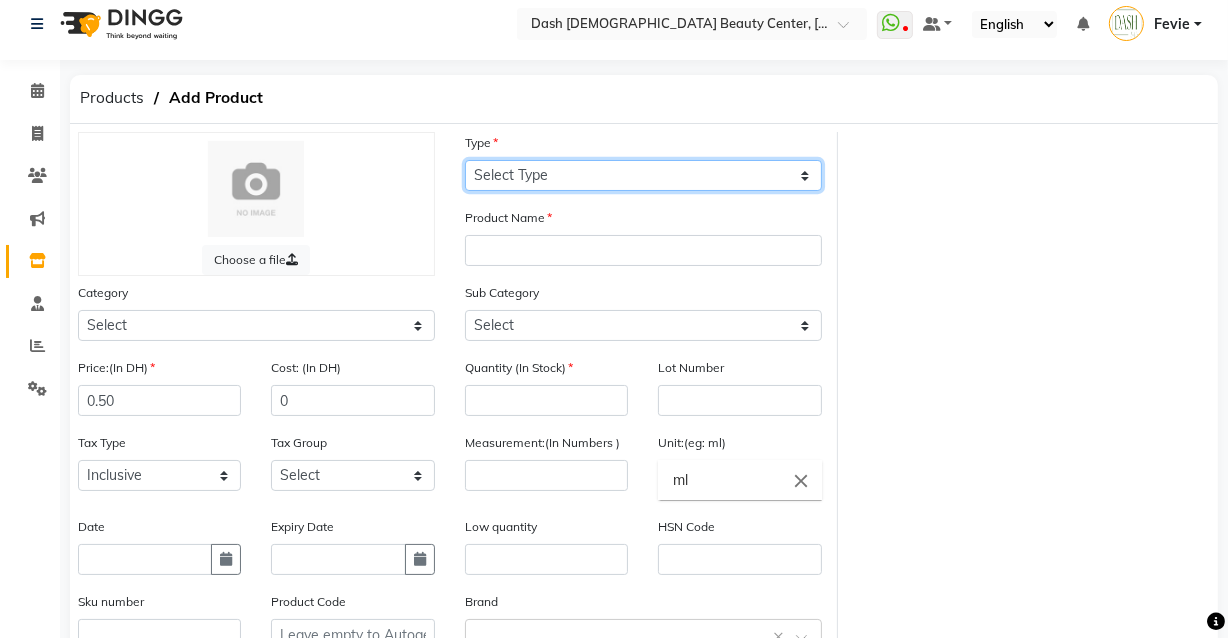 click on "Select Type Both Retail Consumable" 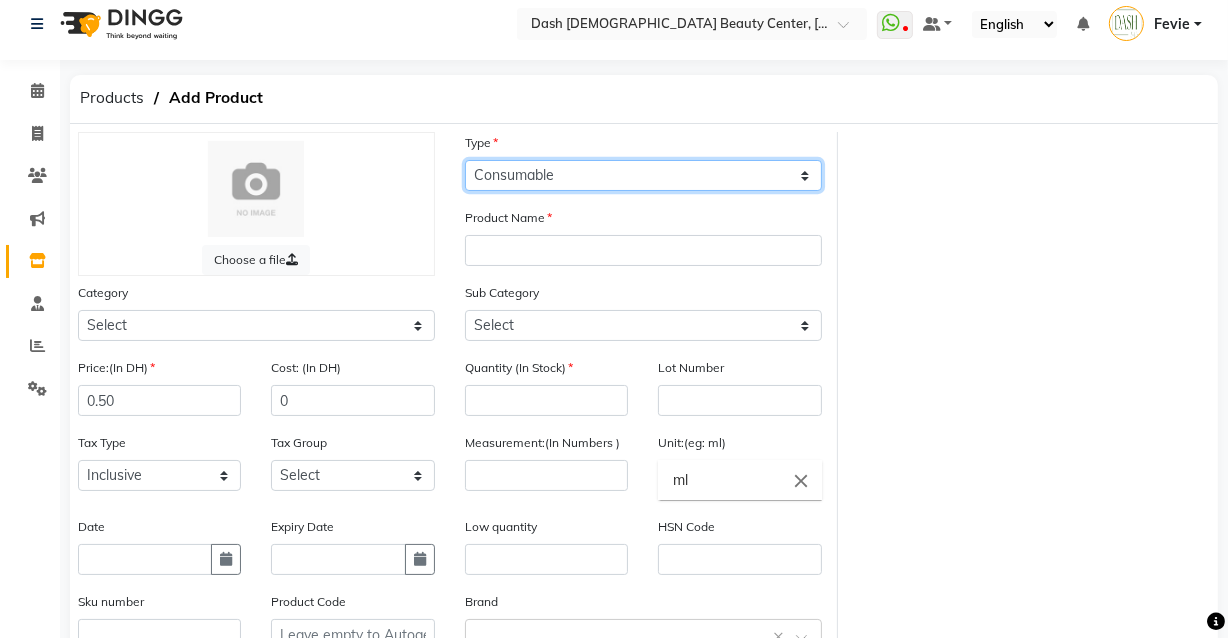 click on "Select Type Both Retail Consumable" 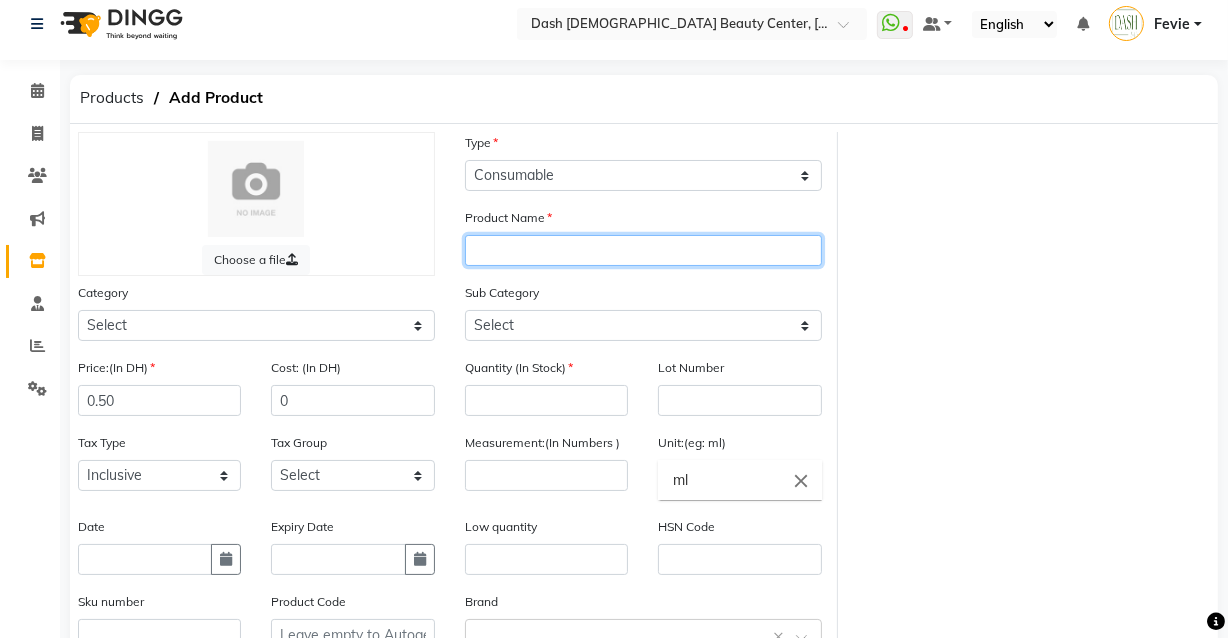 click 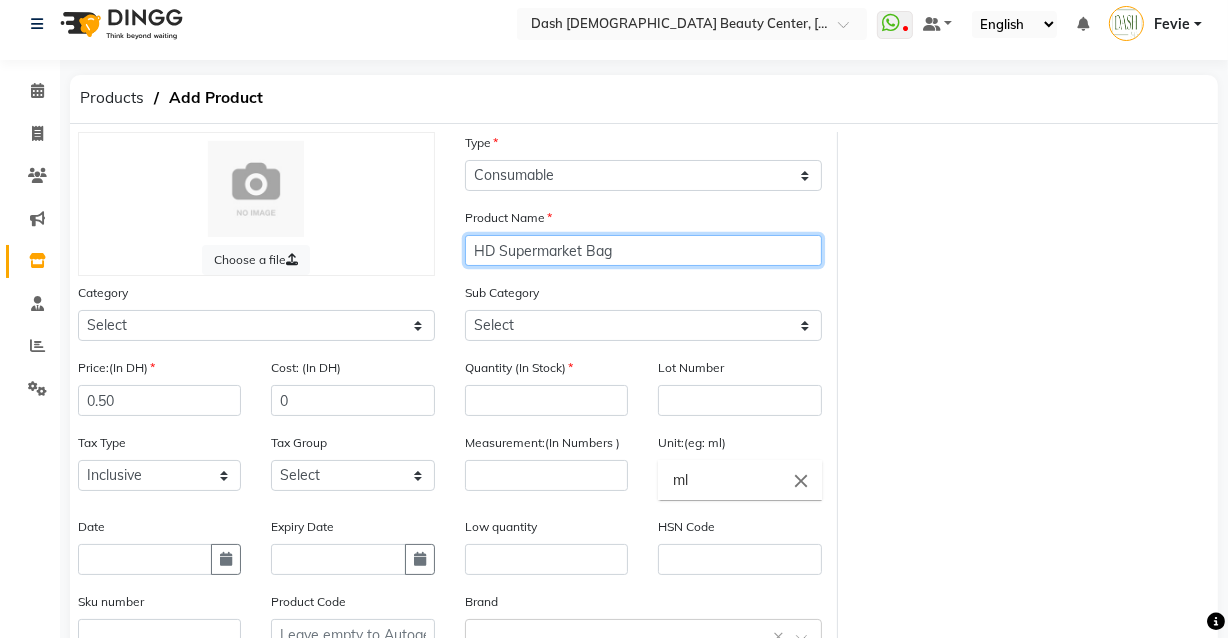 type on "HD Supermarket Bag" 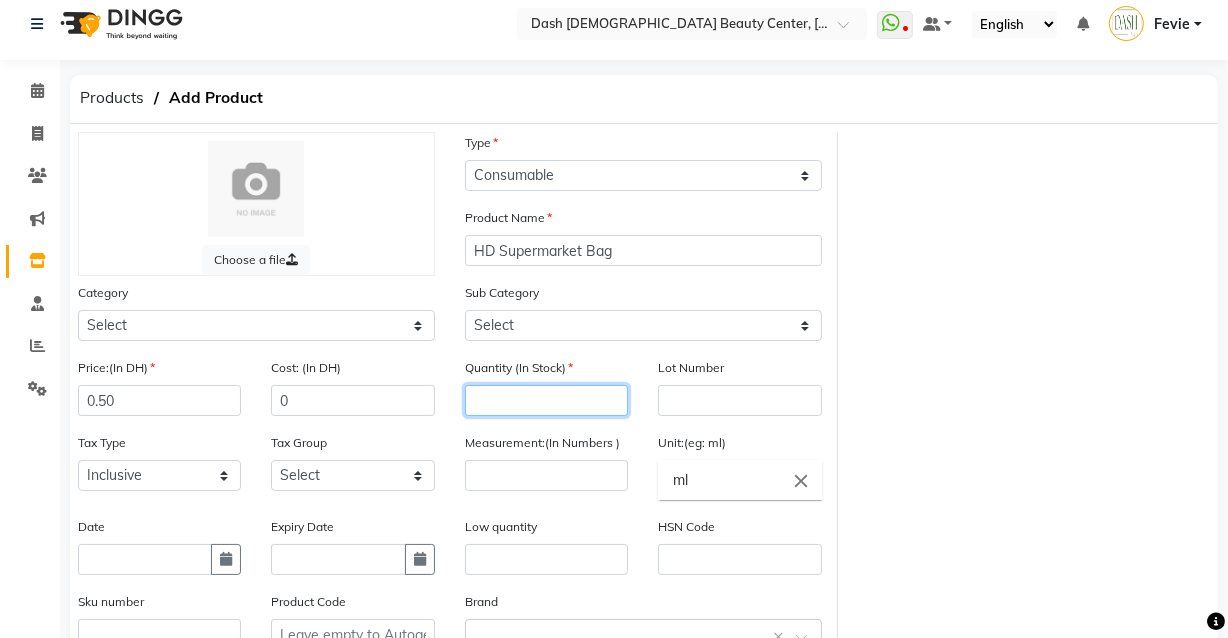 click 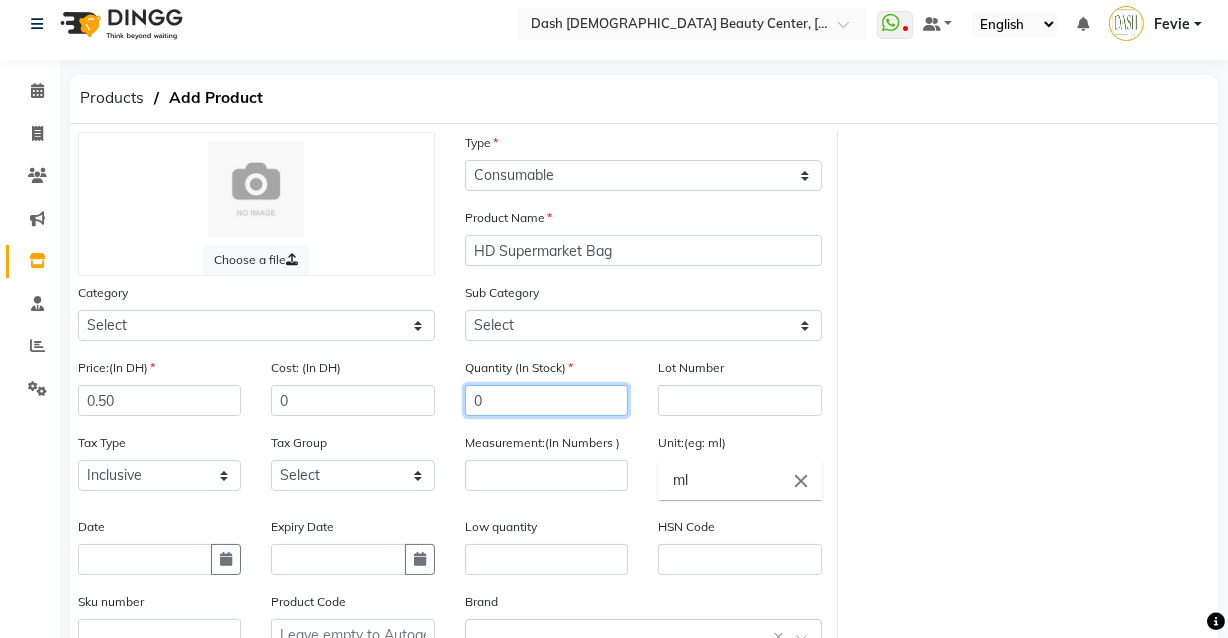 type on "0" 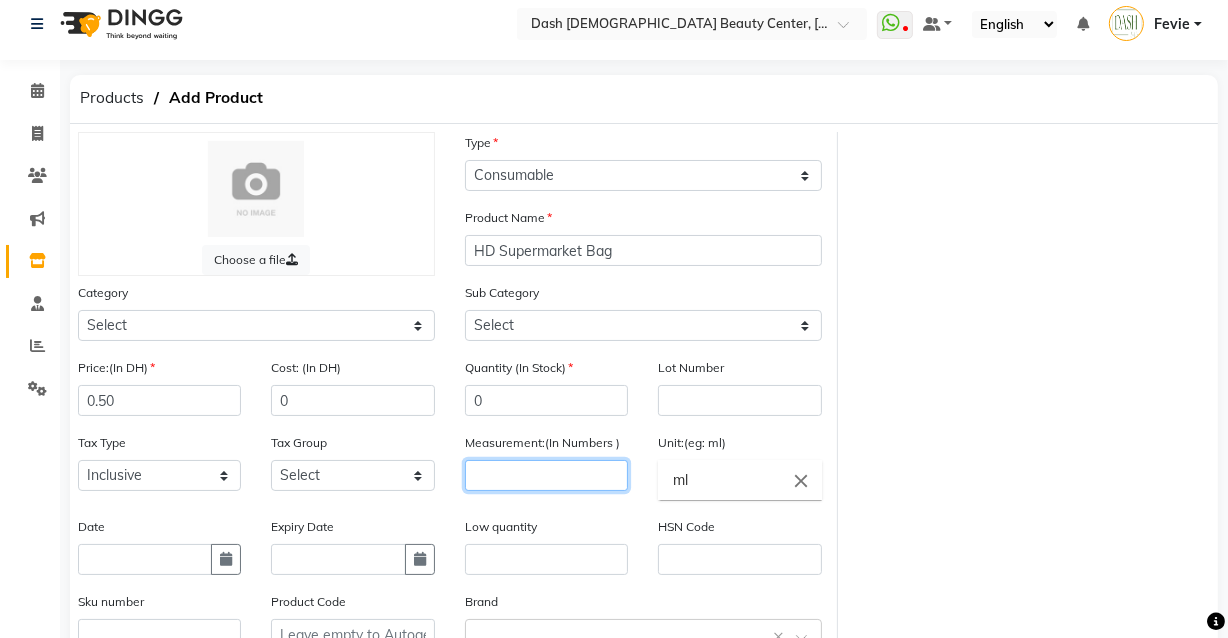 click 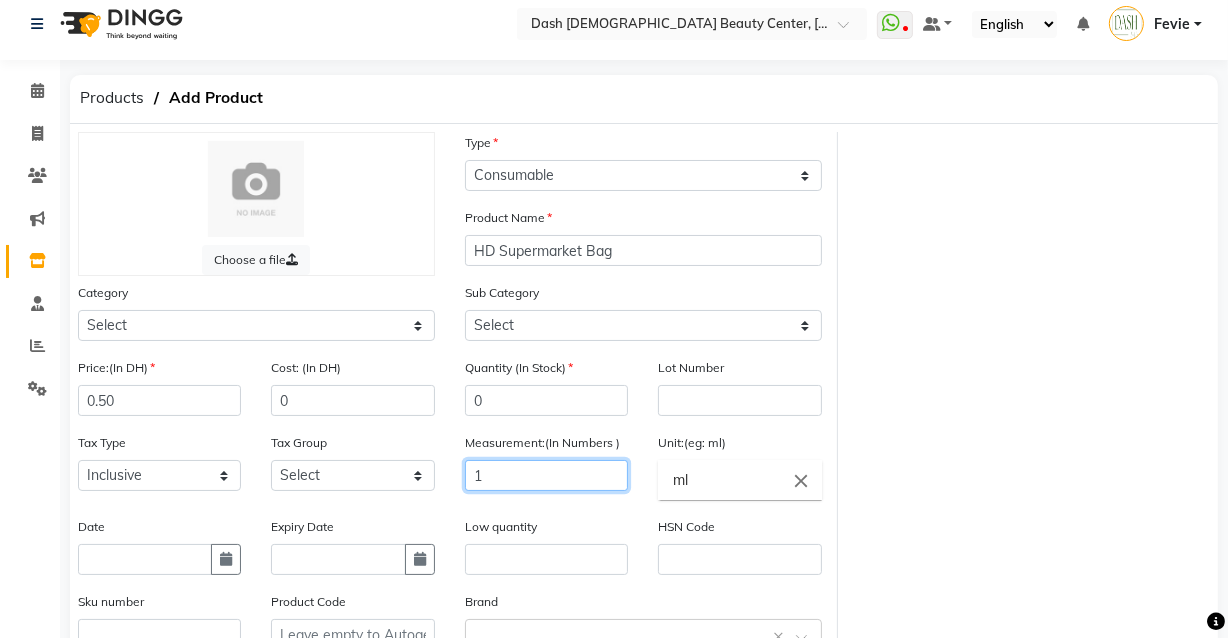type on "1" 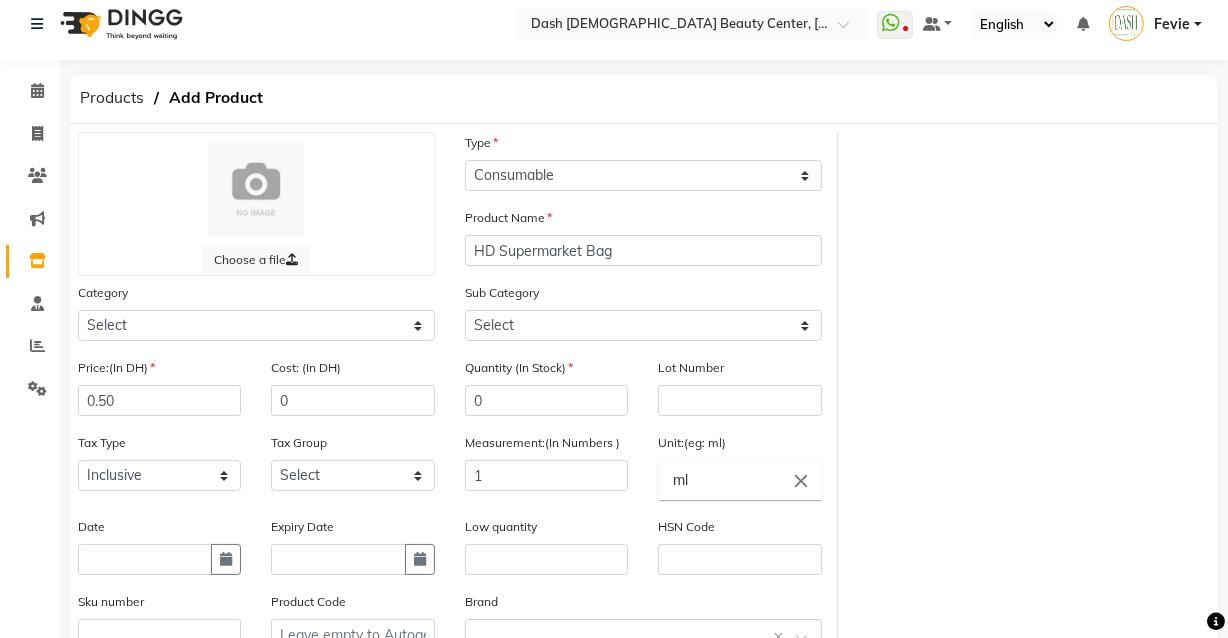 click on "close" 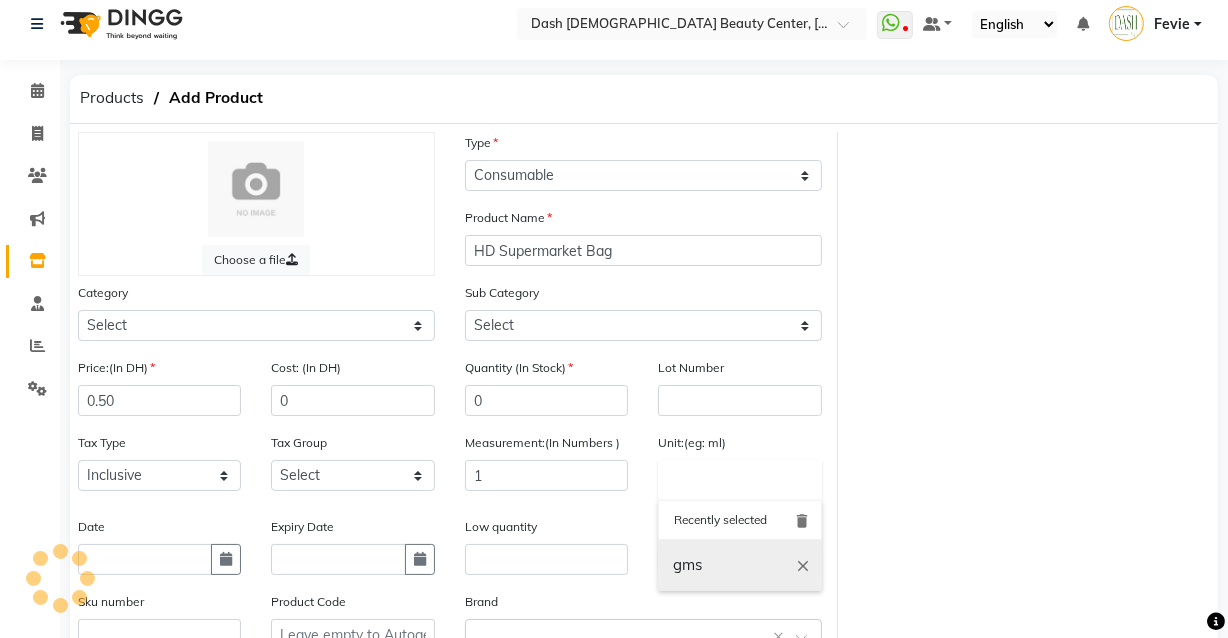 click on "gms" at bounding box center (739, 565) 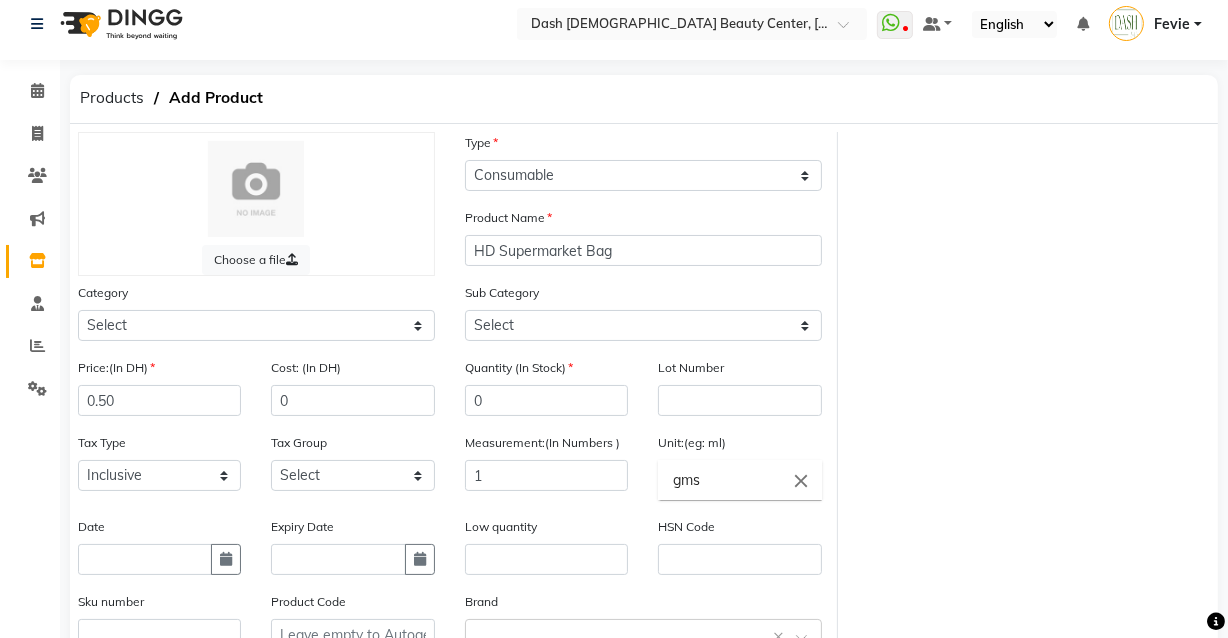 click on "gms" 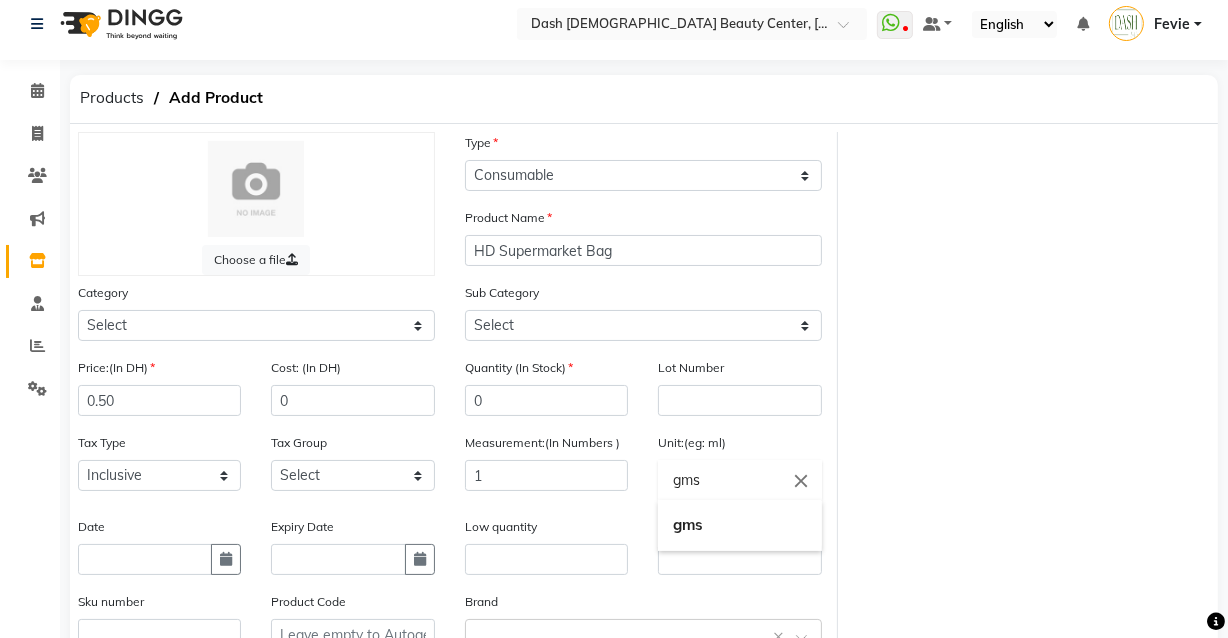click on "close" 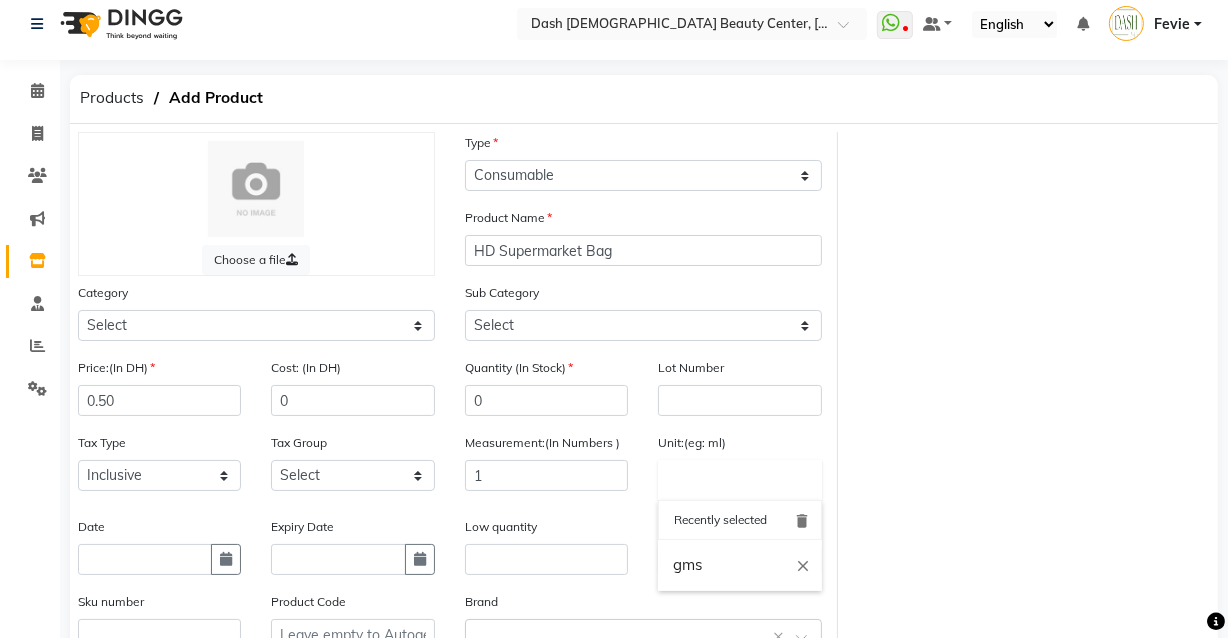 click 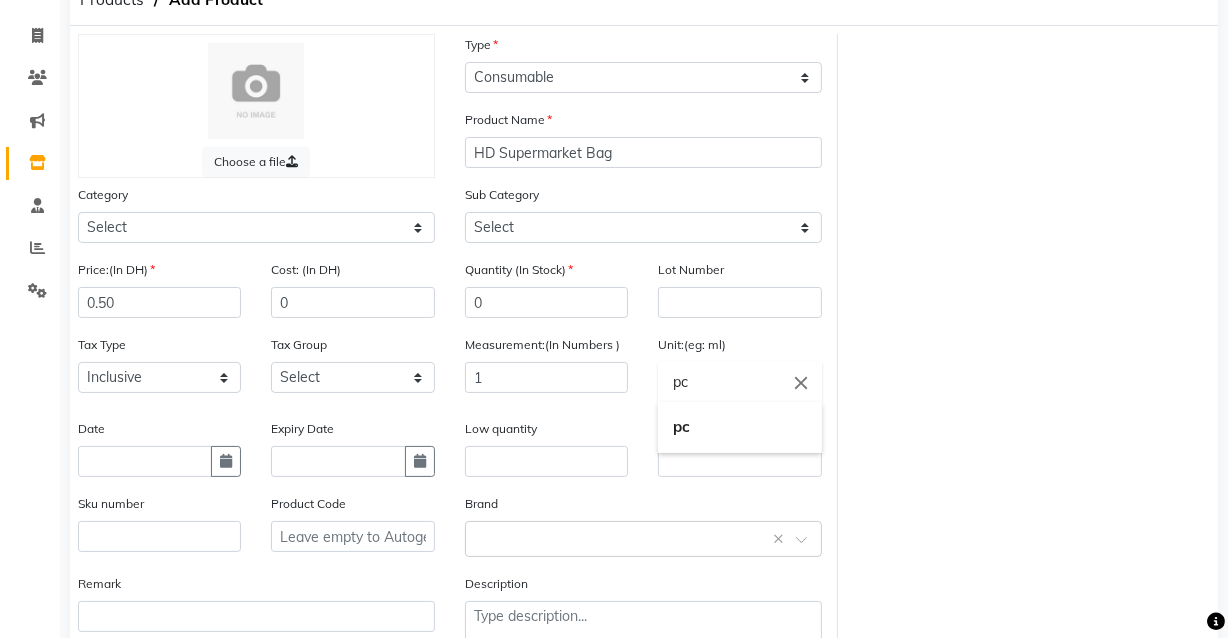 scroll, scrollTop: 237, scrollLeft: 0, axis: vertical 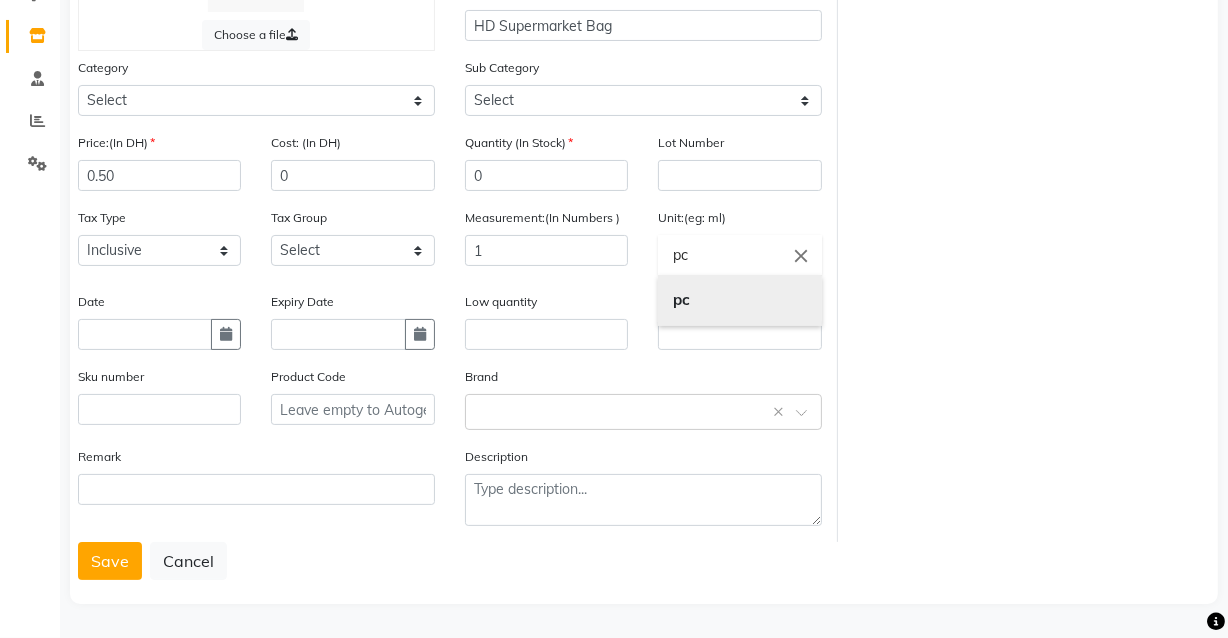 type on "pc" 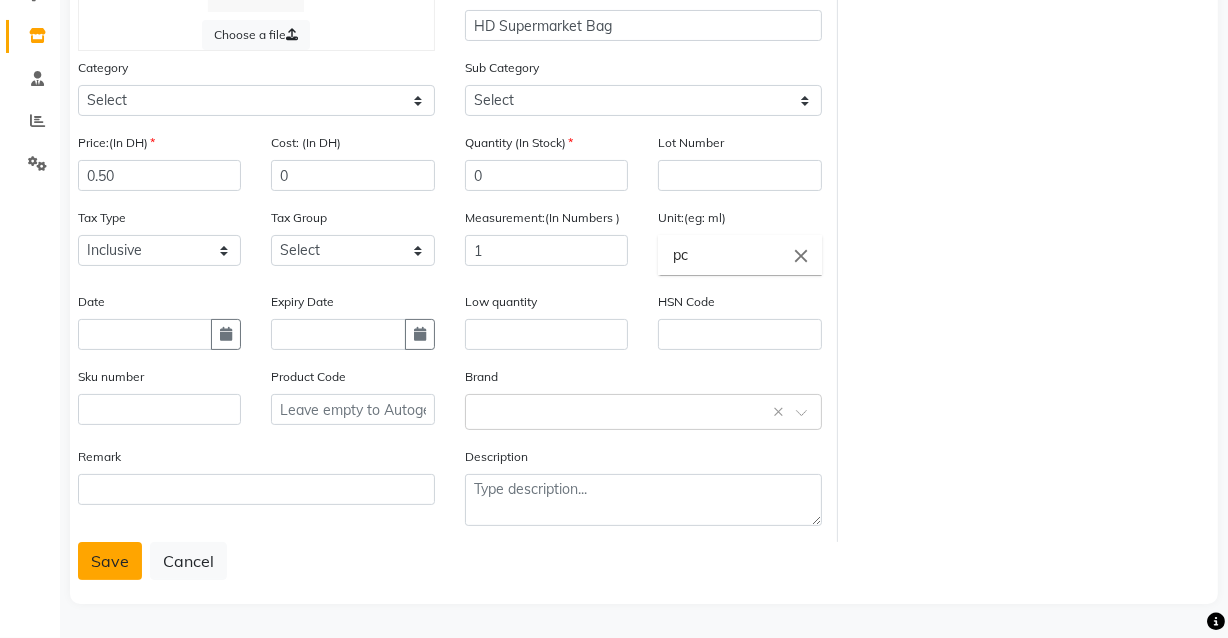 click on "Save" 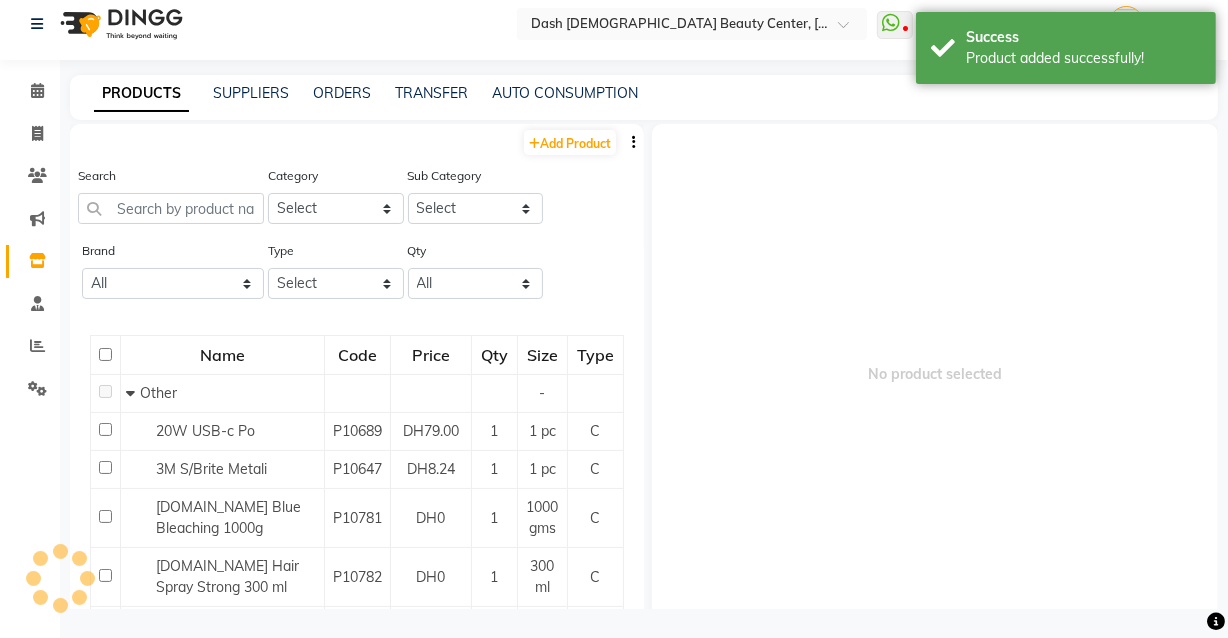 scroll, scrollTop: 0, scrollLeft: 0, axis: both 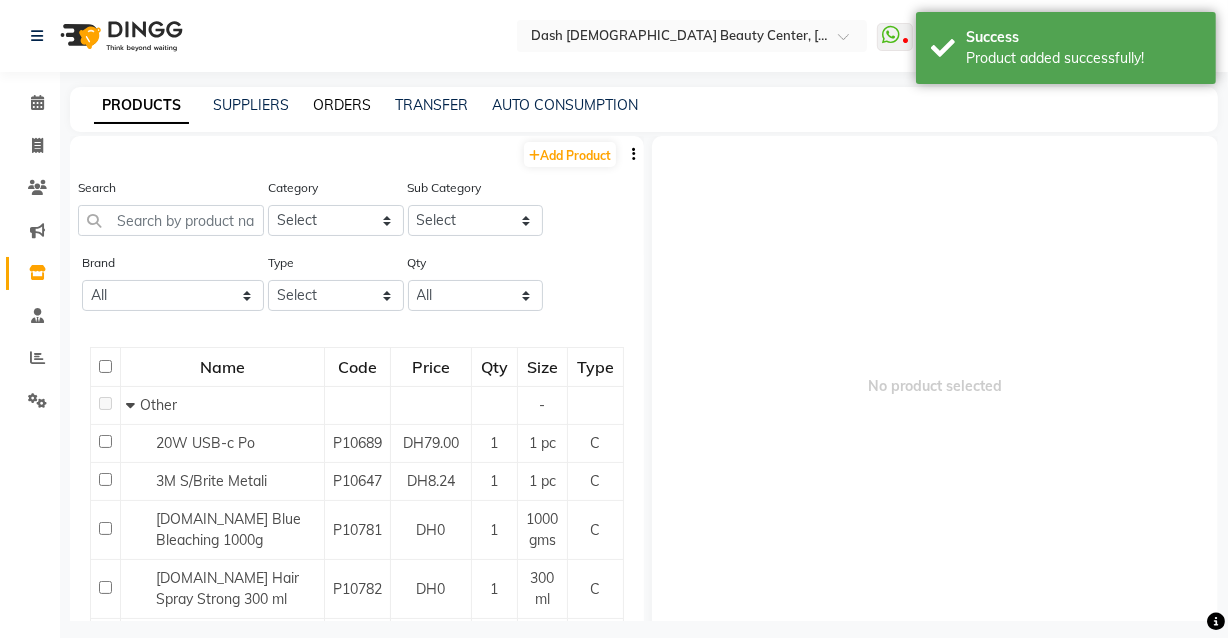 click on "ORDERS" 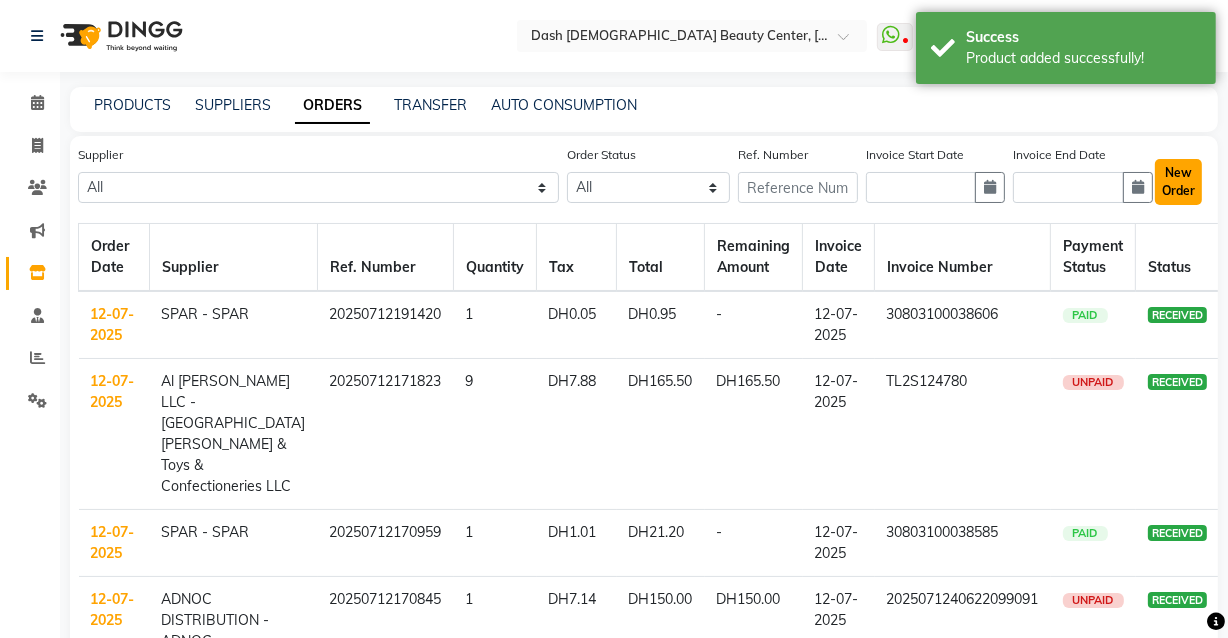 click on "New Order" 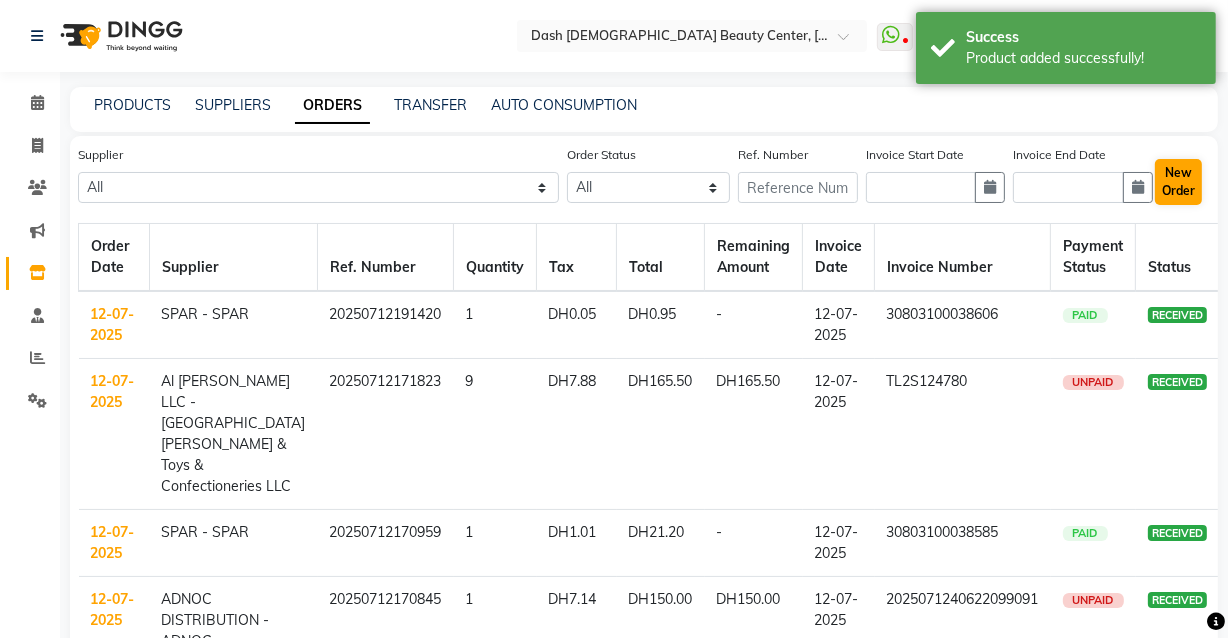 select on "true" 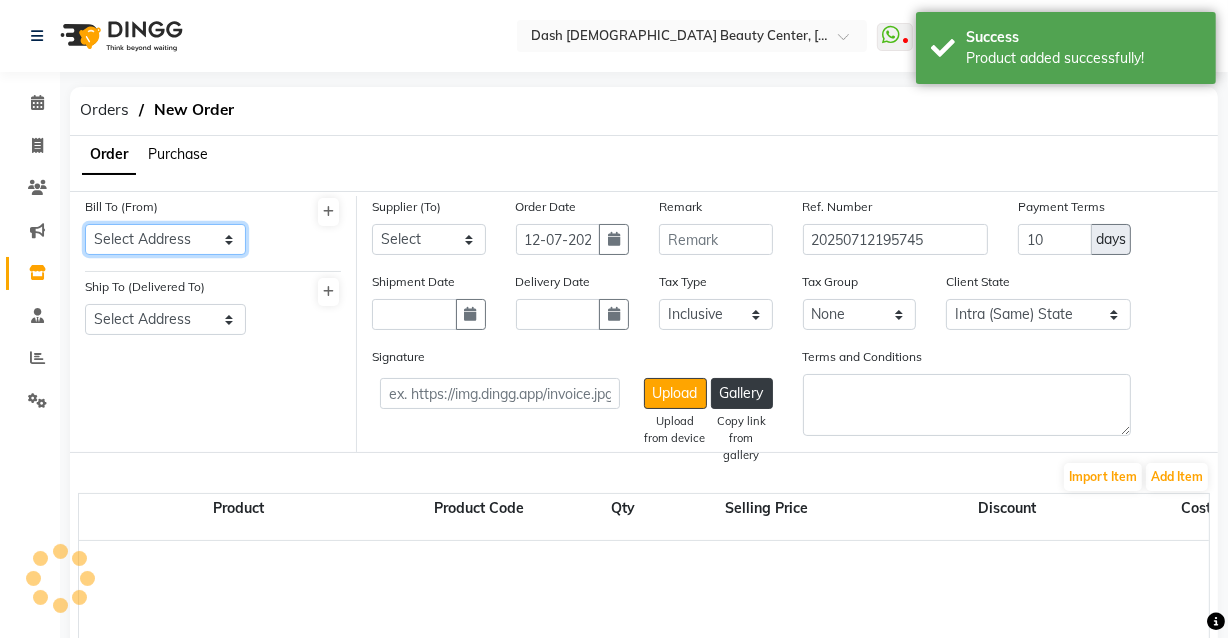click on "Select Address" 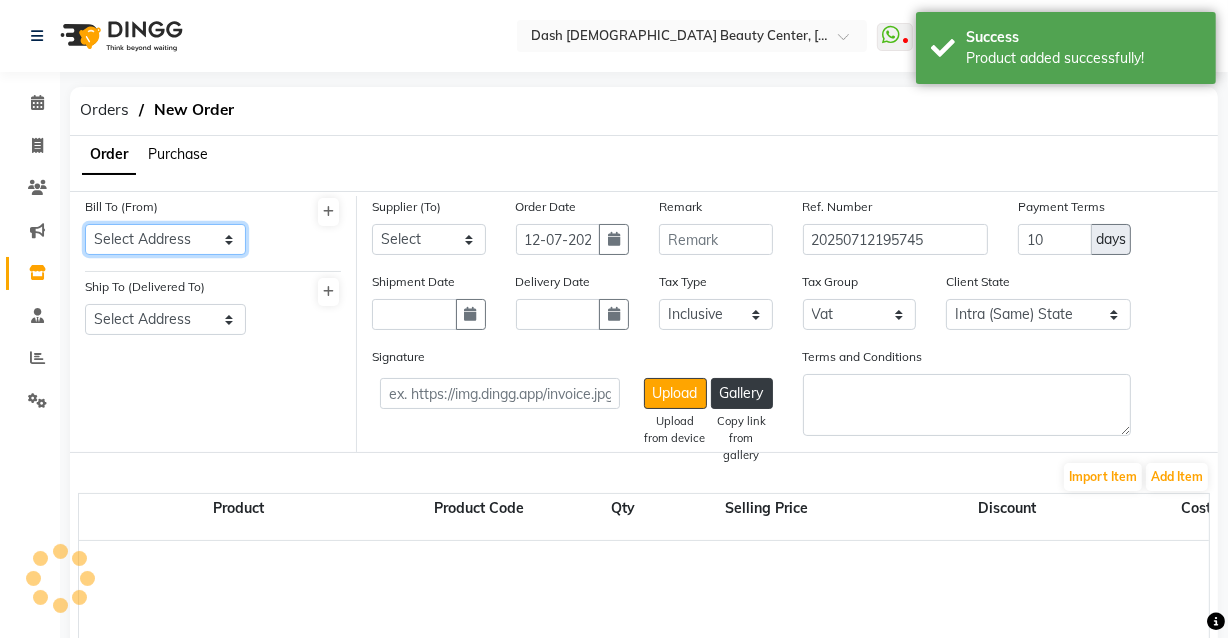select on "1470" 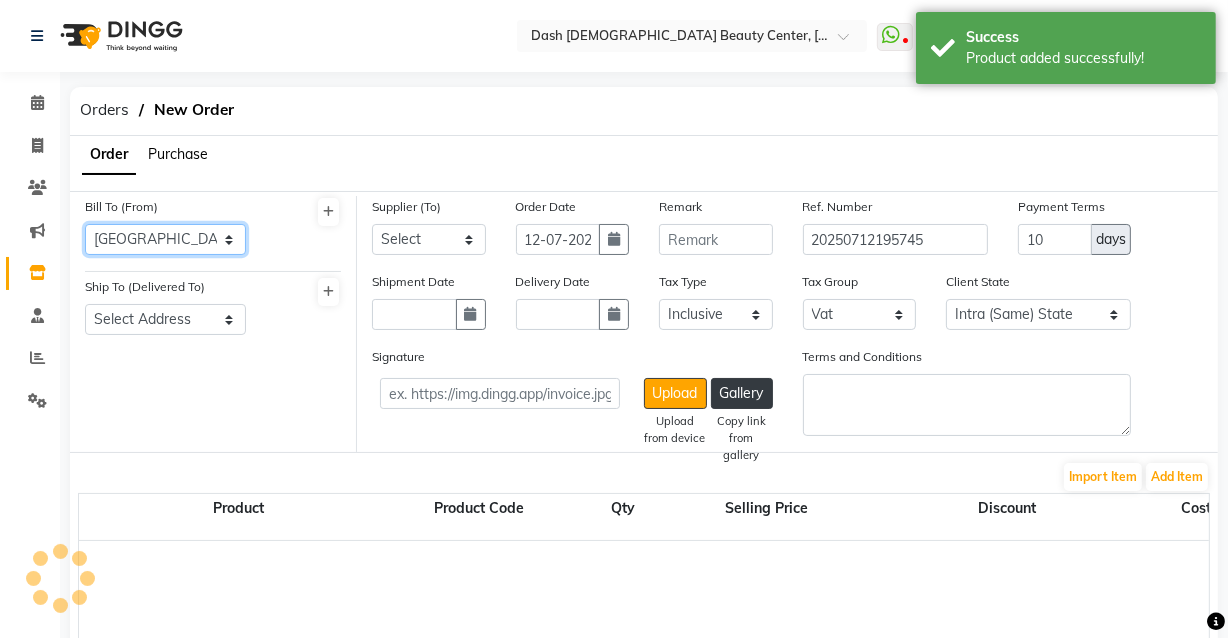 click on "Select Address  Shahbat Plaza" 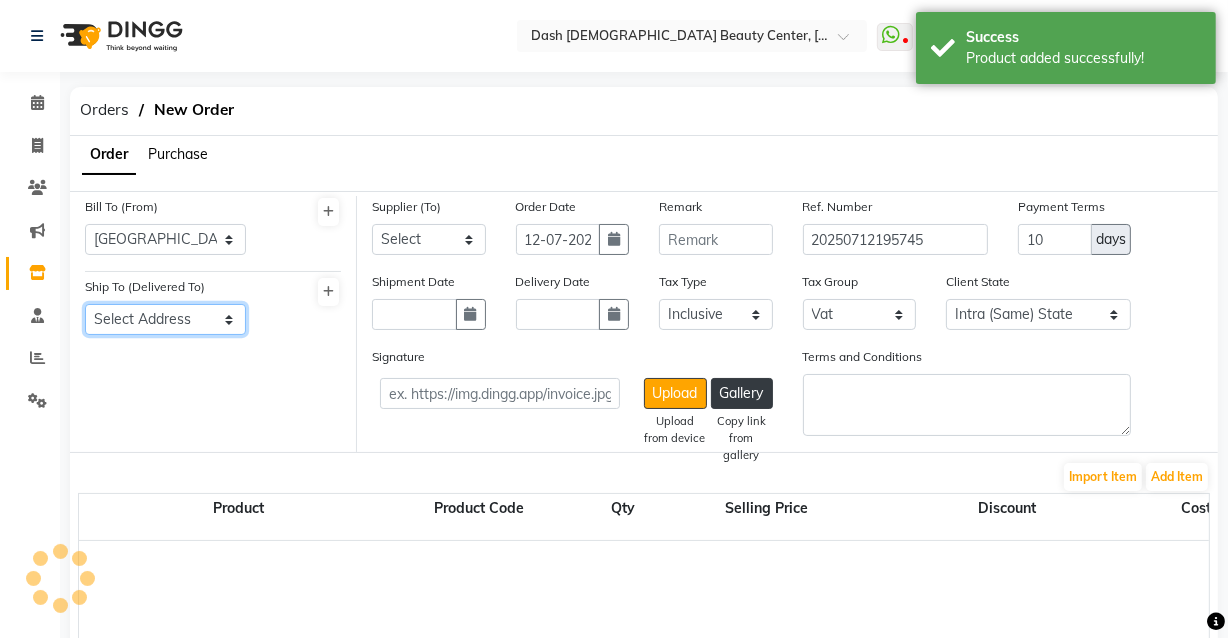 click on "Select Address  Shahbat Plaza" 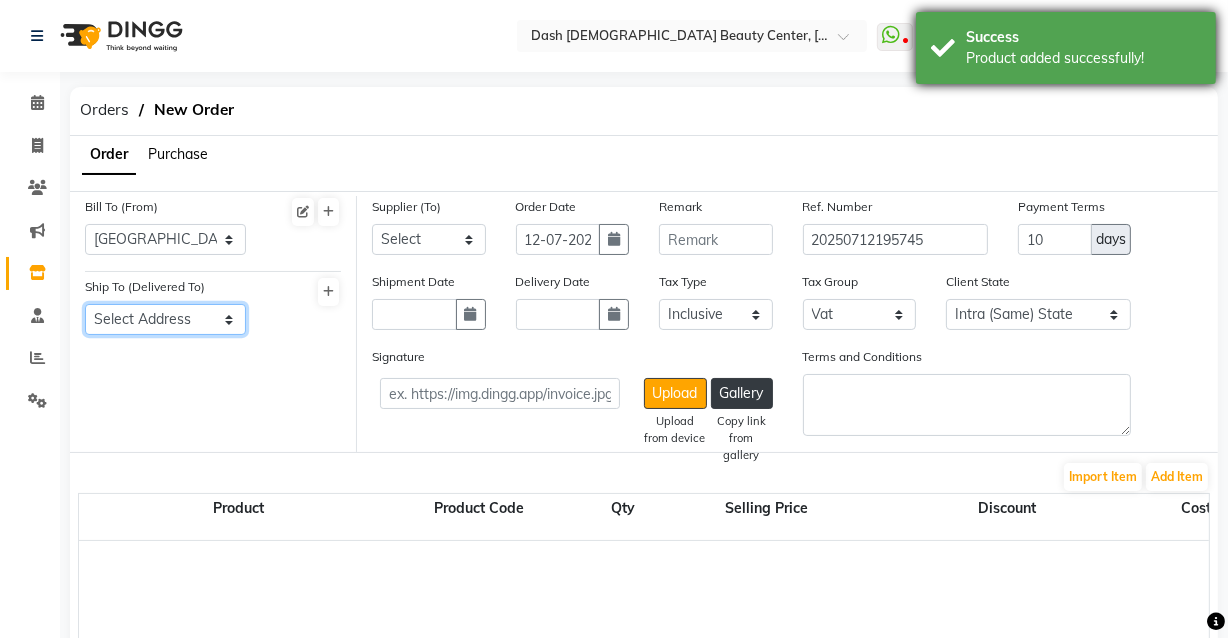 drag, startPoint x: 222, startPoint y: 318, endPoint x: 1064, endPoint y: 48, distance: 884.2307 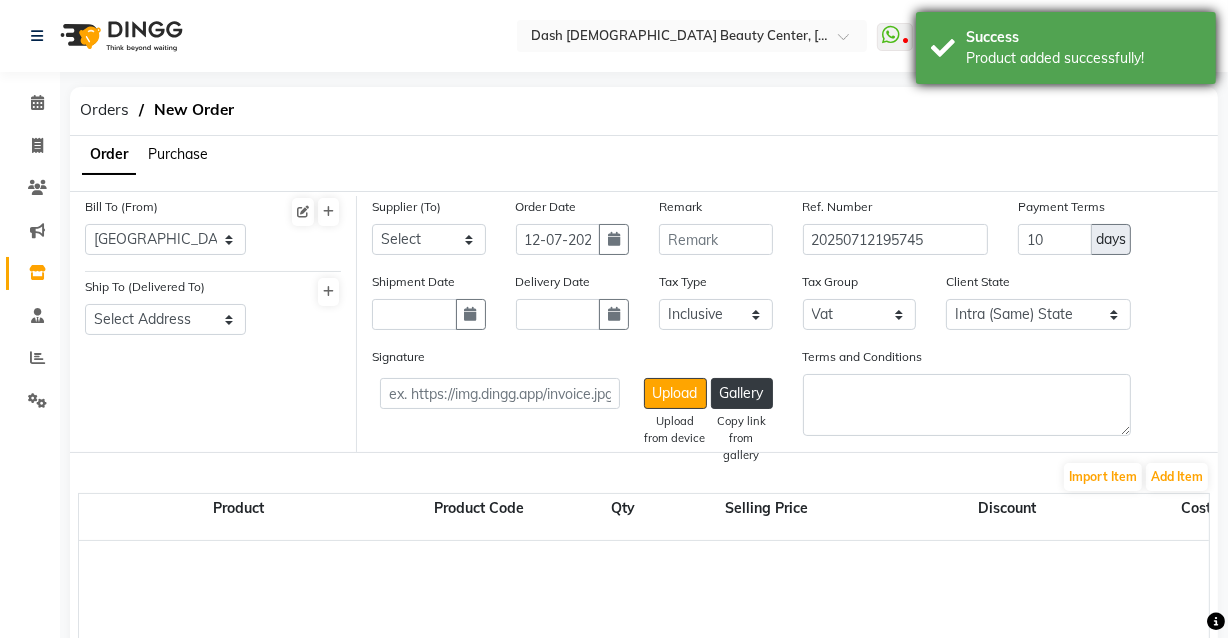 click on "Product added successfully!" at bounding box center (1083, 58) 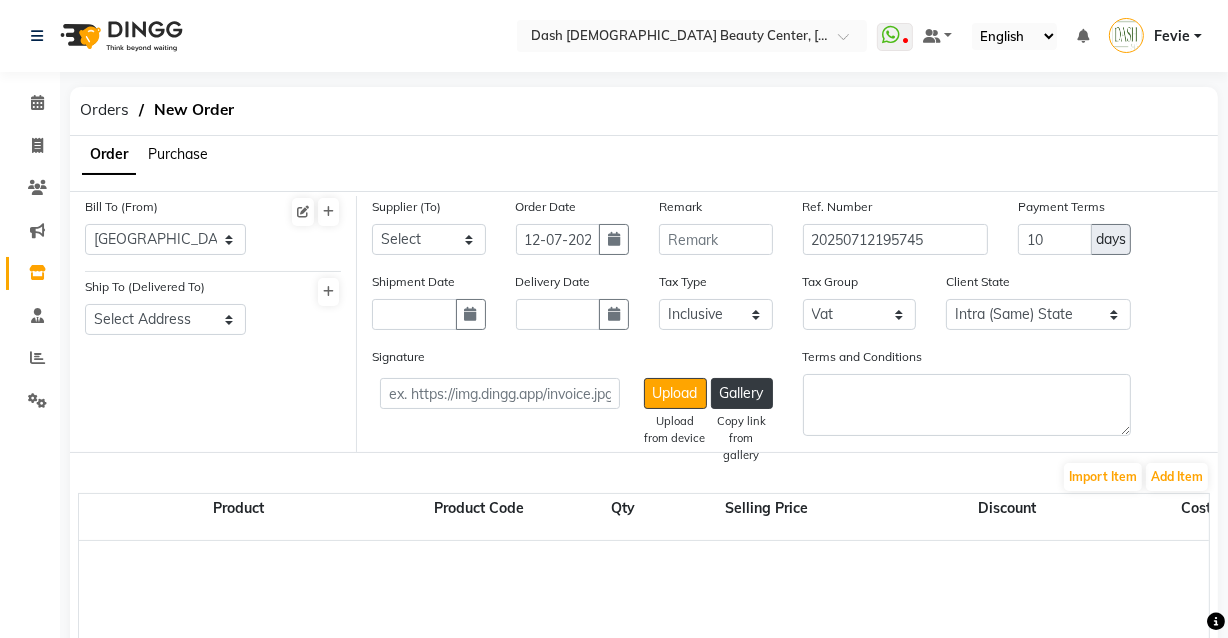 click on "Product added successfully!" at bounding box center [1083, 58] 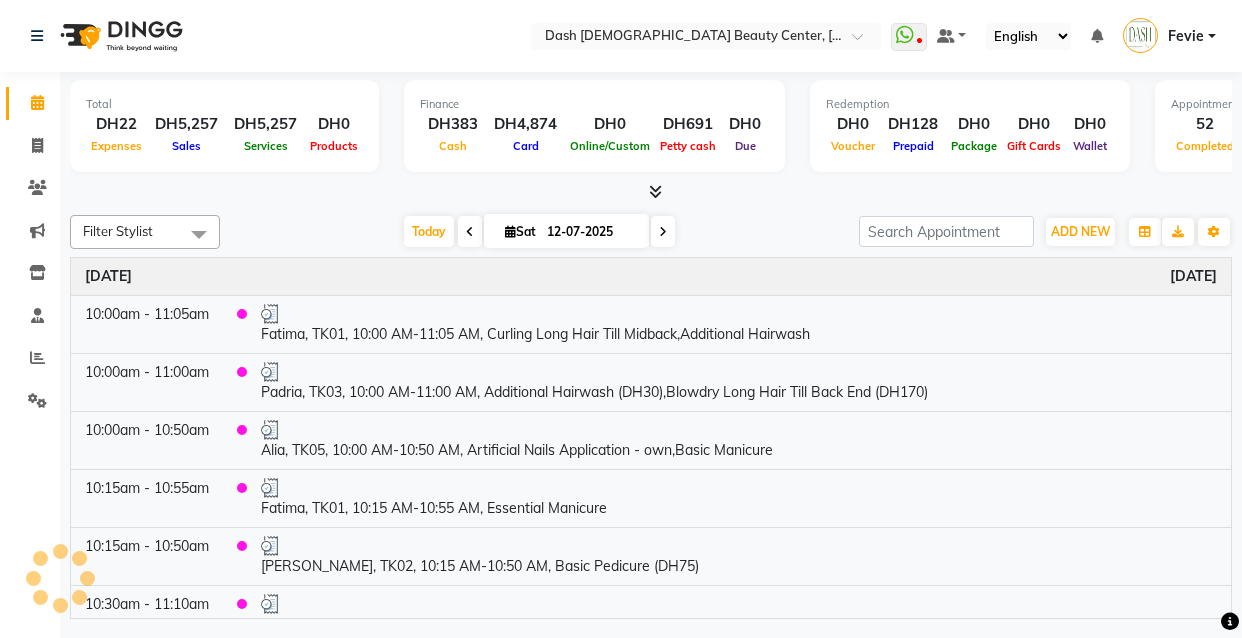 scroll, scrollTop: 0, scrollLeft: 0, axis: both 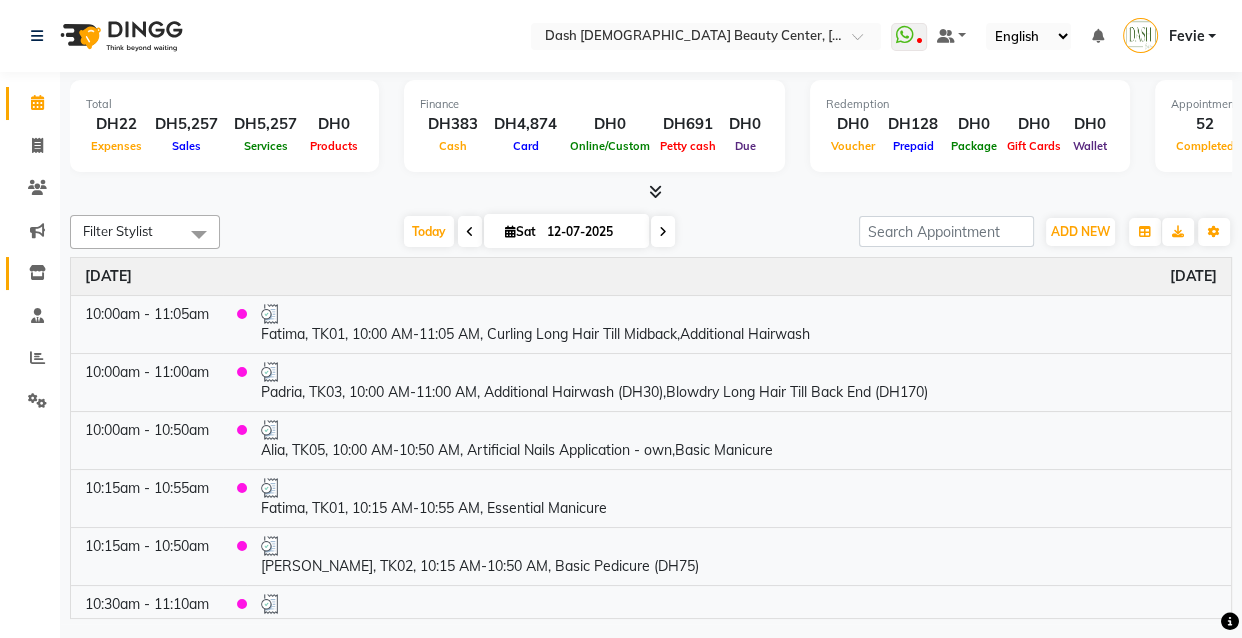 click 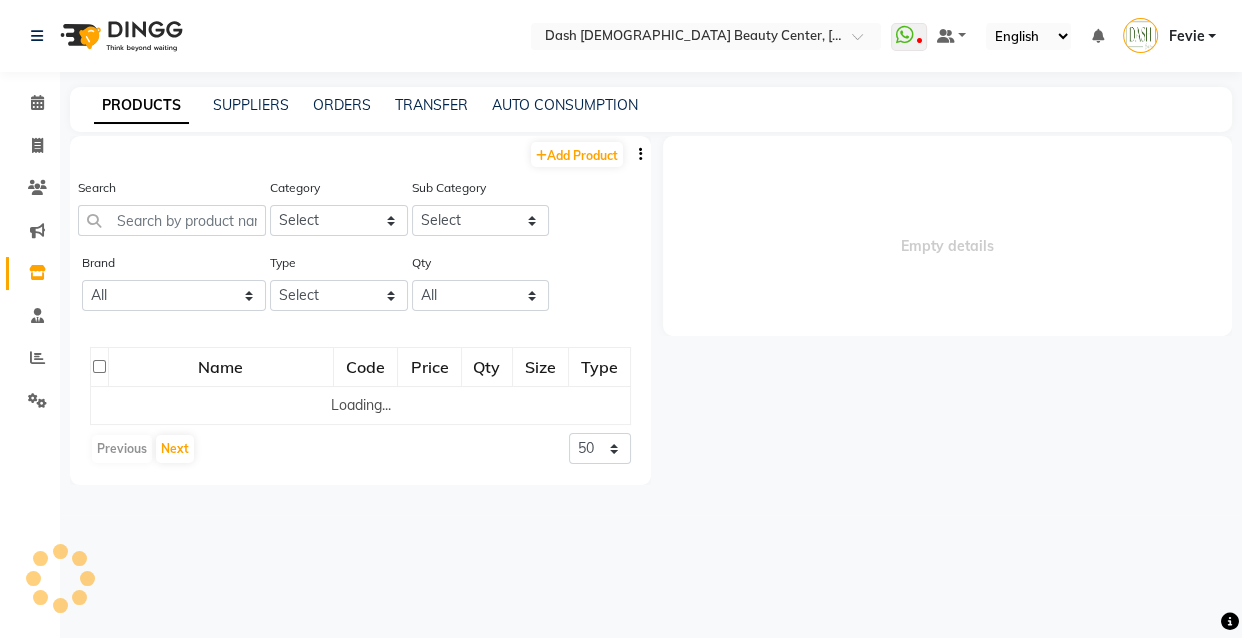 select 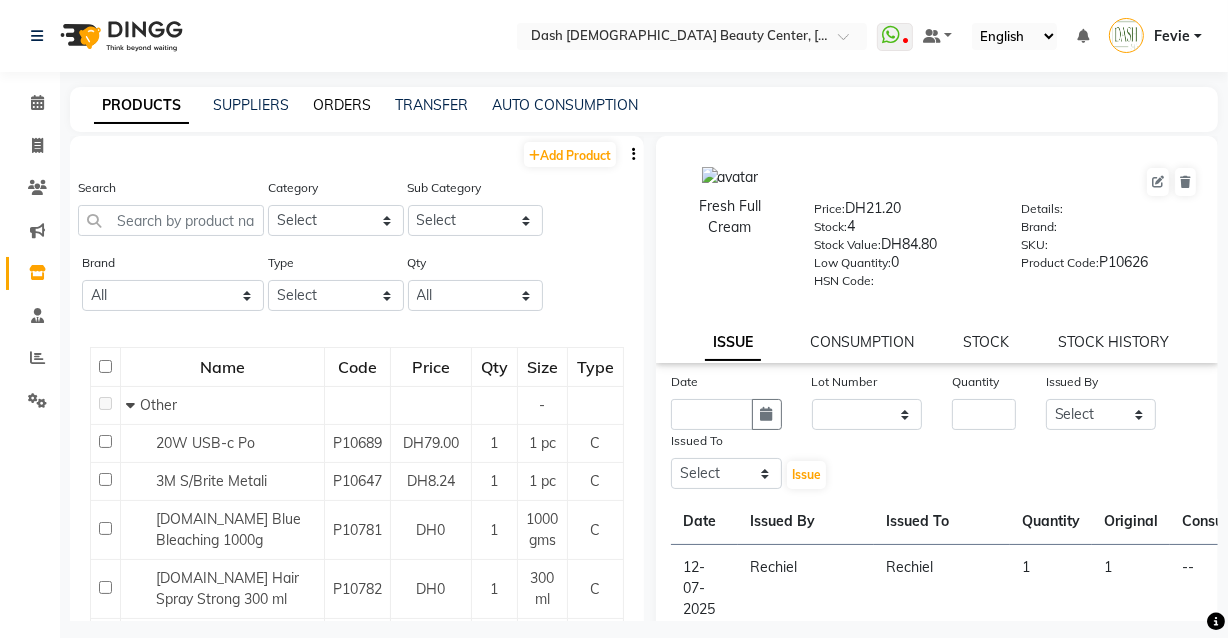 click on "ORDERS" 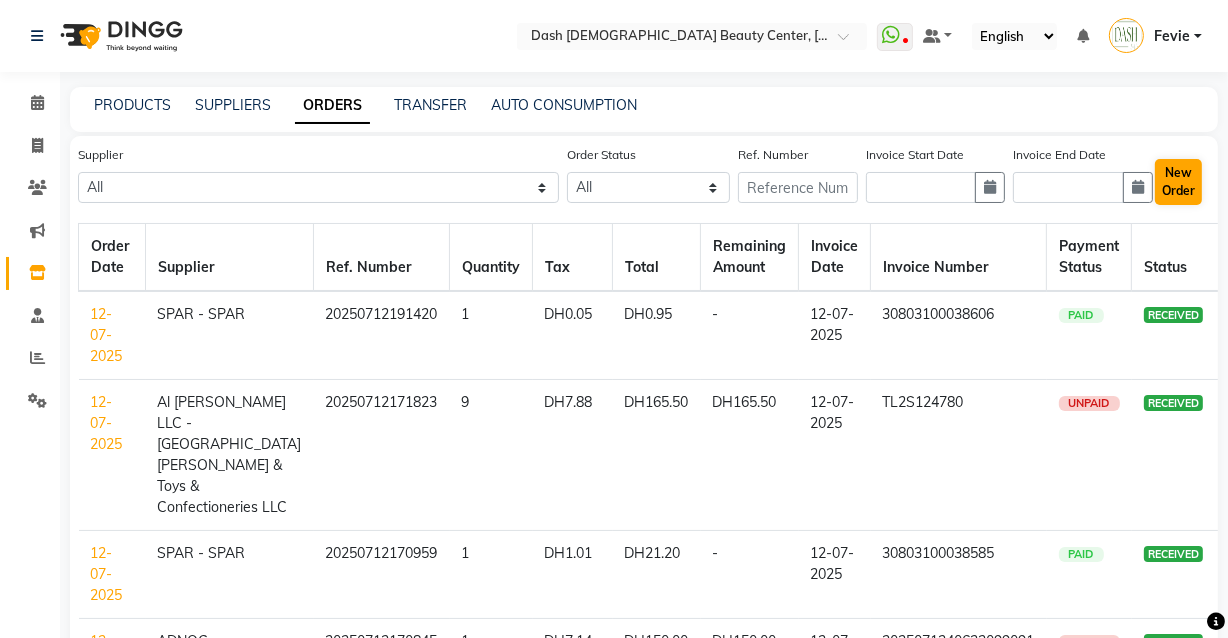 click on "New Order" 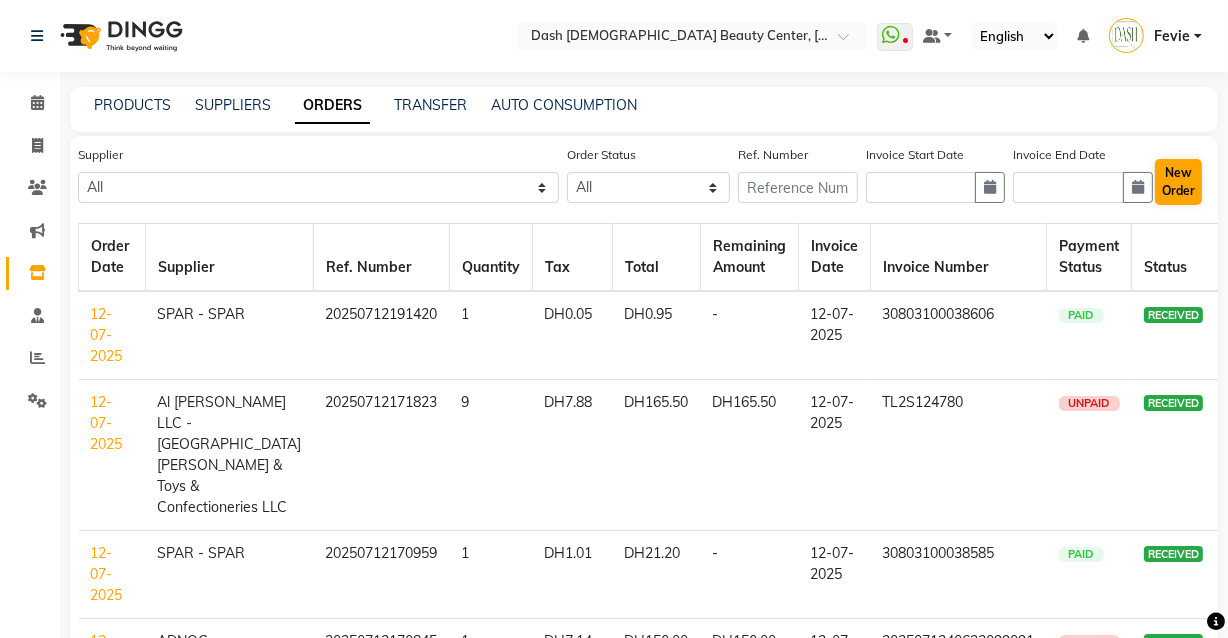 select on "true" 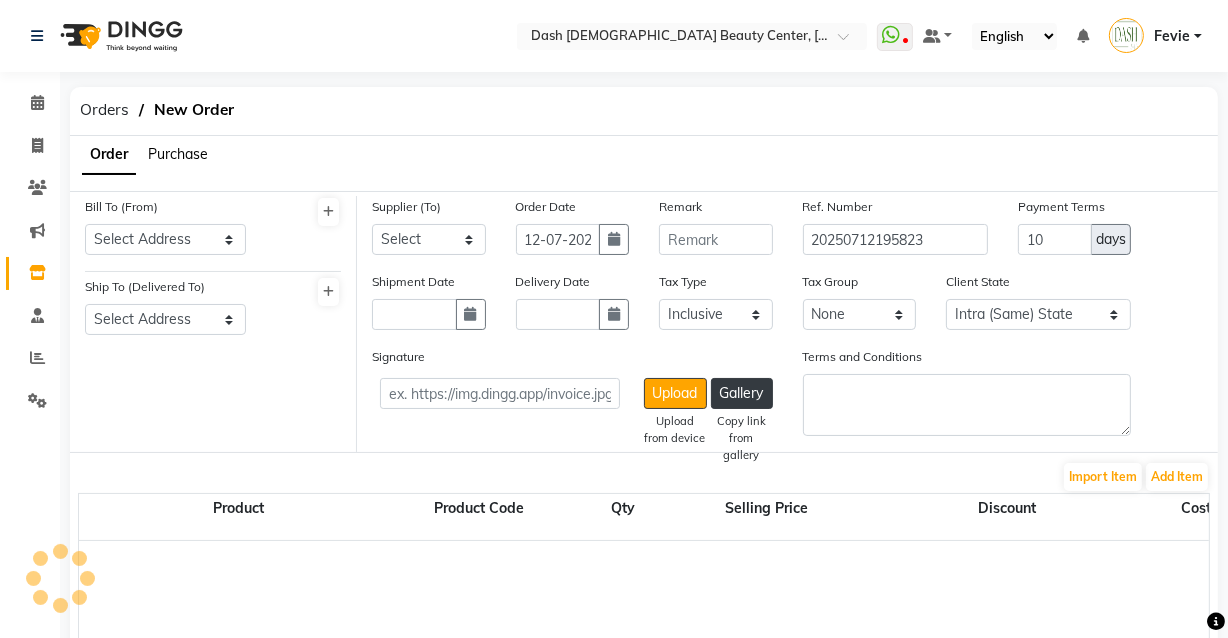 select on "3972" 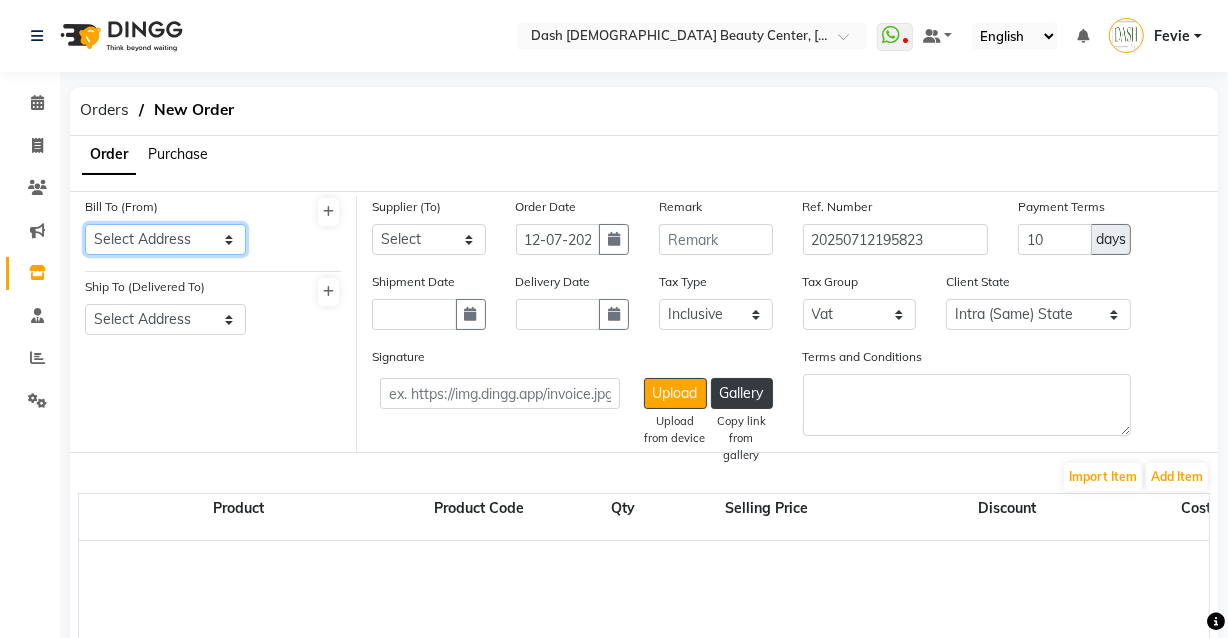 click on "Select Address  [GEOGRAPHIC_DATA]" 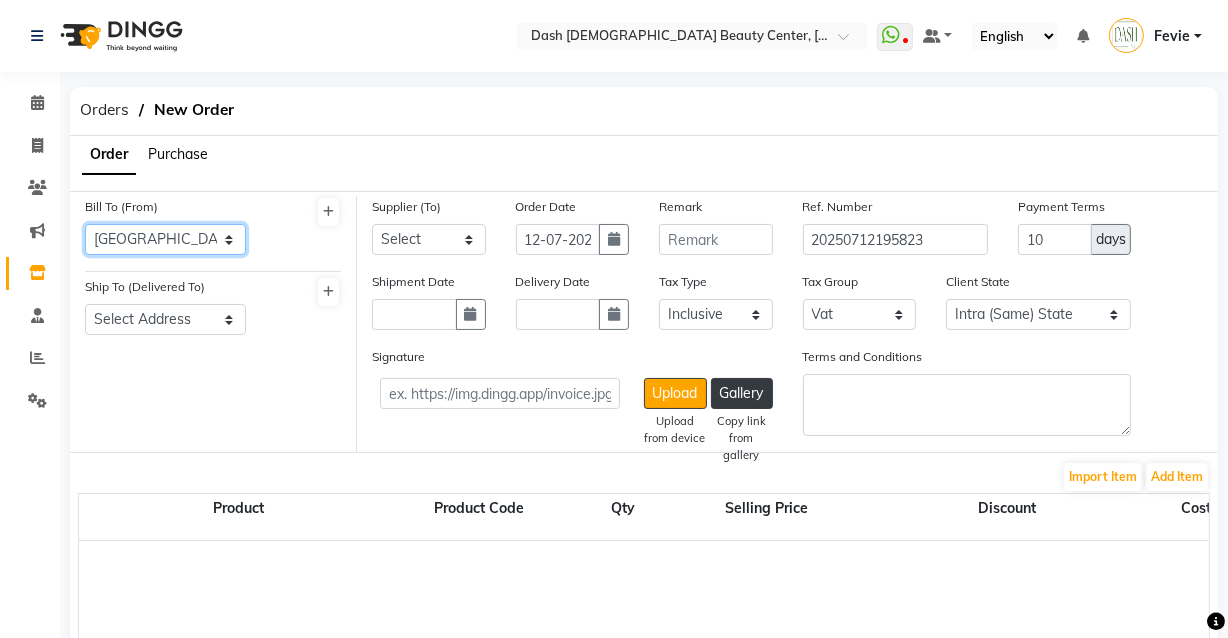 click on "Select Address  [GEOGRAPHIC_DATA]" 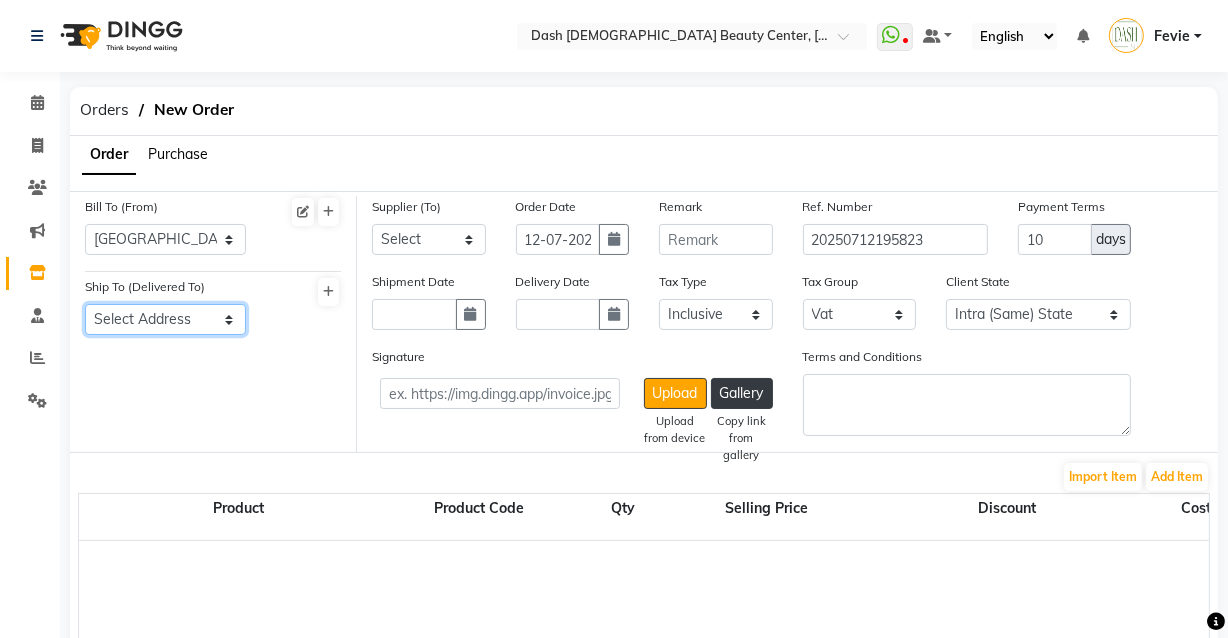 click on "Select Address  [GEOGRAPHIC_DATA]" 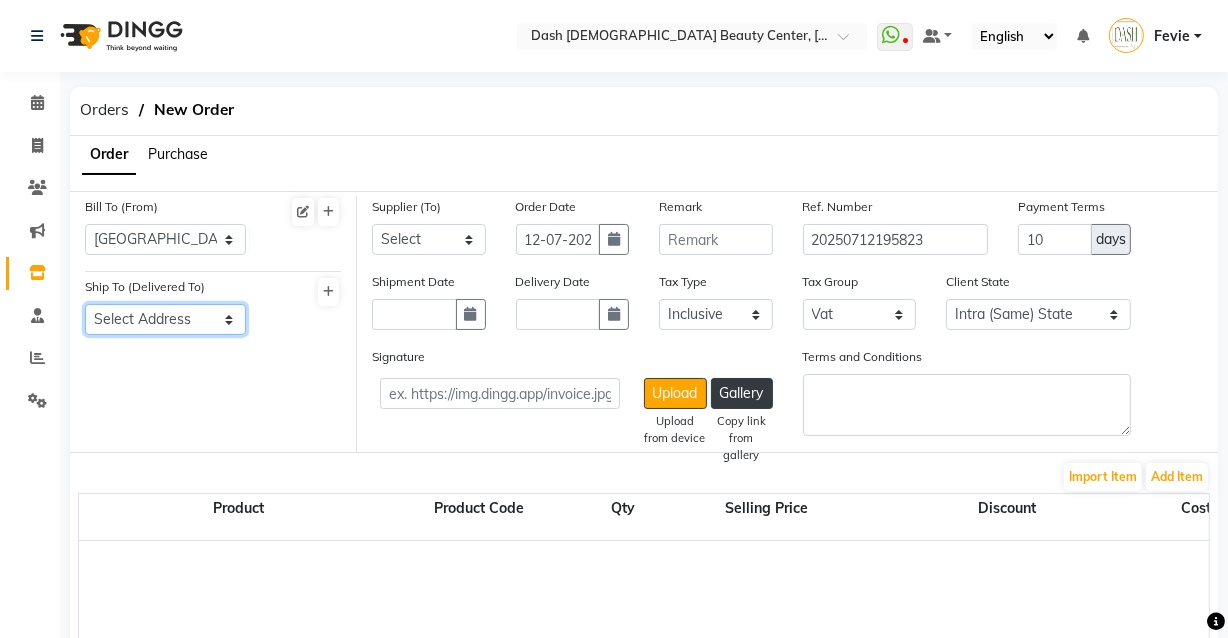 select on "1471" 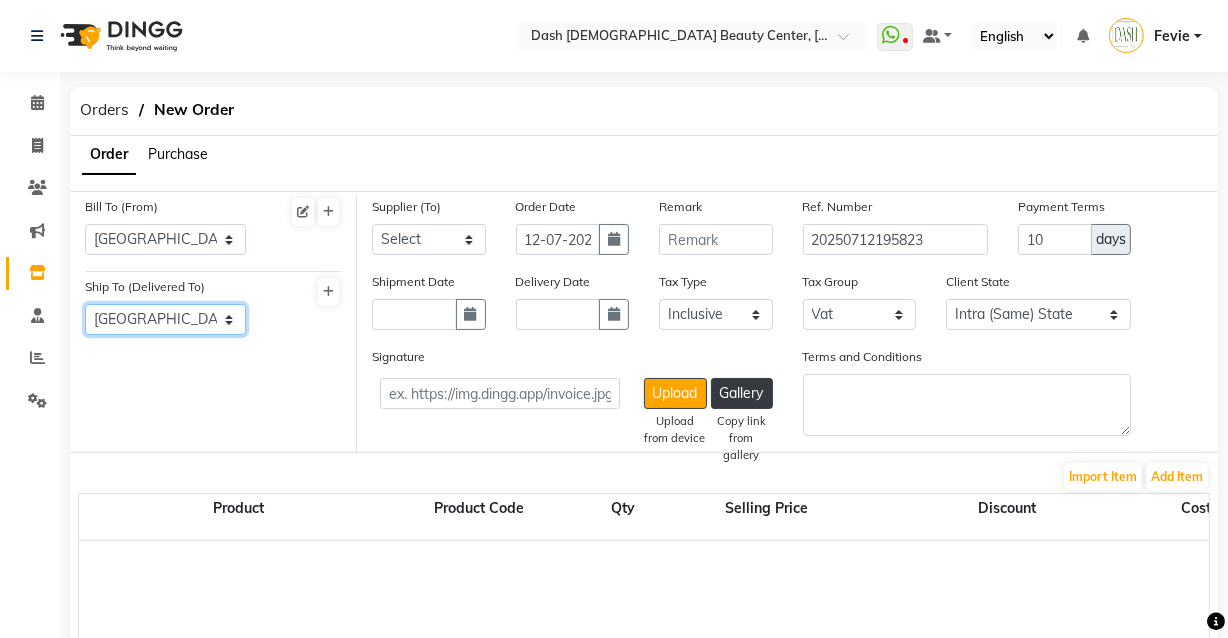 click on "Select Address  [GEOGRAPHIC_DATA]" 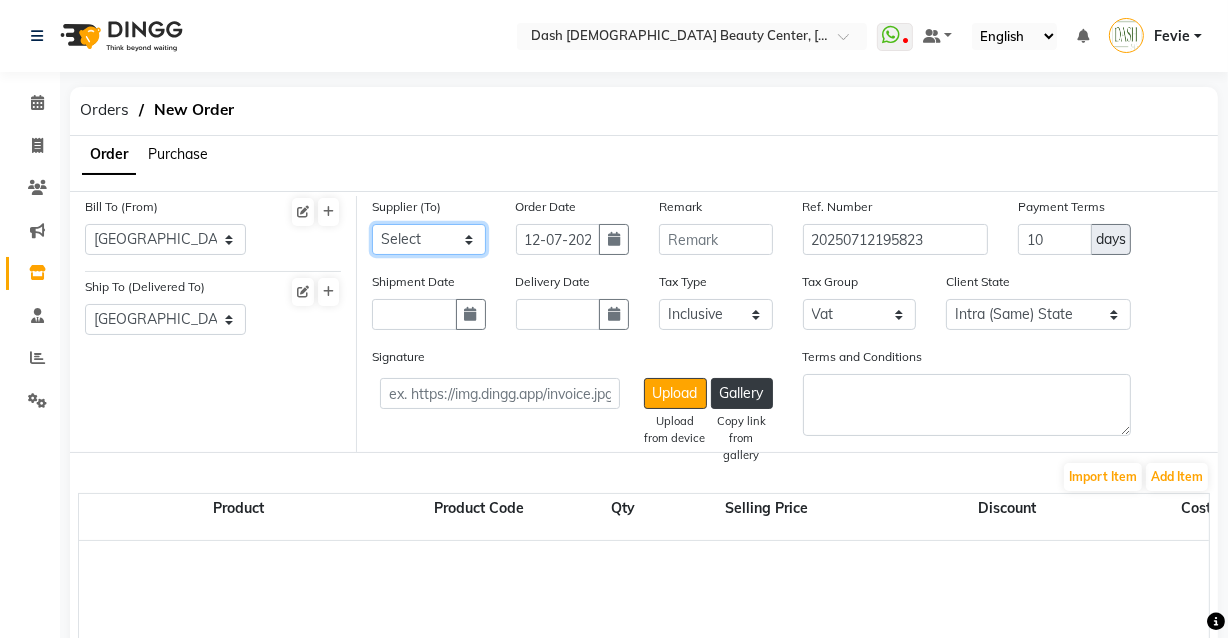 click on "Select SPAR - SPAR ADNOC DISTRIBUTION - ADNOC [PERSON_NAME] Millia Cosmetics - Millia Cosmetics [PERSON_NAME] [PERSON_NAME] [PERSON_NAME] [PERSON_NAME] - Argos Al Batul [PERSON_NAME] - [PERSON_NAME] Store Darbar Restaurant - Darbar Restaurant  The Beauty Shop - The Beauty Shop Alpha med General Trading - Alphamed [PERSON_NAME] Cosmetics Trading Al [PERSON_NAME] LLC - Al [PERSON_NAME] Stationery & Toys & Confectioneries LLC GAME PLANET - Game Planet [PERSON_NAME] Beauty Supplies Co. L.L.C. JIMI GIFT MARKET LLC - [PERSON_NAME] GIFT MARKET [PERSON_NAME] [PERSON_NAME]  - [PERSON_NAME] [PERSON_NAME] Savora Food Industry LLC PEARL LLC - Pearl Specialty Coffee Roastery [PERSON_NAME]  - [PERSON_NAME] General Trading Jumbo Electronics Company Ltd - Jumbo Store Landmark Retail Investment Co. LLC - Home Box LA MARQUISE - La Marquise International FAKHR AL SHAEB - Fakhr Al Shaeb Food stuff WADI AL NOOR - [GEOGRAPHIC_DATA] Modern Food Stuff LLC NATIONAL FLOWER LLC - National Flowers LLC - SPC Healthcare Trading Co. LLC - [GEOGRAPHIC_DATA]" 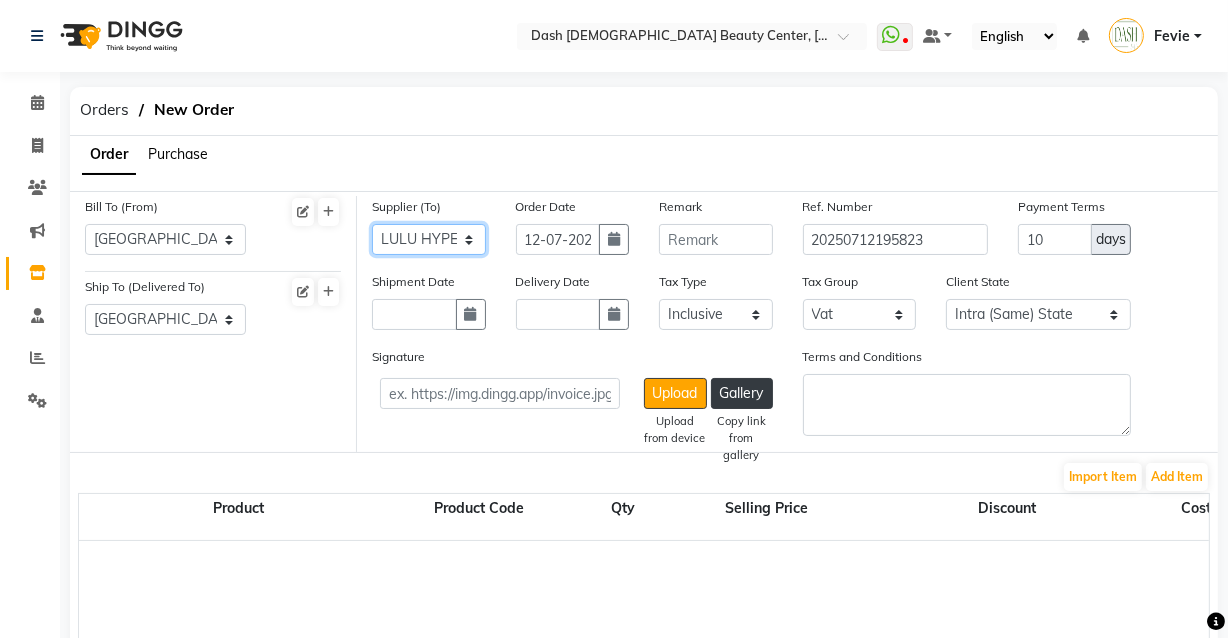click on "Select SPAR - SPAR ADNOC DISTRIBUTION - ADNOC [PERSON_NAME] Millia Cosmetics - Millia Cosmetics [PERSON_NAME] [PERSON_NAME] [PERSON_NAME] [PERSON_NAME] - Argos Al Batul [PERSON_NAME] - [PERSON_NAME] Store Darbar Restaurant - Darbar Restaurant  The Beauty Shop - The Beauty Shop Alpha med General Trading - Alphamed [PERSON_NAME] Cosmetics Trading Al [PERSON_NAME] LLC - Al [PERSON_NAME] Stationery & Toys & Confectioneries LLC GAME PLANET - Game Planet [PERSON_NAME] Beauty Supplies Co. L.L.C. JIMI GIFT MARKET LLC - [PERSON_NAME] GIFT MARKET [PERSON_NAME] [PERSON_NAME]  - [PERSON_NAME] [PERSON_NAME] Savora Food Industry LLC PEARL LLC - Pearl Specialty Coffee Roastery [PERSON_NAME]  - [PERSON_NAME] General Trading Jumbo Electronics Company Ltd - Jumbo Store Landmark Retail Investment Co. LLC - Home Box LA MARQUISE - La Marquise International FAKHR AL SHAEB - Fakhr Al Shaeb Food stuff WADI AL NOOR - [GEOGRAPHIC_DATA] Modern Food Stuff LLC NATIONAL FLOWER LLC - National Flowers LLC - SPC Healthcare Trading Co. LLC - [GEOGRAPHIC_DATA]" 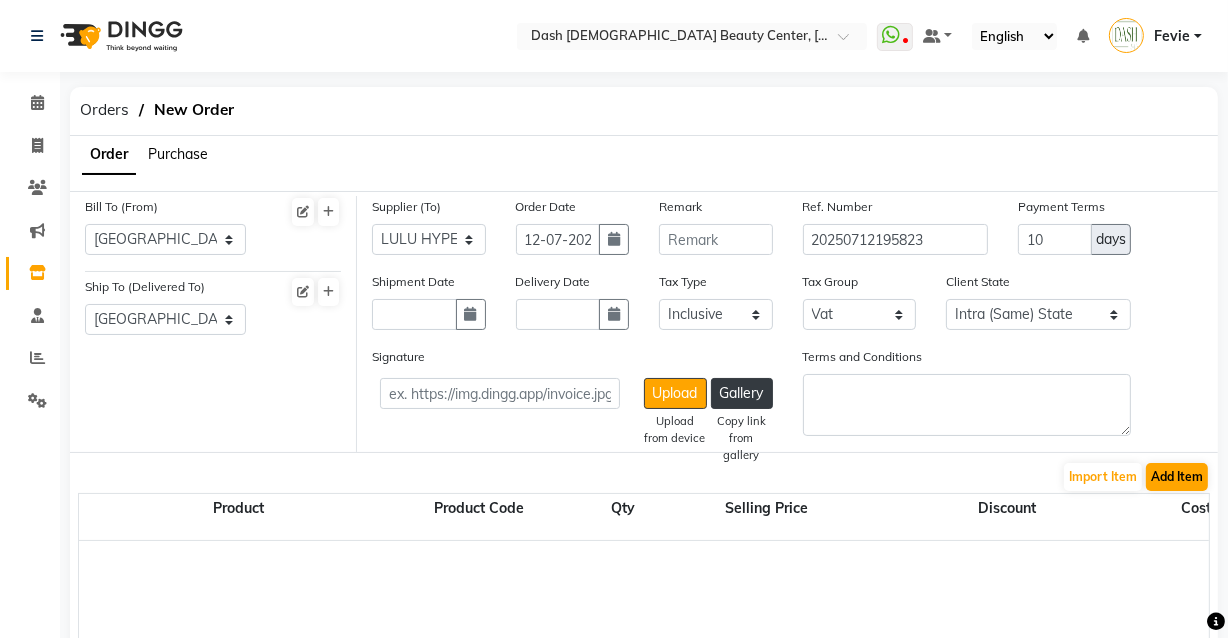 click on "Add Item" 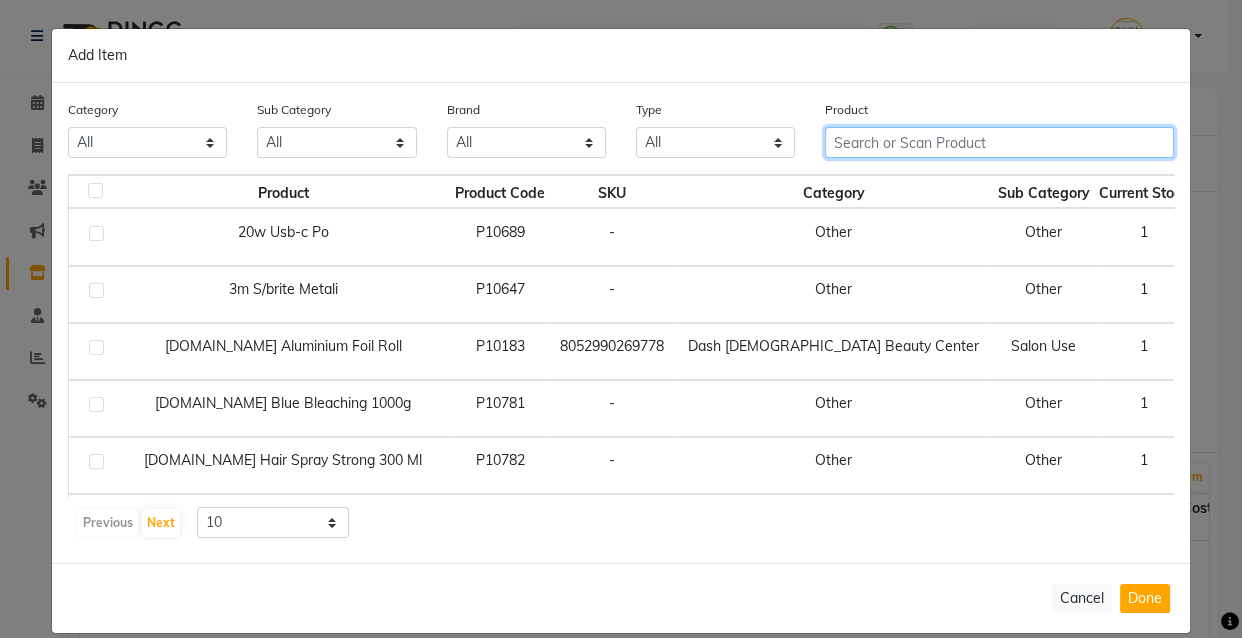 click 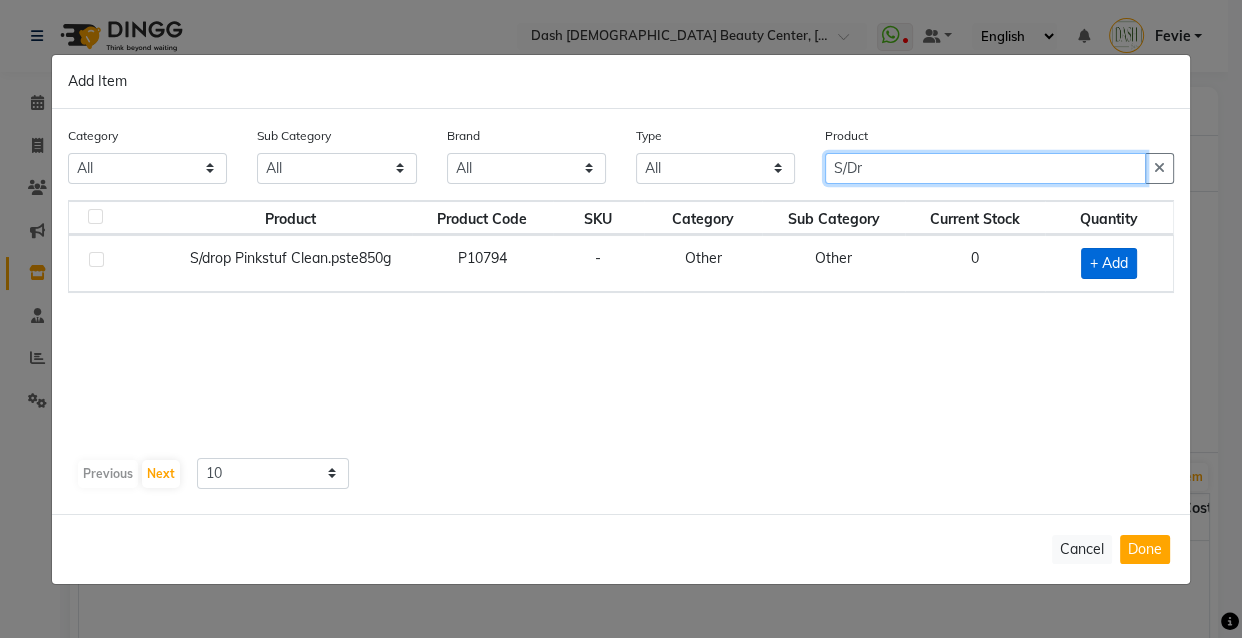 type on "S/Dr" 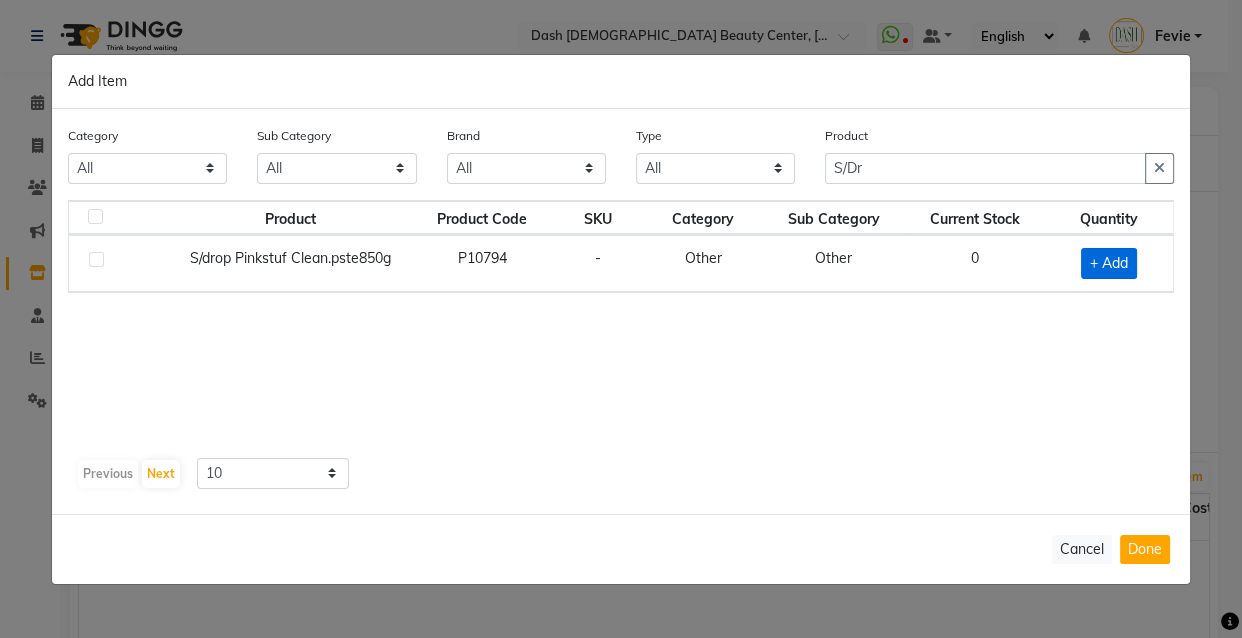 click on "+ Add" 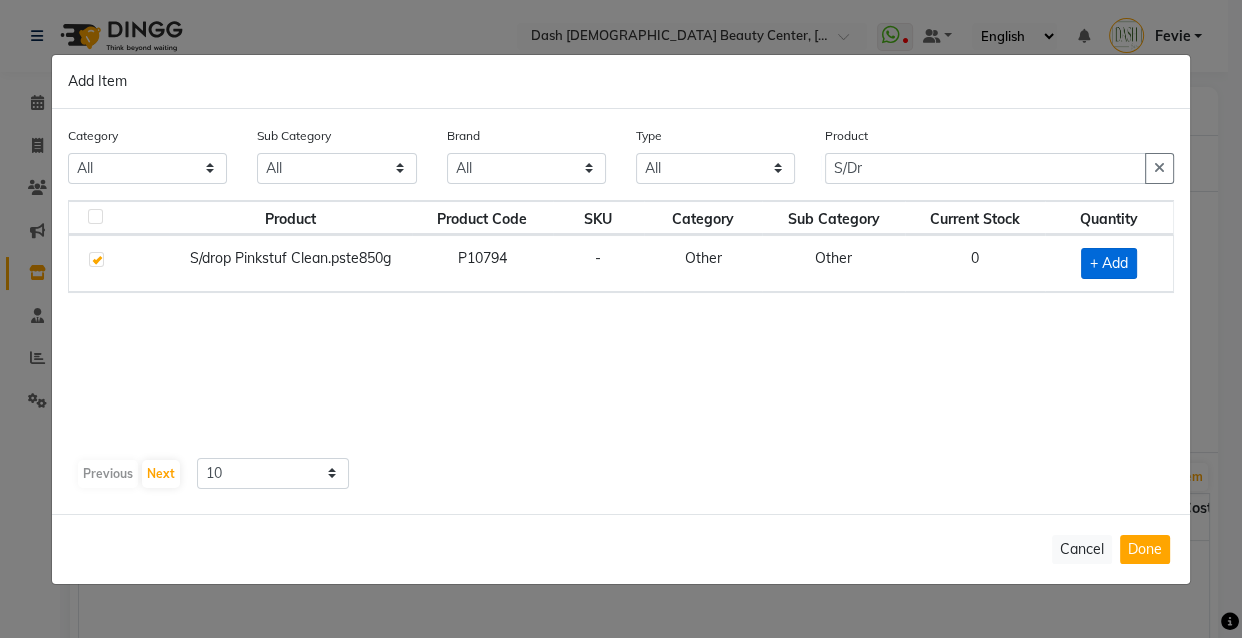 checkbox on "true" 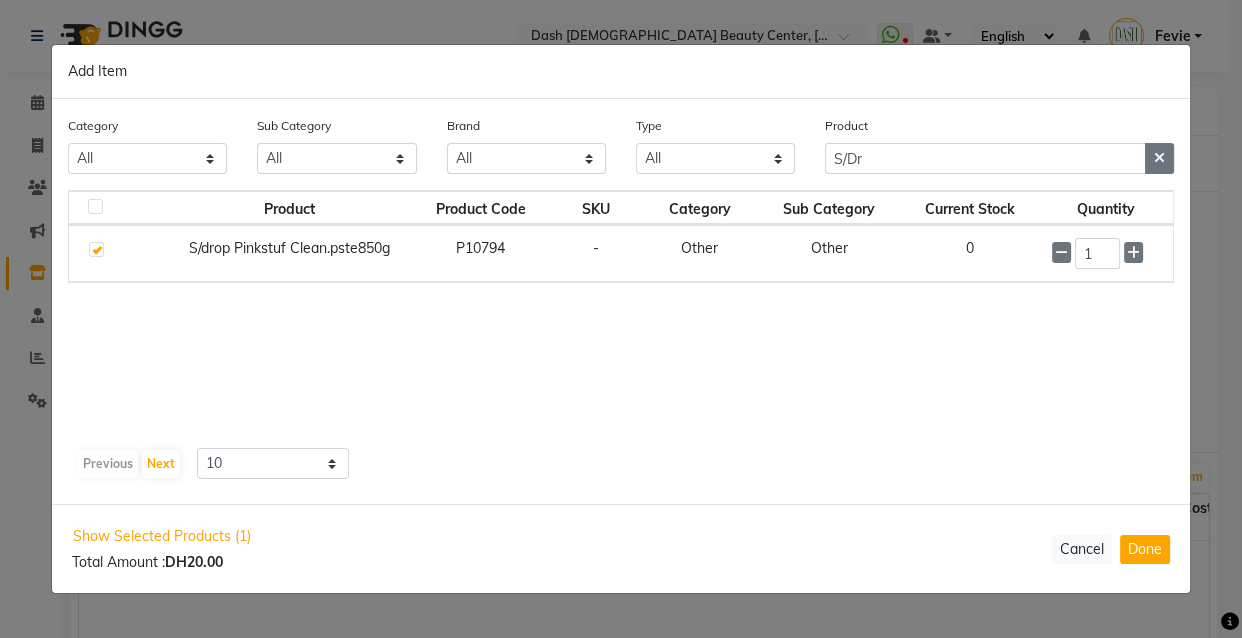 click 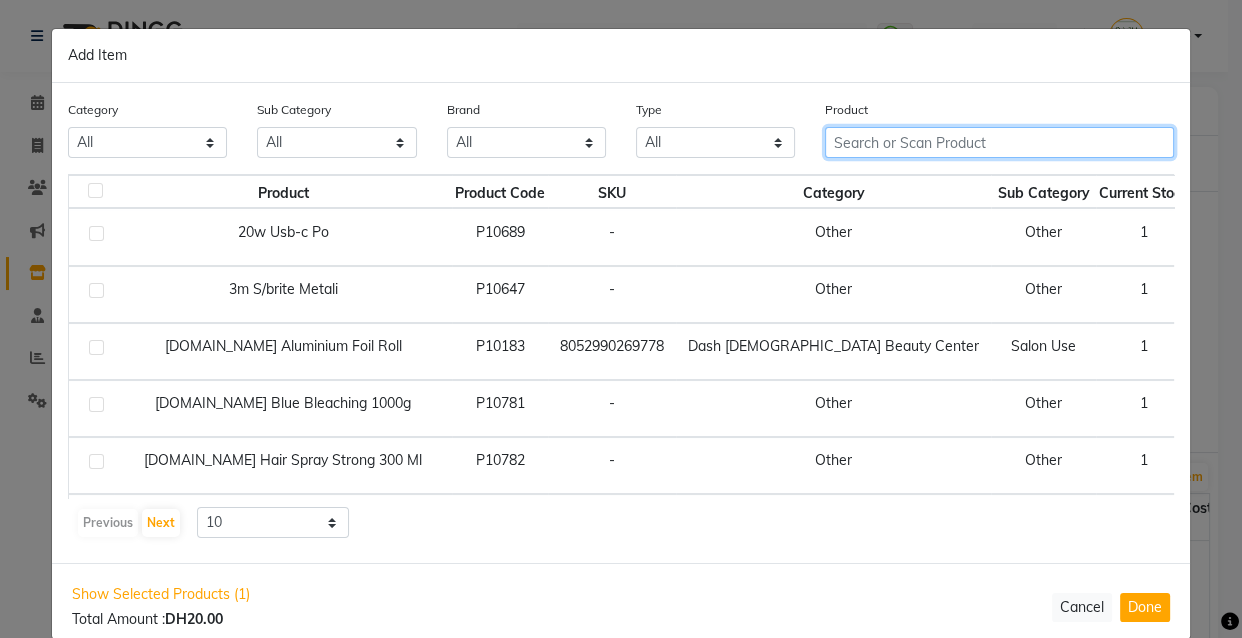 click 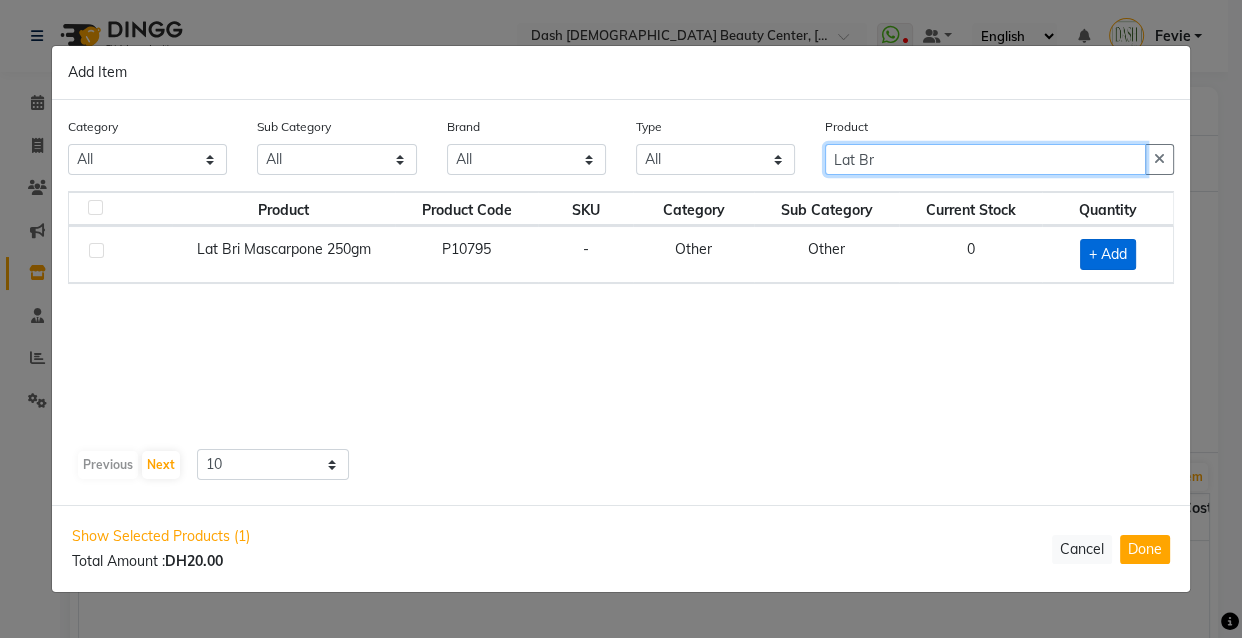type on "Lat Br" 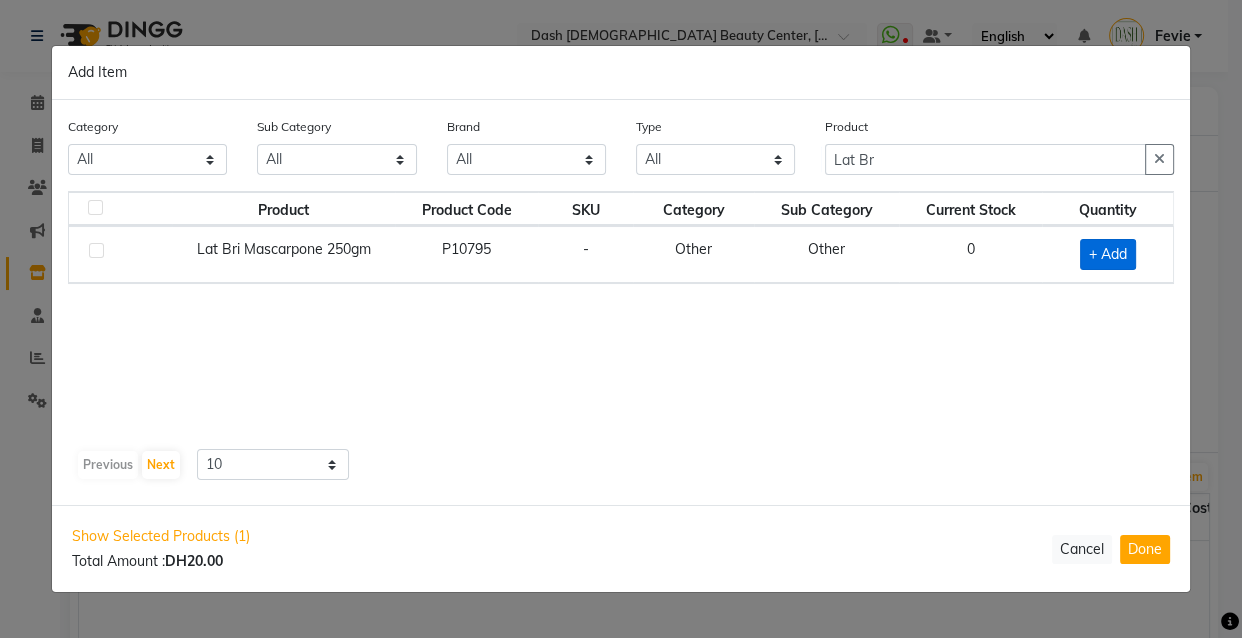 click on "+ Add" 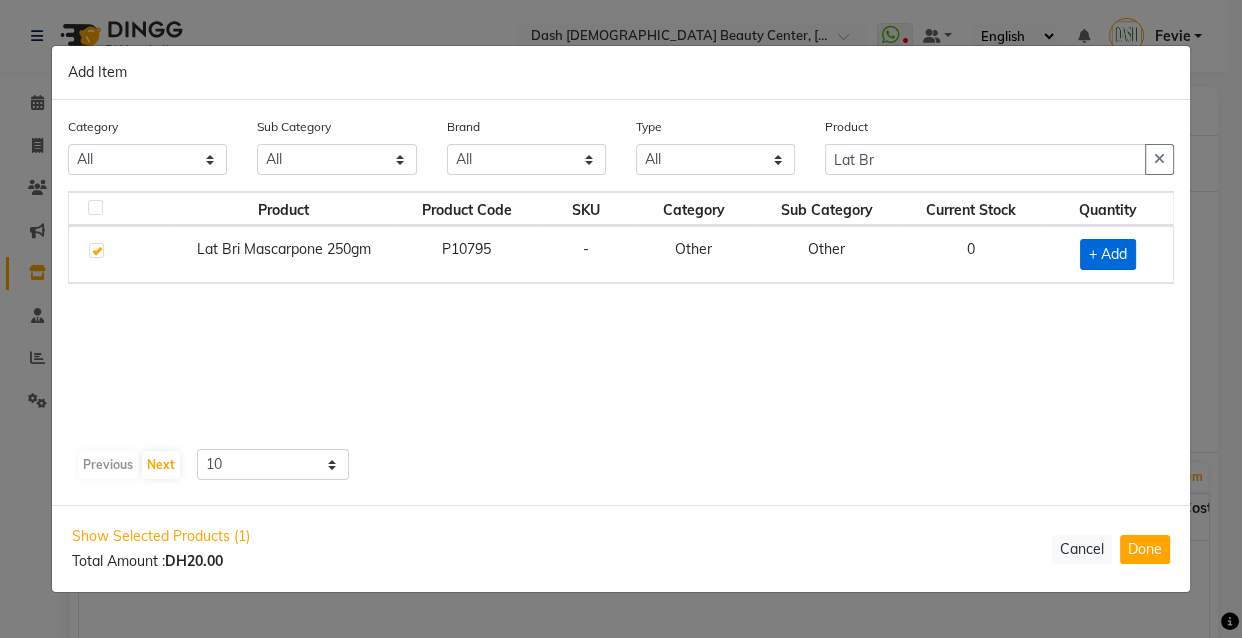 checkbox on "true" 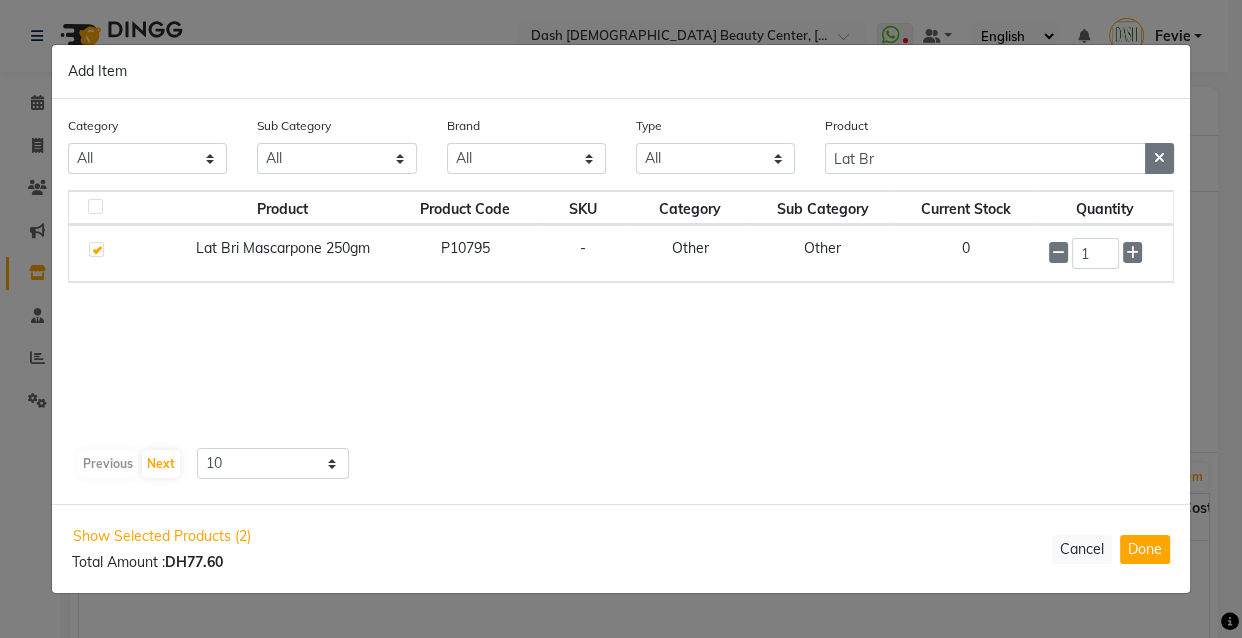 click 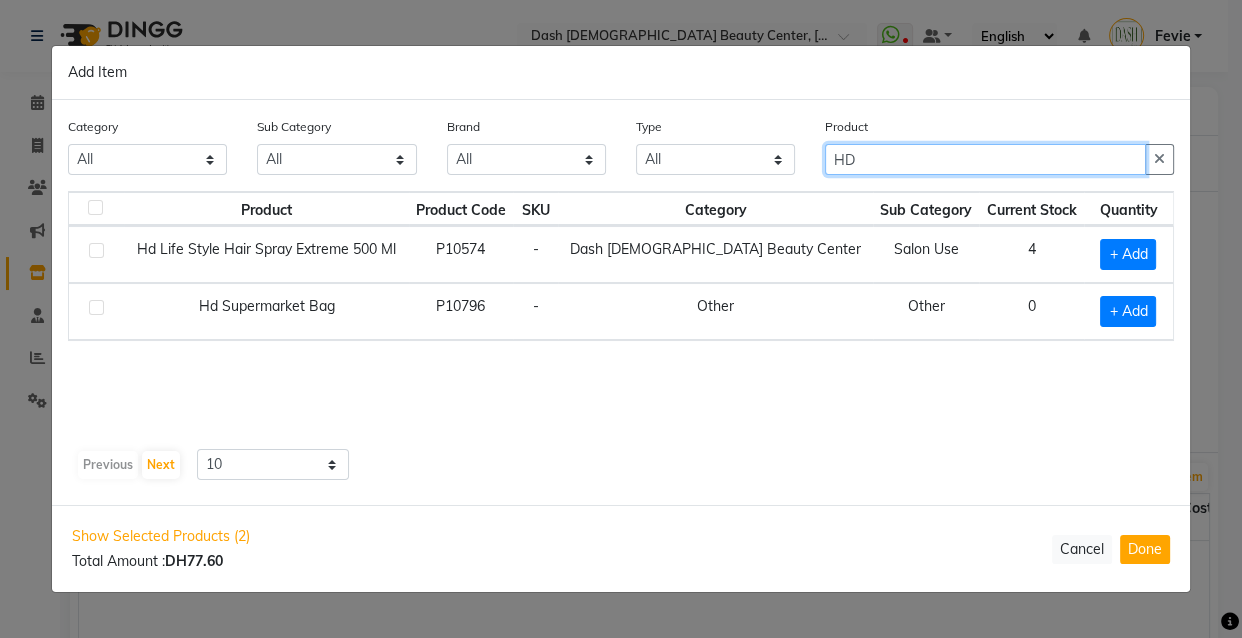 type on "HD" 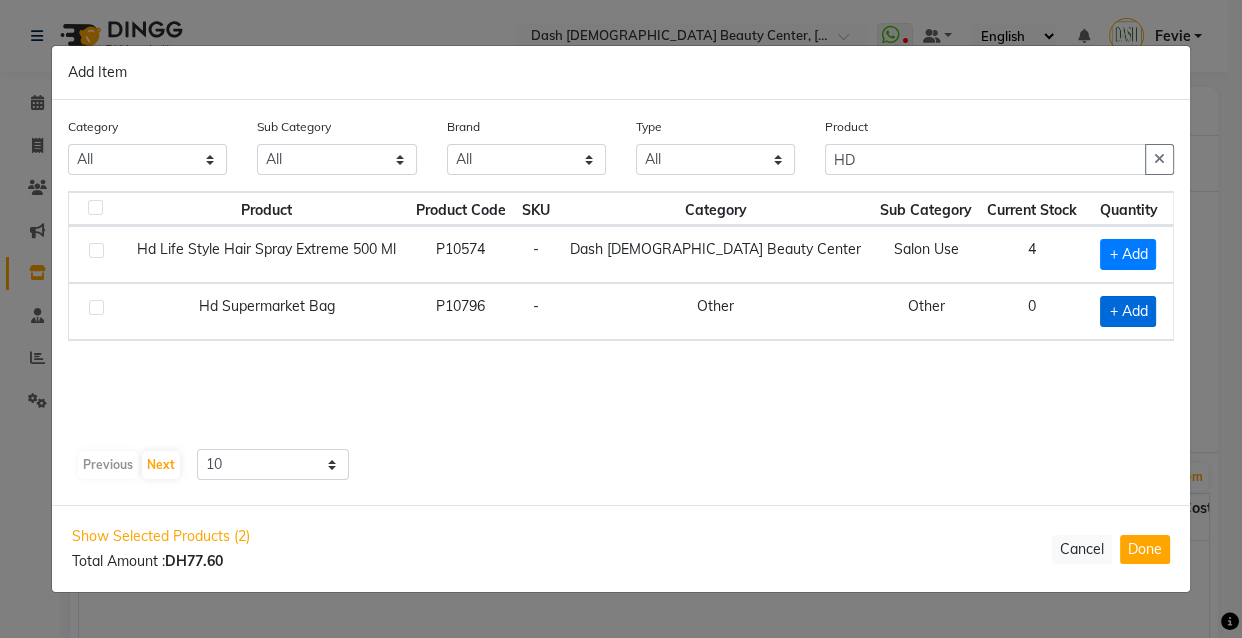 click on "+ Add" 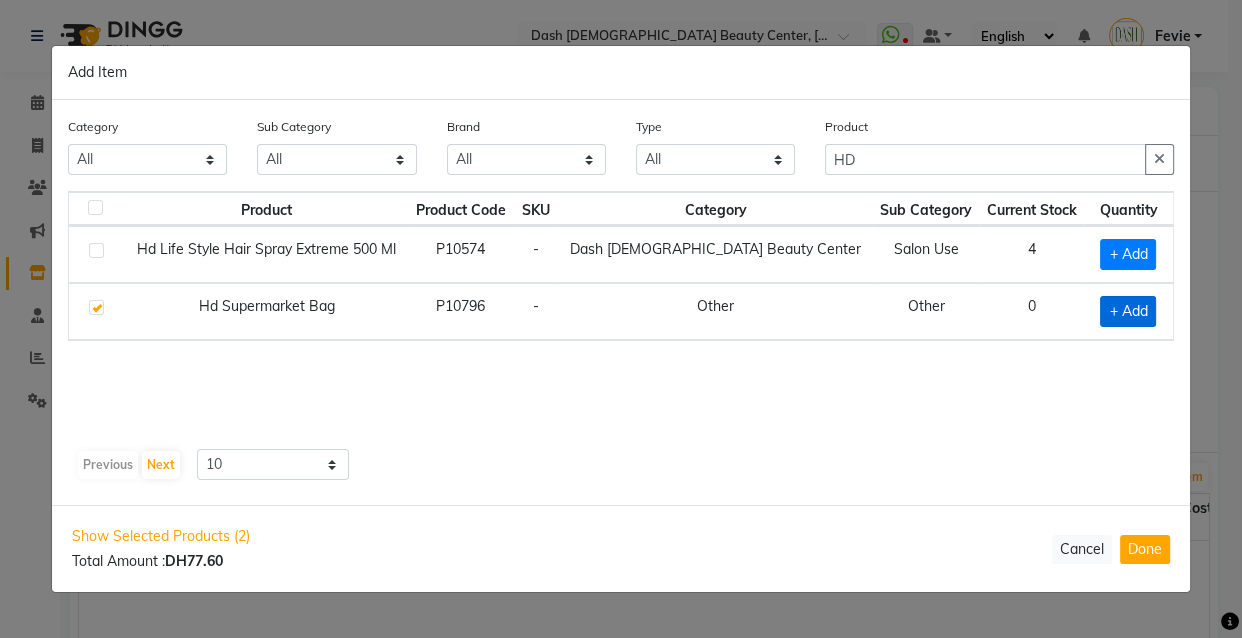 checkbox on "true" 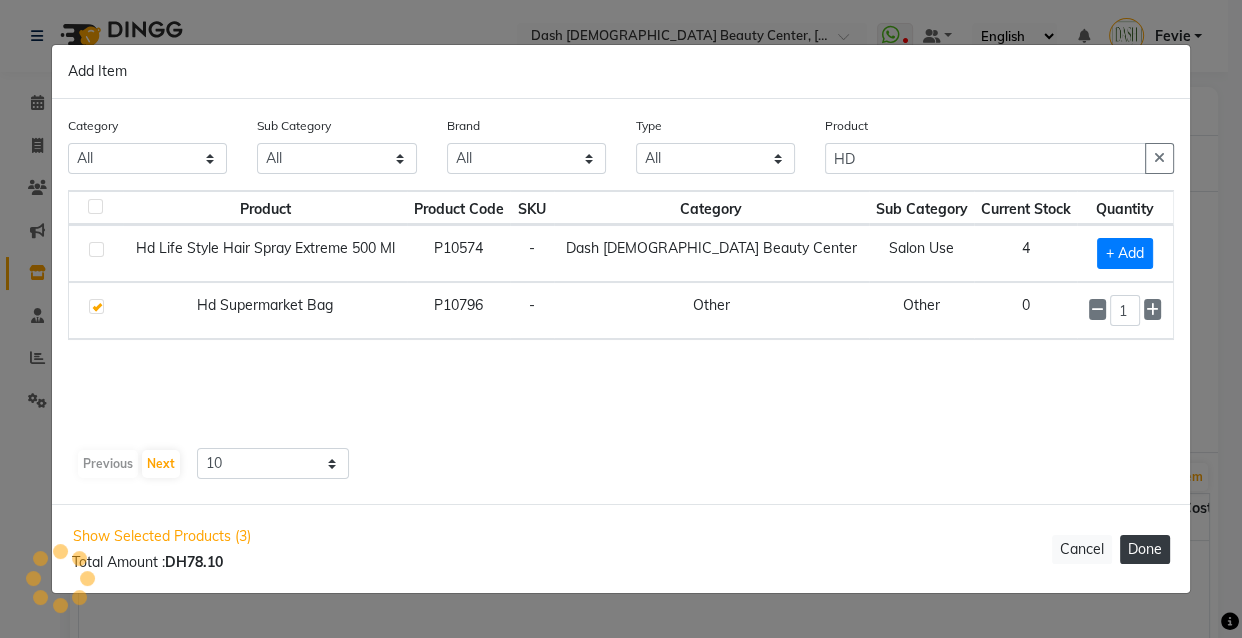 click on "Done" 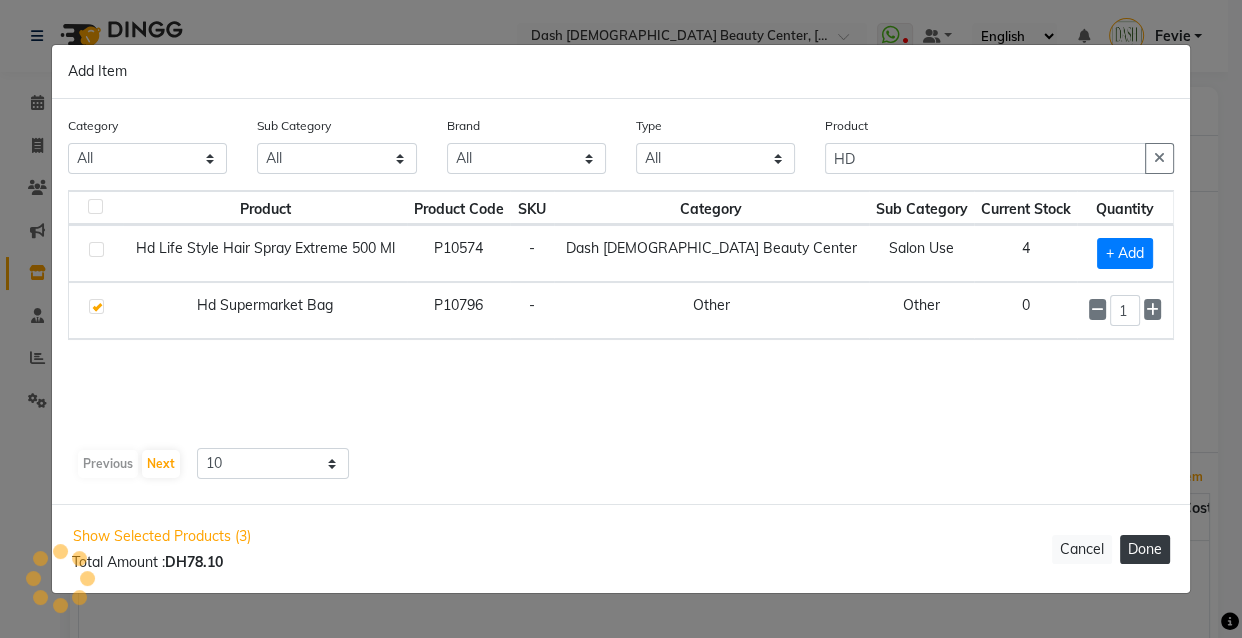 select on "3972" 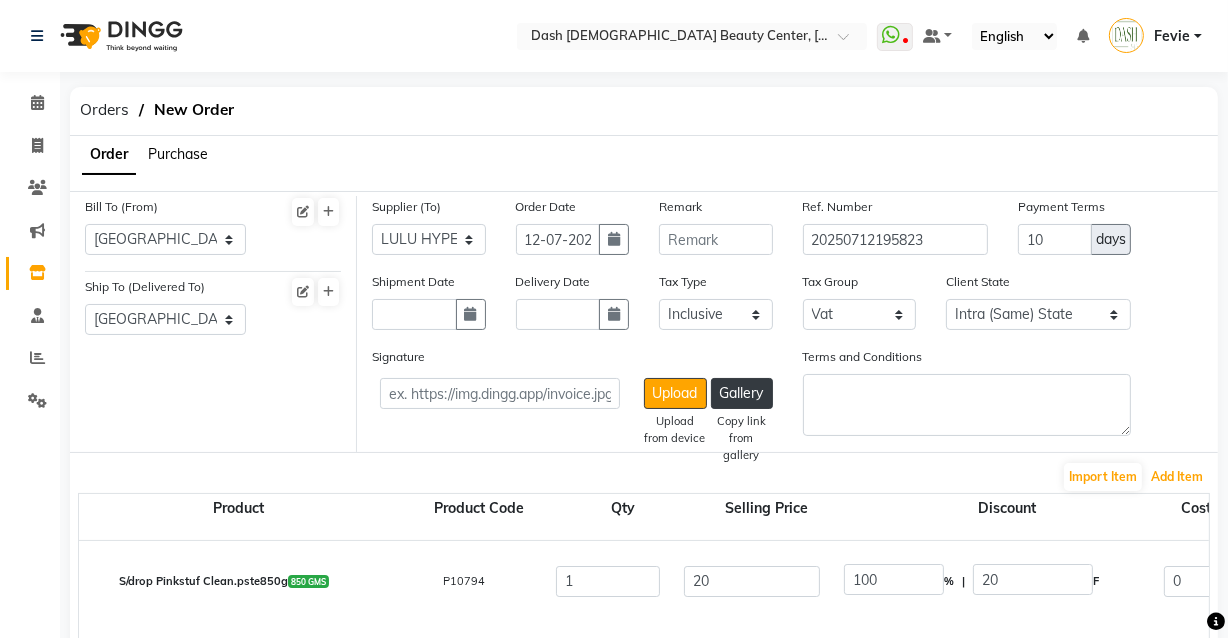 scroll, scrollTop: 15, scrollLeft: 0, axis: vertical 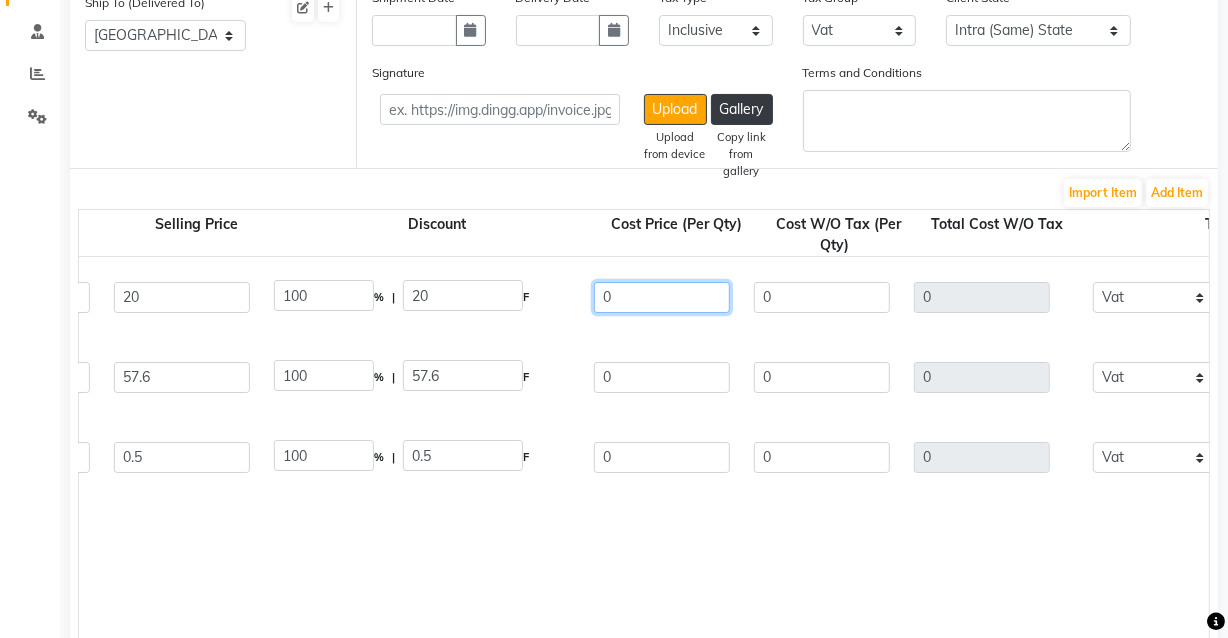 click on "0" 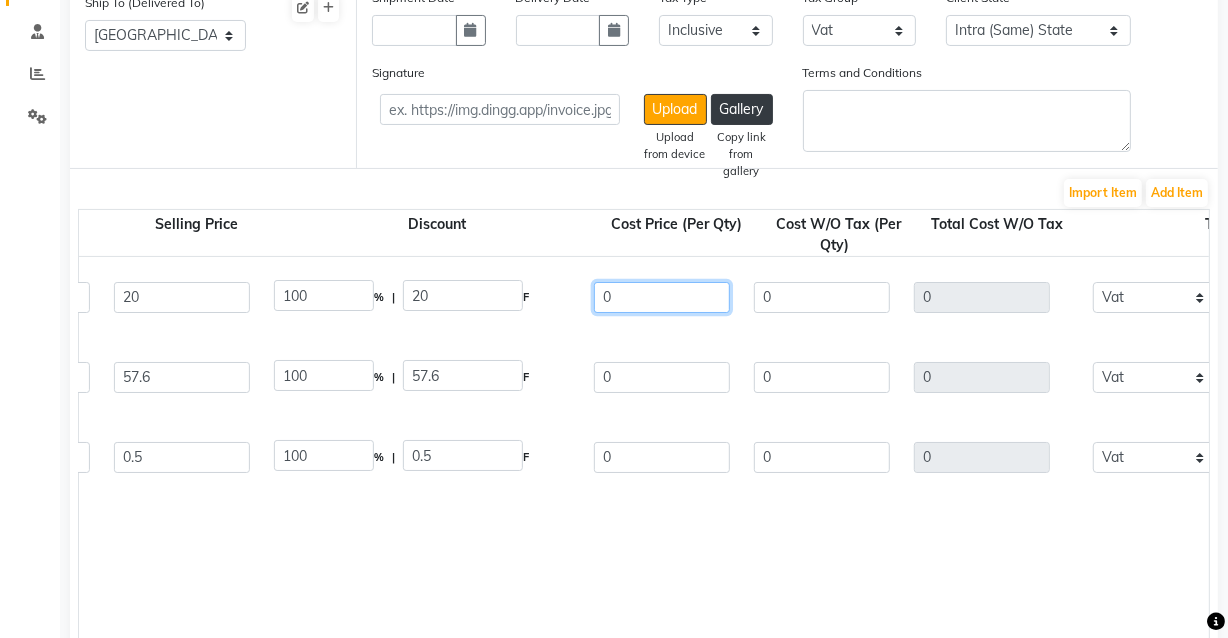 type on "20" 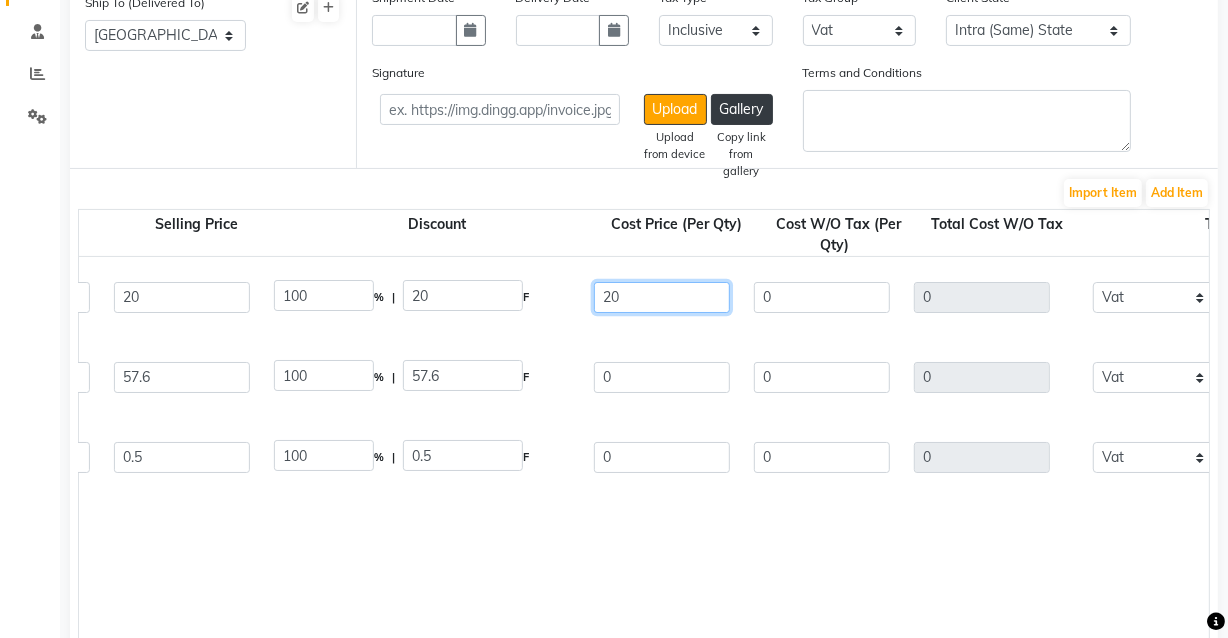 type on "19.05" 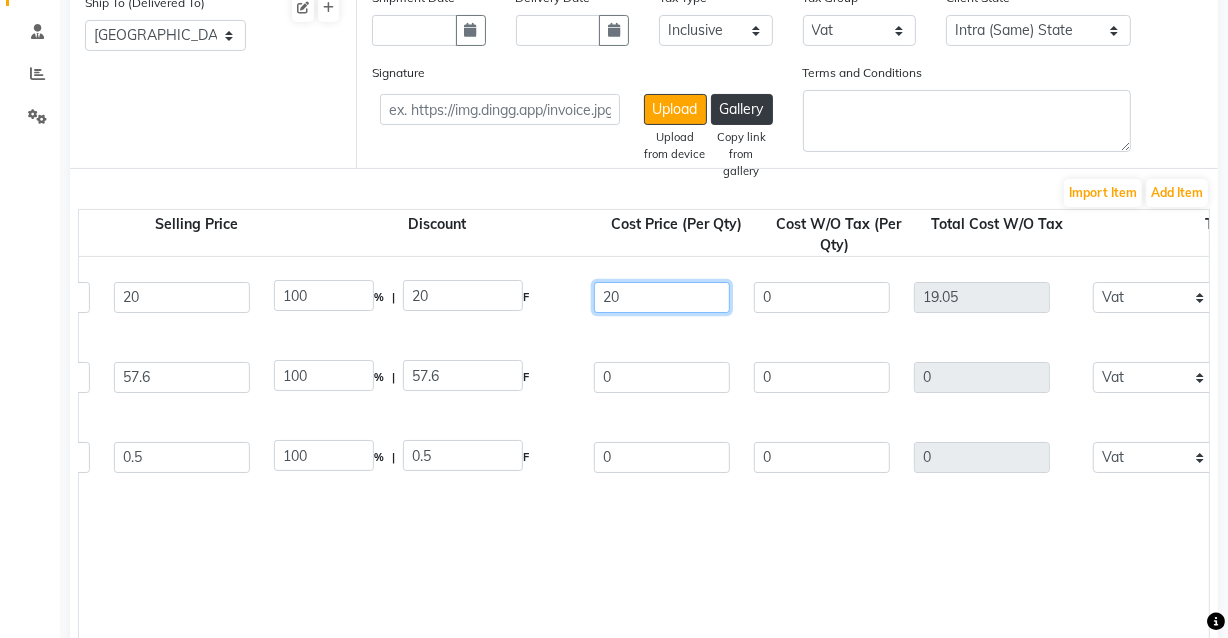 type on "20" 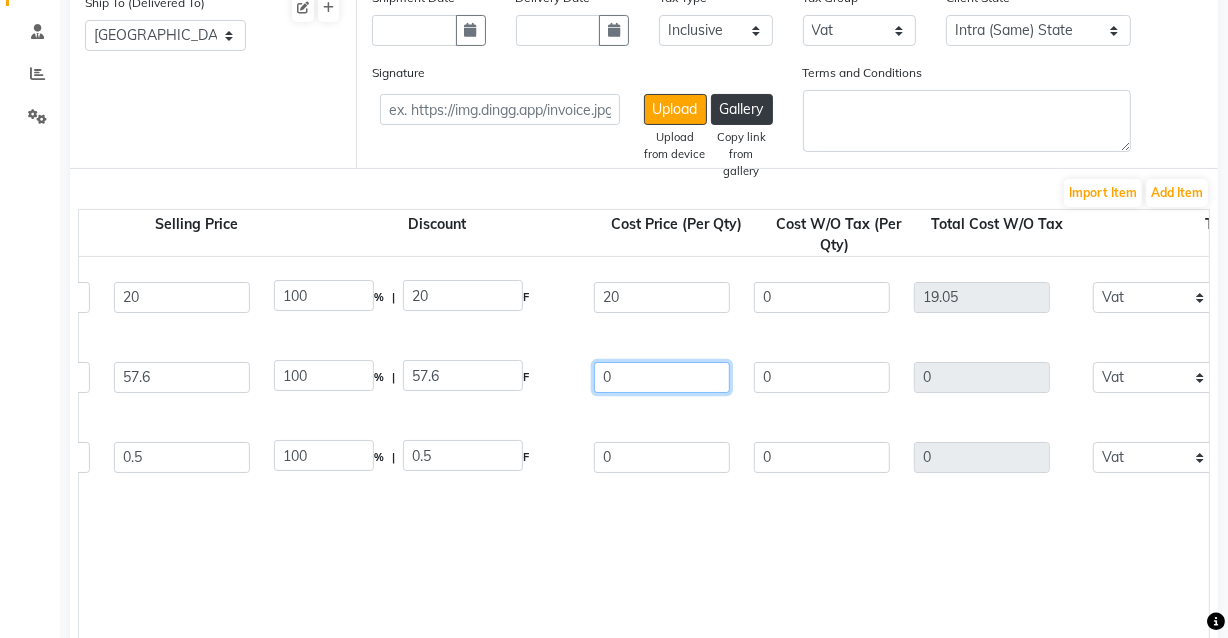 click on "0" 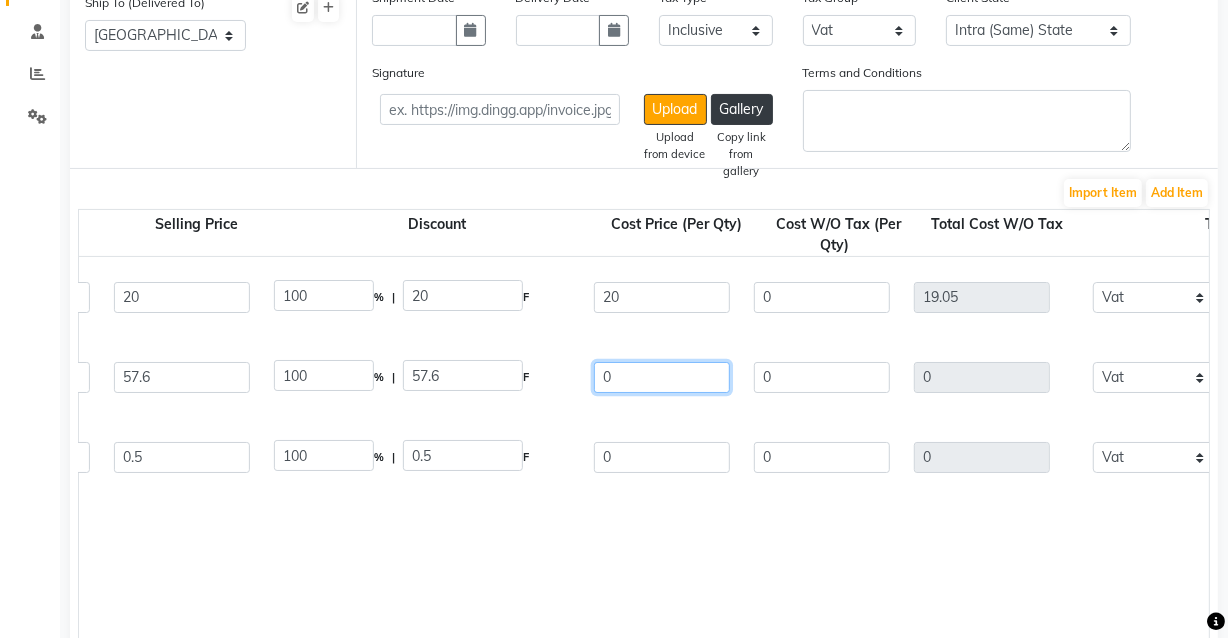 type on "0" 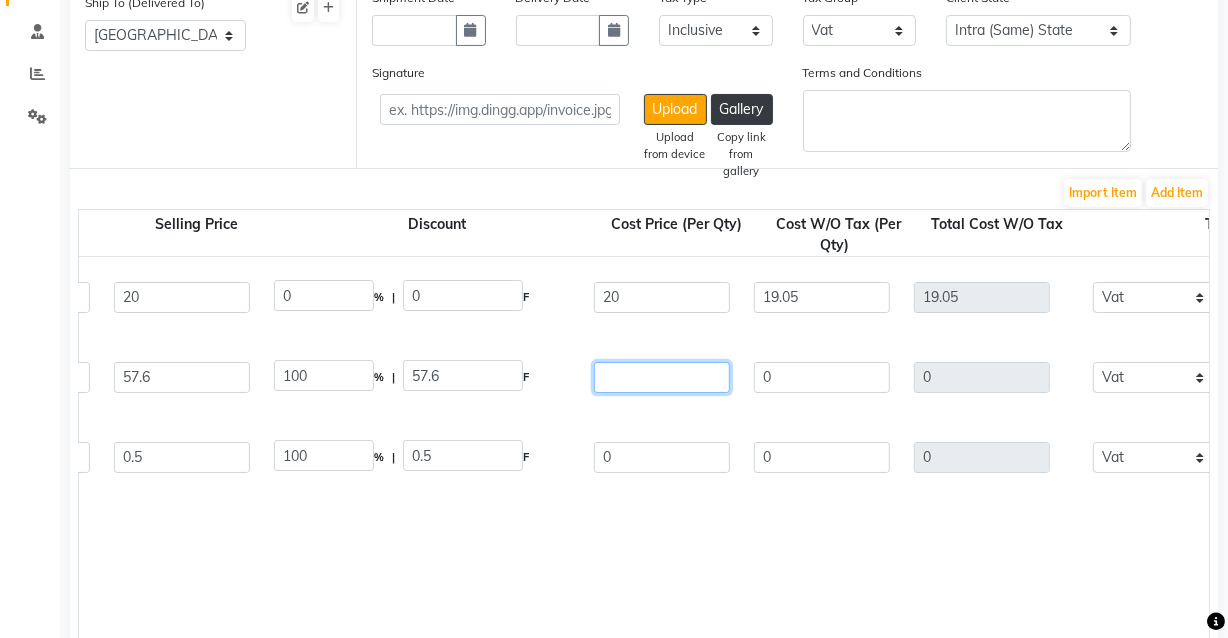type on "5" 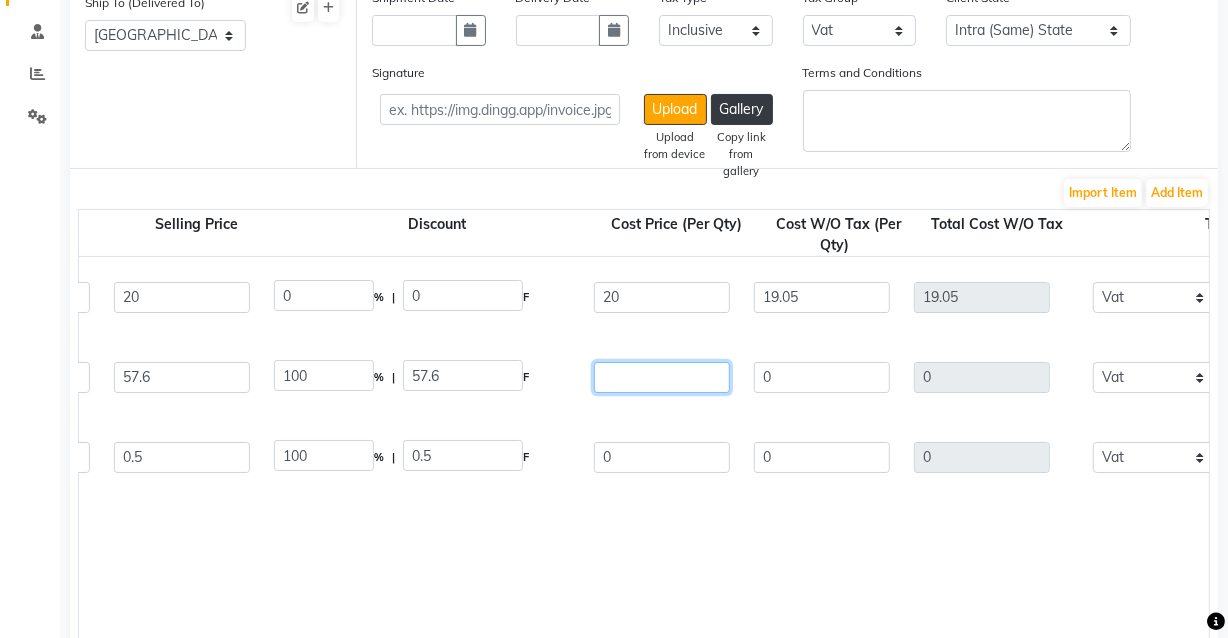 type on "4.76" 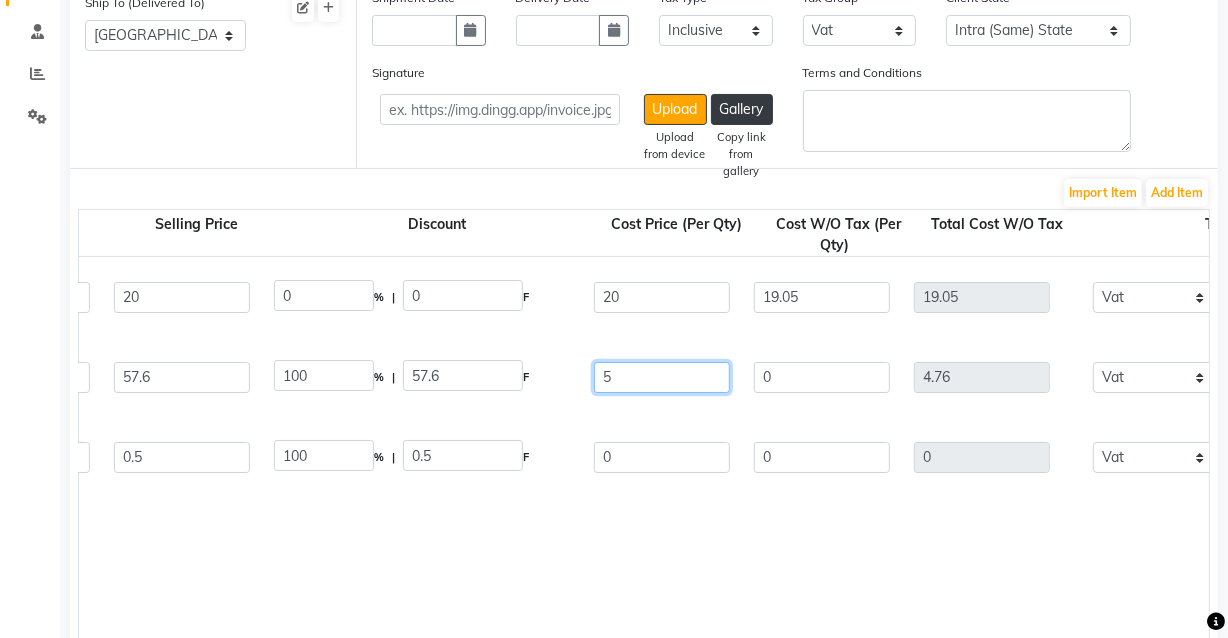 type on "57" 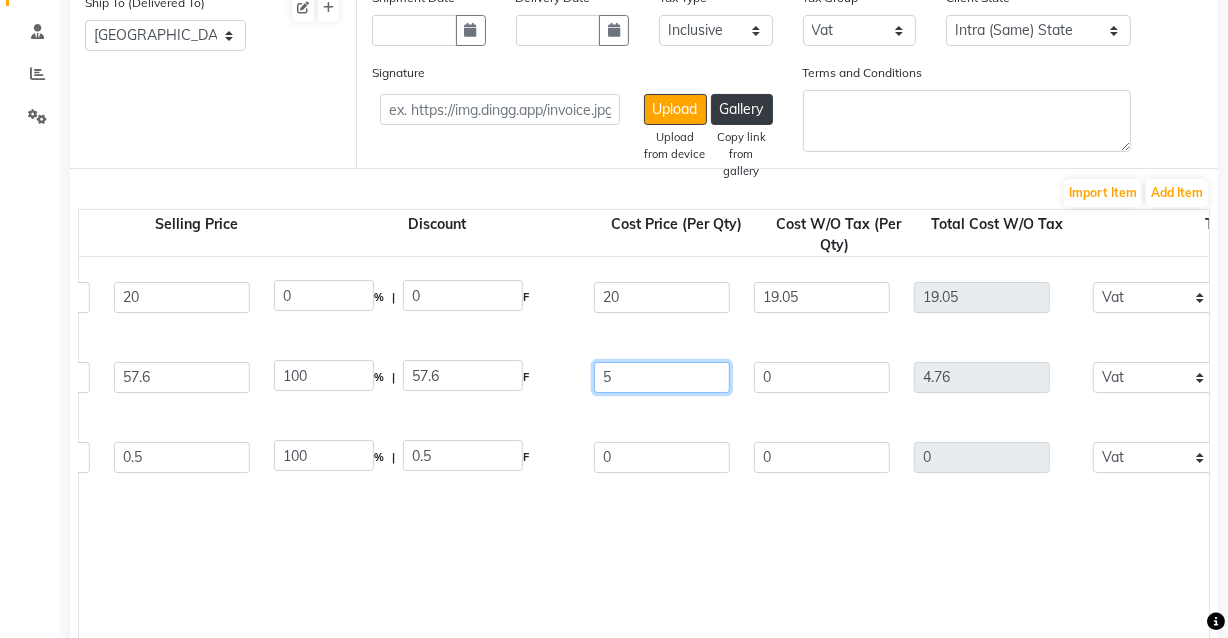 type on "54.29" 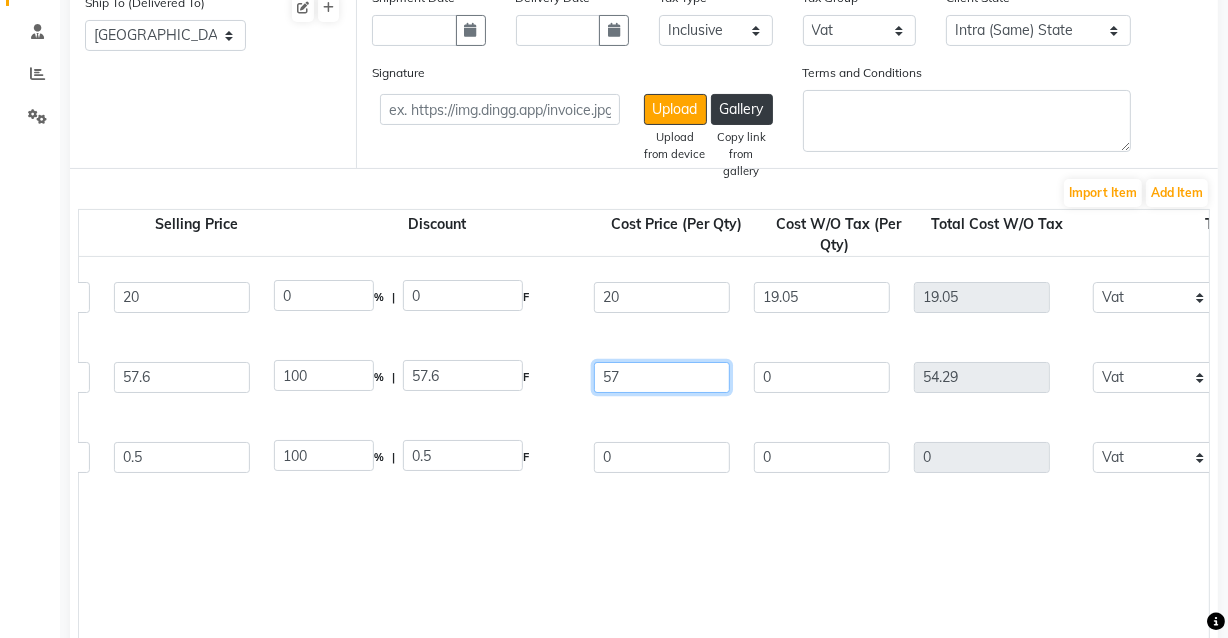 type on "57.6" 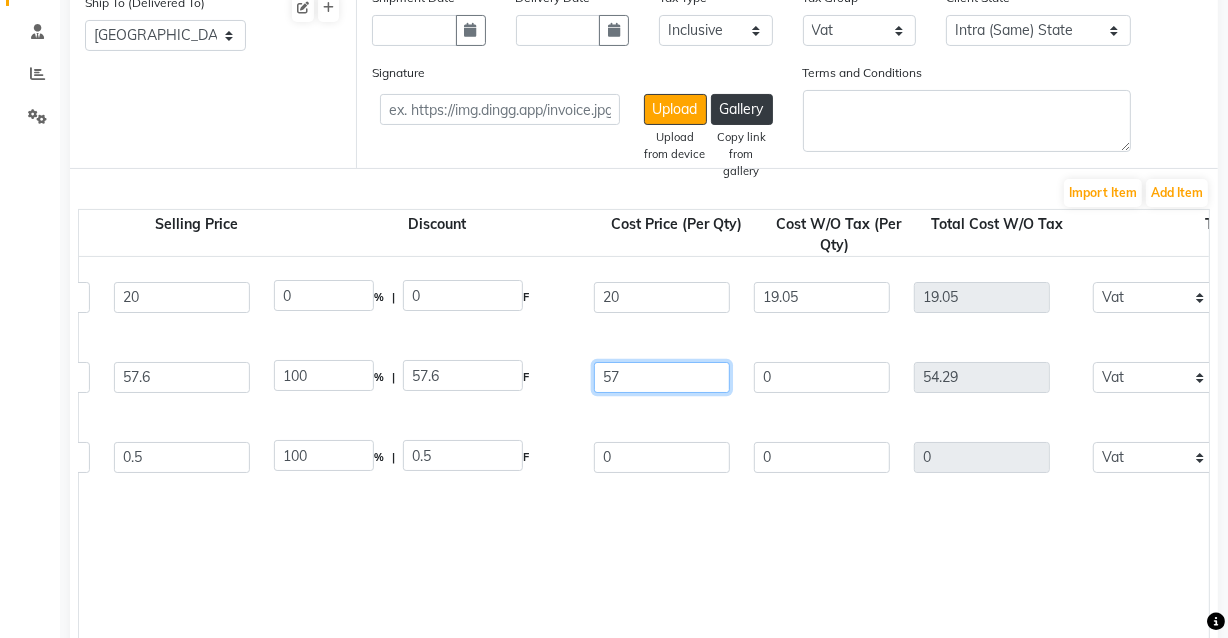 type on "54.86" 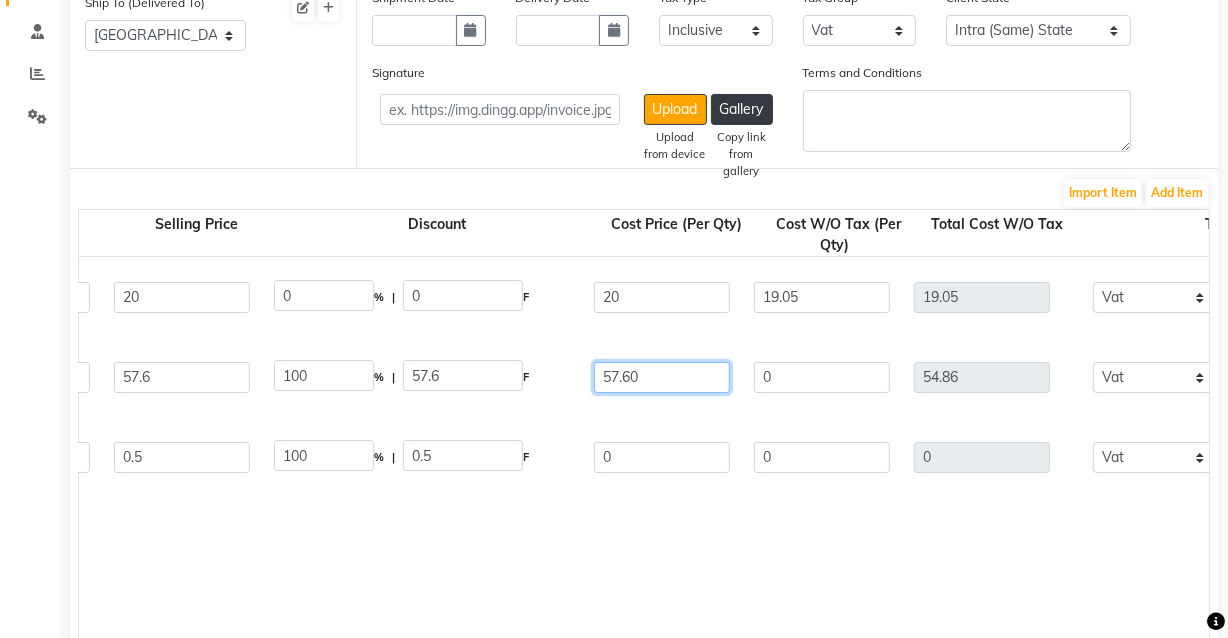 type on "57.60" 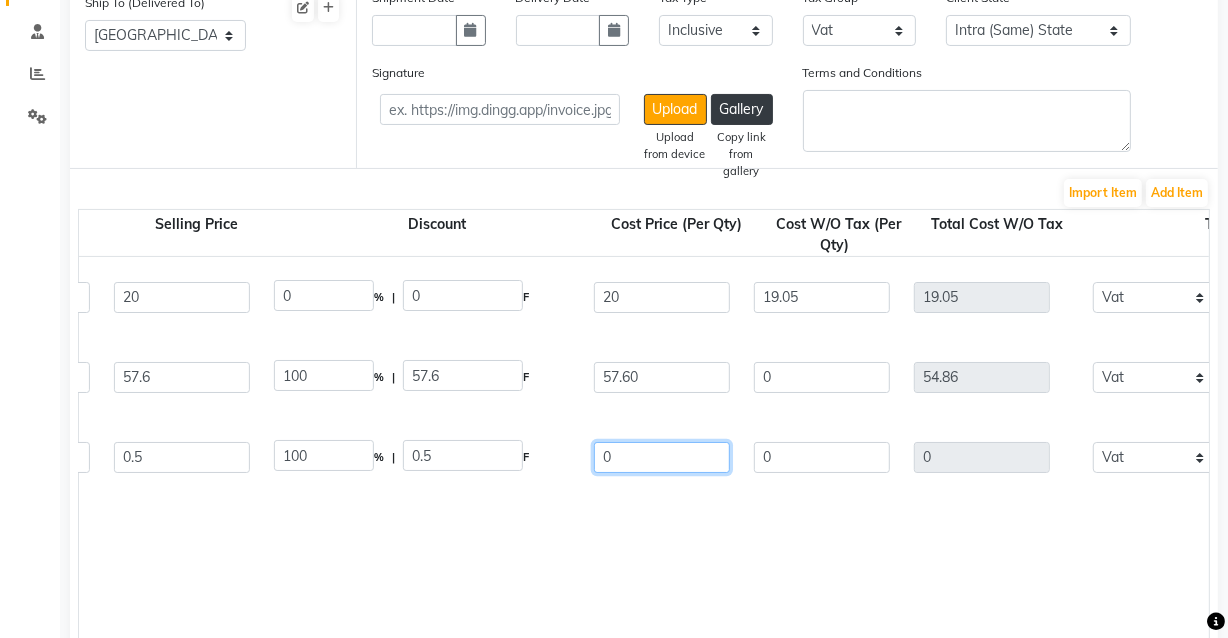 click on "0" 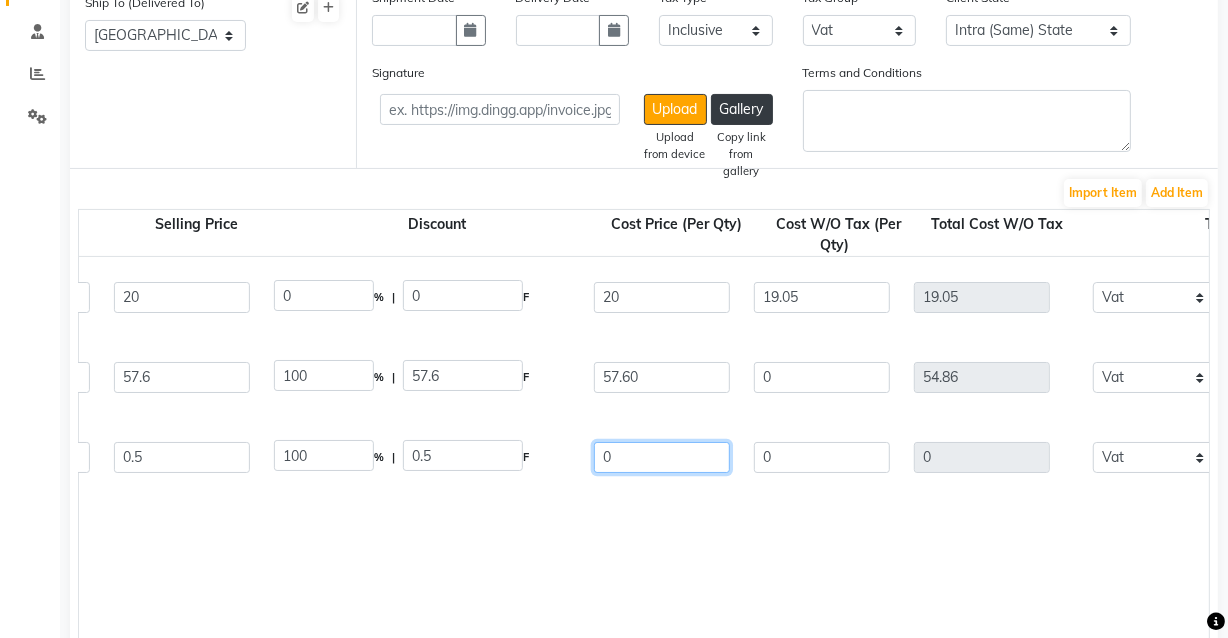 type on "0" 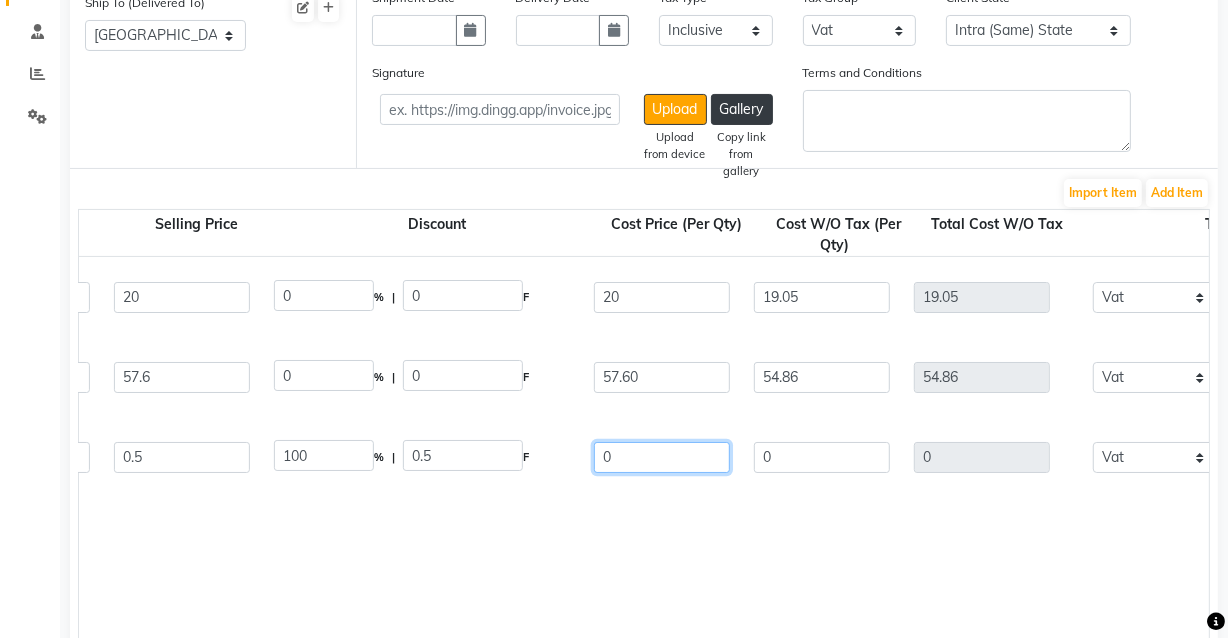 type on "0.5" 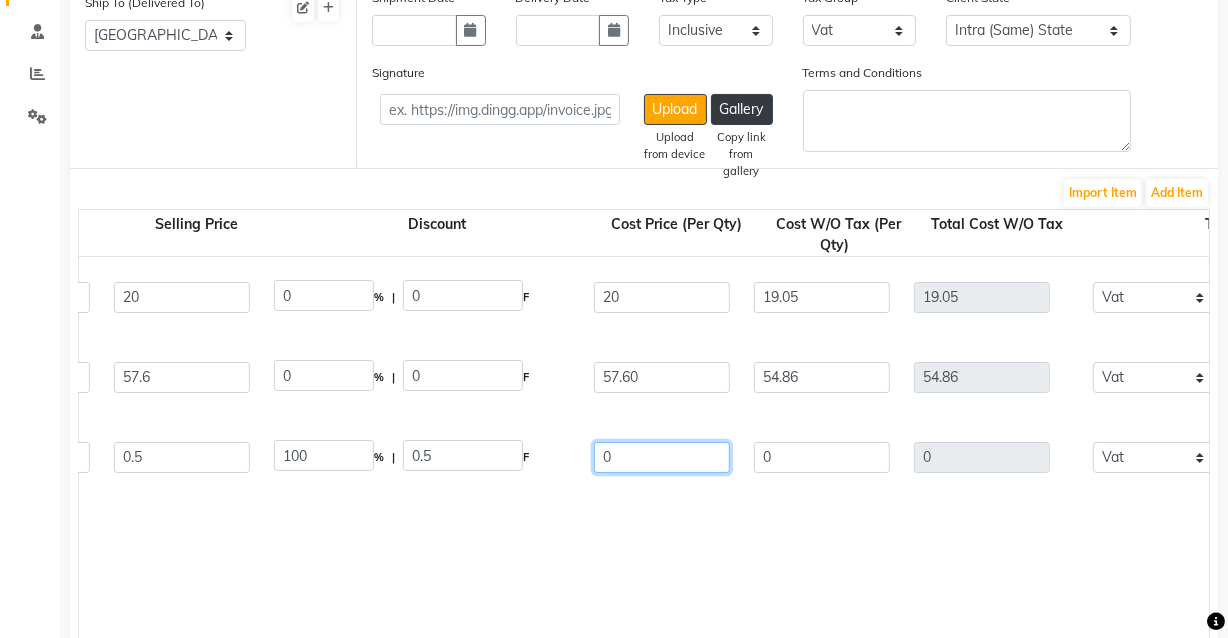 type on "0.48" 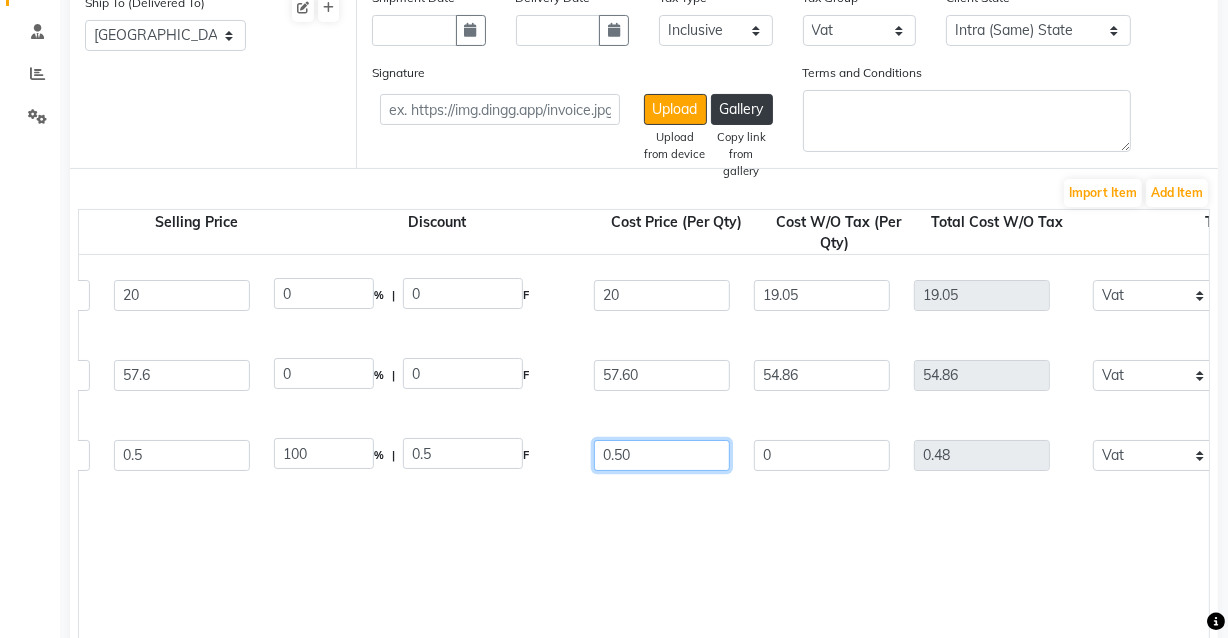type on "0.50" 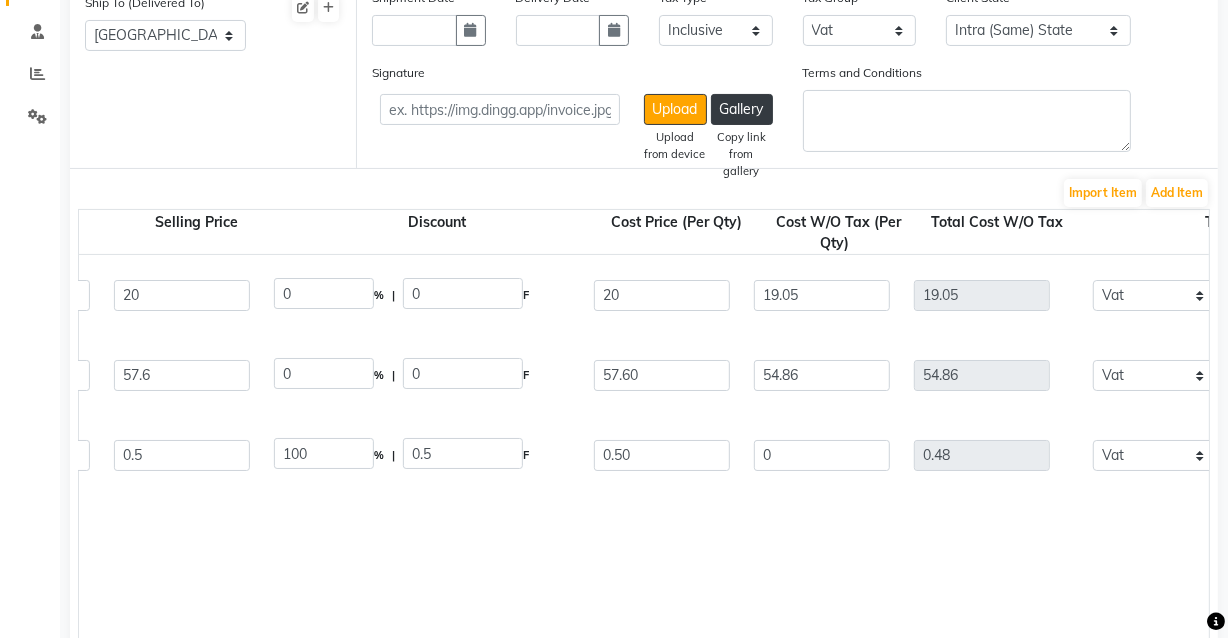 click on "S/drop Pinkstuf Clean.pste850g  850 GMS  P10794  1 20 0 % | 0 F 20 19.05 19.05 None Vat  (5%)  0.95 20  Lat Bri Mascarpone 250gm  250 GMS  P10795  1 57.6 0 % | 0 F 57.60 54.86 54.86 None Vat  (5%)  2.74 57.6  Hd Supermarket Bag  1 PC  P10796  1 0.5 100 % | 0.5 F 0.50 0 0.48 None Vat  (5%)  0 0.48" 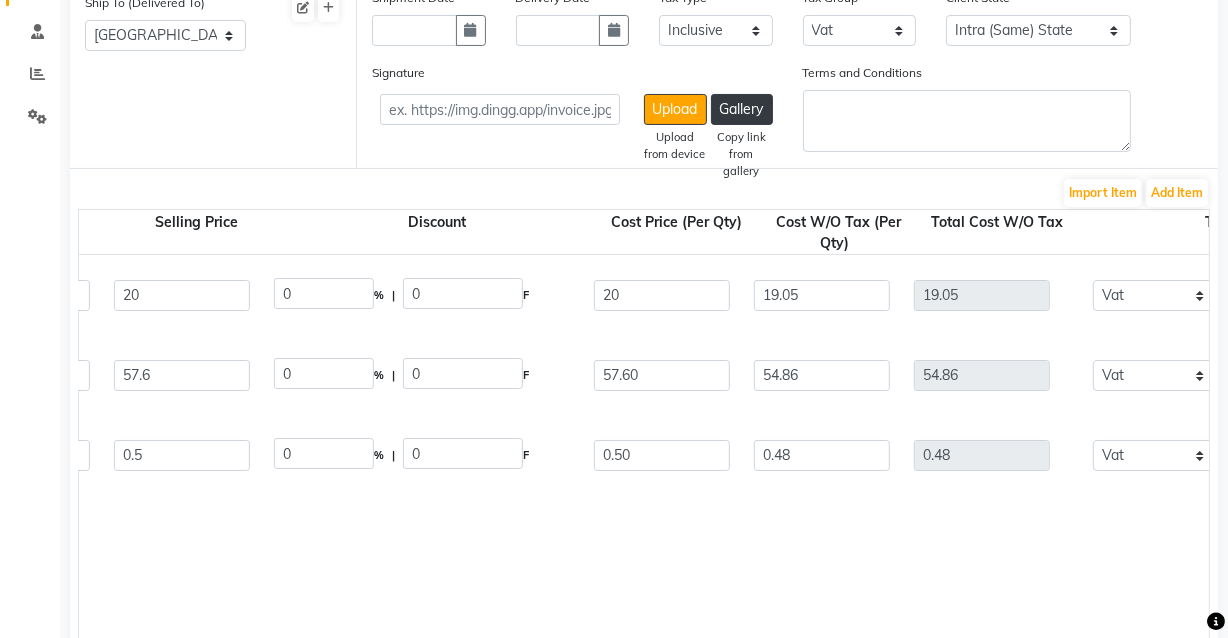 scroll, scrollTop: 15, scrollLeft: 570, axis: both 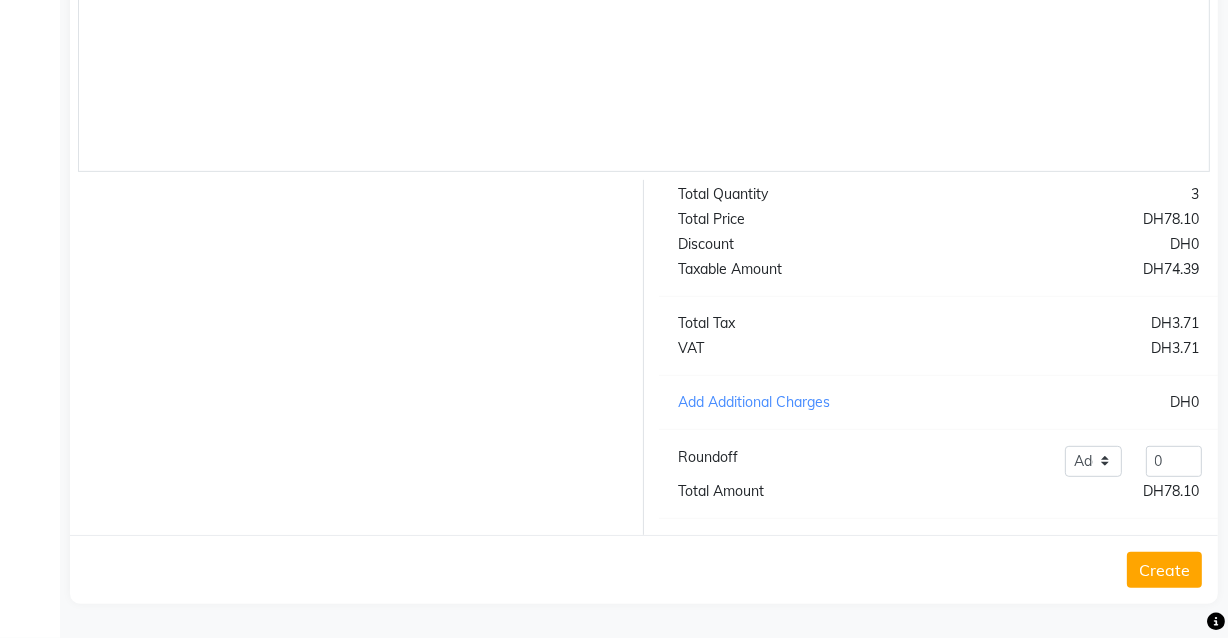 click on "Create" 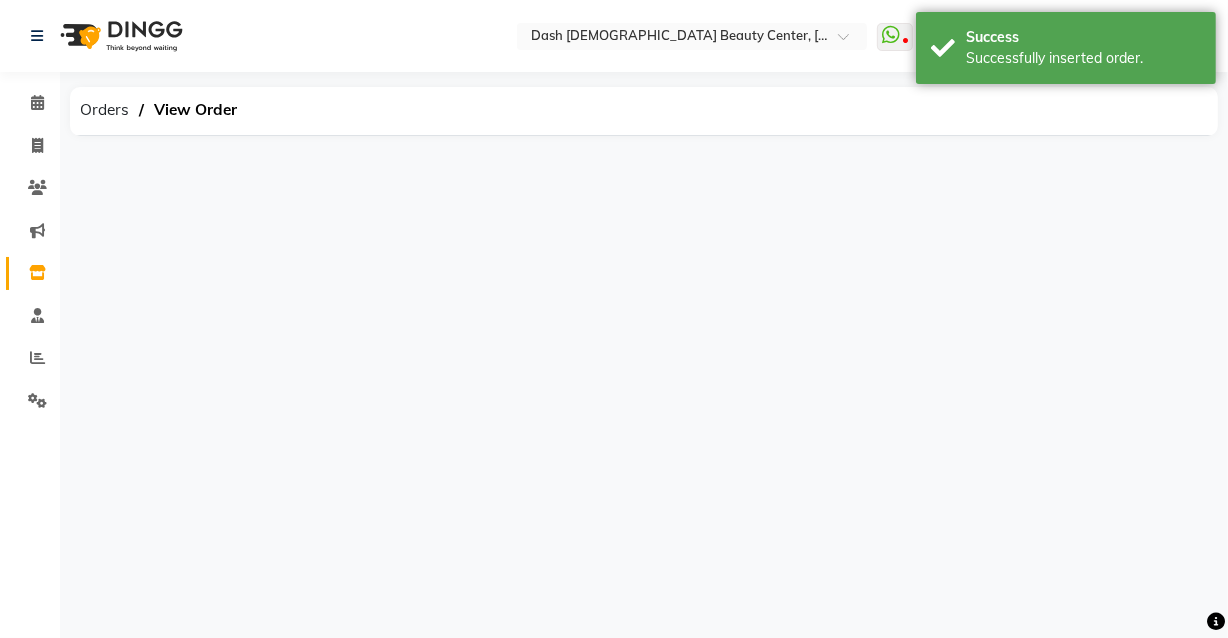 scroll, scrollTop: 0, scrollLeft: 0, axis: both 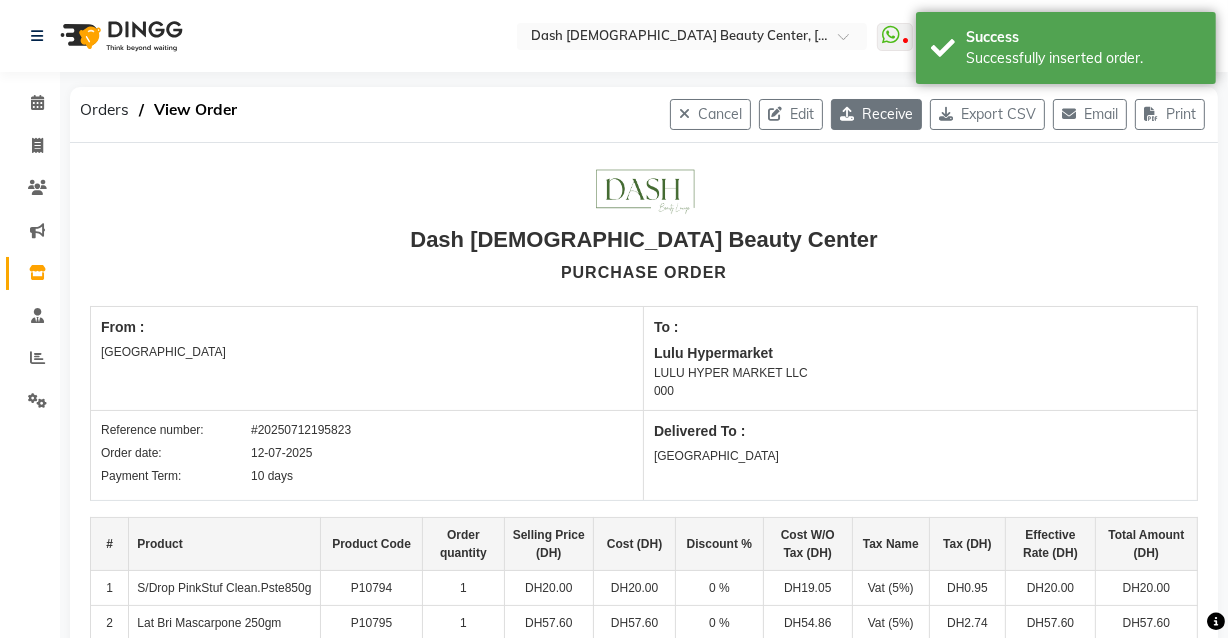click on "Receive" 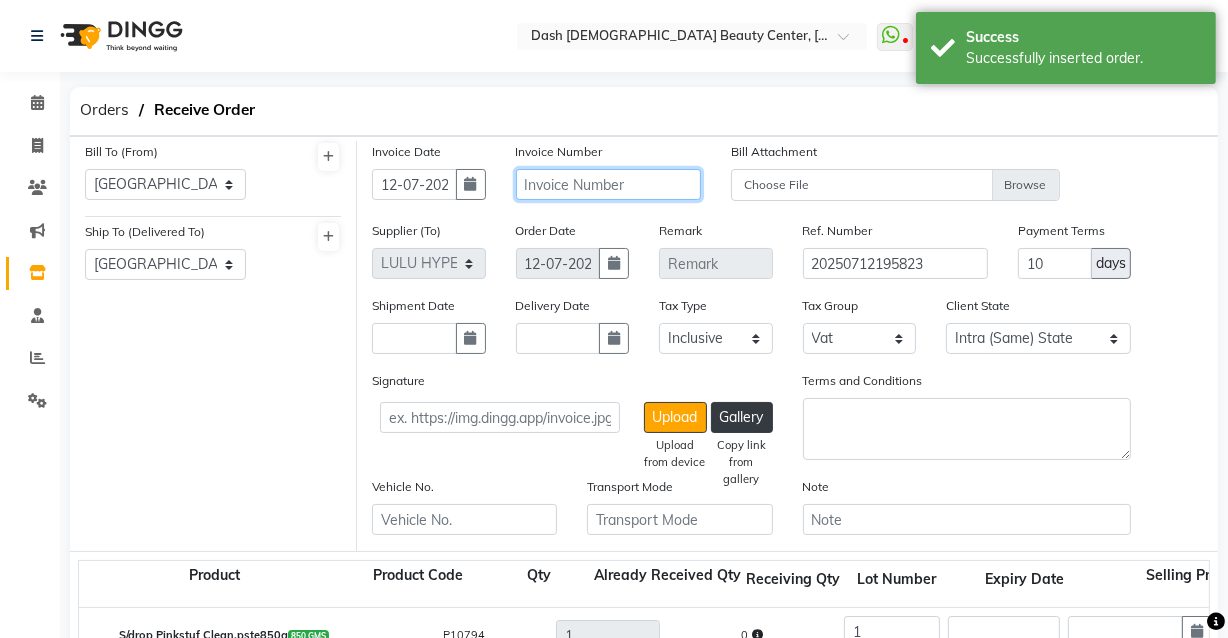 click 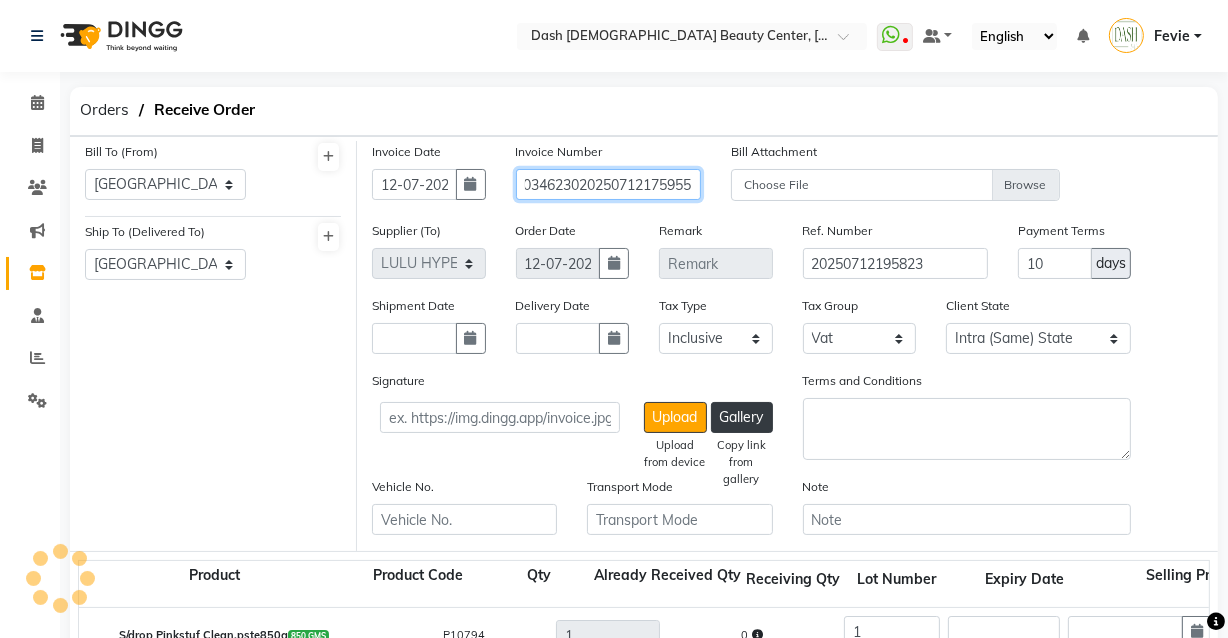 scroll, scrollTop: 0, scrollLeft: 84, axis: horizontal 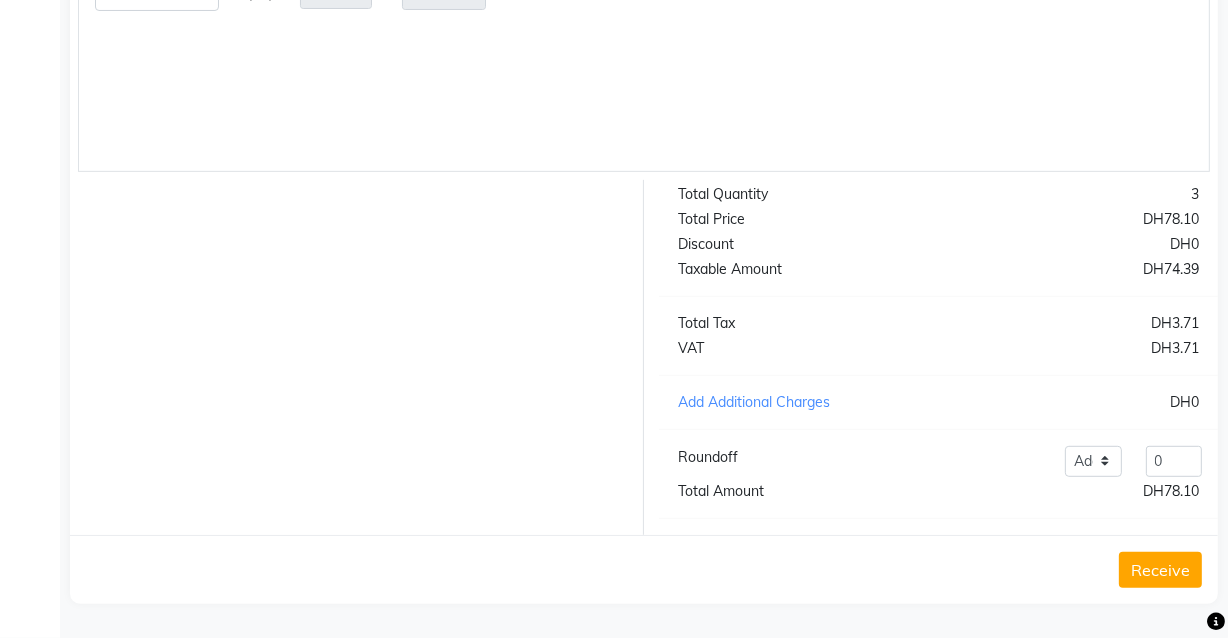 type on "662462002034623020250712175955" 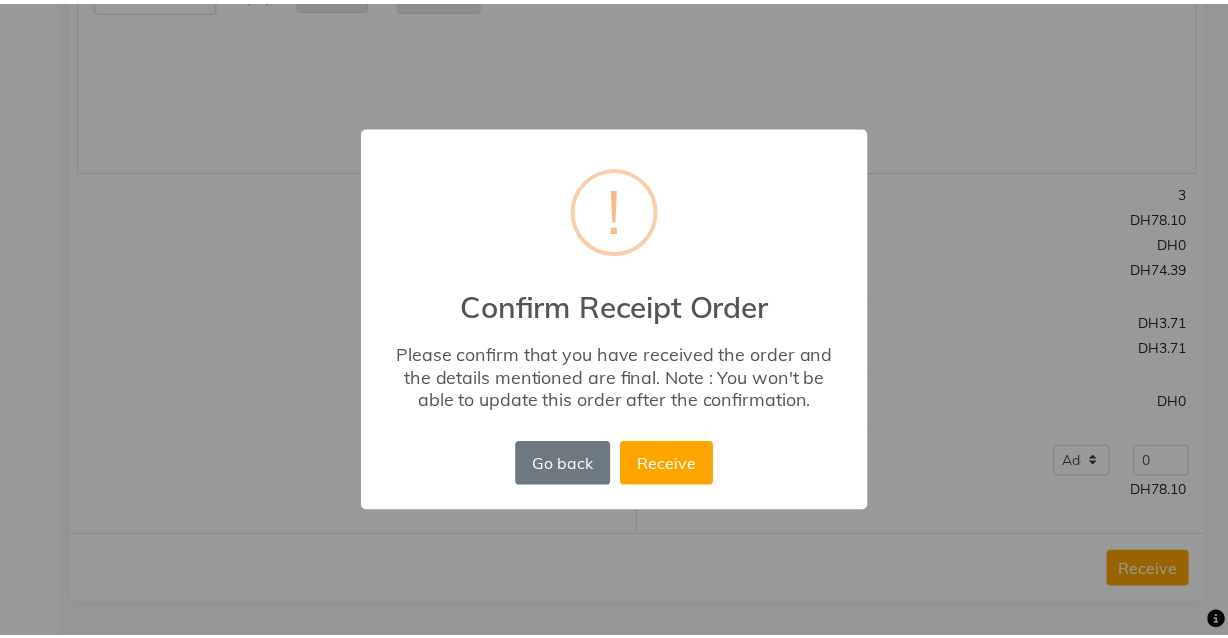 scroll, scrollTop: 0, scrollLeft: 0, axis: both 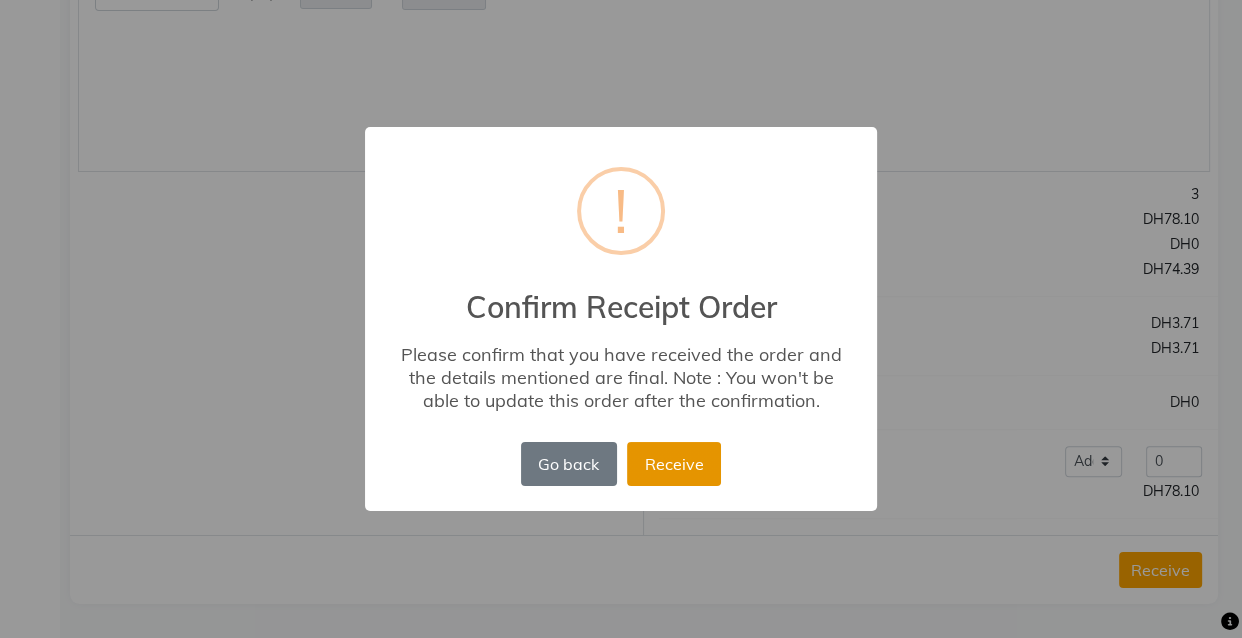 click on "Receive" at bounding box center [674, 464] 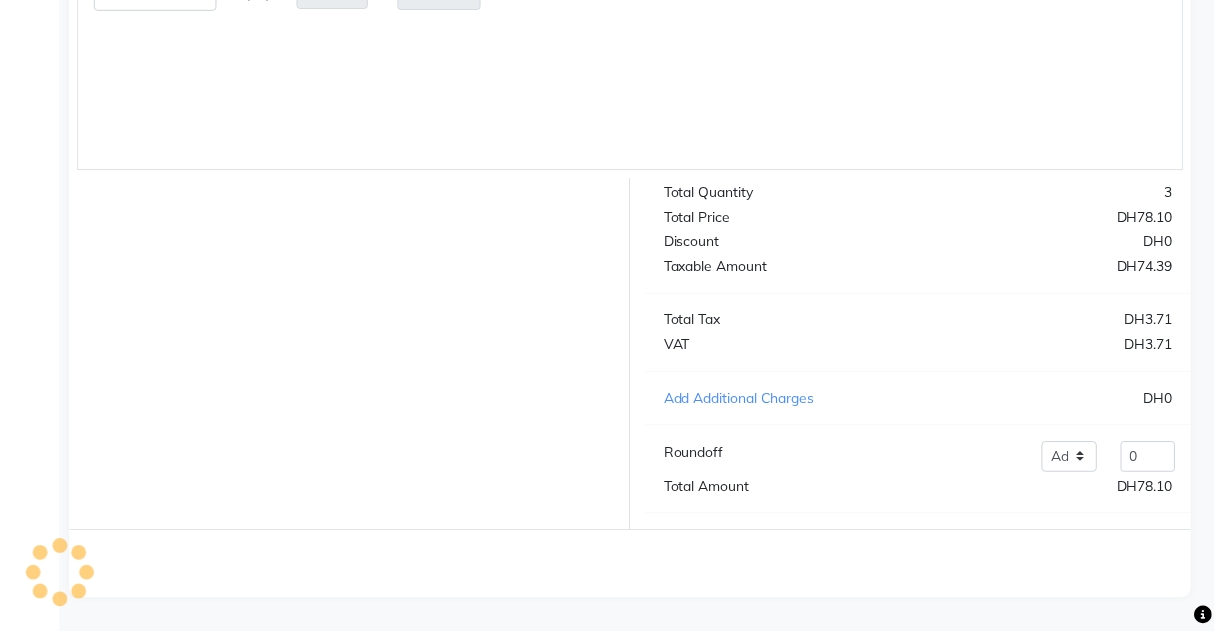 scroll, scrollTop: 0, scrollLeft: 0, axis: both 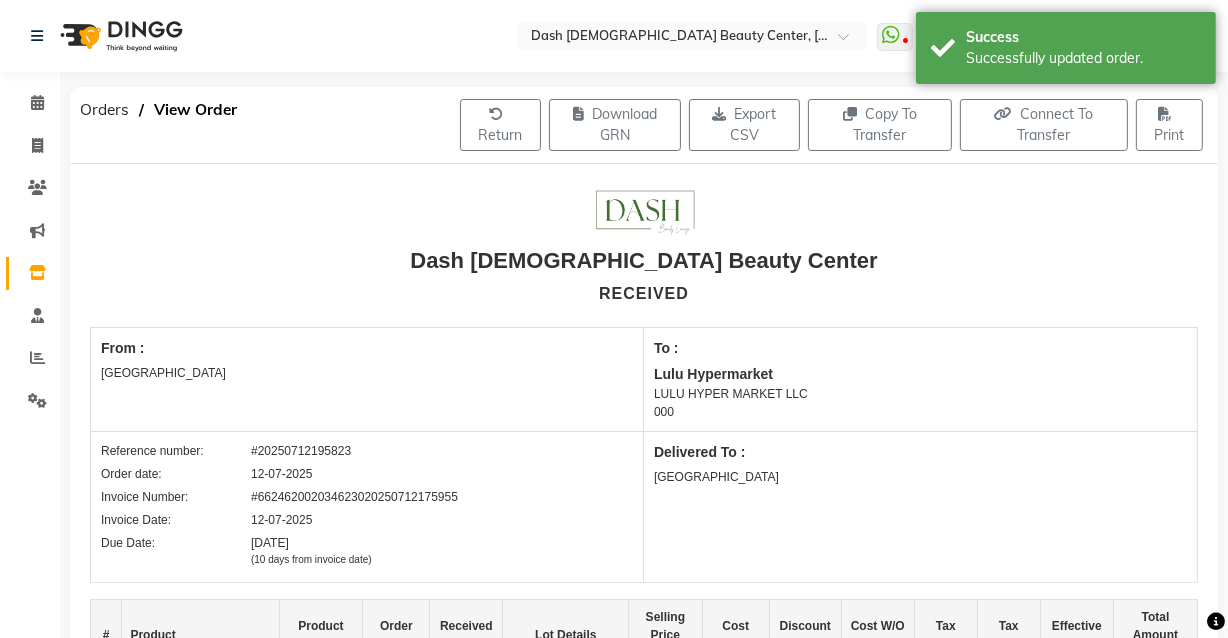 click 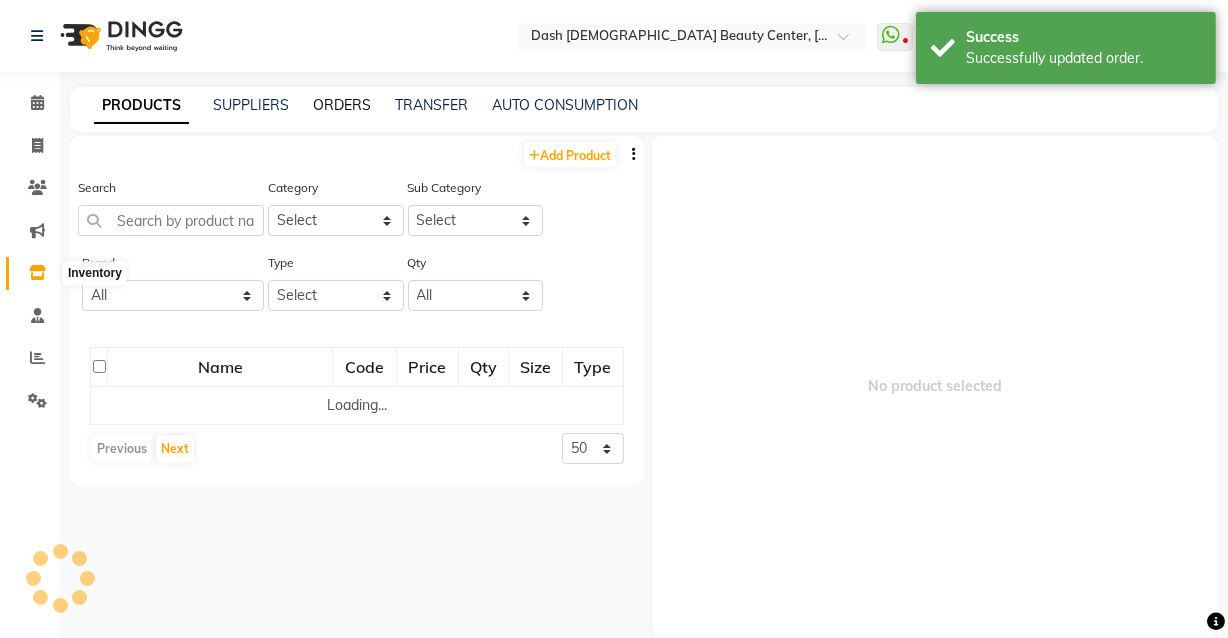 click on "ORDERS" 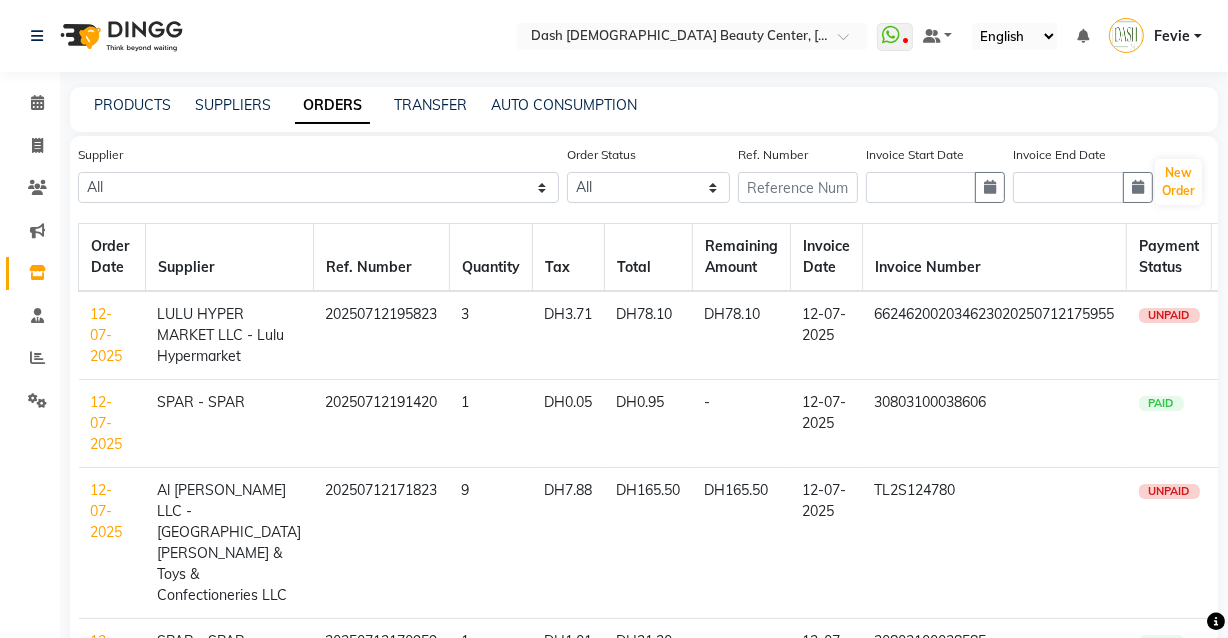 scroll, scrollTop: 0, scrollLeft: 0, axis: both 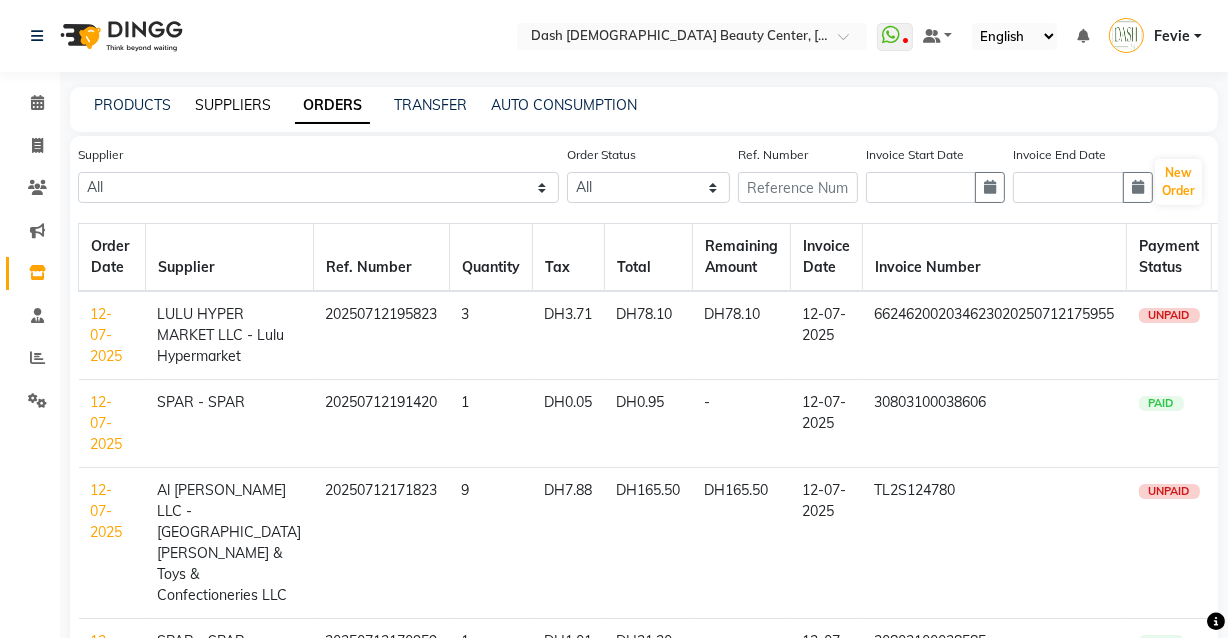 click on "SUPPLIERS" 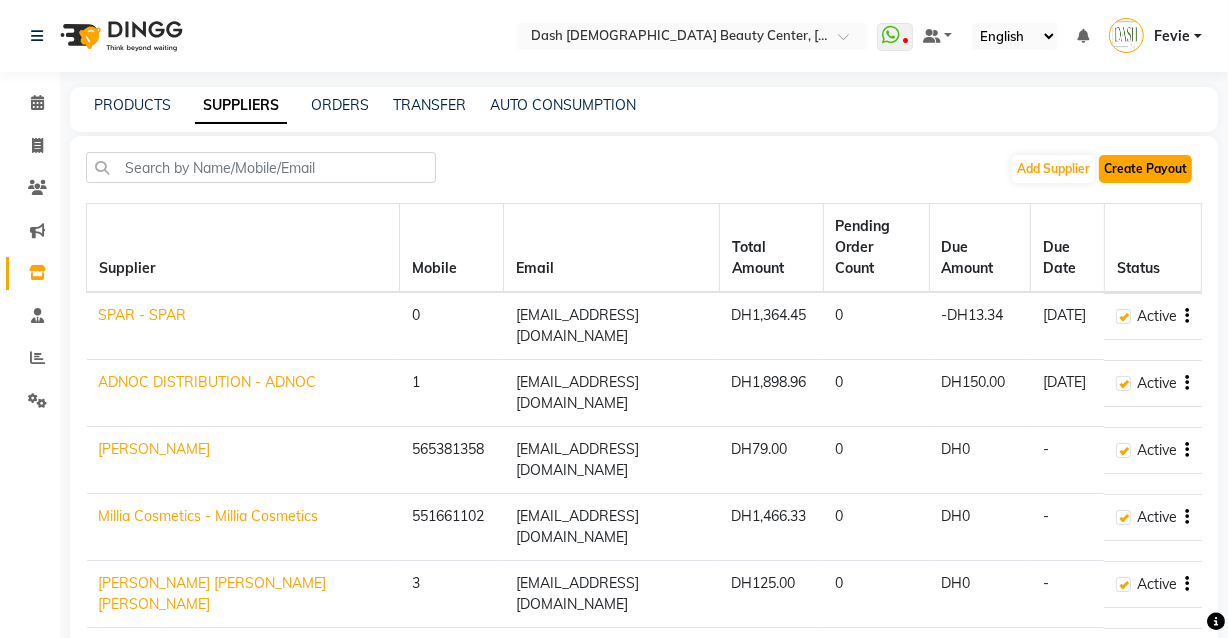 click on "Create Payout" 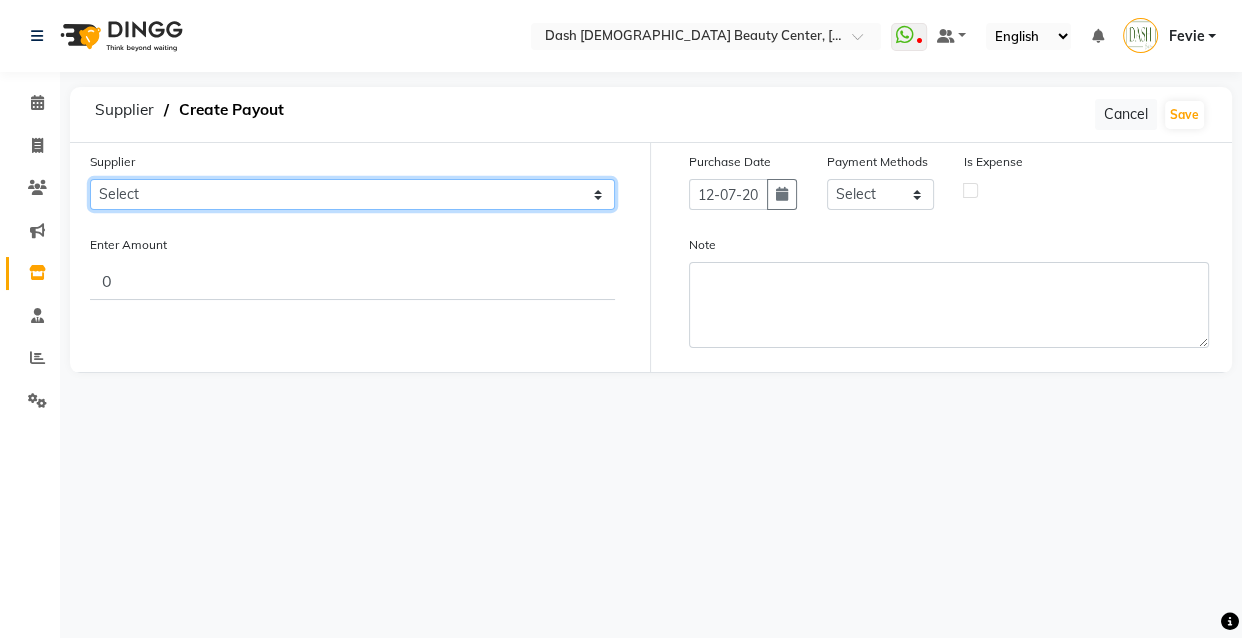 click on "Select SPAR - SPAR ADNOC DISTRIBUTION - ADNOC McDonald's - McDonald's Millia Cosmetics - Millia Cosmetics BASKIN ROBBINS - Baskin Robbins Aroos Al Batul - Argos Al Batul Henna Rashid Abdulla Grocery - Rashid Abdulla Grocery Store Darbar Restaurant - Darbar Restaurant  The Beauty Shop - The Beauty Shop Alpha med General Trading - Alphamed Golden Lili Cosmetics Trading Al Bushra LLC - Al Bushra Stationery & Toys & Confectioneries LLC GAME PLANET - Game Planet NAZIH - Nazih Beauty Supplies Co. L.L.C. JIMI GIFT MARKET LLC - JIMI GIFT MARKET Abdul Rahman Al Balouchi  - Abdul Rahman Al Balouchi Savora Food Industry LLC PEARL LLC - Pearl Specialty Coffee Roastery Al Jaser  - Al Jaser General Trading Jumbo Electronics Company Ltd - Jumbo Store Landmark Retail Investment Co. LLC - Home Box LA MARQUISE - La Marquise International FAKHR AL SHAEB - Fakhr Al Shaeb Food stuff WADI AL NOOR - Wadi Al Noor Modern Food Stuff LLC NATIONAL FLOWER LLC - National Flowers LLC - SPC Healthcare Trading Co. LLC - Dermalogica" 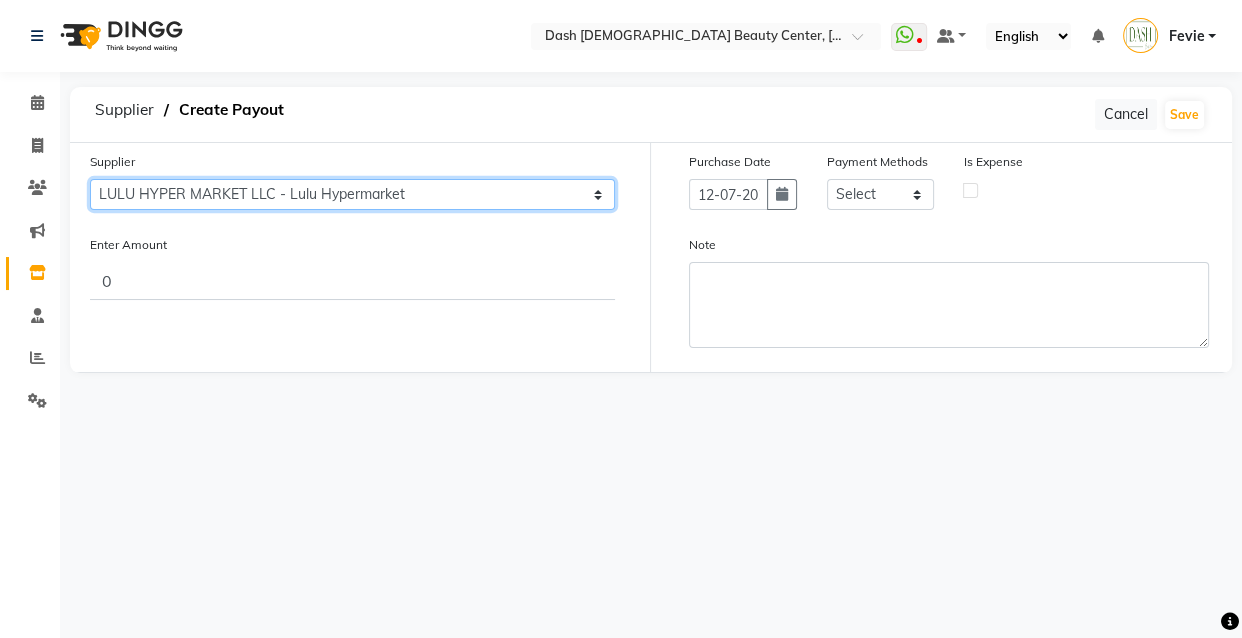 click on "Select SPAR - SPAR ADNOC DISTRIBUTION - ADNOC McDonald's - McDonald's Millia Cosmetics - Millia Cosmetics BASKIN ROBBINS - Baskin Robbins Aroos Al Batul - Argos Al Batul Henna Rashid Abdulla Grocery - Rashid Abdulla Grocery Store Darbar Restaurant - Darbar Restaurant  The Beauty Shop - The Beauty Shop Alpha med General Trading - Alphamed Golden Lili Cosmetics Trading Al Bushra LLC - Al Bushra Stationery & Toys & Confectioneries LLC GAME PLANET - Game Planet NAZIH - Nazih Beauty Supplies Co. L.L.C. JIMI GIFT MARKET LLC - JIMI GIFT MARKET Abdul Rahman Al Balouchi  - Abdul Rahman Al Balouchi Savora Food Industry LLC PEARL LLC - Pearl Specialty Coffee Roastery Al Jaser  - Al Jaser General Trading Jumbo Electronics Company Ltd - Jumbo Store Landmark Retail Investment Co. LLC - Home Box LA MARQUISE - La Marquise International FAKHR AL SHAEB - Fakhr Al Shaeb Food stuff WADI AL NOOR - Wadi Al Noor Modern Food Stuff LLC NATIONAL FLOWER LLC - National Flowers LLC - SPC Healthcare Trading Co. LLC - Dermalogica" 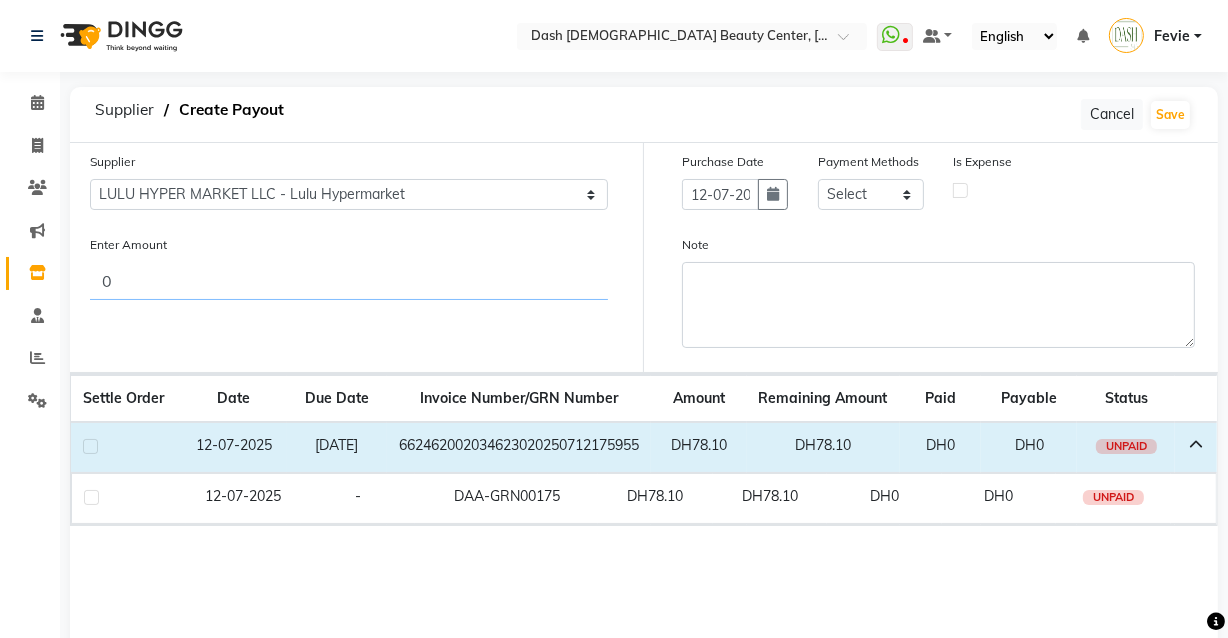 click on "0" at bounding box center (349, 281) 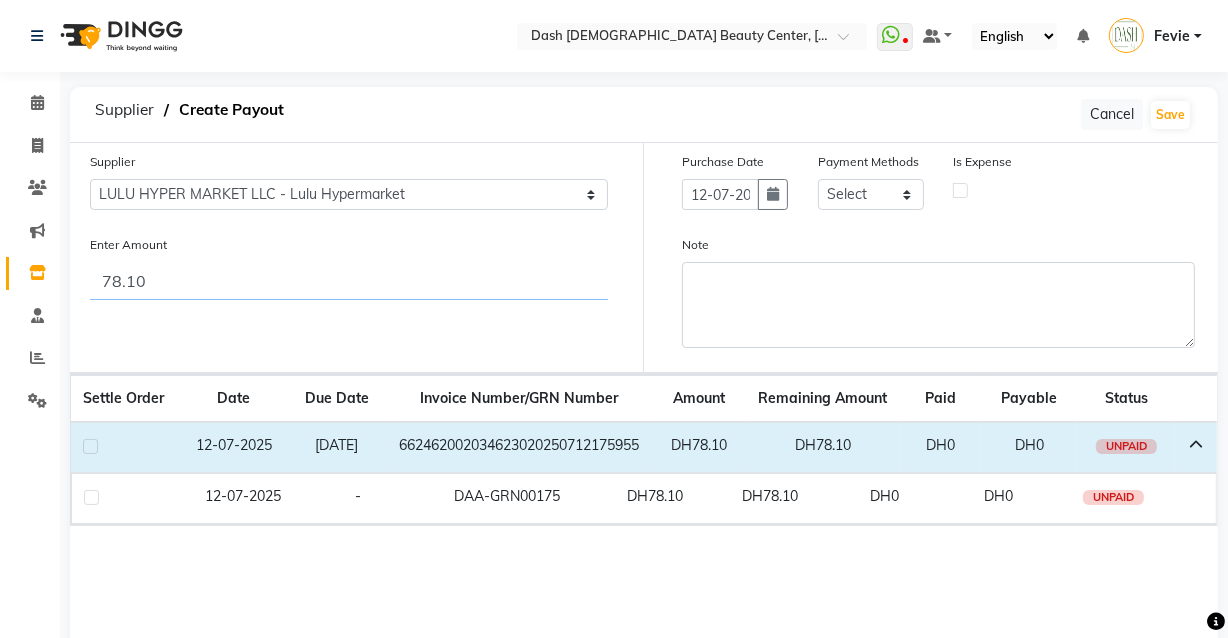 type on "78.10" 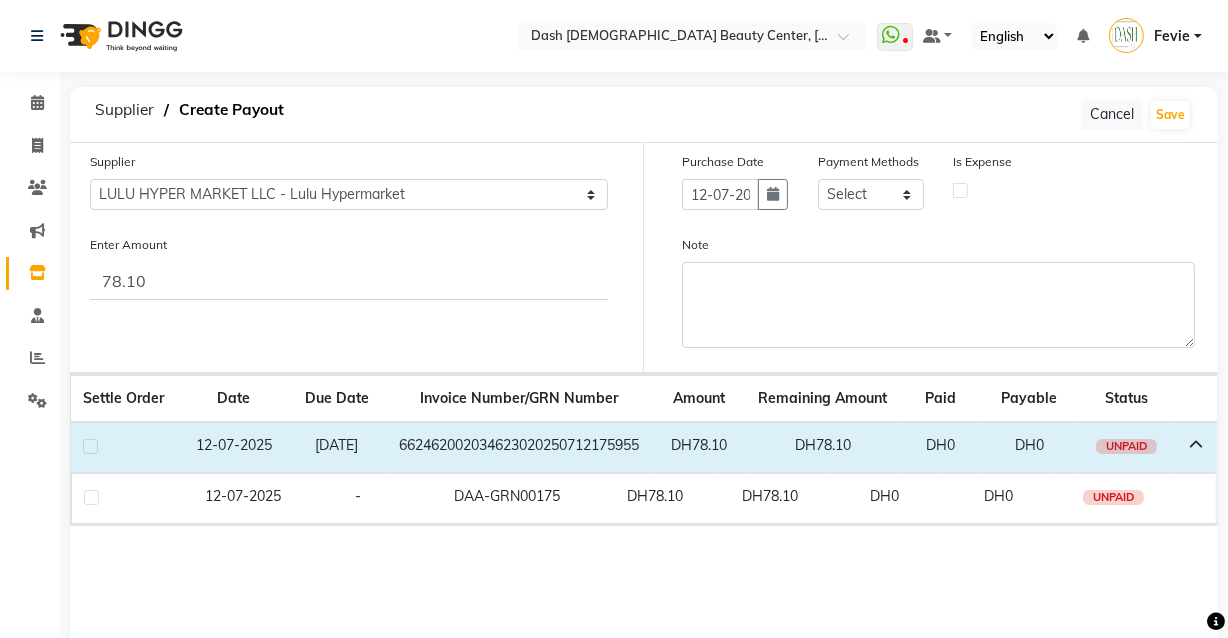 click 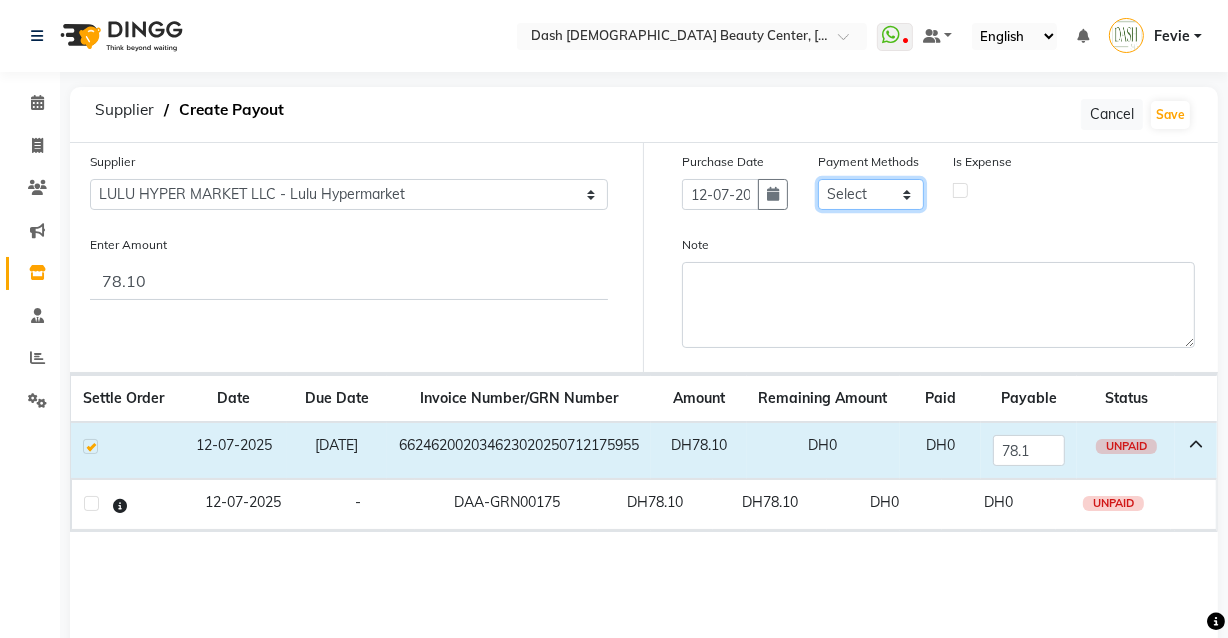 click on "Select CASH CARD ONLINE On Account Wallet Package Prepaid" 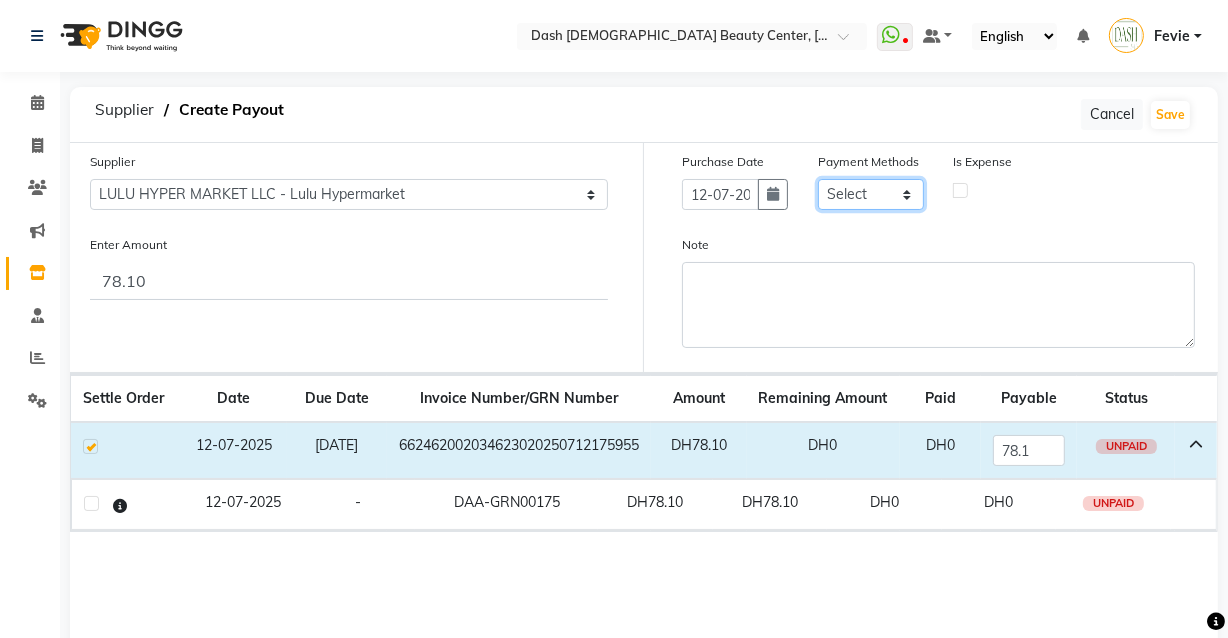 select on "62" 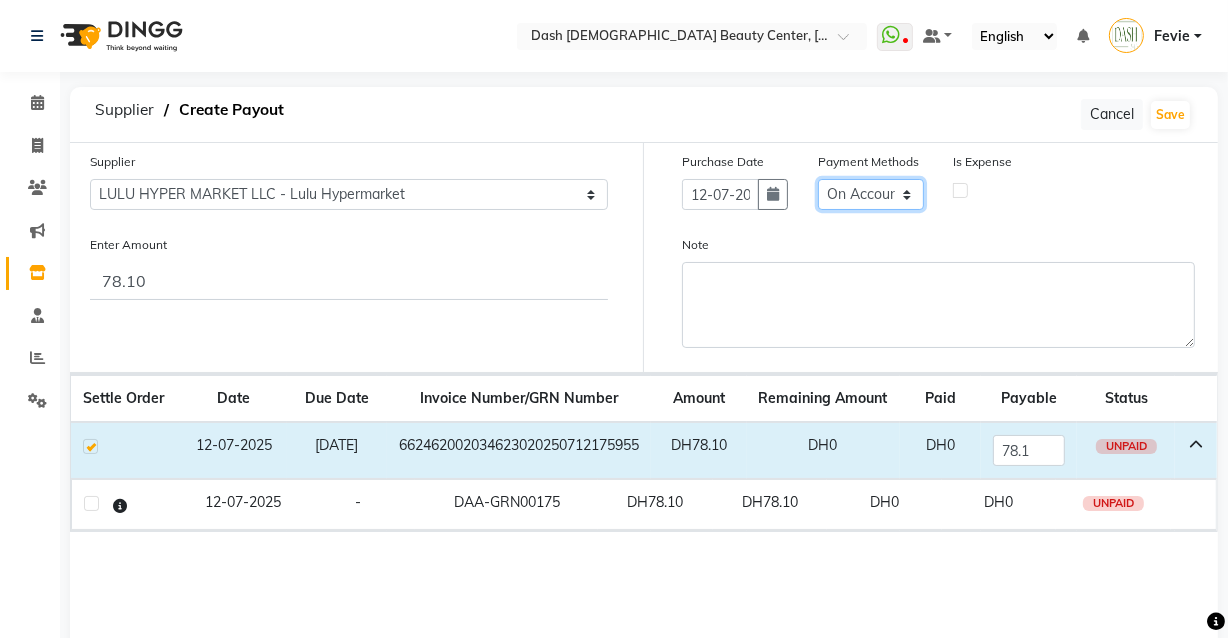 click on "Select CASH CARD ONLINE On Account Wallet Package Prepaid" 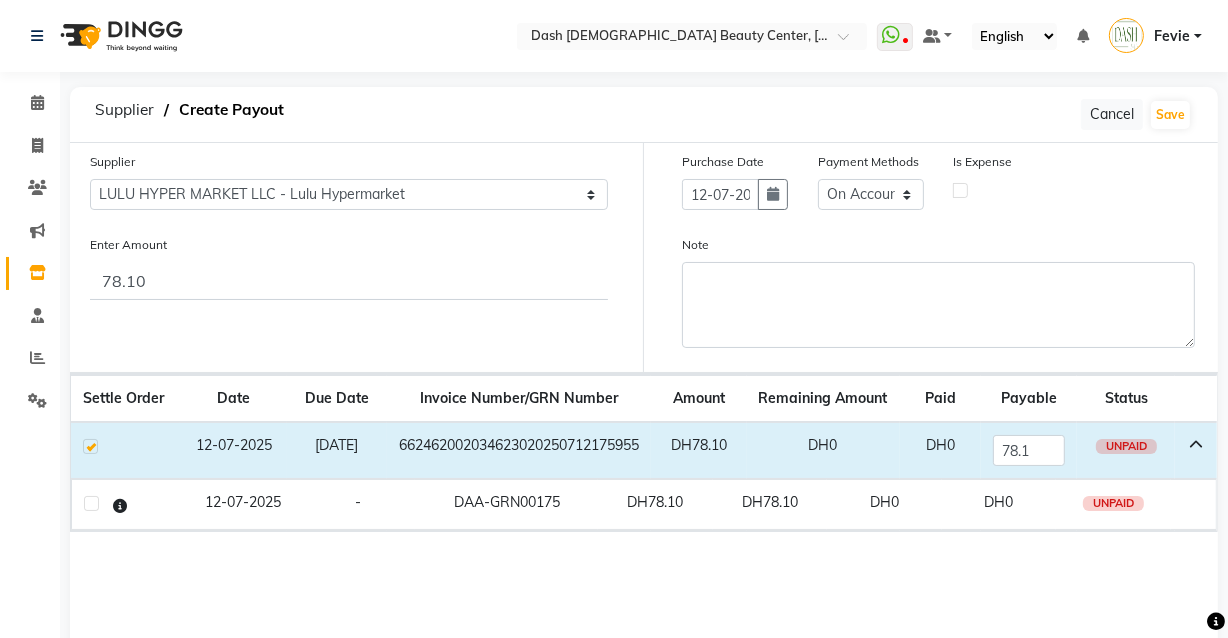 click 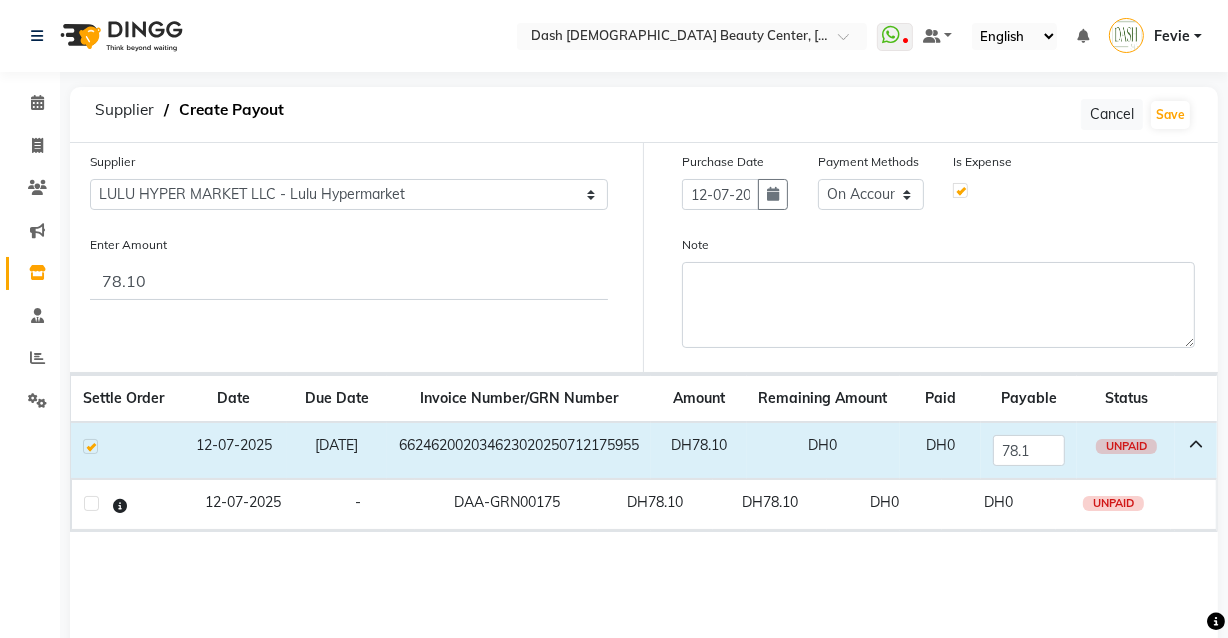 select on "7495" 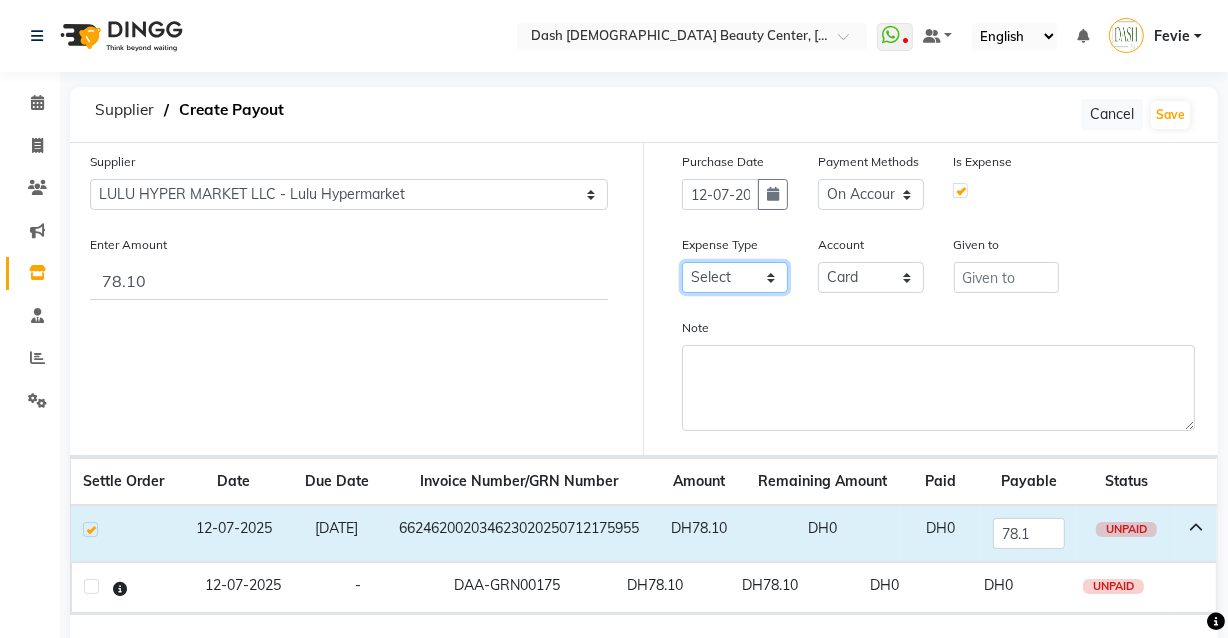 click on "Select Advance Salary Bank charges Car maintenance  Cash transfer to bank Cash transfer to hub Client Snacks Clinical charges Equipment Fuel Govt fee Incentive Insurance International purchase Loan Repayment Maintenance Marketing Miscellaneous MRA Other Pantry Product Rent Salary Staff Snacks Tax Tea & Refreshment Utilities" 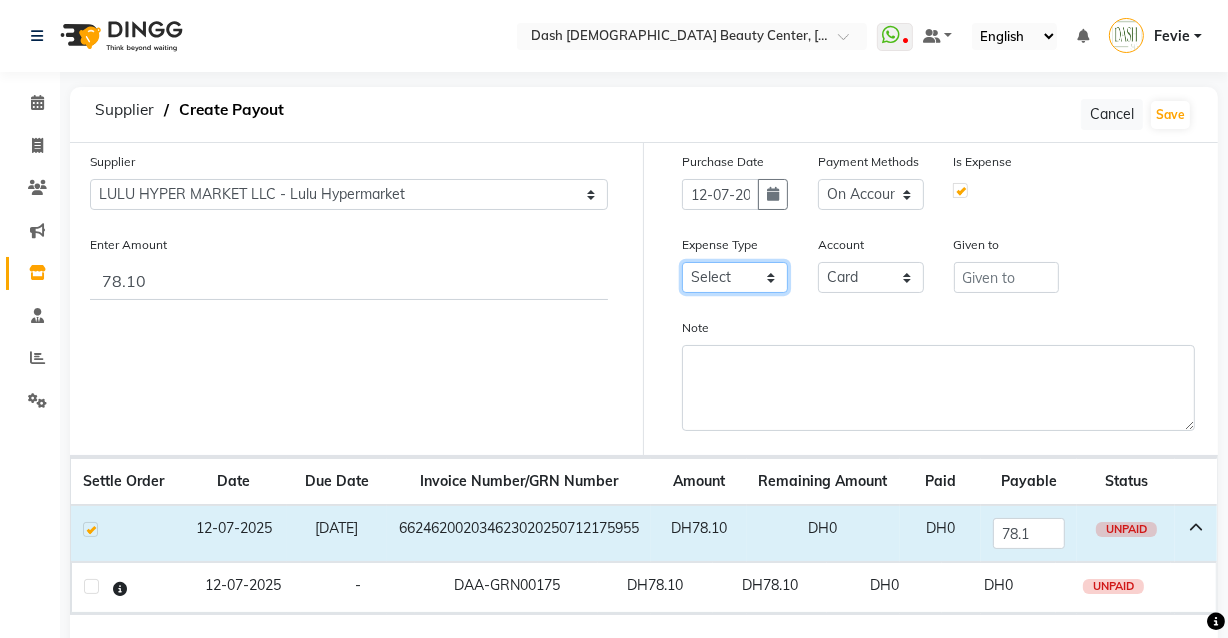 select on "17" 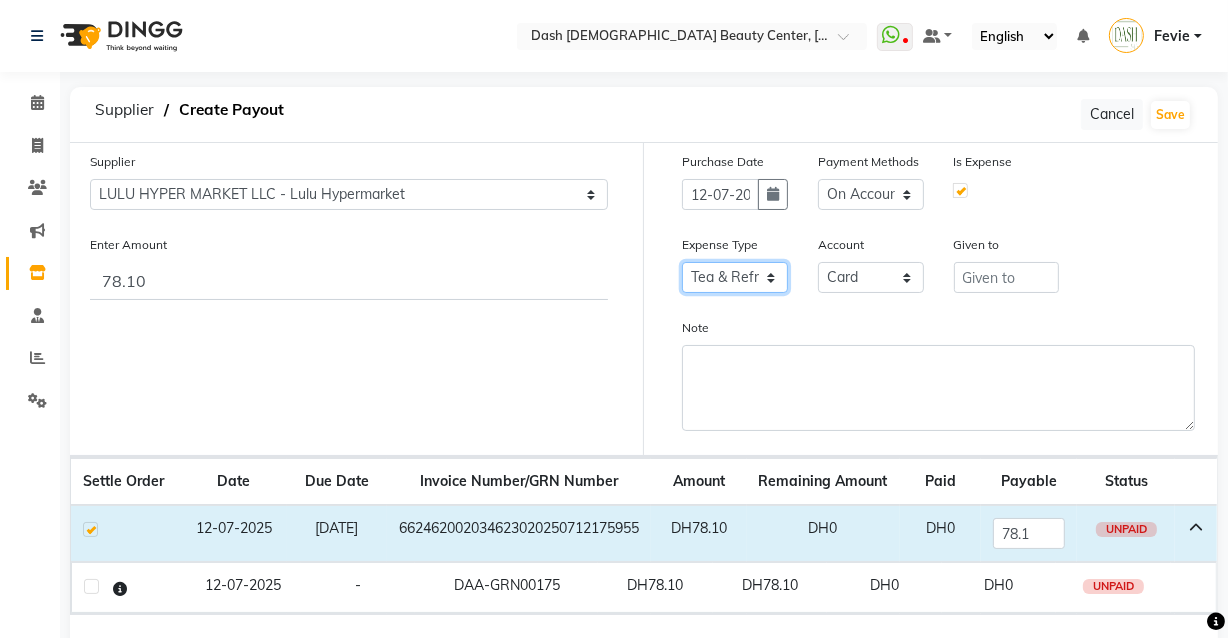 click on "Select Advance Salary Bank charges Car maintenance  Cash transfer to bank Cash transfer to hub Client Snacks Clinical charges Equipment Fuel Govt fee Incentive Insurance International purchase Loan Repayment Maintenance Marketing Miscellaneous MRA Other Pantry Product Rent Salary Staff Snacks Tax Tea & Refreshment Utilities" 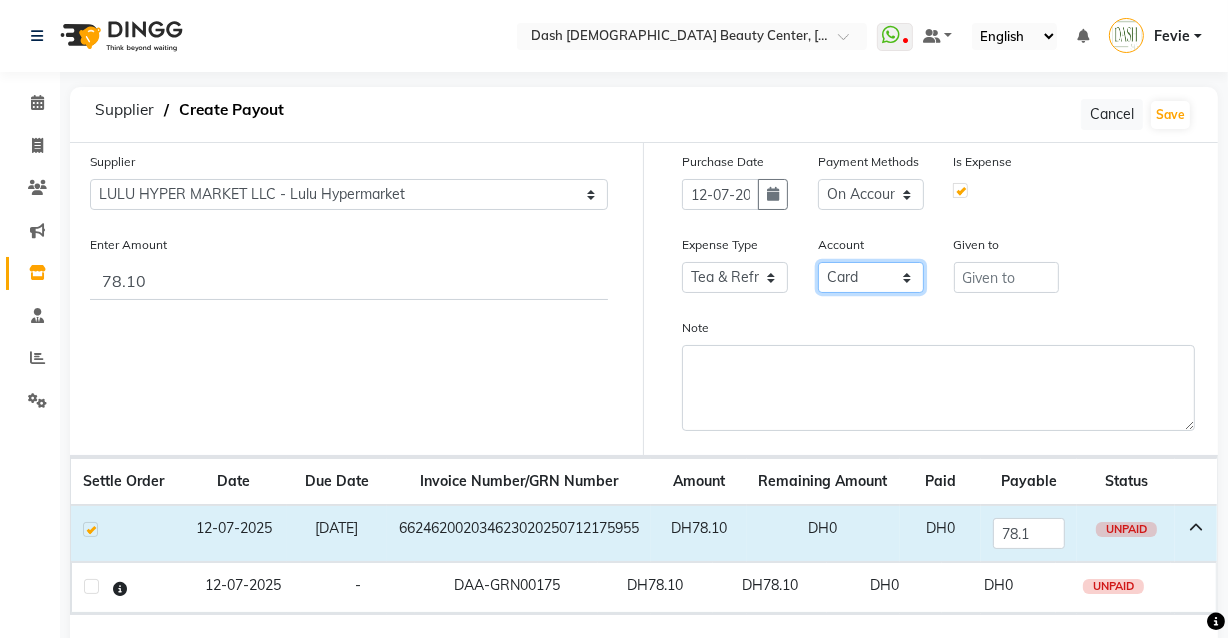 click on "Select Card Tax Cash In Hand" 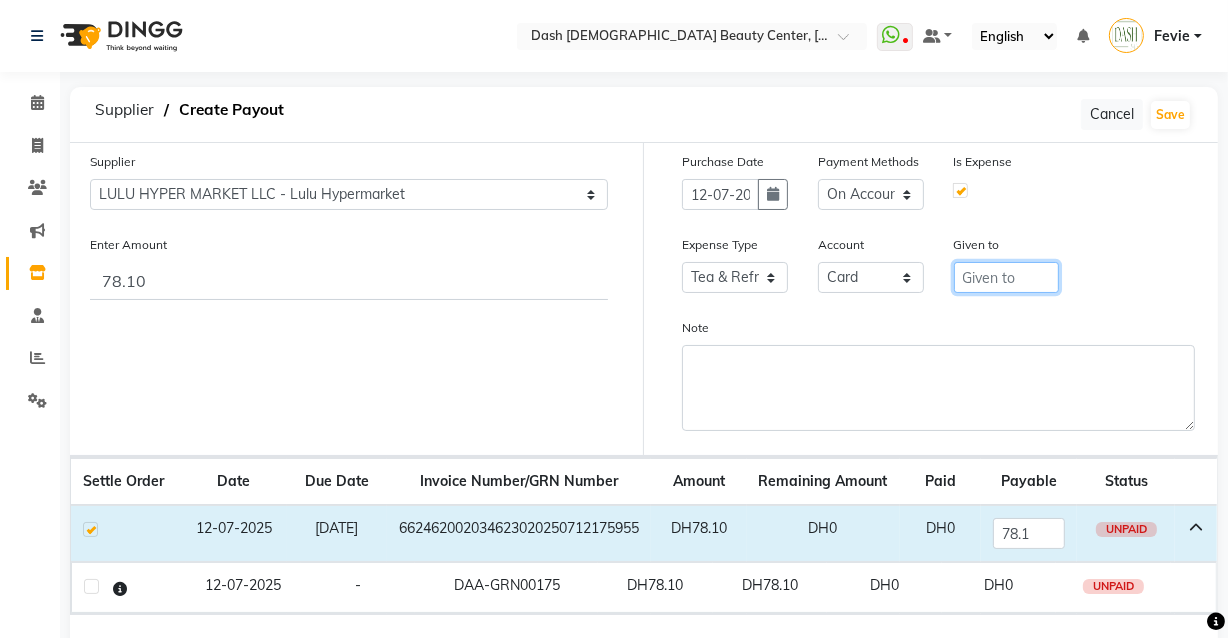 click at bounding box center [1007, 277] 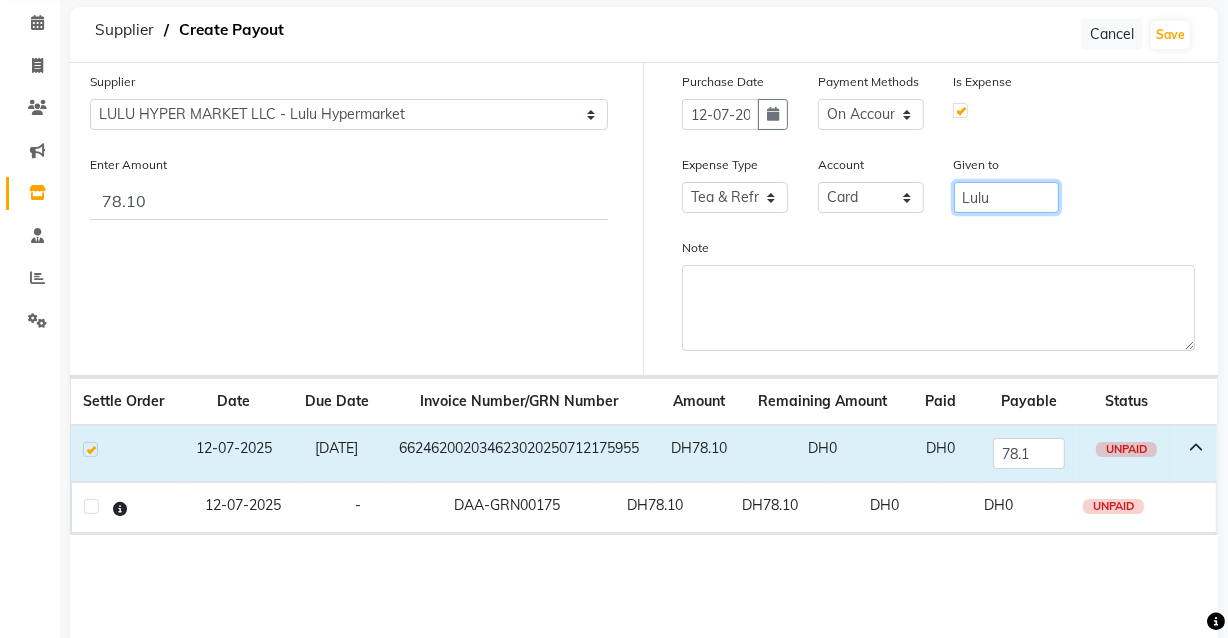 scroll, scrollTop: 177, scrollLeft: 0, axis: vertical 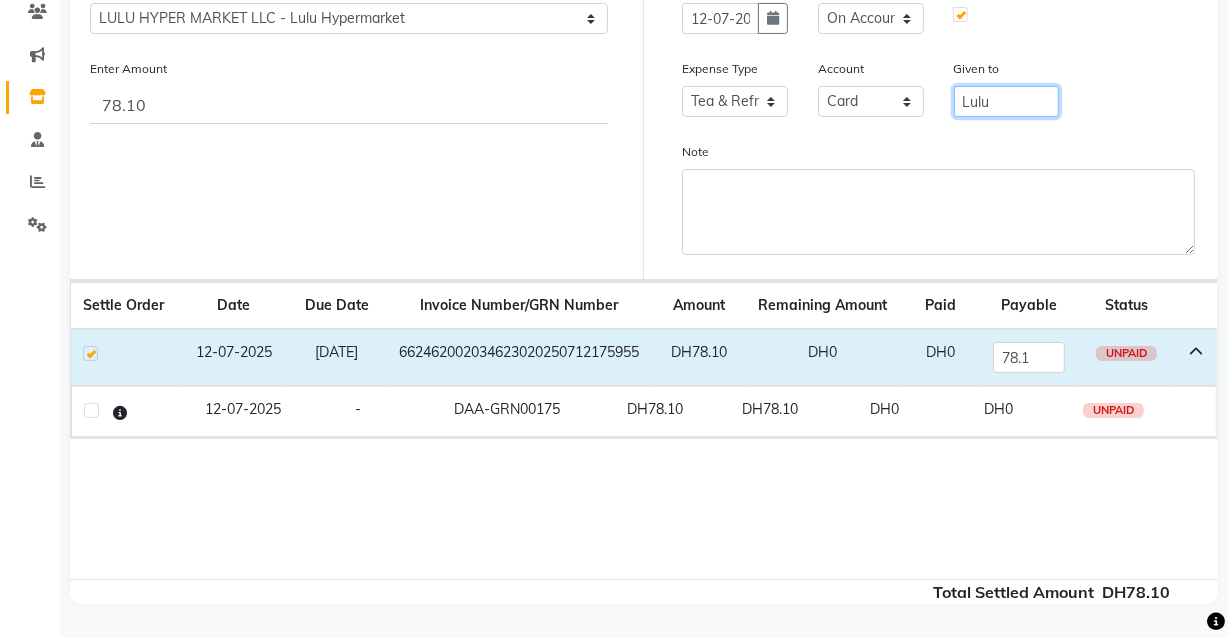 type on "Lulu" 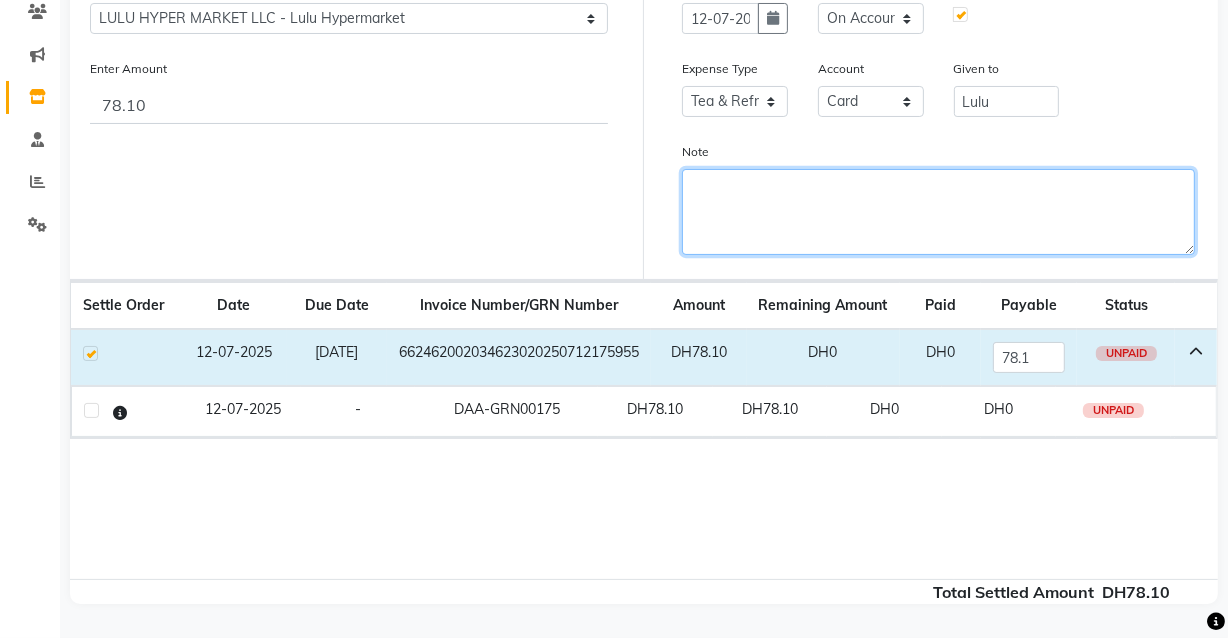 click on "Note" at bounding box center (938, 212) 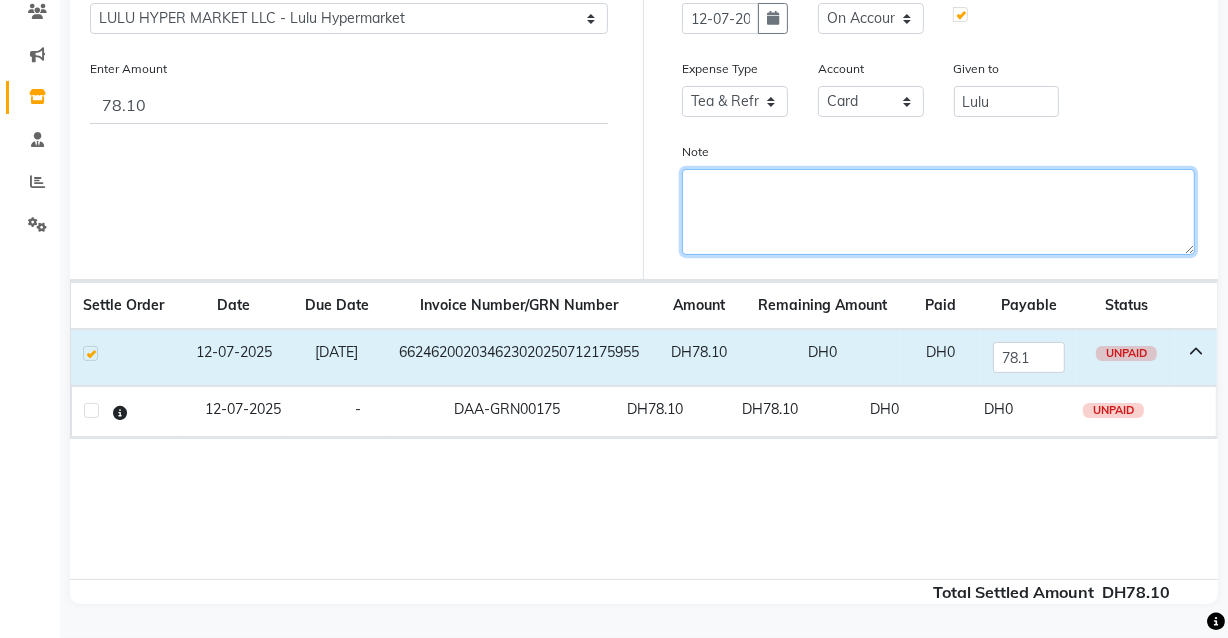 scroll, scrollTop: 0, scrollLeft: 0, axis: both 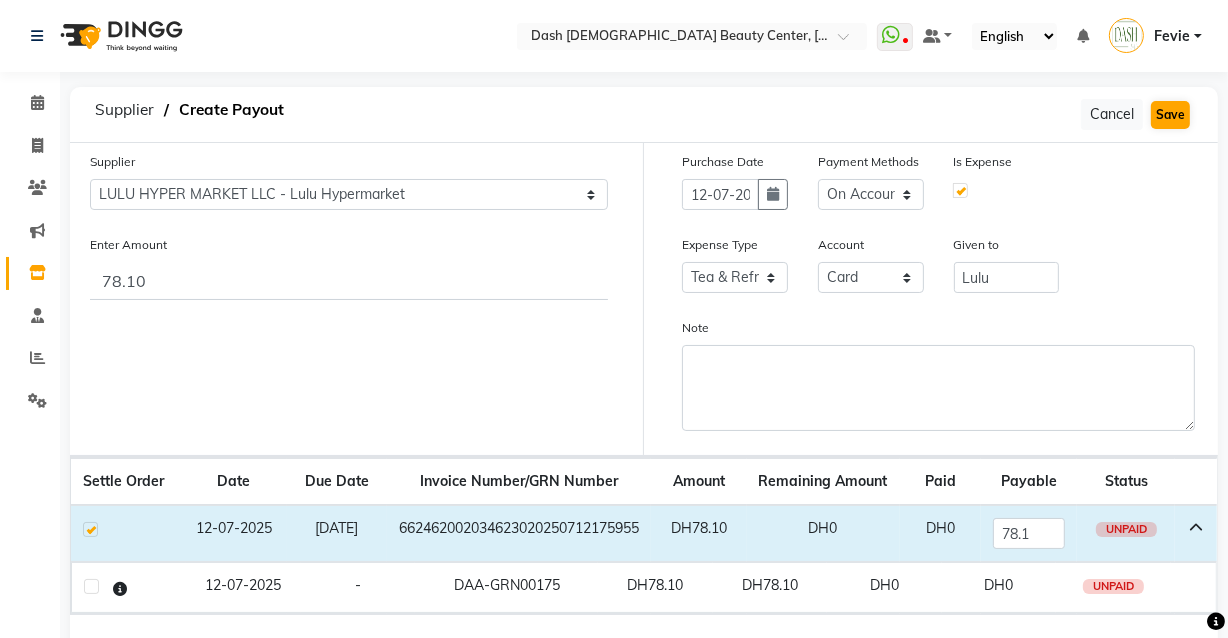click on "Save" 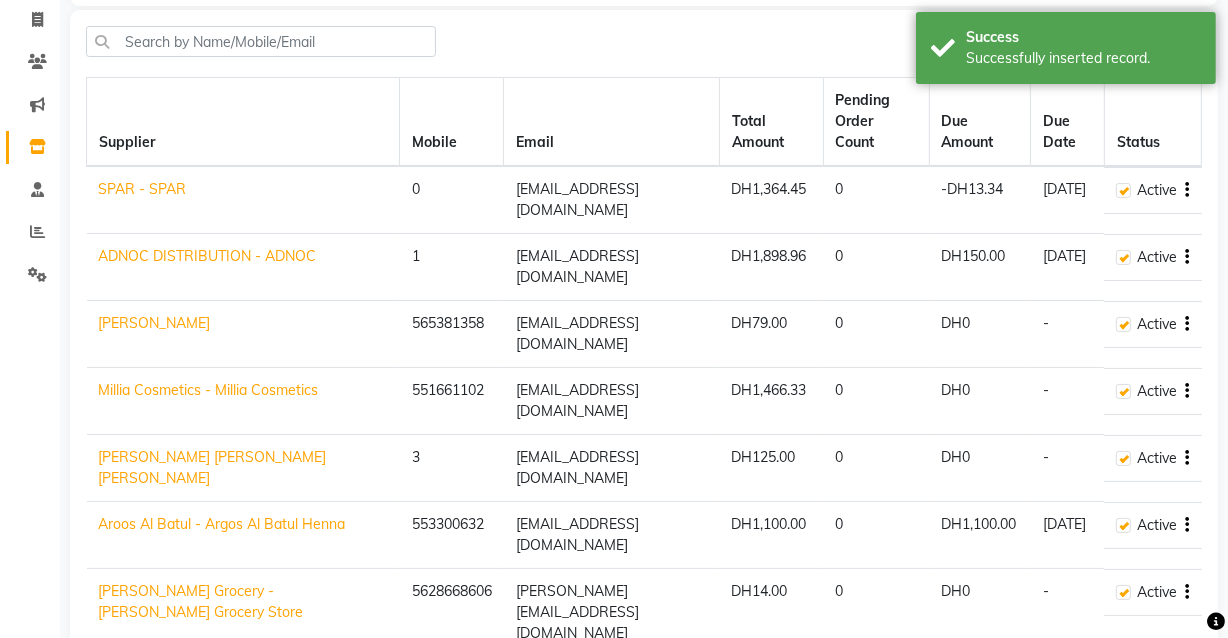 scroll, scrollTop: 0, scrollLeft: 0, axis: both 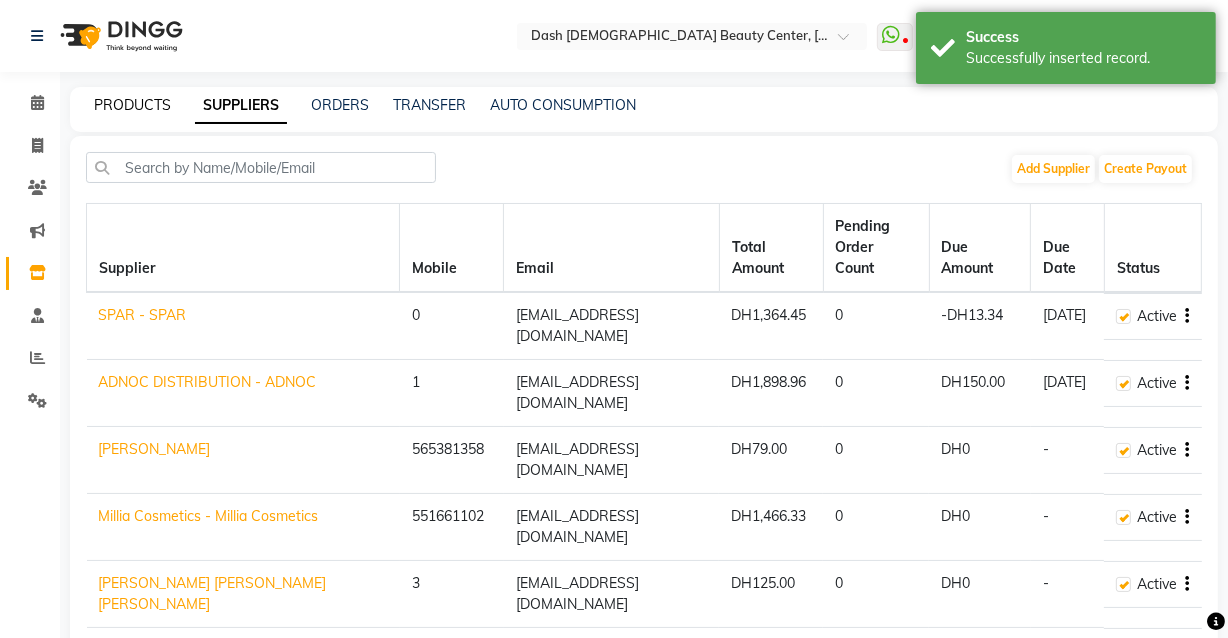 click on "PRODUCTS" 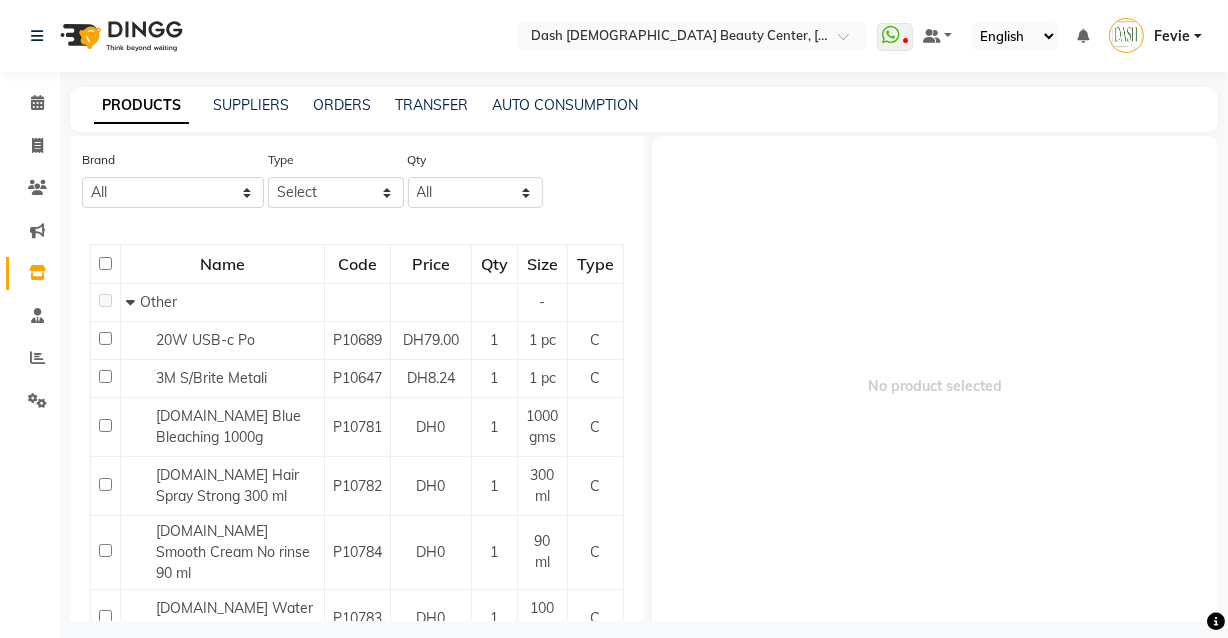 scroll, scrollTop: 0, scrollLeft: 0, axis: both 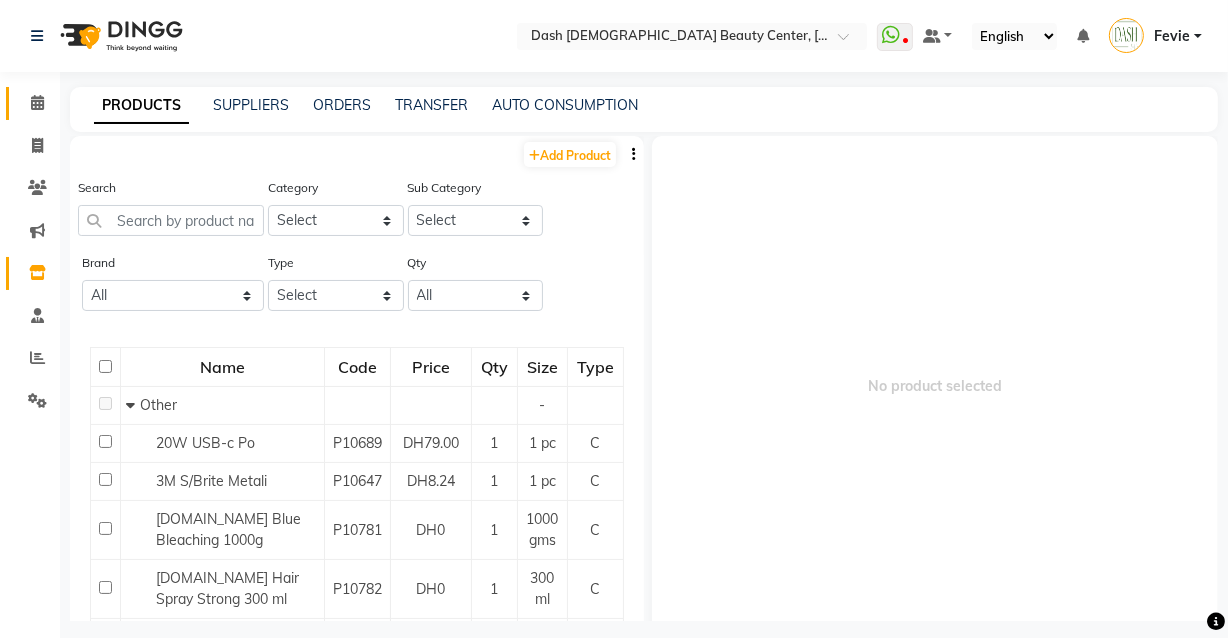 click 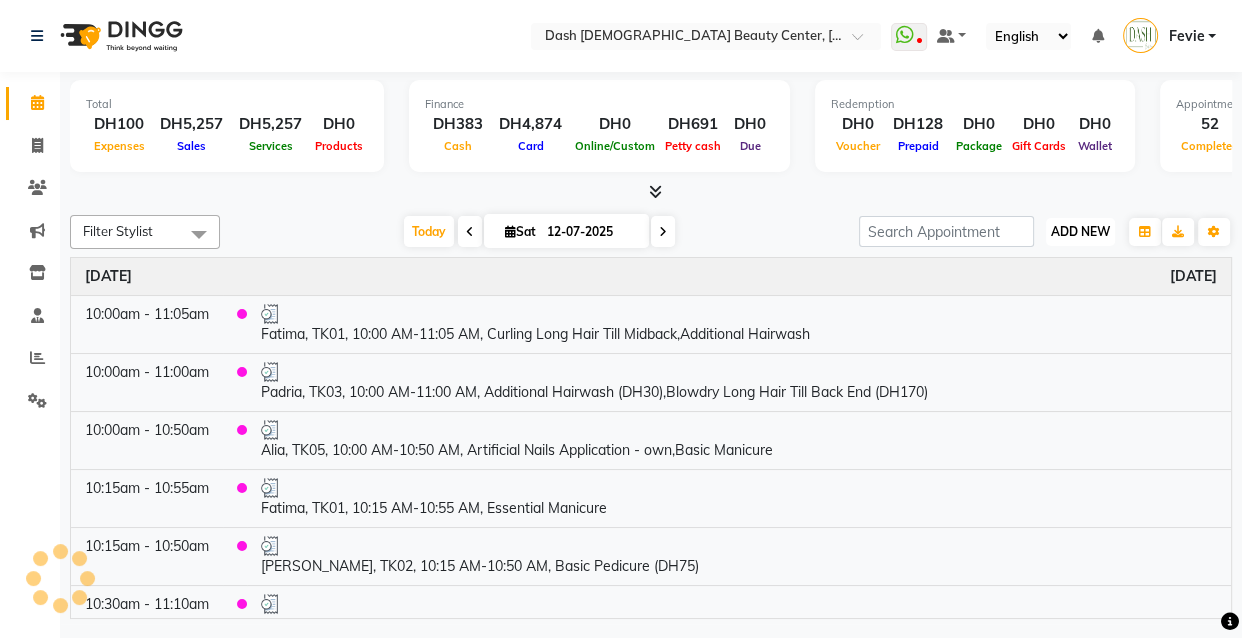 click on "ADD NEW" at bounding box center (1080, 231) 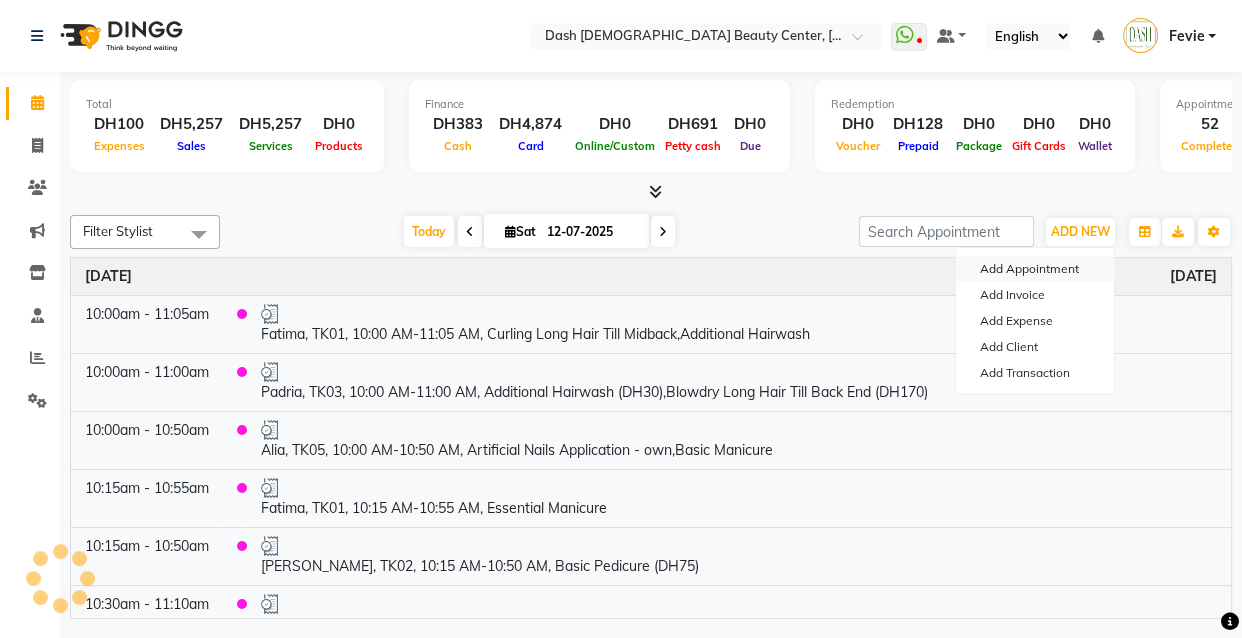 click on "Add Appointment" at bounding box center [1035, 269] 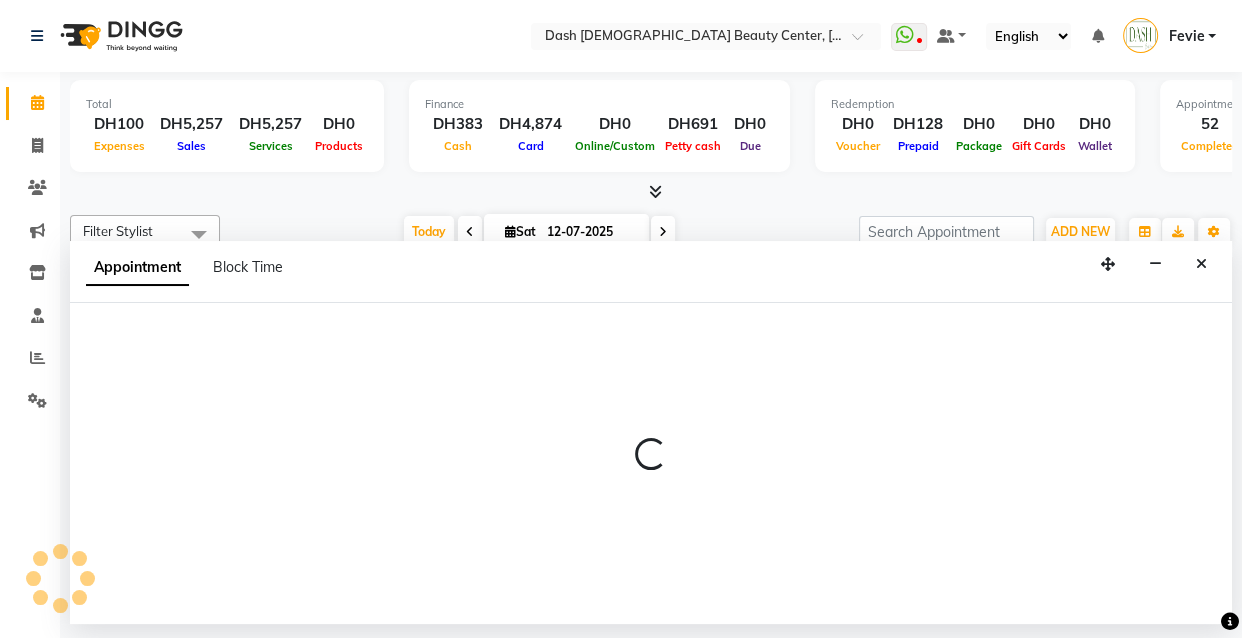 select on "tentative" 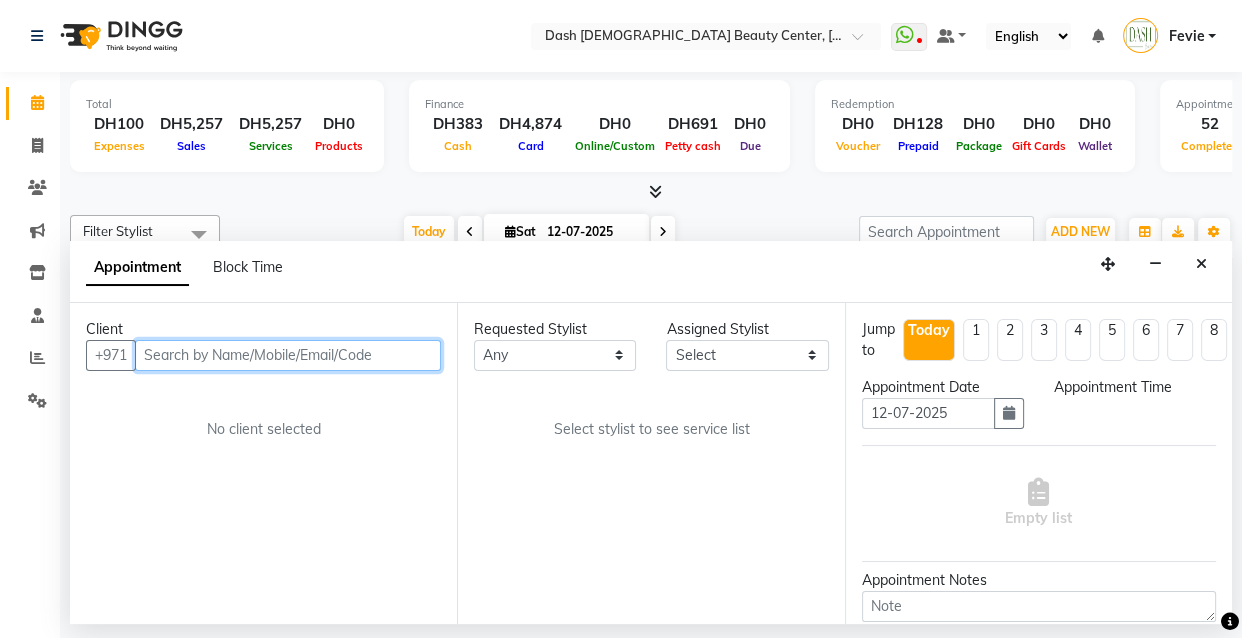 select on "600" 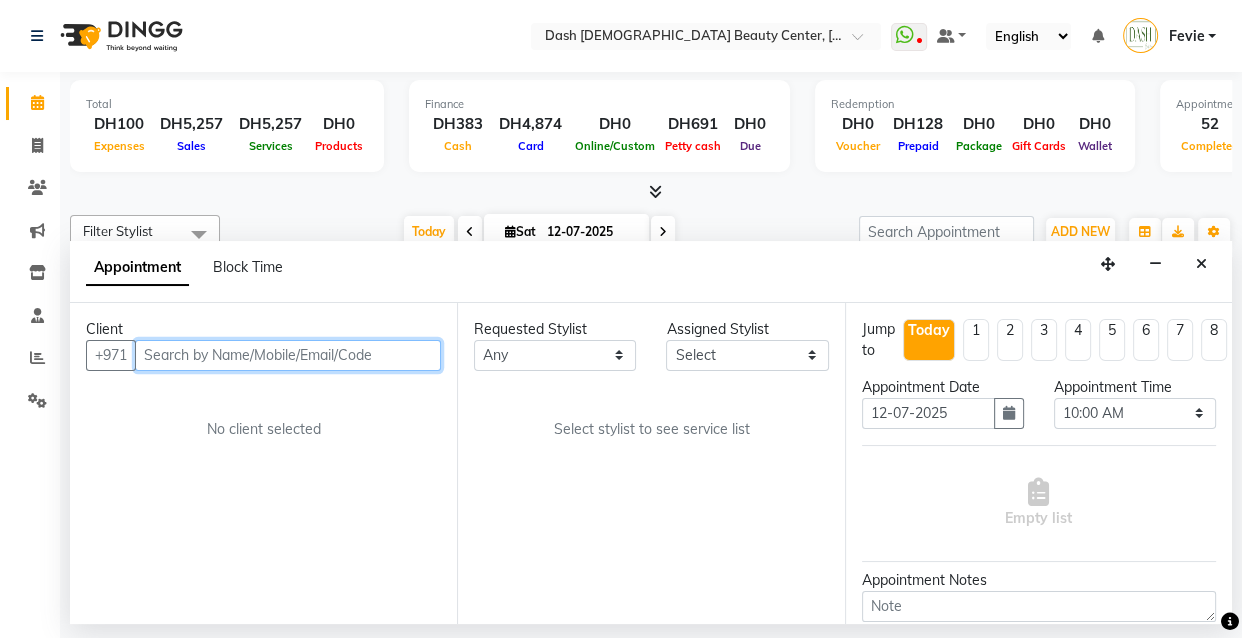 click at bounding box center (288, 355) 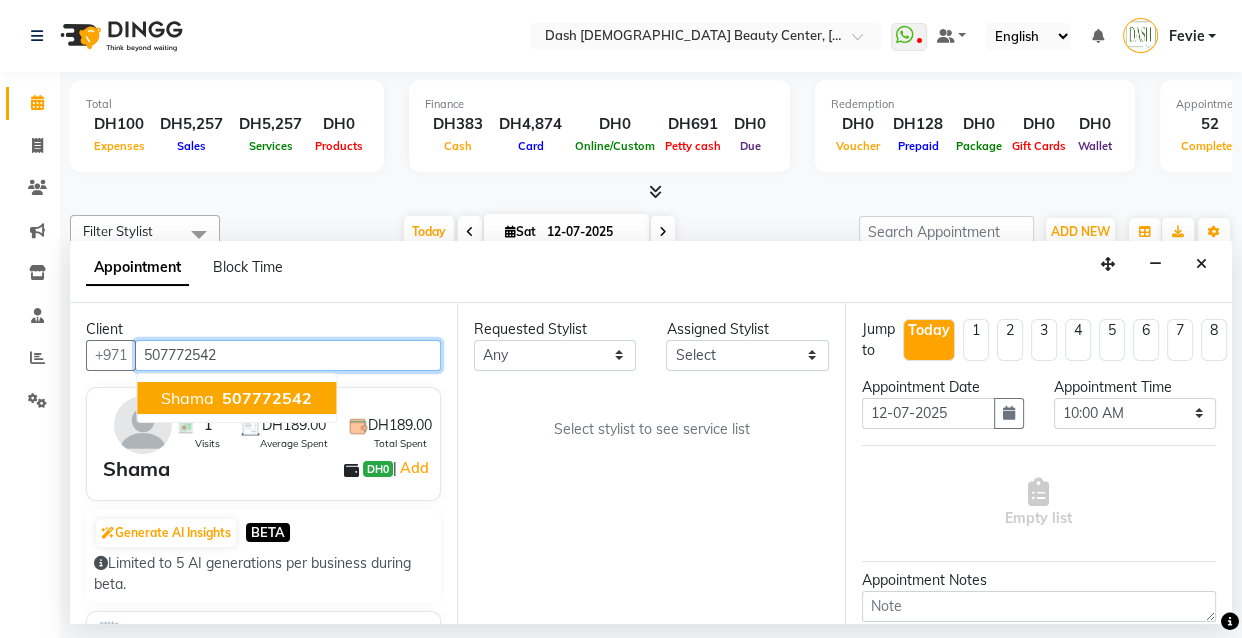 click on "507772542" at bounding box center (267, 398) 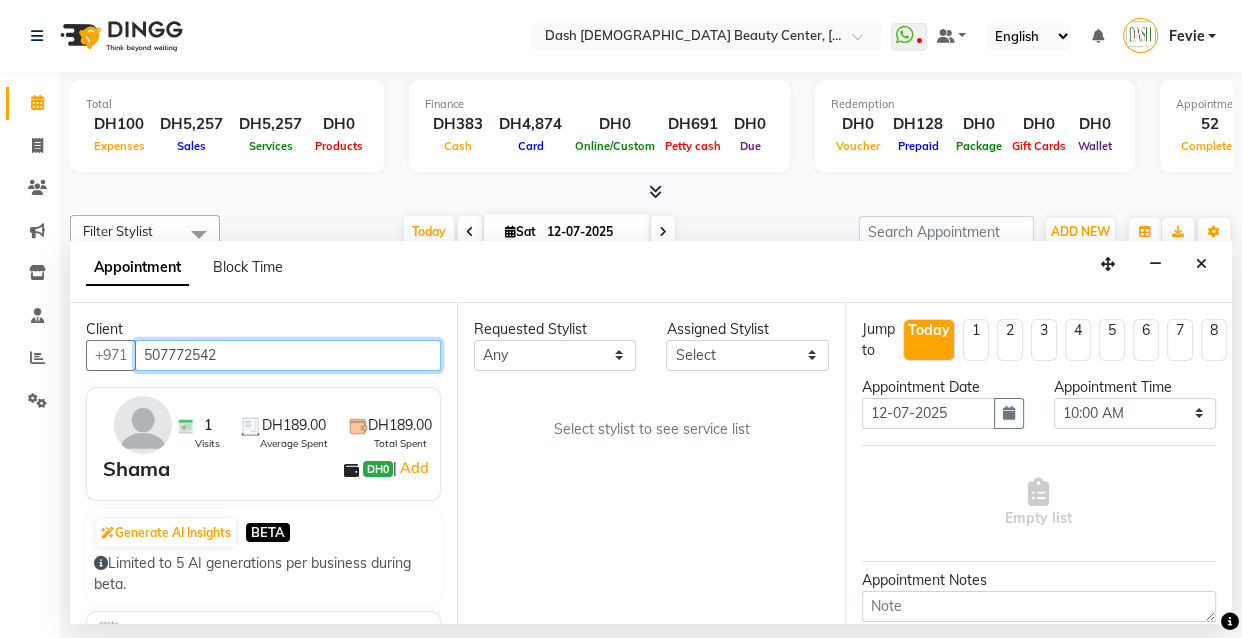 type on "507772542" 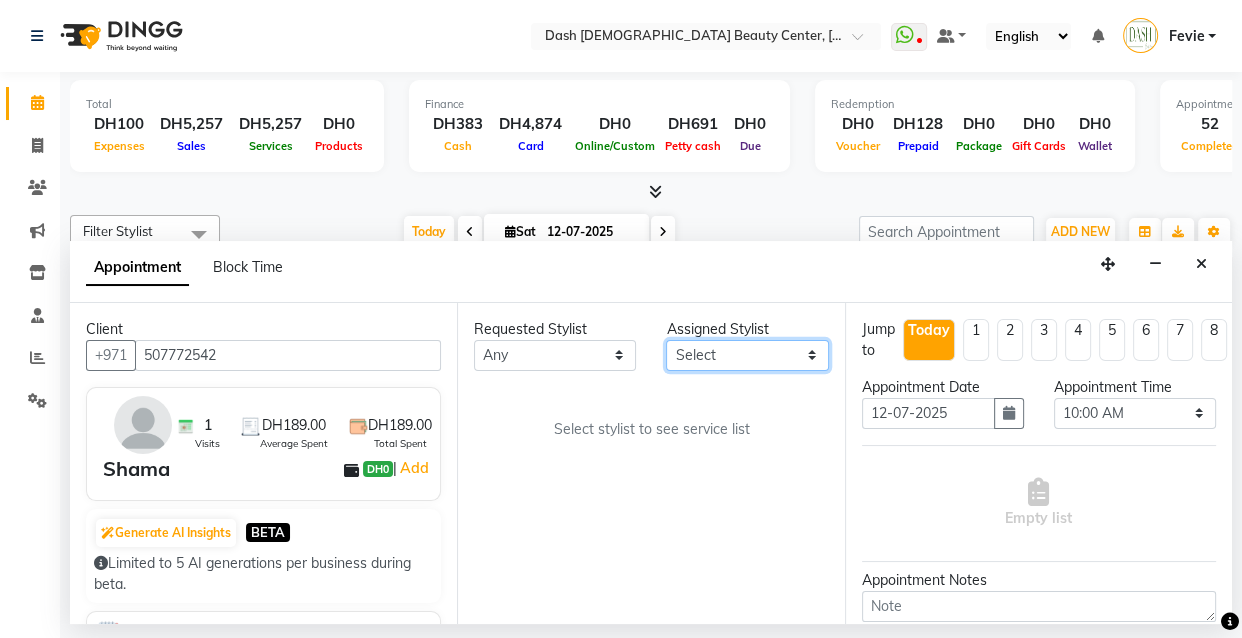 click on "Select Aizel Angelina Anna Bobi Edlyn Flora Grace Janine Jelyn Mariel Maya Nancy Nilam Peace Rose Marie Saman Talina" at bounding box center (747, 355) 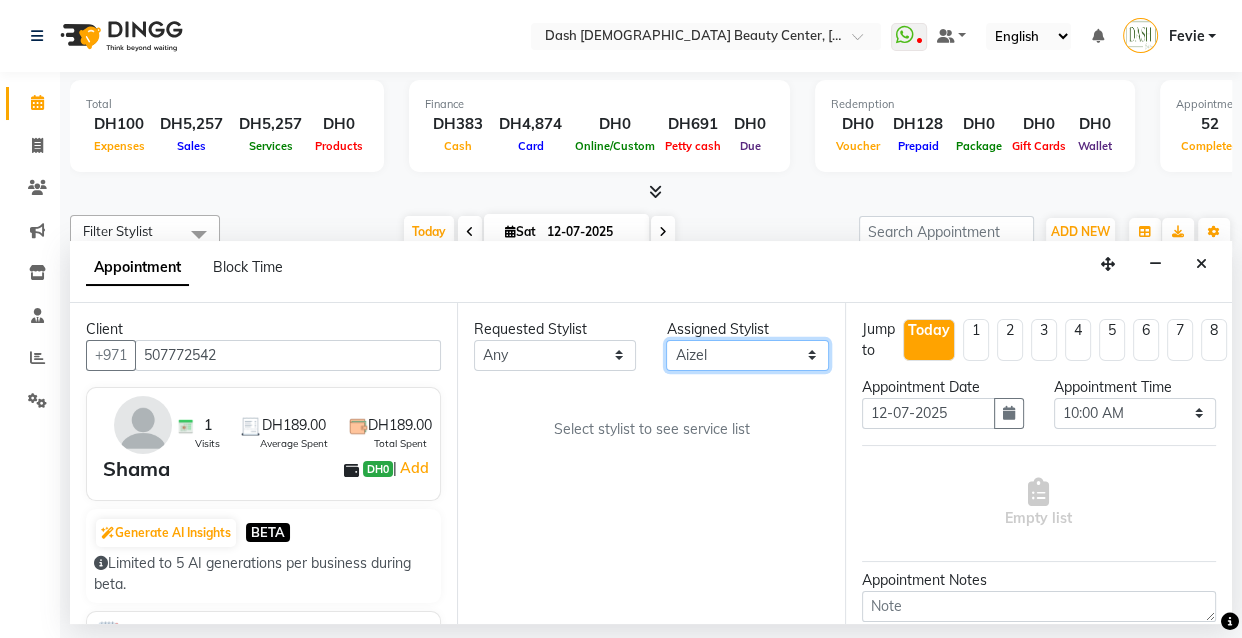 click on "Select Aizel Angelina Anna Bobi Edlyn Flora Grace Janine Jelyn Mariel Maya Nancy Nilam Peace Rose Marie Saman Talina" at bounding box center (747, 355) 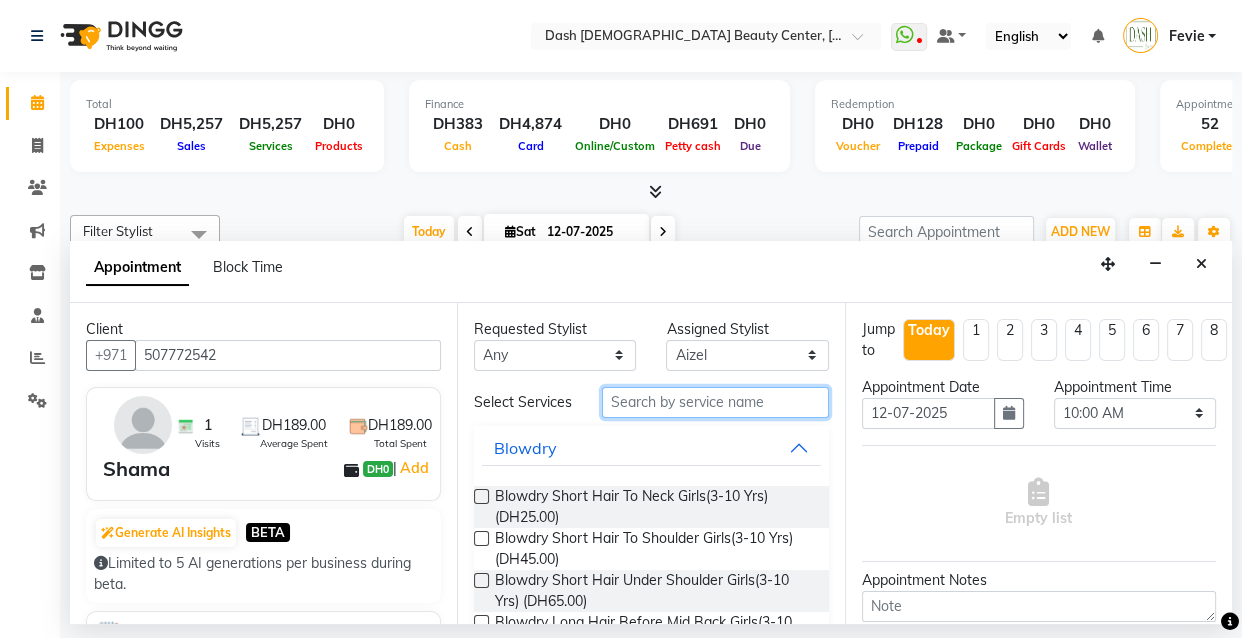click at bounding box center (715, 402) 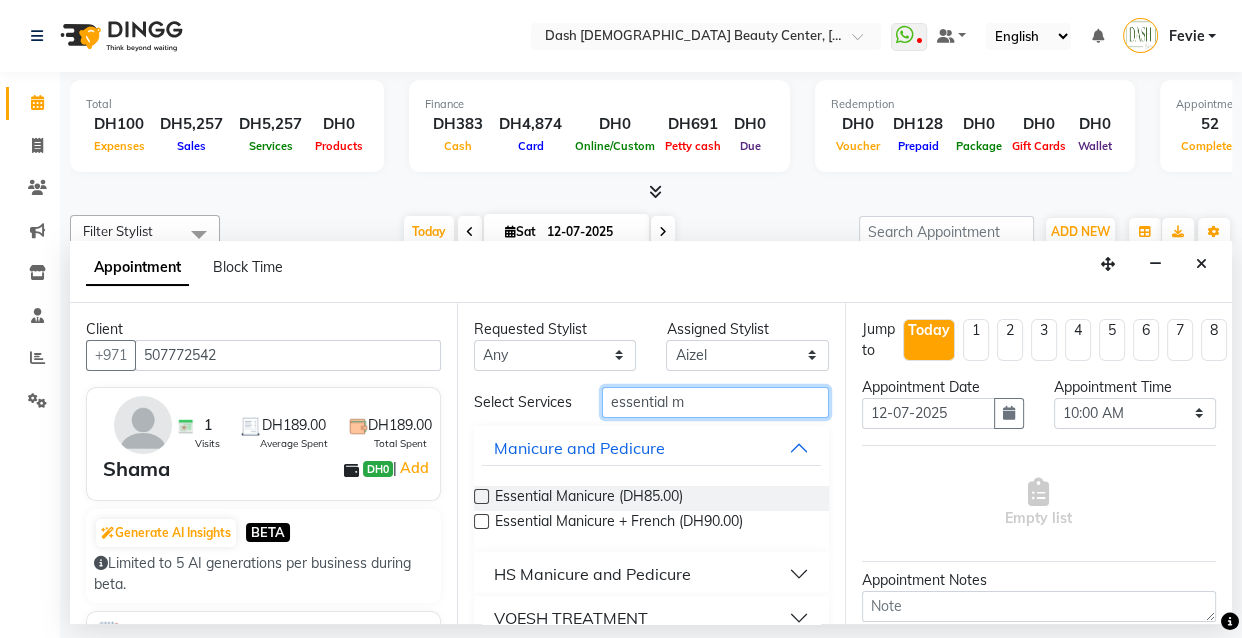 type on "essential m" 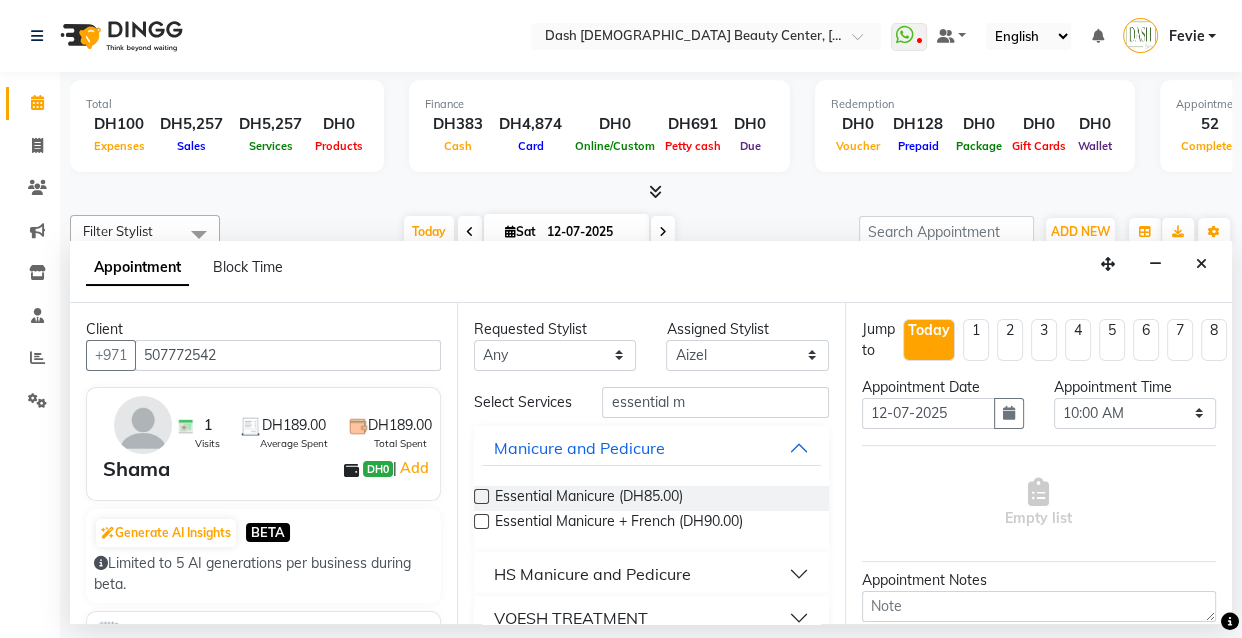 click at bounding box center (481, 496) 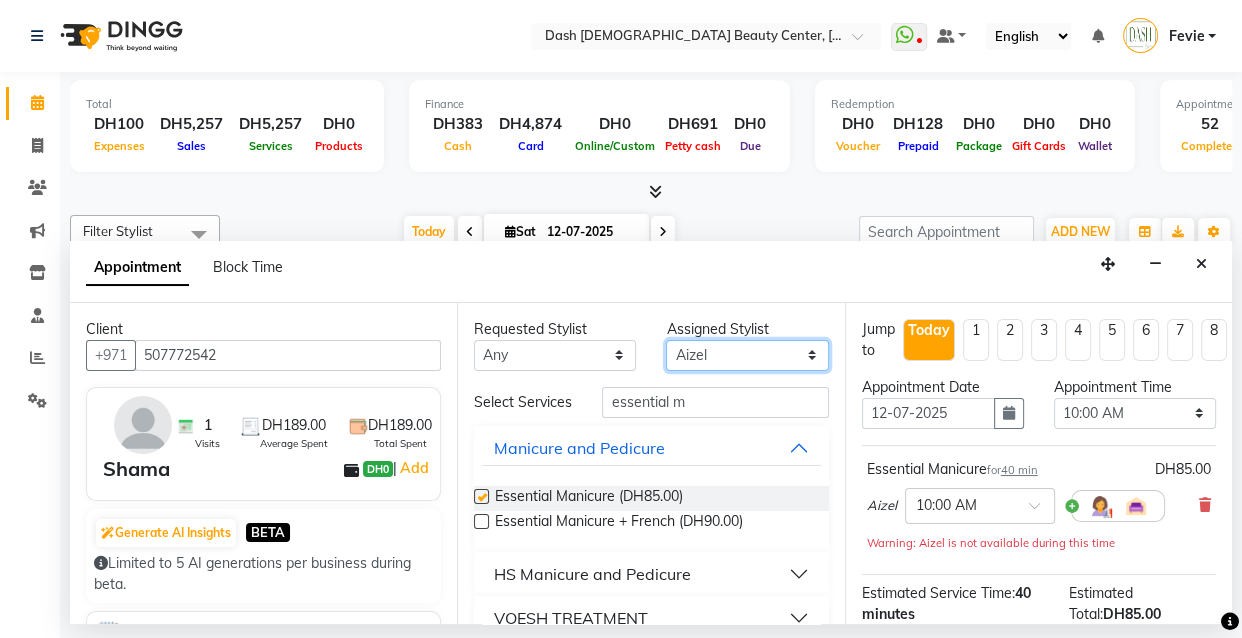 click on "Select Aizel Angelina Anna Bobi Edlyn Flora Grace Janine Jelyn Mariel Maya Nancy Nilam Peace Rose Marie Saman Talina" at bounding box center [747, 355] 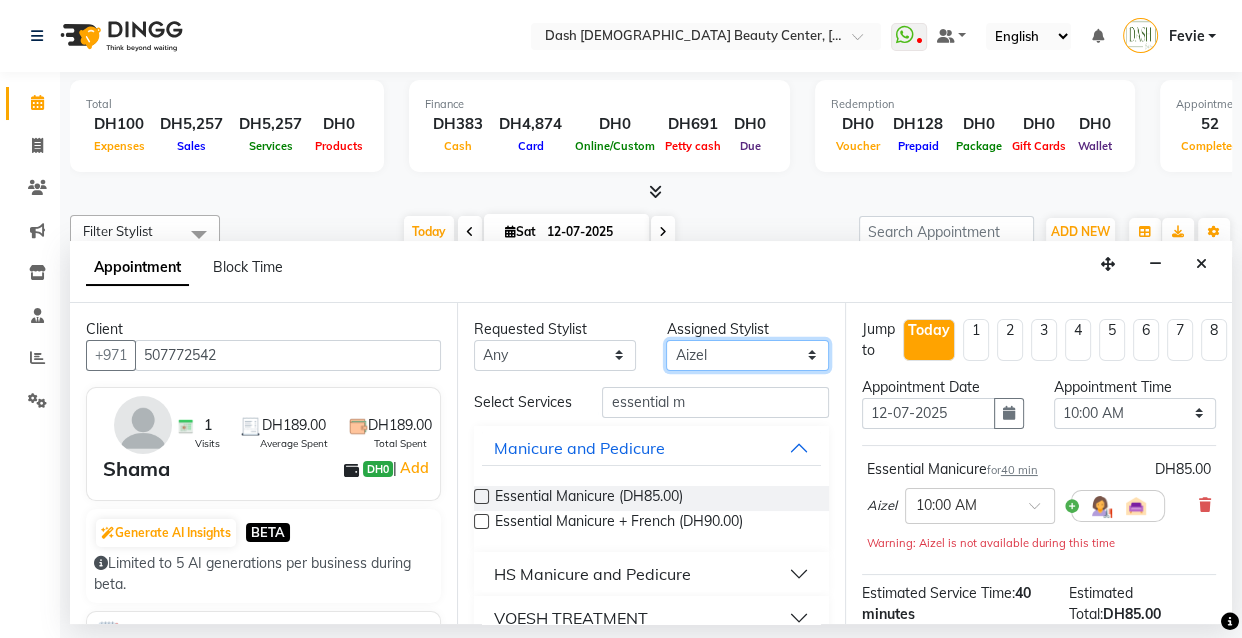 checkbox on "false" 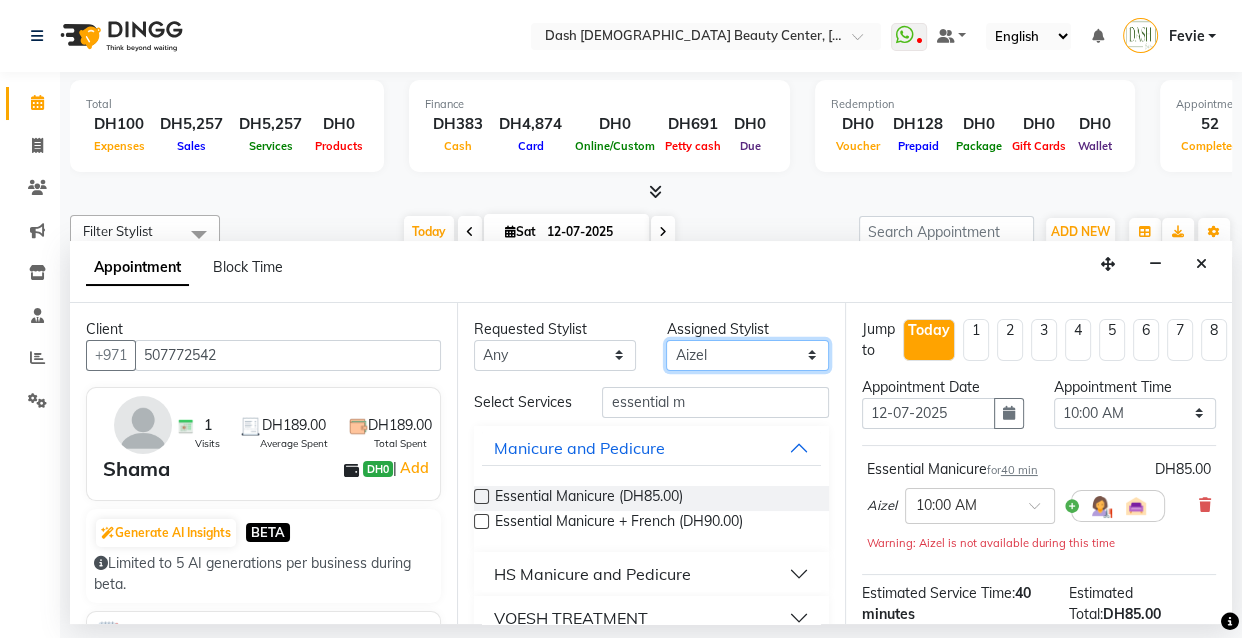 select on "82785" 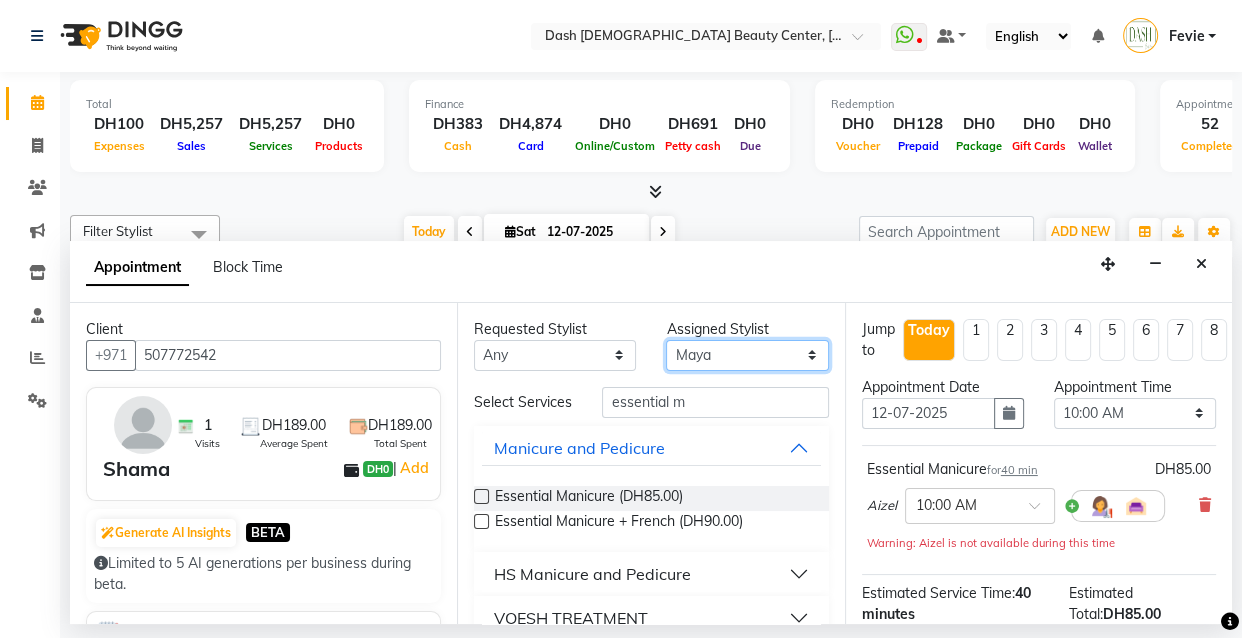 click on "Select Aizel Angelina Anna Bobi Edlyn Flora Grace Janine Jelyn Mariel Maya Nancy Nilam Peace Rose Marie Saman Talina" at bounding box center (747, 355) 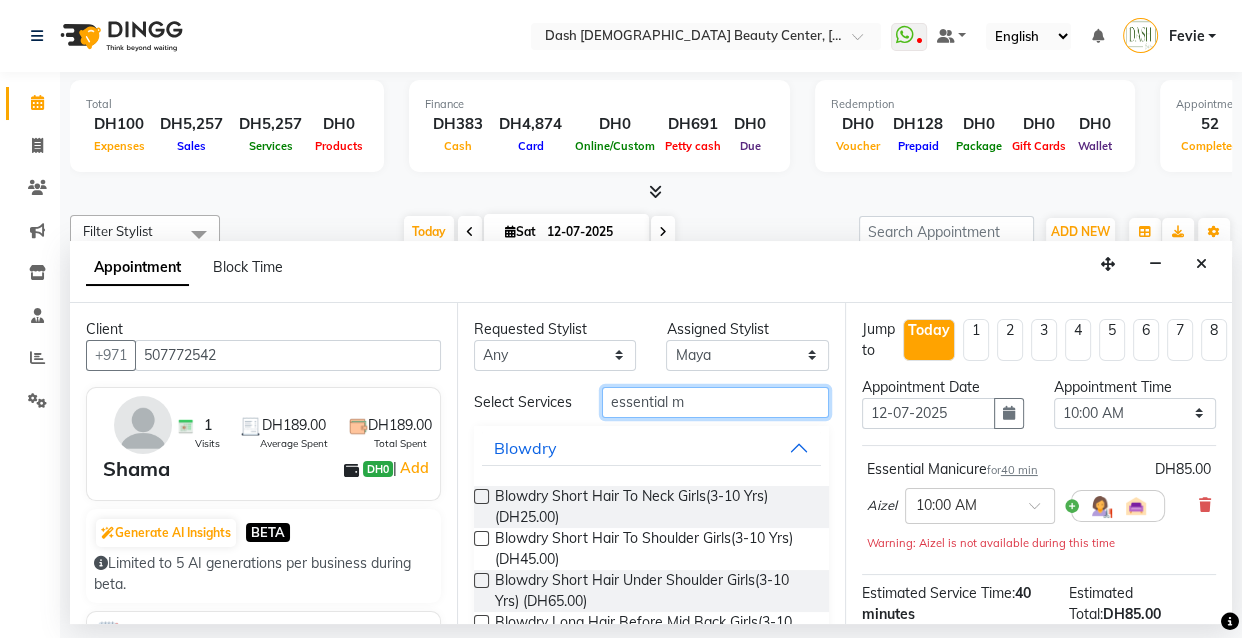 click on "essential m" at bounding box center [715, 402] 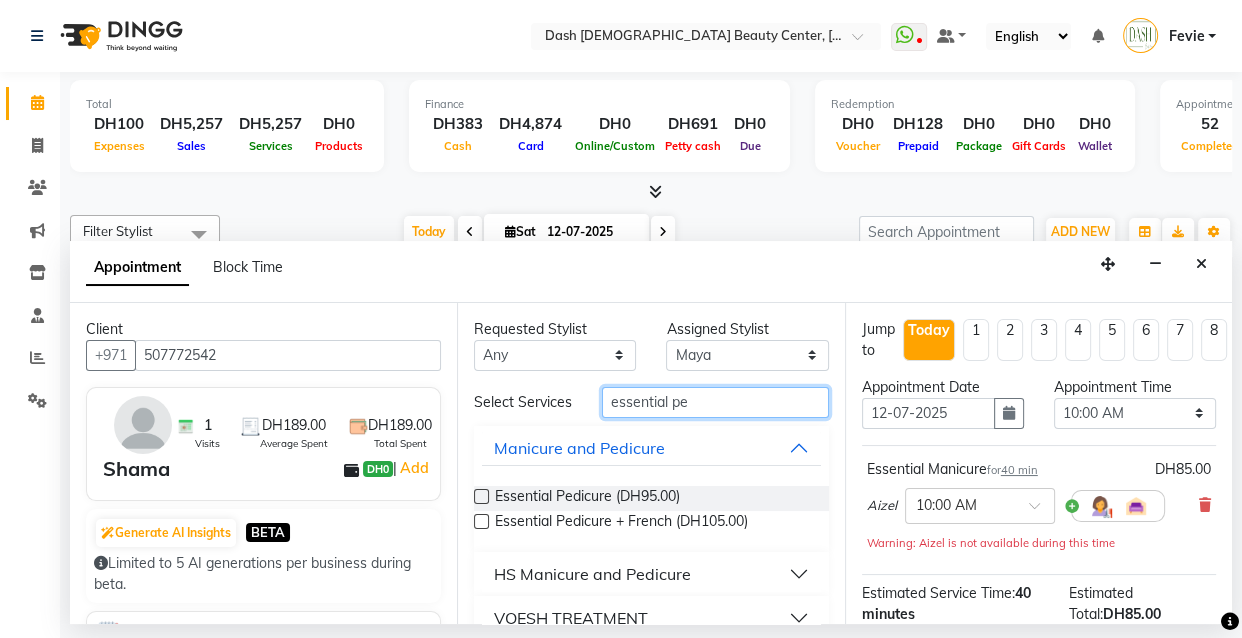 type on "essential pe" 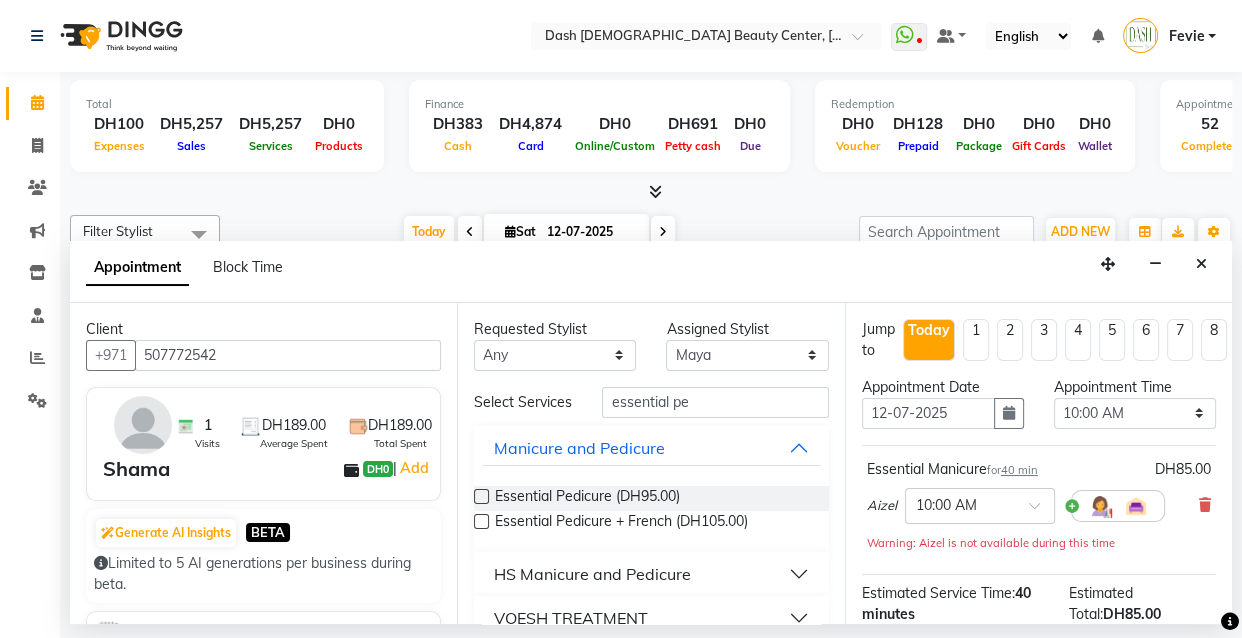 click at bounding box center (481, 496) 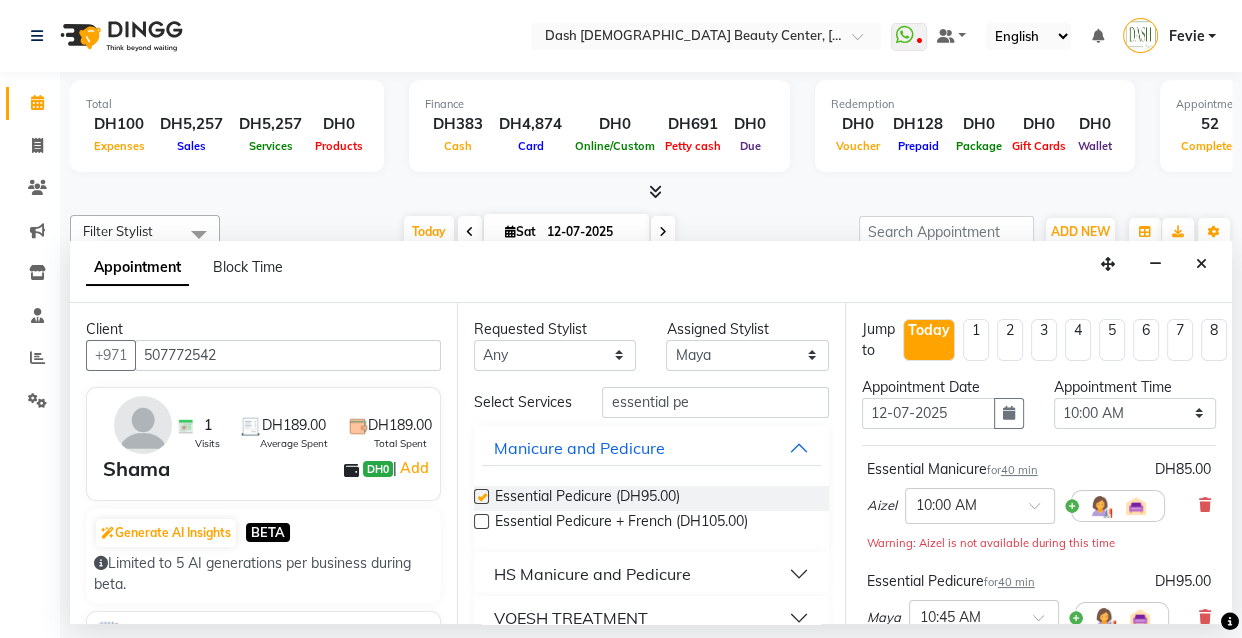 checkbox on "false" 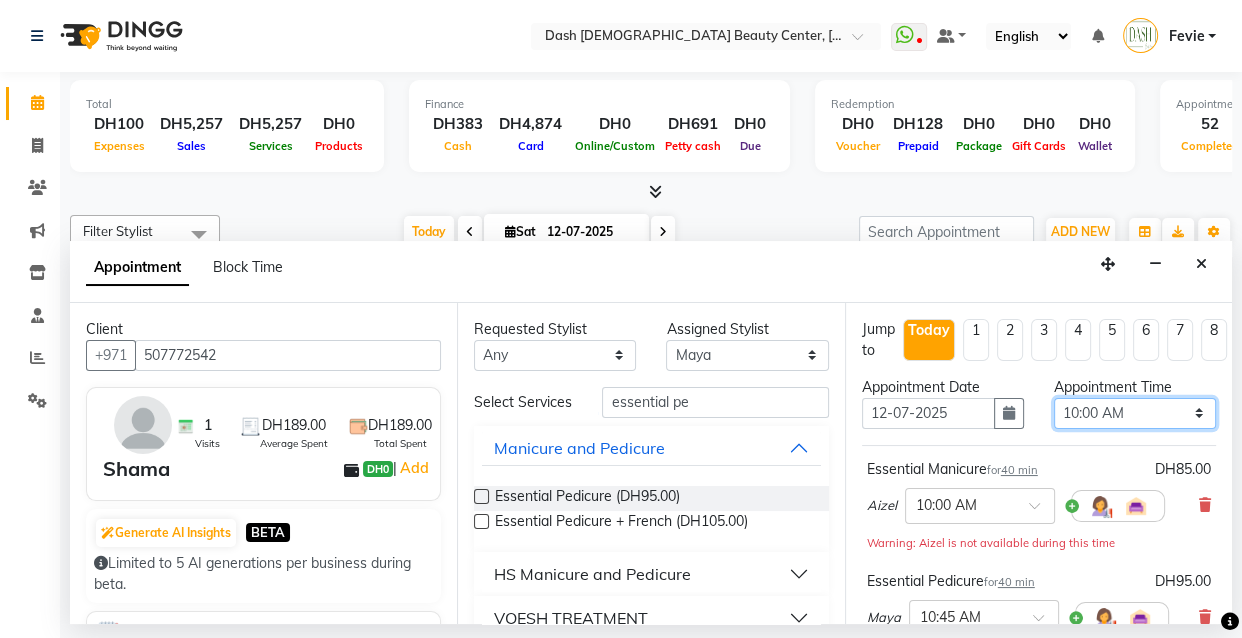 click on "Select 10:00 AM 10:15 AM 10:30 AM 10:45 AM 11:00 AM 11:15 AM 11:30 AM 11:45 AM 12:00 PM 12:15 PM 12:30 PM 12:45 PM 01:00 PM 01:15 PM 01:30 PM 01:45 PM 02:00 PM 02:15 PM 02:30 PM 02:45 PM 03:00 PM 03:15 PM 03:30 PM 03:45 PM 04:00 PM 04:15 PM 04:30 PM 04:45 PM 05:00 PM 05:15 PM 05:30 PM 05:45 PM 06:00 PM 06:15 PM 06:30 PM 06:45 PM 07:00 PM 07:15 PM 07:30 PM 07:45 PM 08:00 PM 08:15 PM 08:30 PM 08:45 PM 09:00 PM 09:15 PM 09:30 PM 09:45 PM 10:00 PM" at bounding box center [1135, 413] 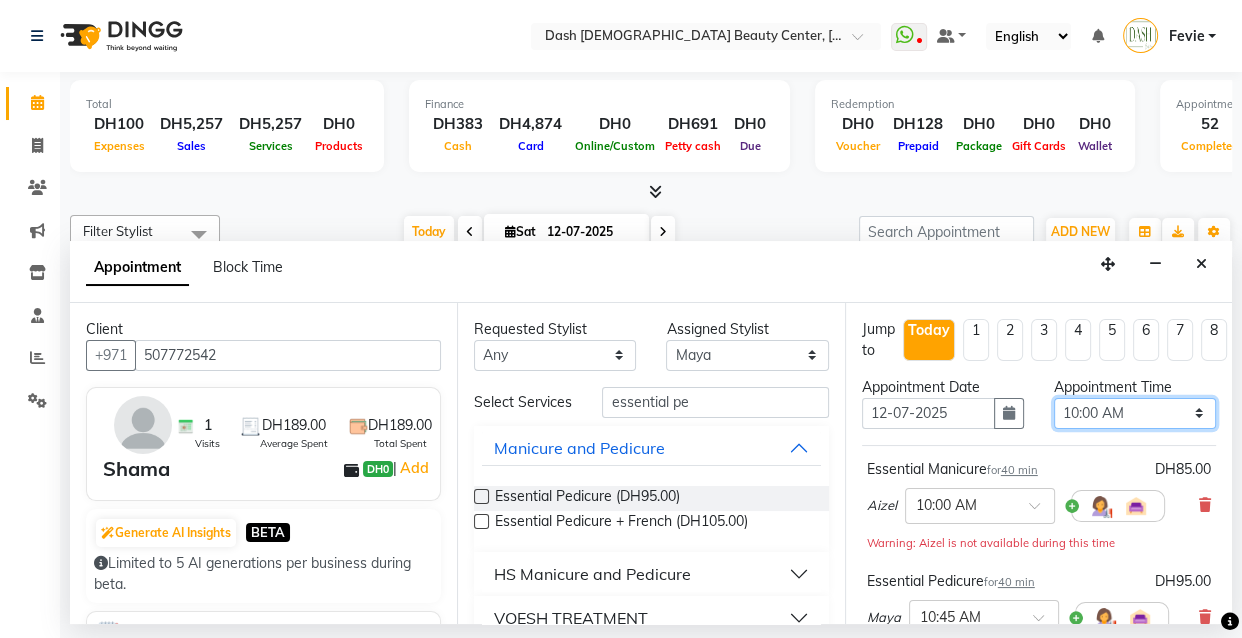 select on "1230" 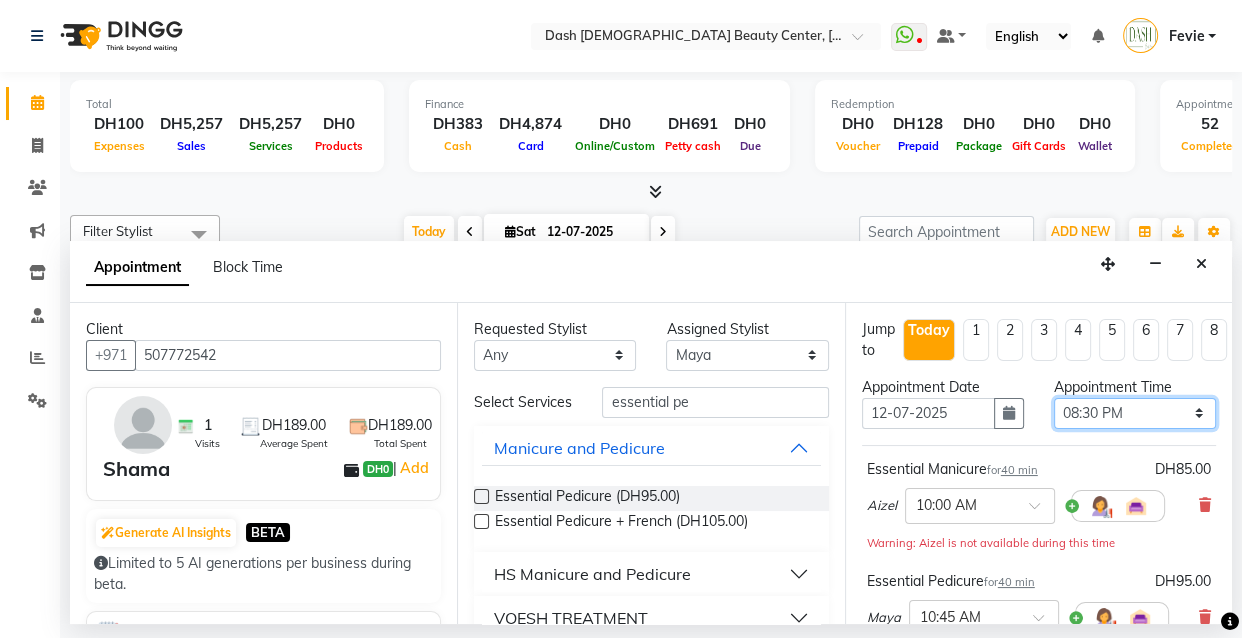 click on "Select 10:00 AM 10:15 AM 10:30 AM 10:45 AM 11:00 AM 11:15 AM 11:30 AM 11:45 AM 12:00 PM 12:15 PM 12:30 PM 12:45 PM 01:00 PM 01:15 PM 01:30 PM 01:45 PM 02:00 PM 02:15 PM 02:30 PM 02:45 PM 03:00 PM 03:15 PM 03:30 PM 03:45 PM 04:00 PM 04:15 PM 04:30 PM 04:45 PM 05:00 PM 05:15 PM 05:30 PM 05:45 PM 06:00 PM 06:15 PM 06:30 PM 06:45 PM 07:00 PM 07:15 PM 07:30 PM 07:45 PM 08:00 PM 08:15 PM 08:30 PM 08:45 PM 09:00 PM 09:15 PM 09:30 PM 09:45 PM 10:00 PM" at bounding box center (1135, 413) 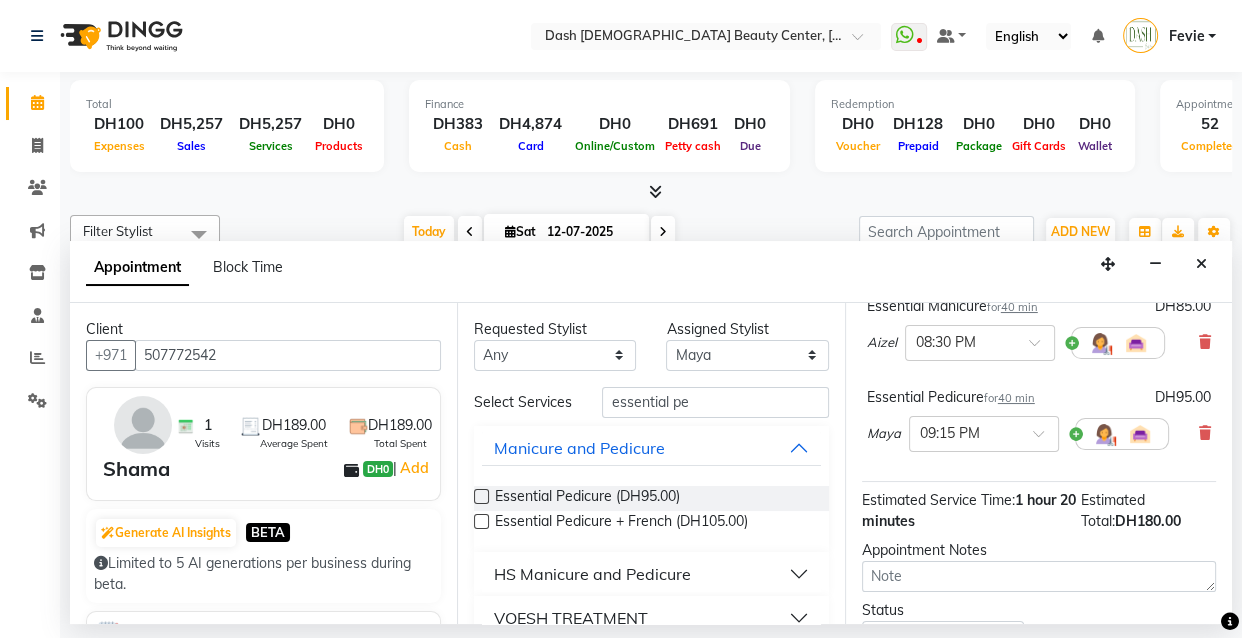 scroll, scrollTop: 161, scrollLeft: 0, axis: vertical 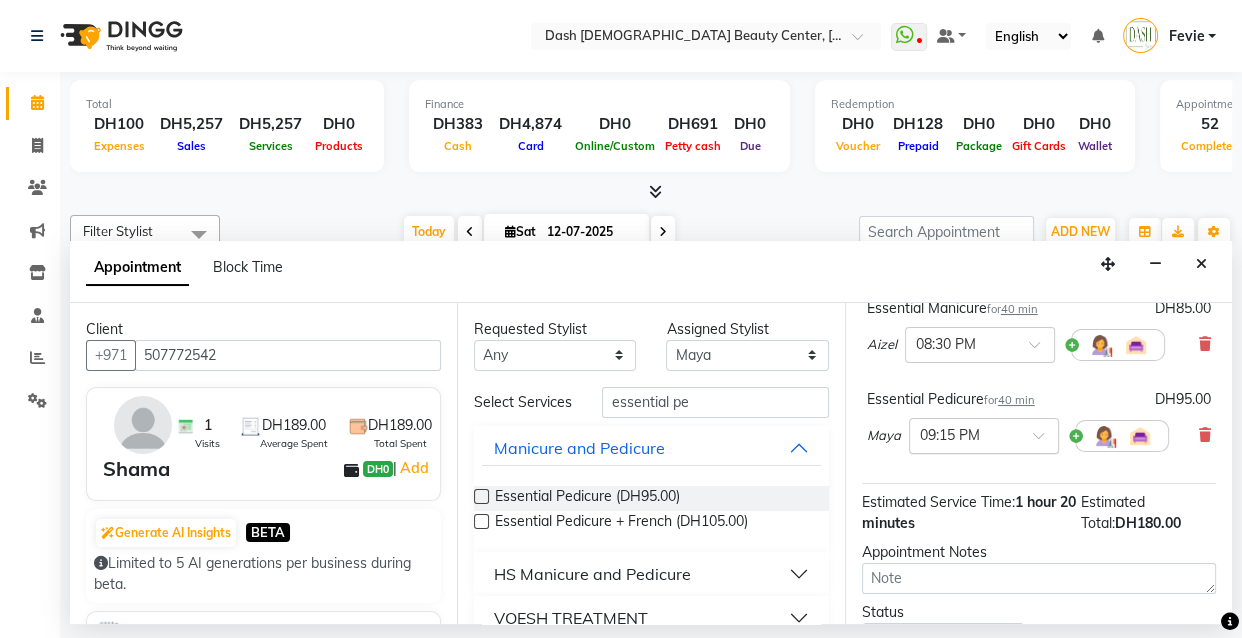 click at bounding box center [964, 434] 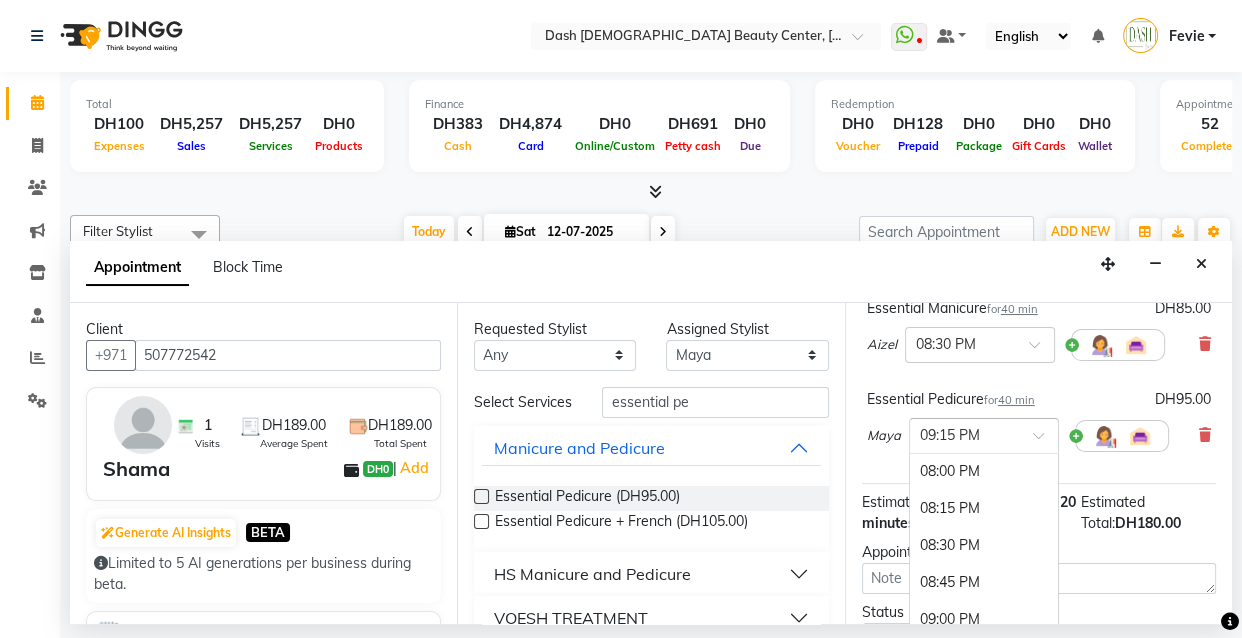 scroll, scrollTop: 1472, scrollLeft: 0, axis: vertical 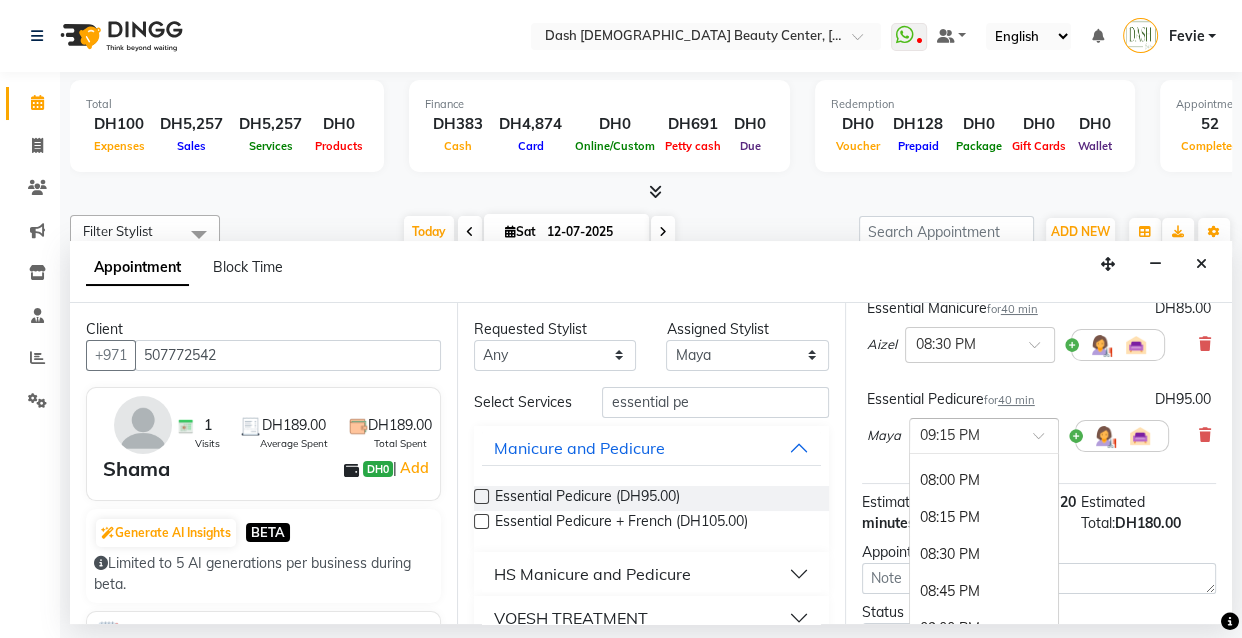 click on "08:30 PM" at bounding box center (984, 554) 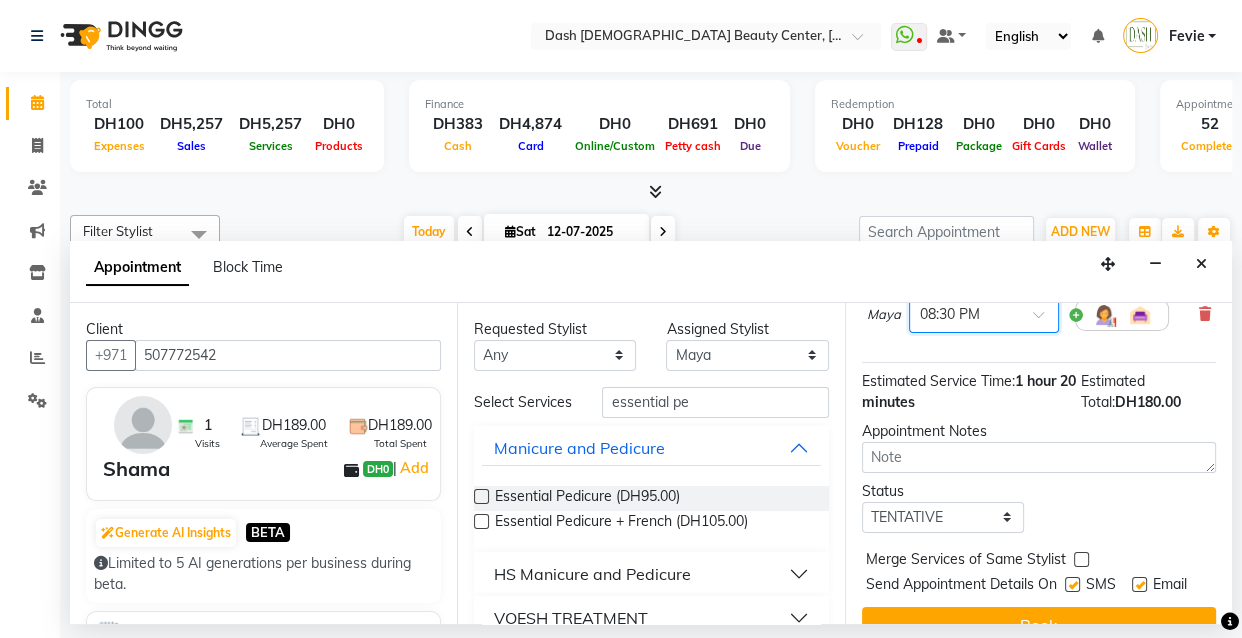 scroll, scrollTop: 368, scrollLeft: 0, axis: vertical 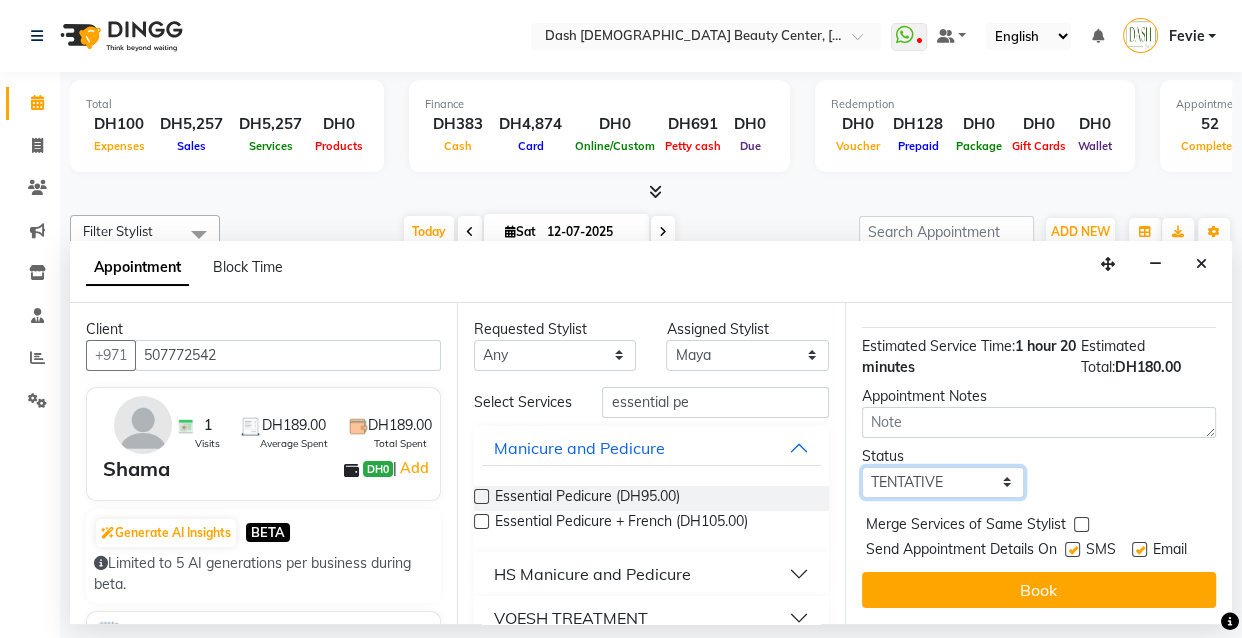 click on "Select TENTATIVE CONFIRM CHECK-IN UPCOMING" at bounding box center [943, 482] 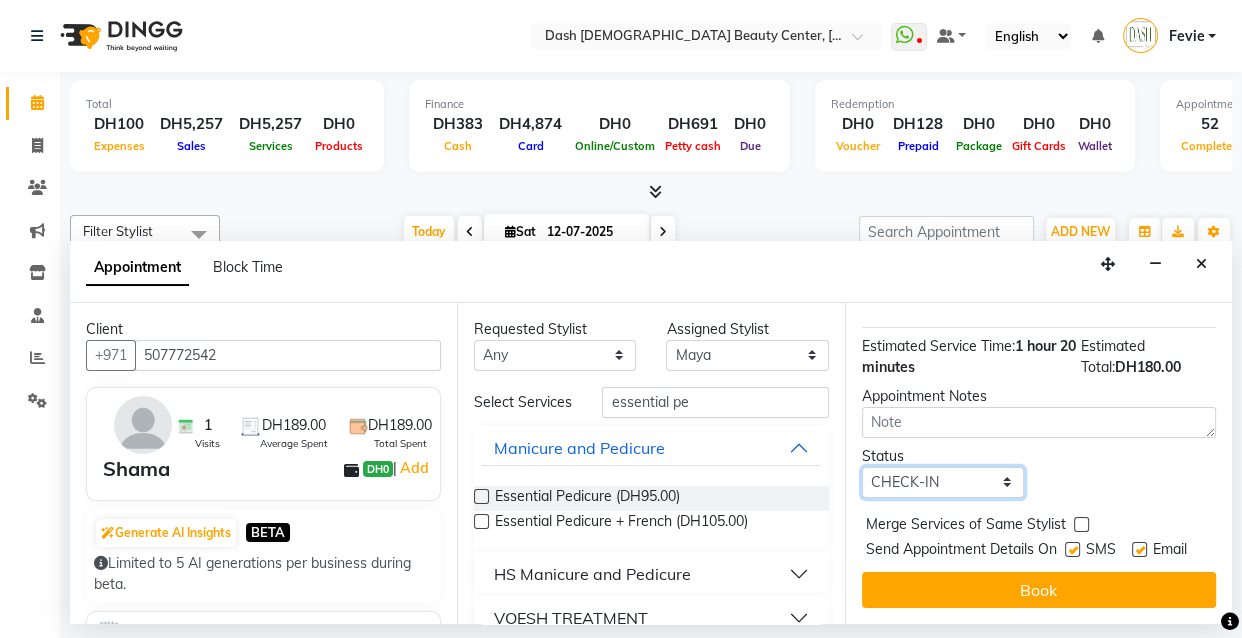 click on "Select TENTATIVE CONFIRM CHECK-IN UPCOMING" at bounding box center [943, 482] 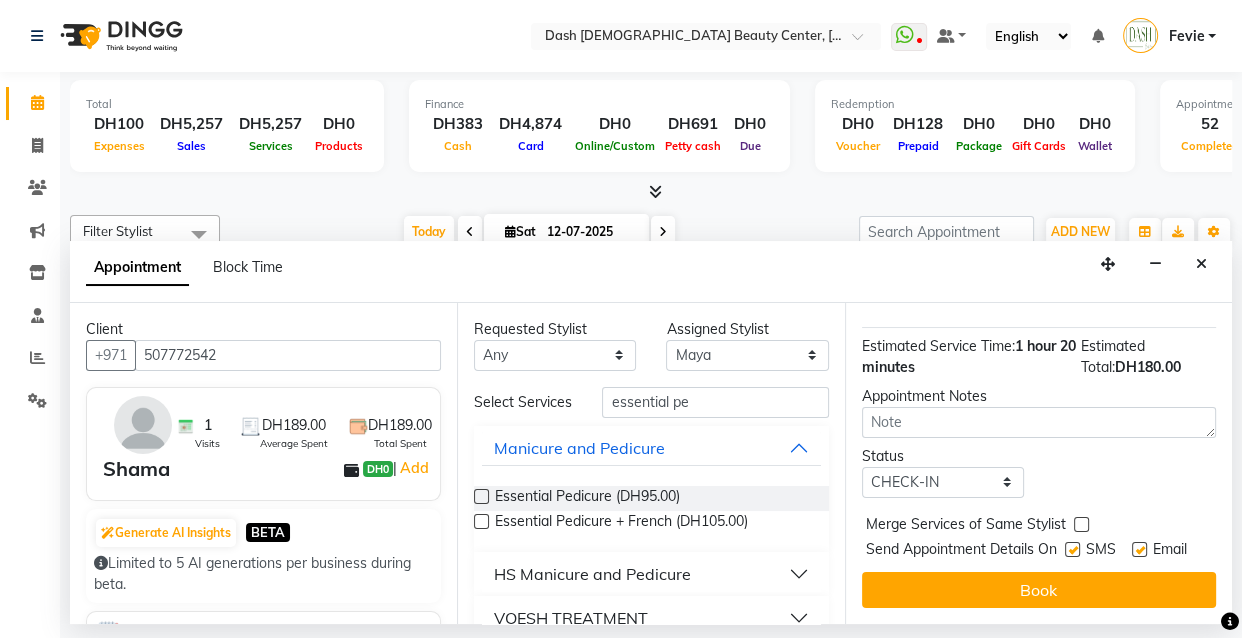 click at bounding box center [1081, 524] 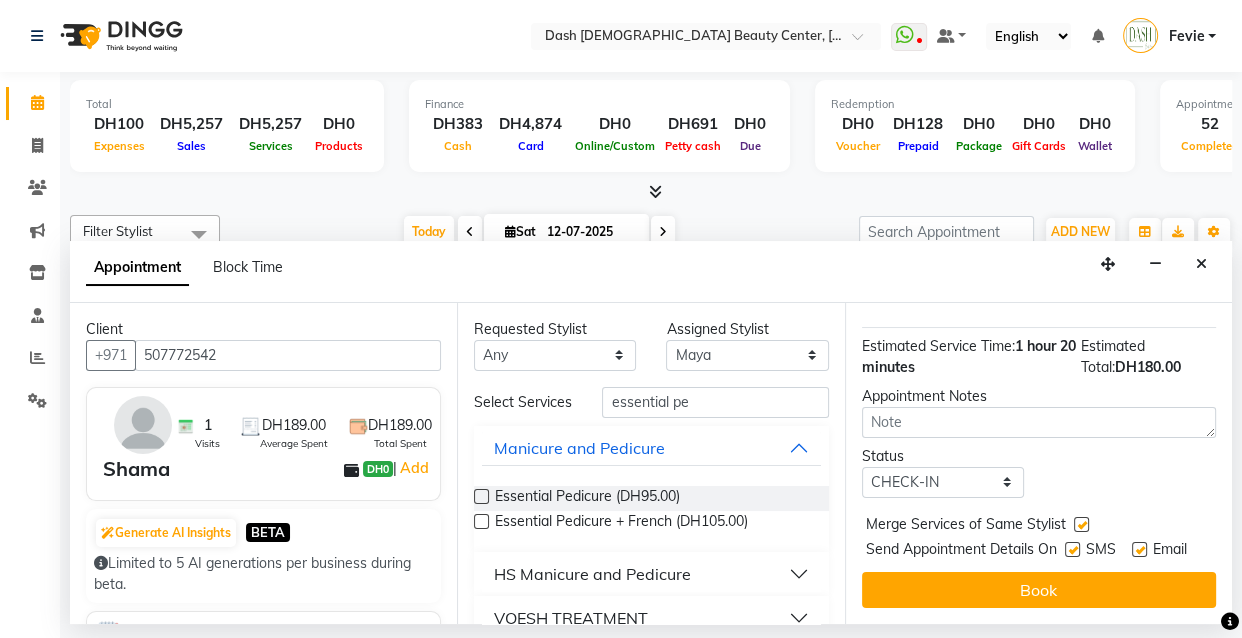 click at bounding box center (1072, 549) 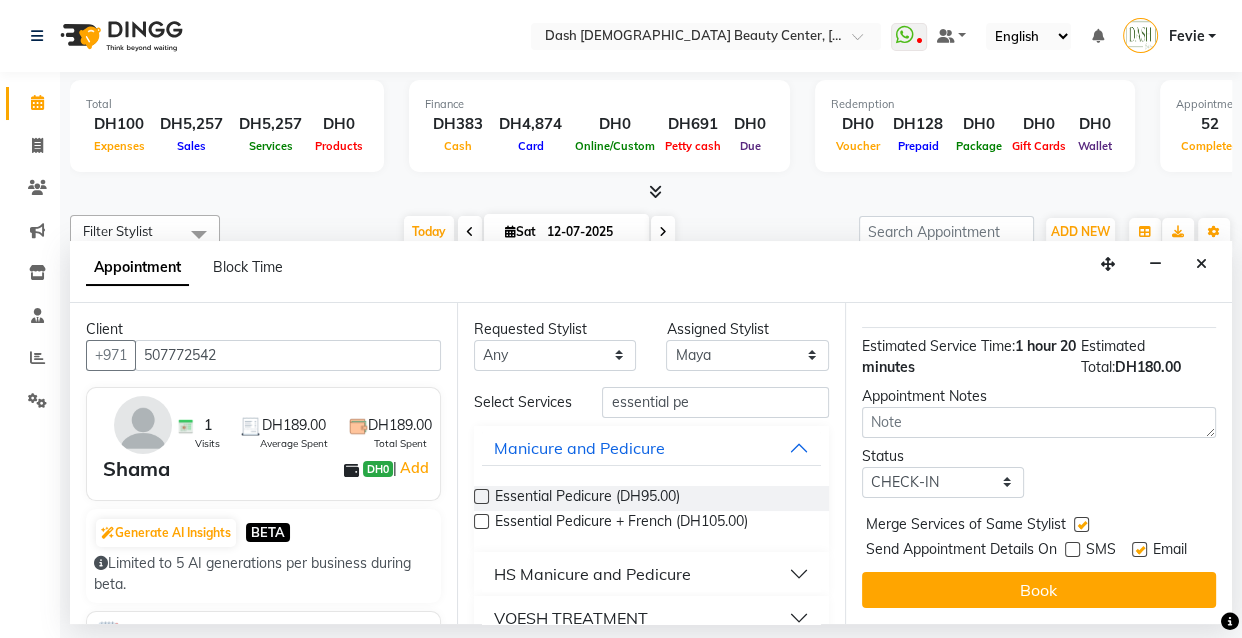 click at bounding box center [1139, 549] 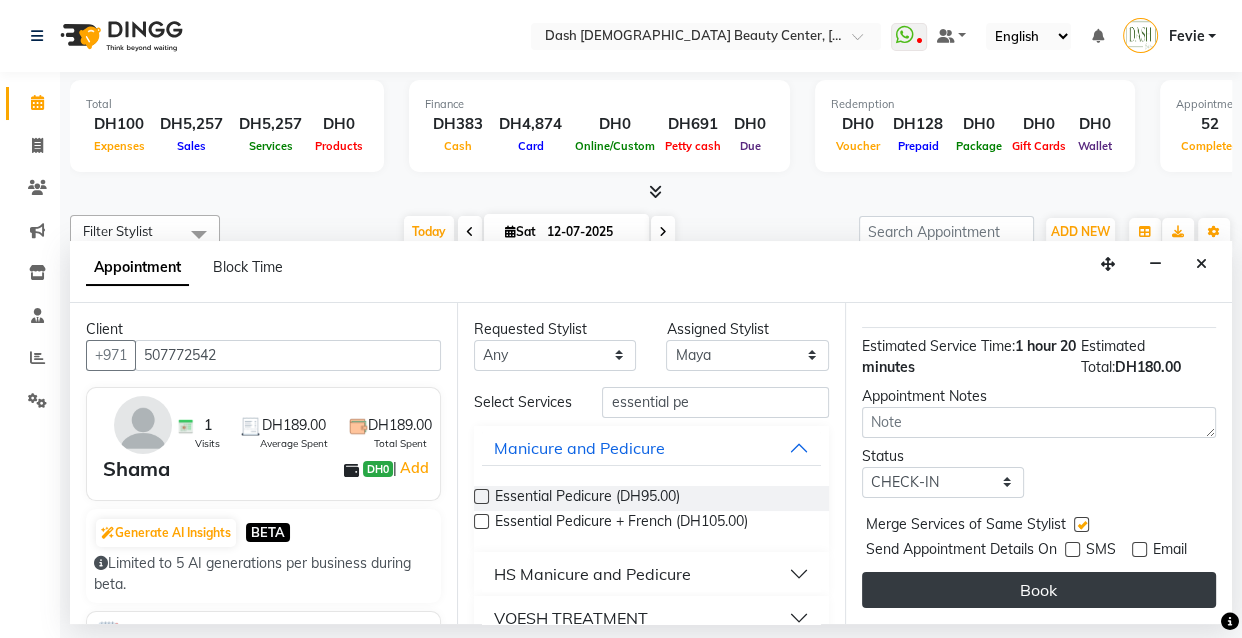 click on "Book" at bounding box center (1039, 590) 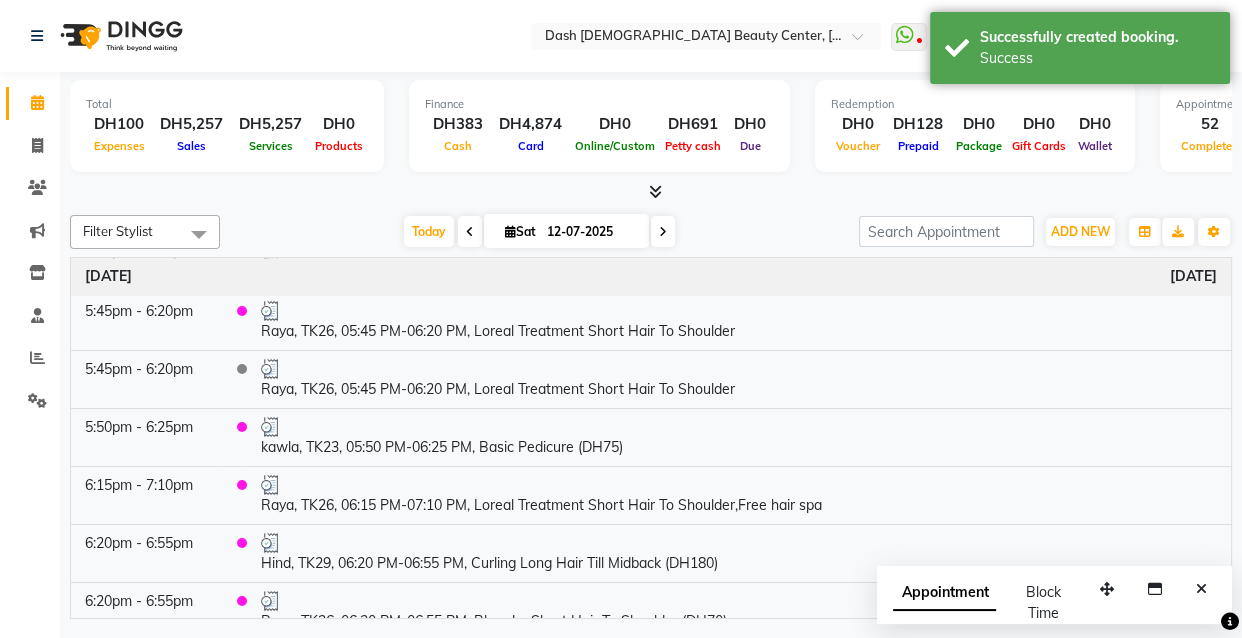 scroll, scrollTop: 2990, scrollLeft: 0, axis: vertical 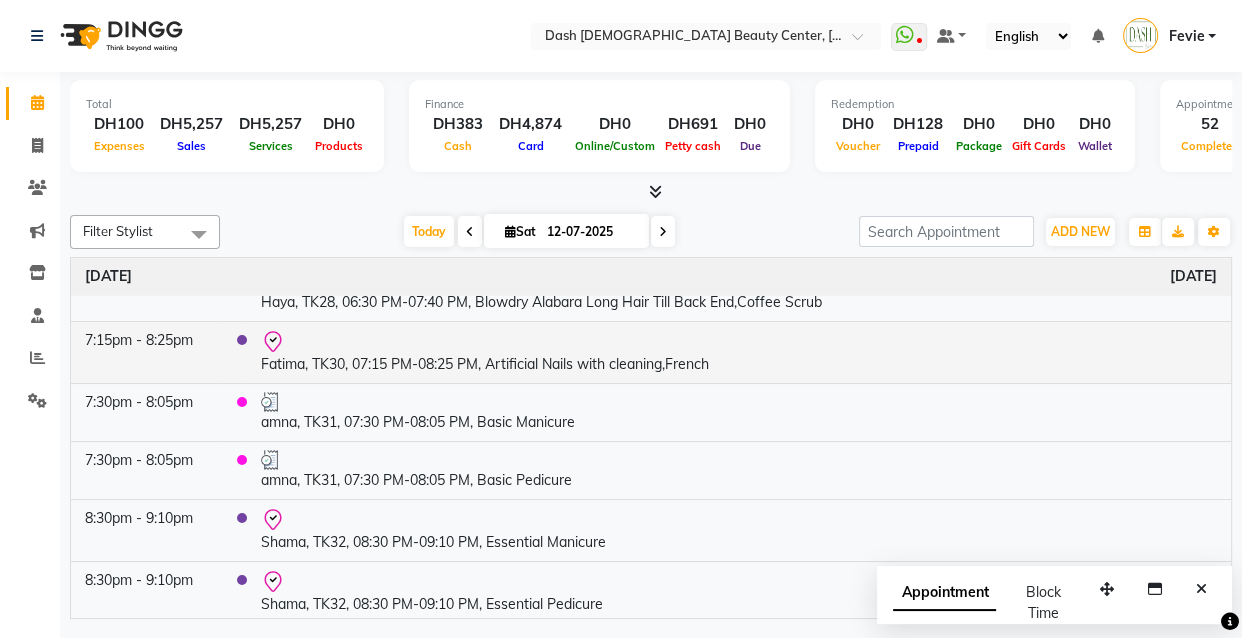 click on "Fatima, TK30, 07:15 PM-08:25 PM, Artificial Nails with cleaning,French" at bounding box center [739, 352] 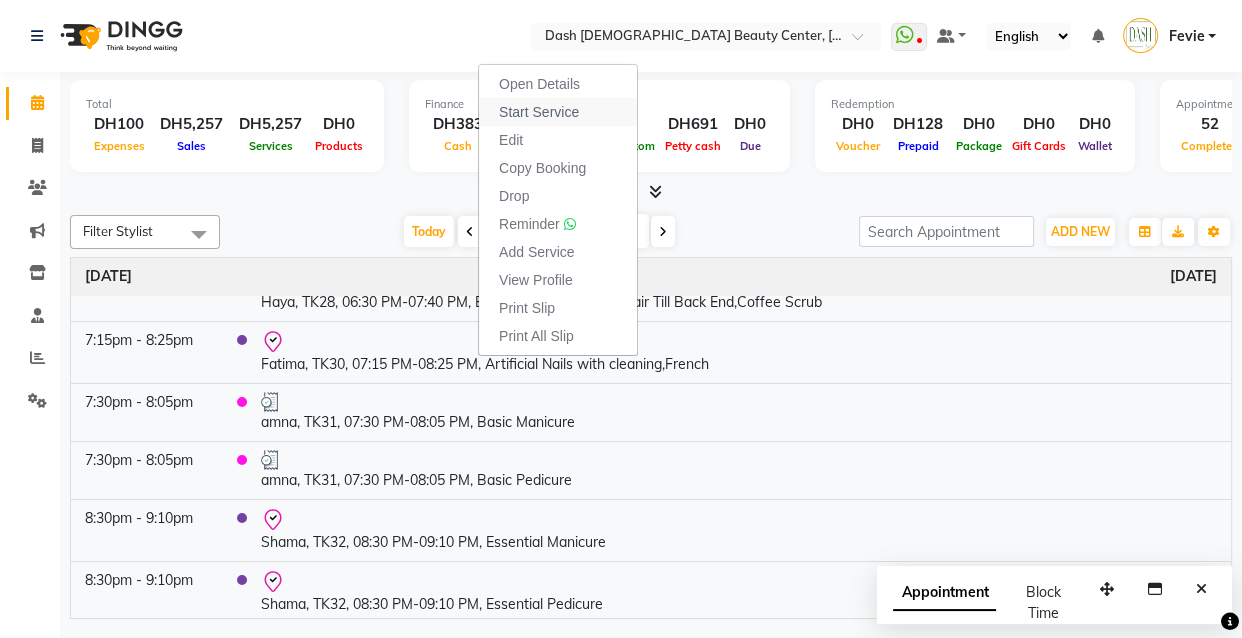 click on "Start Service" at bounding box center (558, 112) 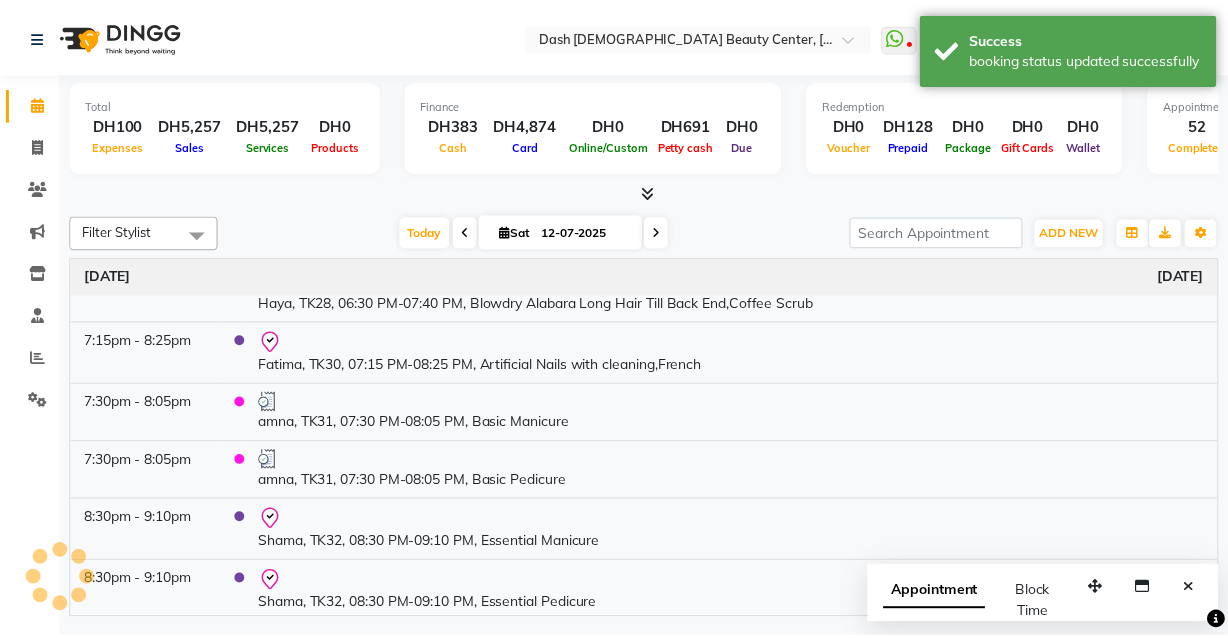 scroll, scrollTop: 2966, scrollLeft: 0, axis: vertical 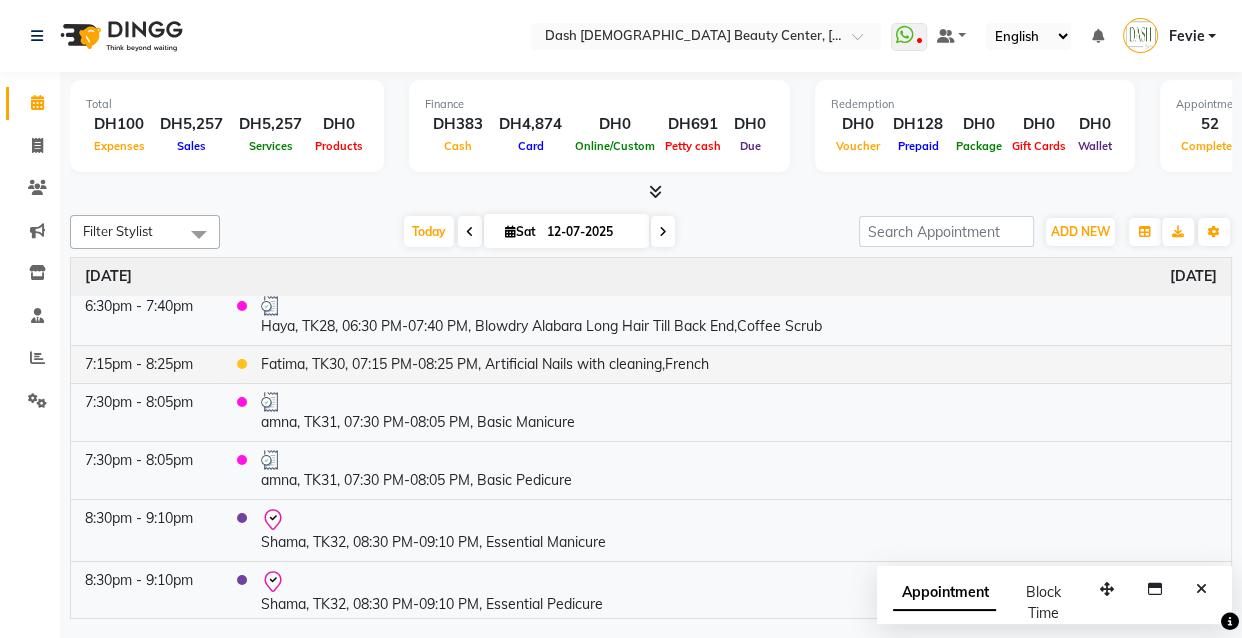 click on "Fatima, TK30, 07:15 PM-08:25 PM, Artificial Nails with cleaning,French" at bounding box center (739, 364) 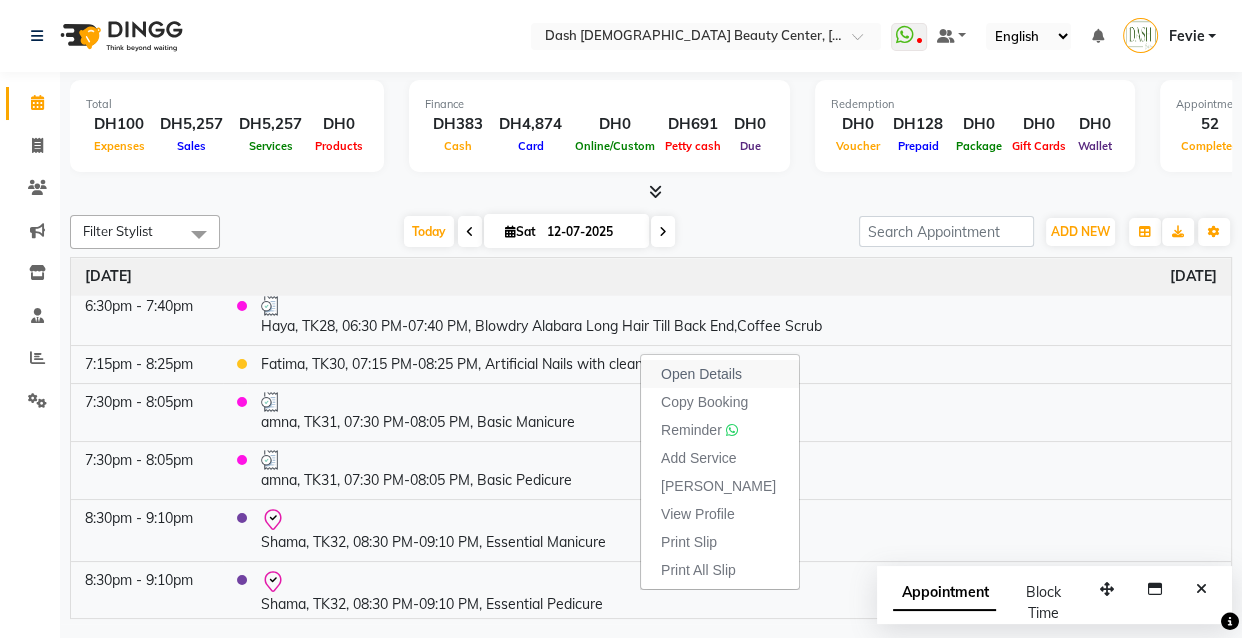 click on "Open Details" at bounding box center (701, 374) 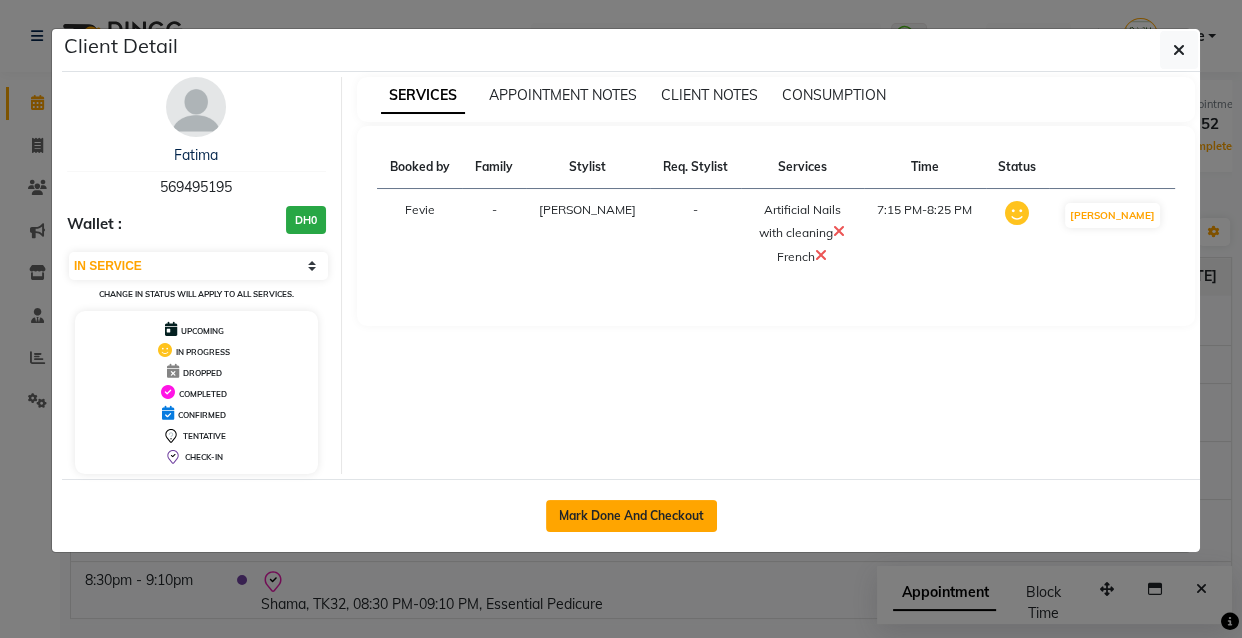 click on "Mark Done And Checkout" 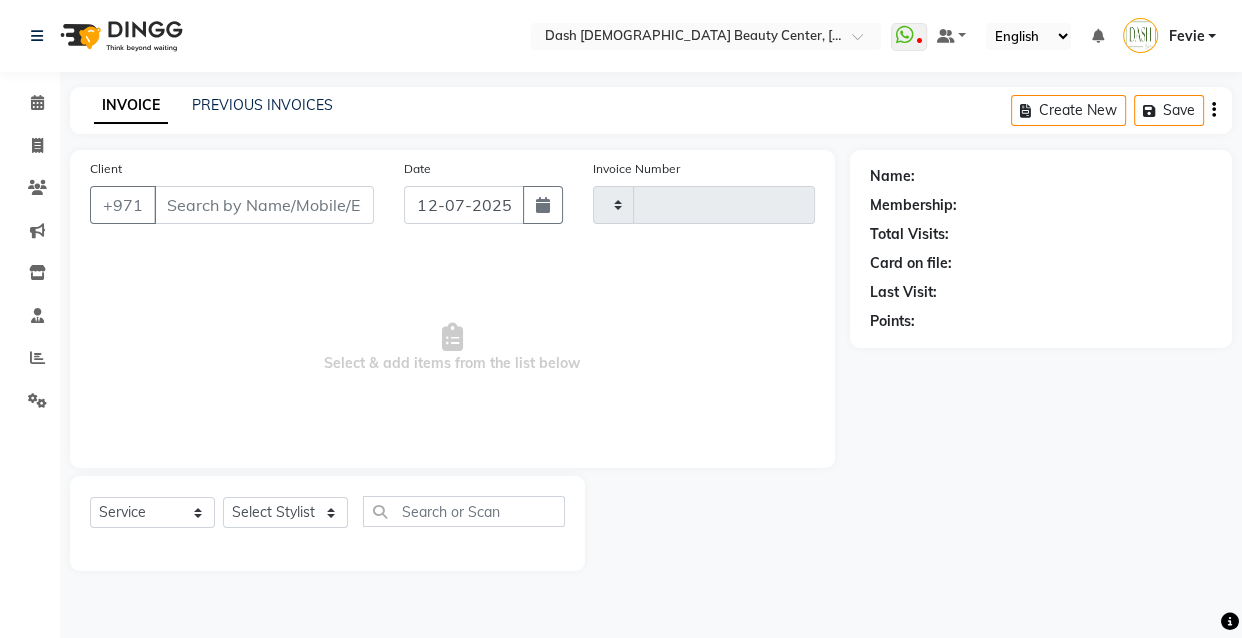 type on "1849" 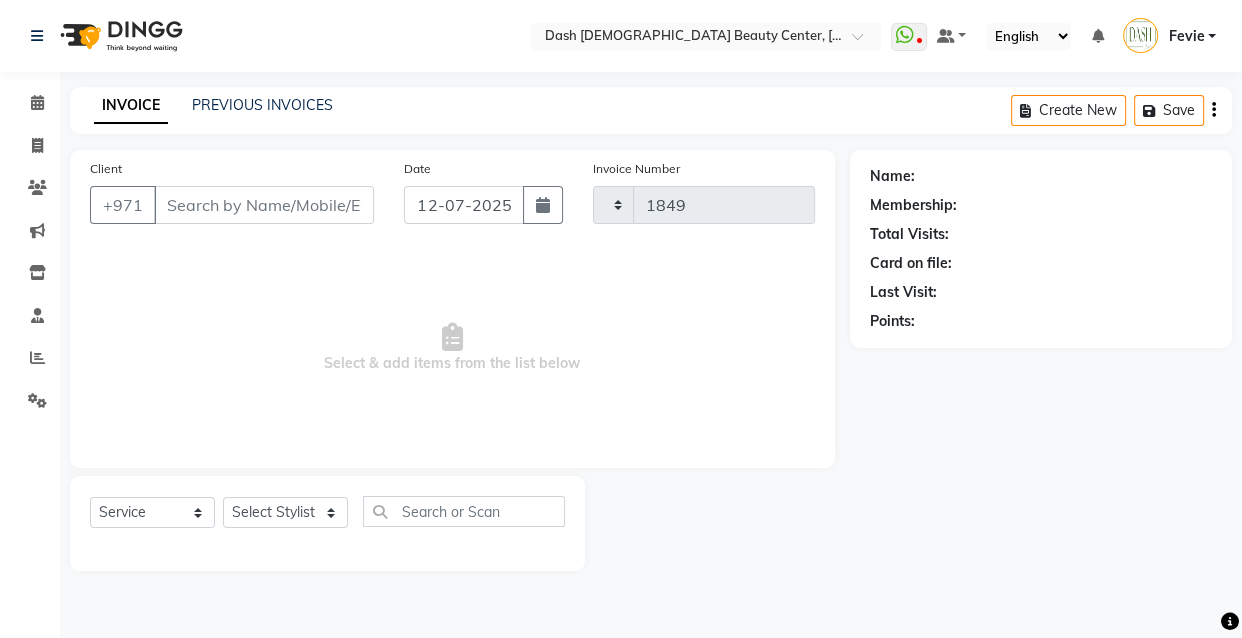 select on "8372" 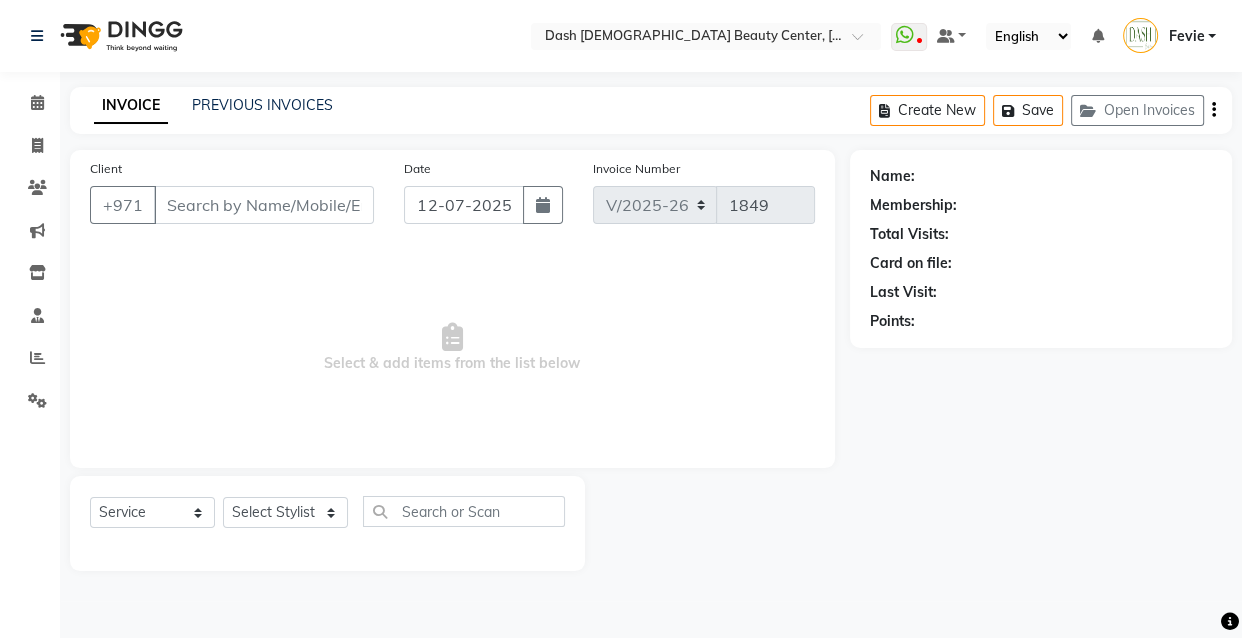 type on "569495195" 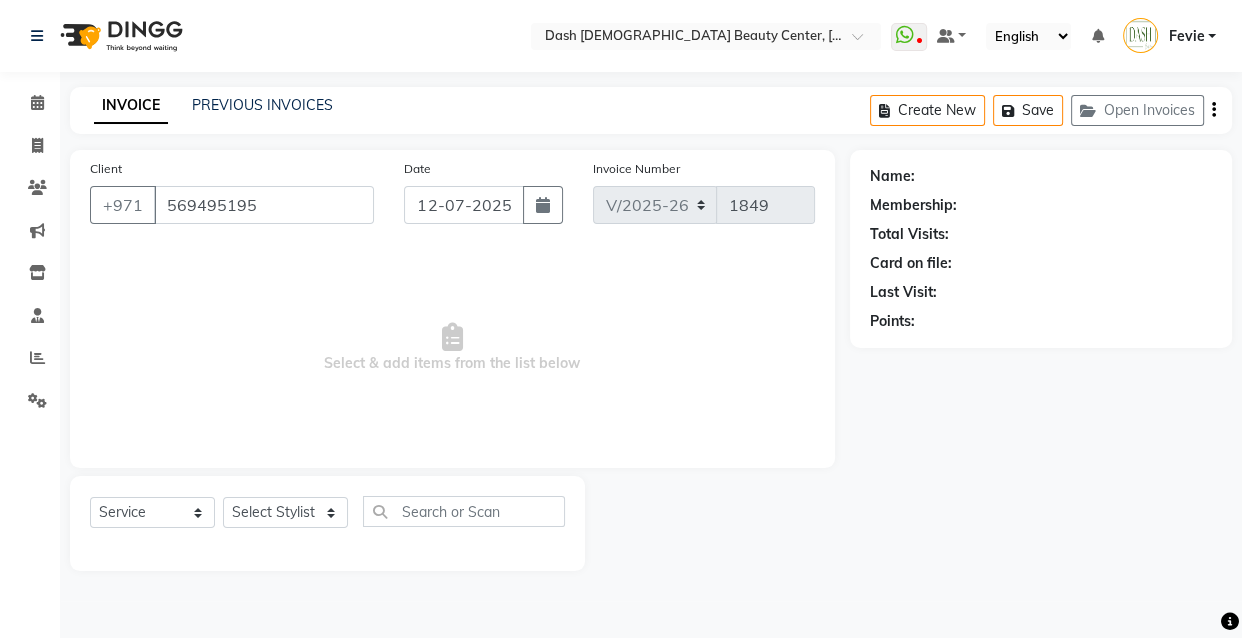 select on "81107" 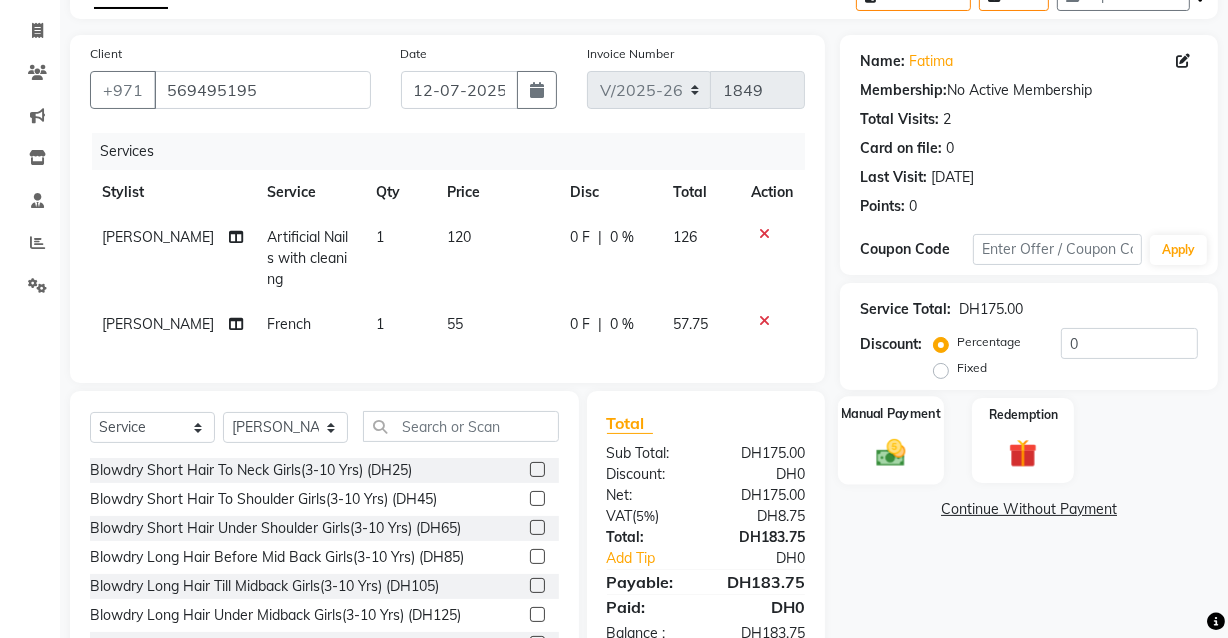 click 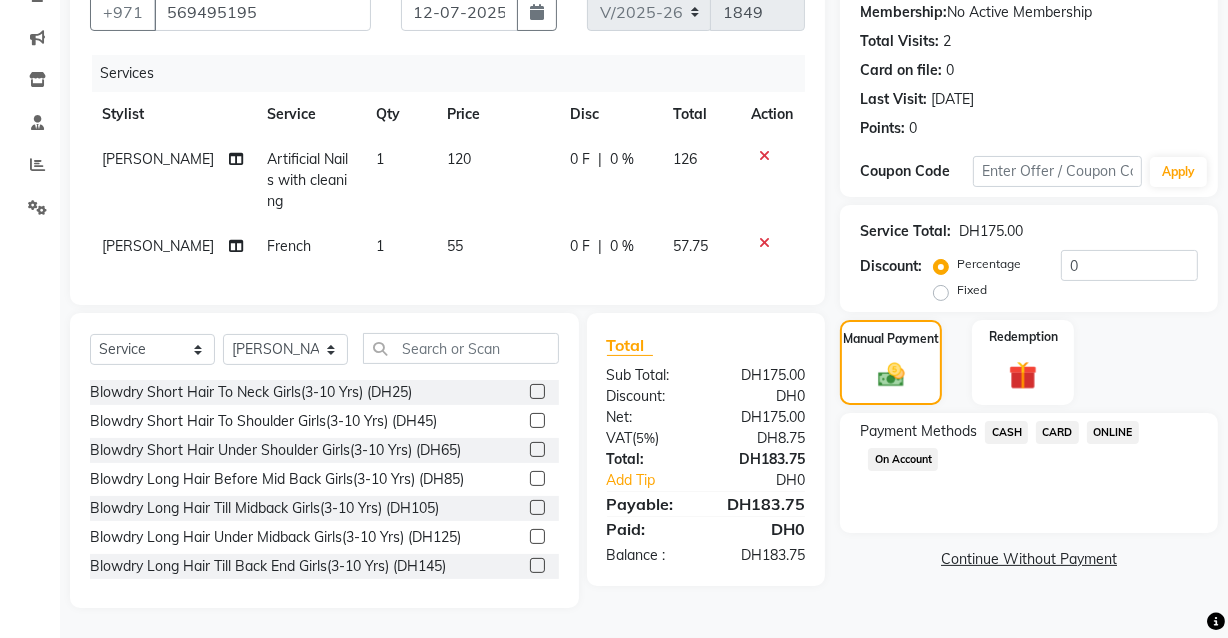 click on "CARD" 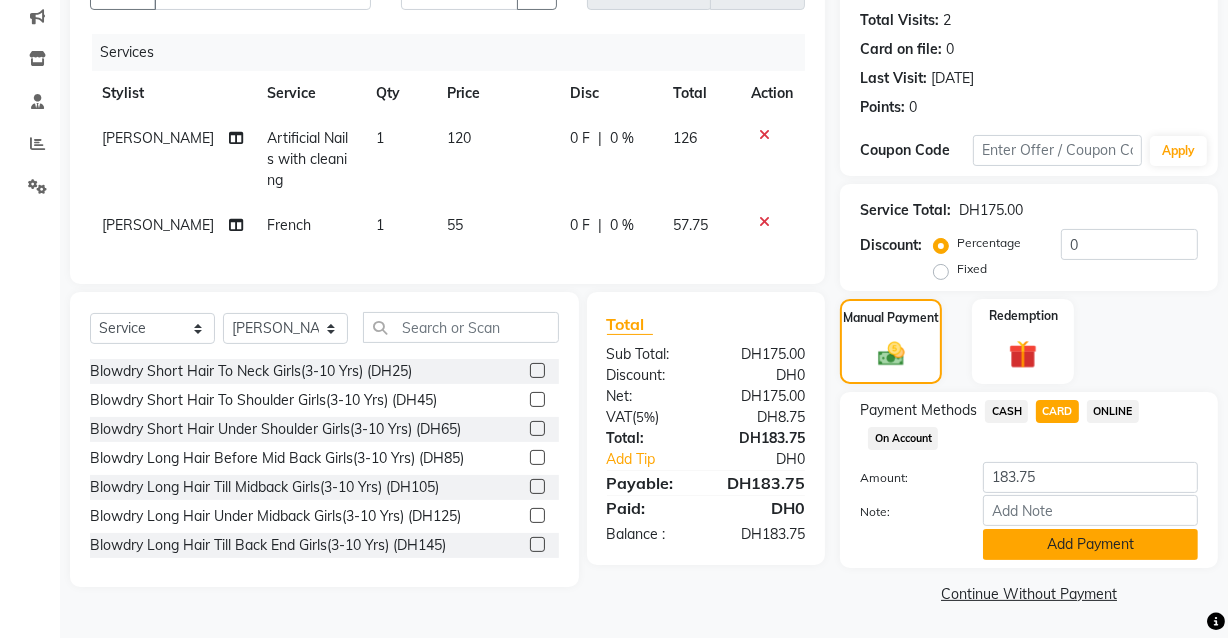 click on "Add Payment" 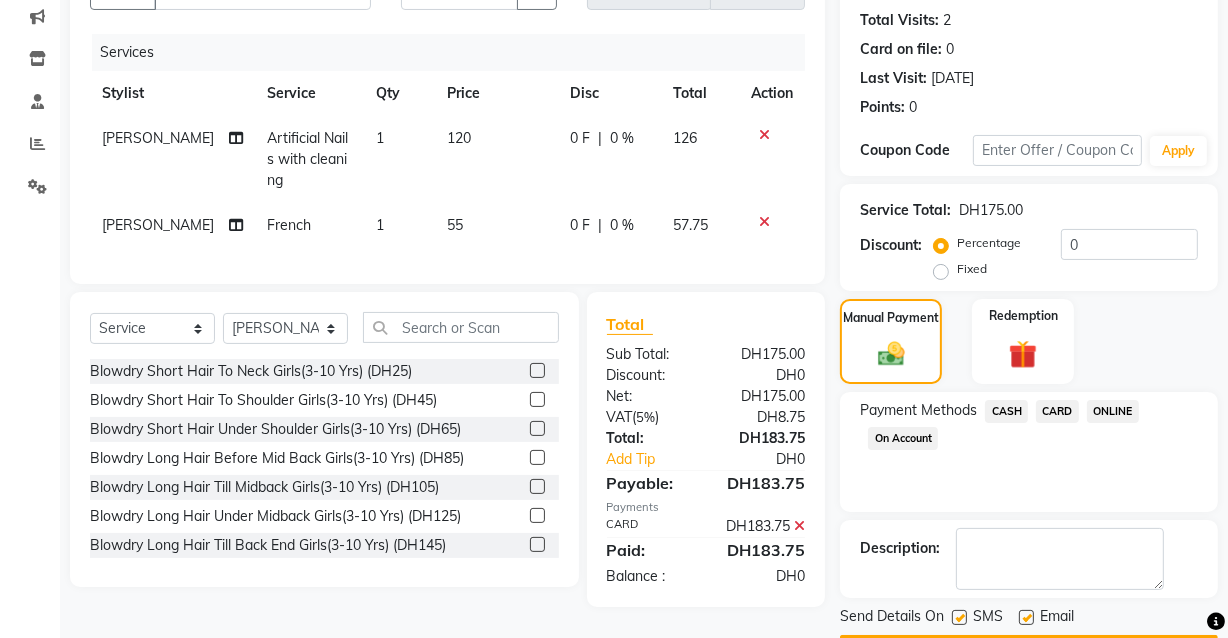 scroll, scrollTop: 270, scrollLeft: 0, axis: vertical 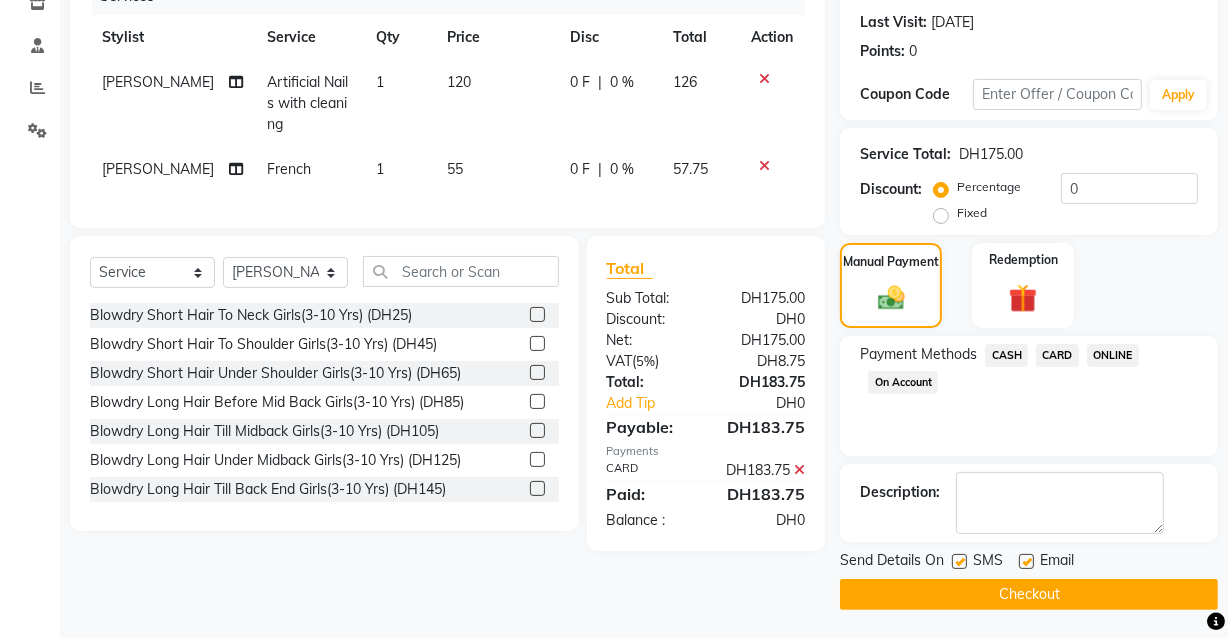 click on "Checkout" 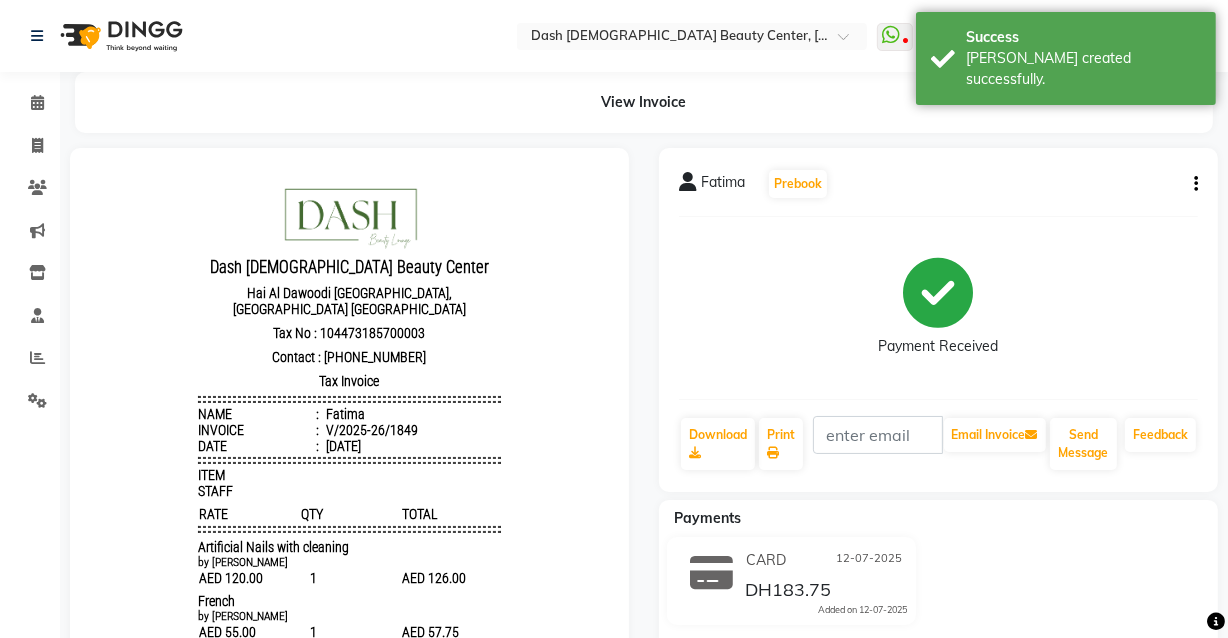 scroll, scrollTop: 0, scrollLeft: 0, axis: both 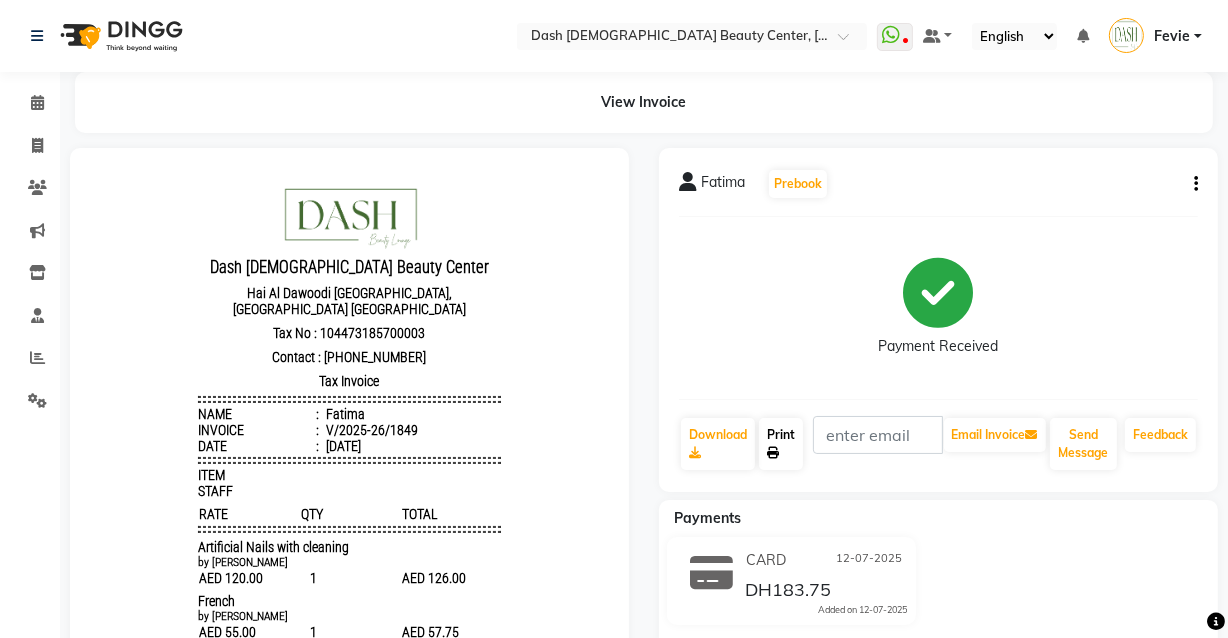 click 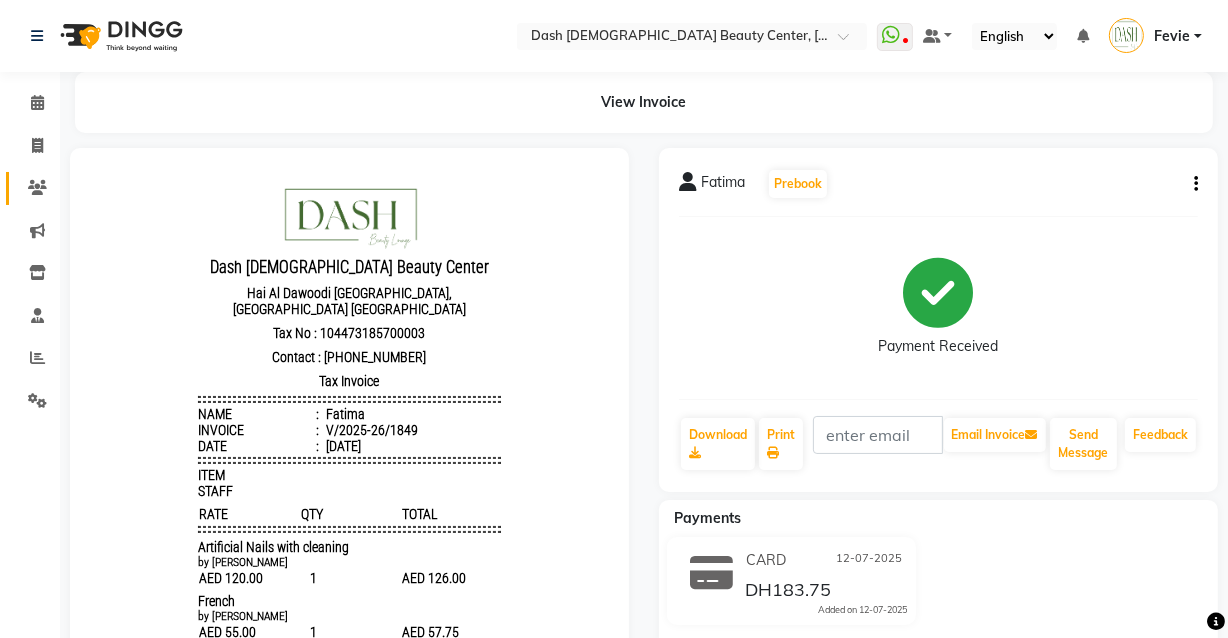 click on "Clients" 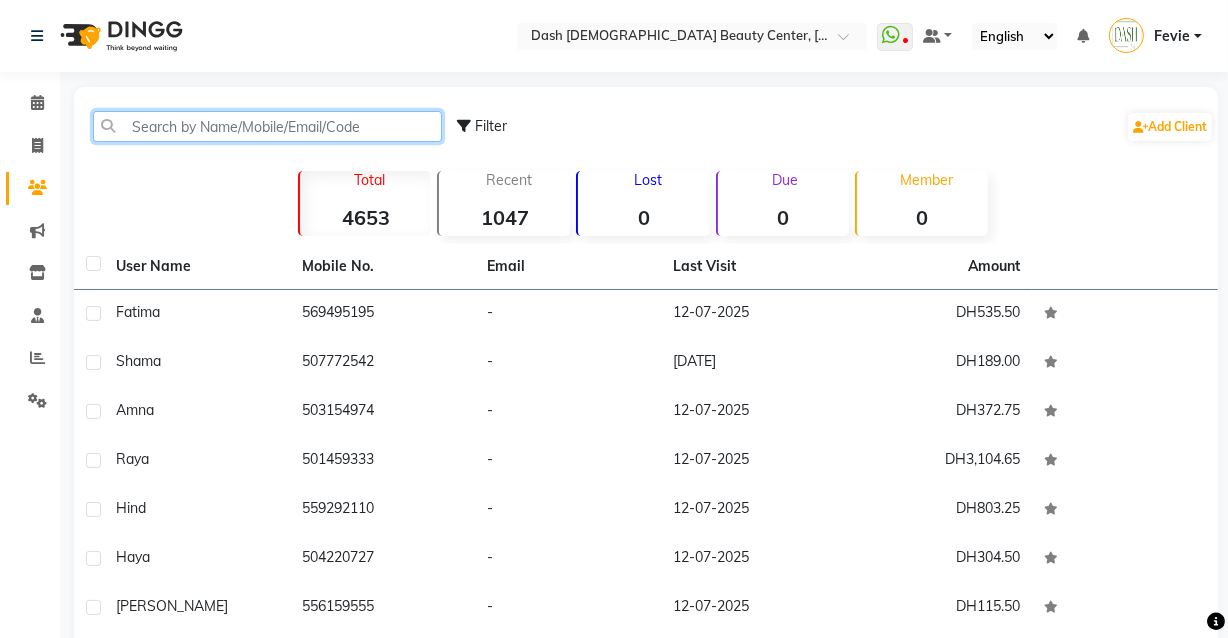 click 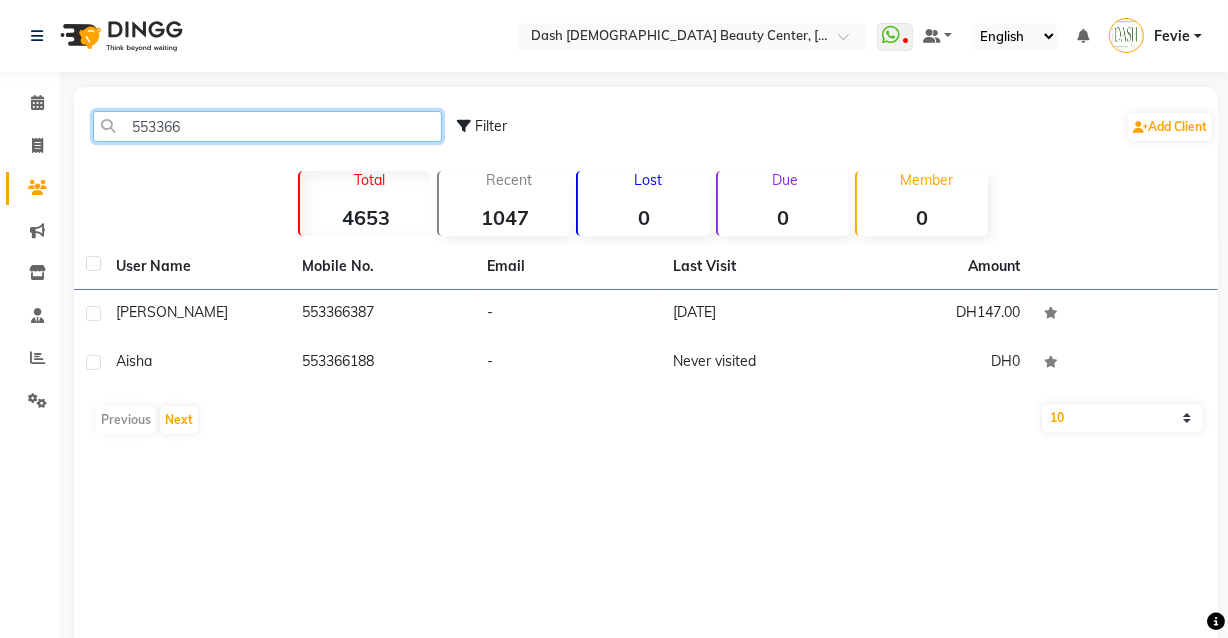 type on "553366" 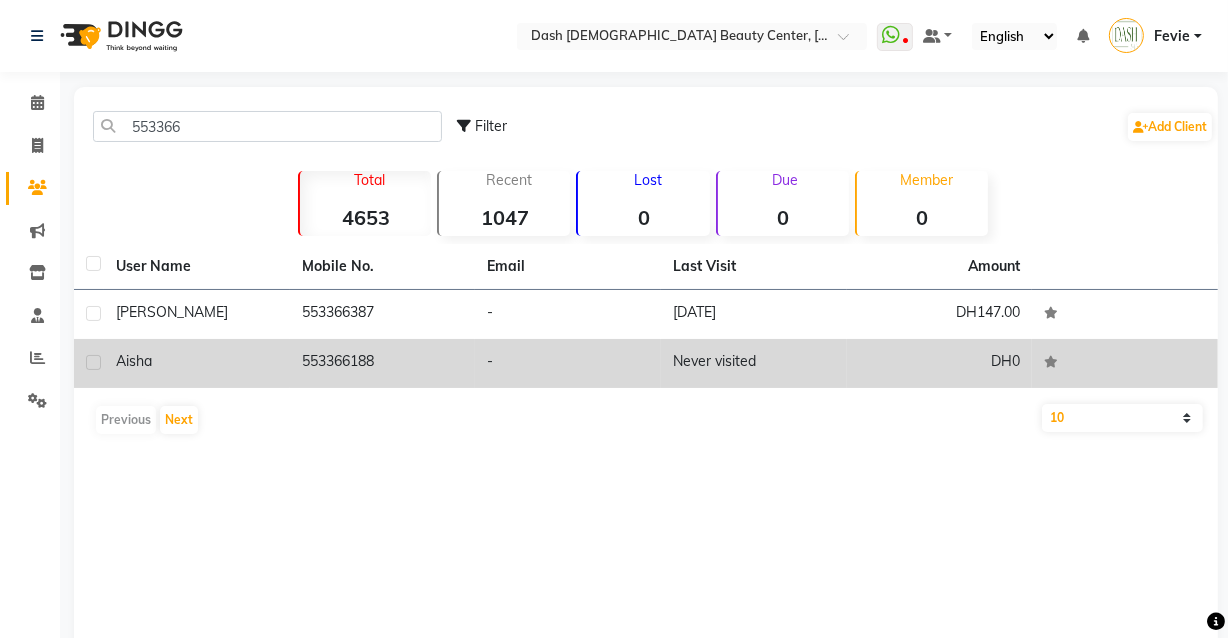 click on "553366188" 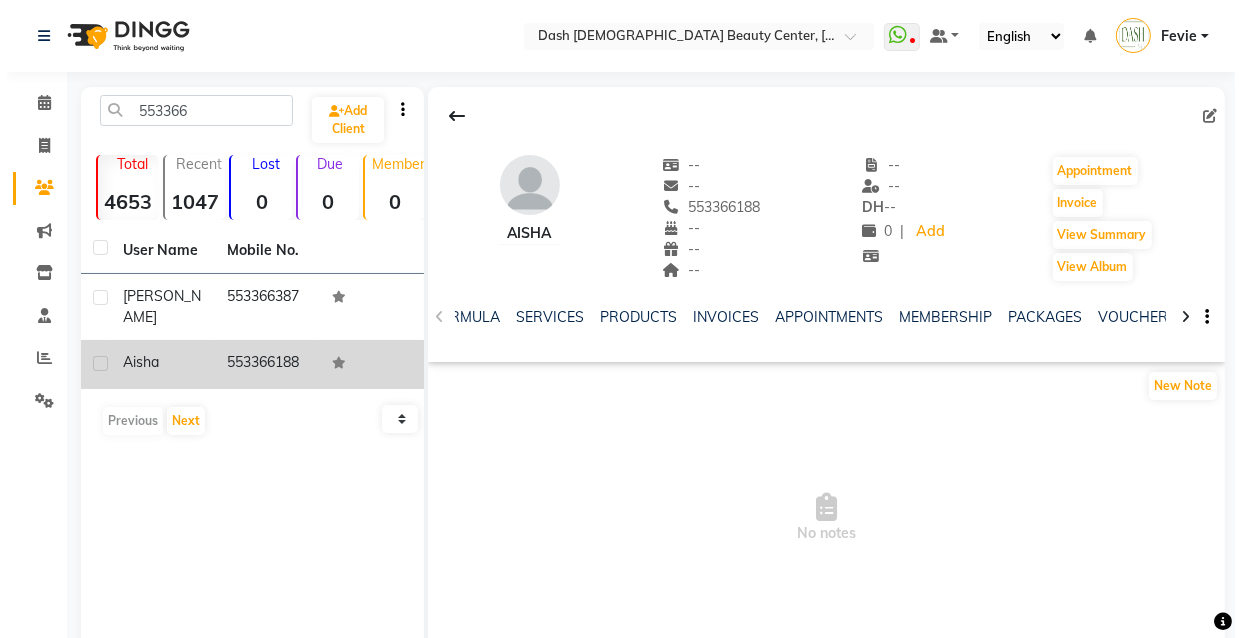 scroll, scrollTop: 0, scrollLeft: 0, axis: both 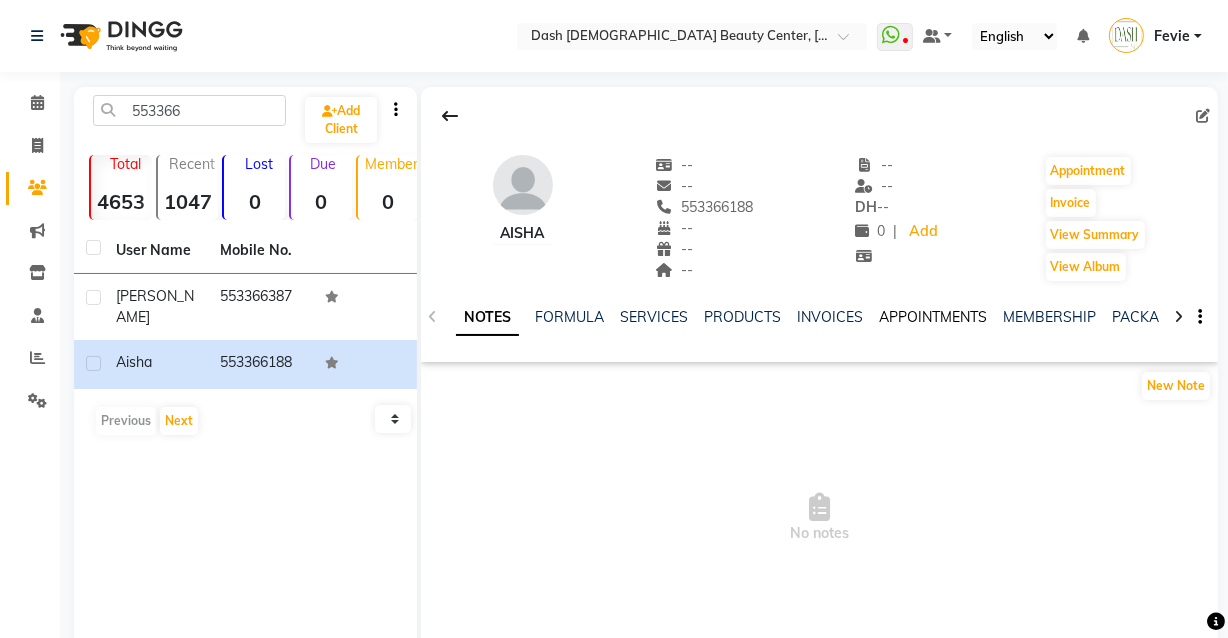 click on "APPOINTMENTS" 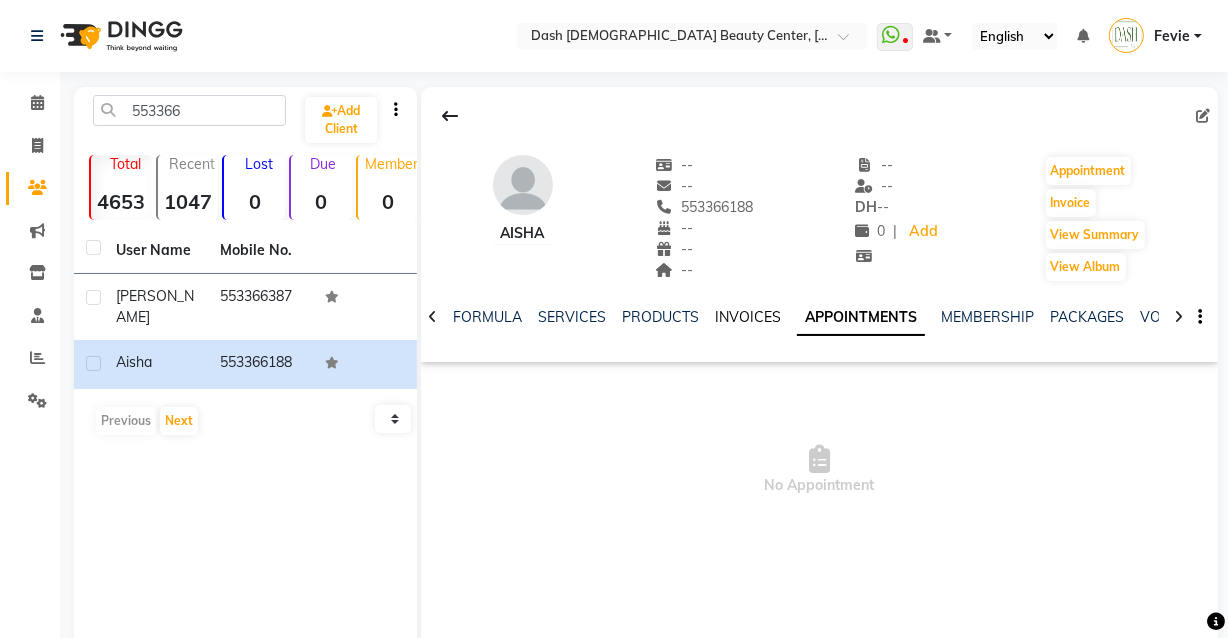 click on "INVOICES" 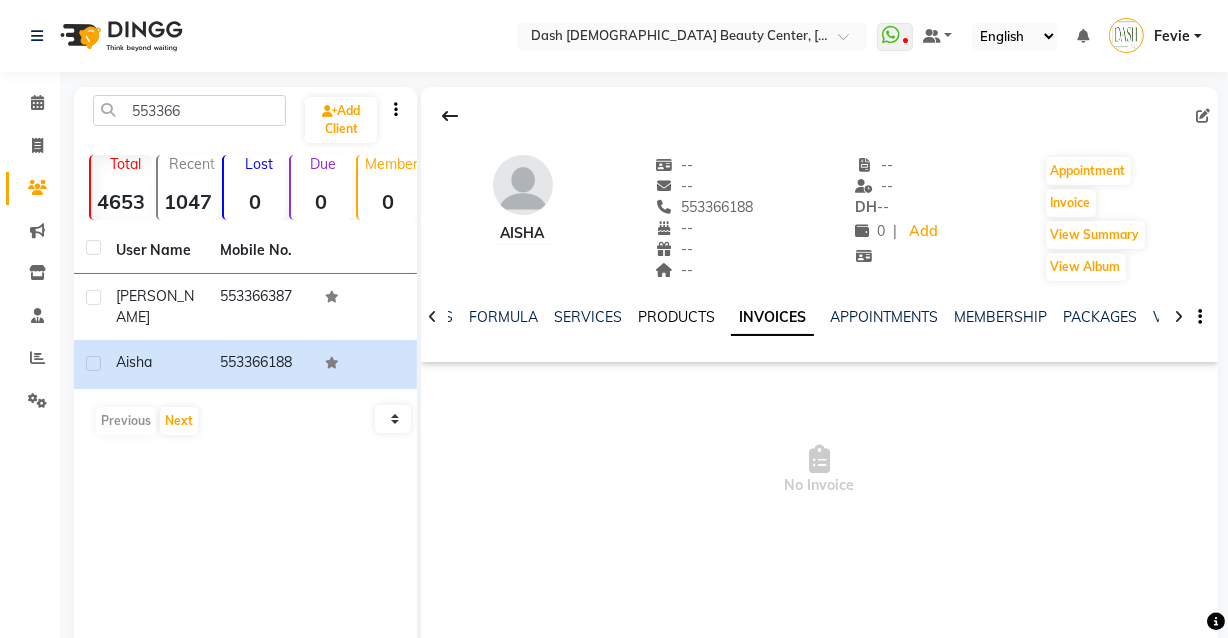 click on "PRODUCTS" 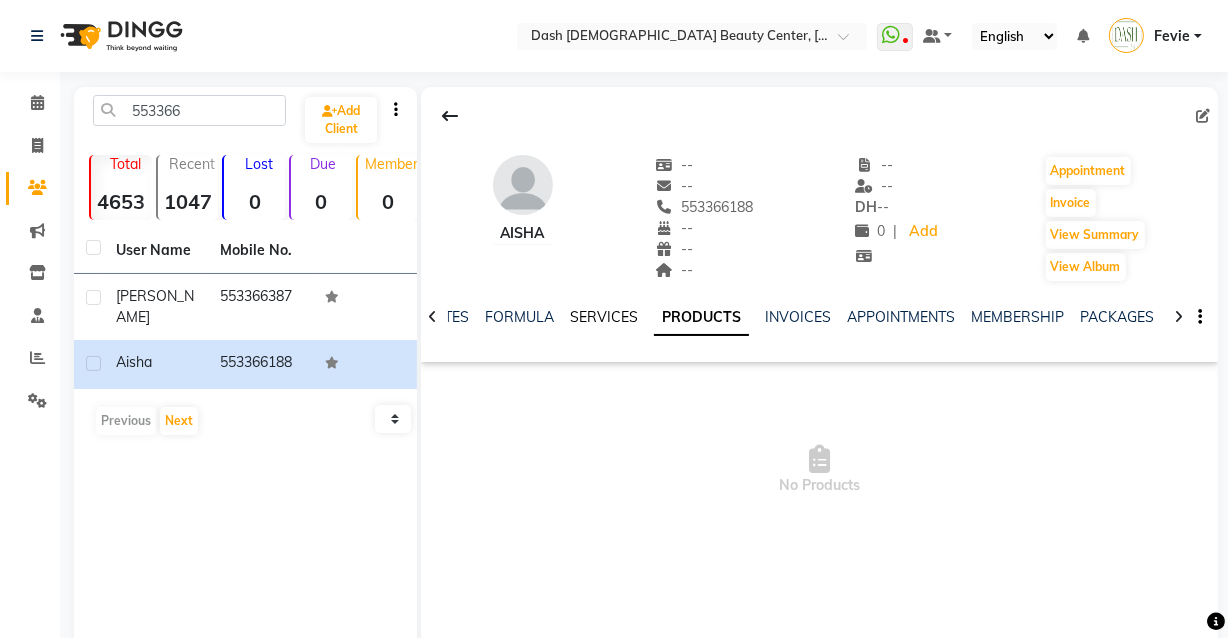 click on "SERVICES" 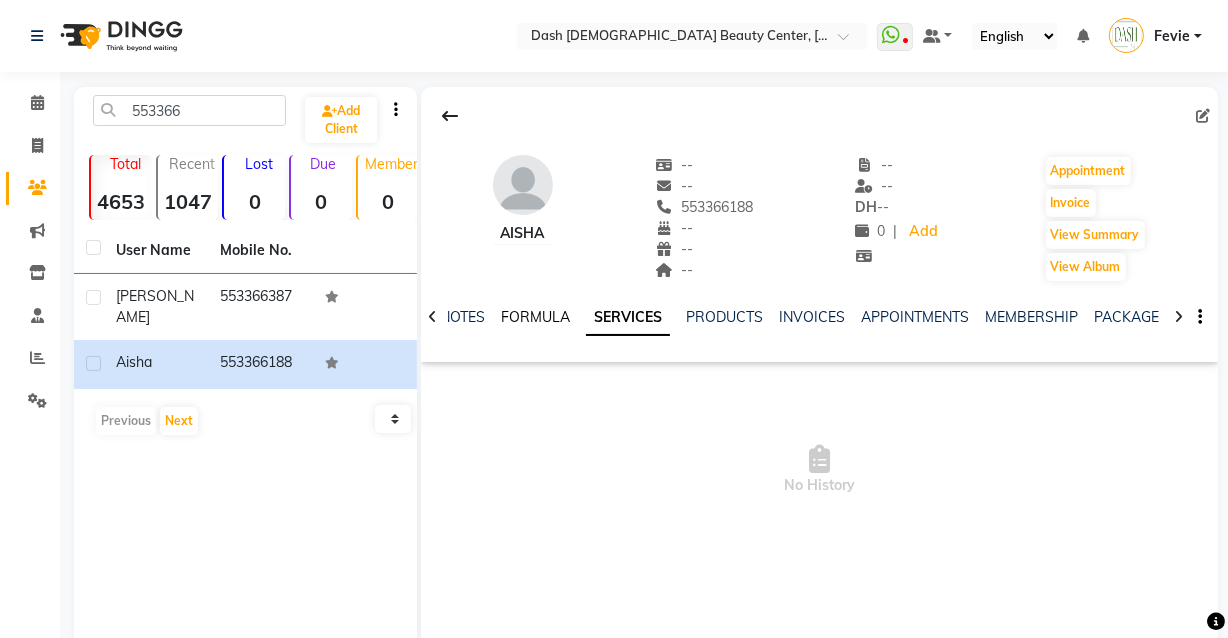 click on "FORMULA" 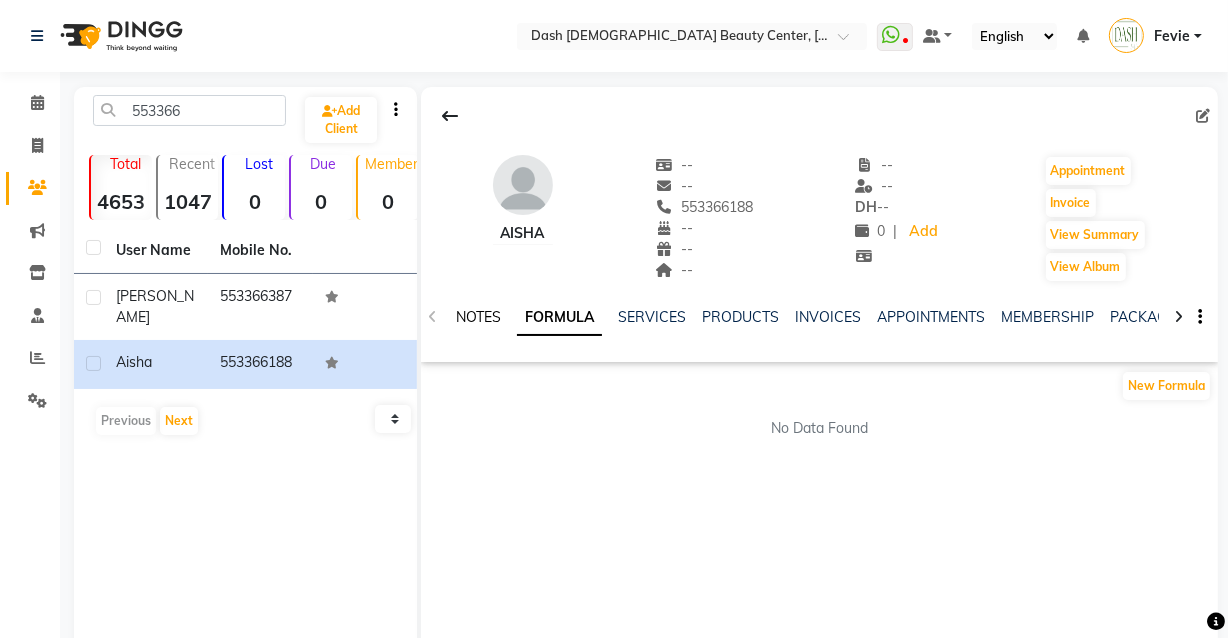 click on "NOTES" 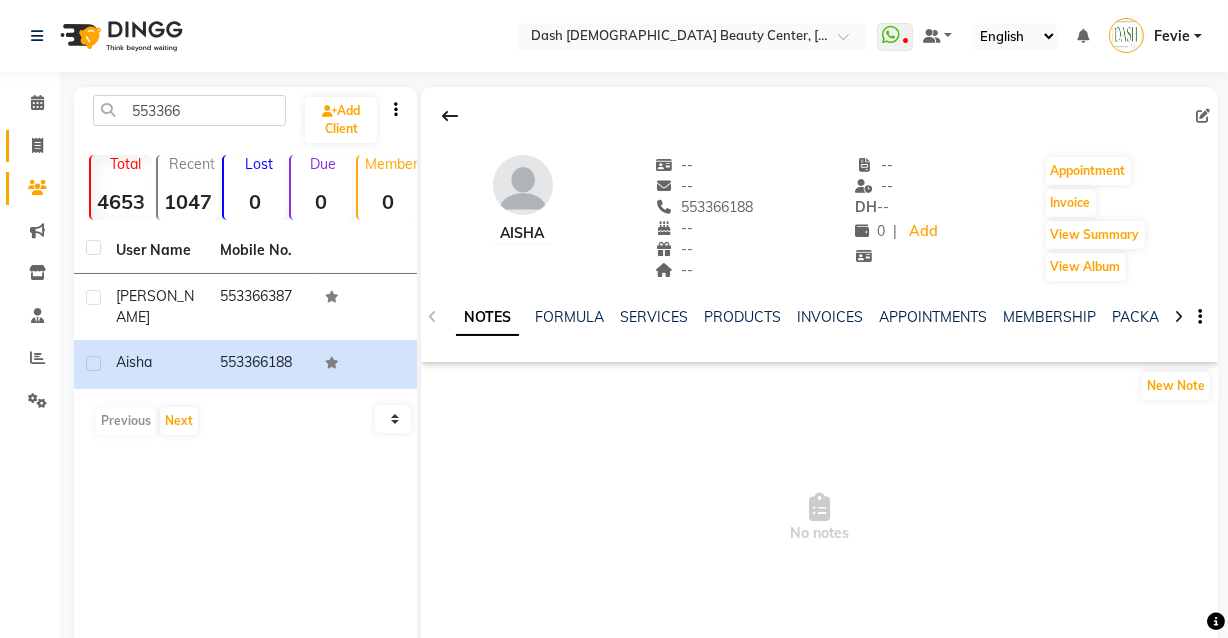 click 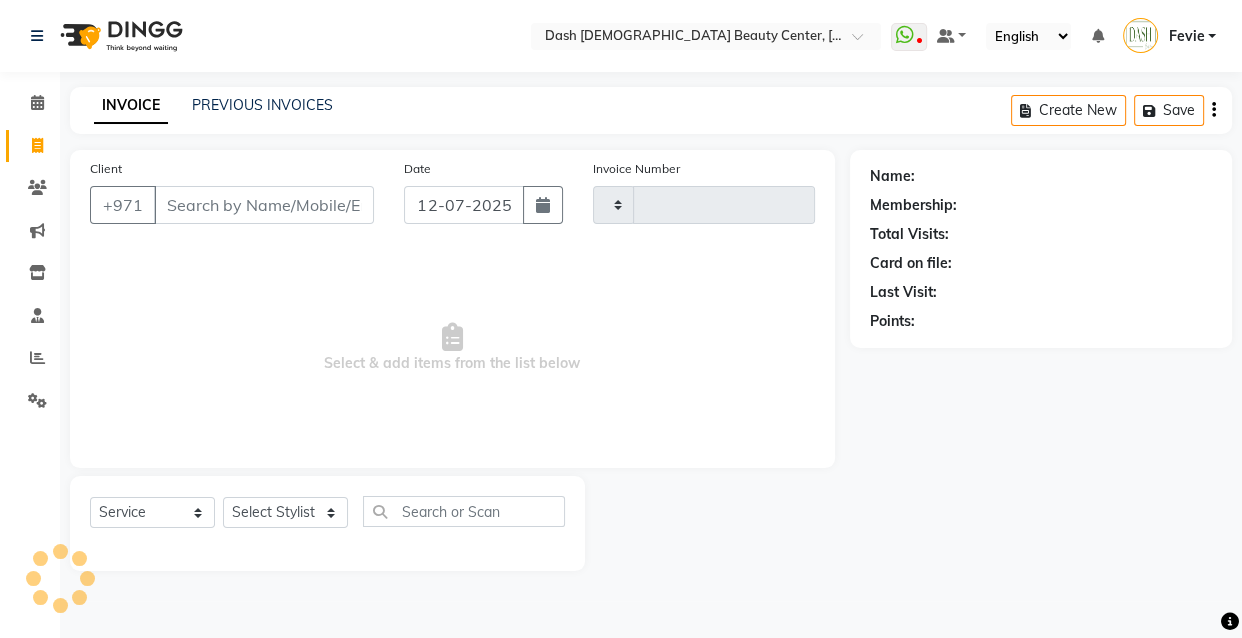 type on "1850" 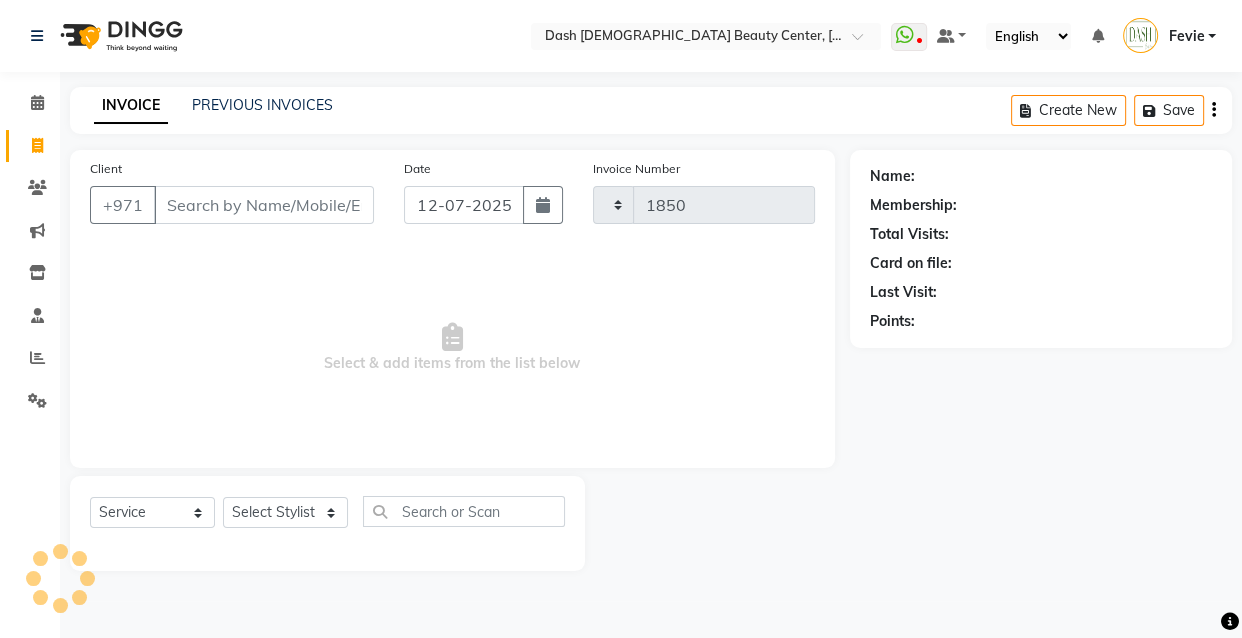 select on "8372" 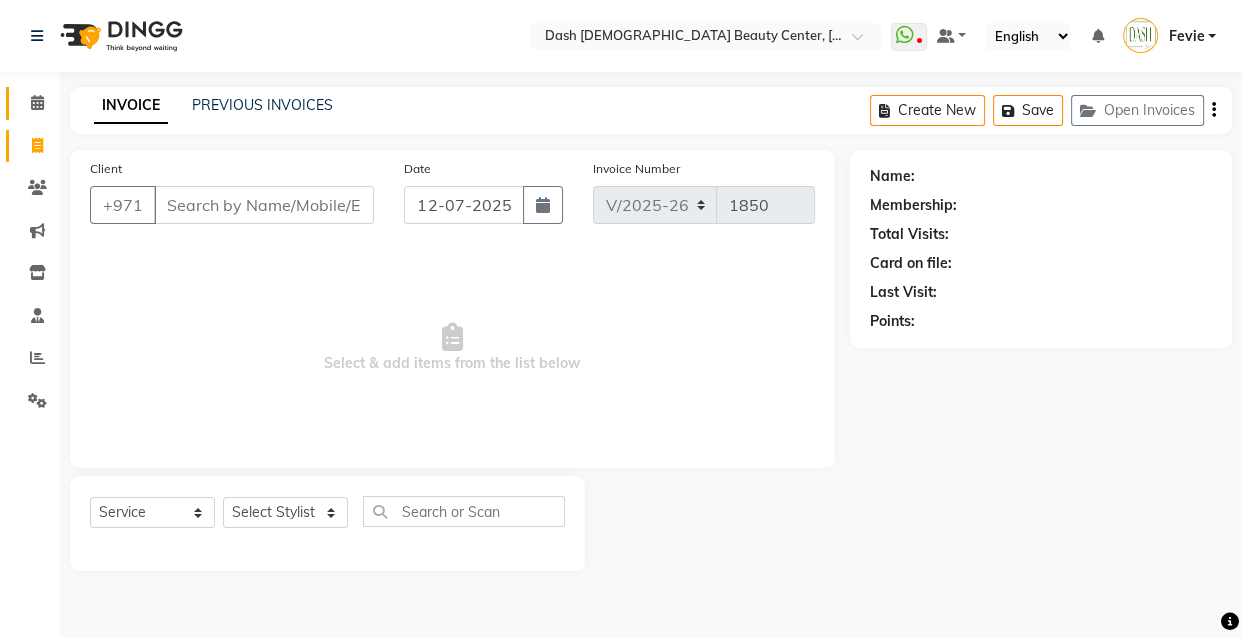 click 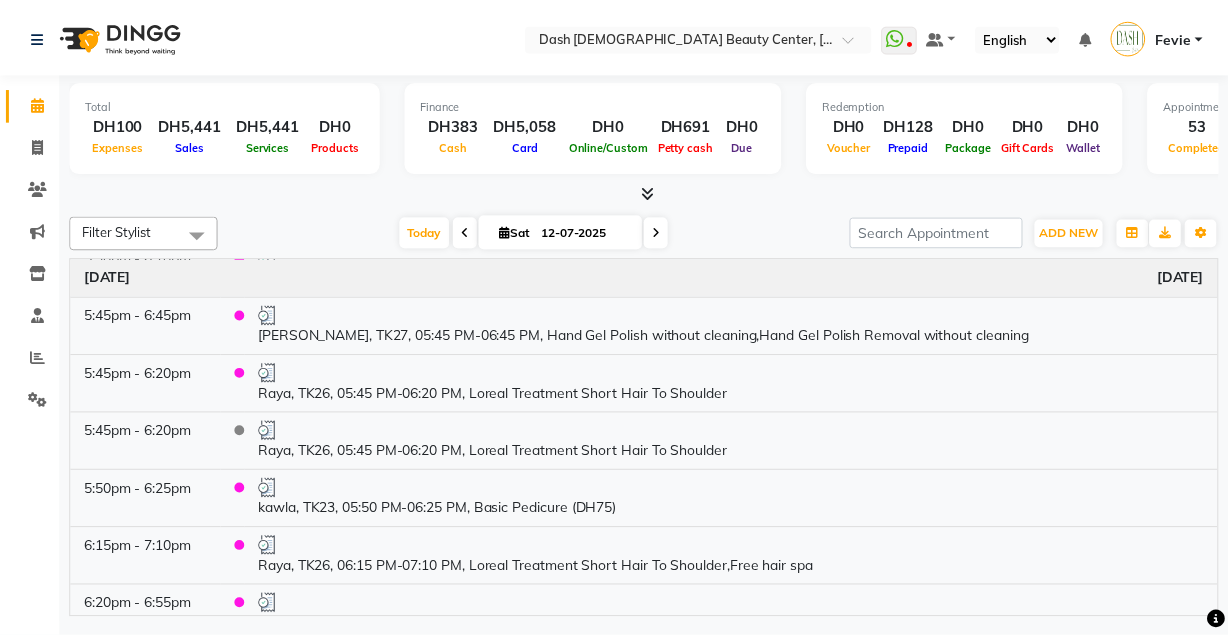 scroll, scrollTop: 2985, scrollLeft: 0, axis: vertical 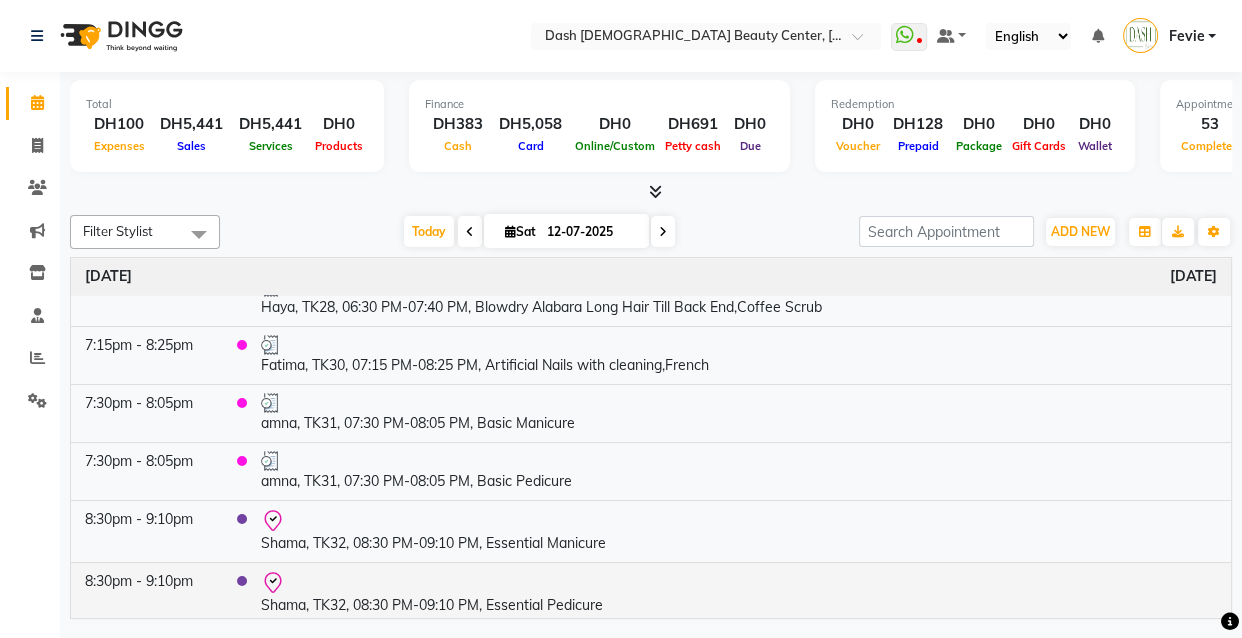 click on "Shama, TK32, 08:30 PM-09:10 PM, Essential Pedicure" at bounding box center (739, 593) 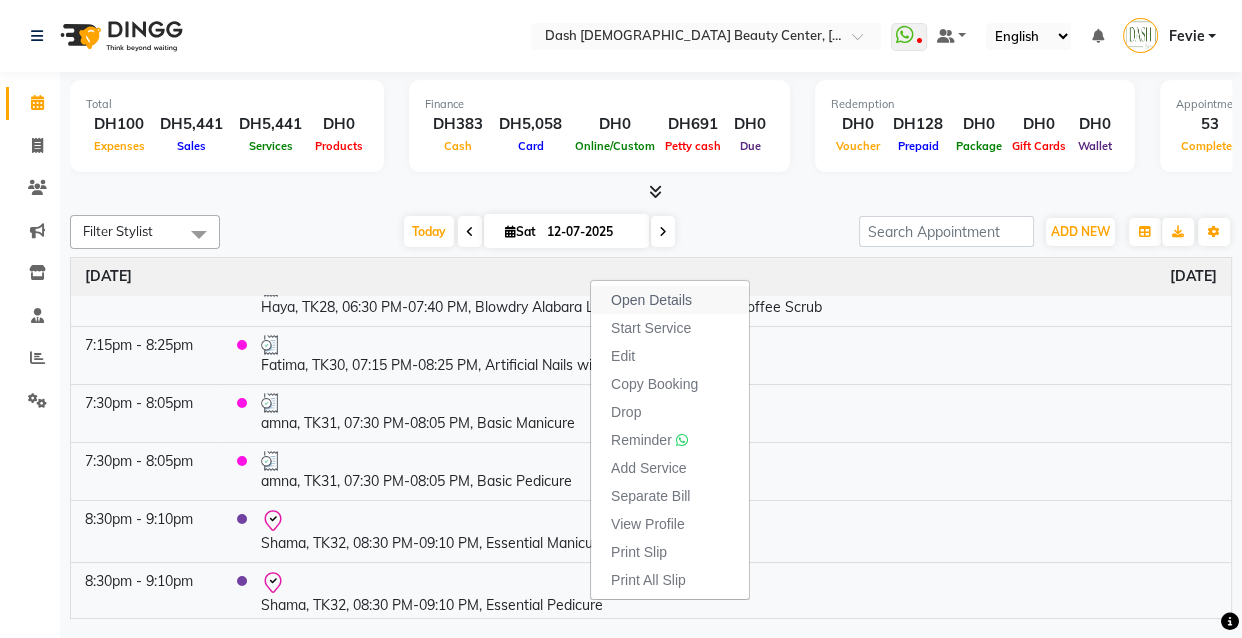 click on "Open Details" at bounding box center [651, 300] 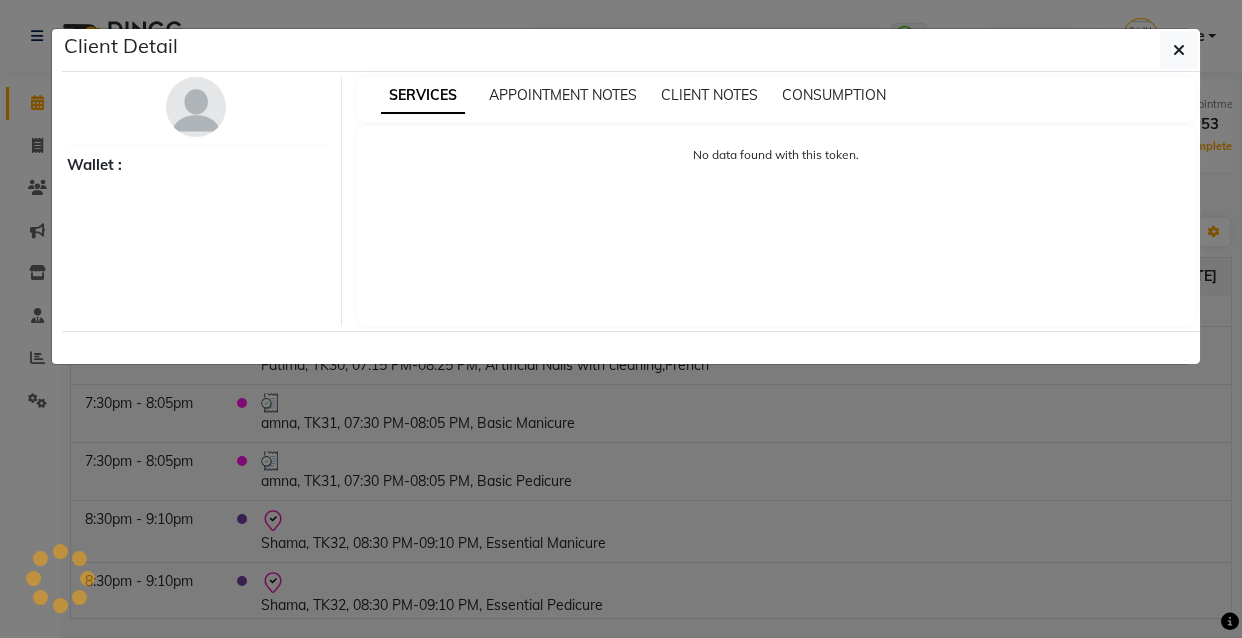 select on "8" 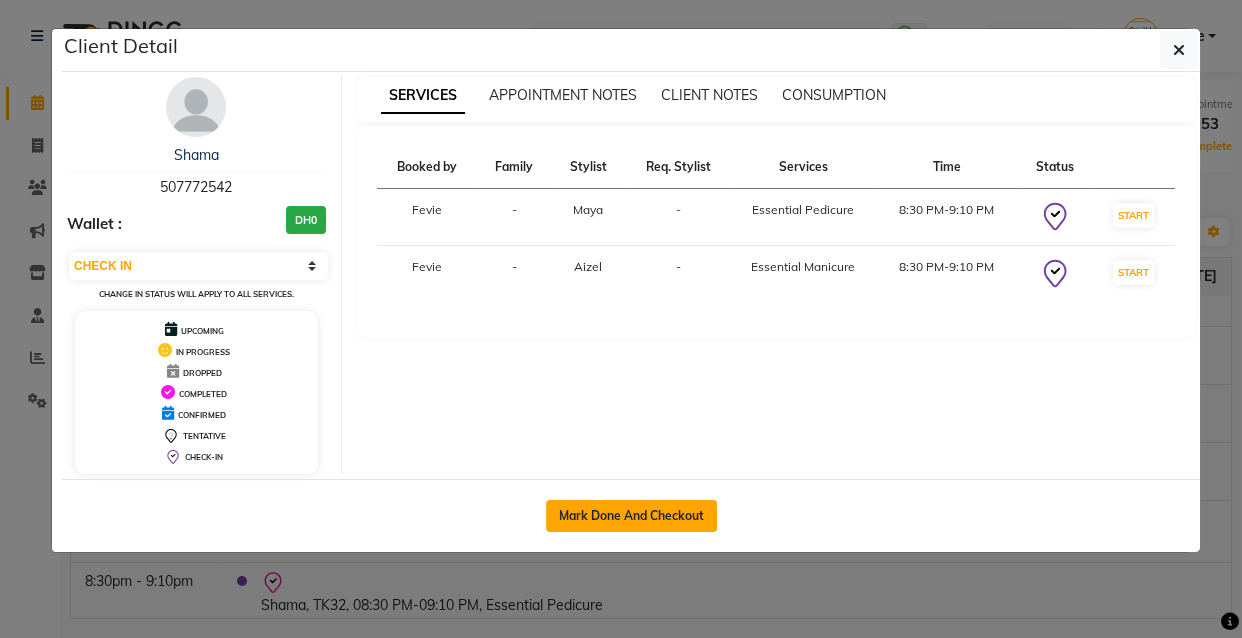 click on "Mark Done And Checkout" 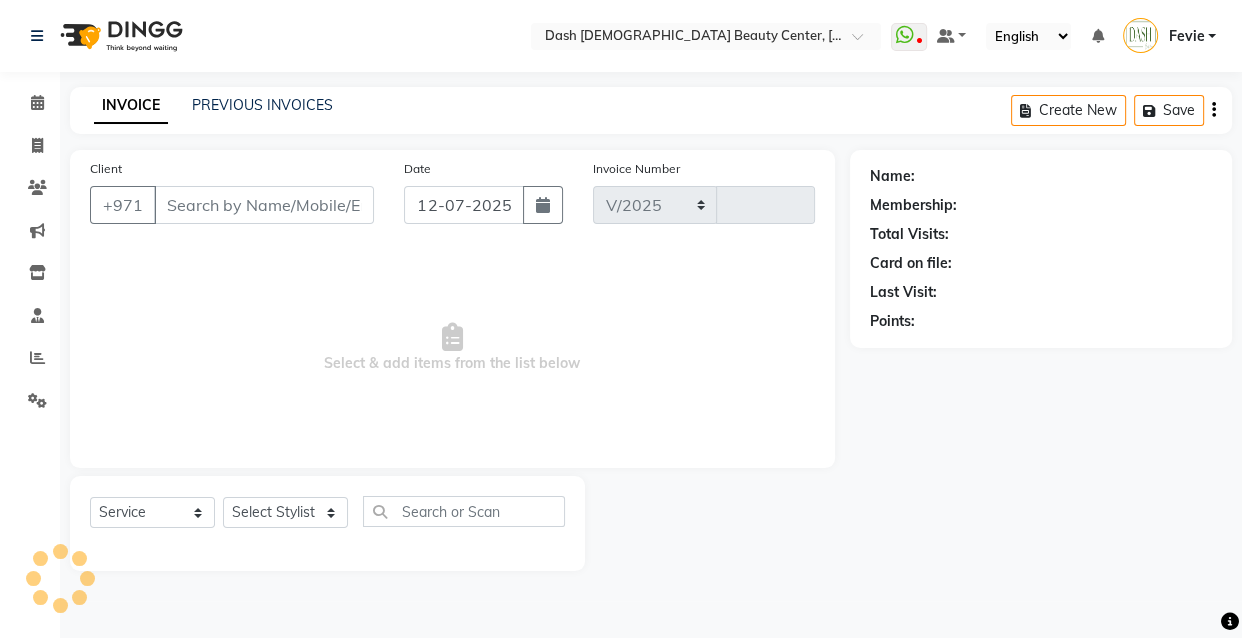 select on "8372" 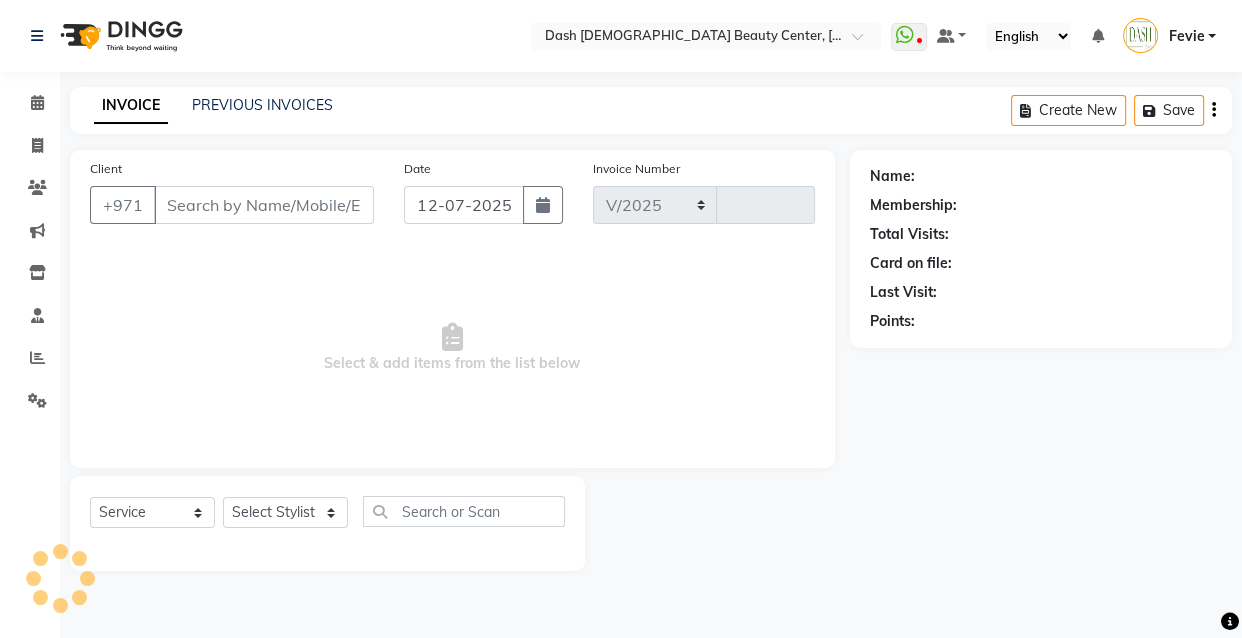 type on "1850" 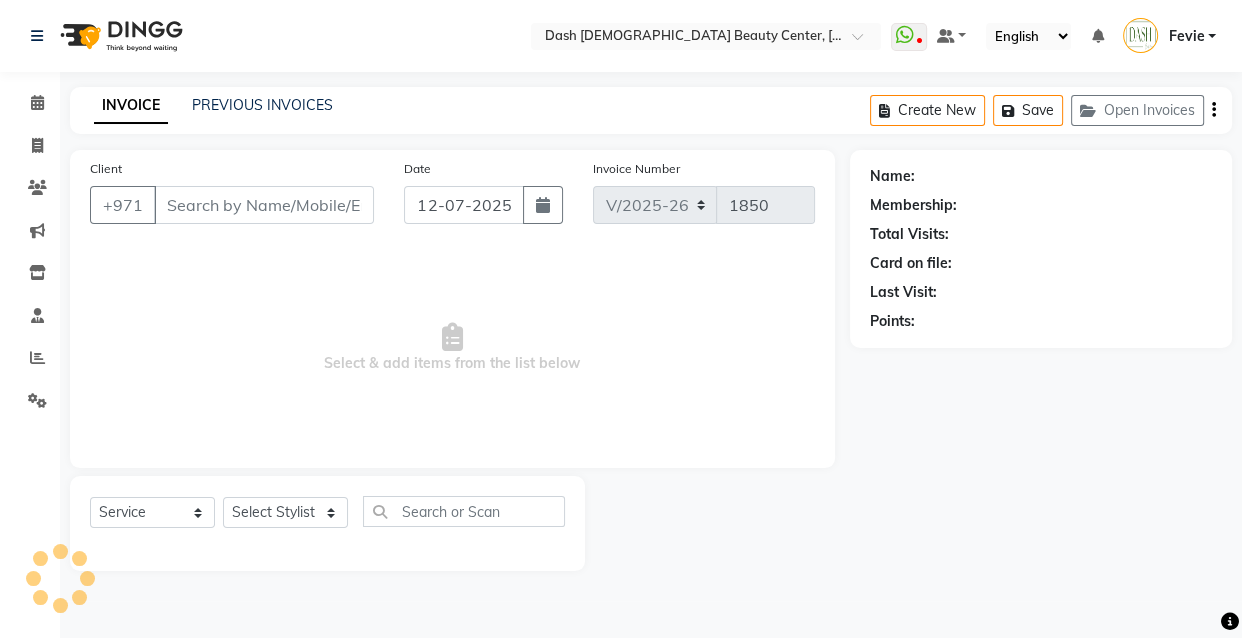 type on "507772542" 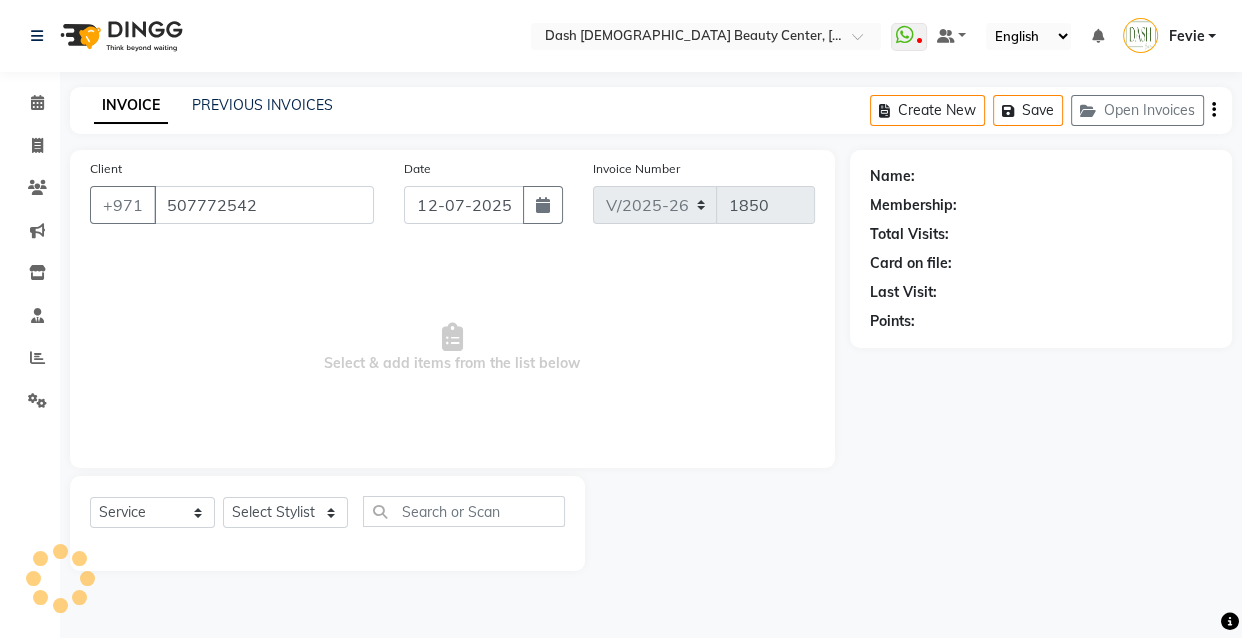 select on "82785" 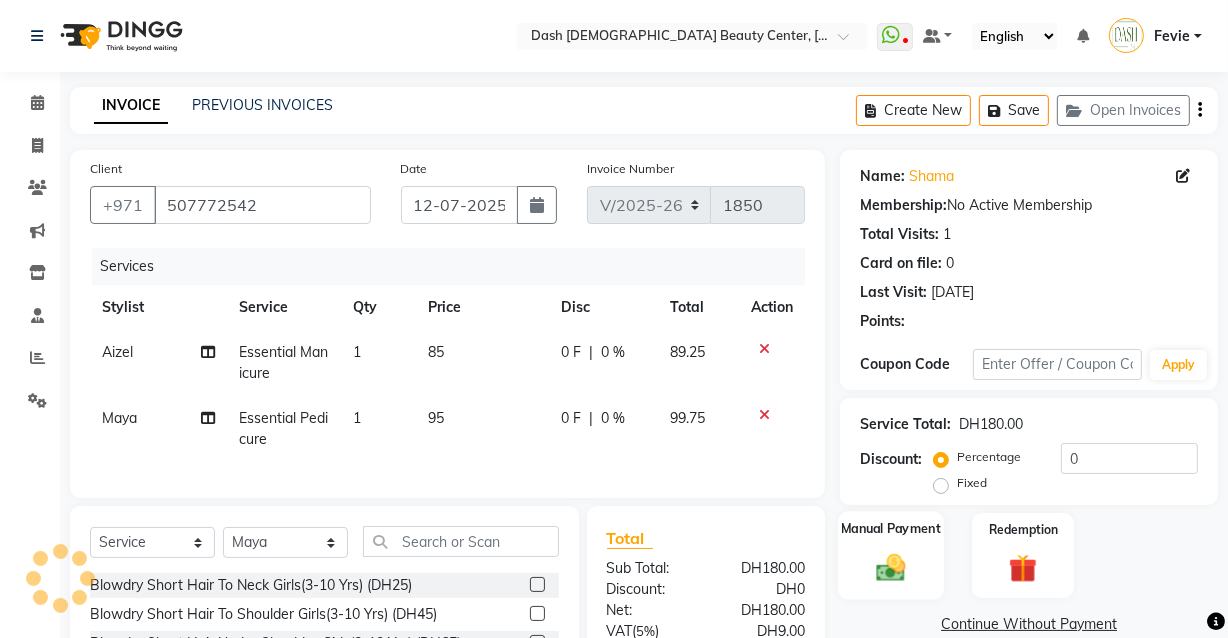 click 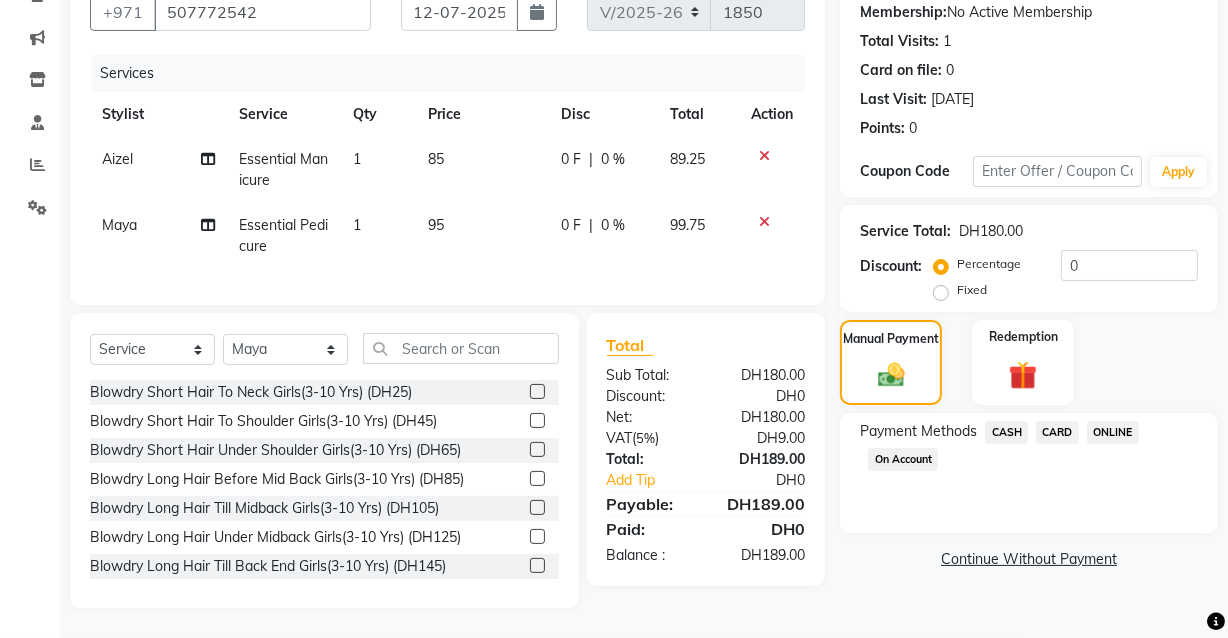 click on "CARD" 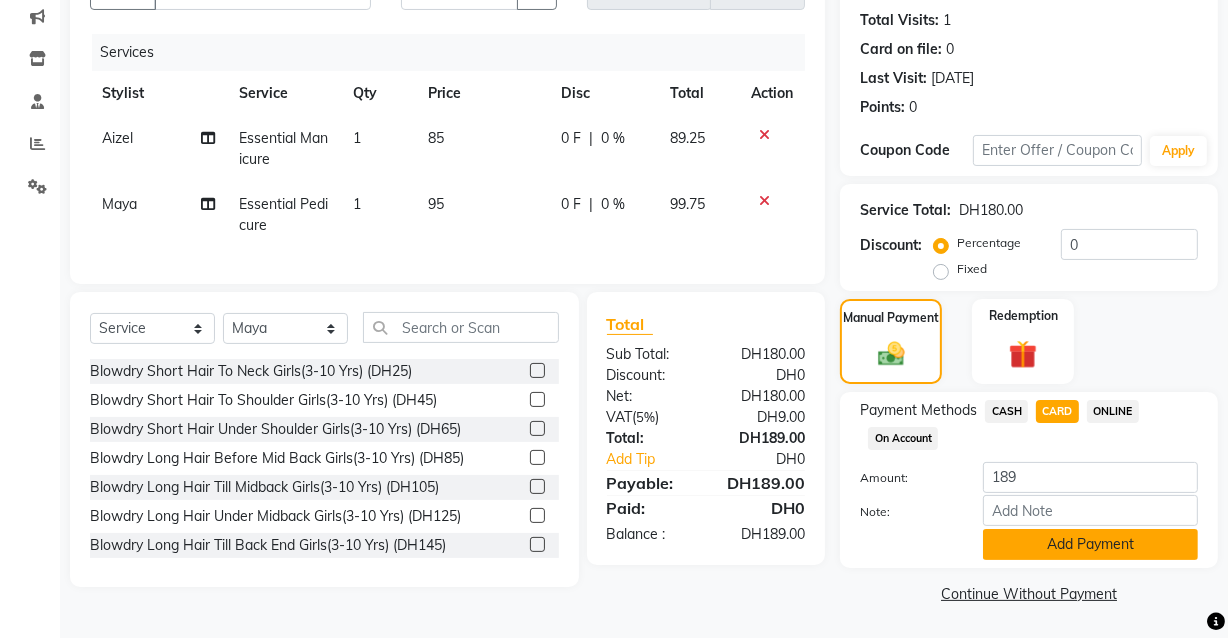 click on "Add Payment" 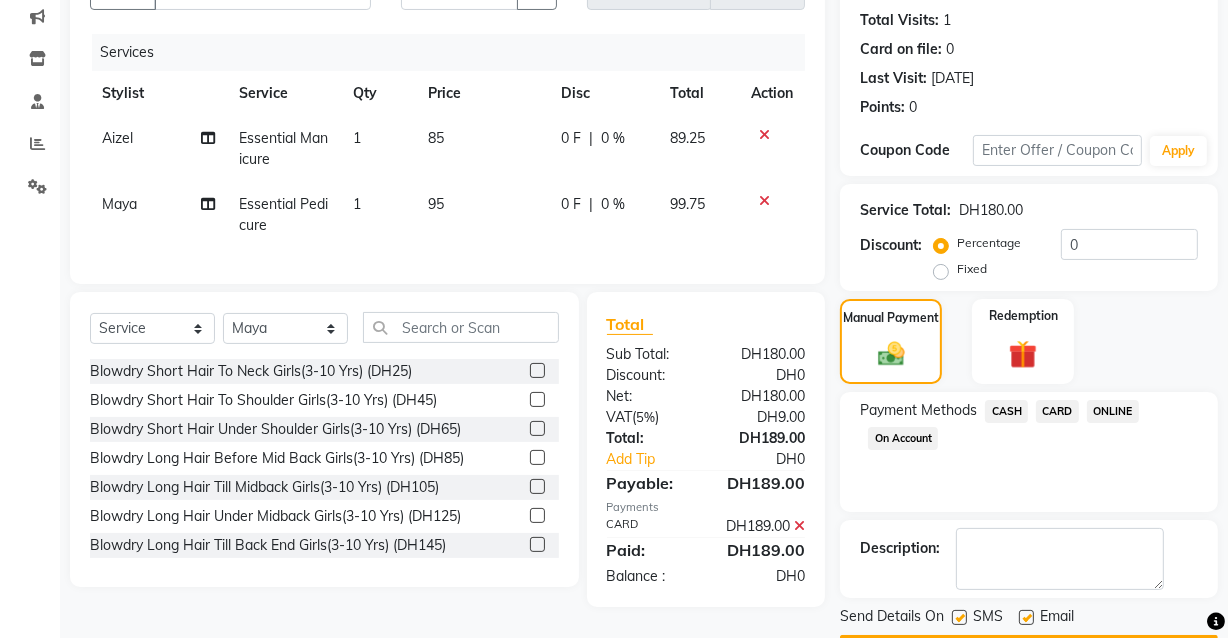 scroll, scrollTop: 270, scrollLeft: 0, axis: vertical 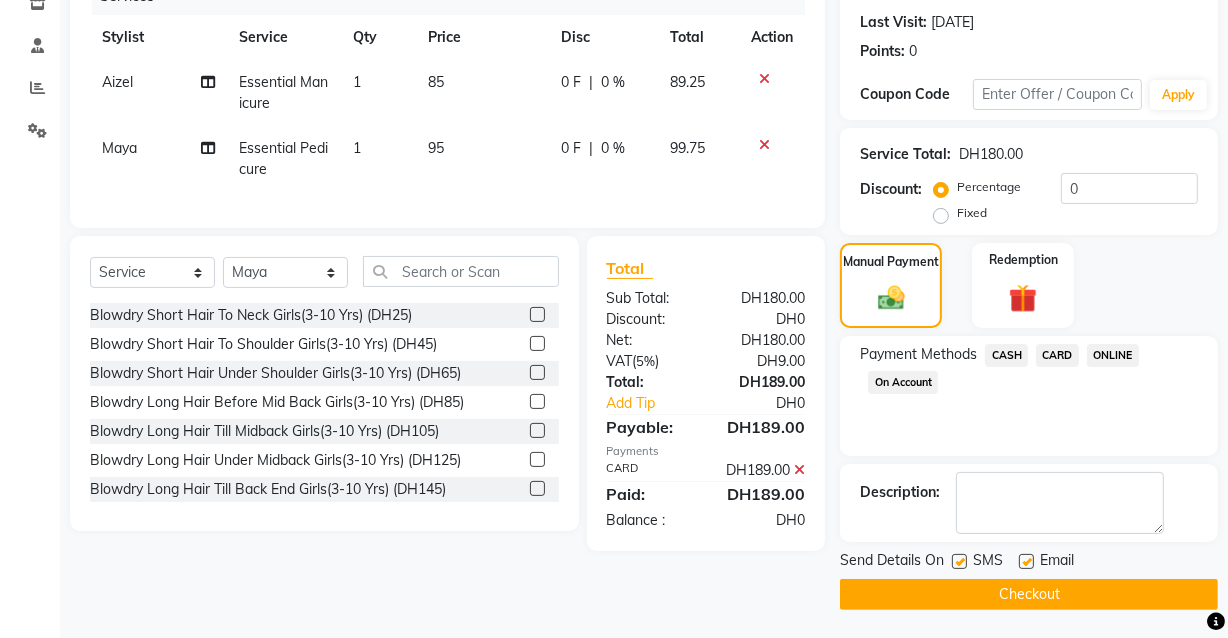 click on "Checkout" 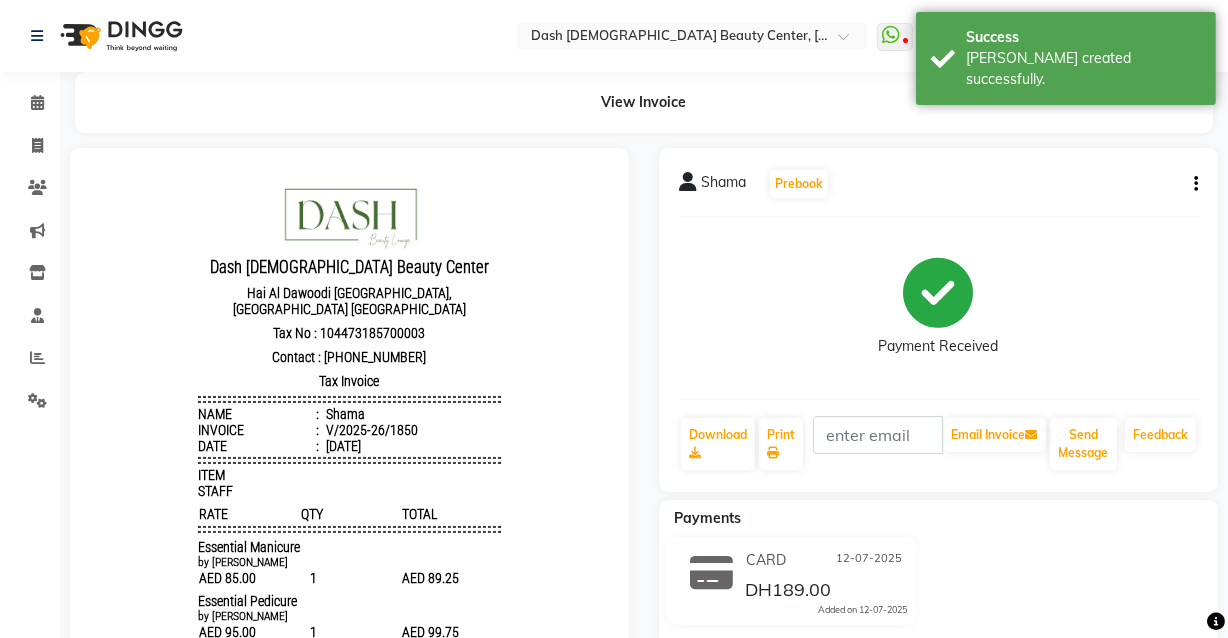 scroll, scrollTop: 0, scrollLeft: 0, axis: both 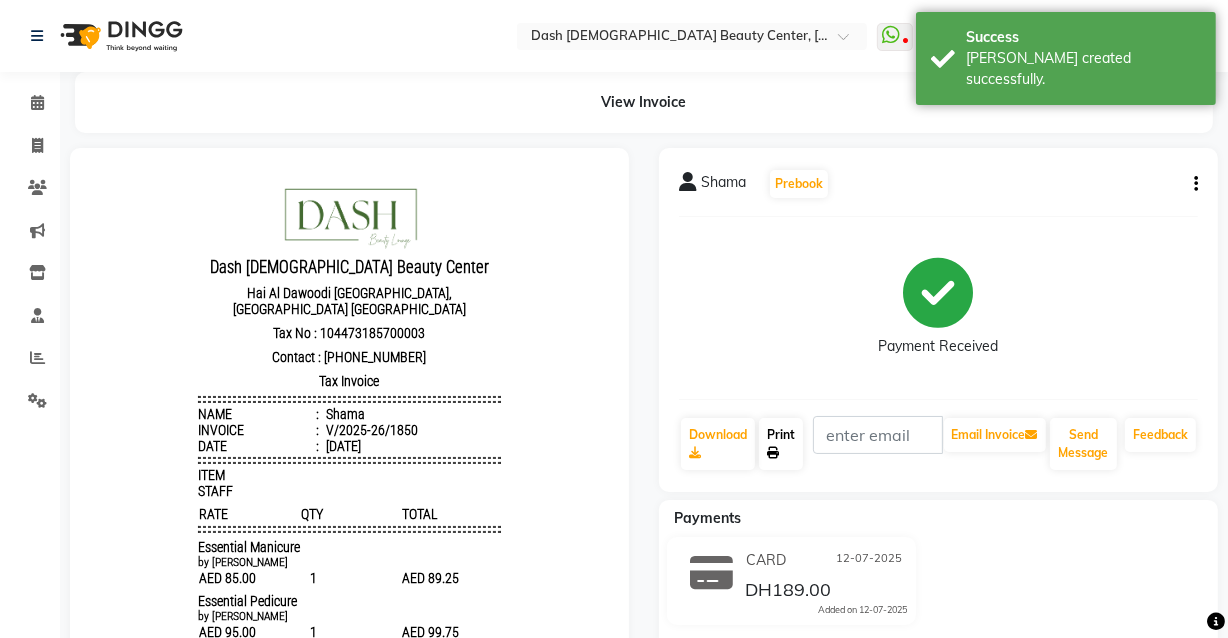 click on "Print" 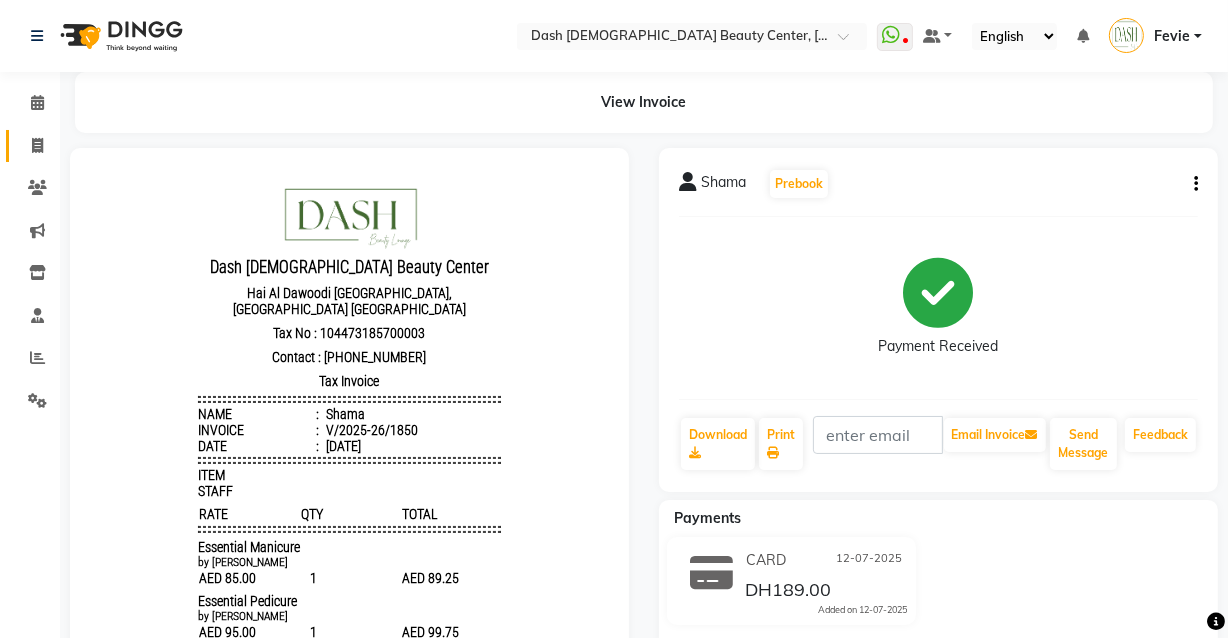 click 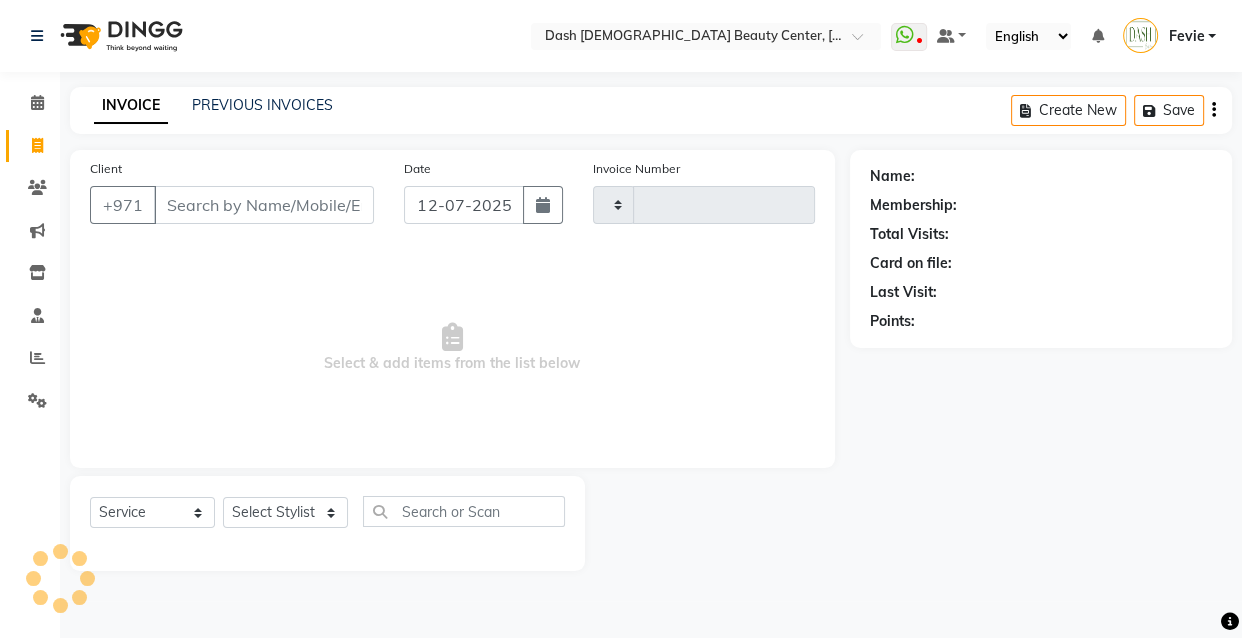 type on "1851" 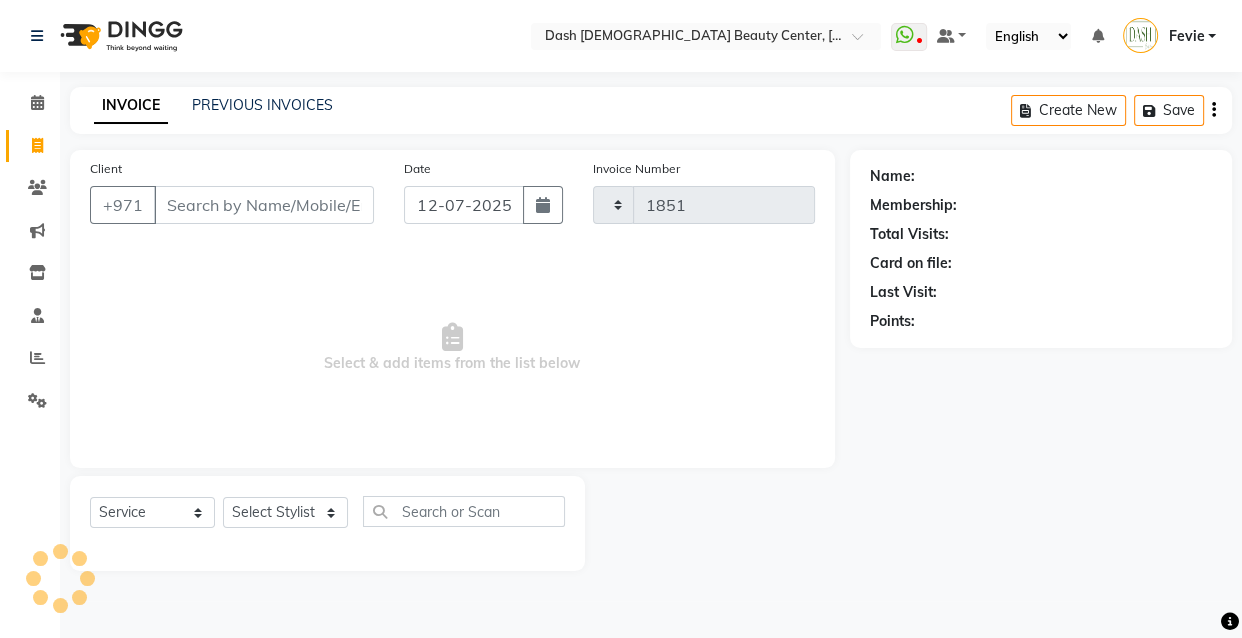 select on "8372" 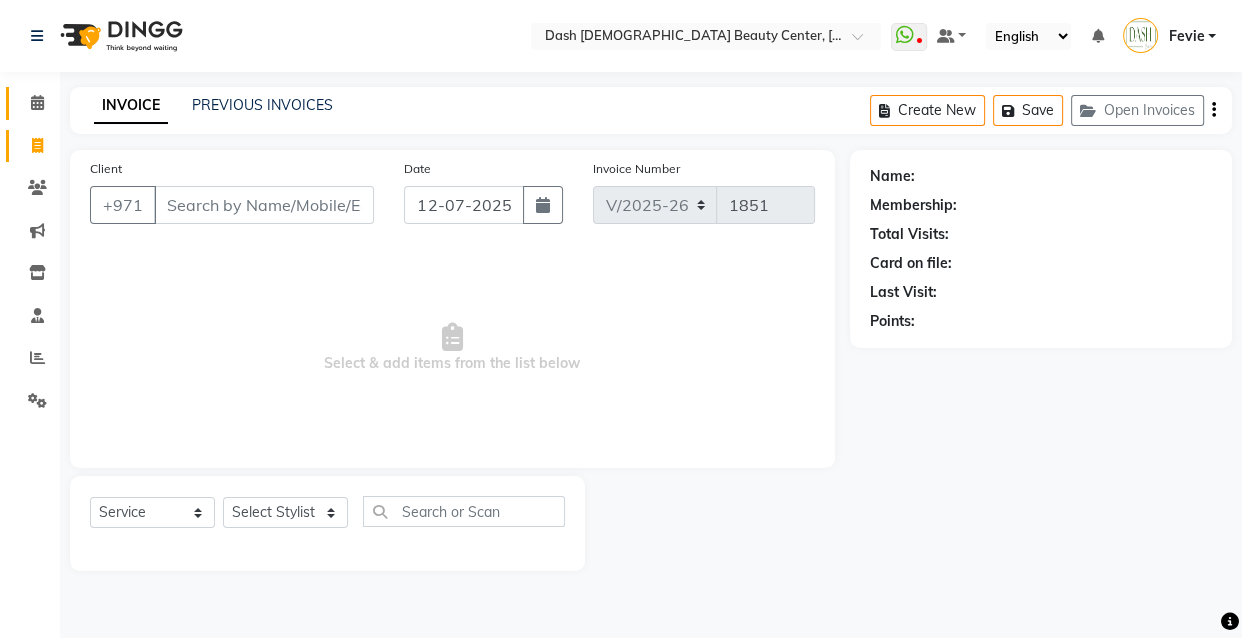 click 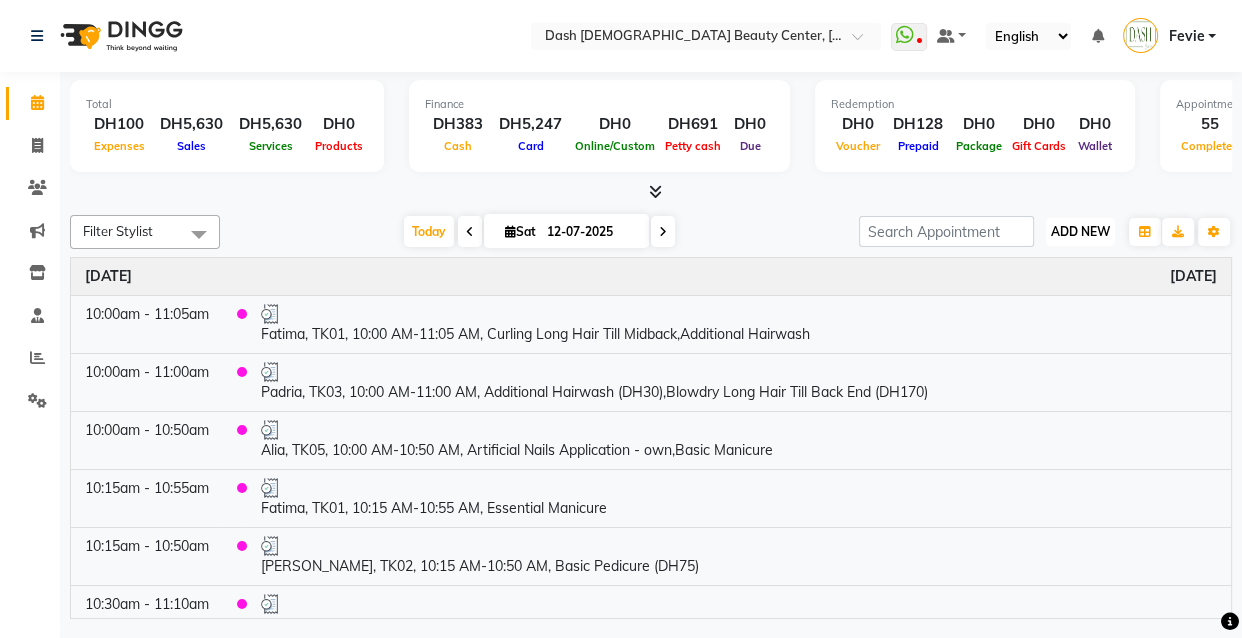 click on "ADD NEW" at bounding box center [1080, 231] 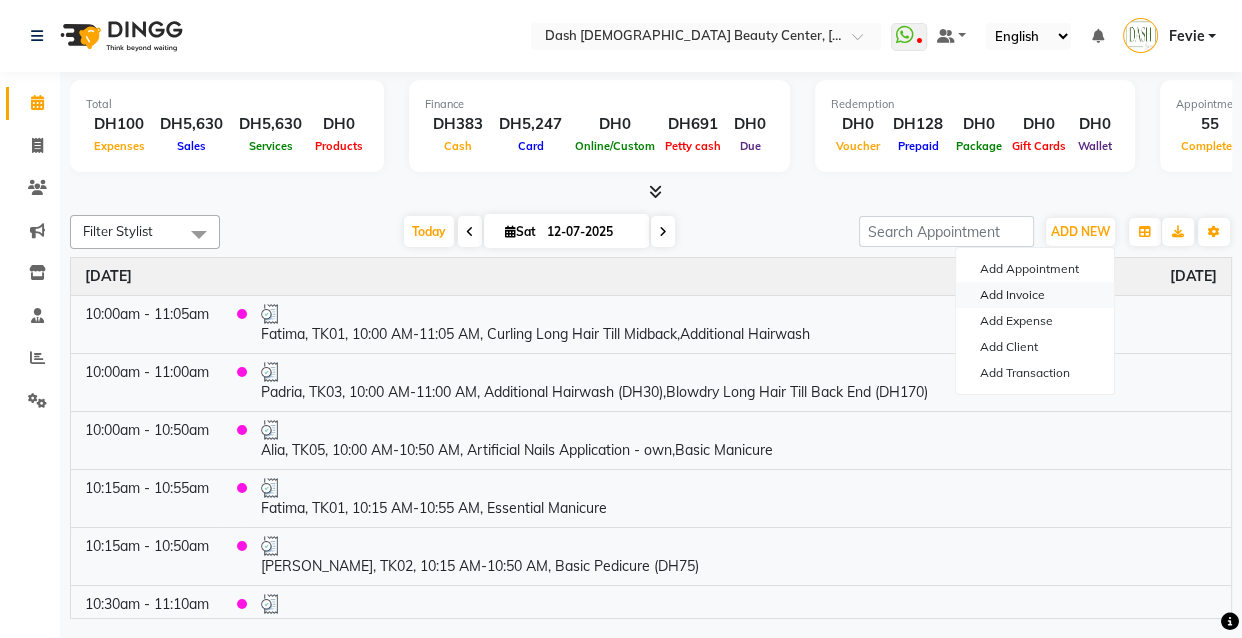 click on "Add Invoice" at bounding box center [1035, 295] 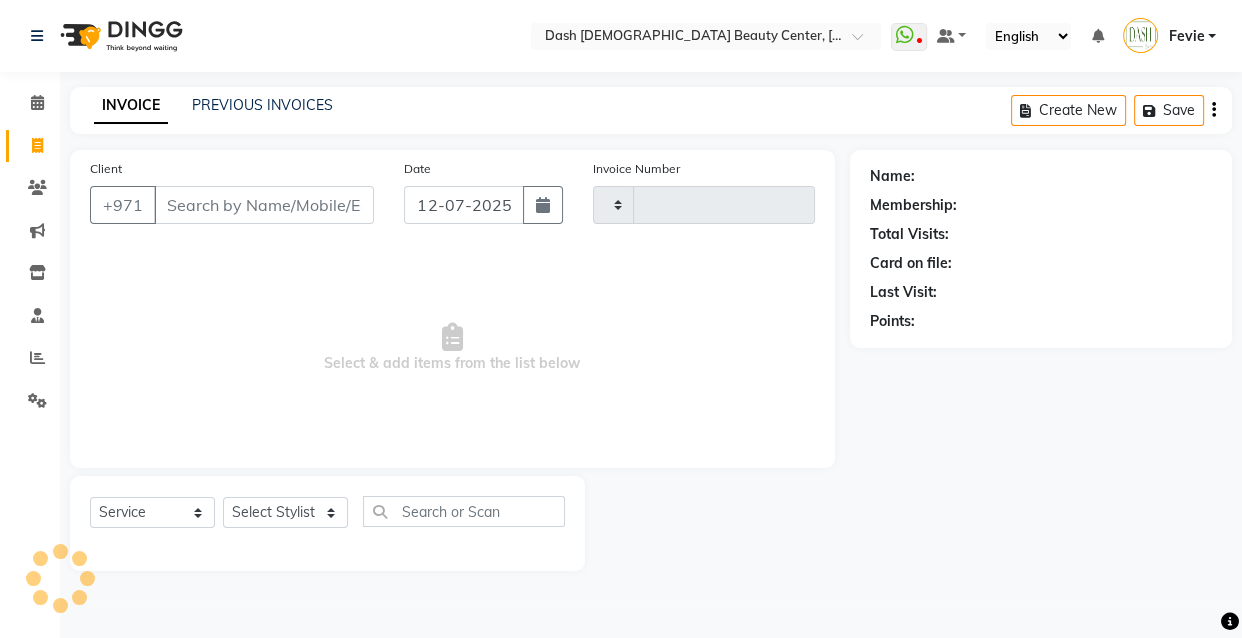 type on "1851" 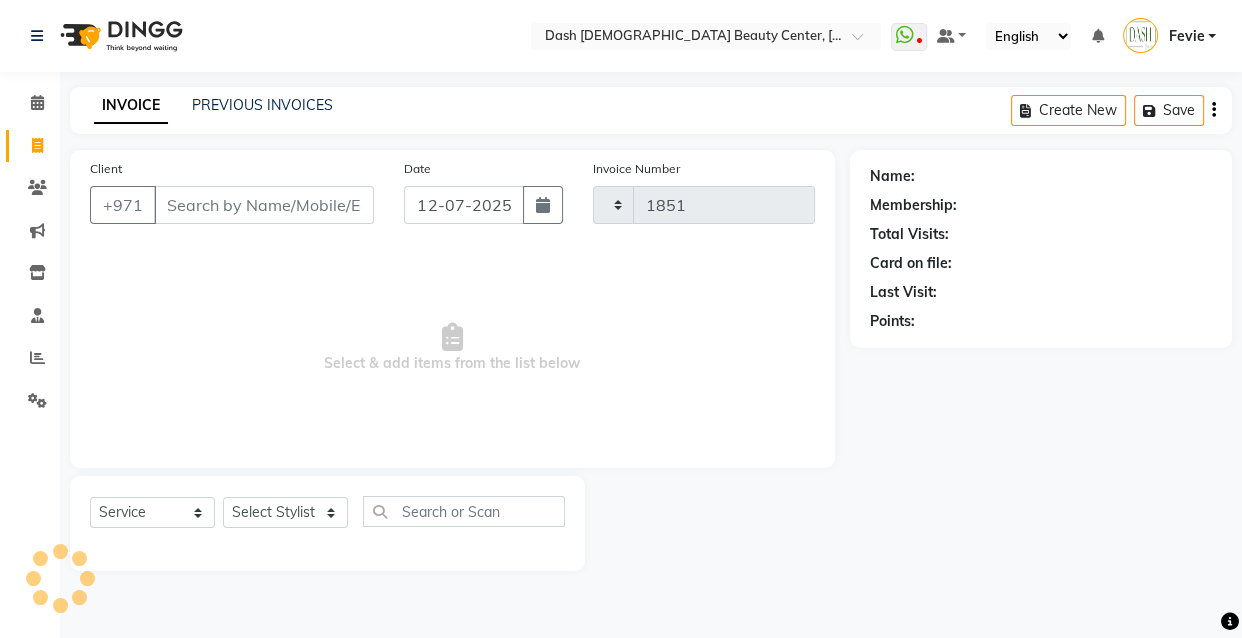 select on "8372" 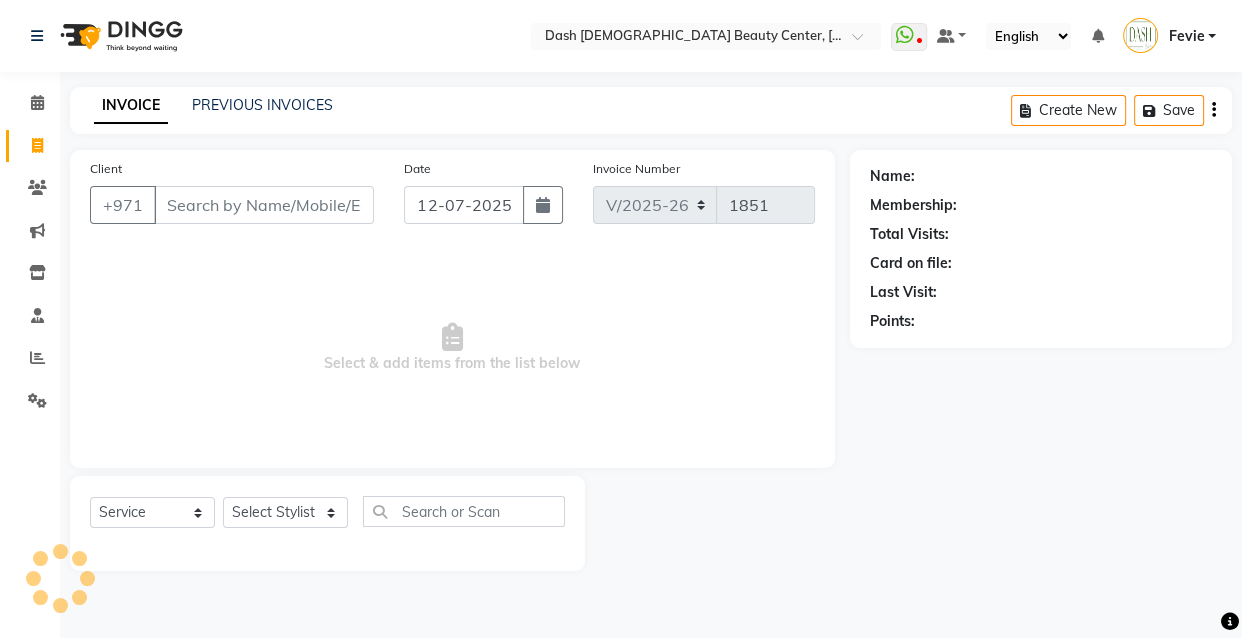 click on "Client" at bounding box center [264, 205] 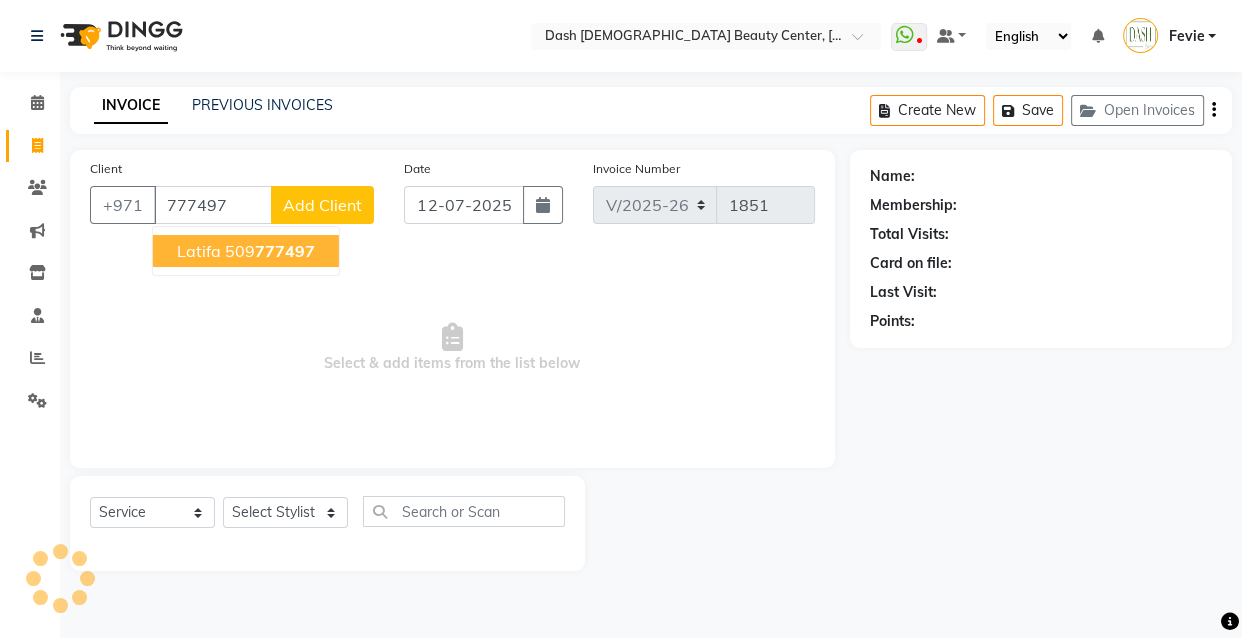click on "777497" at bounding box center [285, 251] 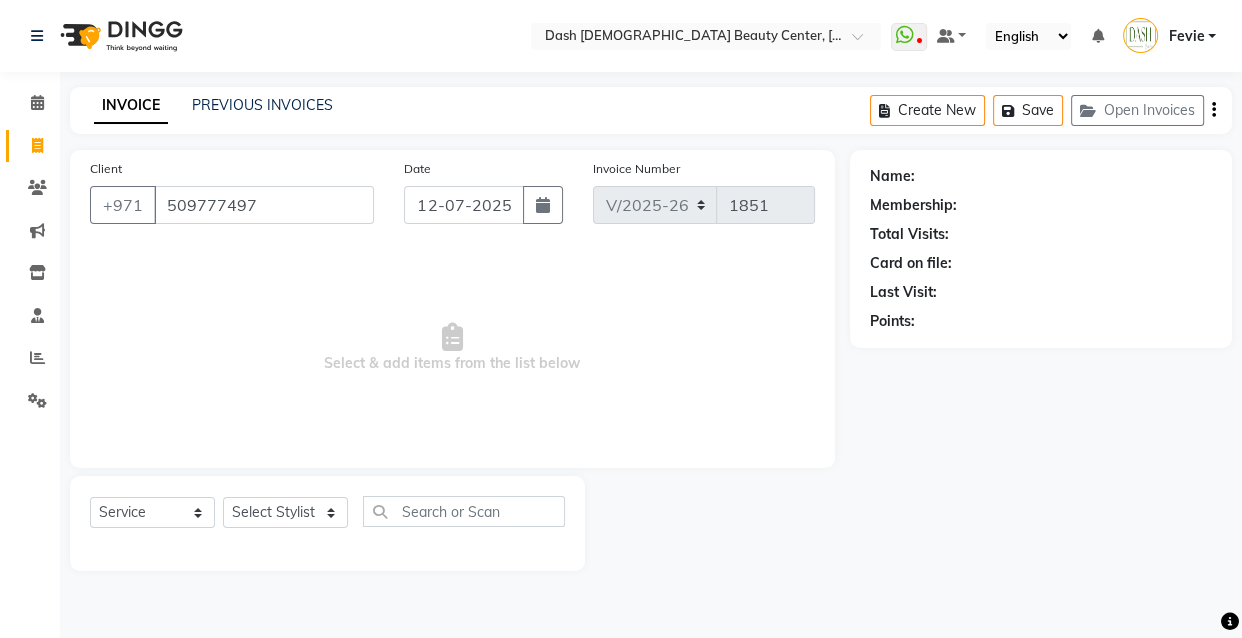 type on "509777497" 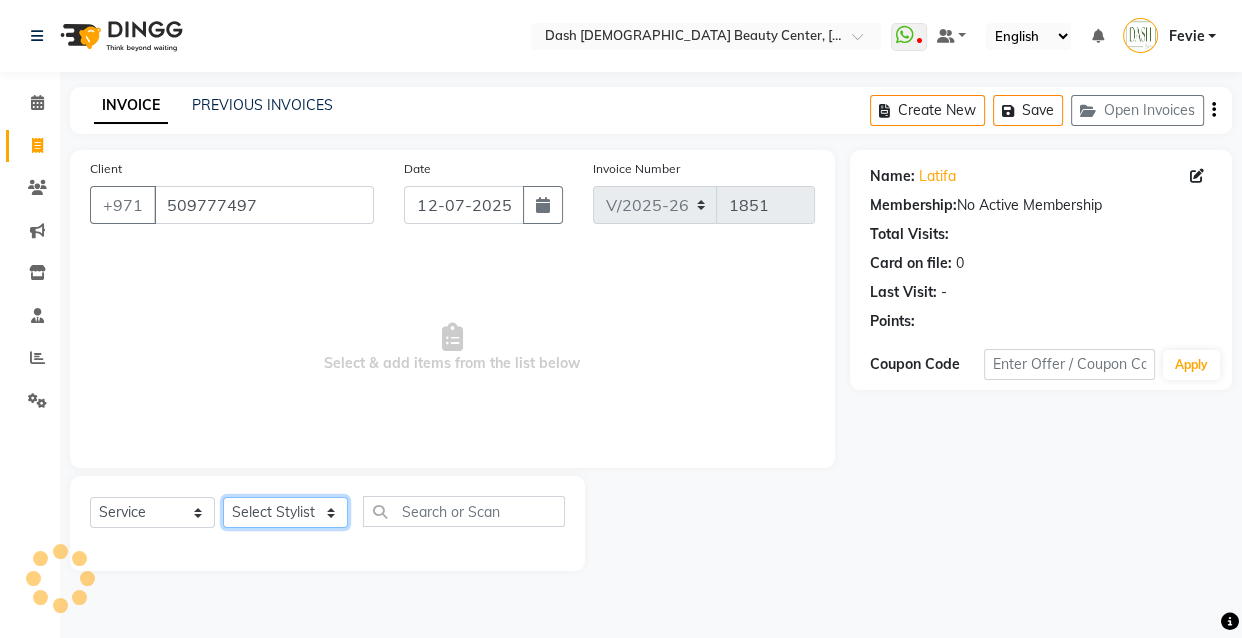 click on "Select Stylist Aizel Angelina Anna Bobi Edlyn Fevie  Flora Grace Hamda Janine Jelyn Mariel Maya May Joy (Cafe) Nabasirye (Cafe) Nancy Nilam Noreen Owner Peace Rechiel Rose Marie Saman Talina" 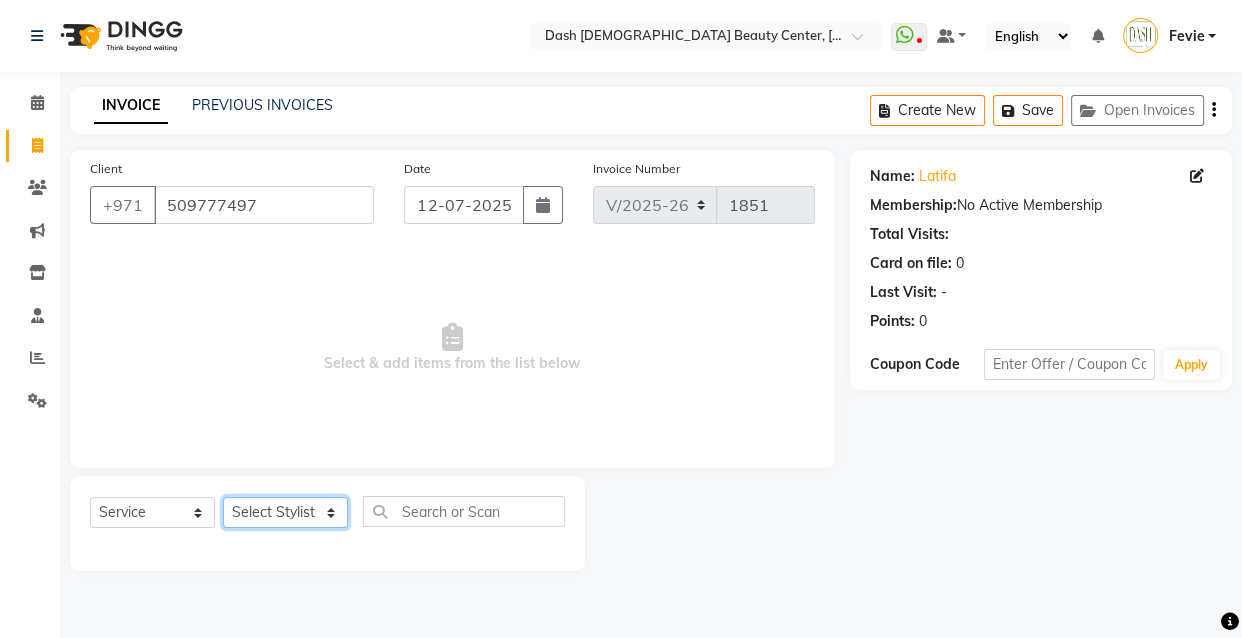 select on "81114" 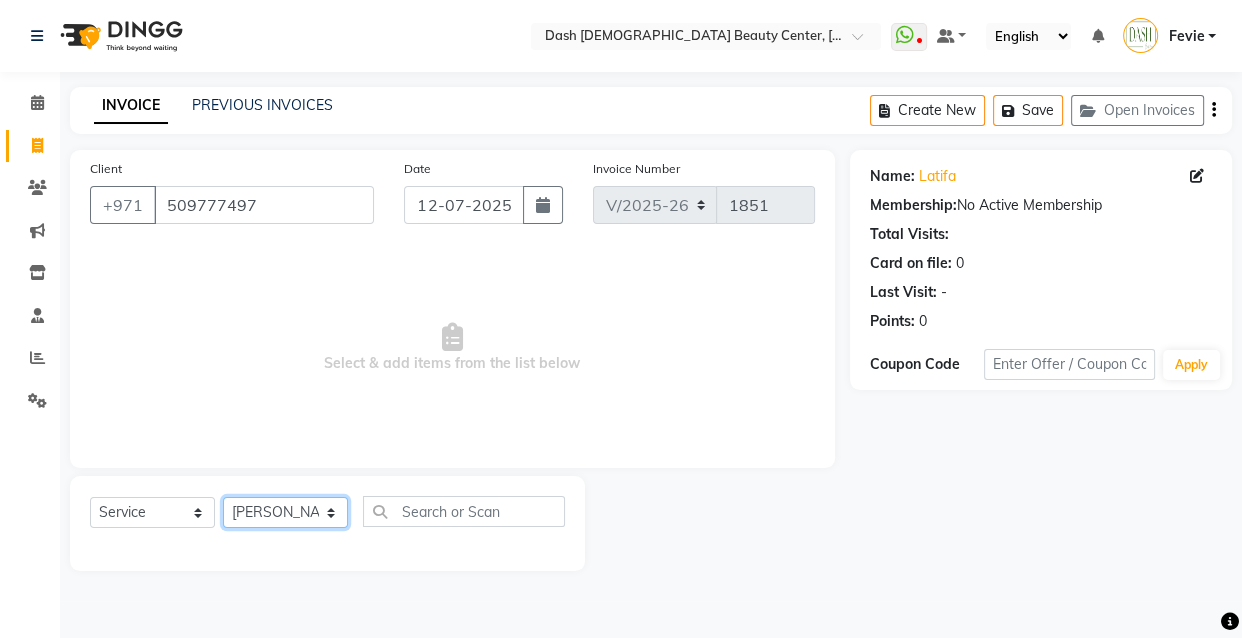 click on "Select Stylist Aizel Angelina Anna Bobi Edlyn Fevie  Flora Grace Hamda Janine Jelyn Mariel Maya May Joy (Cafe) Nabasirye (Cafe) Nancy Nilam Noreen Owner Peace Rechiel Rose Marie Saman Talina" 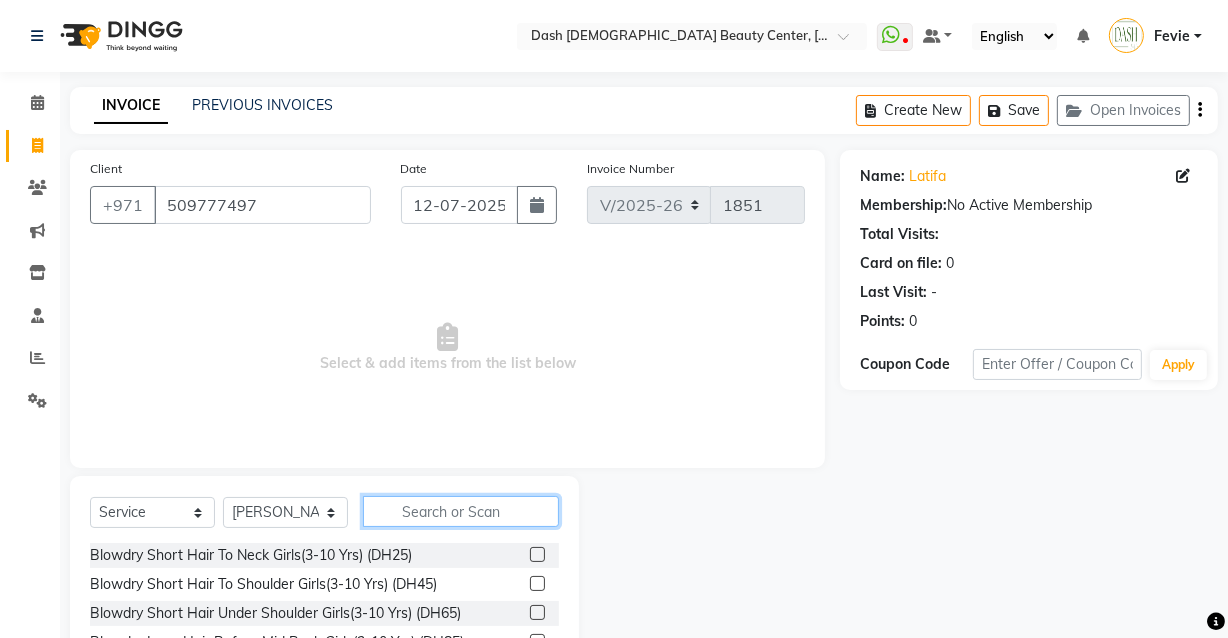 click 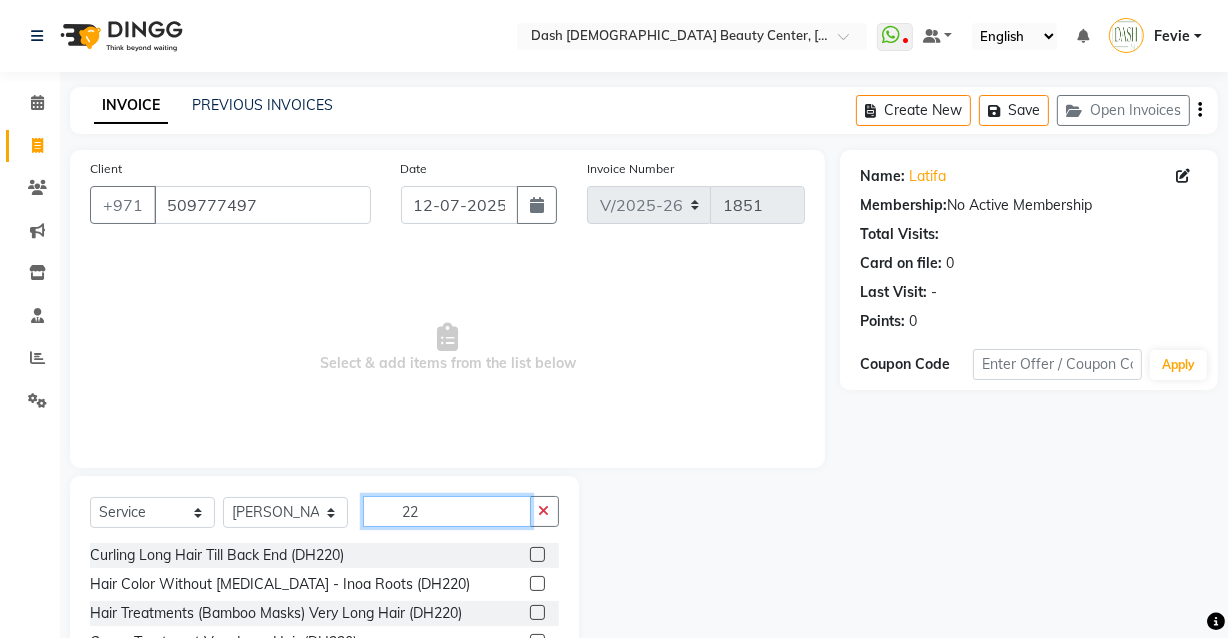type on "2" 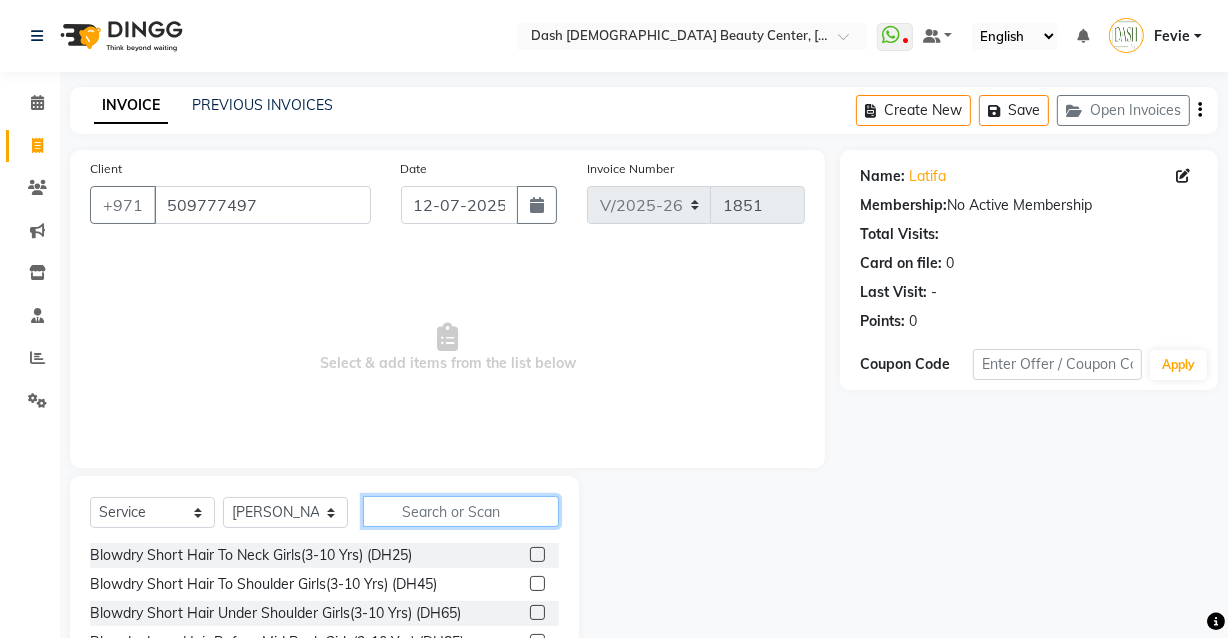 type on "2" 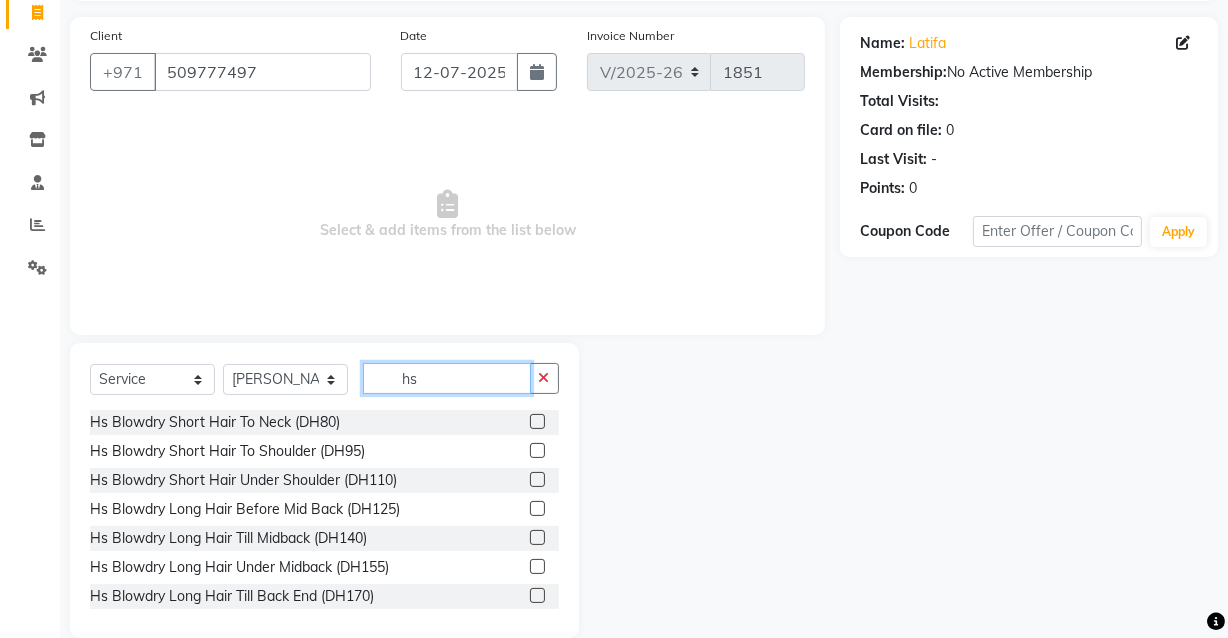 scroll, scrollTop: 163, scrollLeft: 0, axis: vertical 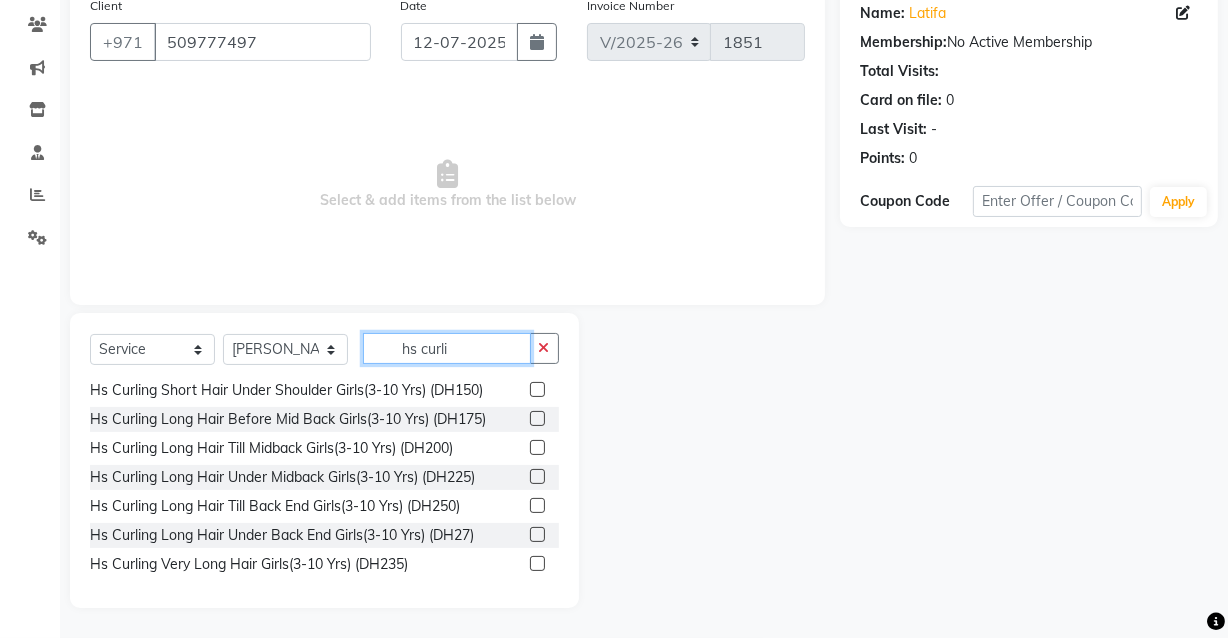 type on "hs curli" 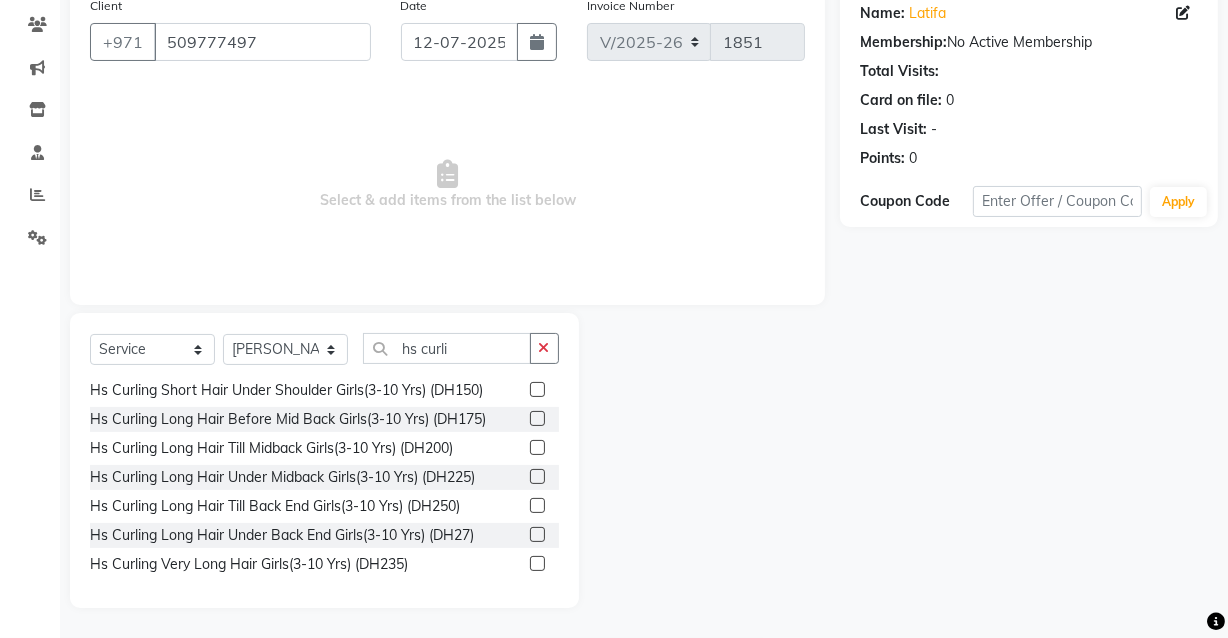 click 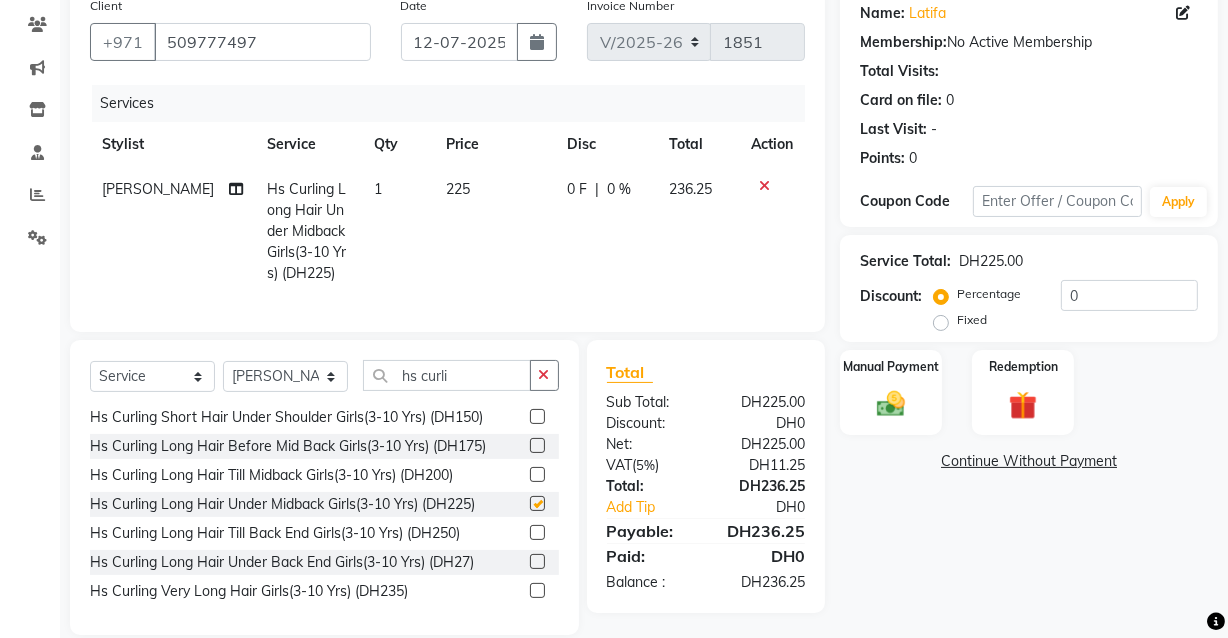 checkbox on "false" 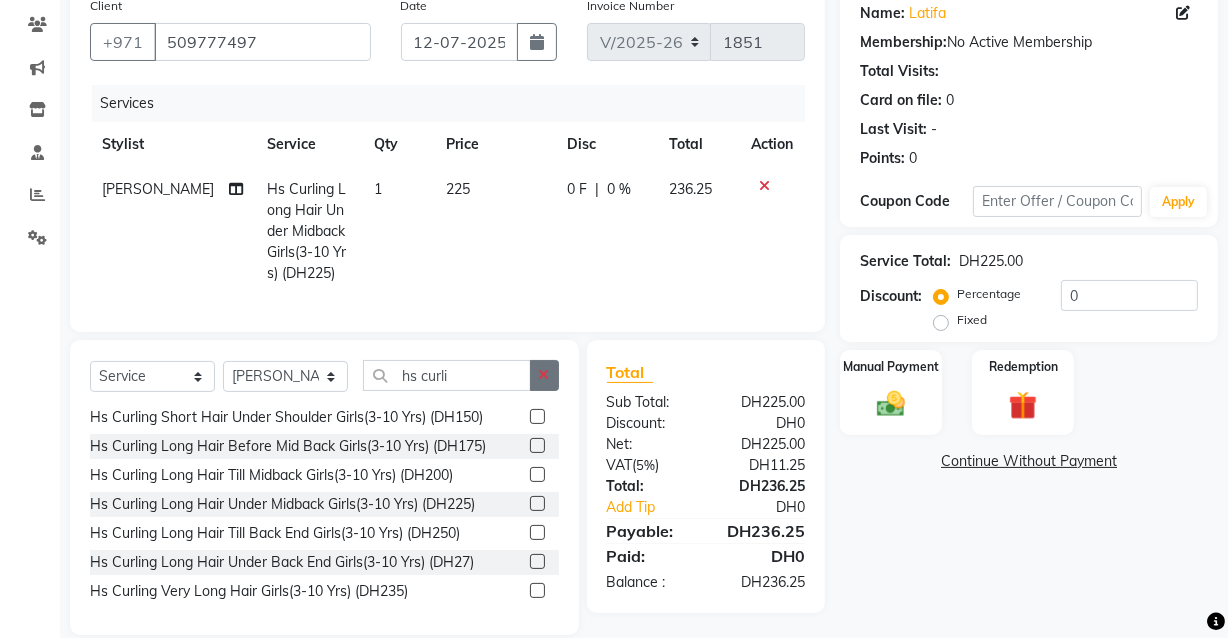 click 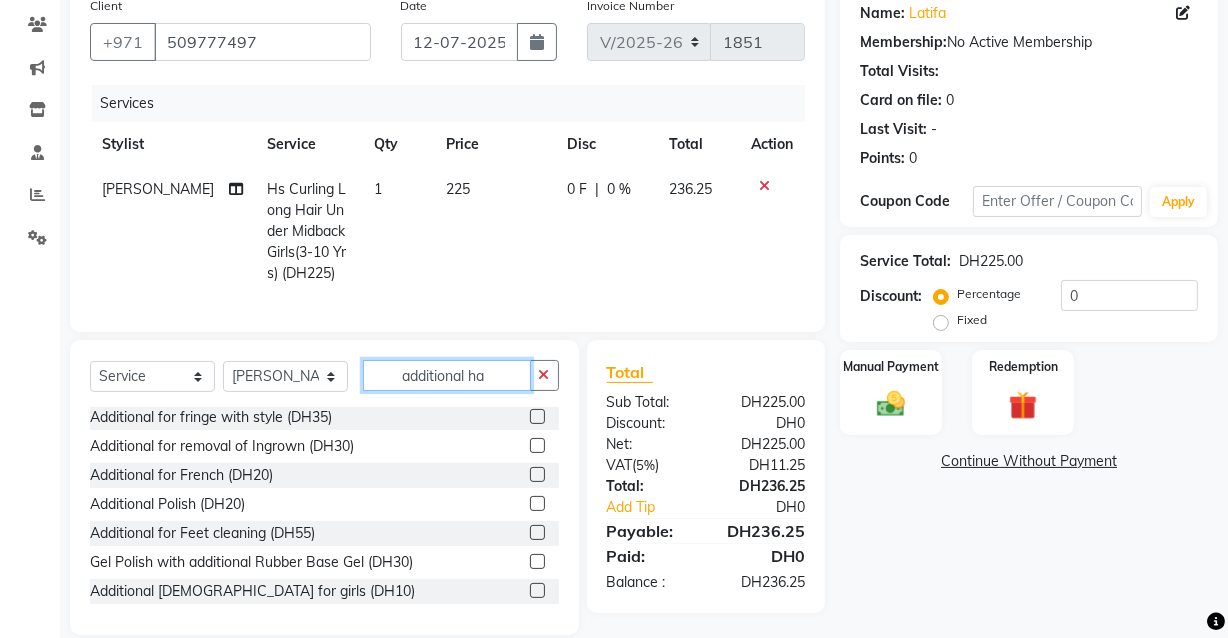 scroll, scrollTop: 0, scrollLeft: 0, axis: both 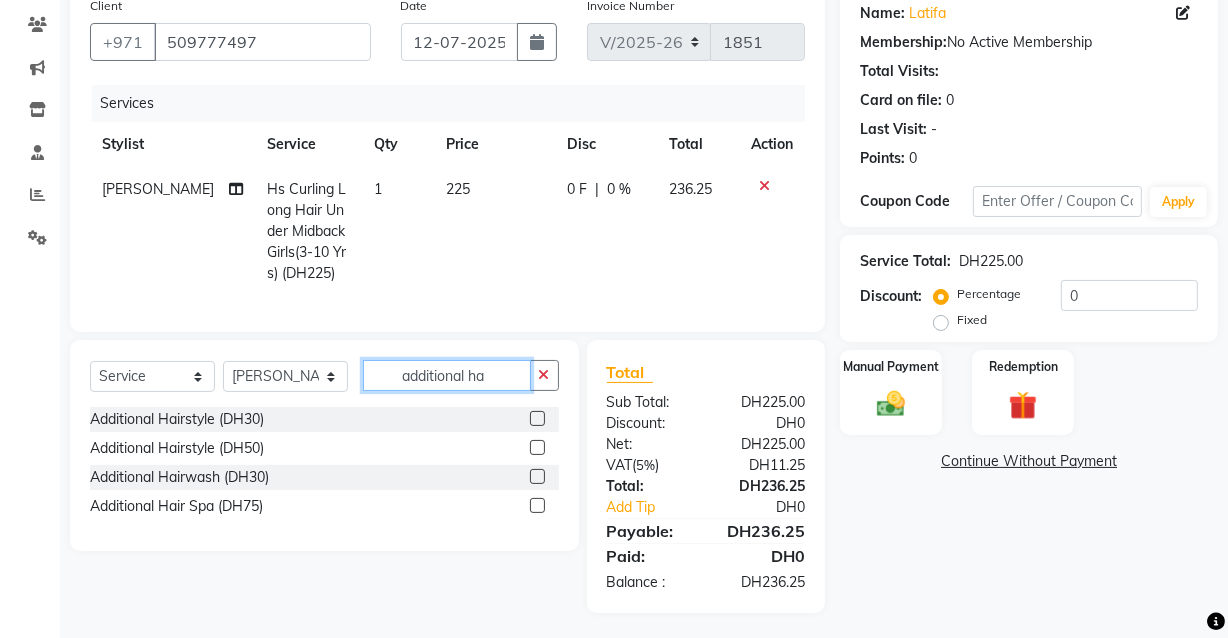 type on "additional ha" 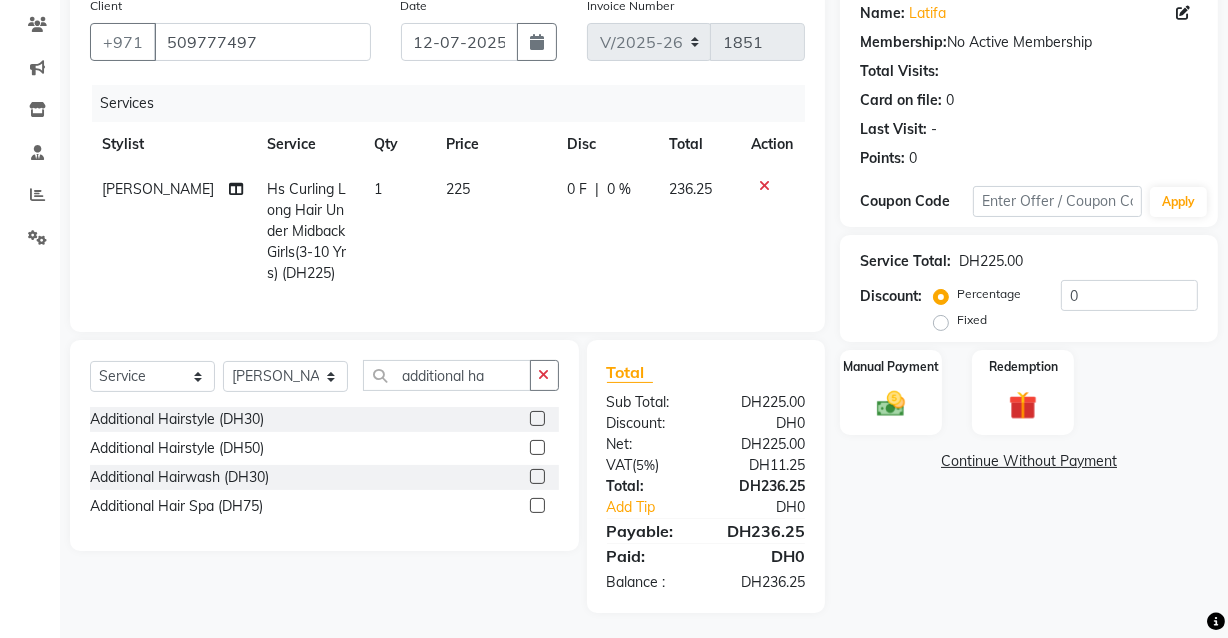 click 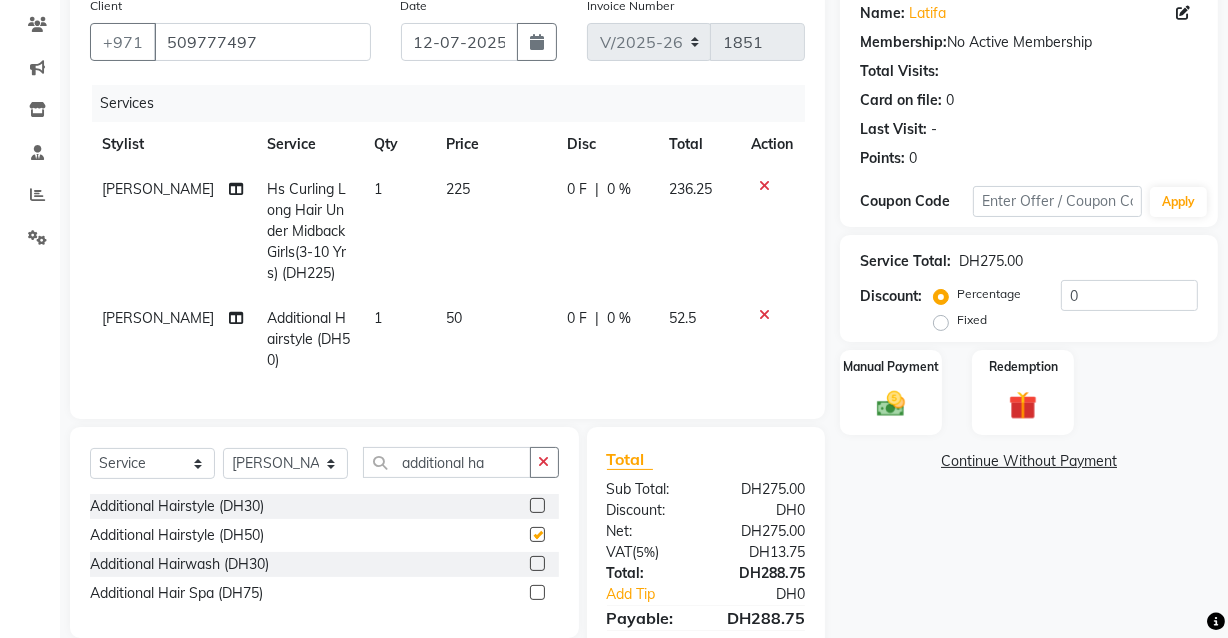 checkbox on "false" 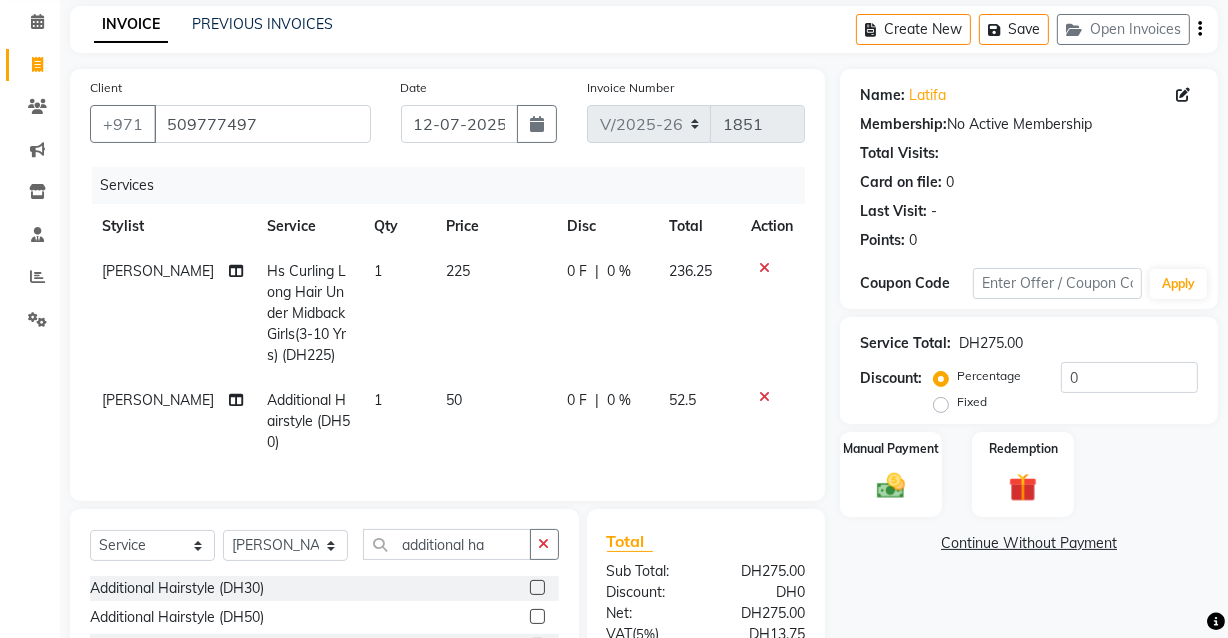 scroll, scrollTop: 0, scrollLeft: 0, axis: both 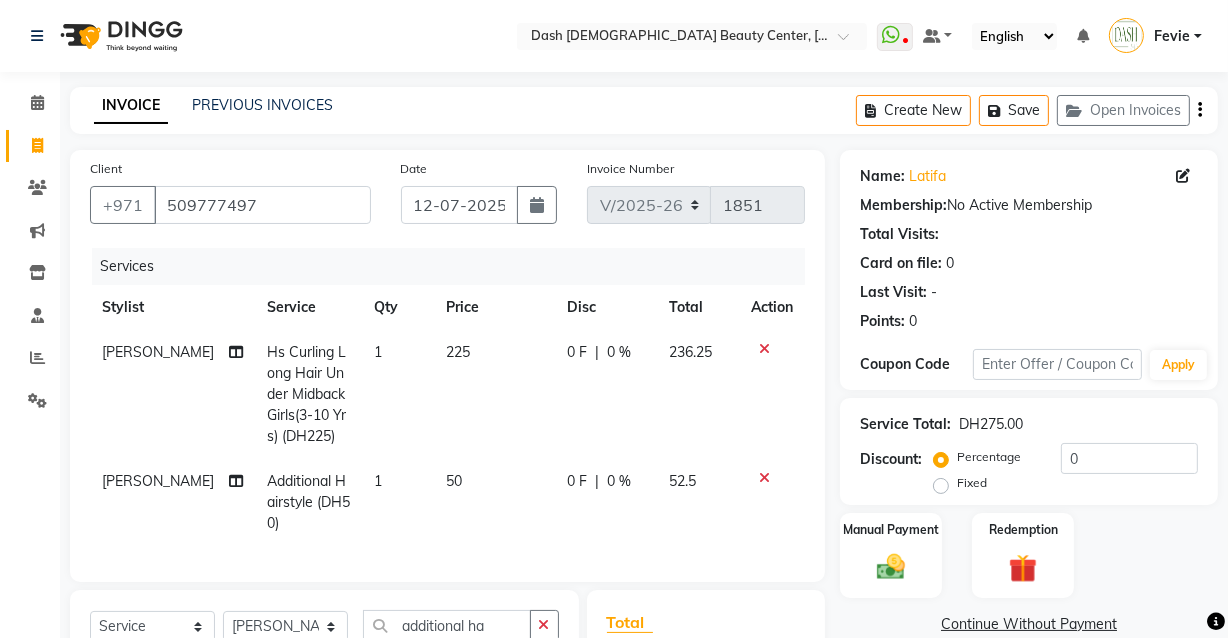 click on "Hs Curling Long Hair Under Midback Girls(3-10 Yrs) (DH225)" 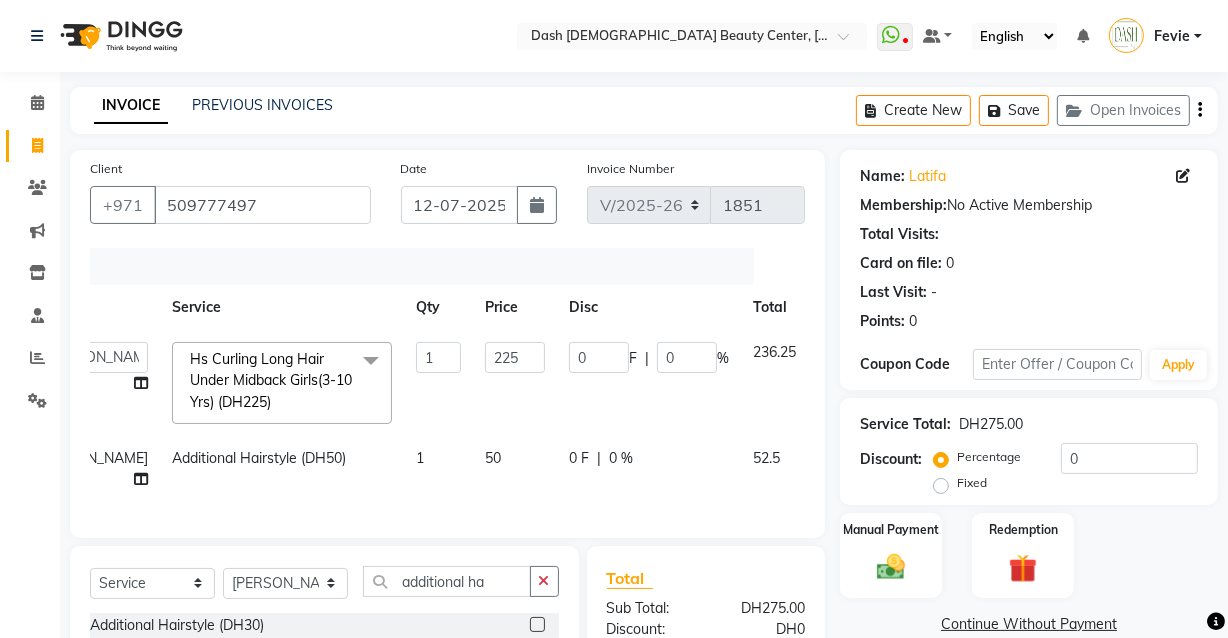 click 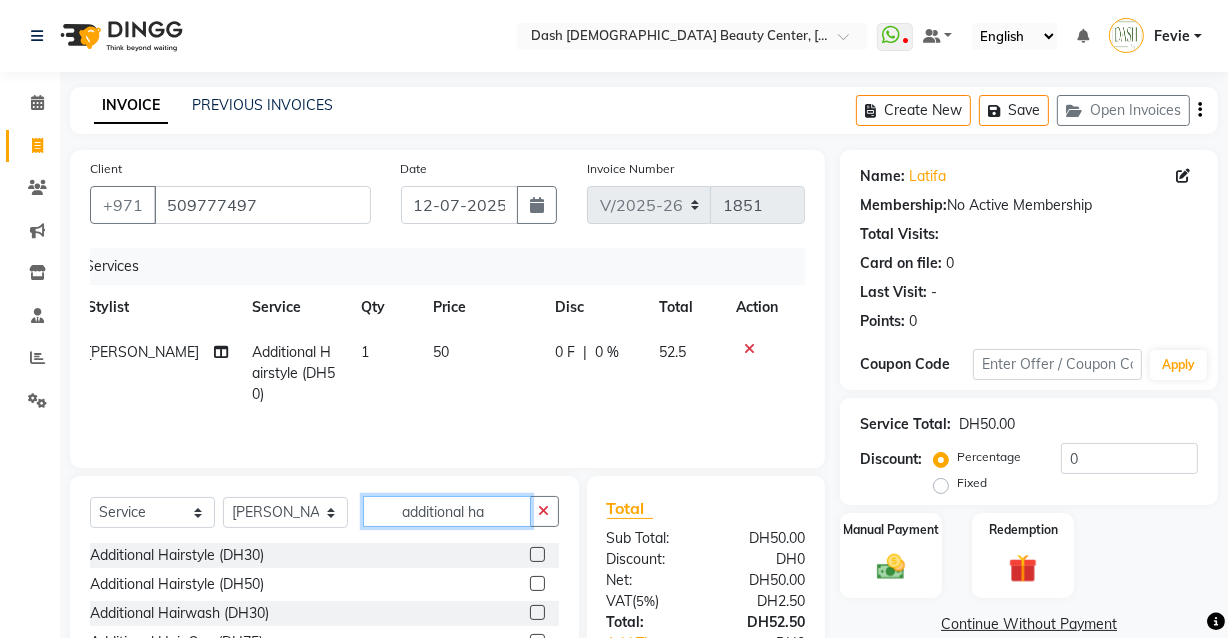 click on "additional ha" 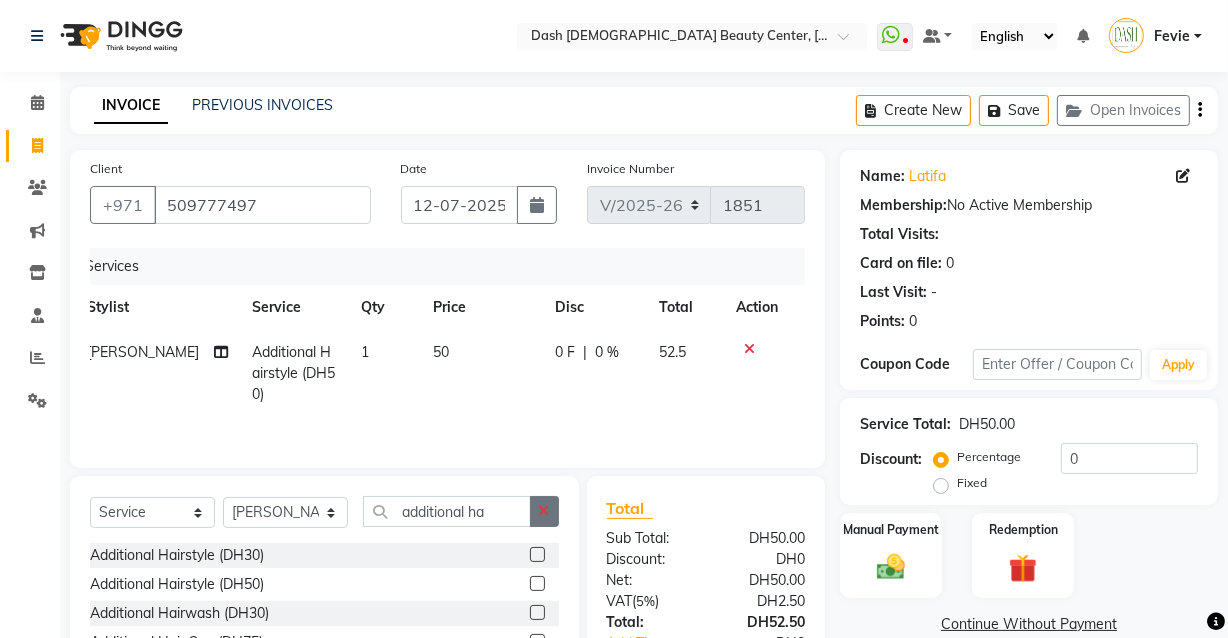 click 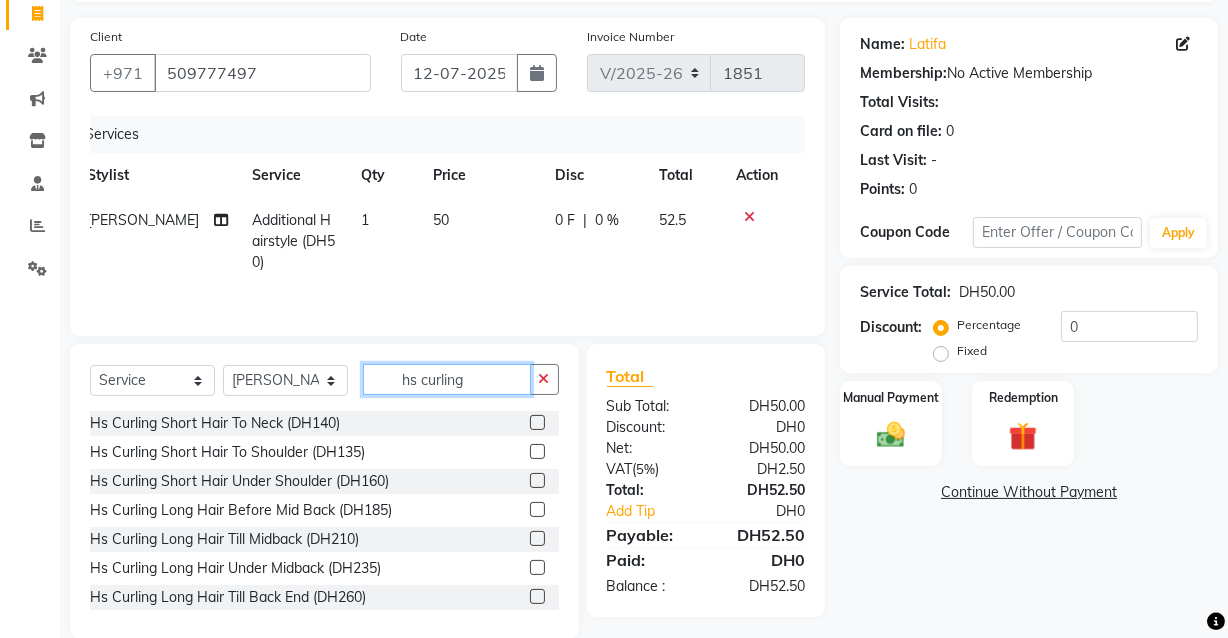 scroll, scrollTop: 163, scrollLeft: 0, axis: vertical 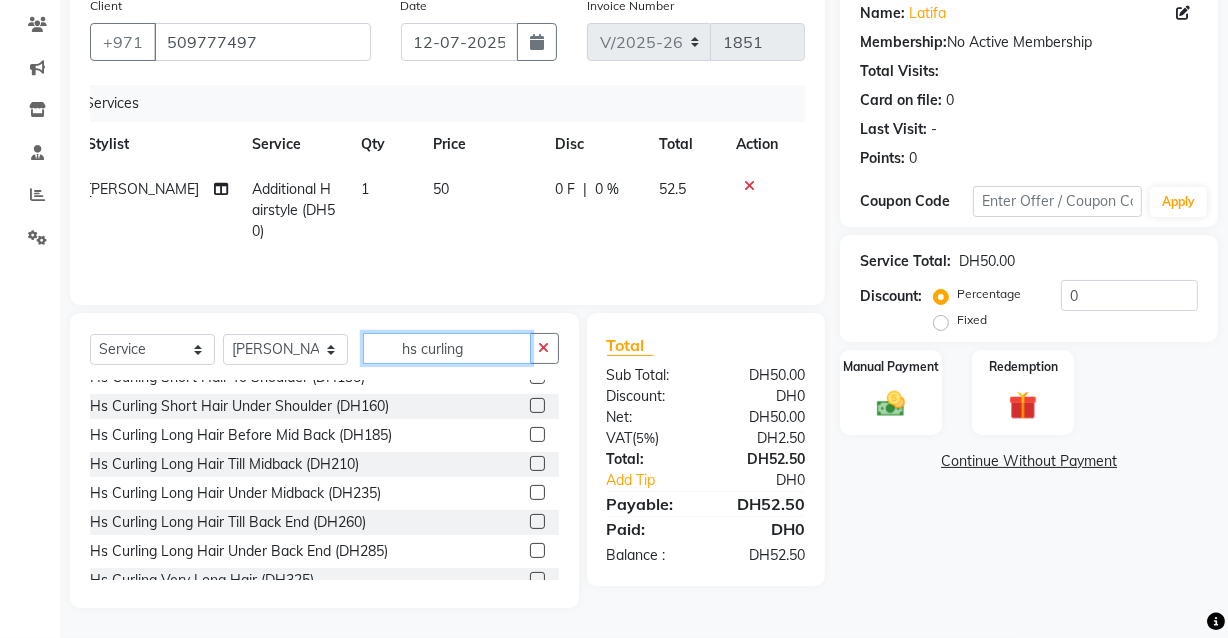 type on "hs curling" 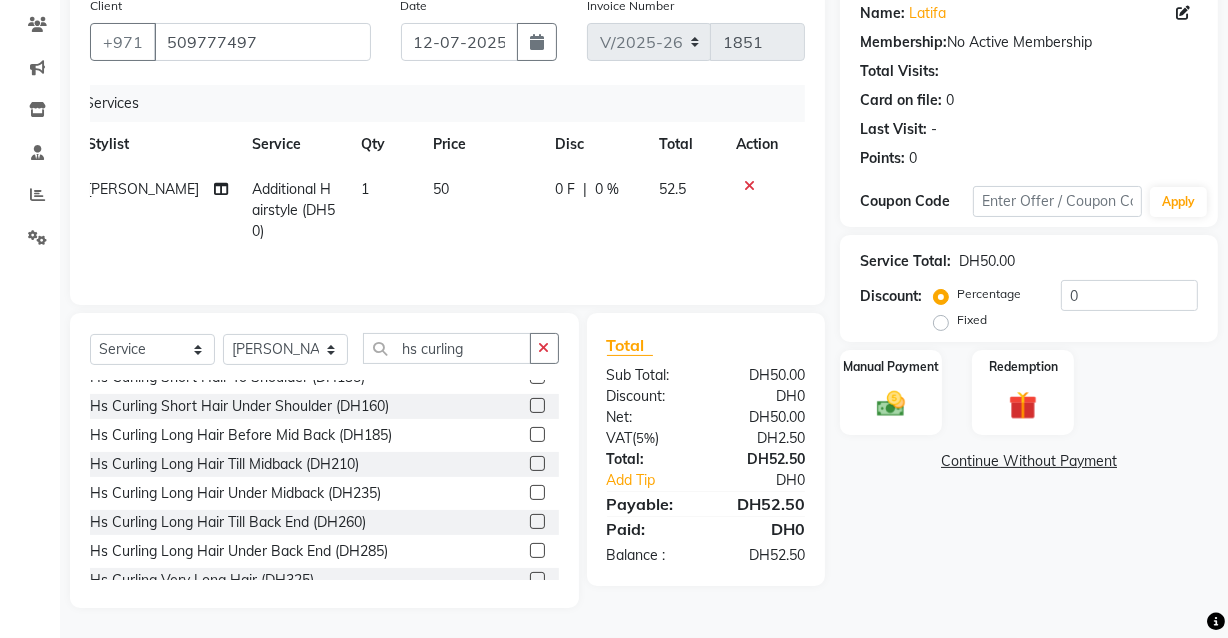 click 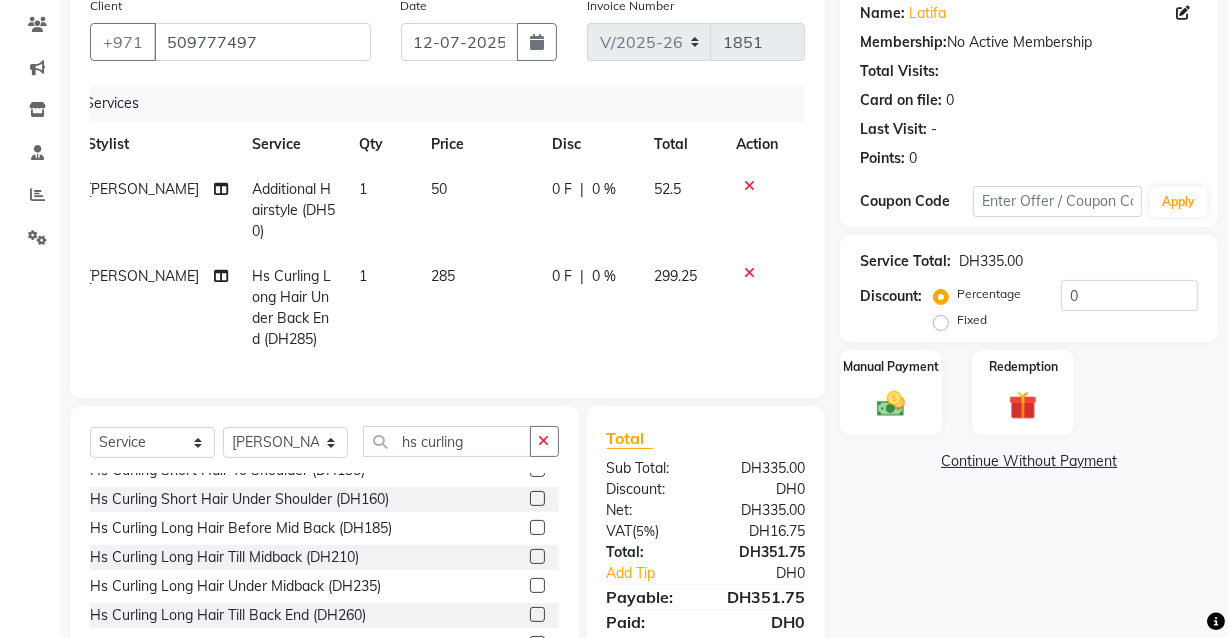 checkbox on "false" 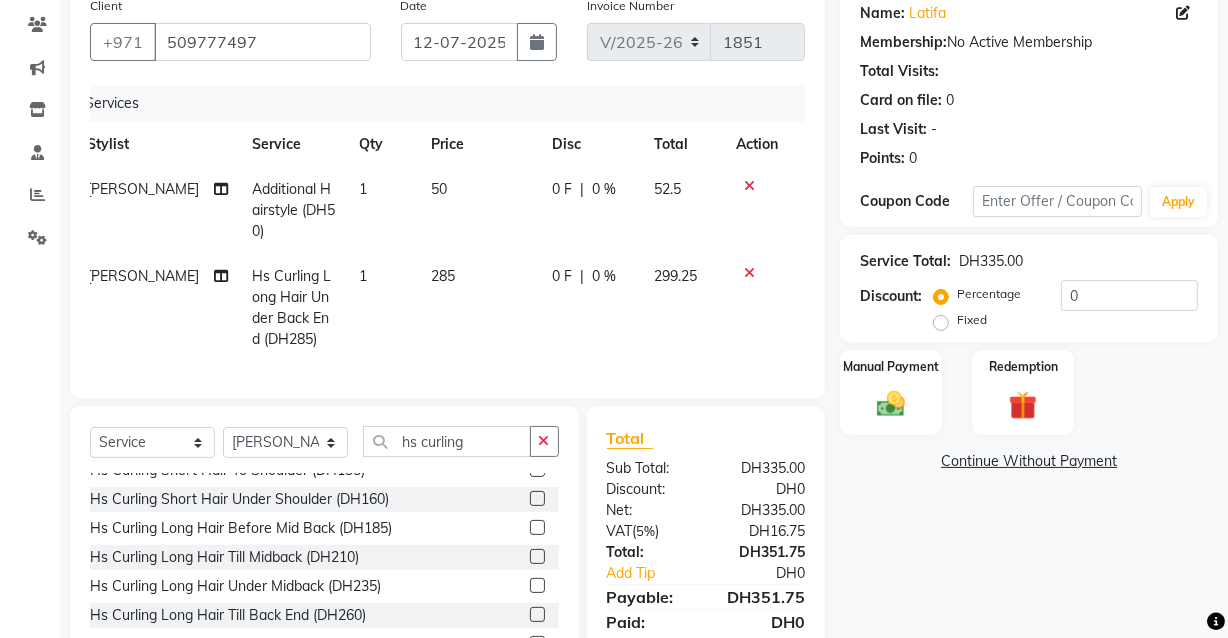 click 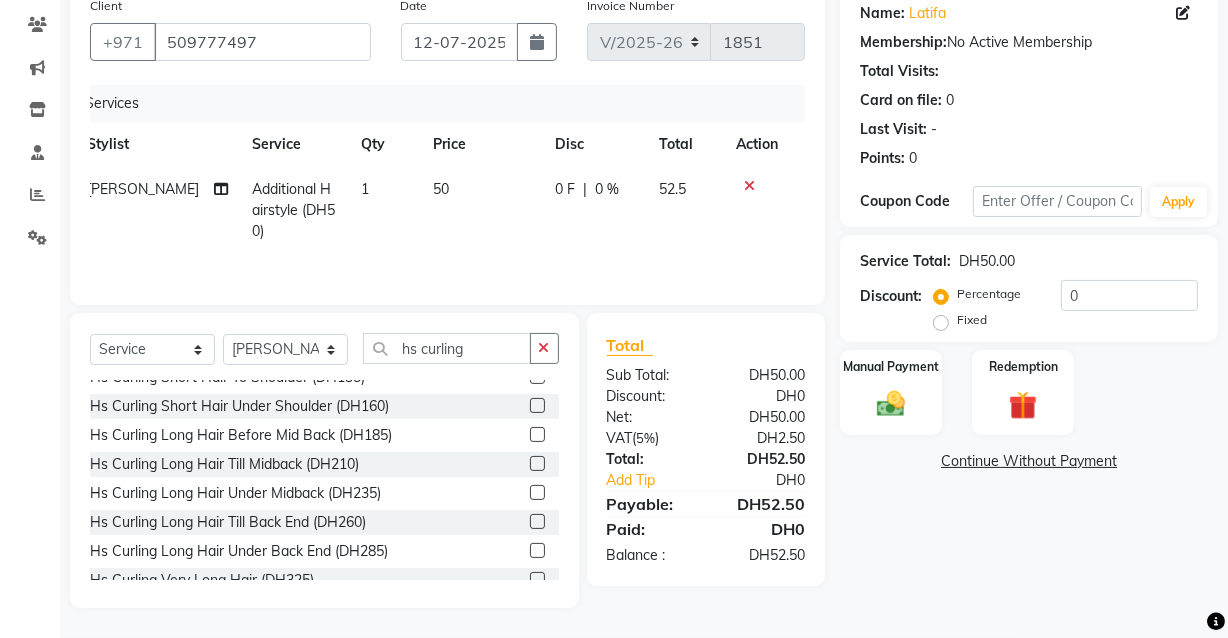 click 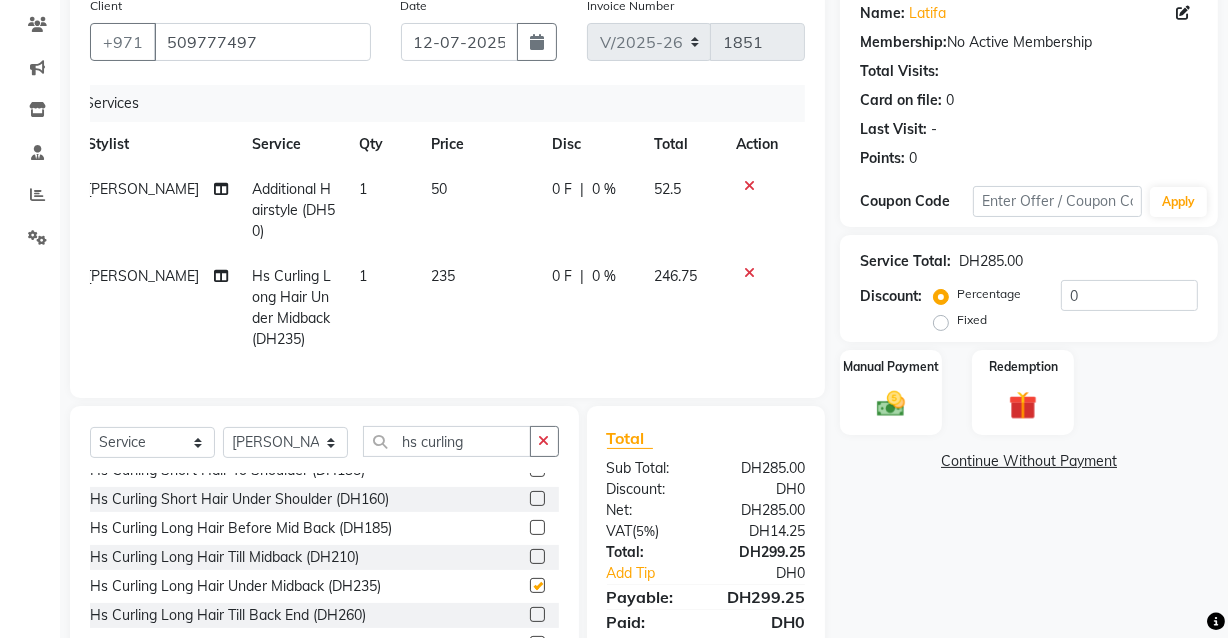 checkbox on "false" 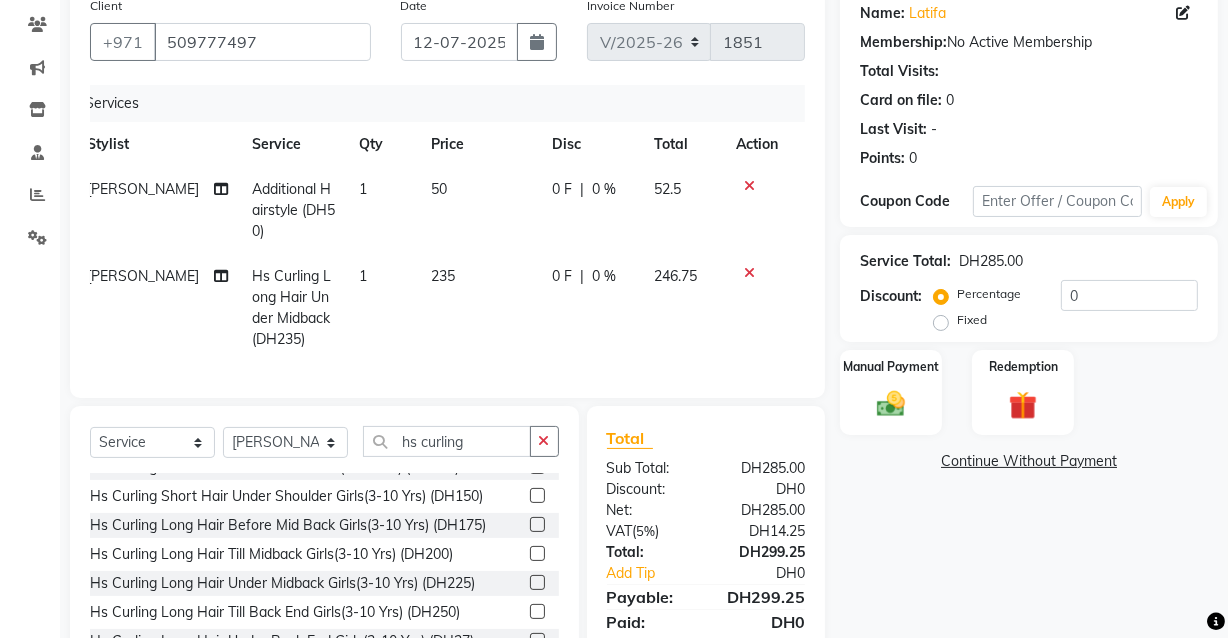 scroll, scrollTop: 312, scrollLeft: 0, axis: vertical 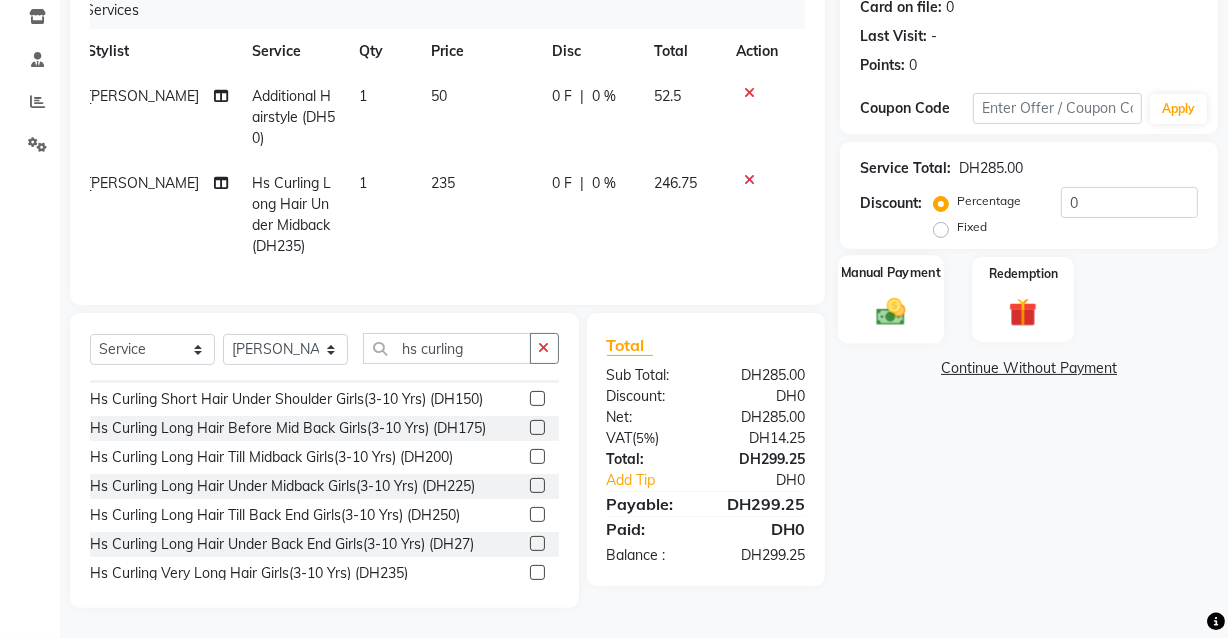 click 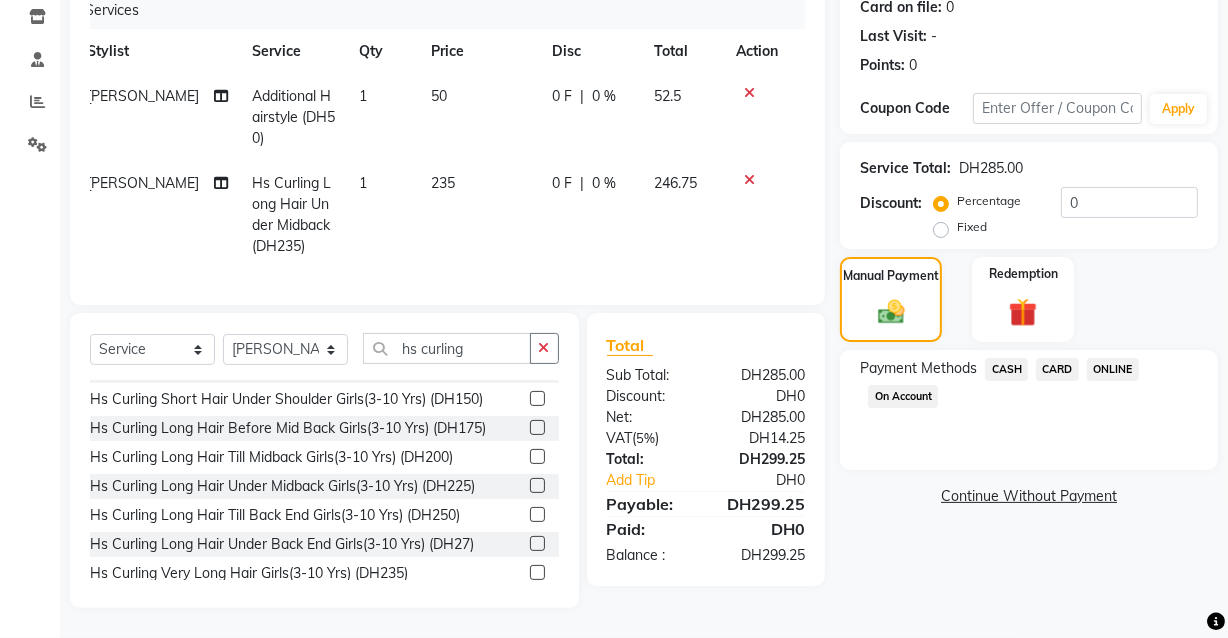 click on "CARD" 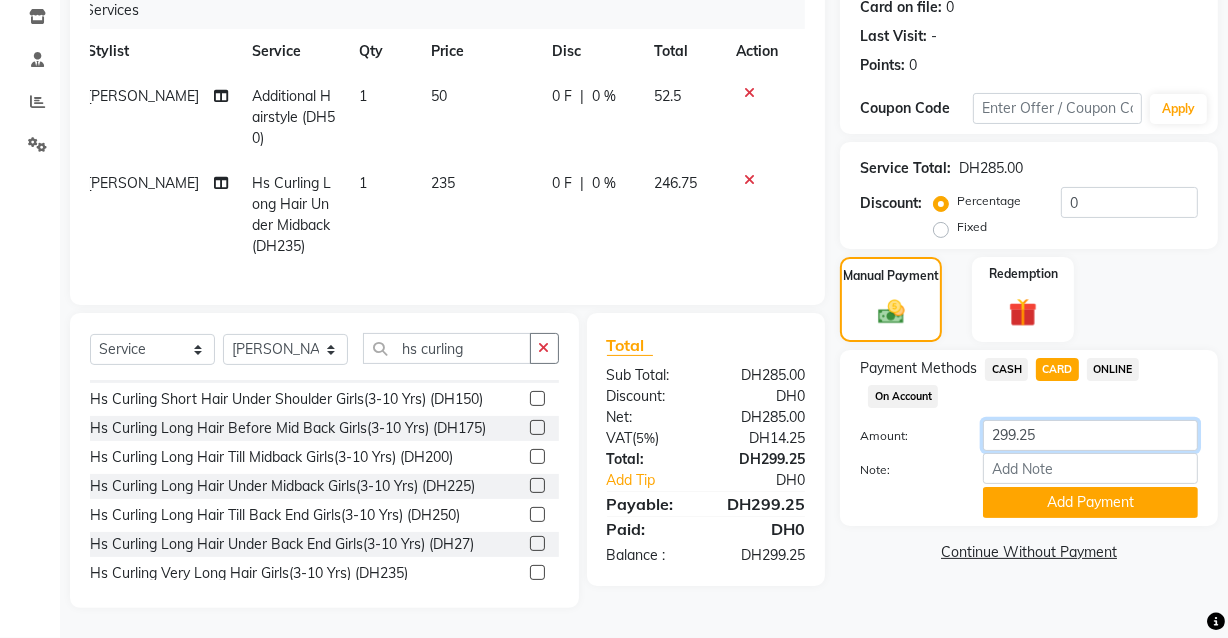 click on "299.25" 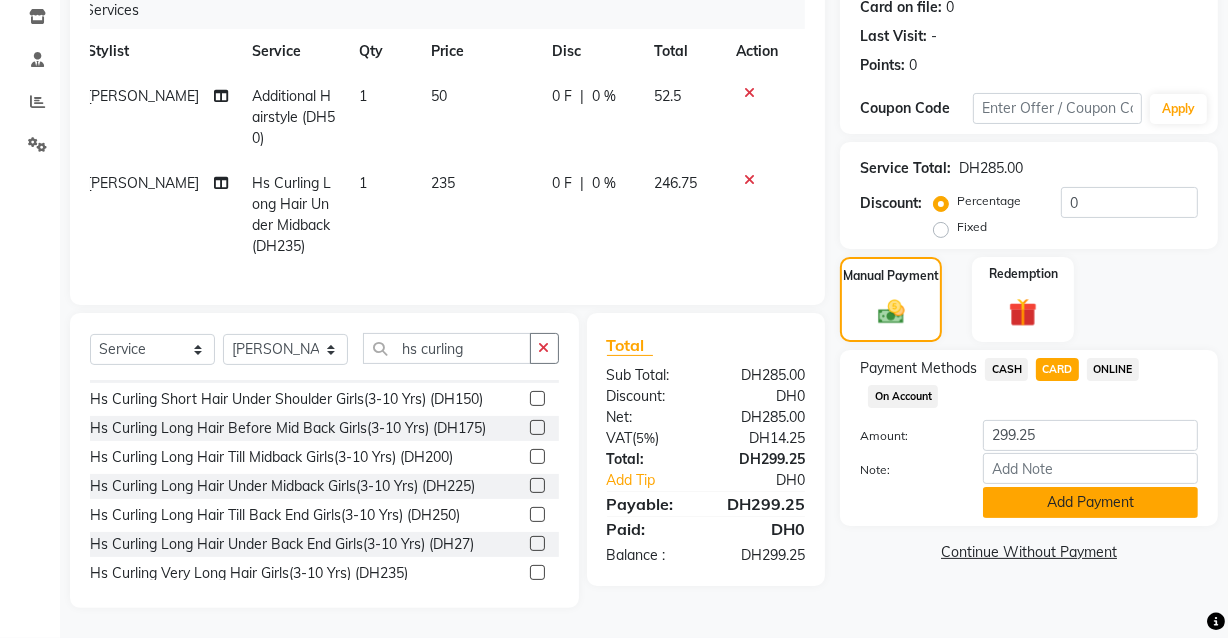 click on "Add Payment" 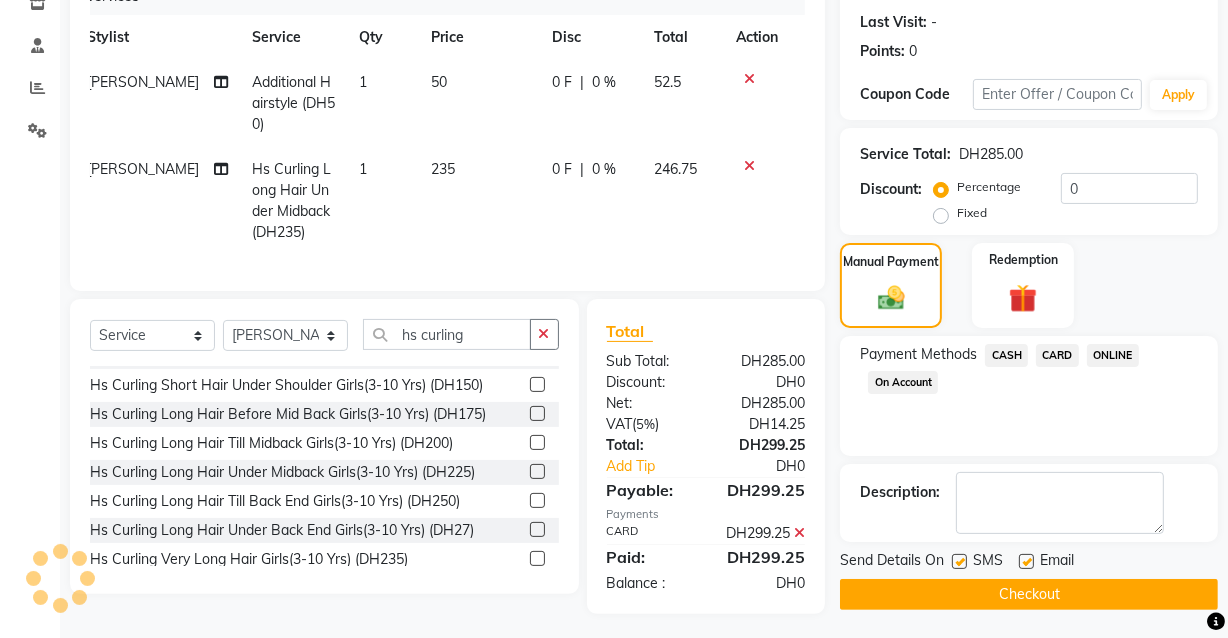 scroll, scrollTop: 310, scrollLeft: 0, axis: vertical 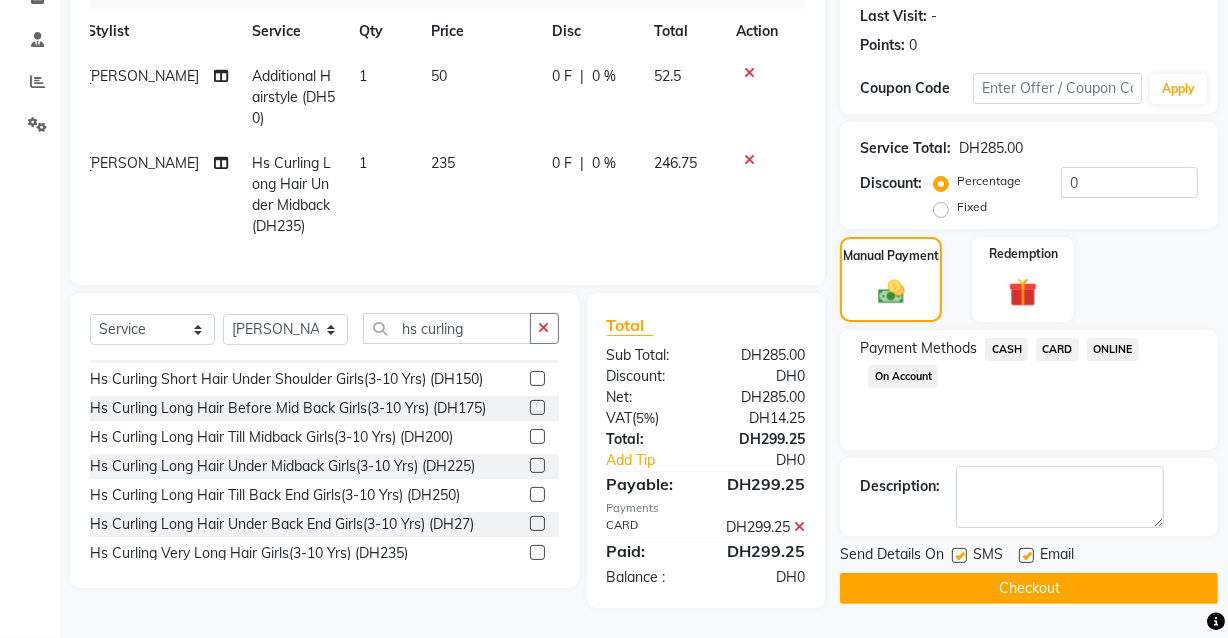 click 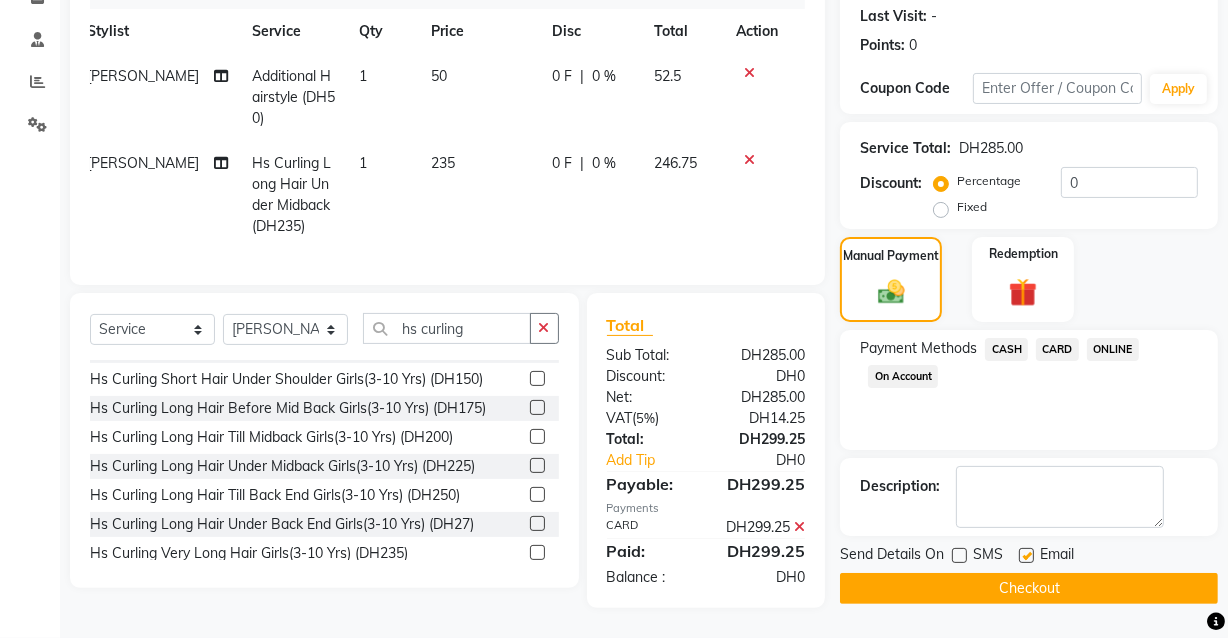 click 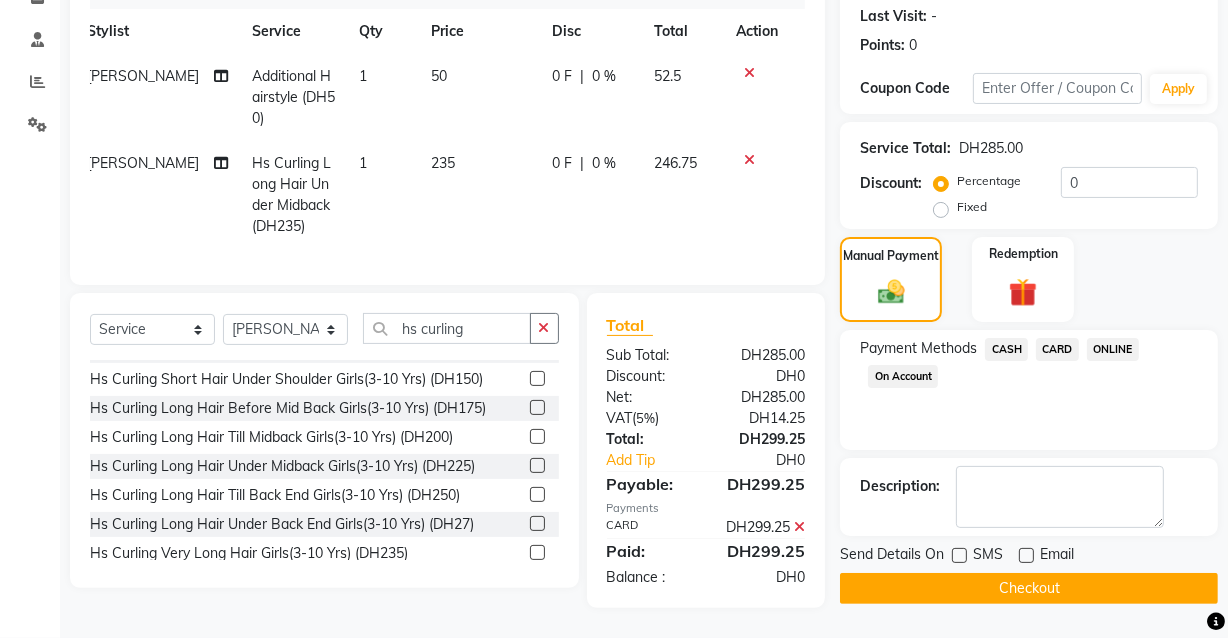 click on "Checkout" 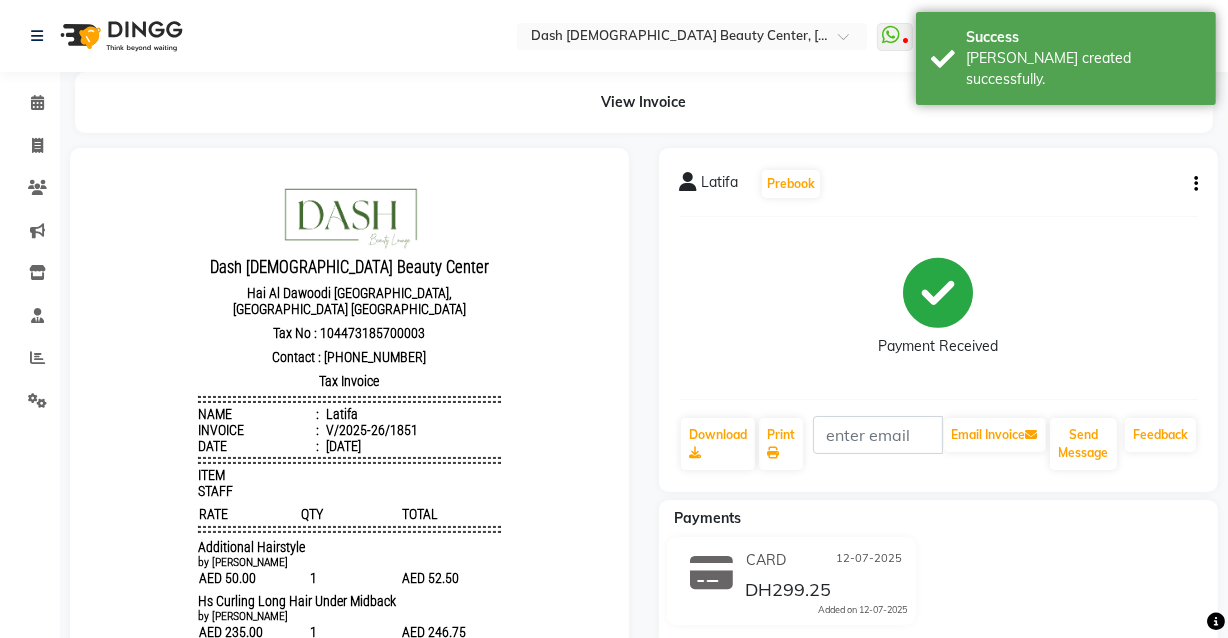 scroll, scrollTop: 0, scrollLeft: 0, axis: both 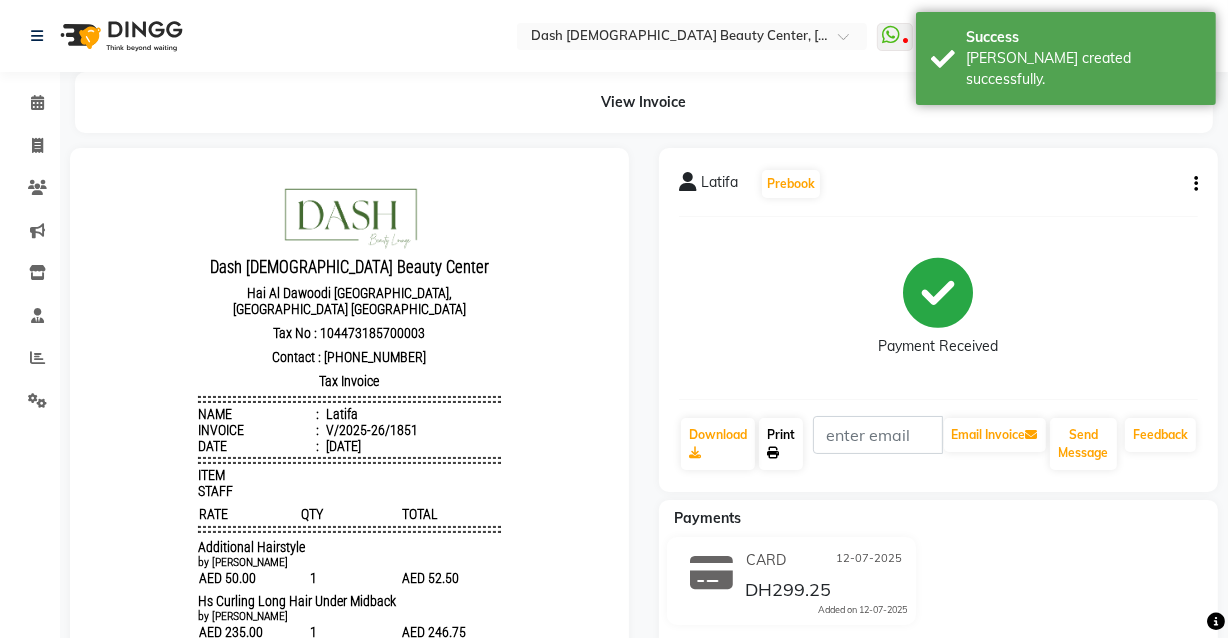 click 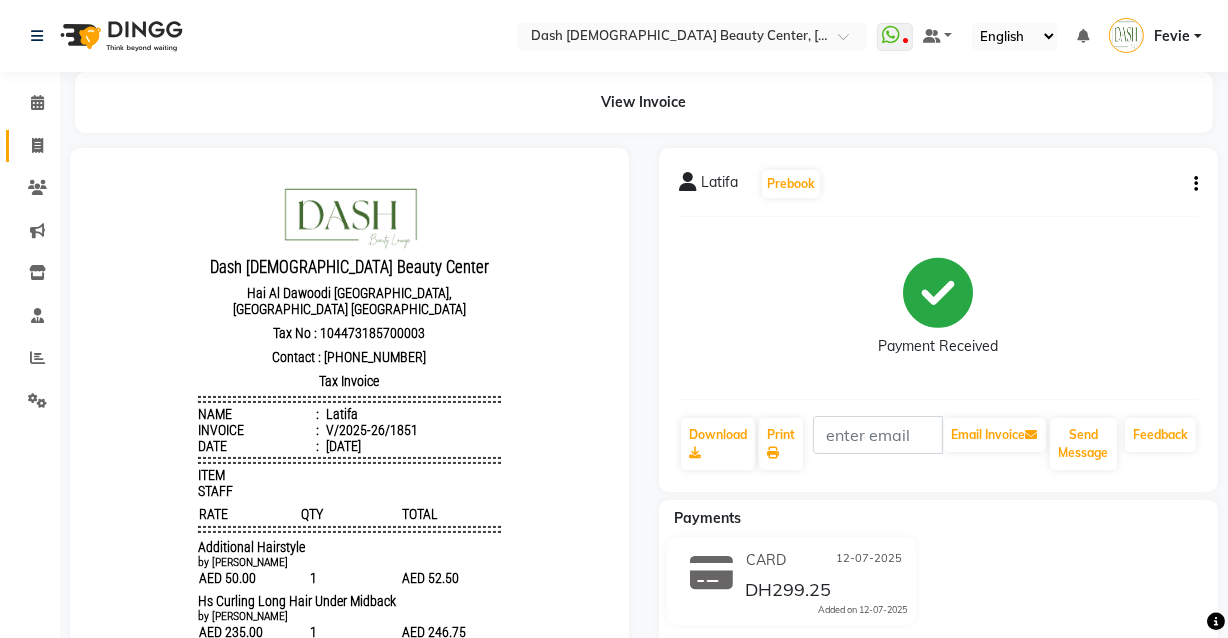 click 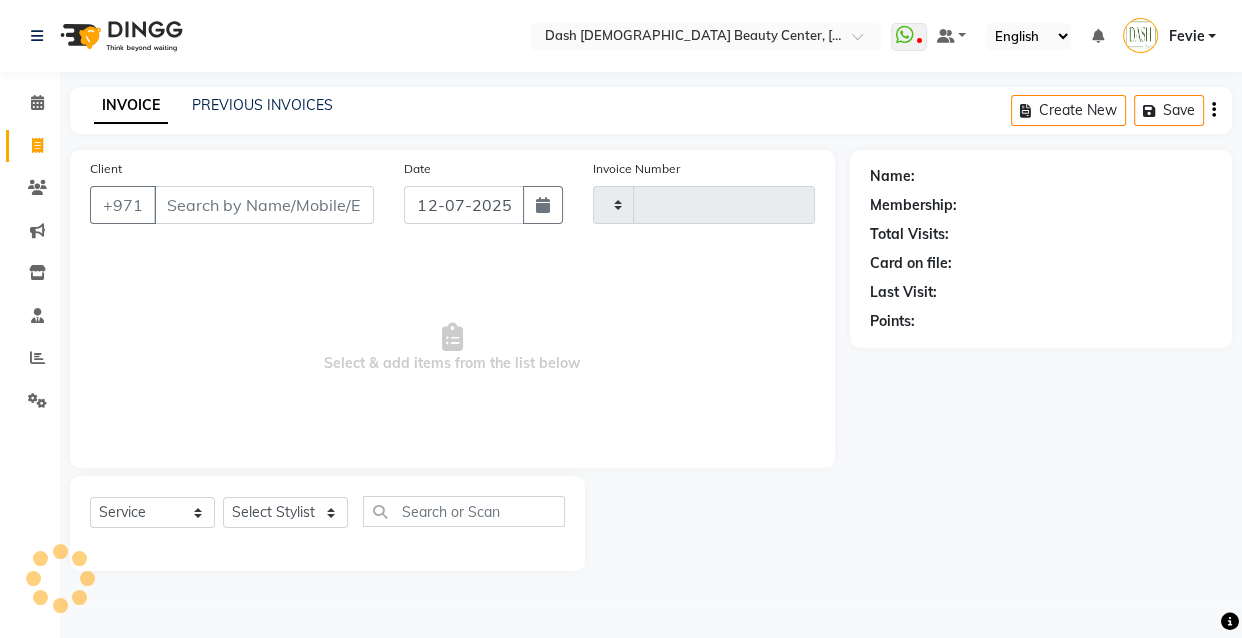 type on "1852" 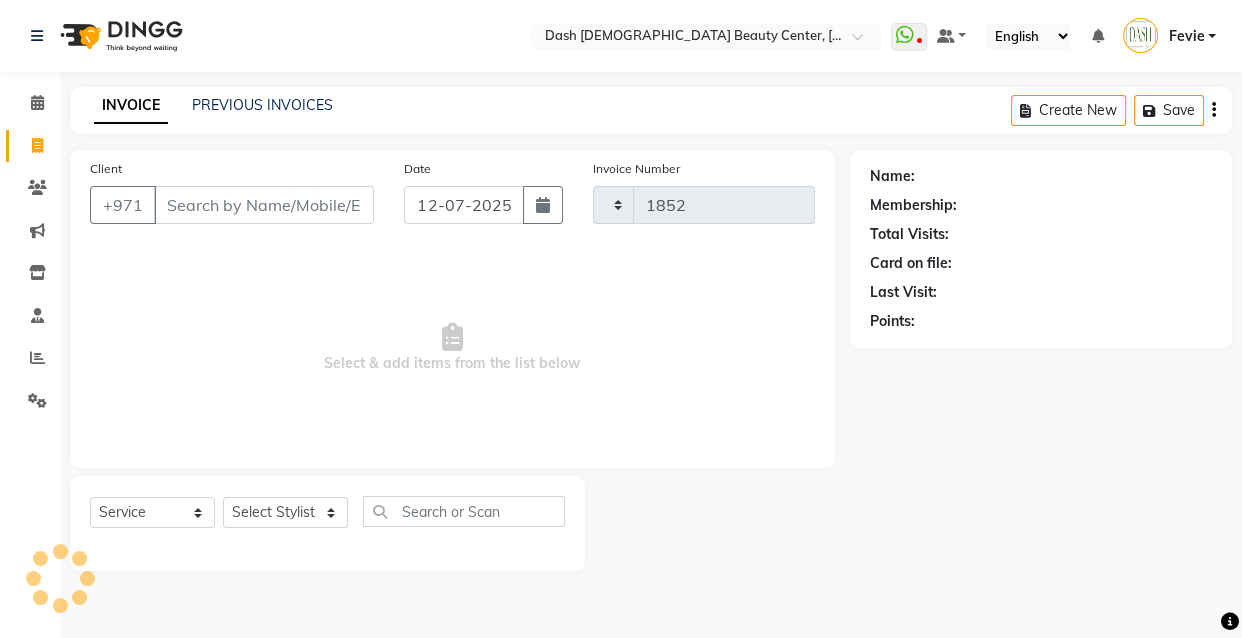 select on "8372" 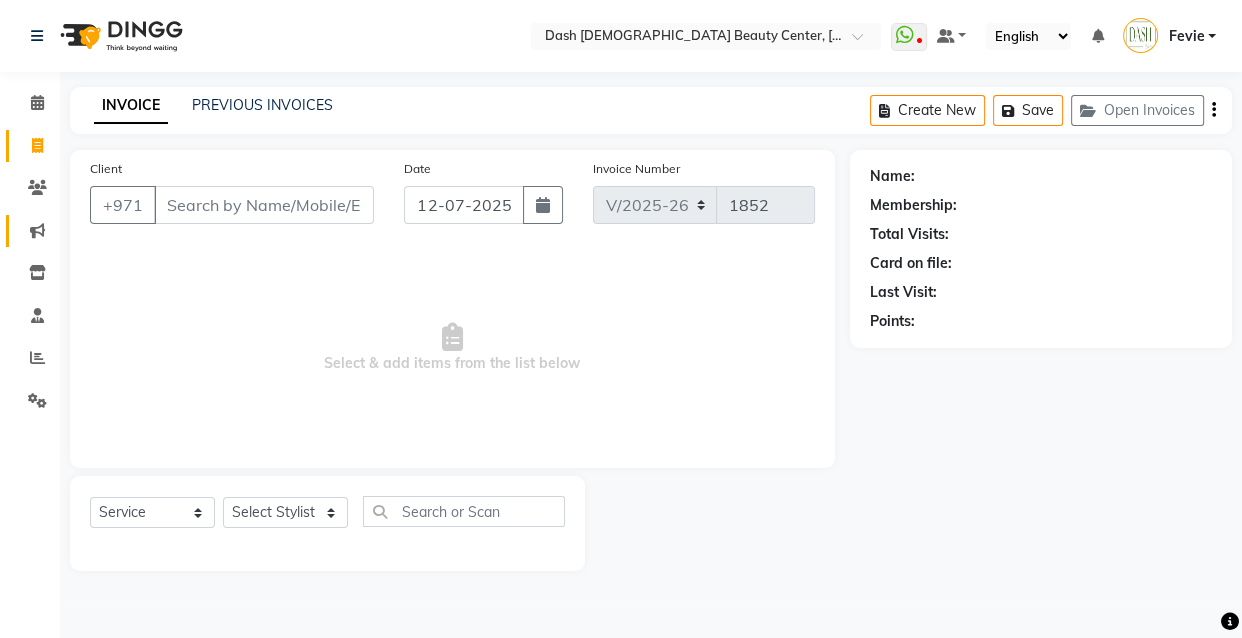click 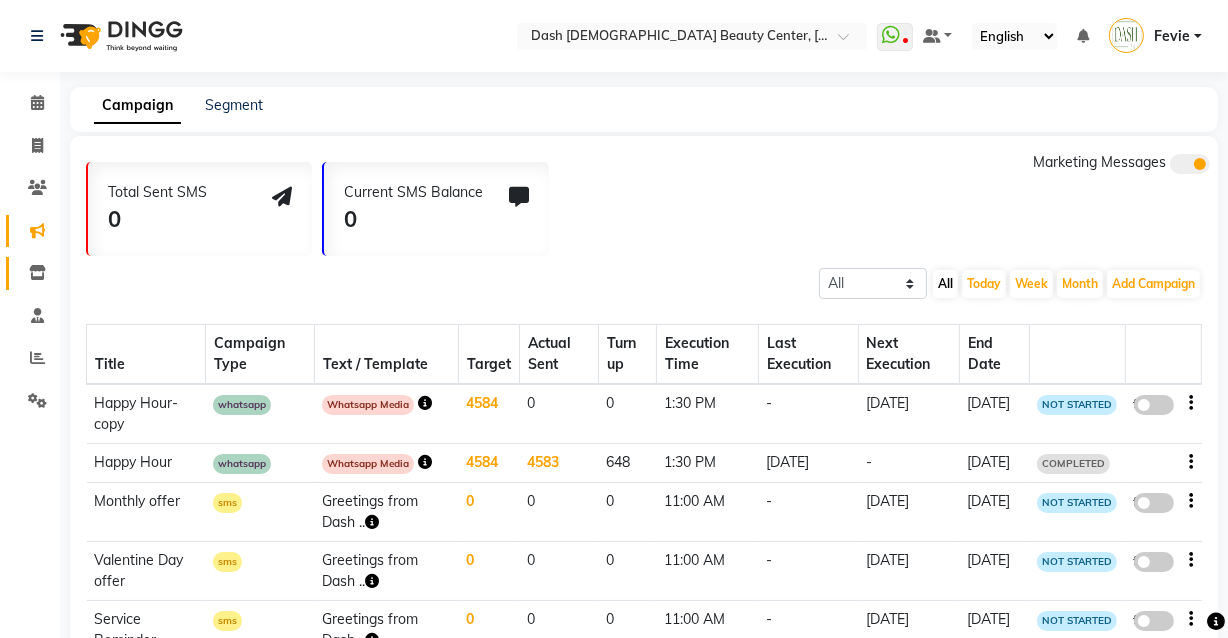 click 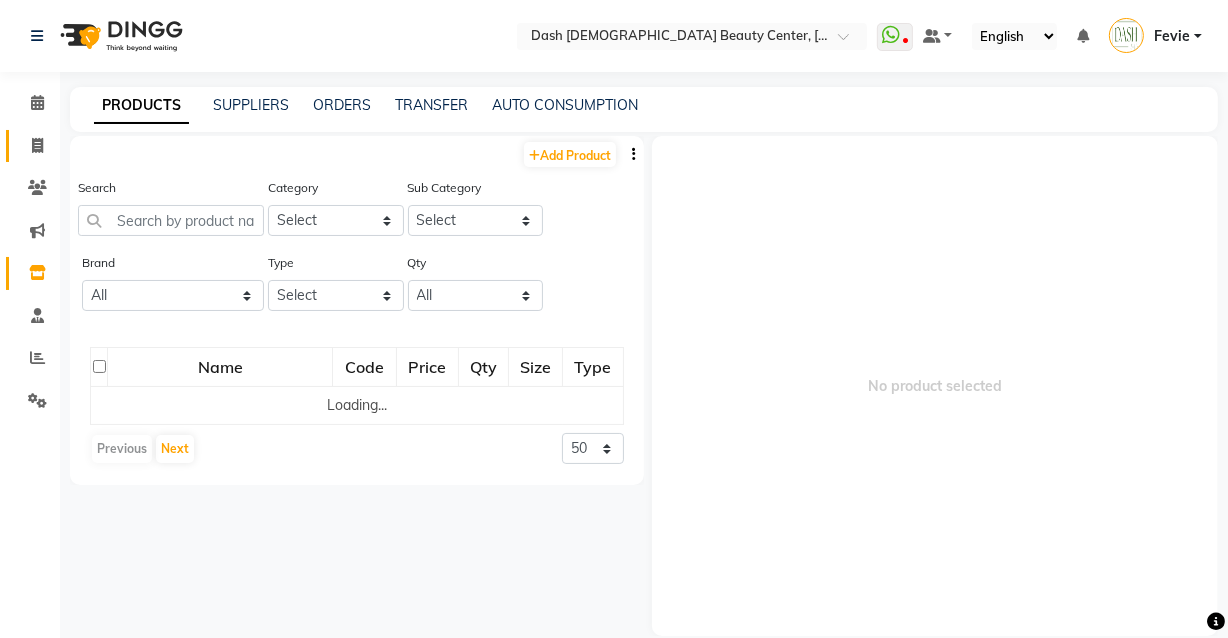 click 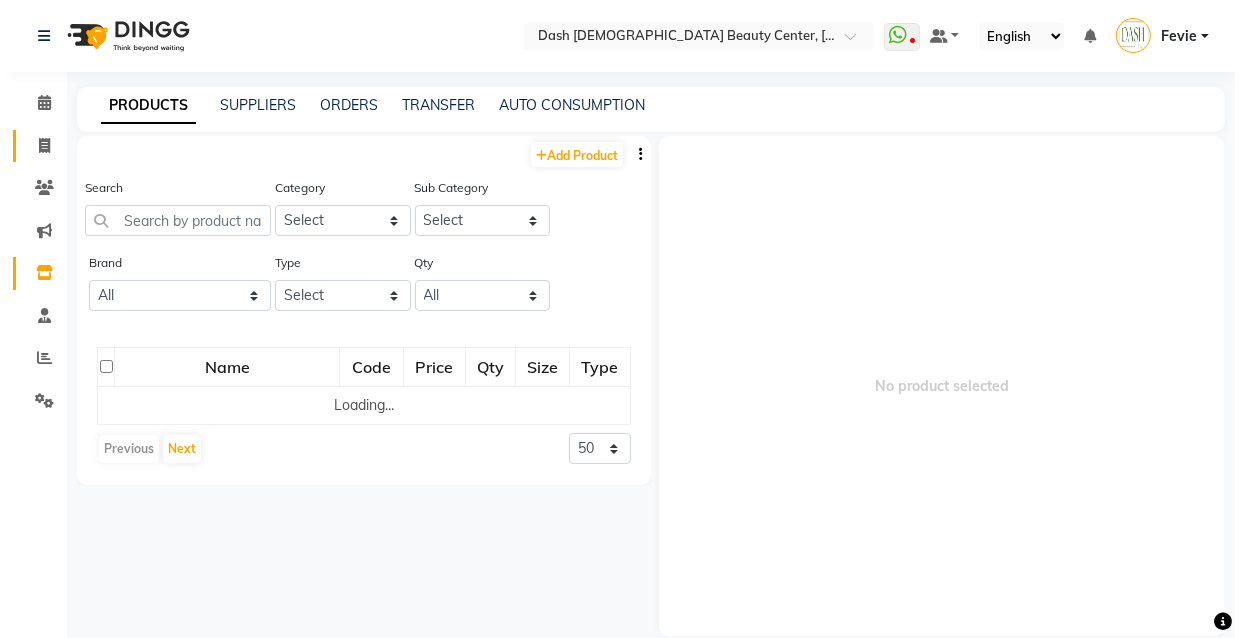 select on "service" 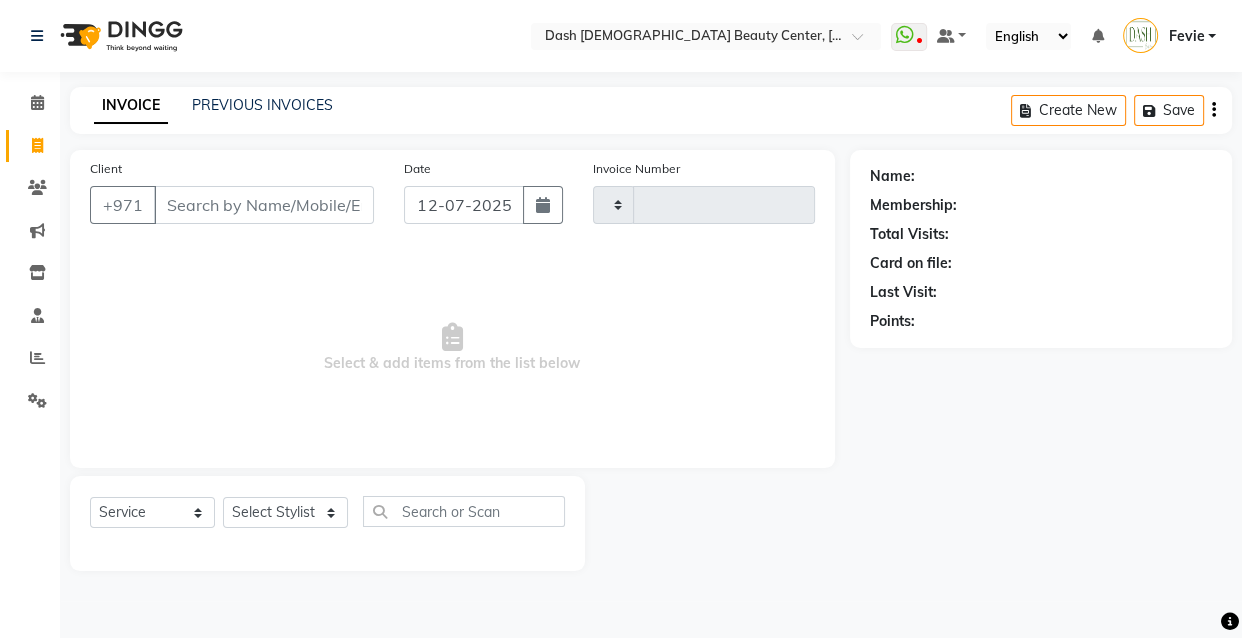 type on "1852" 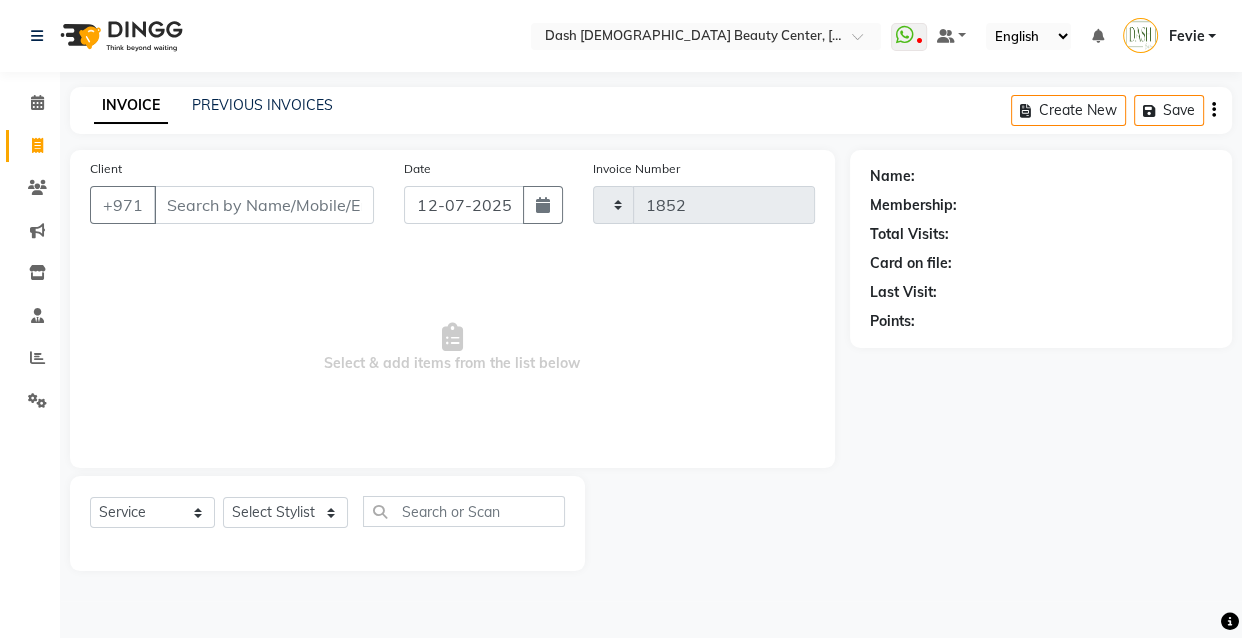 select on "8372" 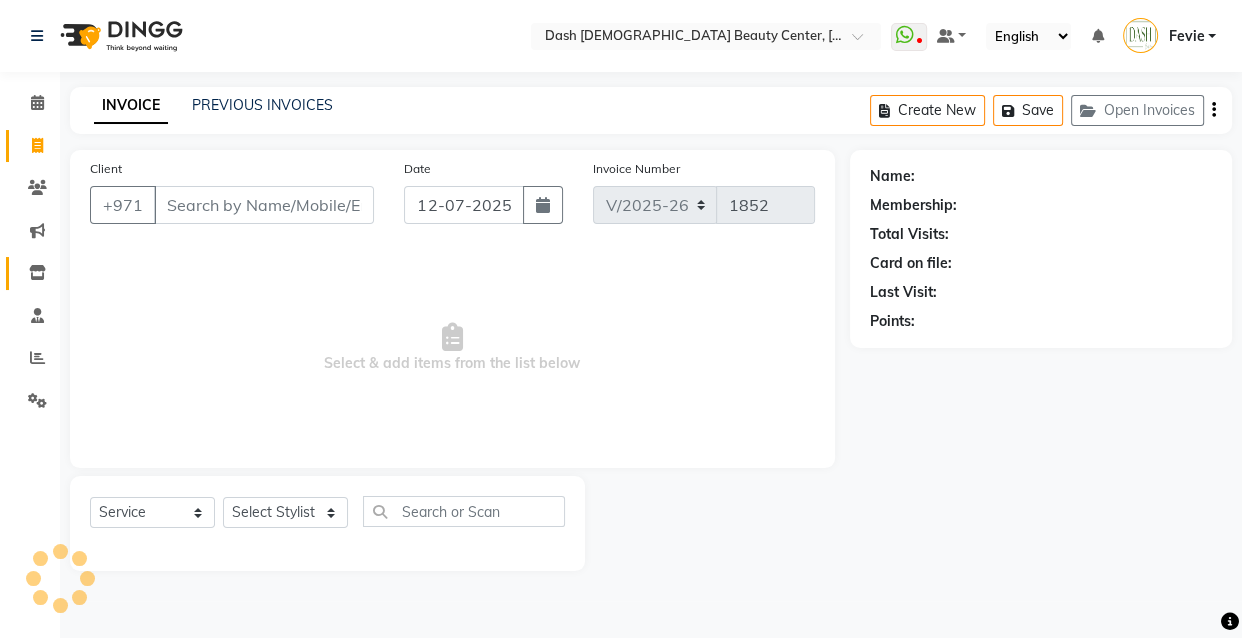 click 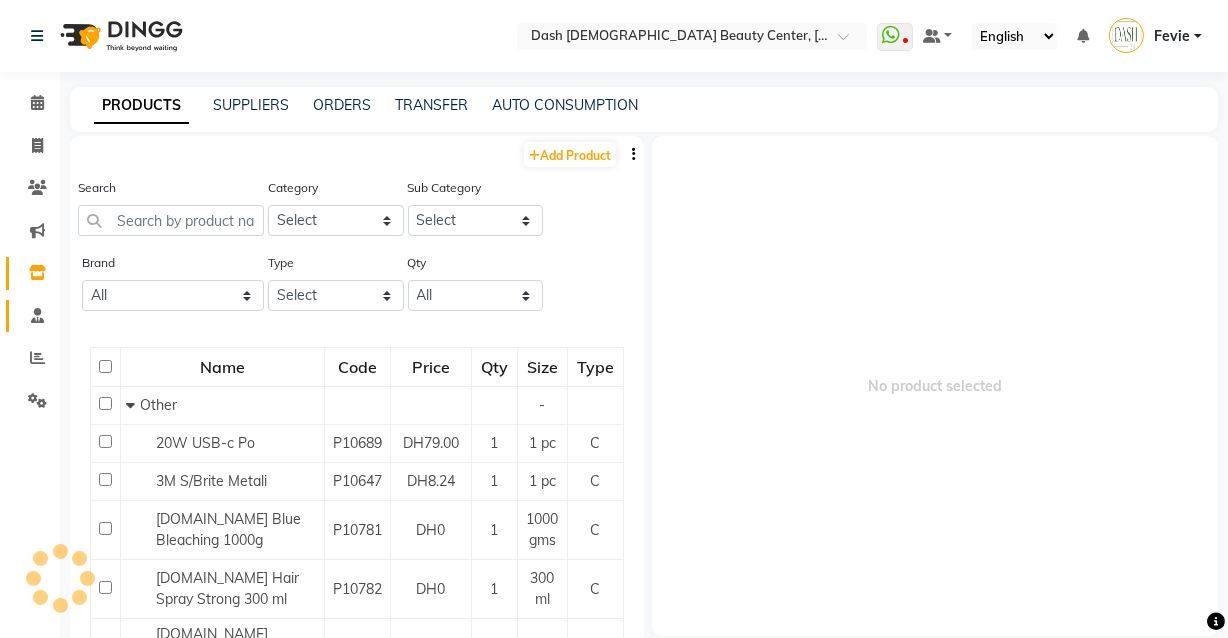 click 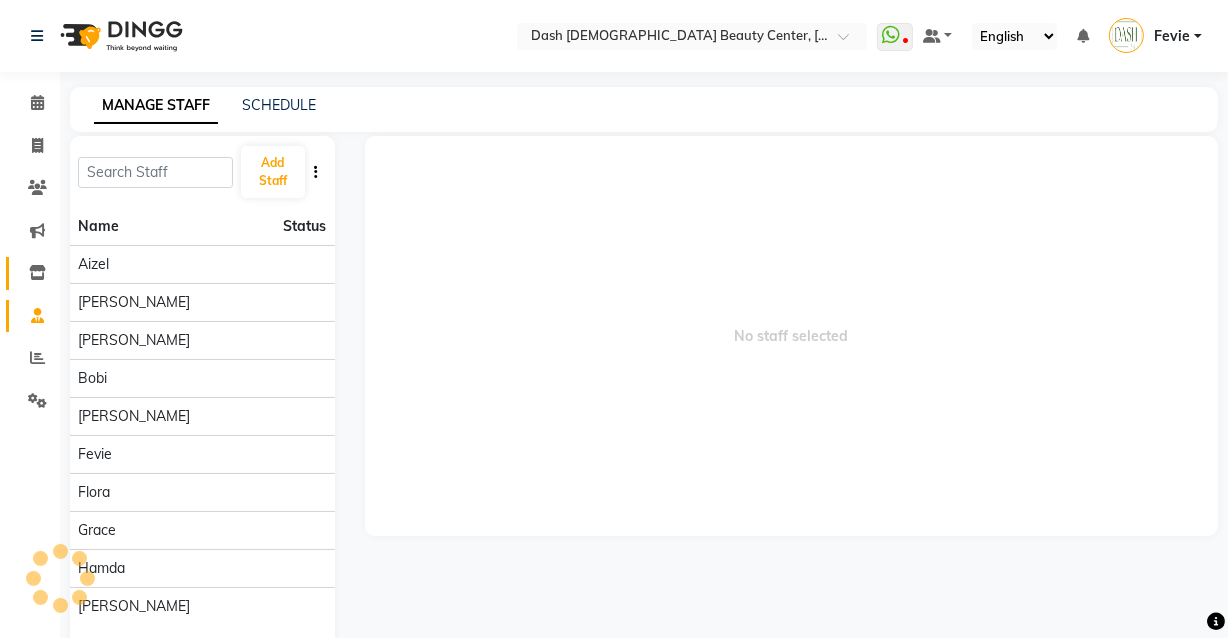click on "Inventory" 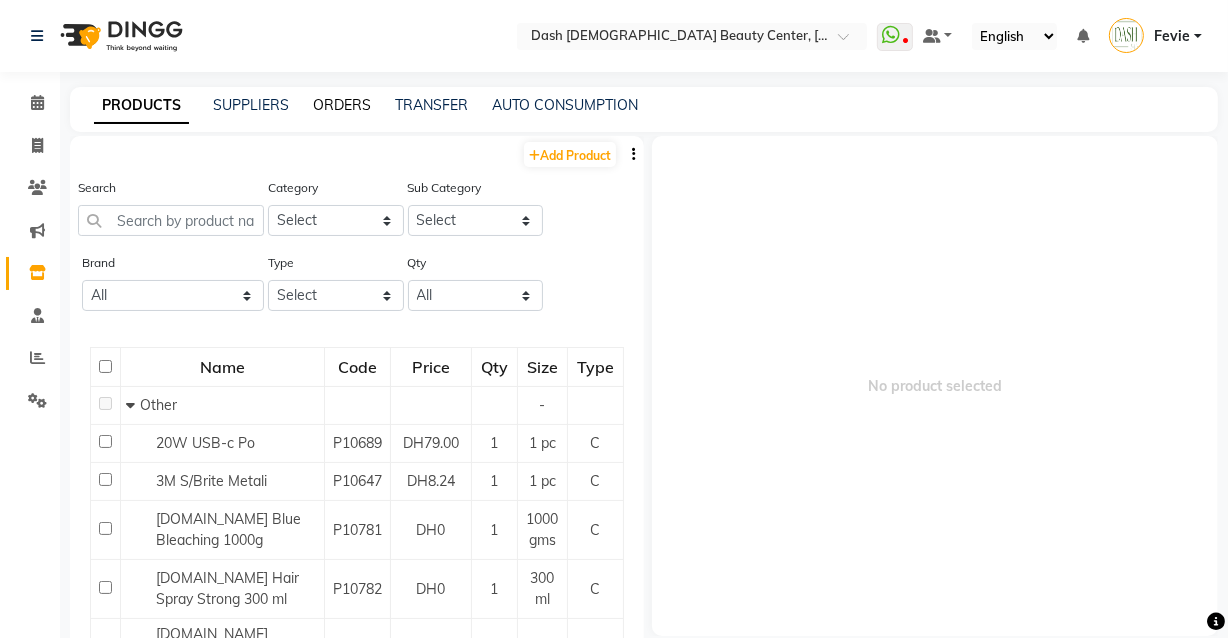 click on "ORDERS" 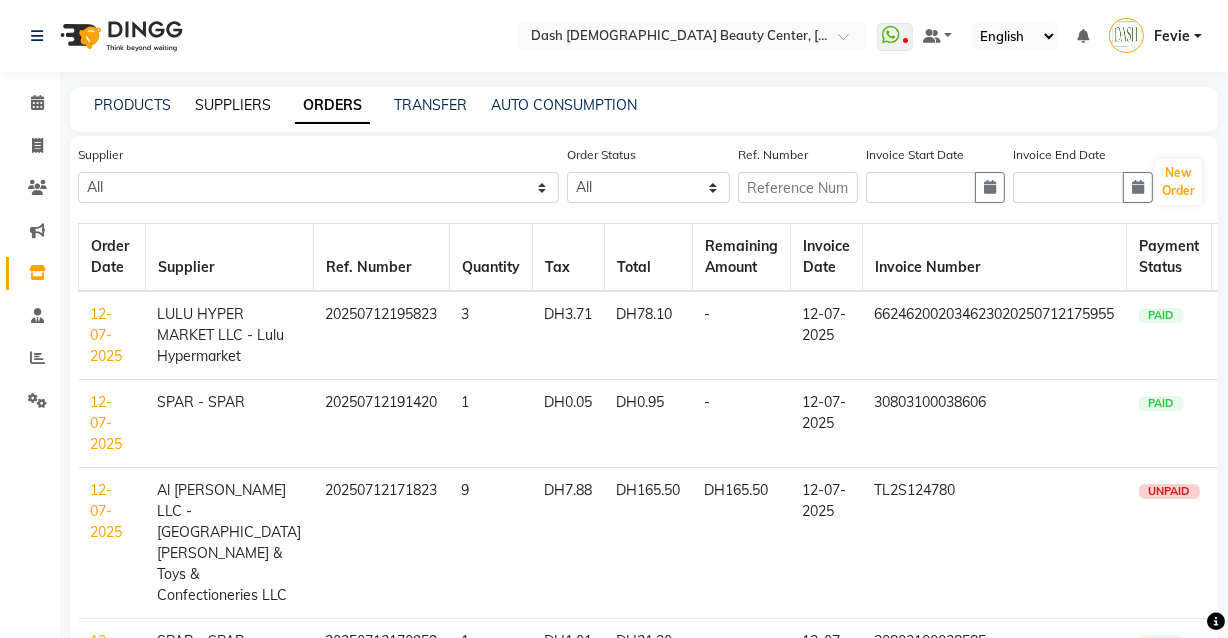 click on "SUPPLIERS" 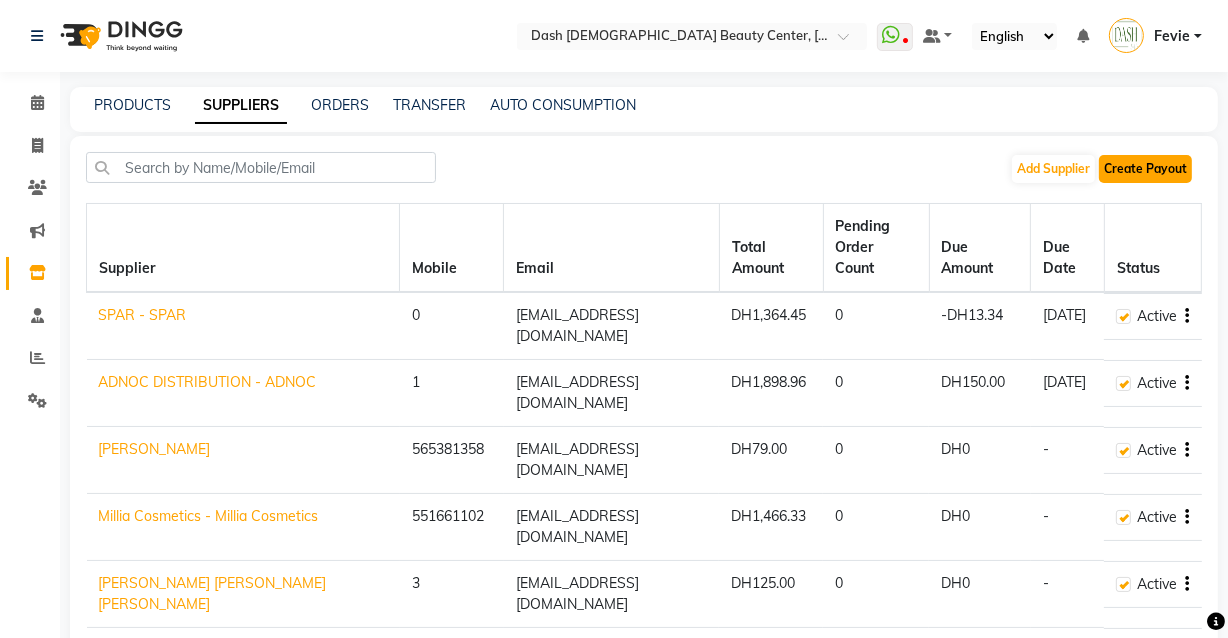 click on "Create Payout" 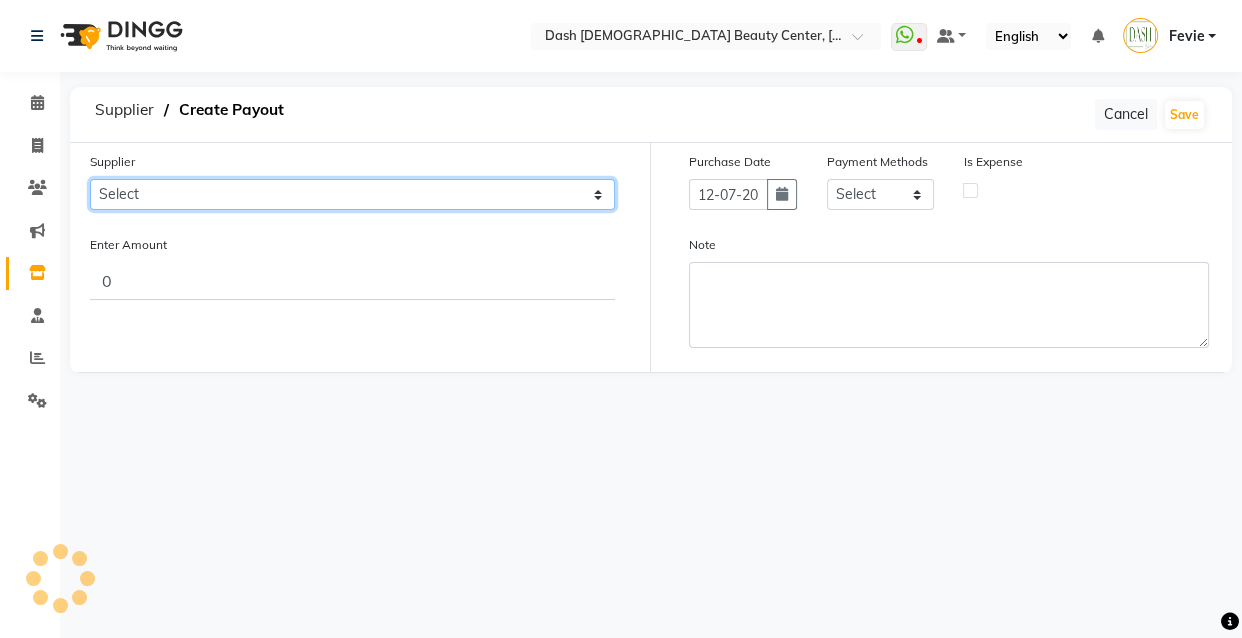 click on "Select SPAR - SPAR ADNOC DISTRIBUTION - ADNOC McDonald's - McDonald's Millia Cosmetics - Millia Cosmetics BASKIN ROBBINS - Baskin Robbins Aroos Al Batul - Argos Al Batul Henna Rashid Abdulla Grocery - Rashid Abdulla Grocery Store Darbar Restaurant - Darbar Restaurant  The Beauty Shop - The Beauty Shop Alpha med General Trading - Alphamed Golden Lili Cosmetics Trading Al Bushra LLC - Al Bushra Stationery & Toys & Confectioneries LLC GAME PLANET - Game Planet NAZIH - Nazih Beauty Supplies Co. L.L.C. JIMI GIFT MARKET LLC - JIMI GIFT MARKET Abdul Rahman Al Balouchi  - Abdul Rahman Al Balouchi Savora Food Industry LLC PEARL LLC - Pearl Specialty Coffee Roastery Al Jaser  - Al Jaser General Trading Jumbo Electronics Company Ltd - Jumbo Store Landmark Retail Investment Co. LLC - Home Box LA MARQUISE - La Marquise International FAKHR AL SHAEB - Fakhr Al Shaeb Food stuff WADI AL NOOR - Wadi Al Noor Modern Food Stuff LLC NATIONAL FLOWER LLC - National Flowers LLC - SPC Healthcare Trading Co. LLC - Dermalogica" 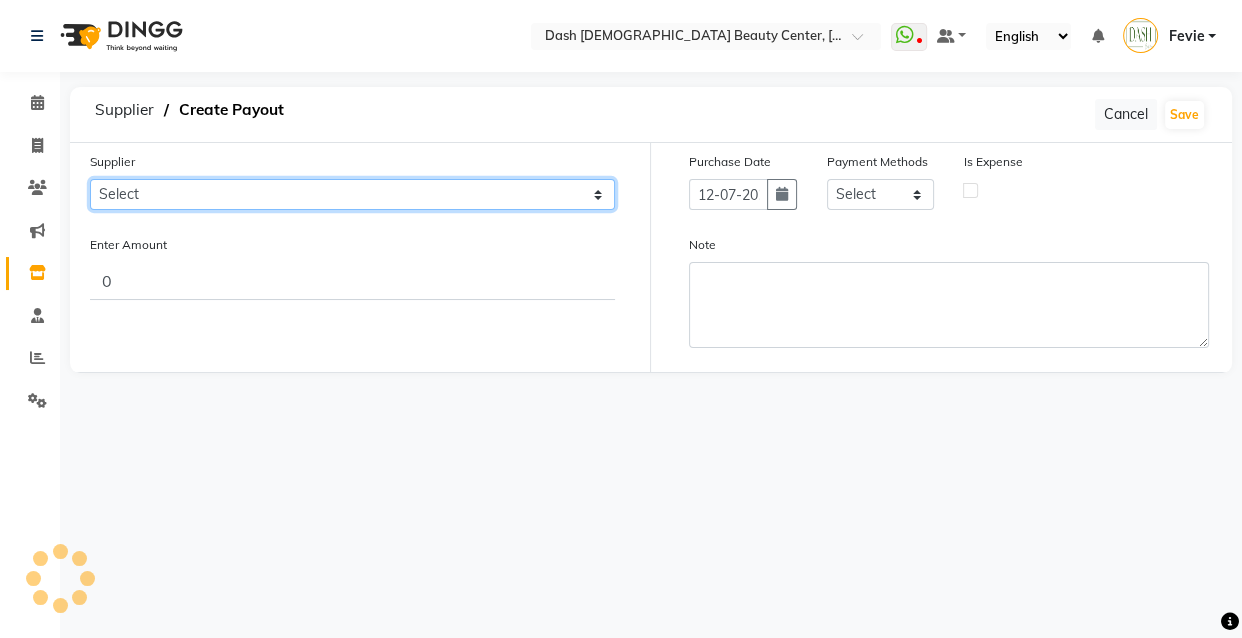 select on "4980" 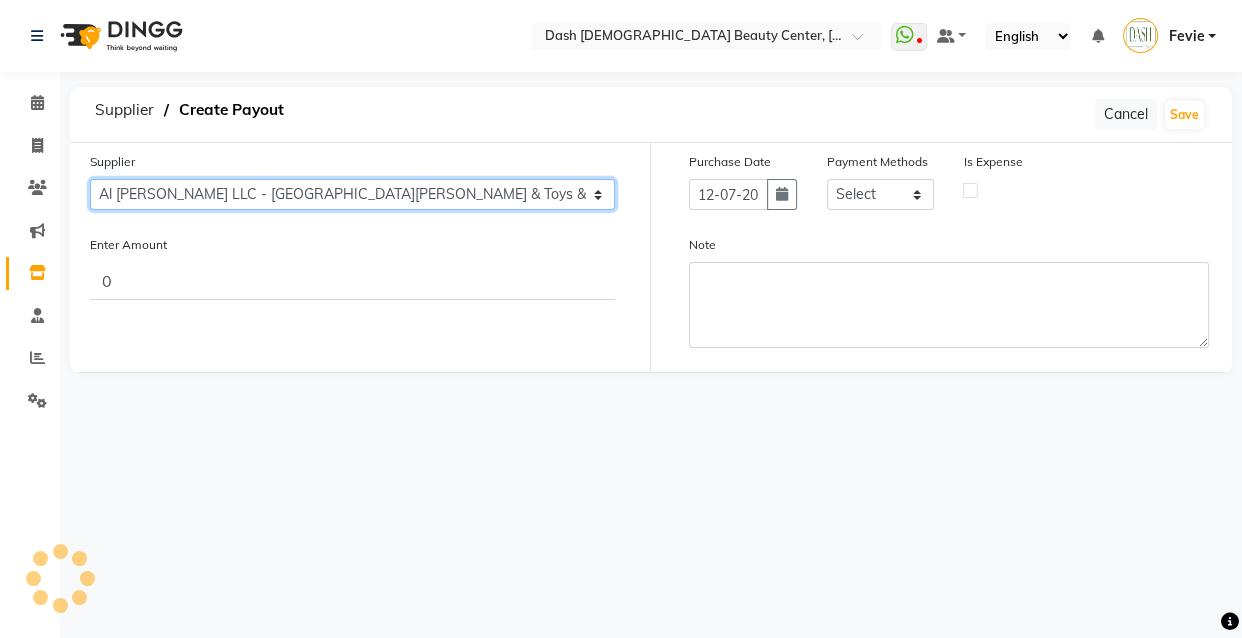 click on "Select SPAR - SPAR ADNOC DISTRIBUTION - ADNOC McDonald's - McDonald's Millia Cosmetics - Millia Cosmetics BASKIN ROBBINS - Baskin Robbins Aroos Al Batul - Argos Al Batul Henna Rashid Abdulla Grocery - Rashid Abdulla Grocery Store Darbar Restaurant - Darbar Restaurant  The Beauty Shop - The Beauty Shop Alpha med General Trading - Alphamed Golden Lili Cosmetics Trading Al Bushra LLC - Al Bushra Stationery & Toys & Confectioneries LLC GAME PLANET - Game Planet NAZIH - Nazih Beauty Supplies Co. L.L.C. JIMI GIFT MARKET LLC - JIMI GIFT MARKET Abdul Rahman Al Balouchi  - Abdul Rahman Al Balouchi Savora Food Industry LLC PEARL LLC - Pearl Specialty Coffee Roastery Al Jaser  - Al Jaser General Trading Jumbo Electronics Company Ltd - Jumbo Store Landmark Retail Investment Co. LLC - Home Box LA MARQUISE - La Marquise International FAKHR AL SHAEB - Fakhr Al Shaeb Food stuff WADI AL NOOR - Wadi Al Noor Modern Food Stuff LLC NATIONAL FLOWER LLC - National Flowers LLC - SPC Healthcare Trading Co. LLC - Dermalogica" 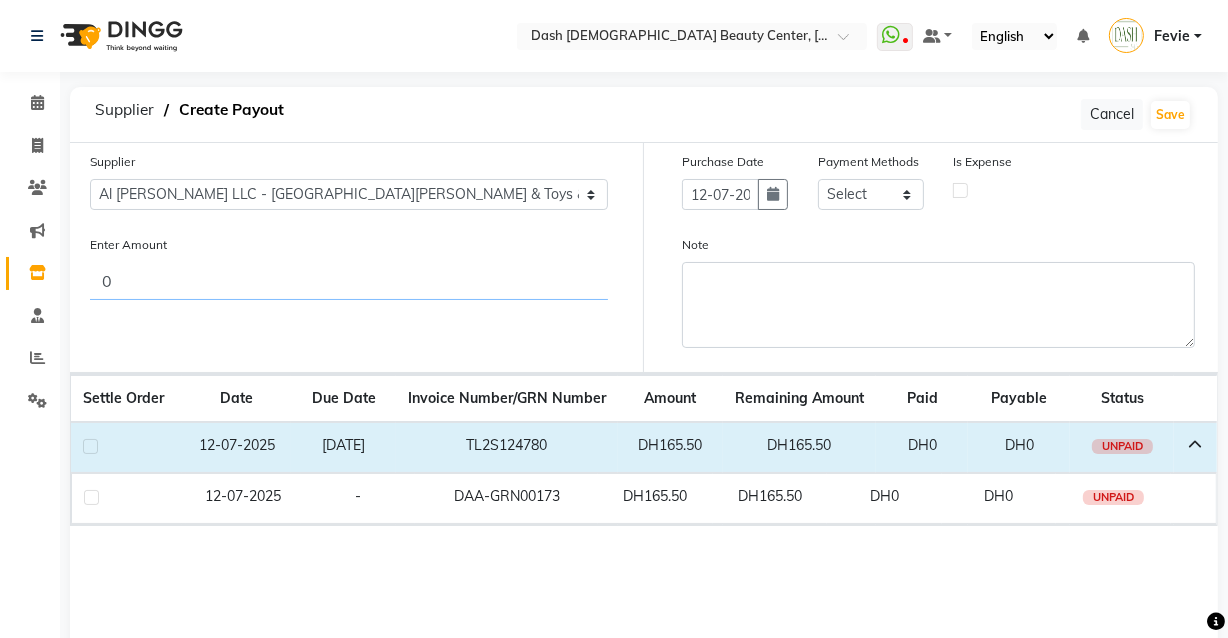 click on "0" at bounding box center [349, 281] 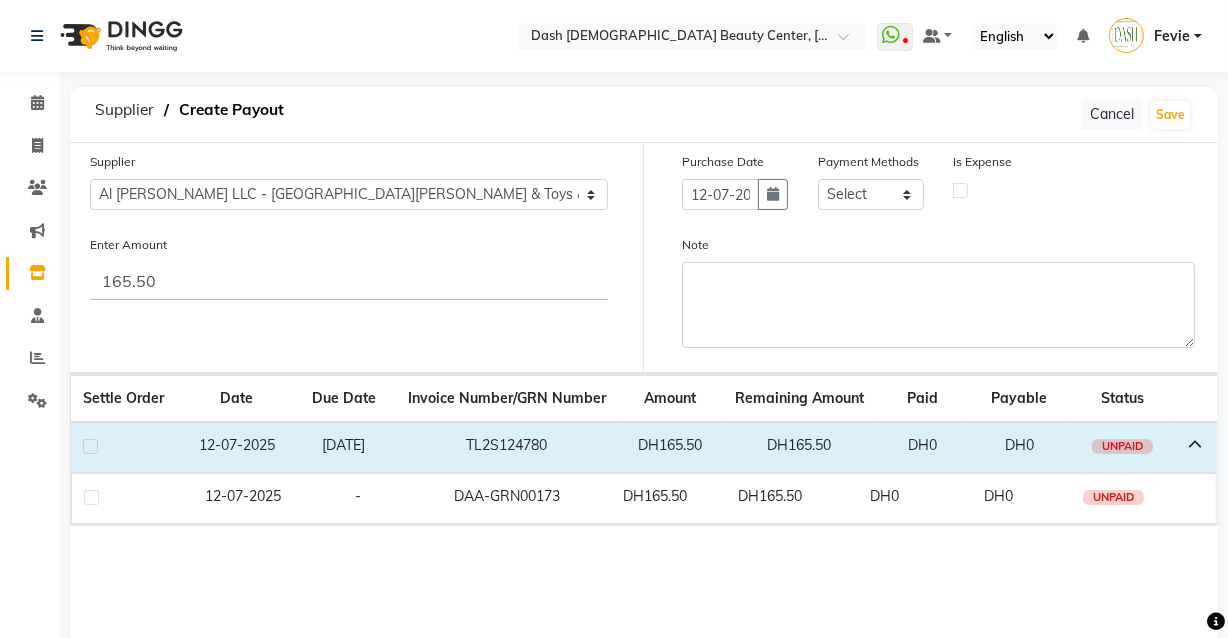 type on "165.50" 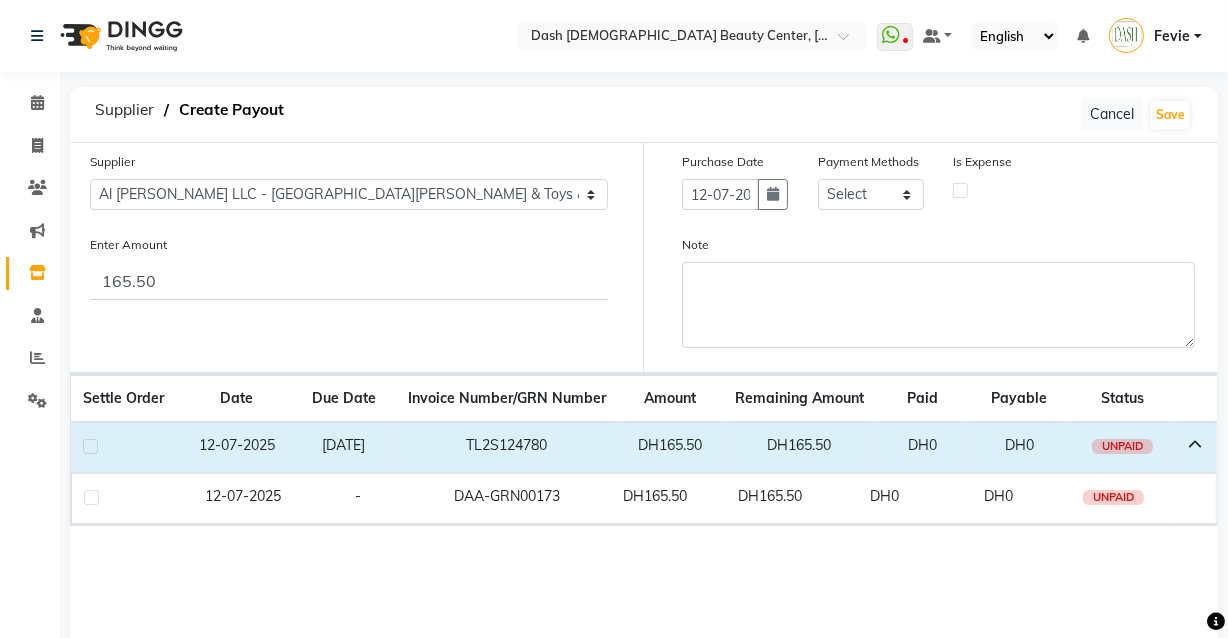click 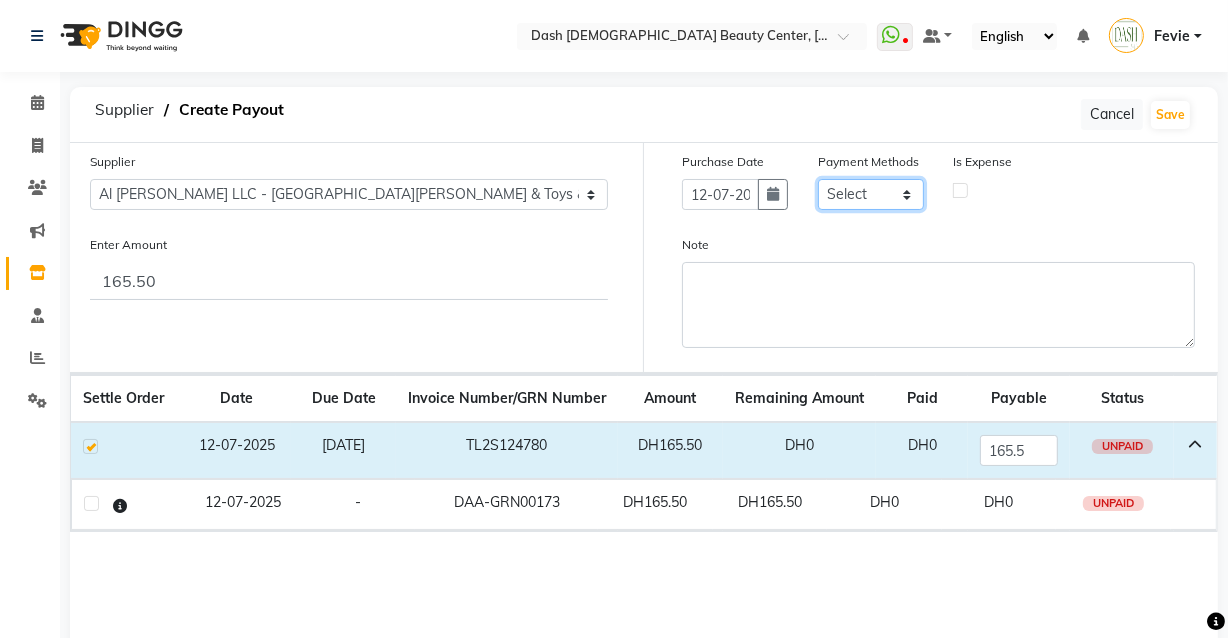 click on "Select CASH CARD ONLINE On Account Wallet Package Prepaid" 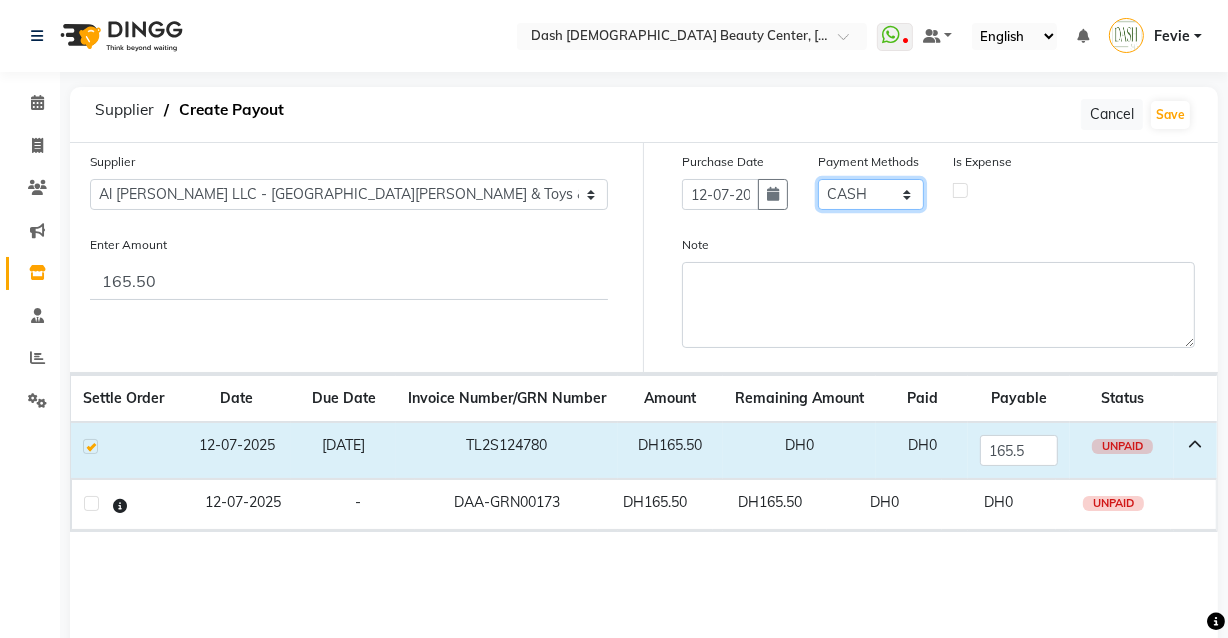 click on "Select CASH CARD ONLINE On Account Wallet Package Prepaid" 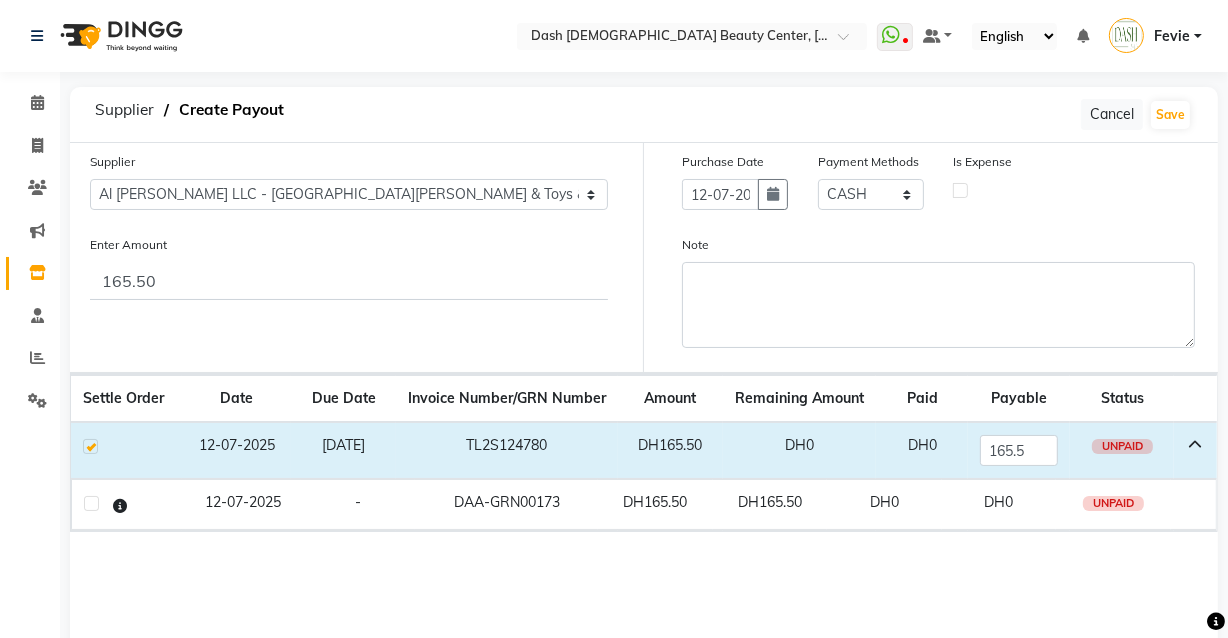 click 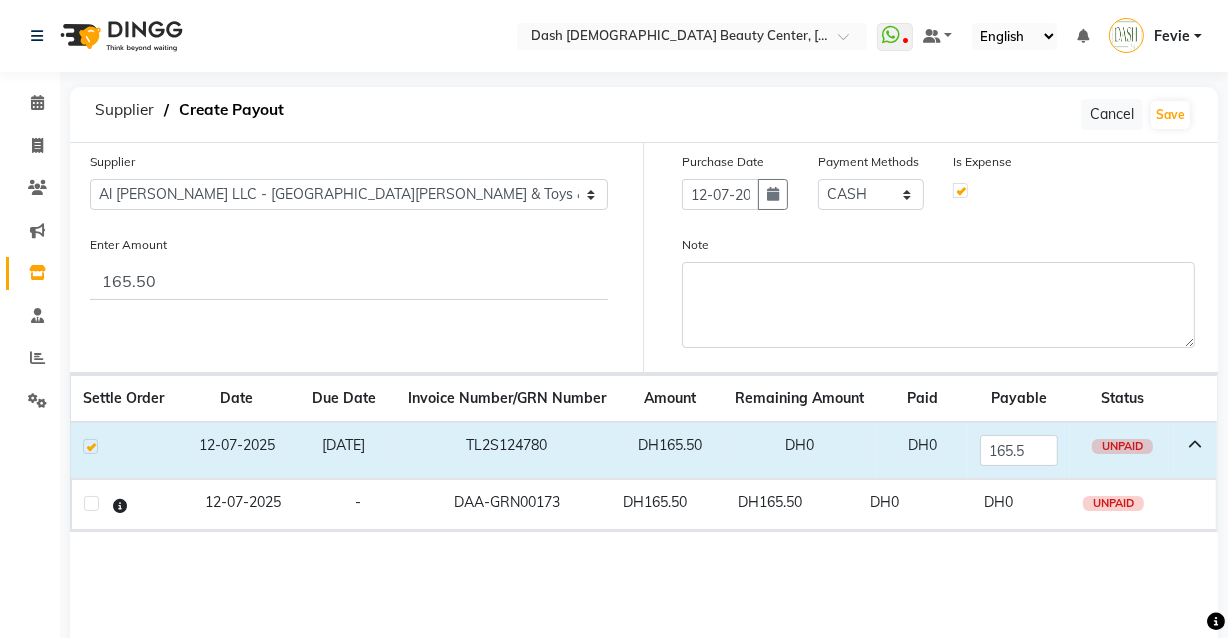 select on "7494" 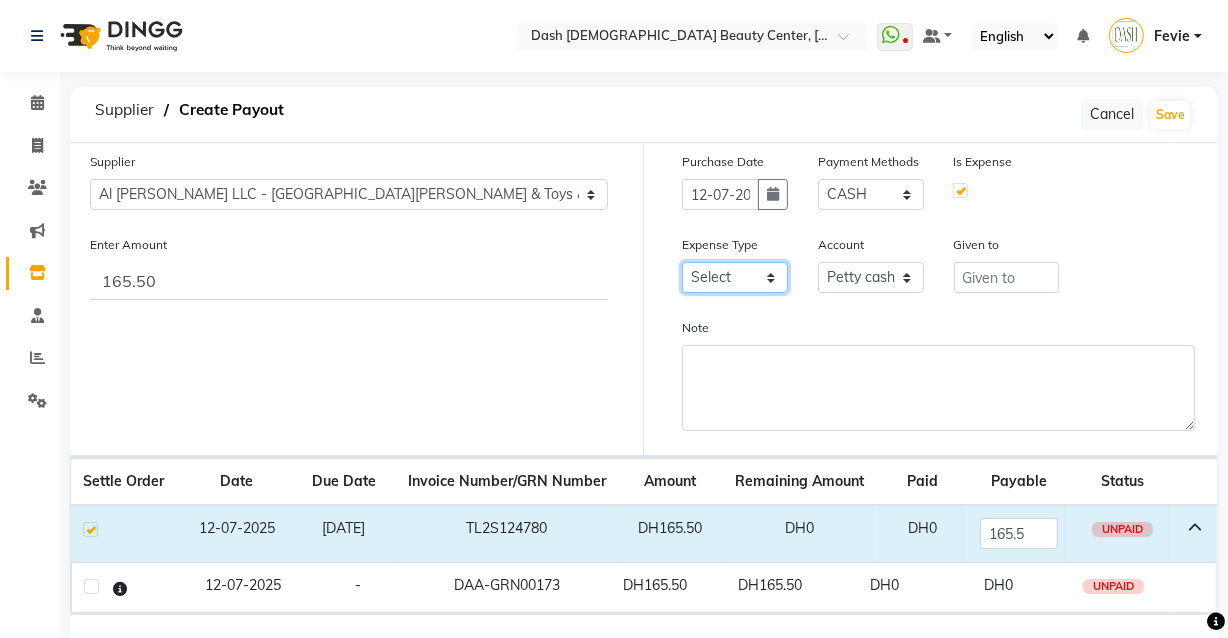 click on "Select Advance Salary Bank charges Car maintenance  Cash transfer to bank Cash transfer to hub Client Snacks Clinical charges Equipment Fuel Govt fee Incentive Insurance International purchase Loan Repayment Maintenance Marketing Miscellaneous MRA Other Pantry Product Rent Salary Staff Snacks Tax Tea & Refreshment Utilities" 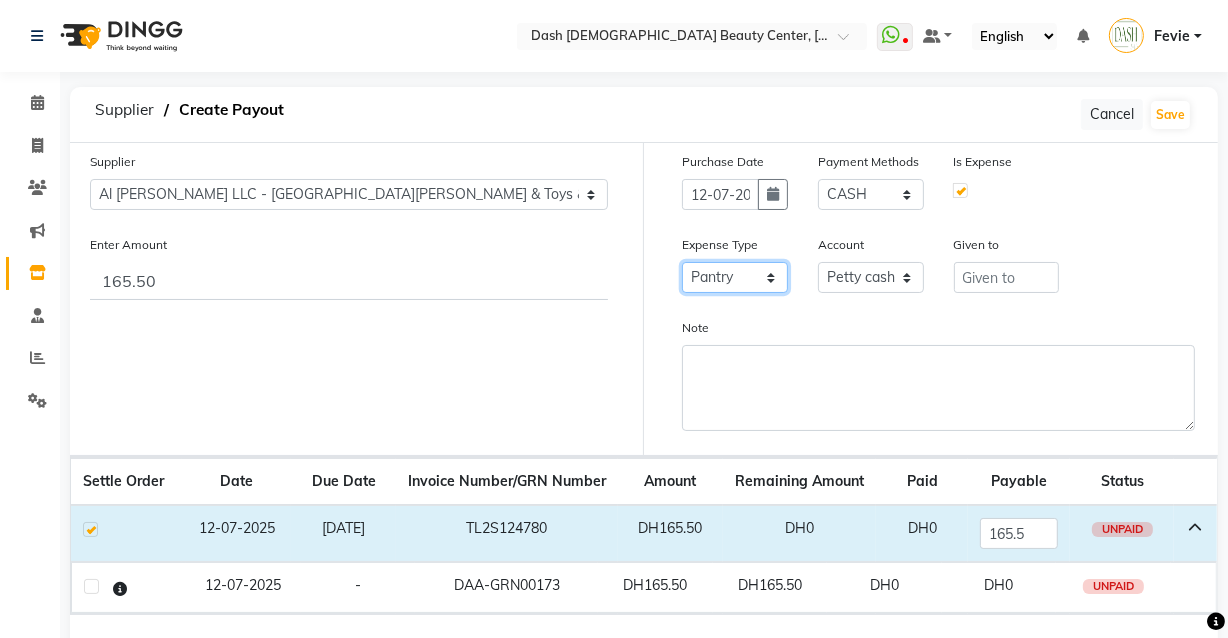 click on "Select Advance Salary Bank charges Car maintenance  Cash transfer to bank Cash transfer to hub Client Snacks Clinical charges Equipment Fuel Govt fee Incentive Insurance International purchase Loan Repayment Maintenance Marketing Miscellaneous MRA Other Pantry Product Rent Salary Staff Snacks Tax Tea & Refreshment Utilities" 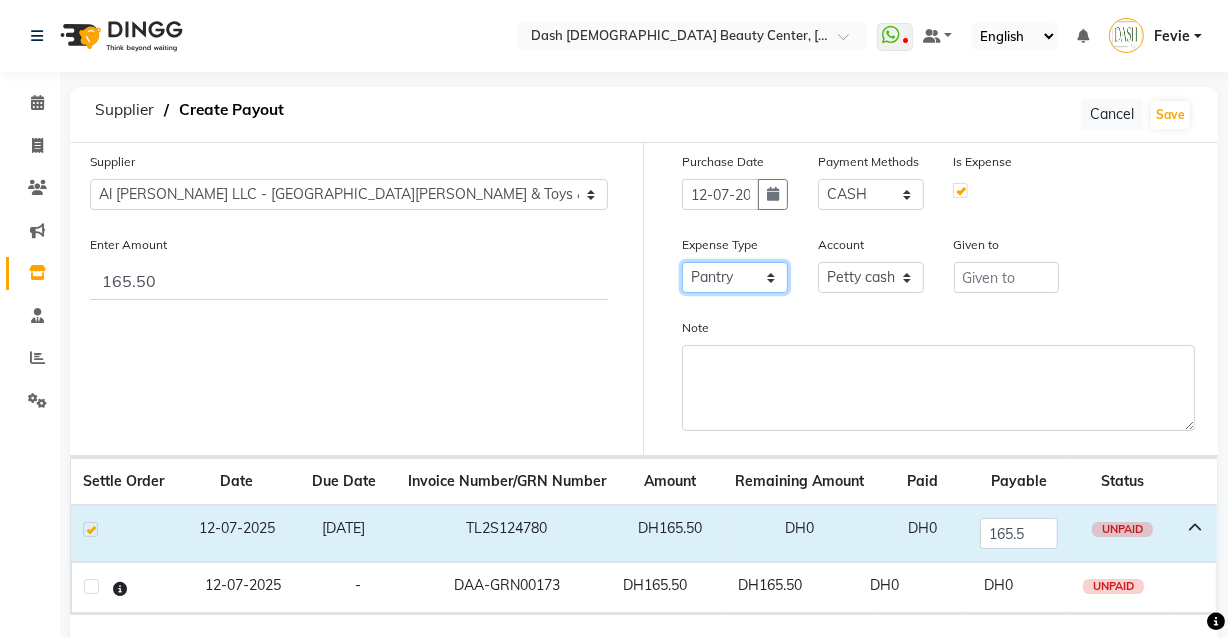 click on "Select Advance Salary Bank charges Car maintenance  Cash transfer to bank Cash transfer to hub Client Snacks Clinical charges Equipment Fuel Govt fee Incentive Insurance International purchase Loan Repayment Maintenance Marketing Miscellaneous MRA Other Pantry Product Rent Salary Staff Snacks Tax Tea & Refreshment Utilities" 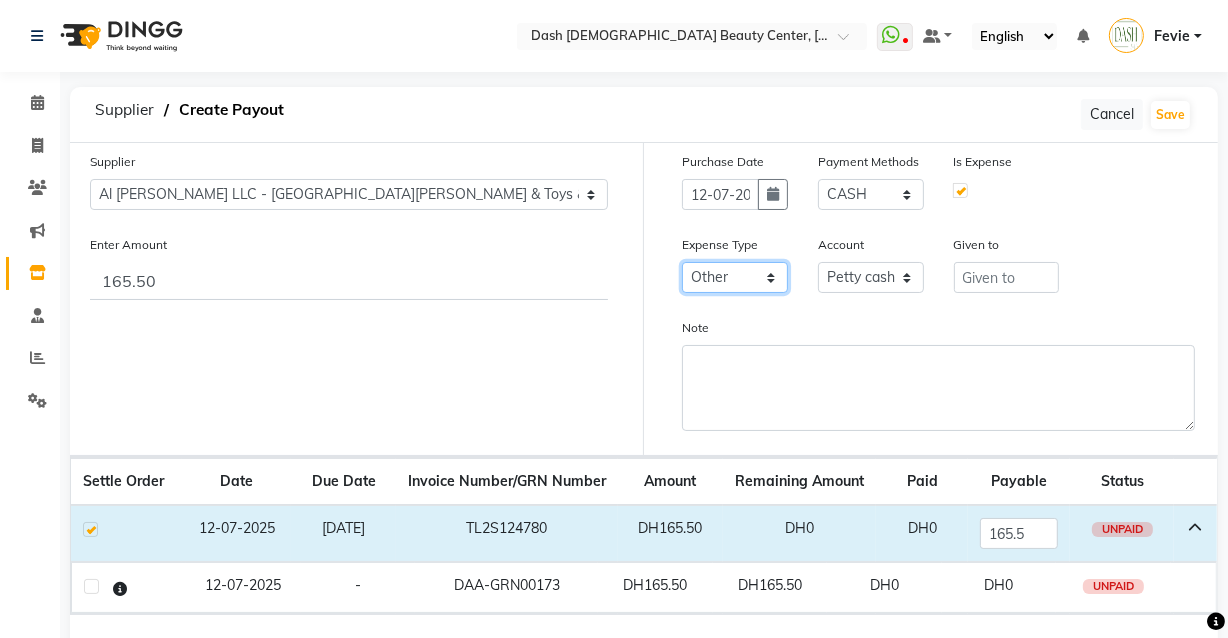 click on "Select Advance Salary Bank charges Car maintenance  Cash transfer to bank Cash transfer to hub Client Snacks Clinical charges Equipment Fuel Govt fee Incentive Insurance International purchase Loan Repayment Maintenance Marketing Miscellaneous MRA Other Pantry Product Rent Salary Staff Snacks Tax Tea & Refreshment Utilities" 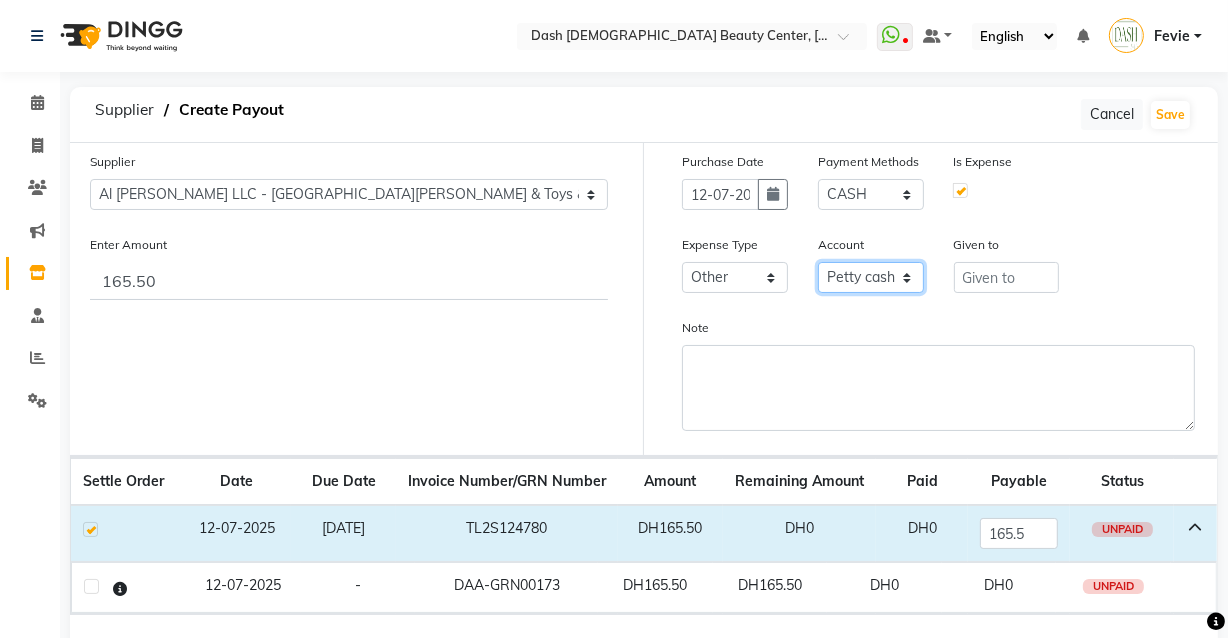 click on "Select Petty cash Card Tax Cash In Hand" 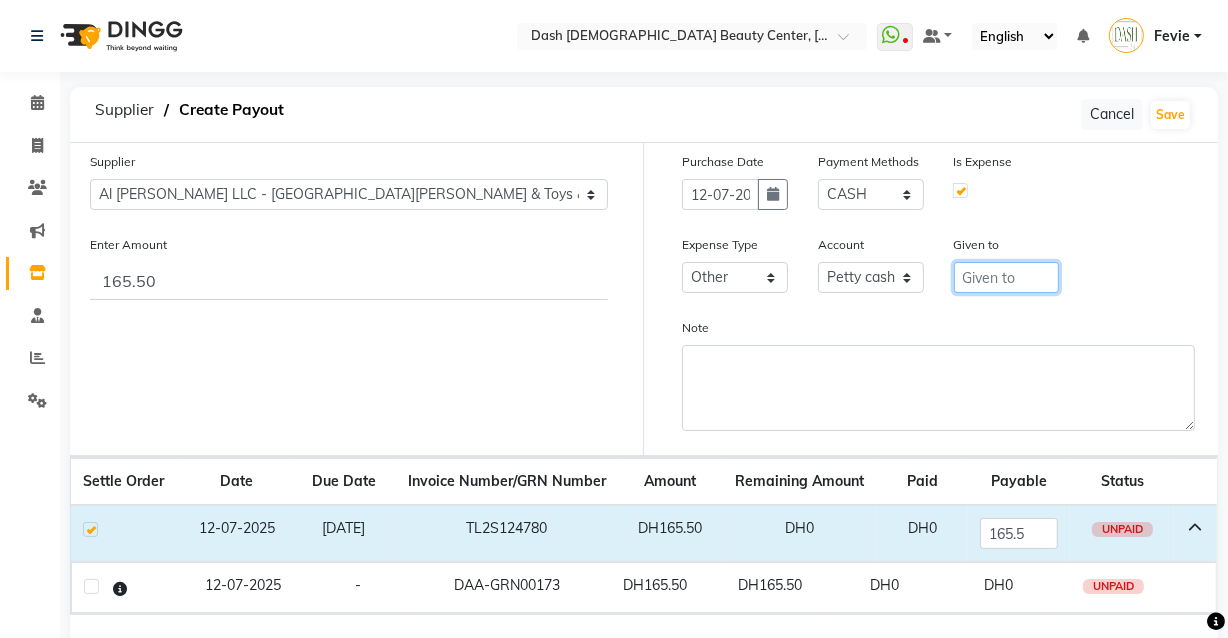 click at bounding box center (1007, 277) 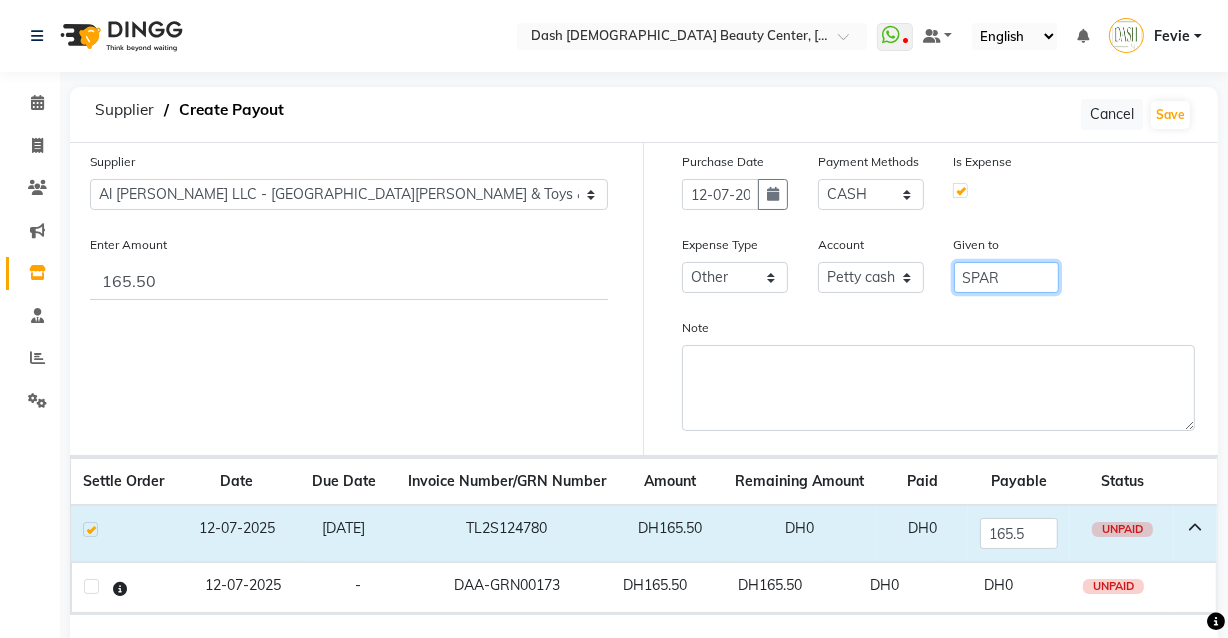 click on "SPAR" at bounding box center [1007, 277] 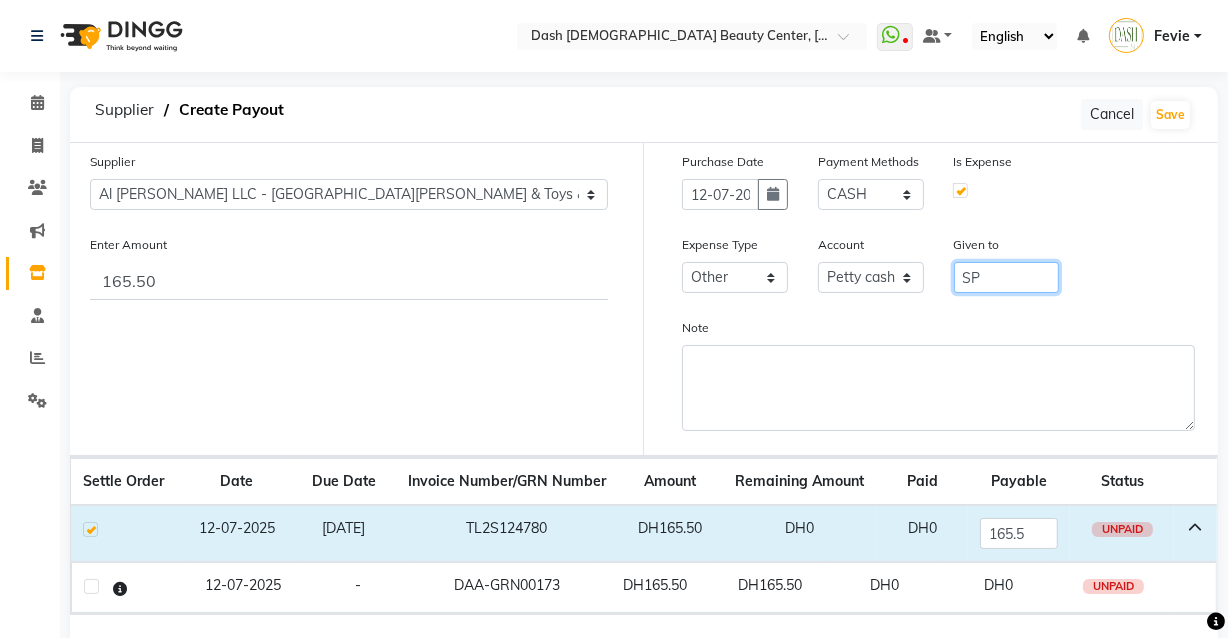 type on "S" 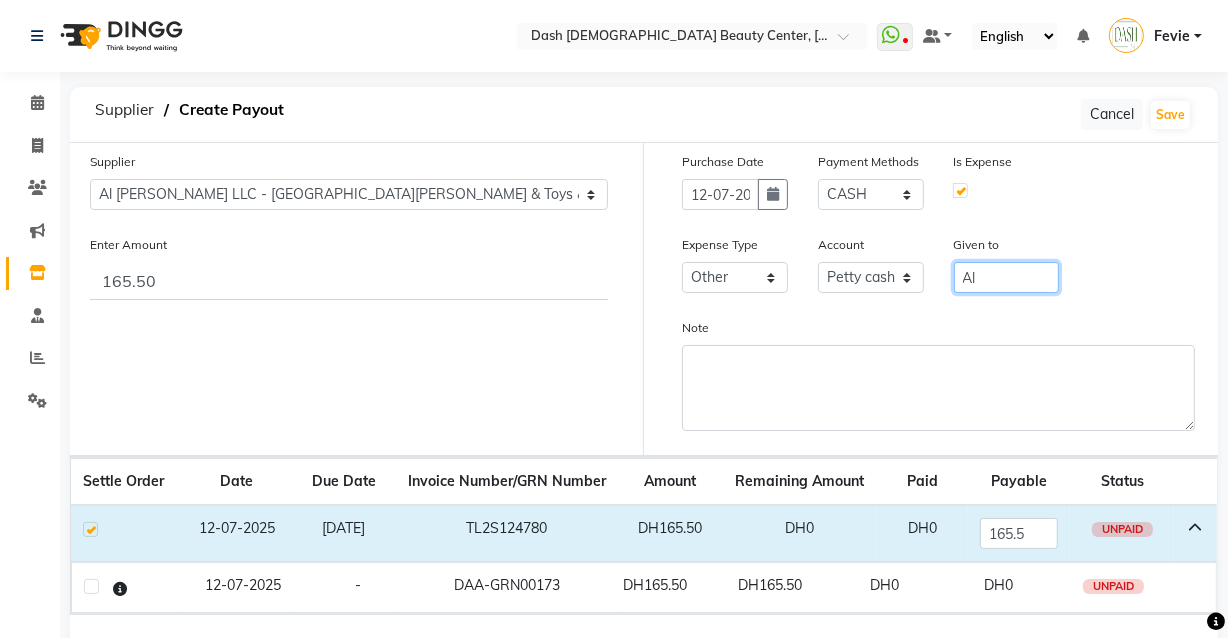type on "Al Bushra" 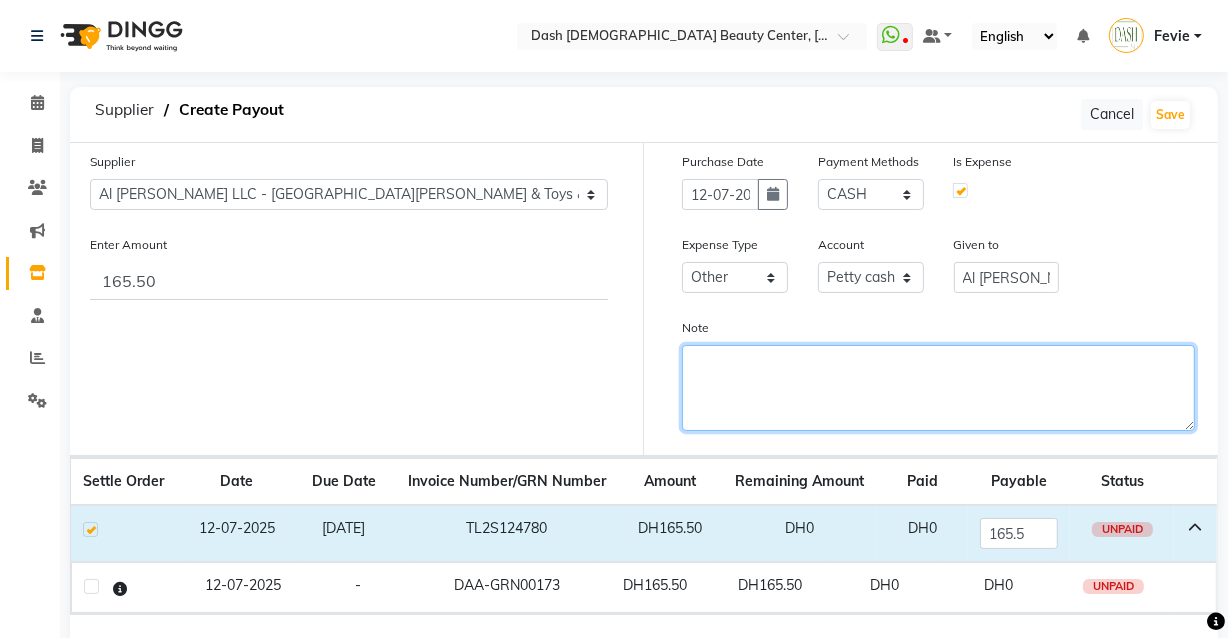 click on "Note" at bounding box center (938, 388) 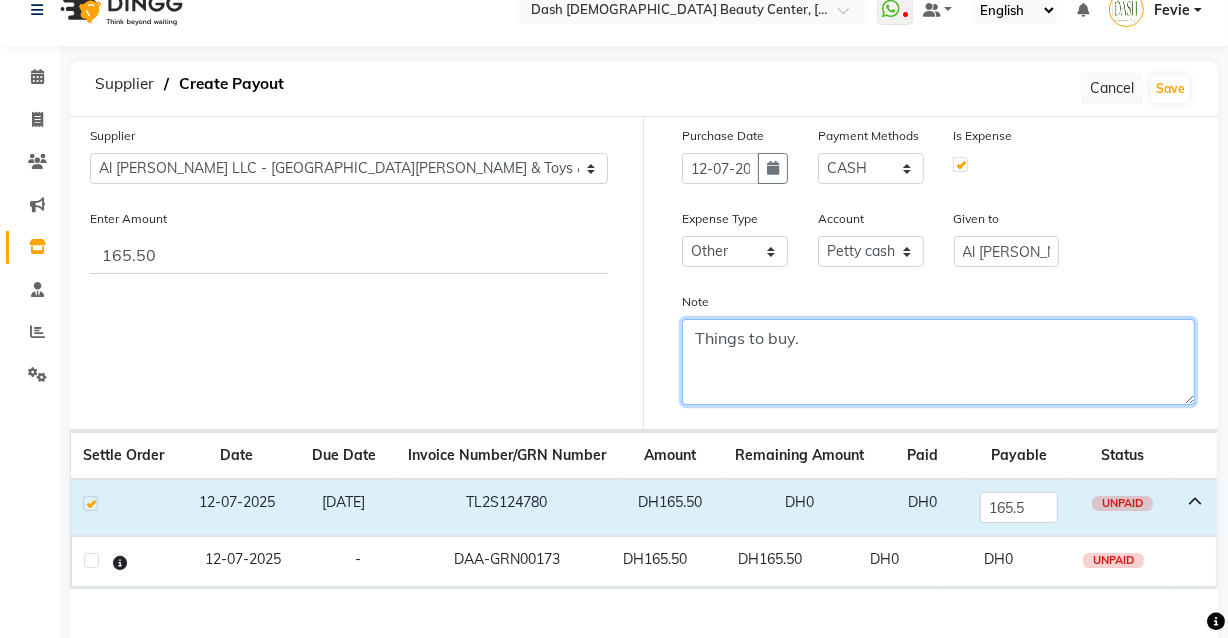 scroll, scrollTop: 0, scrollLeft: 0, axis: both 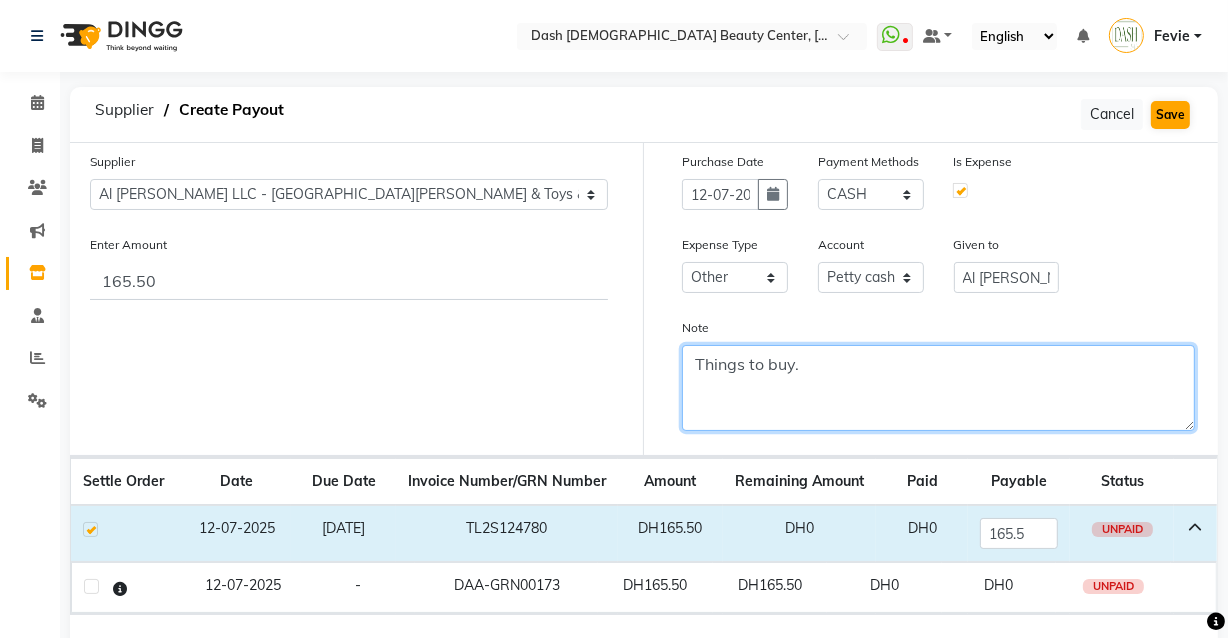 type on "Things to buy." 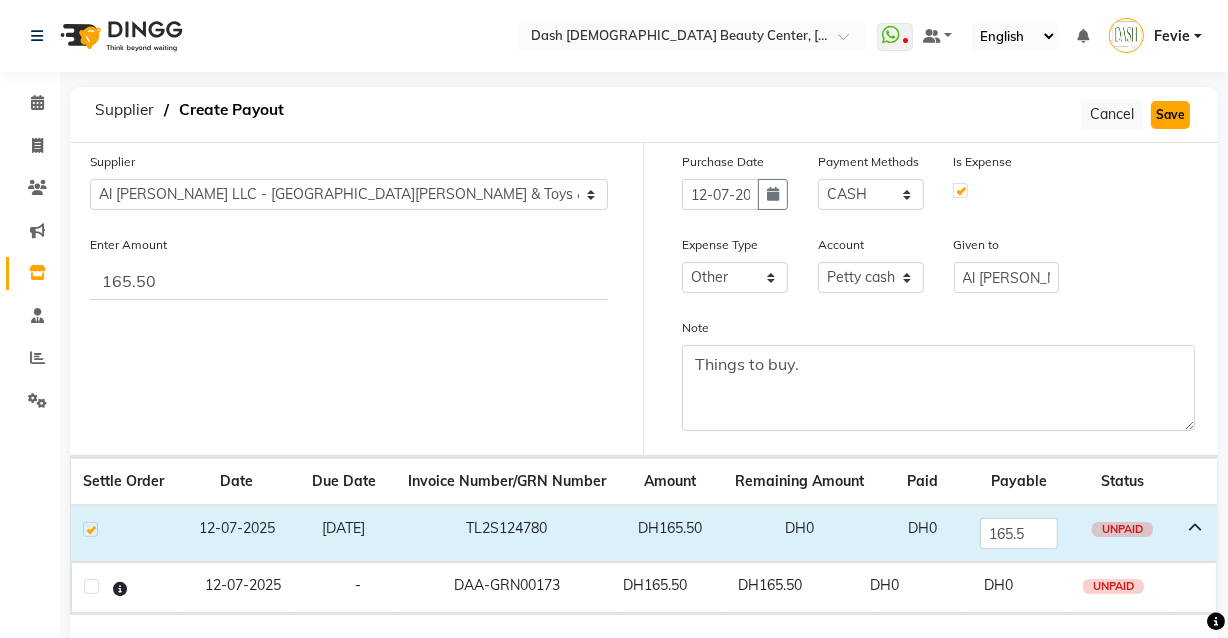click on "Save" 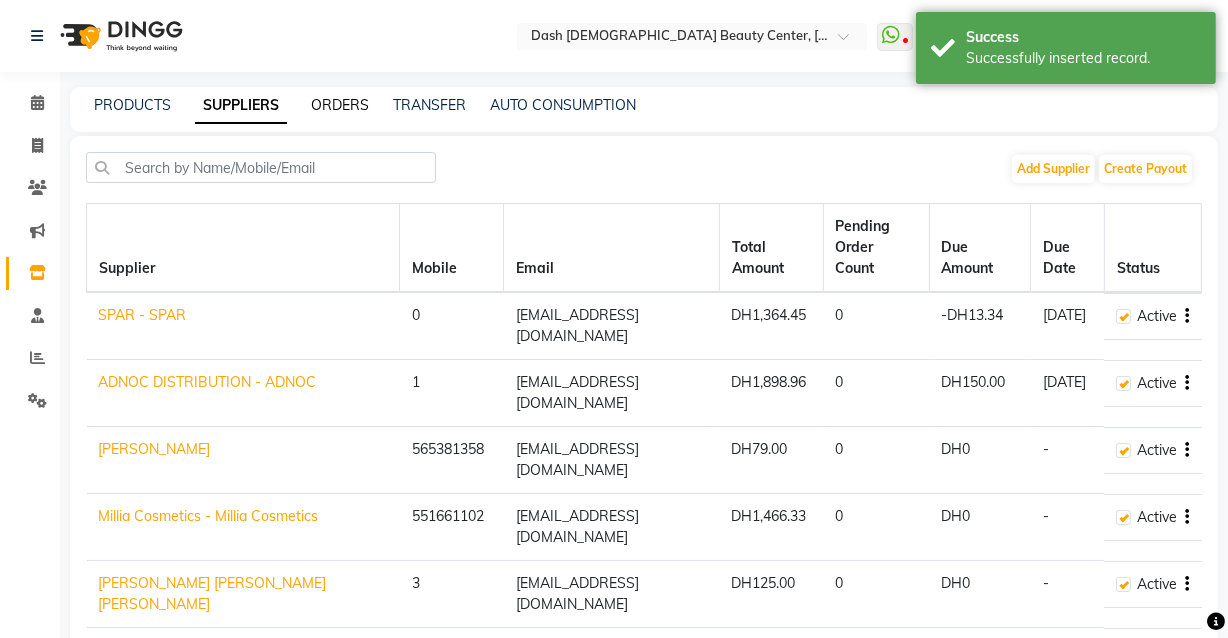 click on "ORDERS" 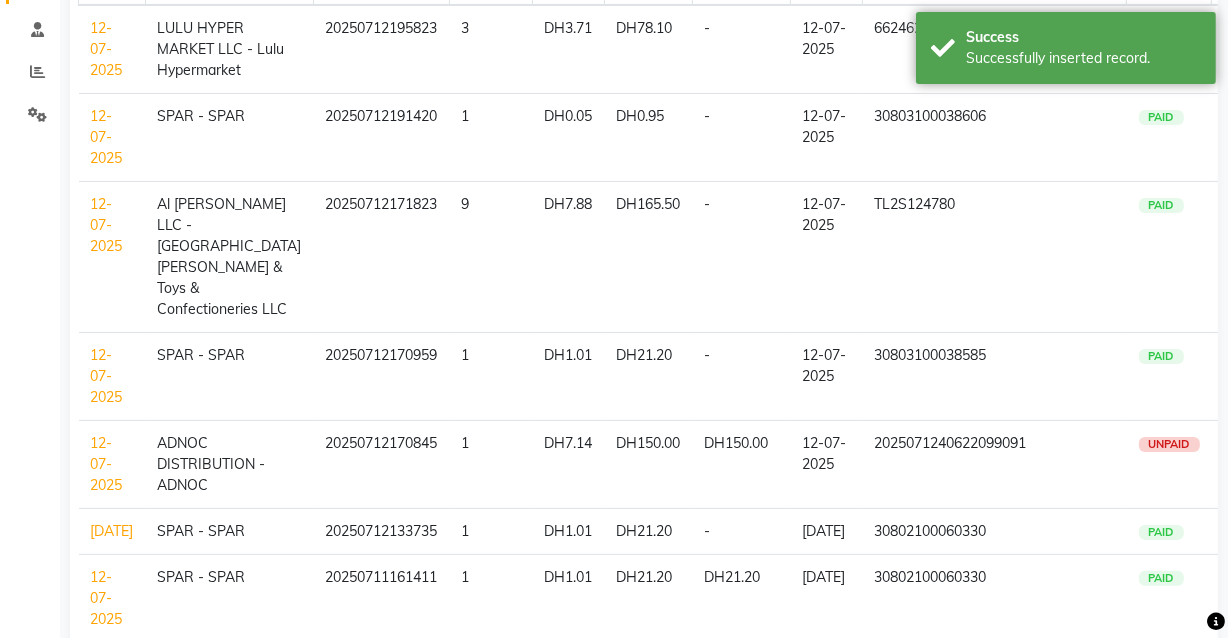 scroll, scrollTop: 0, scrollLeft: 0, axis: both 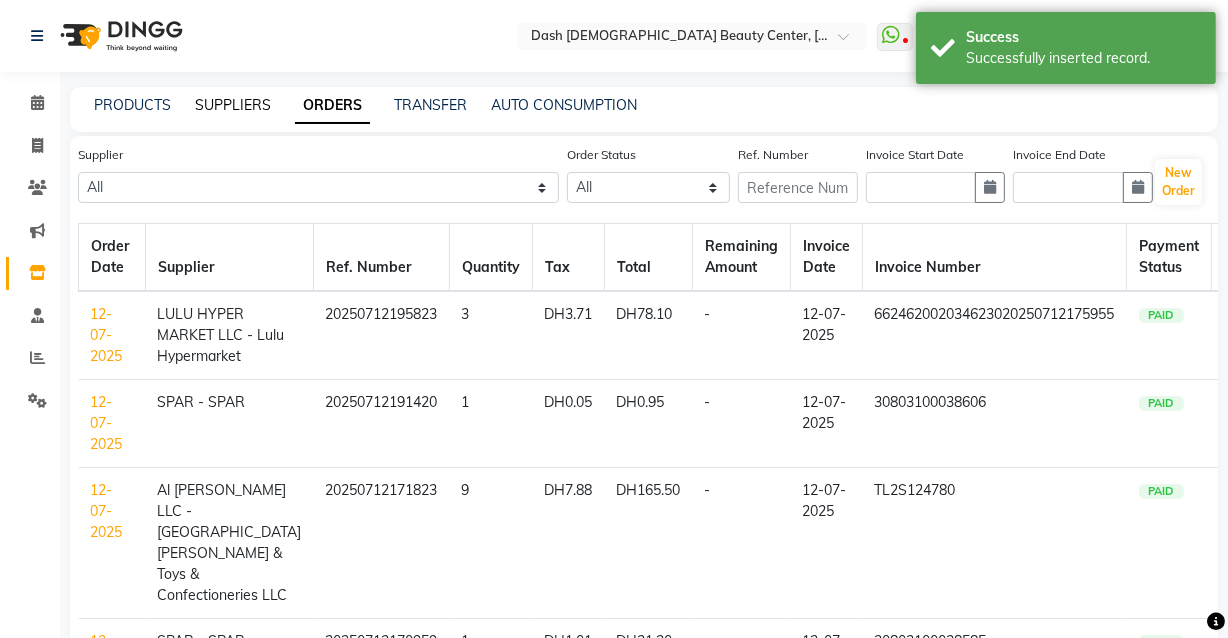 click on "SUPPLIERS" 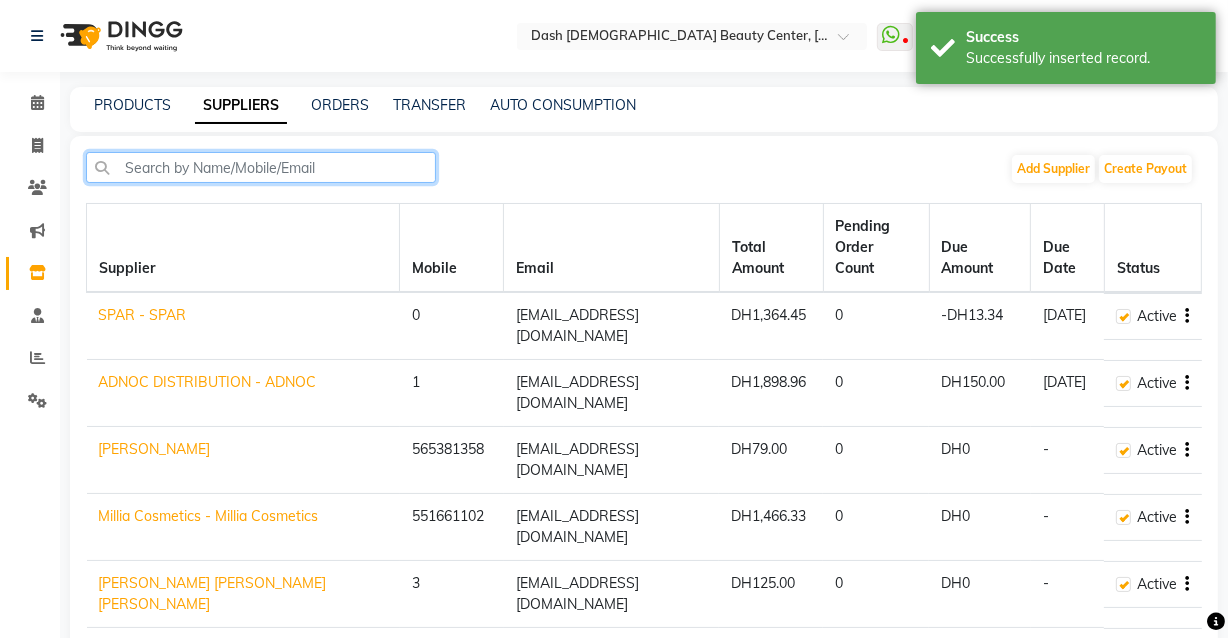 click 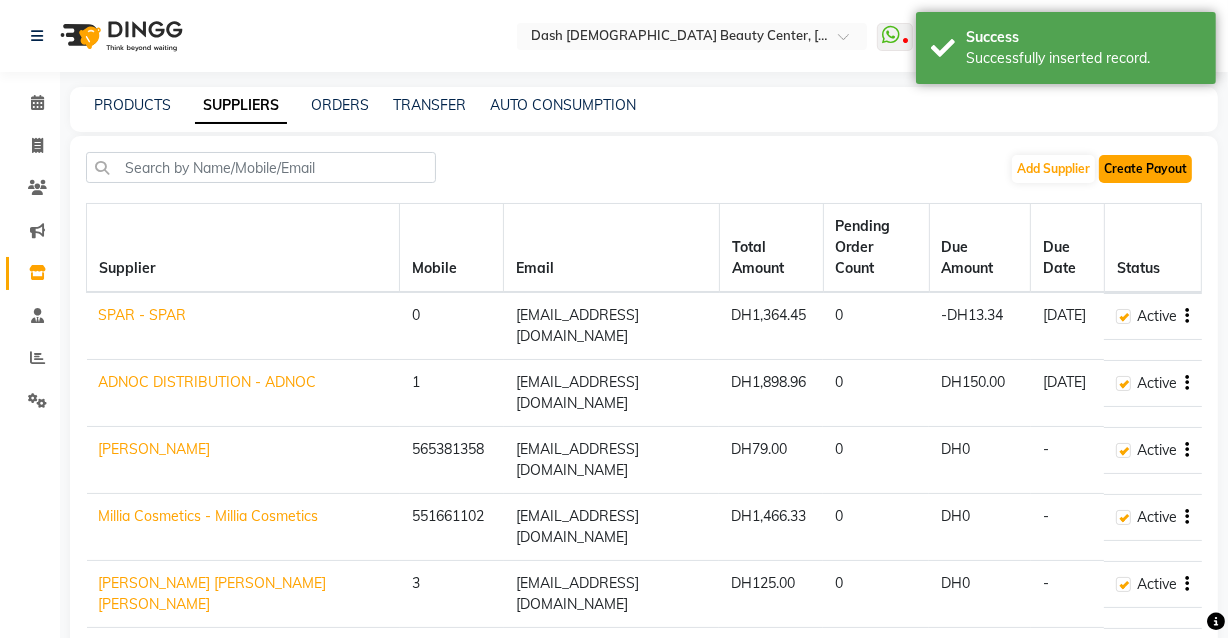 click on "Create Payout" 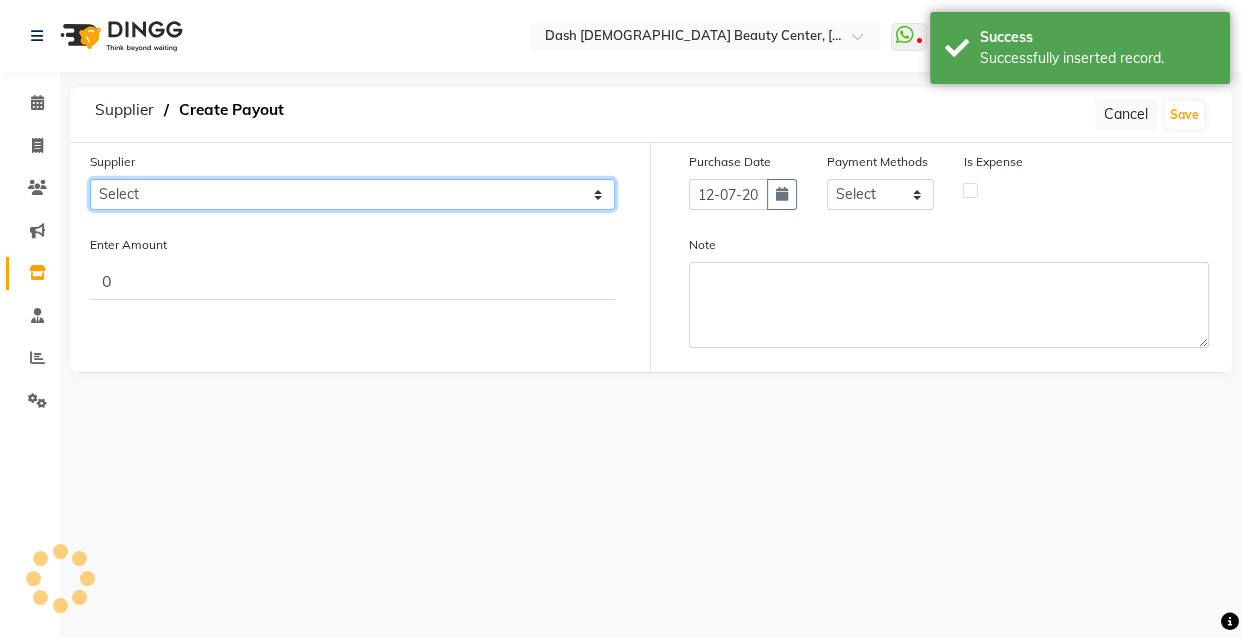 click on "Select SPAR - SPAR ADNOC DISTRIBUTION - ADNOC McDonald's - McDonald's Millia Cosmetics - Millia Cosmetics BASKIN ROBBINS - Baskin Robbins Aroos Al Batul - Argos Al Batul Henna Rashid Abdulla Grocery - Rashid Abdulla Grocery Store Darbar Restaurant - Darbar Restaurant  The Beauty Shop - The Beauty Shop Alpha med General Trading - Alphamed Golden Lili Cosmetics Trading Al Bushra LLC - Al Bushra Stationery & Toys & Confectioneries LLC GAME PLANET - Game Planet NAZIH - Nazih Beauty Supplies Co. L.L.C. JIMI GIFT MARKET LLC - JIMI GIFT MARKET Abdul Rahman Al Balouchi  - Abdul Rahman Al Balouchi Savora Food Industry LLC PEARL LLC - Pearl Specialty Coffee Roastery Al Jaser  - Al Jaser General Trading Jumbo Electronics Company Ltd - Jumbo Store Landmark Retail Investment Co. LLC - Home Box LA MARQUISE - La Marquise International FAKHR AL SHAEB - Fakhr Al Shaeb Food stuff WADI AL NOOR - Wadi Al Noor Modern Food Stuff LLC NATIONAL FLOWER LLC - National Flowers LLC - SPC Healthcare Trading Co. LLC - Dermalogica" 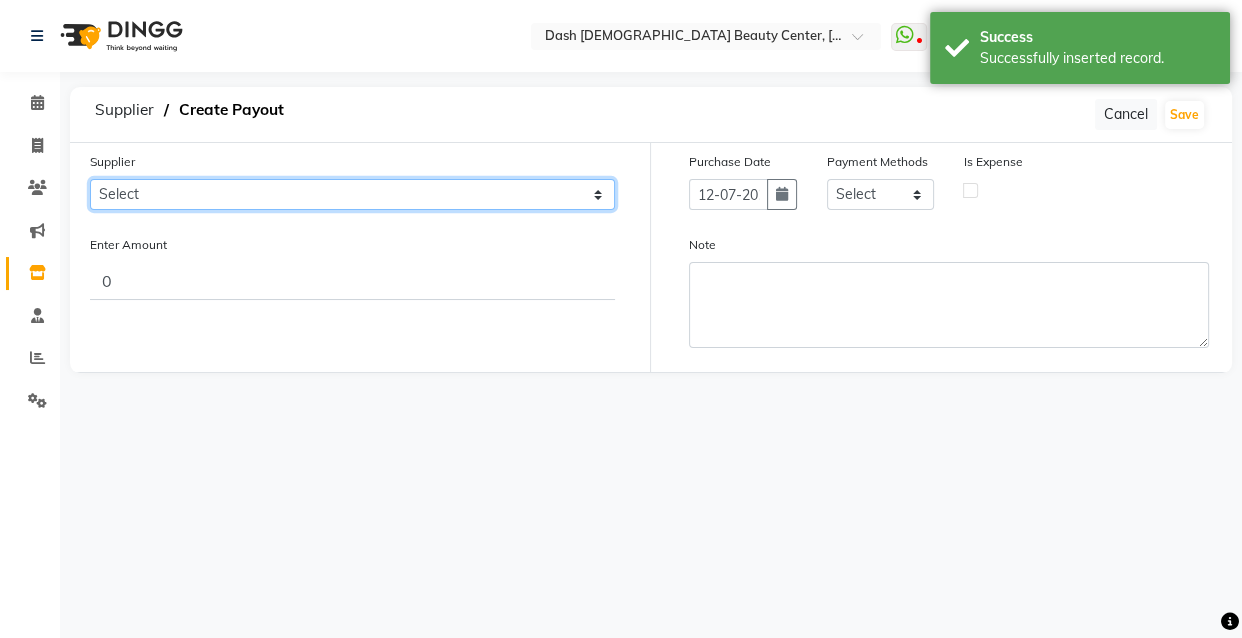 select on "4820" 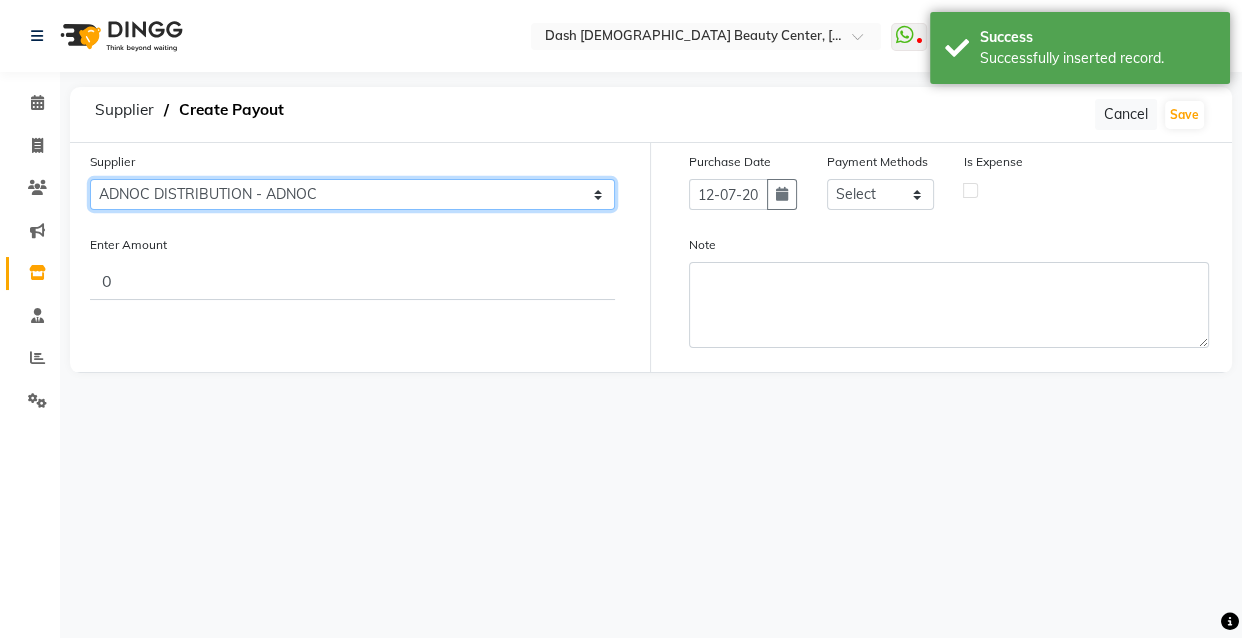 click on "Select SPAR - SPAR ADNOC DISTRIBUTION - ADNOC McDonald's - McDonald's Millia Cosmetics - Millia Cosmetics BASKIN ROBBINS - Baskin Robbins Aroos Al Batul - Argos Al Batul Henna Rashid Abdulla Grocery - Rashid Abdulla Grocery Store Darbar Restaurant - Darbar Restaurant  The Beauty Shop - The Beauty Shop Alpha med General Trading - Alphamed Golden Lili Cosmetics Trading Al Bushra LLC - Al Bushra Stationery & Toys & Confectioneries LLC GAME PLANET - Game Planet NAZIH - Nazih Beauty Supplies Co. L.L.C. JIMI GIFT MARKET LLC - JIMI GIFT MARKET Abdul Rahman Al Balouchi  - Abdul Rahman Al Balouchi Savora Food Industry LLC PEARL LLC - Pearl Specialty Coffee Roastery Al Jaser  - Al Jaser General Trading Jumbo Electronics Company Ltd - Jumbo Store Landmark Retail Investment Co. LLC - Home Box LA MARQUISE - La Marquise International FAKHR AL SHAEB - Fakhr Al Shaeb Food stuff WADI AL NOOR - Wadi Al Noor Modern Food Stuff LLC NATIONAL FLOWER LLC - National Flowers LLC - SPC Healthcare Trading Co. LLC - Dermalogica" 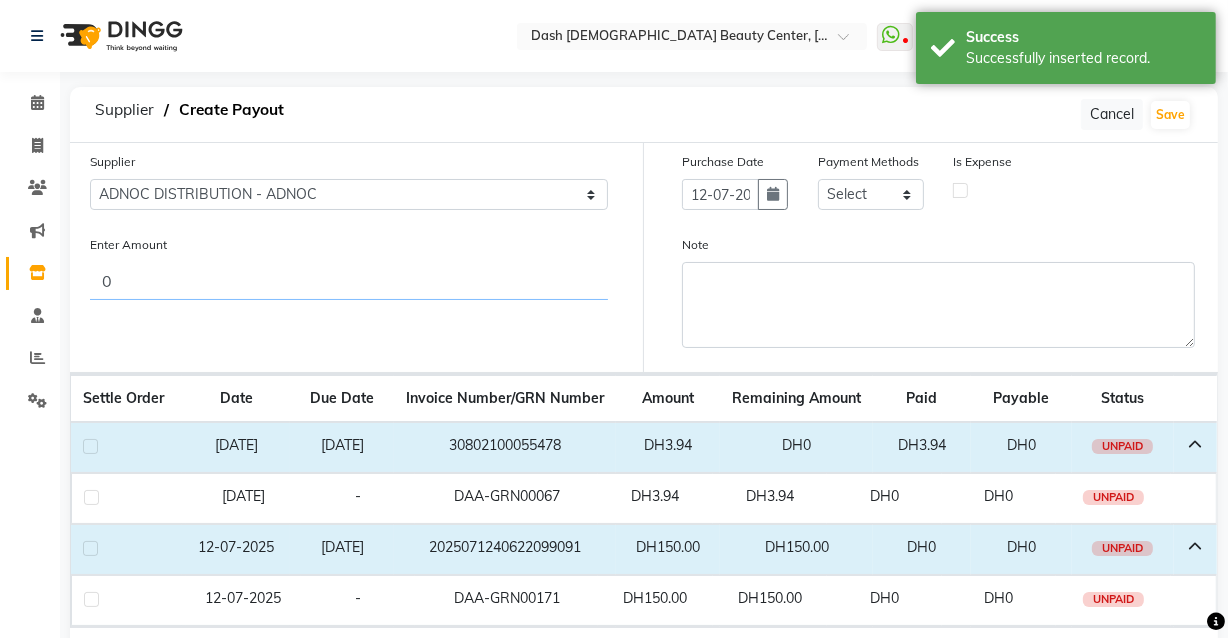 click on "0" at bounding box center (349, 281) 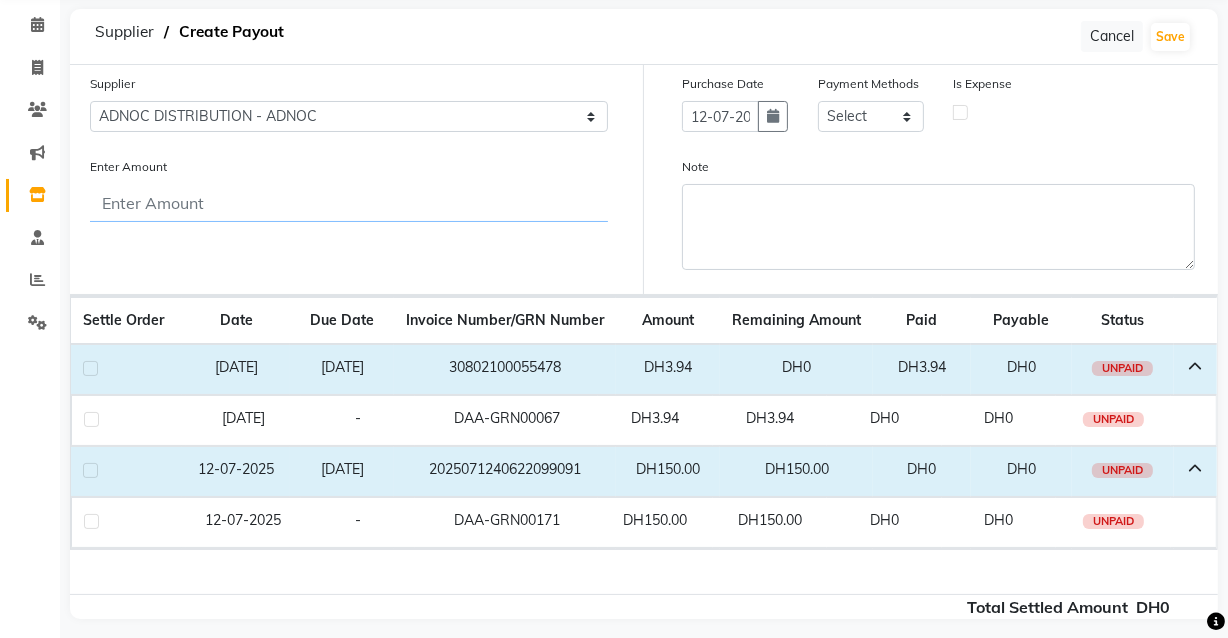 scroll, scrollTop: 81, scrollLeft: 0, axis: vertical 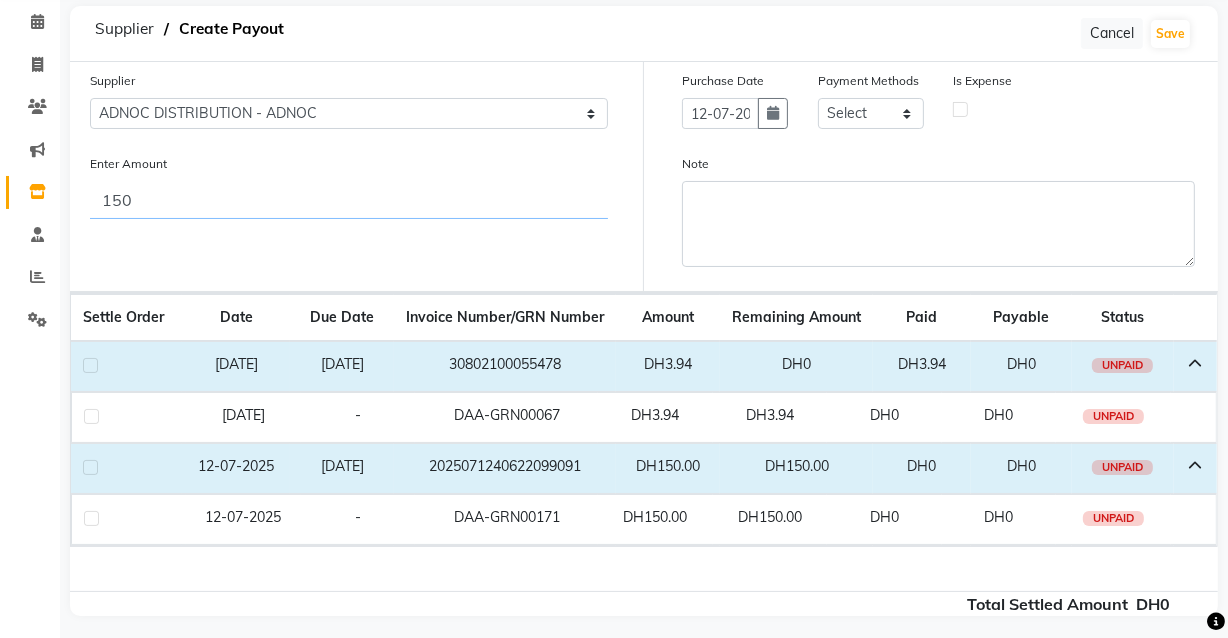 type on "150" 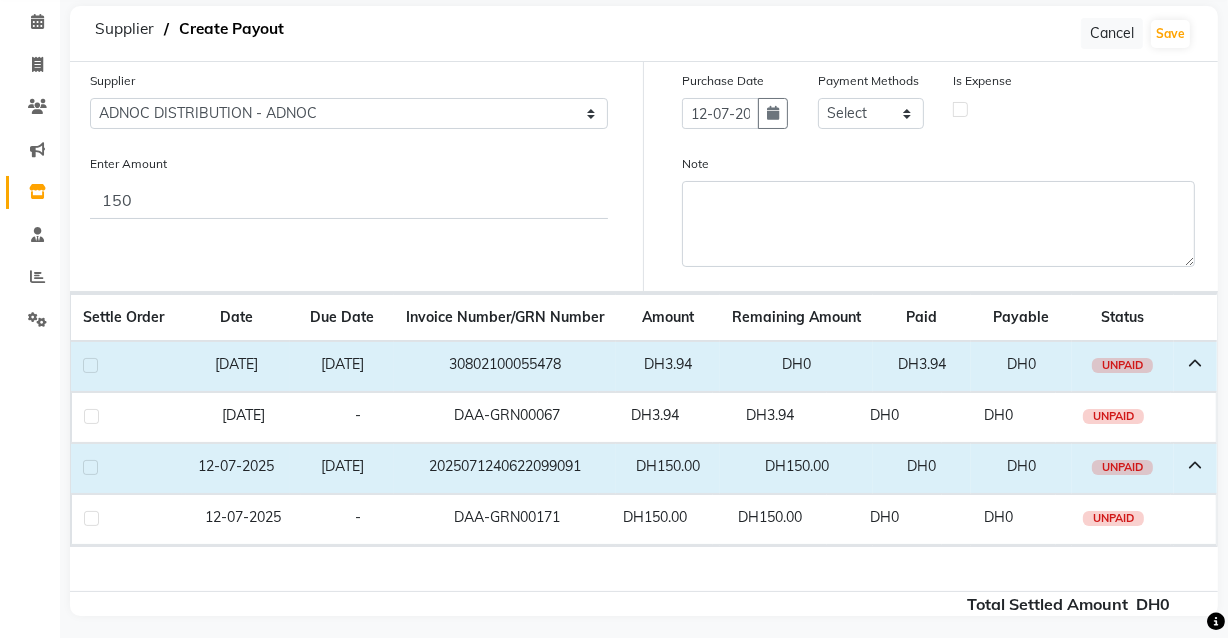 click 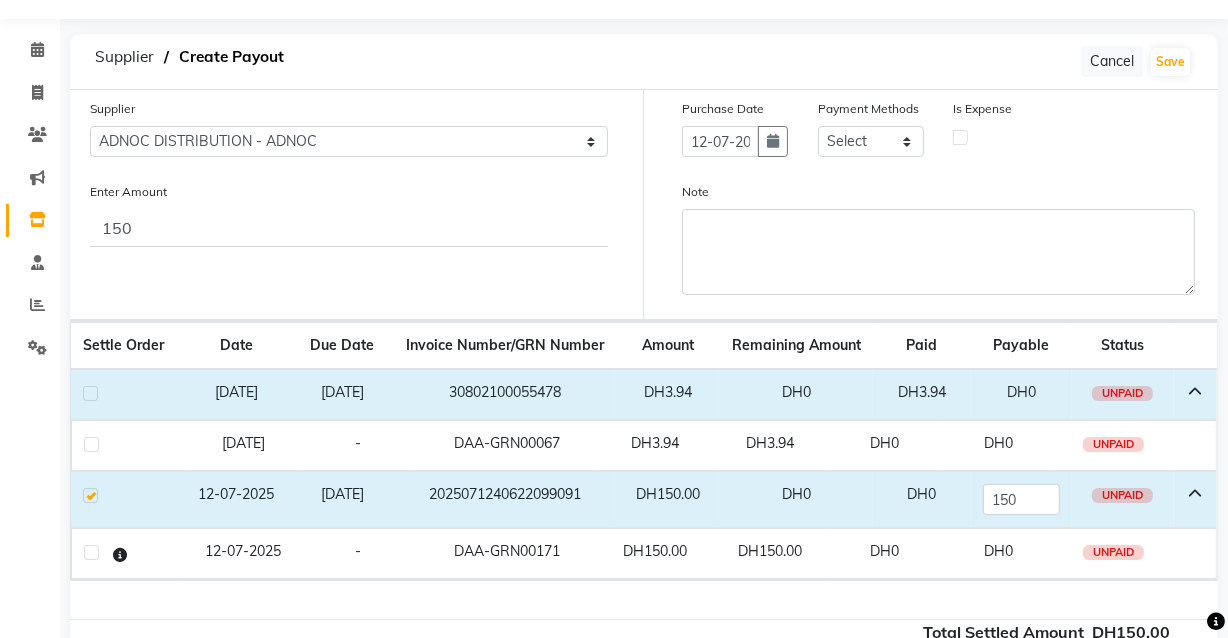 scroll, scrollTop: 0, scrollLeft: 0, axis: both 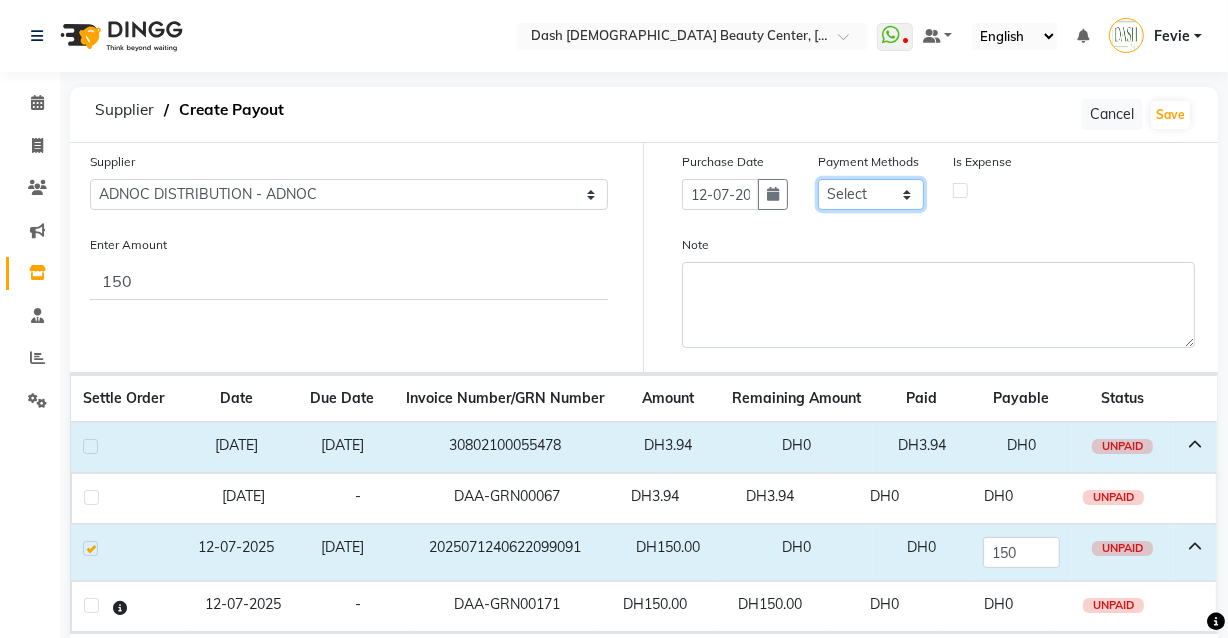 click on "Select CASH CARD ONLINE On Account Wallet Package Prepaid" 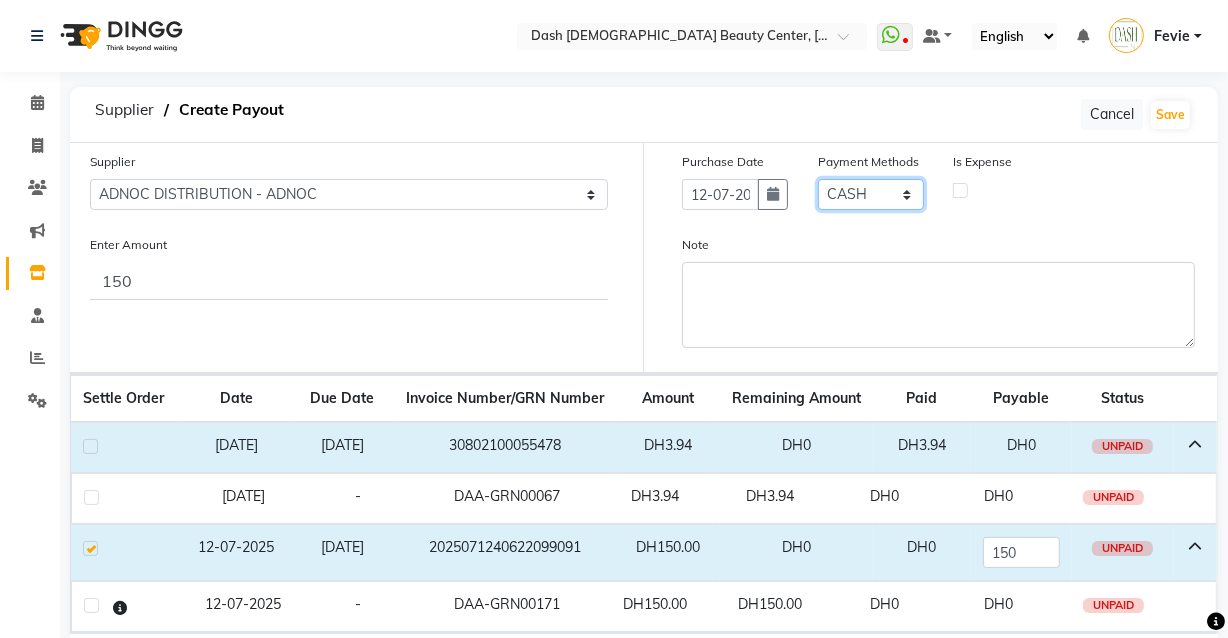 click on "Select CASH CARD ONLINE On Account Wallet Package Prepaid" 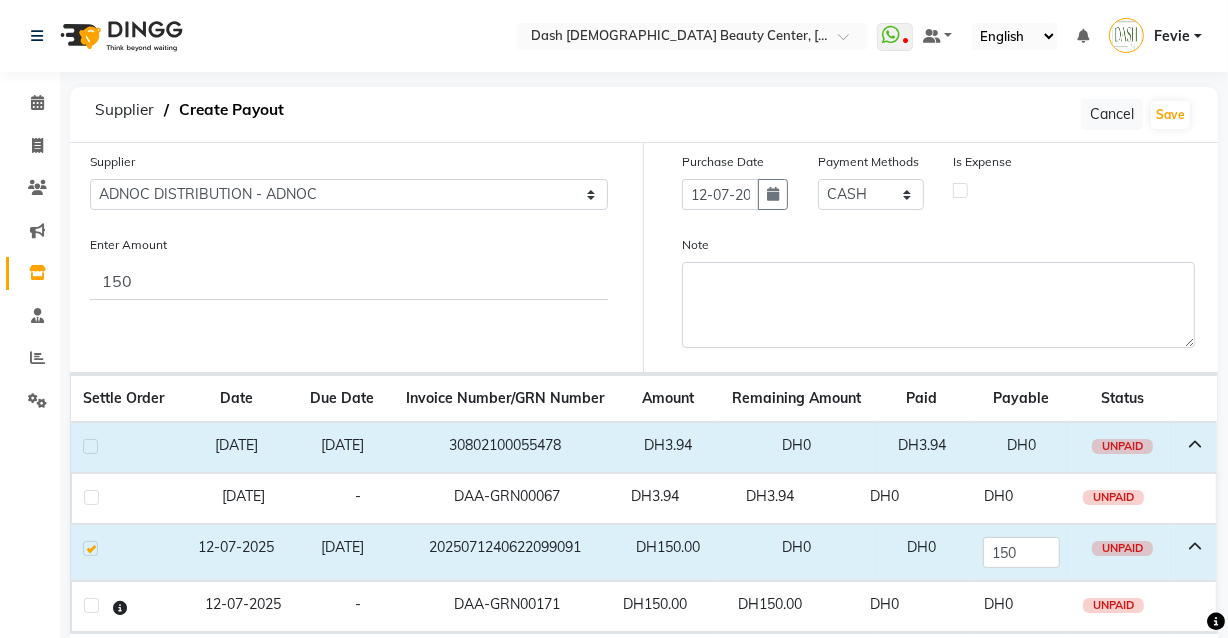 click 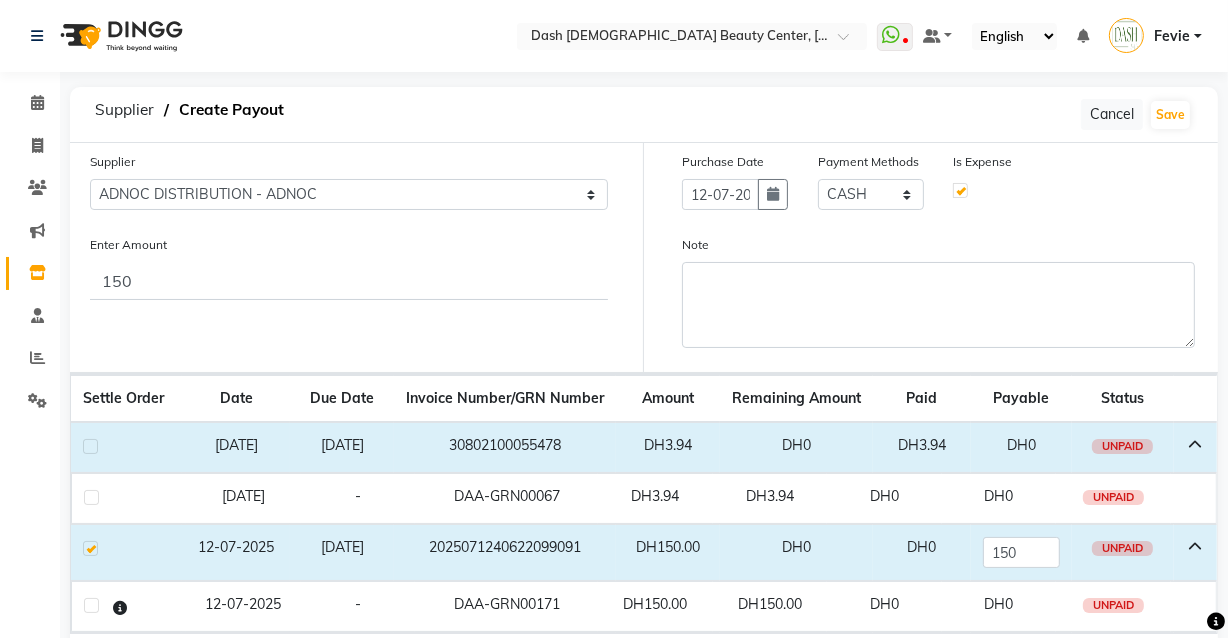 select on "7494" 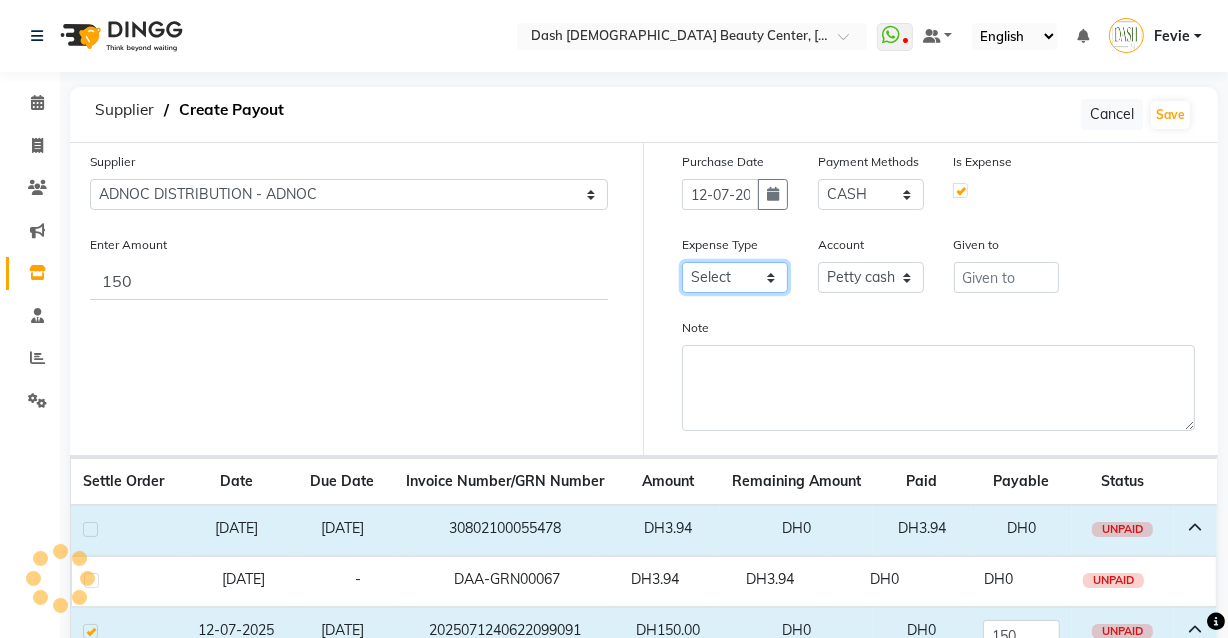 click on "Select Advance Salary Bank charges Car maintenance  Cash transfer to bank Cash transfer to hub Client Snacks Clinical charges Equipment Fuel Govt fee Incentive Insurance International purchase Loan Repayment Maintenance Marketing Miscellaneous MRA Other Pantry Product Rent Salary Staff Snacks Tax Tea & Refreshment Utilities" 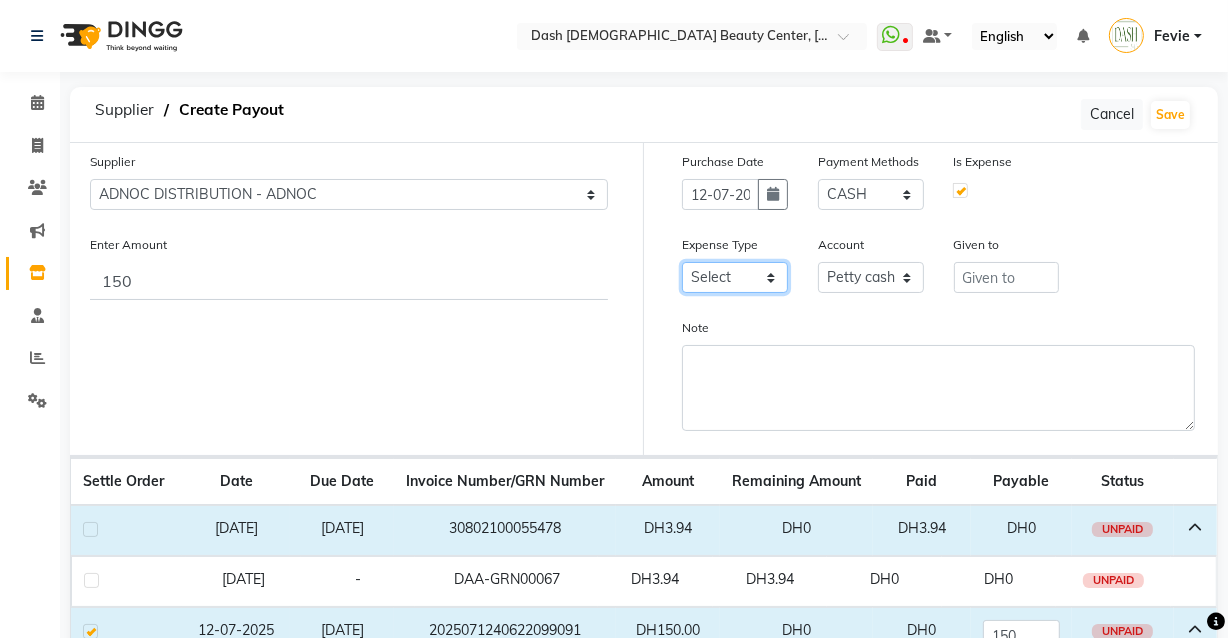 select on "26" 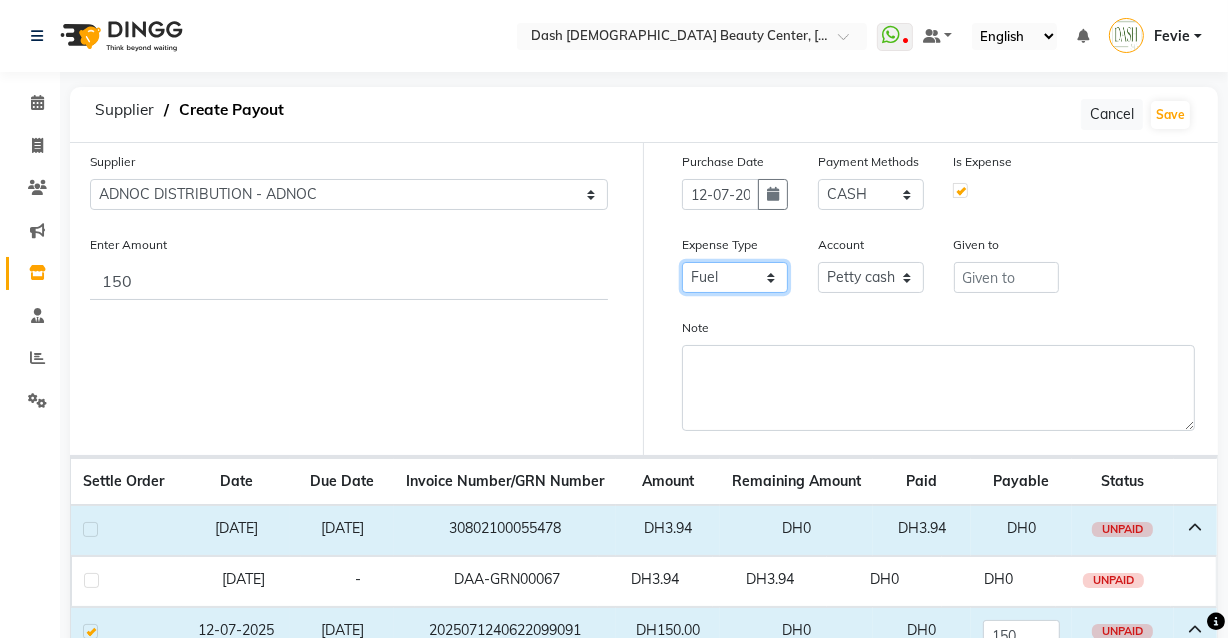 click on "Select Advance Salary Bank charges Car maintenance  Cash transfer to bank Cash transfer to hub Client Snacks Clinical charges Equipment Fuel Govt fee Incentive Insurance International purchase Loan Repayment Maintenance Marketing Miscellaneous MRA Other Pantry Product Rent Salary Staff Snacks Tax Tea & Refreshment Utilities" 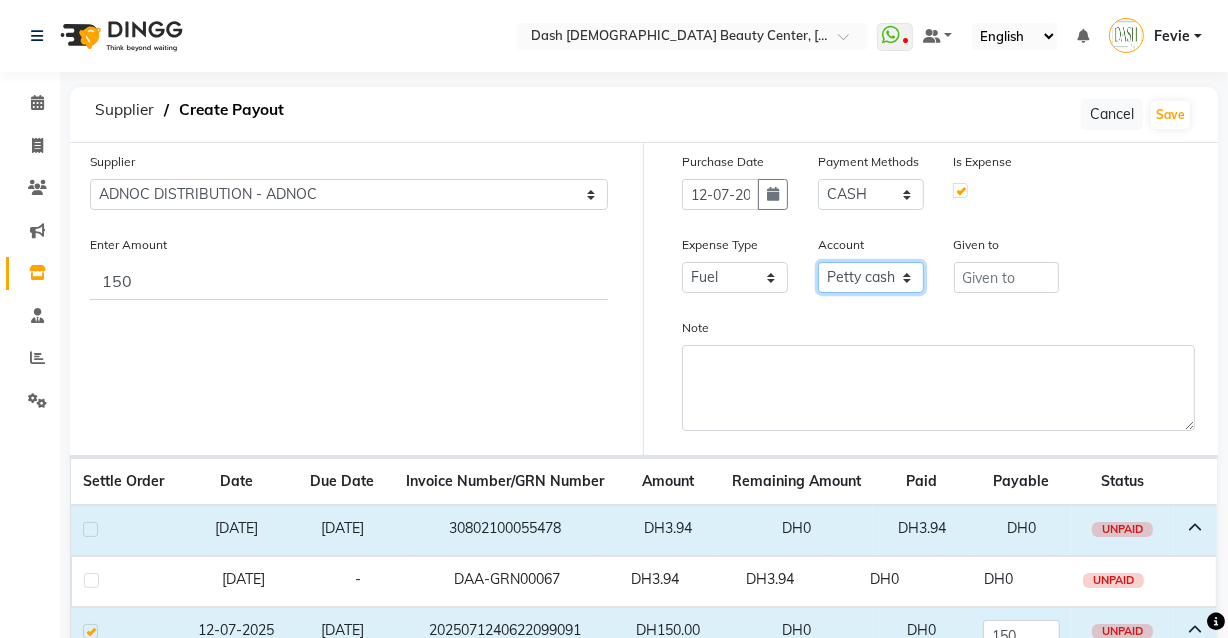 click on "Select Petty cash Card Tax Cash In Hand" 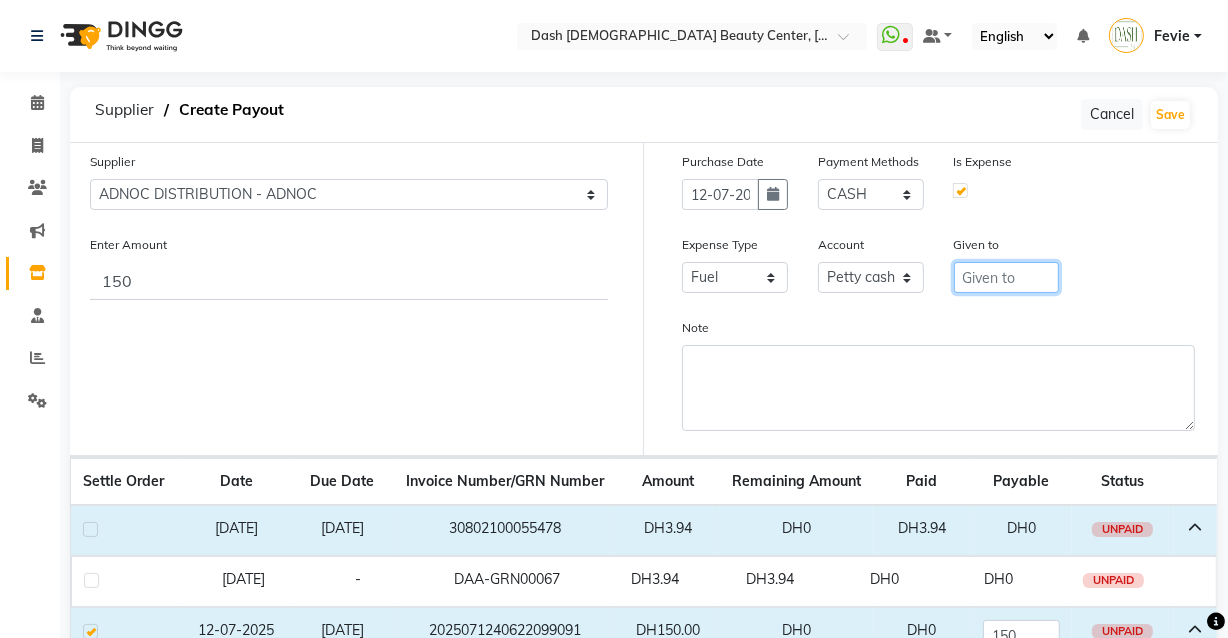 click at bounding box center [1007, 277] 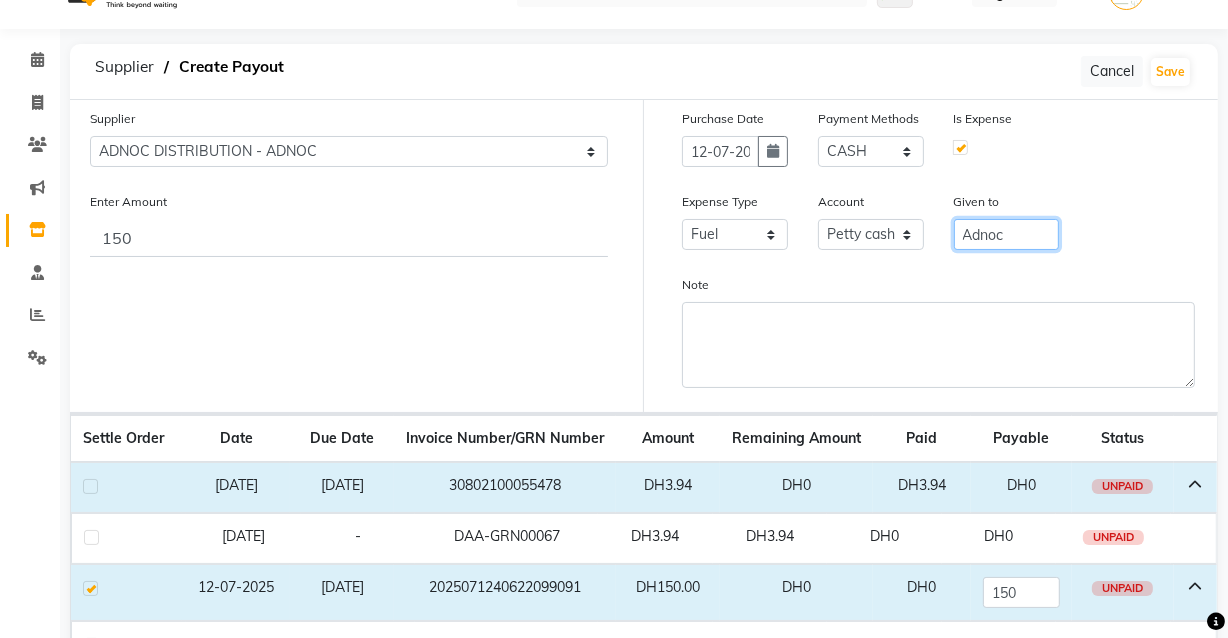 scroll, scrollTop: 30, scrollLeft: 0, axis: vertical 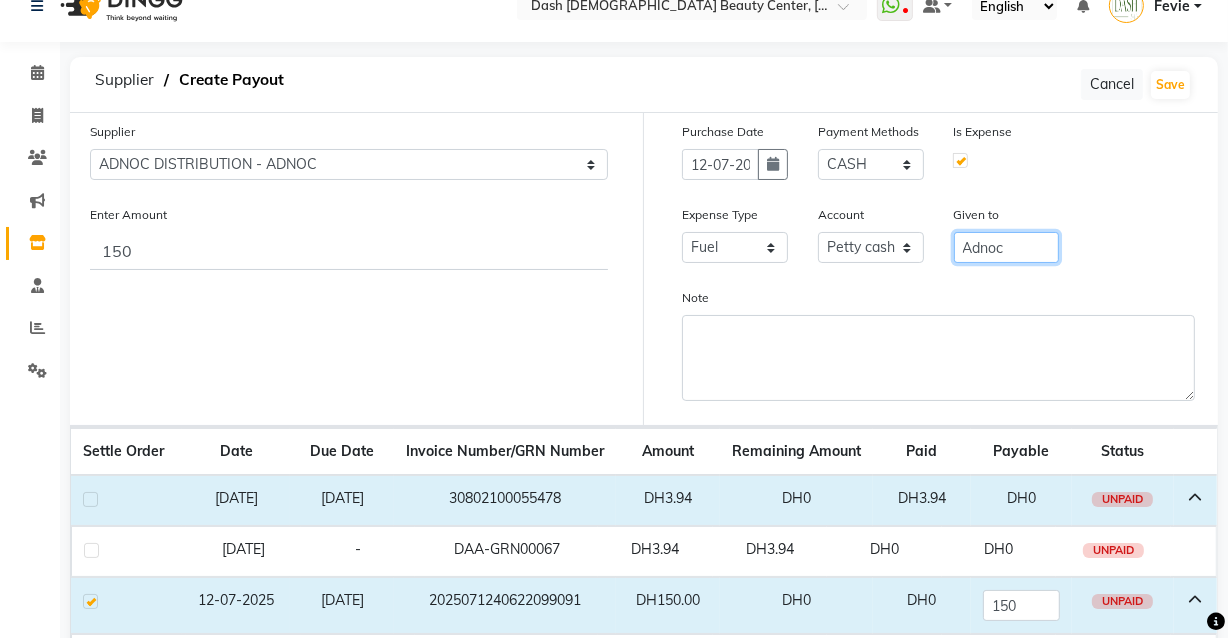 type on "Adnoc" 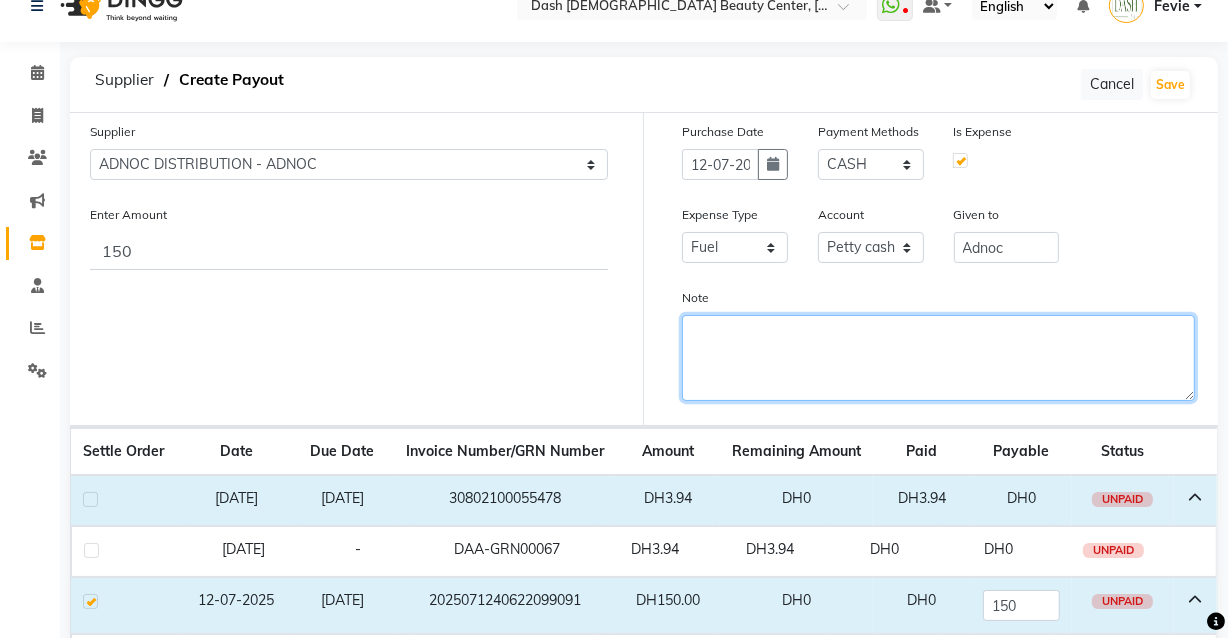 click on "Note" at bounding box center [938, 358] 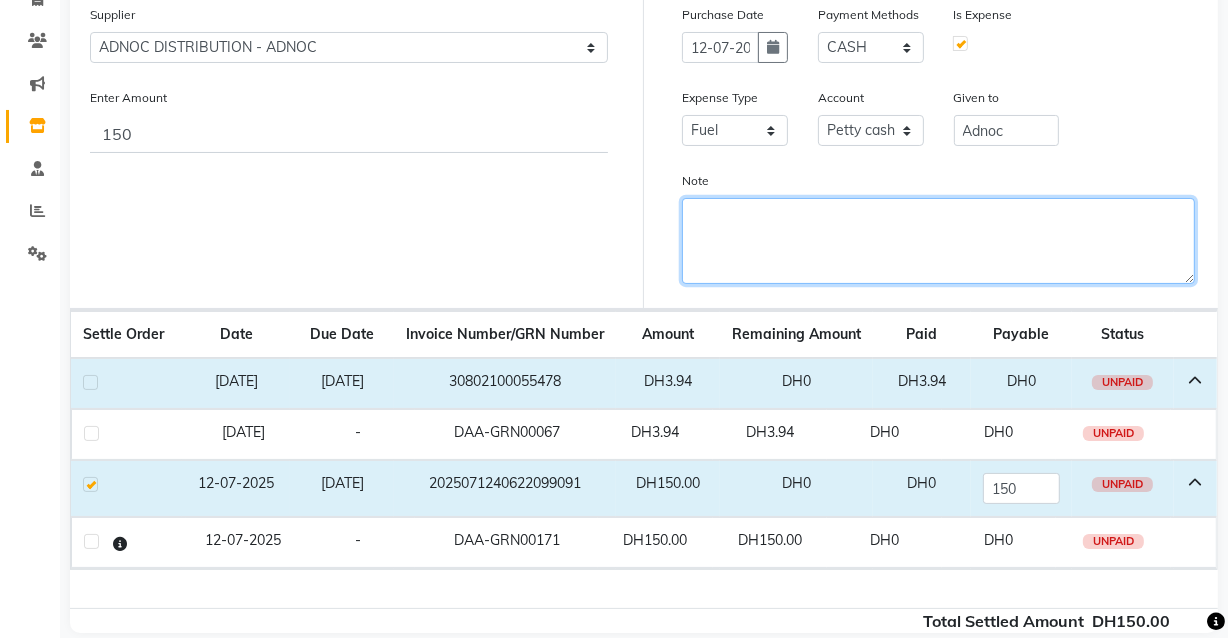 scroll, scrollTop: 0, scrollLeft: 0, axis: both 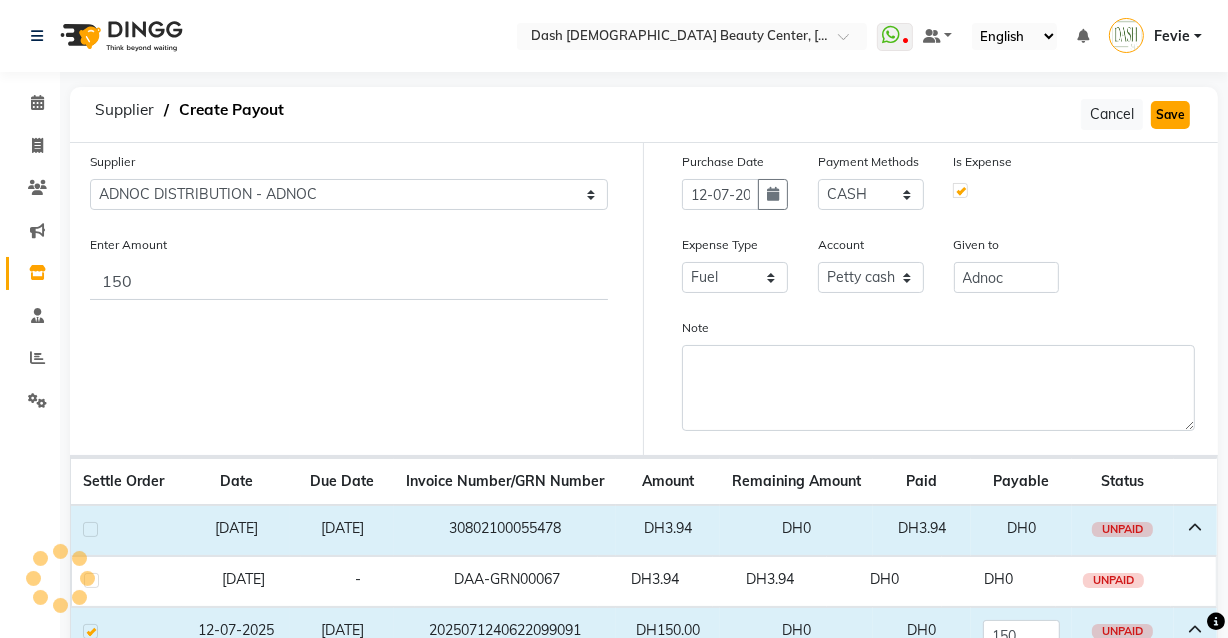 click on "Save" 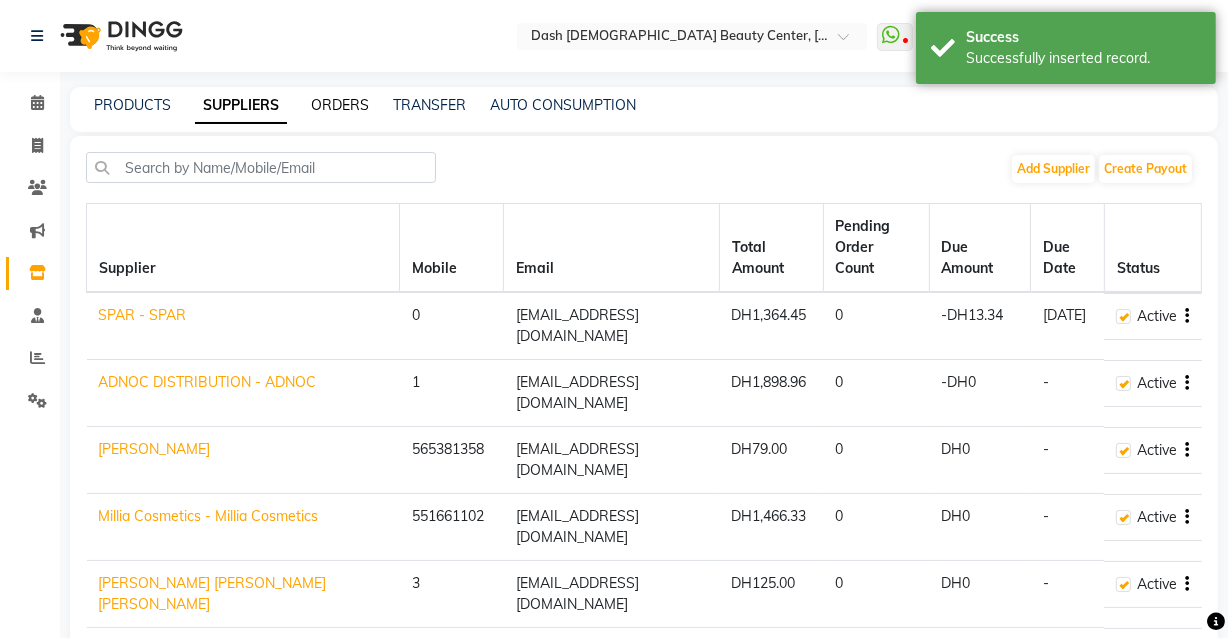 click on "ORDERS" 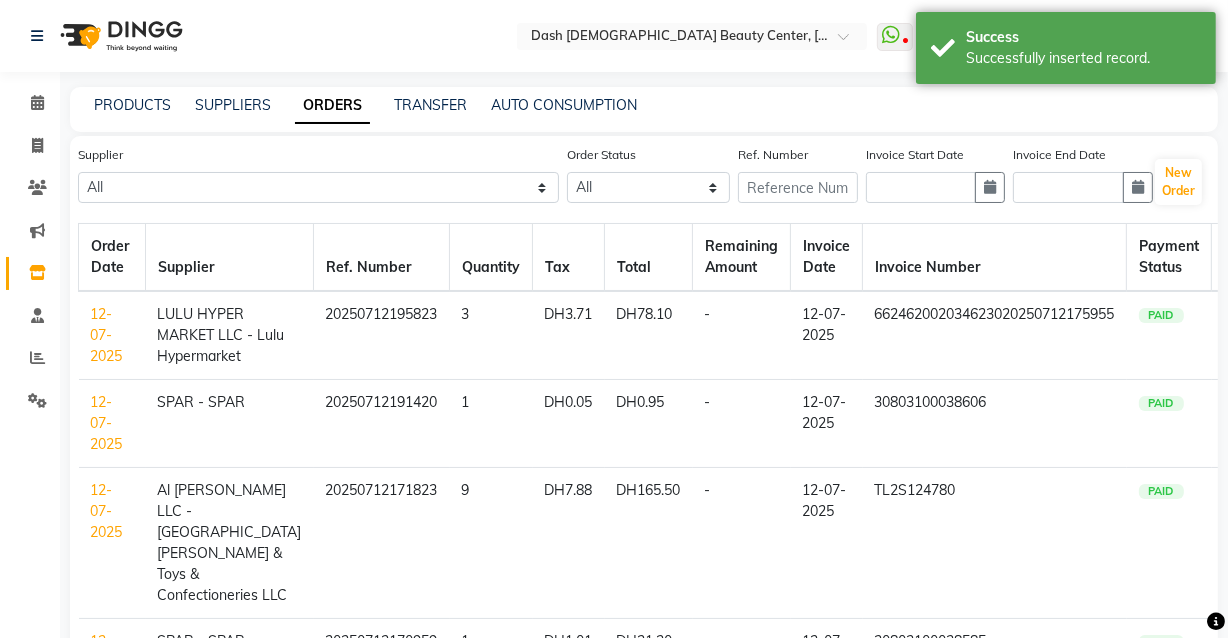scroll, scrollTop: 0, scrollLeft: 0, axis: both 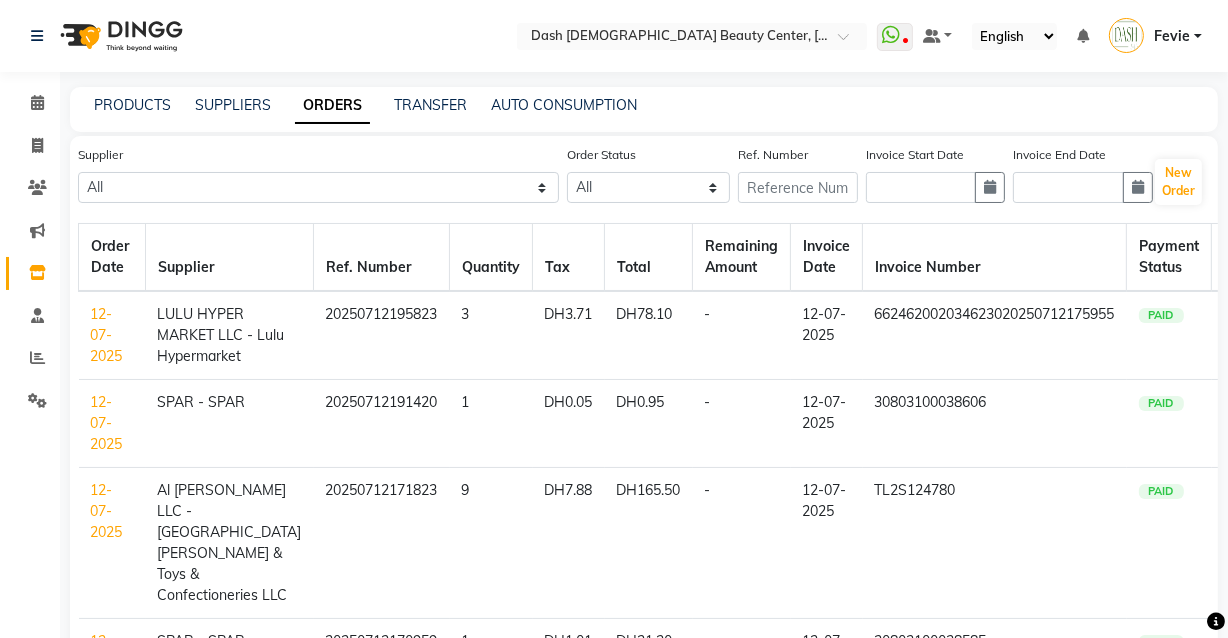 click on "Select Location × Dash Ladies Beauty Center, Al Shabhat Plaza  WhatsApp Status  ✕ Status:  Disconnected Most Recent Message: 04-07-2025     09:44 PM Recent Service Activity: 04-07-2025     09:59 PM  08047224946 Whatsapp Settings Default Panel My Panel English ENGLISH Español العربية मराठी हिंदी ગુજરાતી தமிழ் 中文 Notifications nothing to show Fevie  Manage Profile Change Password Sign out  Version:3.15.4" 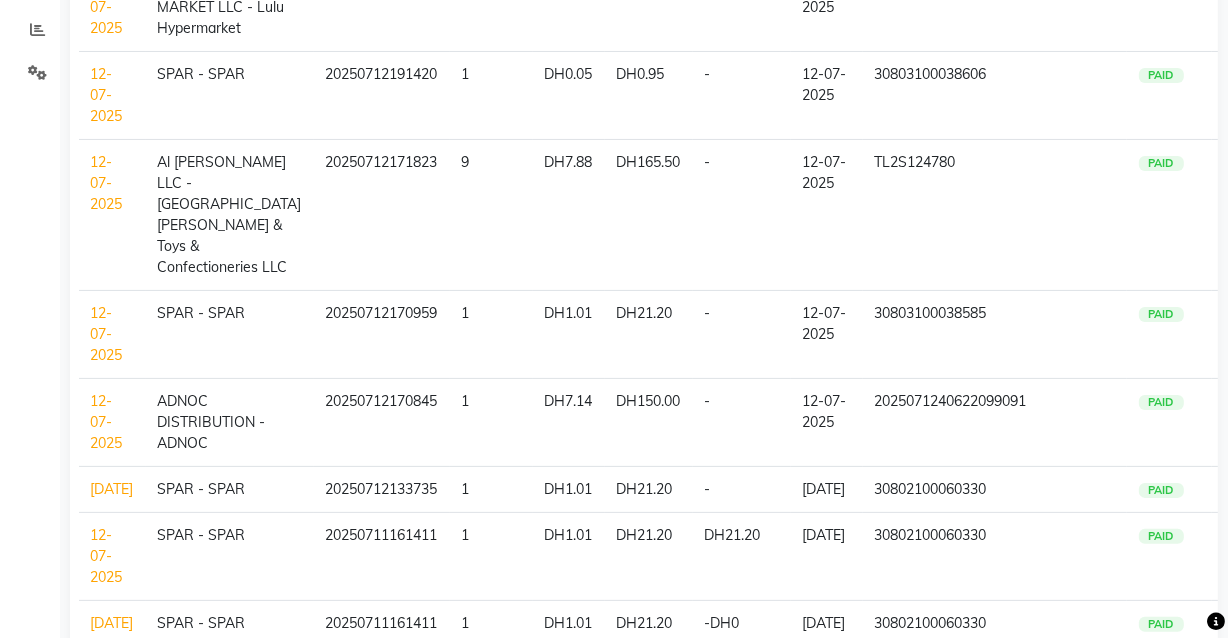 scroll, scrollTop: 0, scrollLeft: 0, axis: both 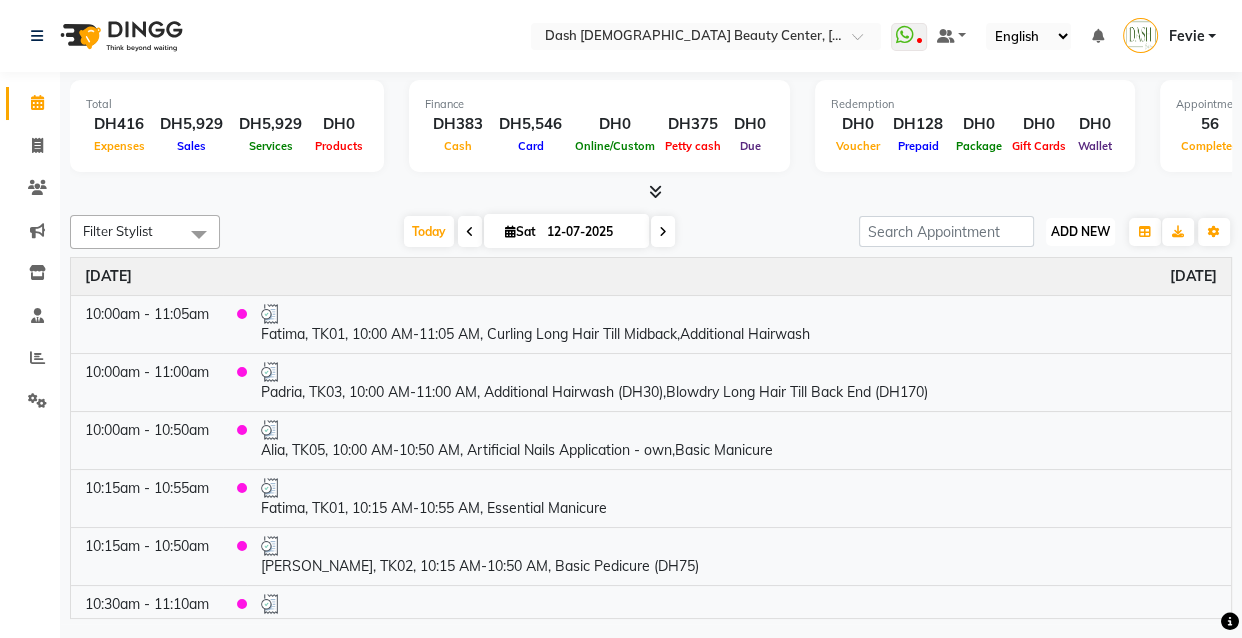 click on "ADD NEW" at bounding box center (1080, 231) 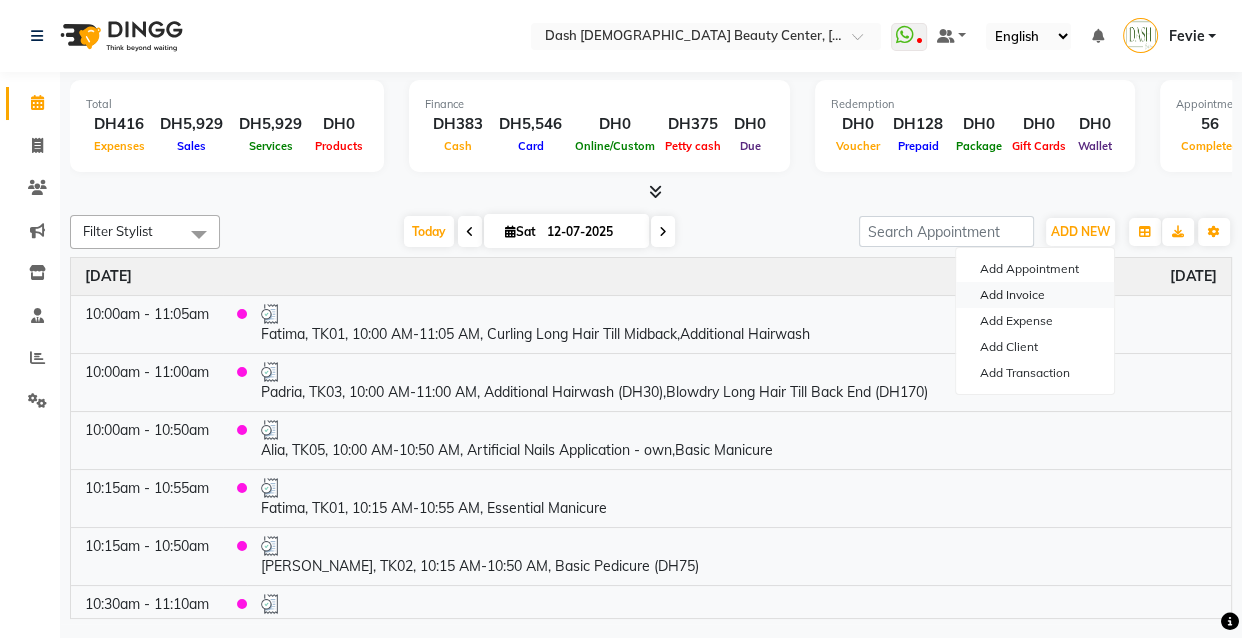 click on "Add Invoice" at bounding box center (1035, 295) 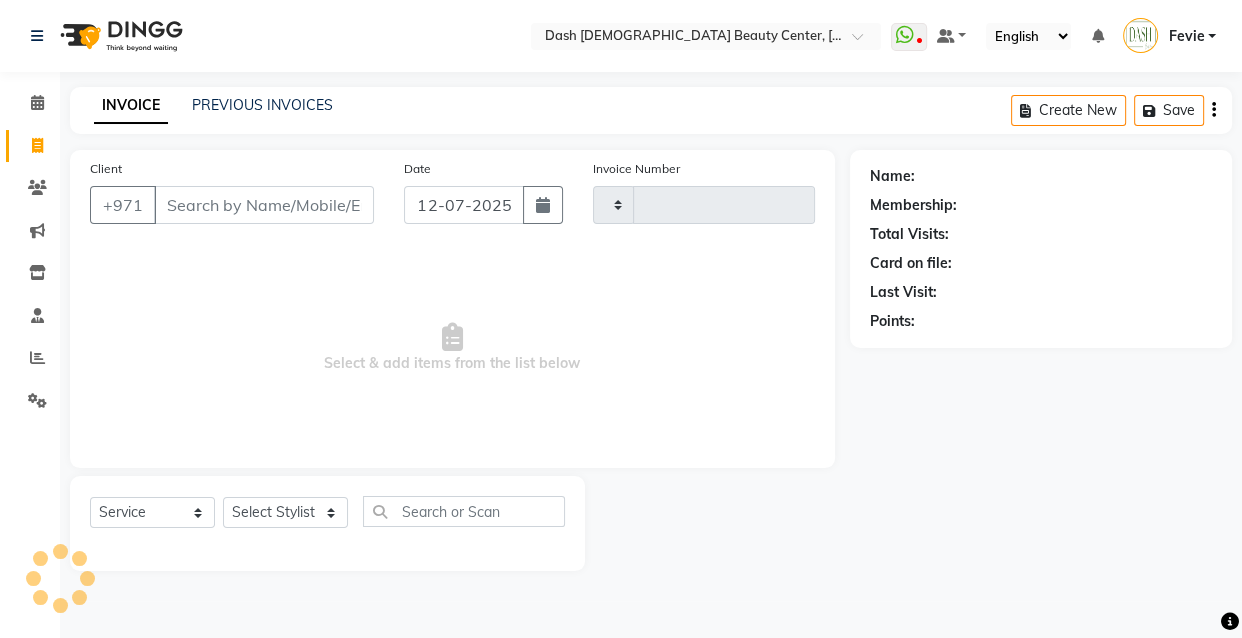 type on "1852" 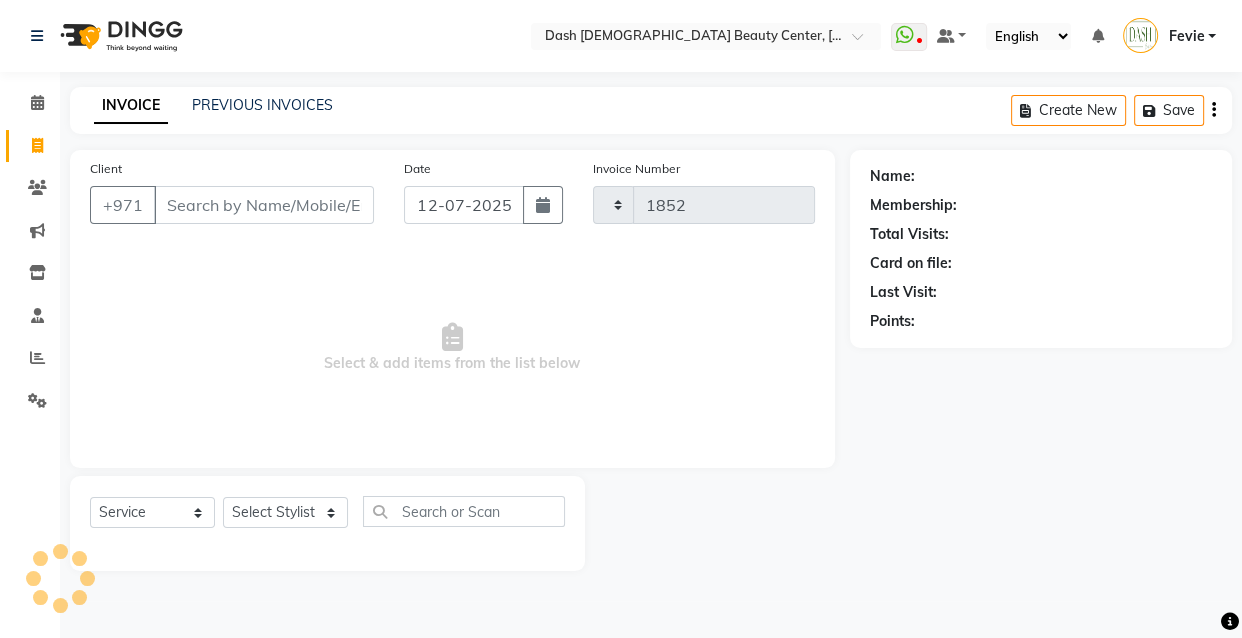 select on "8372" 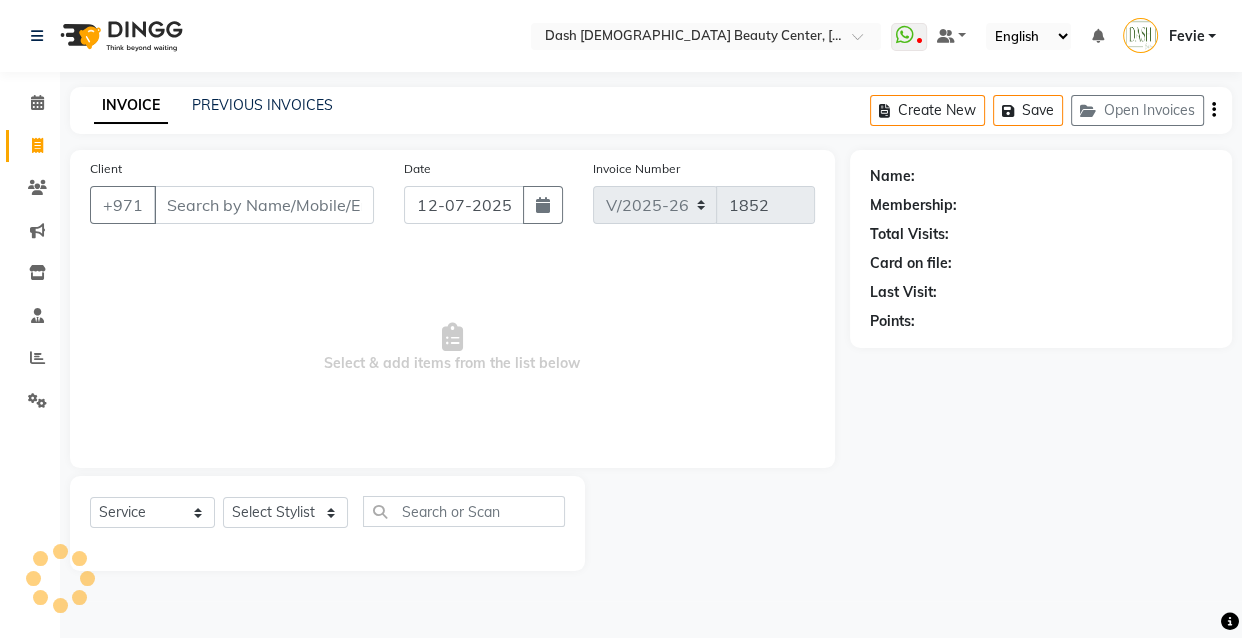 click on "Client" at bounding box center (264, 205) 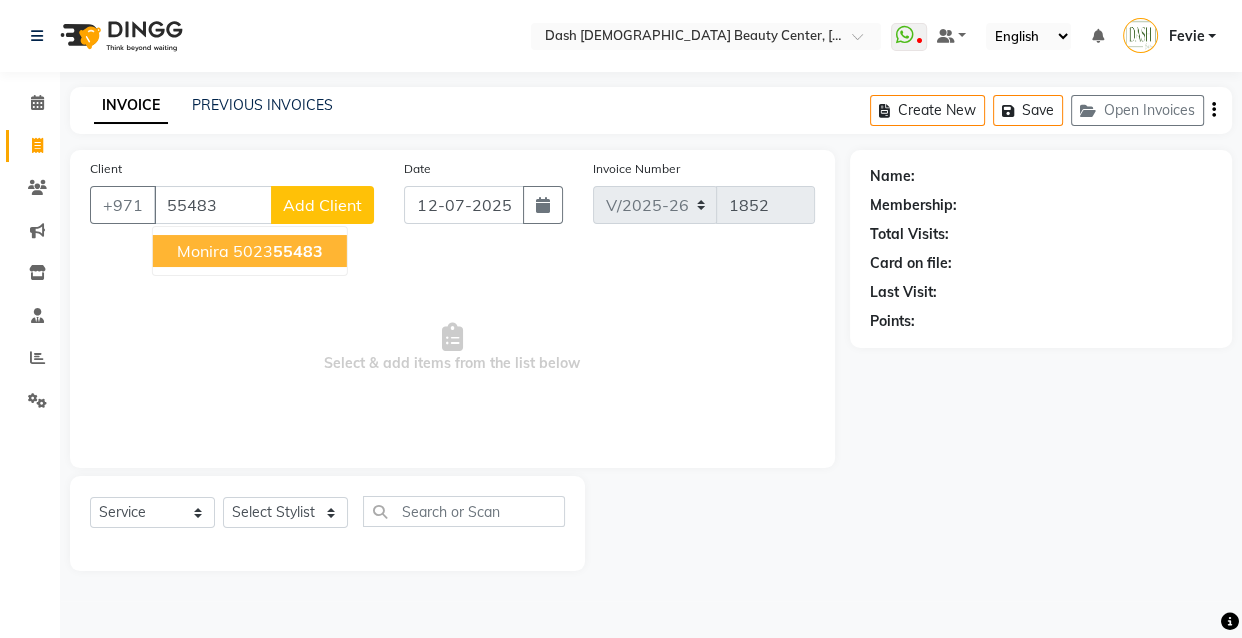 click on "Monira  5023 55483" at bounding box center (250, 251) 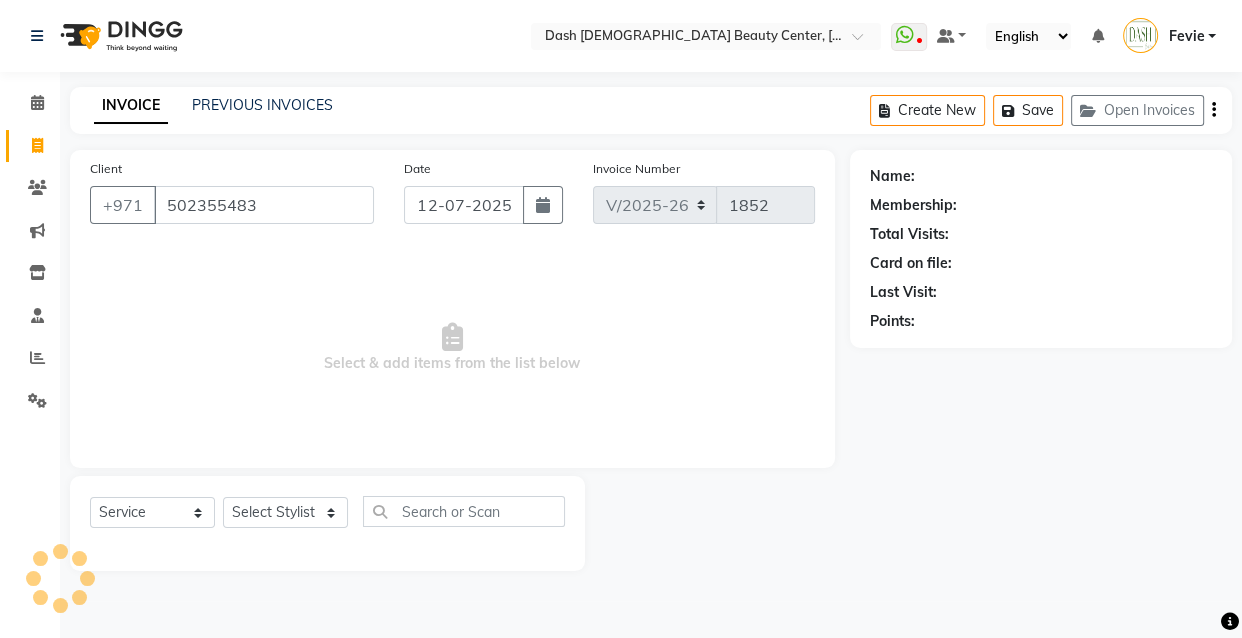 type on "502355483" 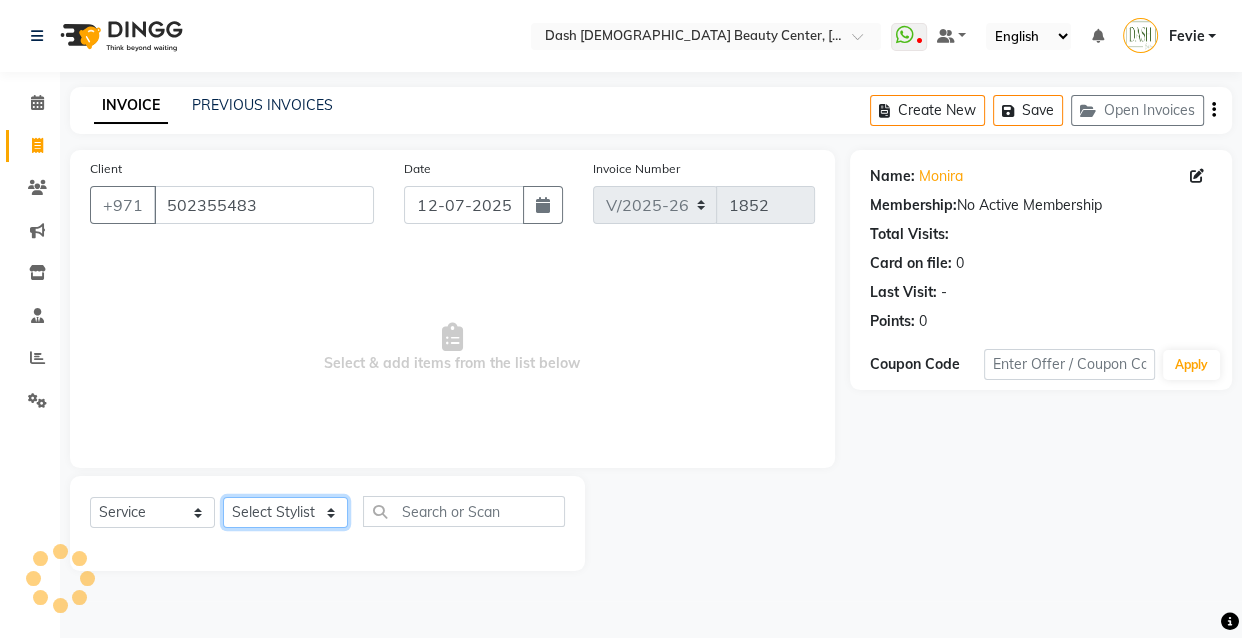 click on "Select Stylist [PERSON_NAME] [PERSON_NAME] [PERSON_NAME] [PERSON_NAME] [PERSON_NAME] [PERSON_NAME] [PERSON_NAME] [PERSON_NAME] May [PERSON_NAME] (Cafe) Nabasirye (Cafe) [PERSON_NAME] [PERSON_NAME] Owner Peace Rechiel [PERSON_NAME] [PERSON_NAME]" 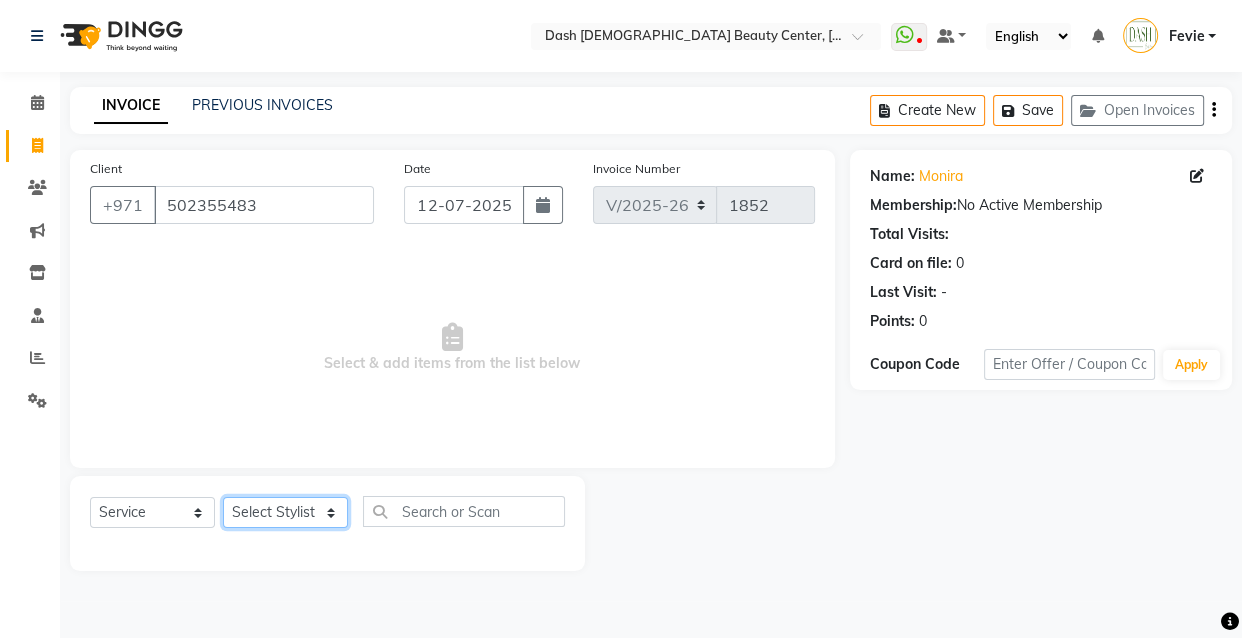 select on "81109" 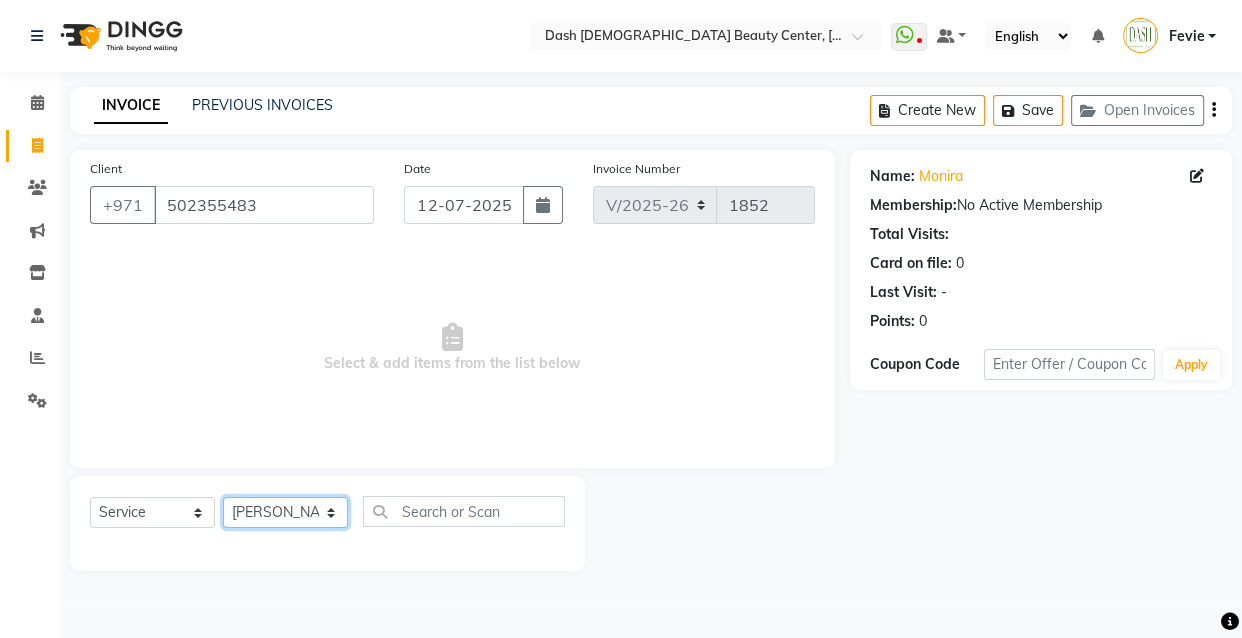 click on "Select Stylist [PERSON_NAME] [PERSON_NAME] [PERSON_NAME] [PERSON_NAME] [PERSON_NAME] [PERSON_NAME] [PERSON_NAME] [PERSON_NAME] May [PERSON_NAME] (Cafe) Nabasirye (Cafe) [PERSON_NAME] [PERSON_NAME] Owner Peace Rechiel [PERSON_NAME] [PERSON_NAME]" 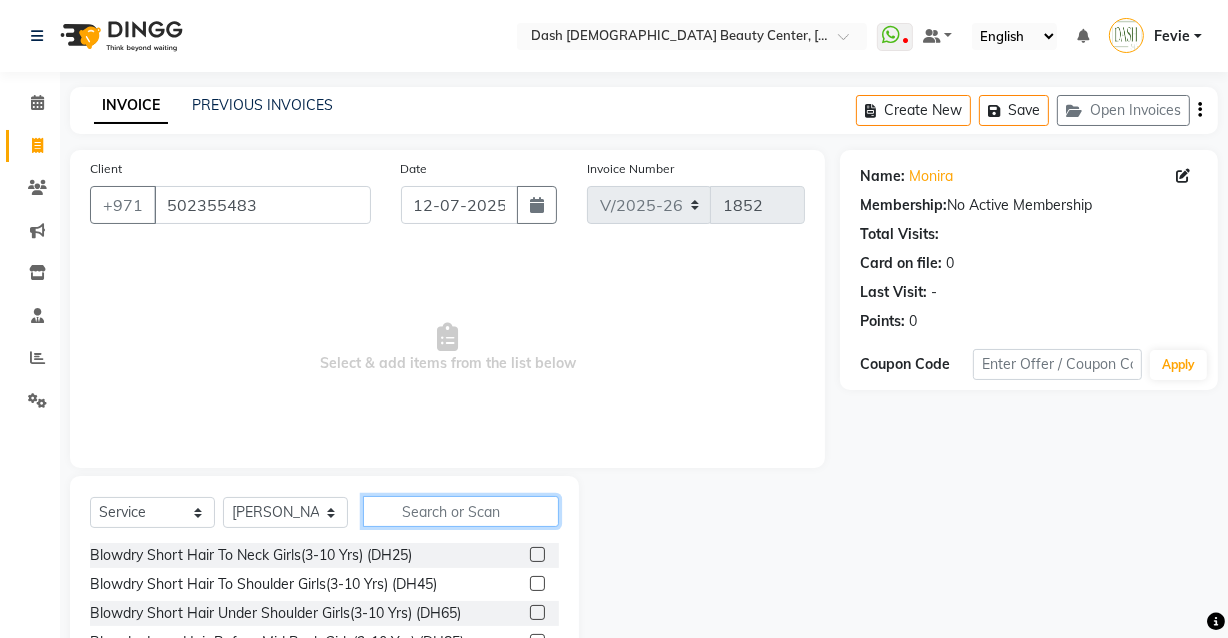 click 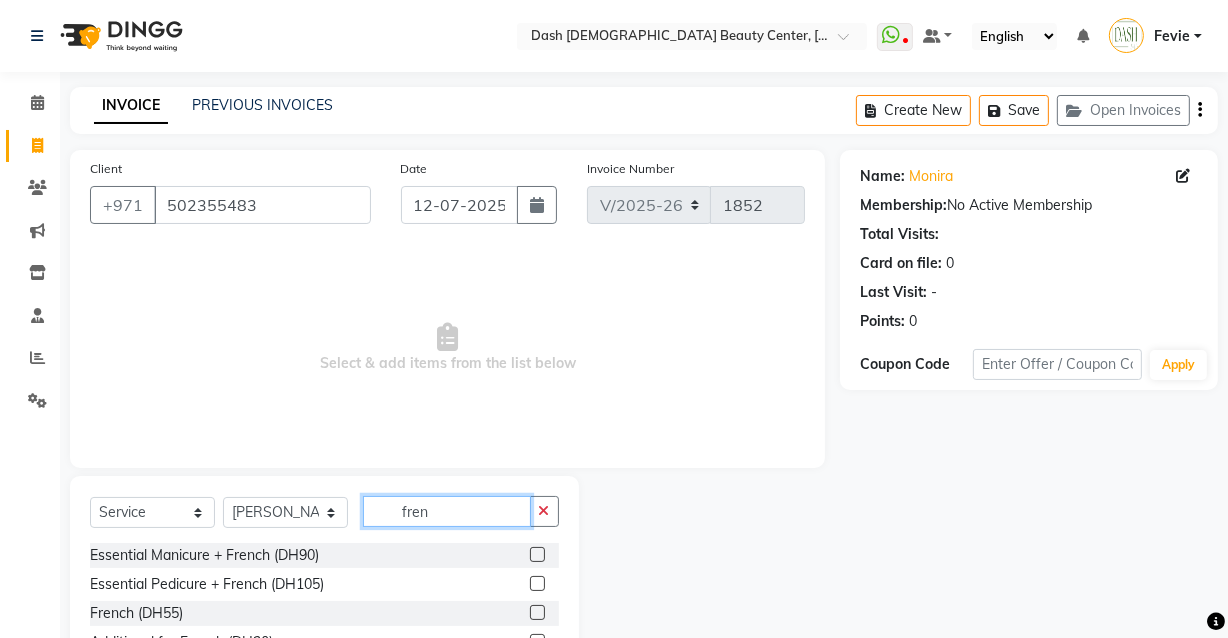 type on "fren" 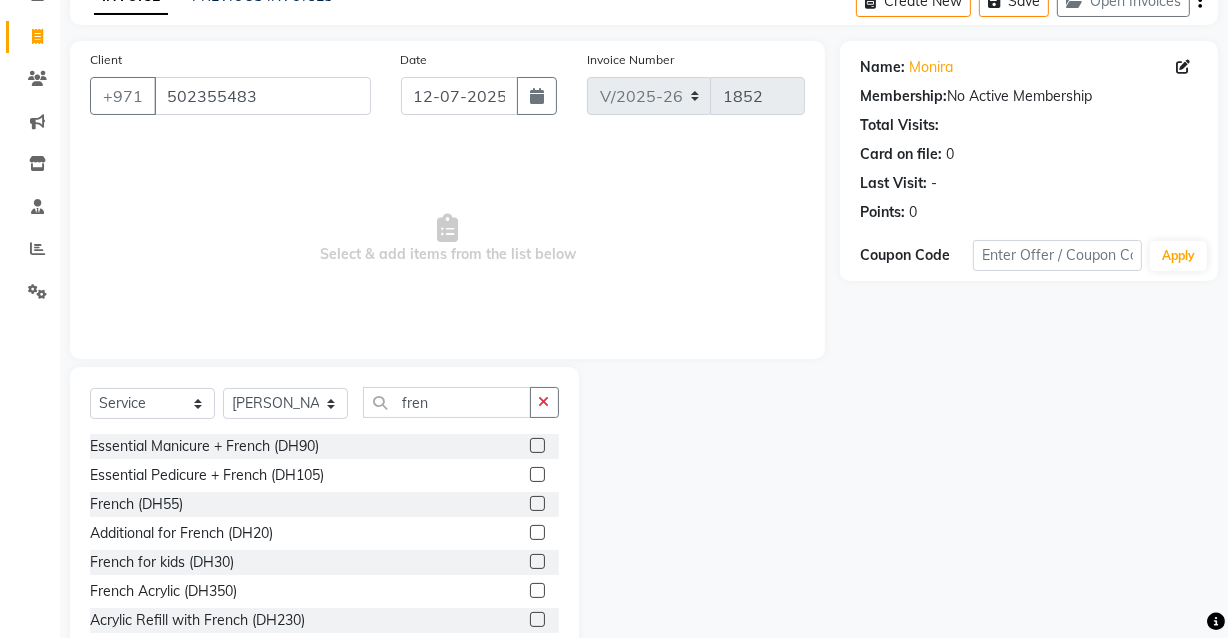 scroll, scrollTop: 126, scrollLeft: 0, axis: vertical 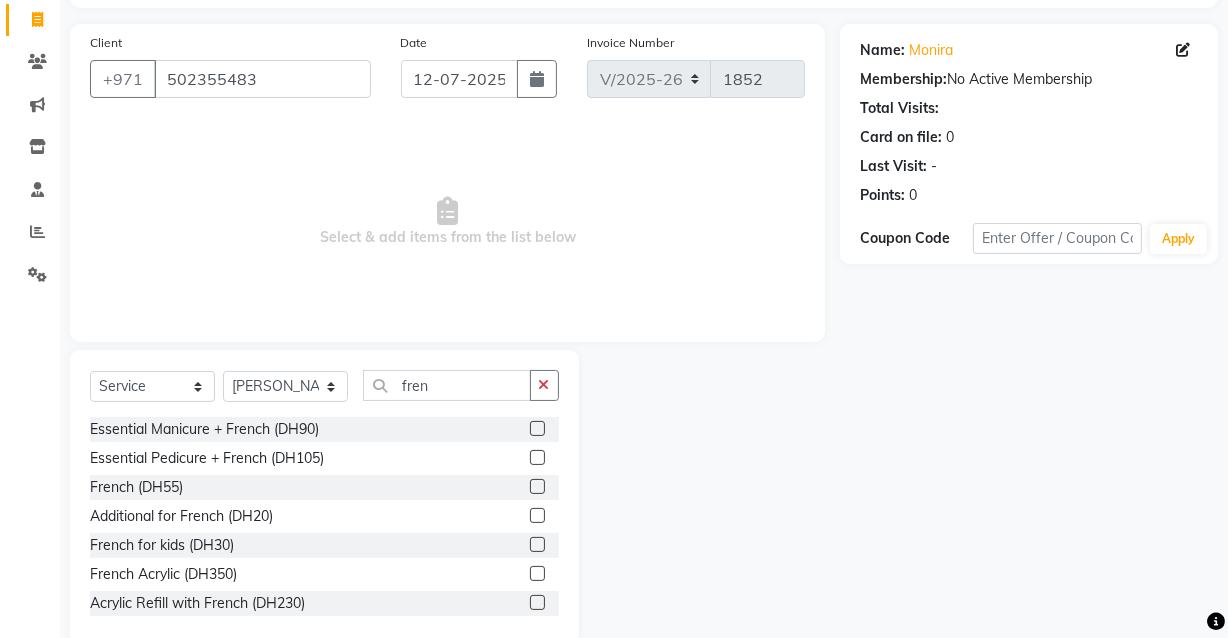 click 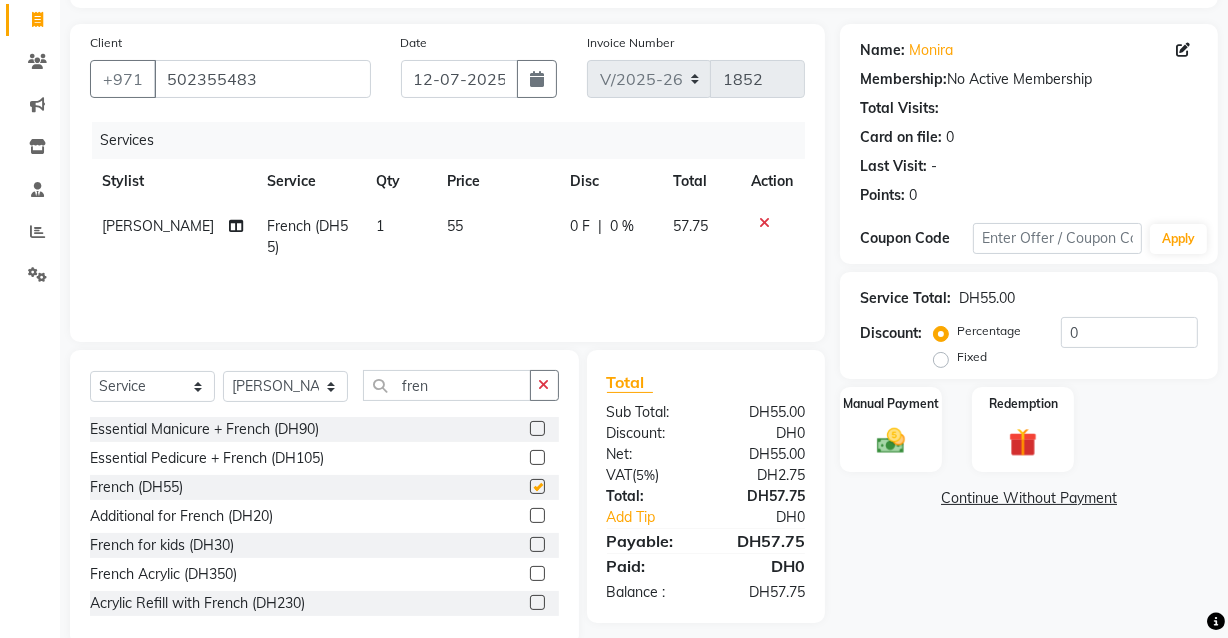 checkbox on "false" 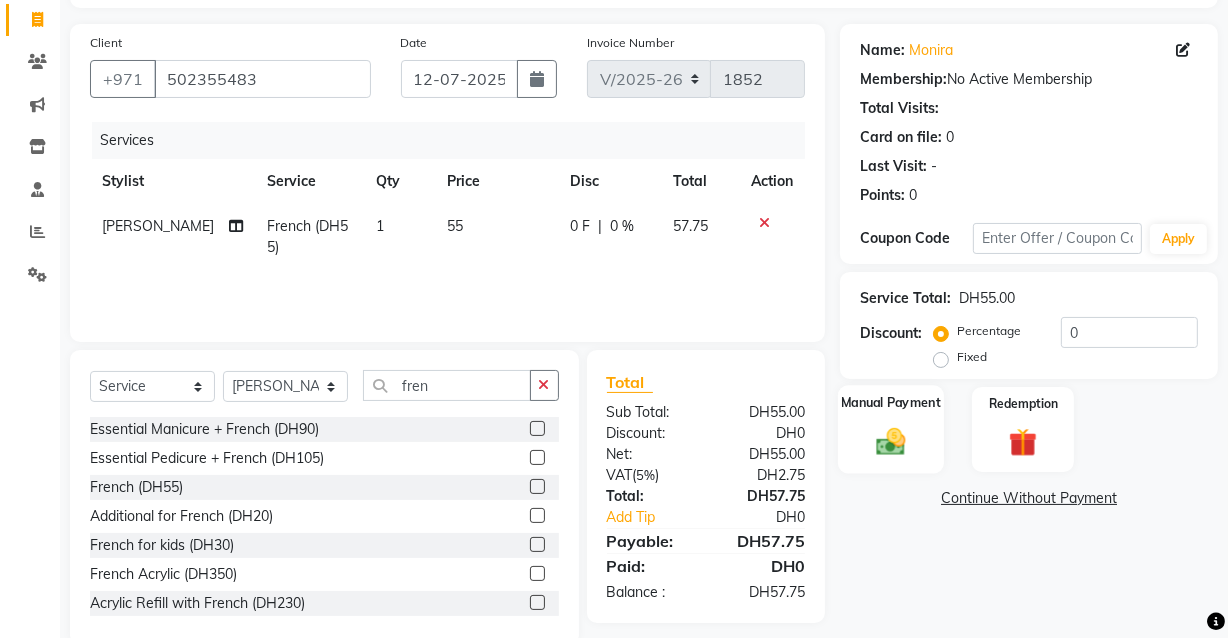 click 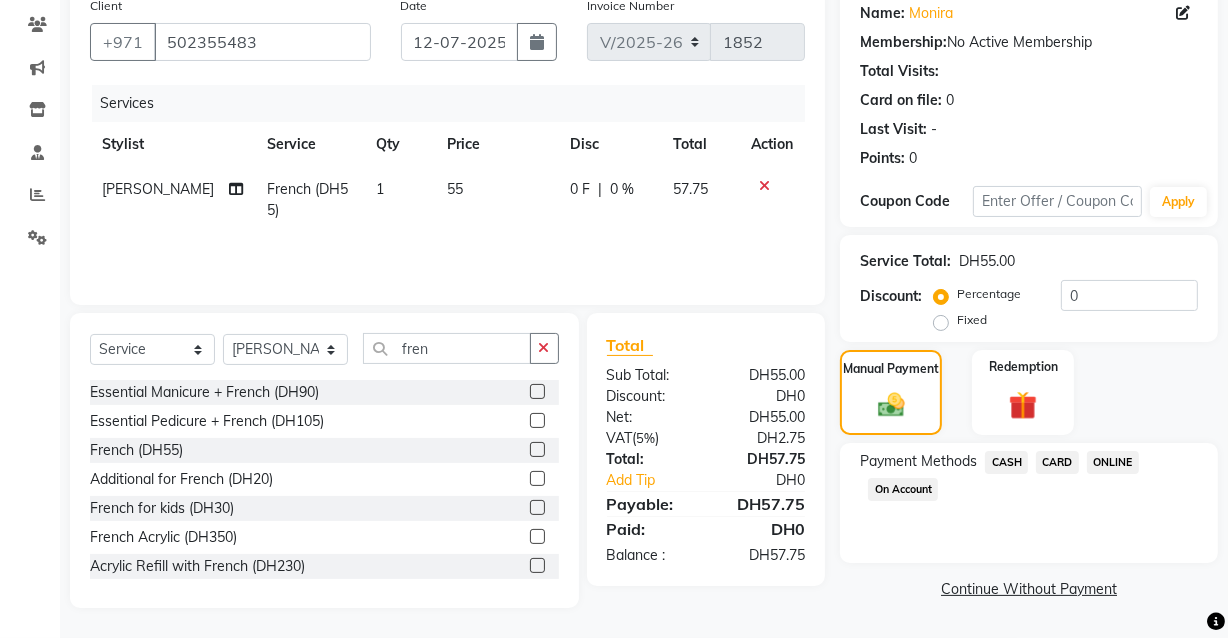 click on "CARD" 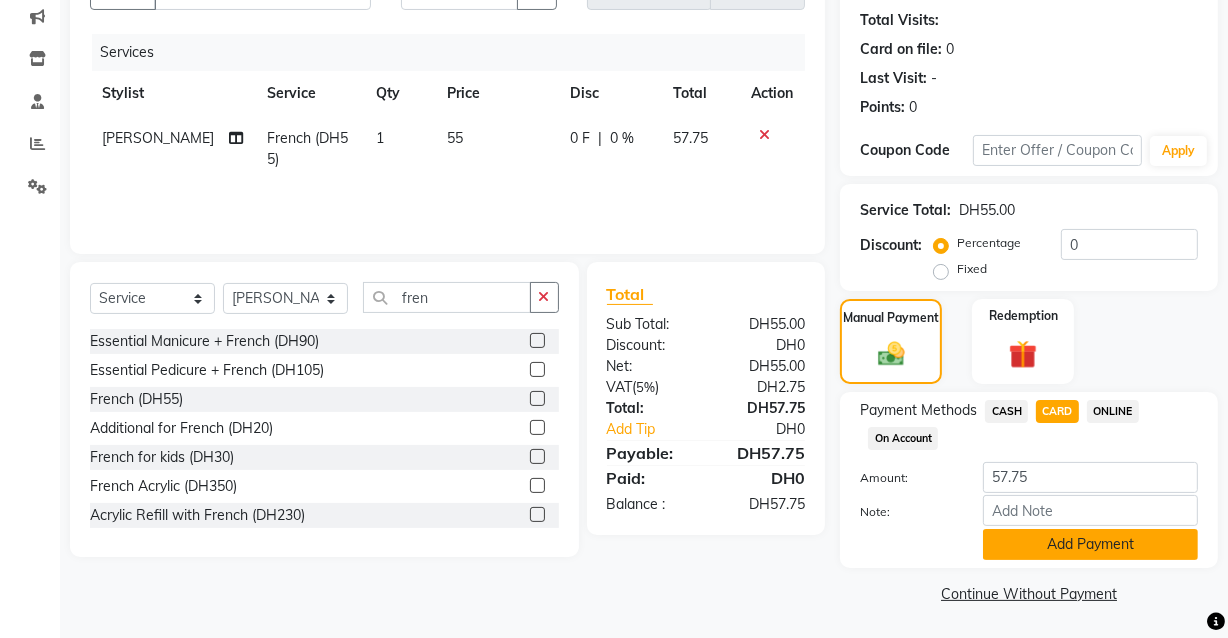 click on "Add Payment" 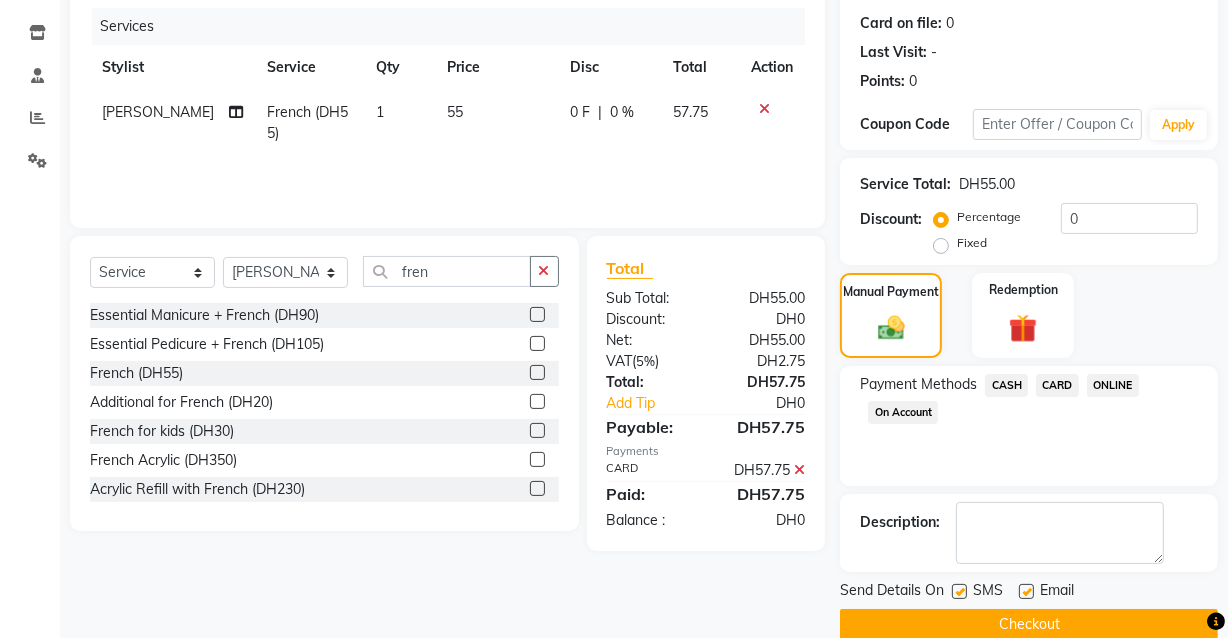 scroll, scrollTop: 270, scrollLeft: 0, axis: vertical 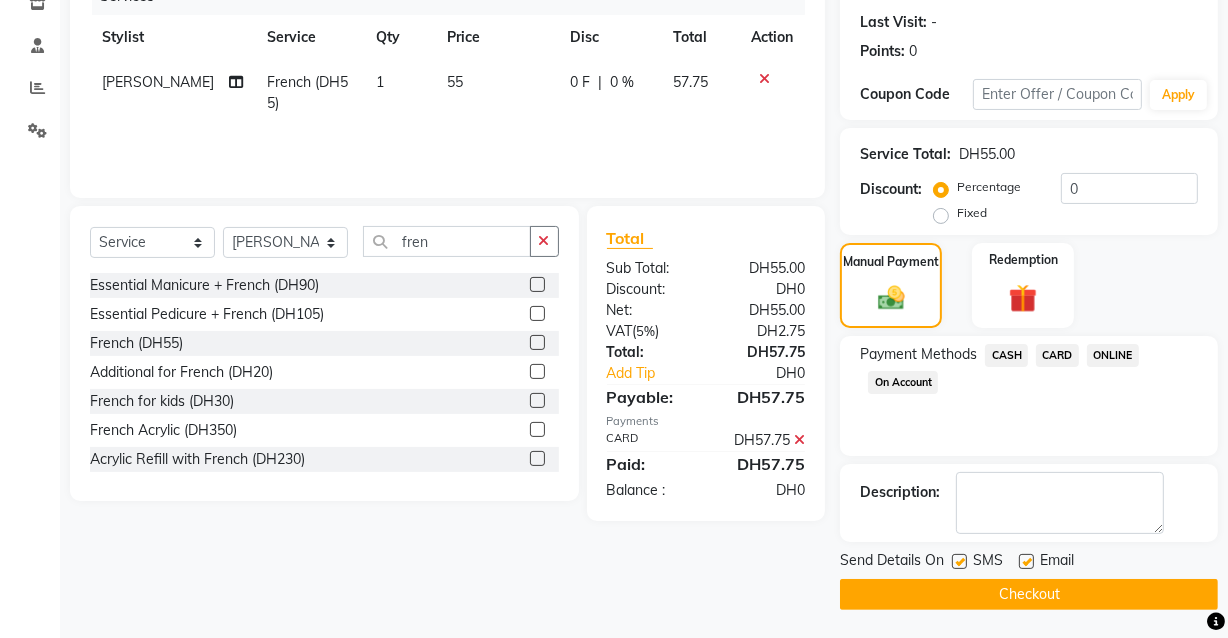 click on "Checkout" 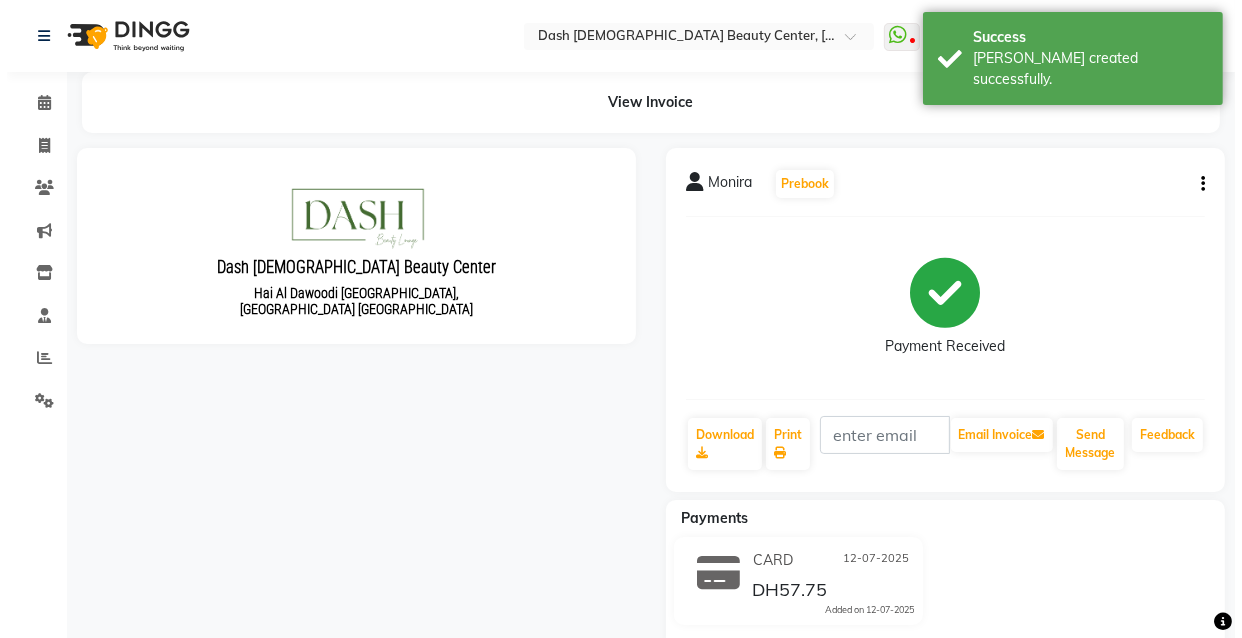 scroll, scrollTop: 0, scrollLeft: 0, axis: both 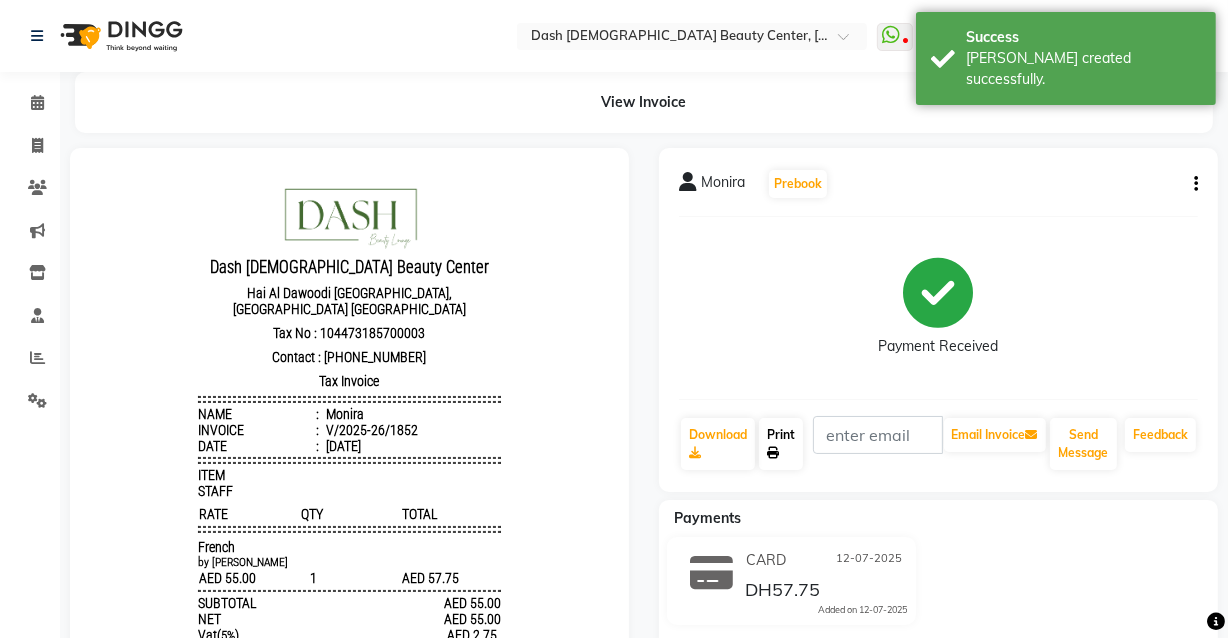 click 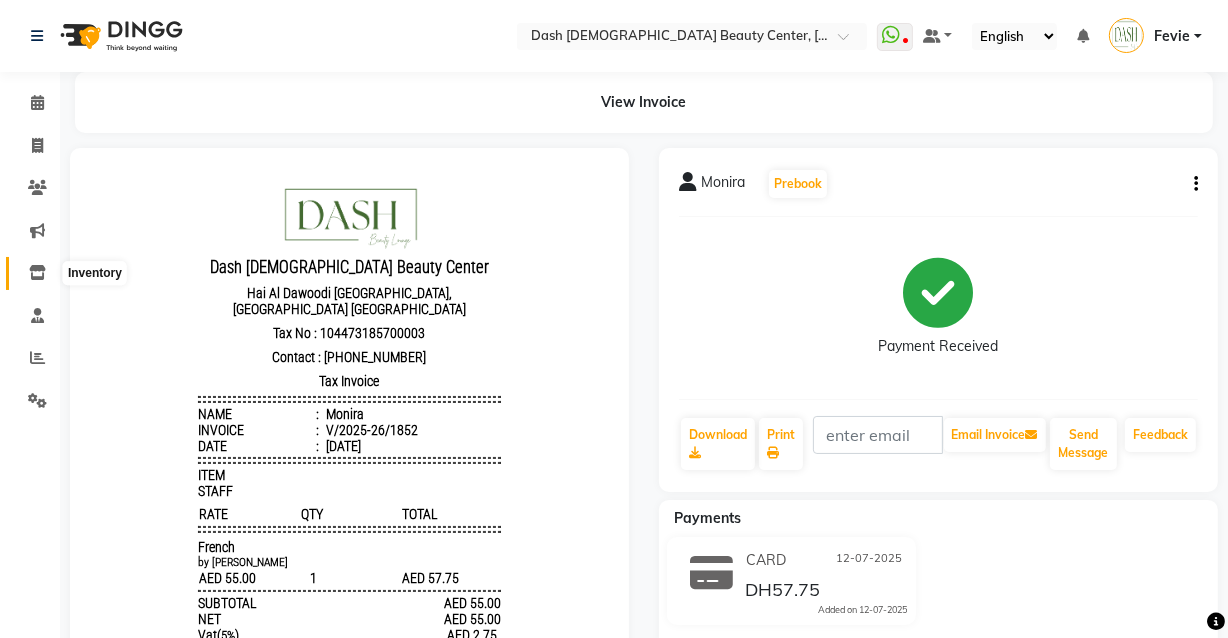 click 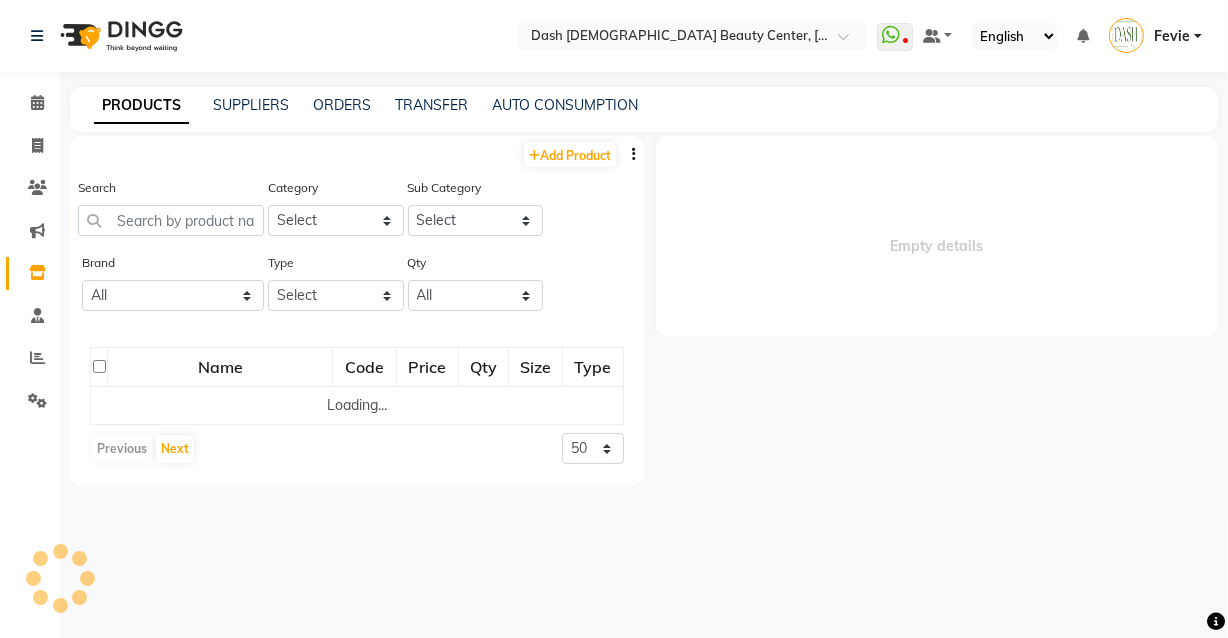 select 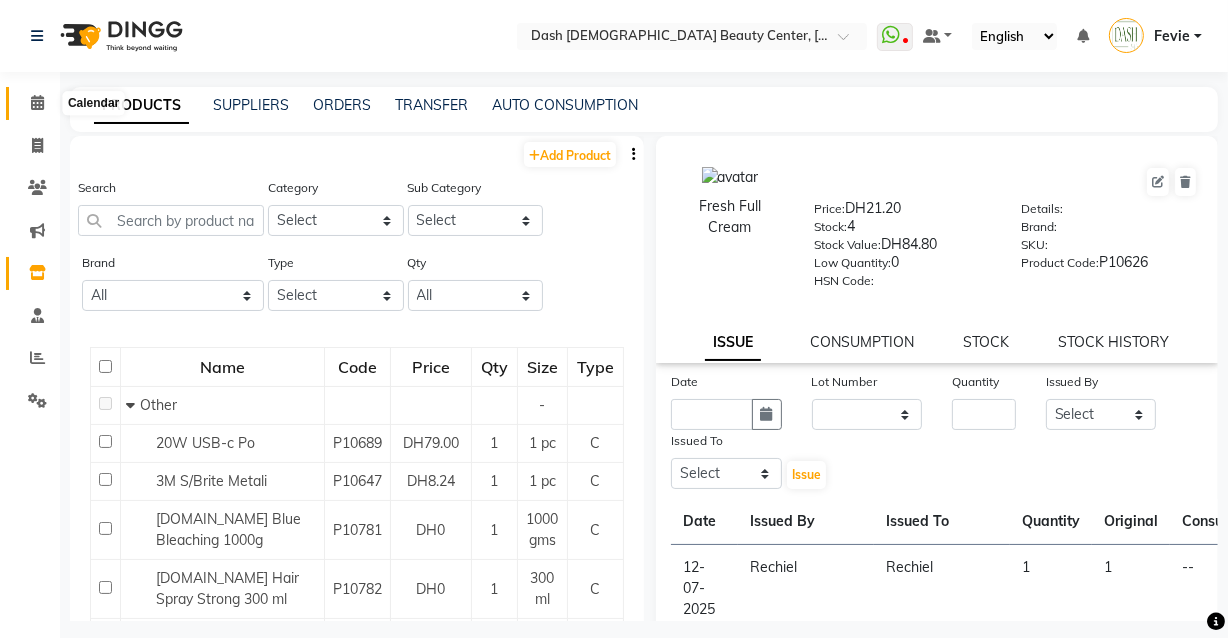 click 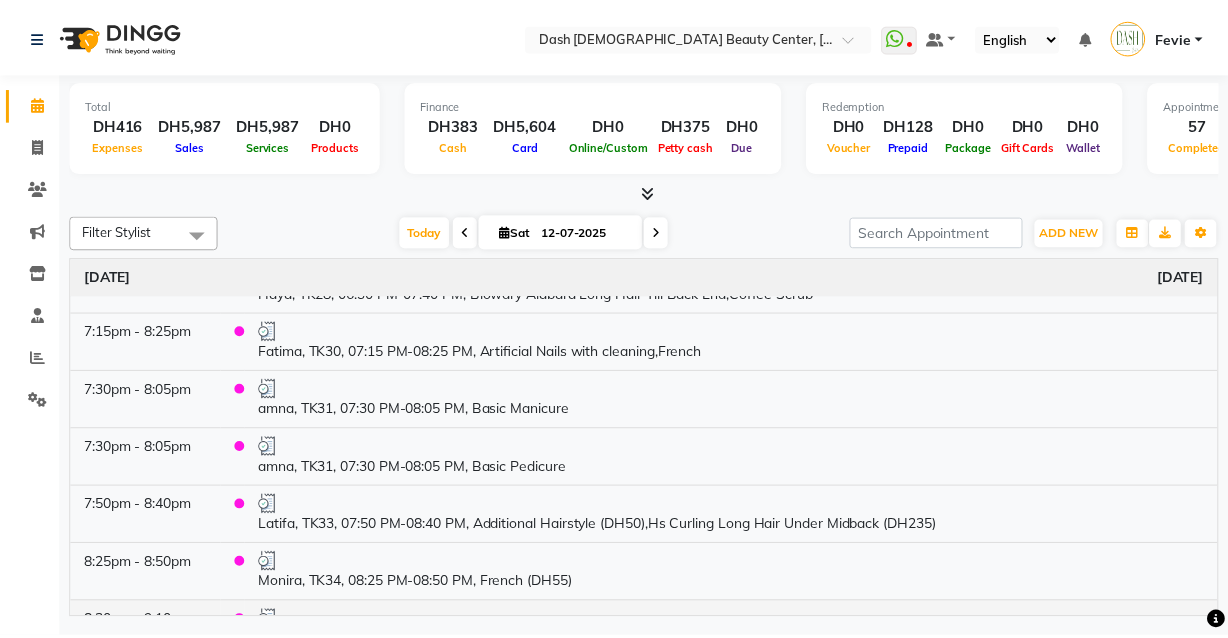 scroll, scrollTop: 3093, scrollLeft: 0, axis: vertical 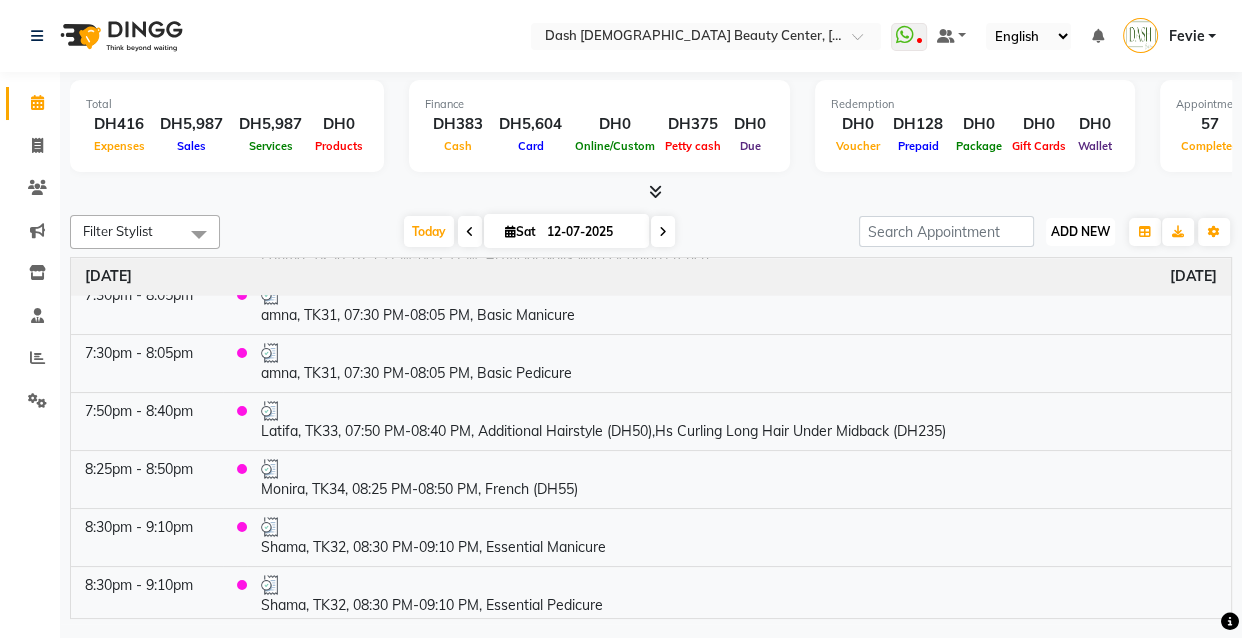 click on "ADD NEW" at bounding box center [1080, 231] 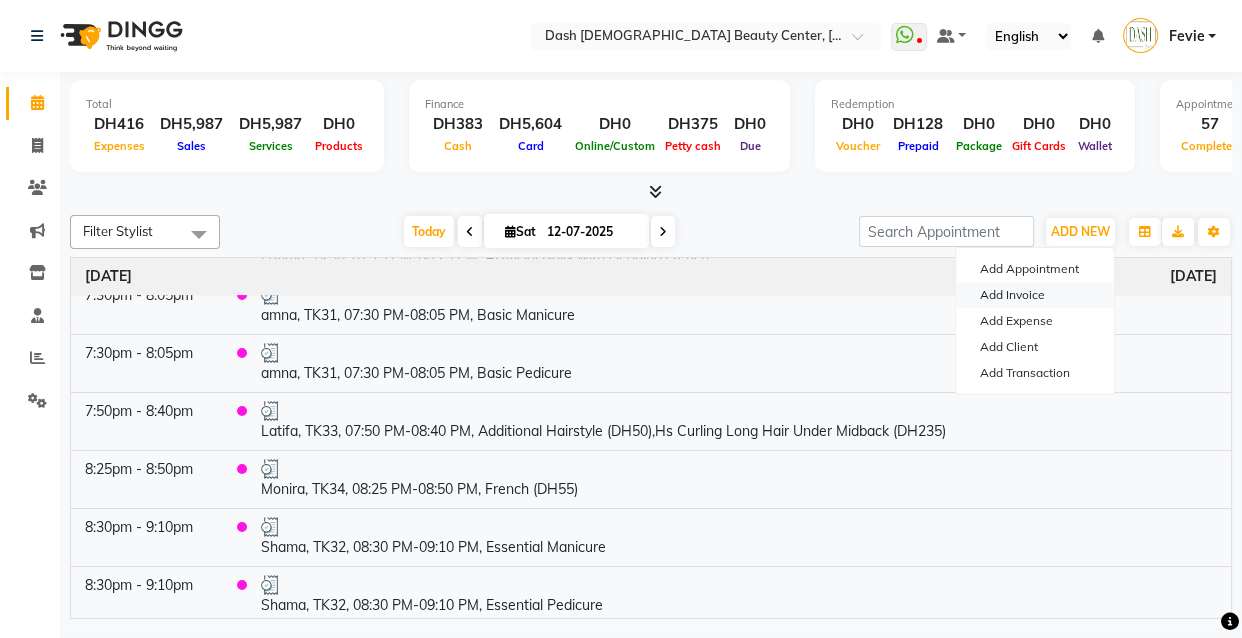 click on "Add Invoice" at bounding box center (1035, 295) 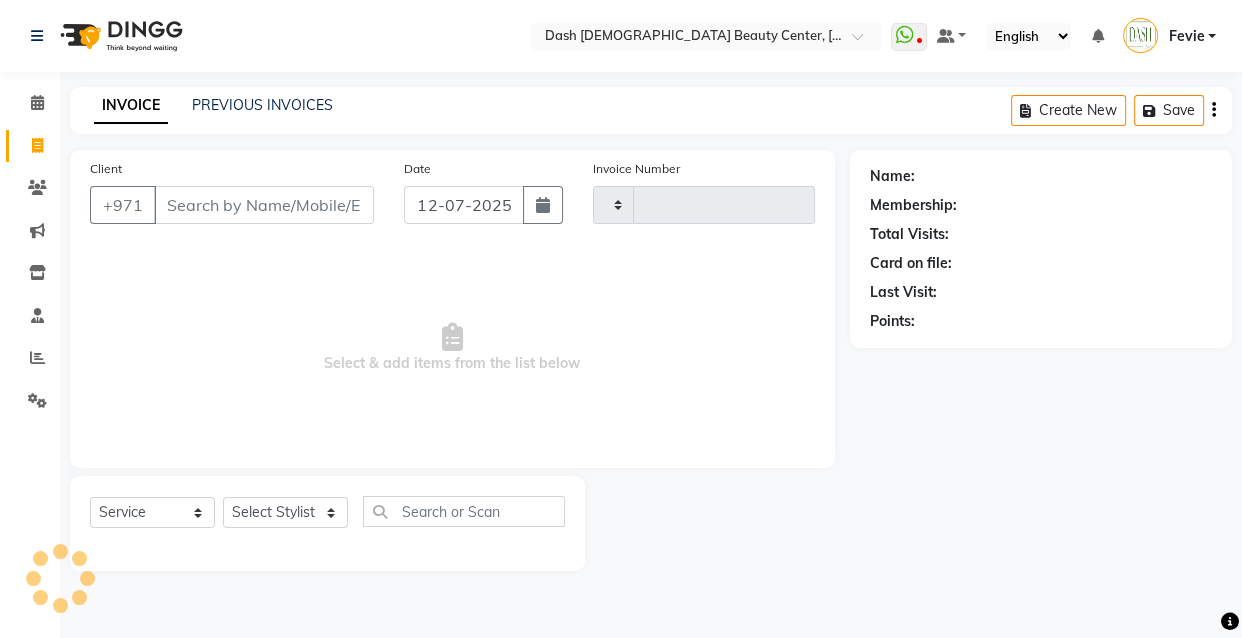 type on "1853" 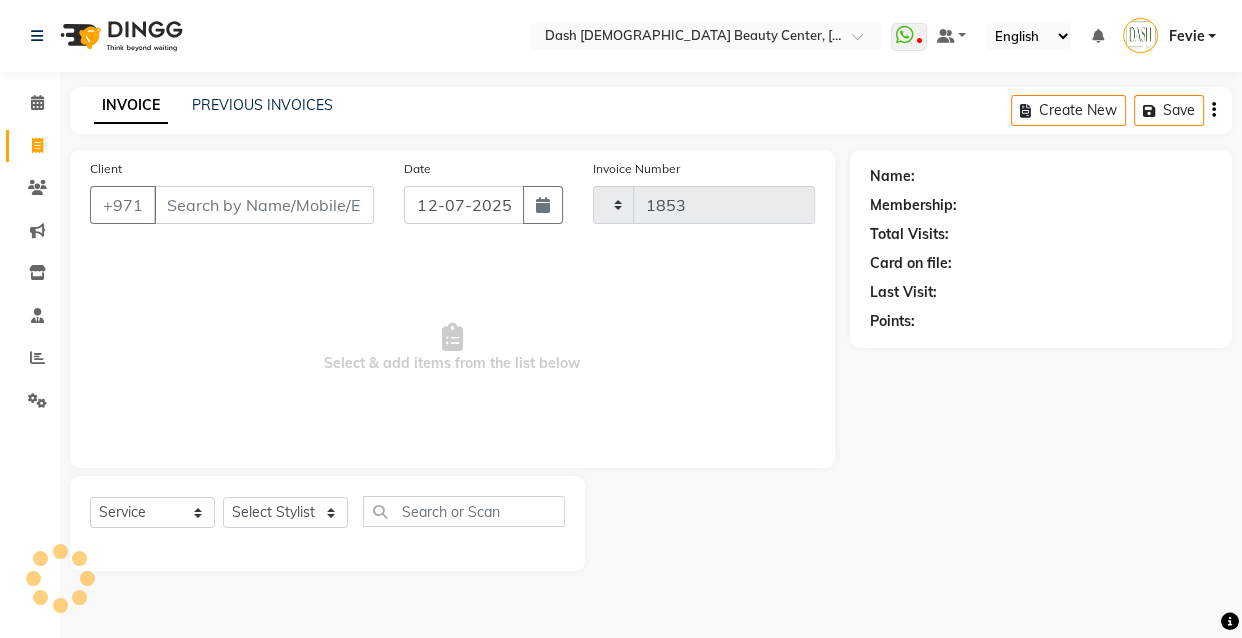 select on "8372" 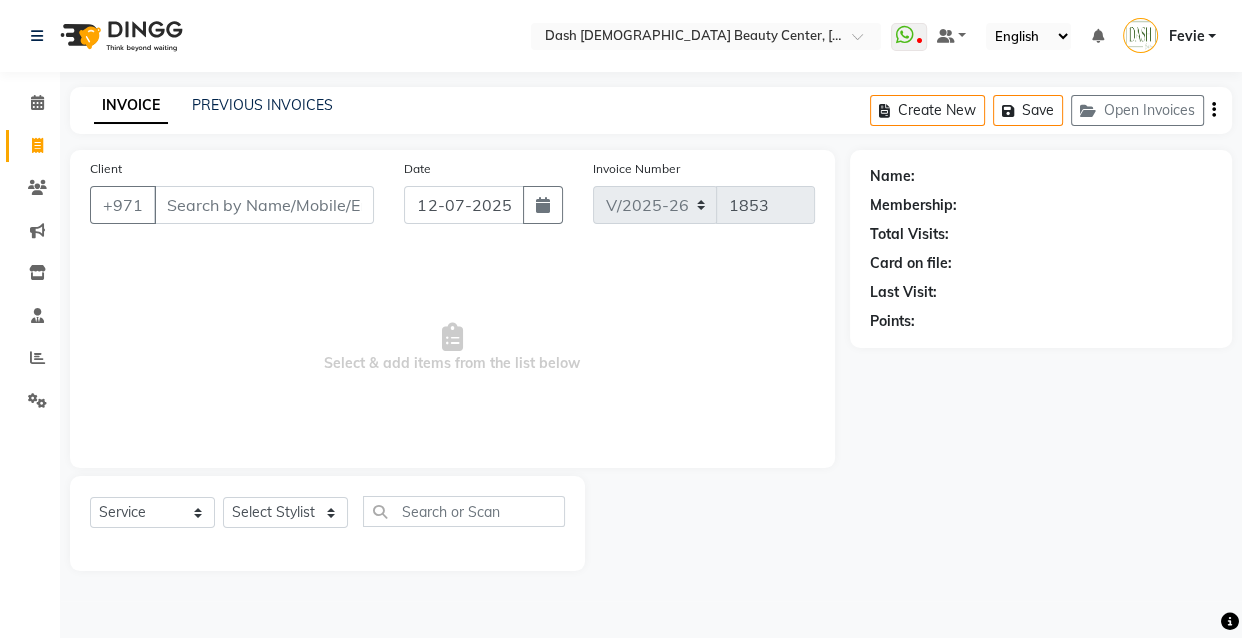 click on "Client" at bounding box center (264, 205) 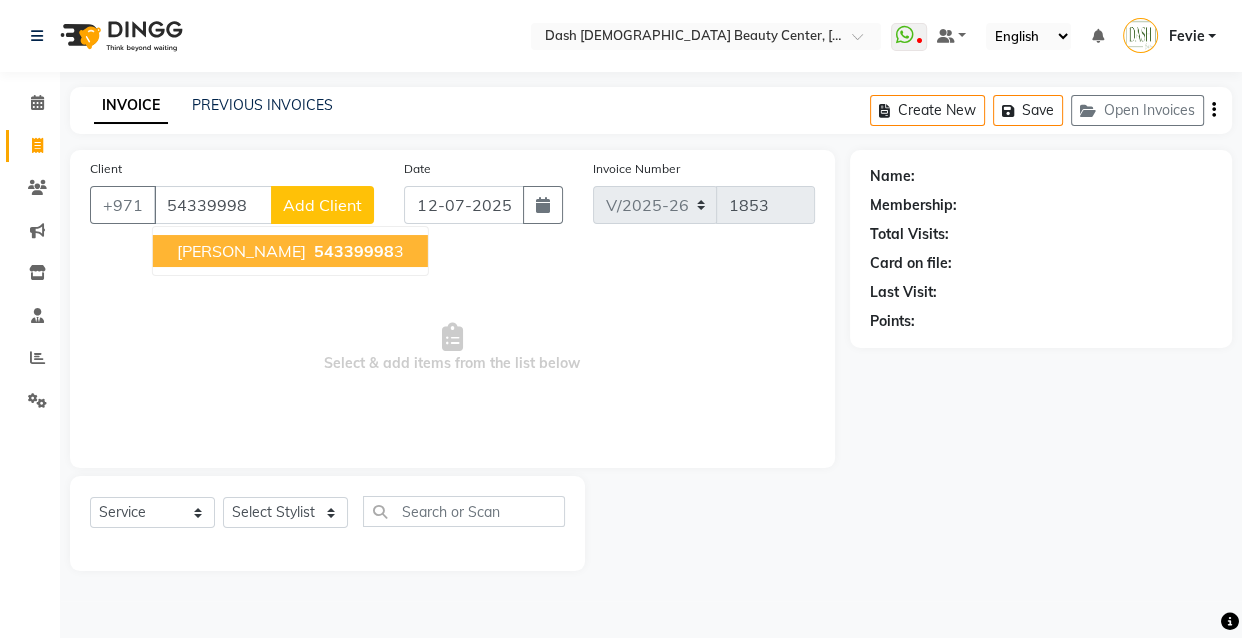 click on "54339998" at bounding box center [354, 251] 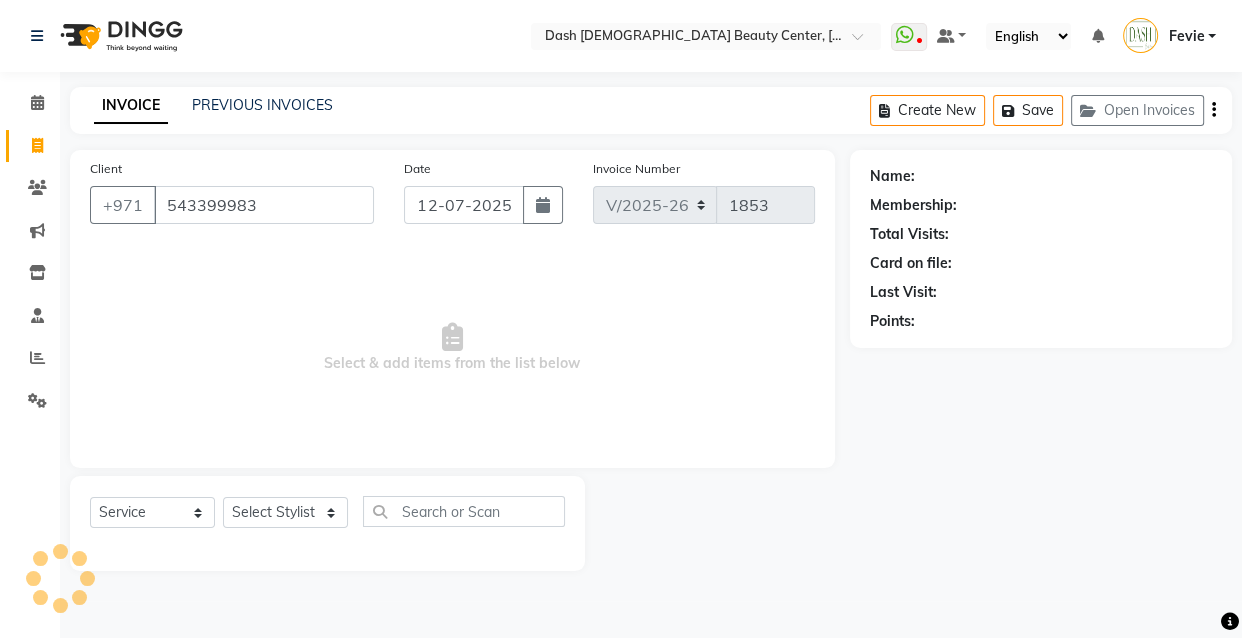 type on "543399983" 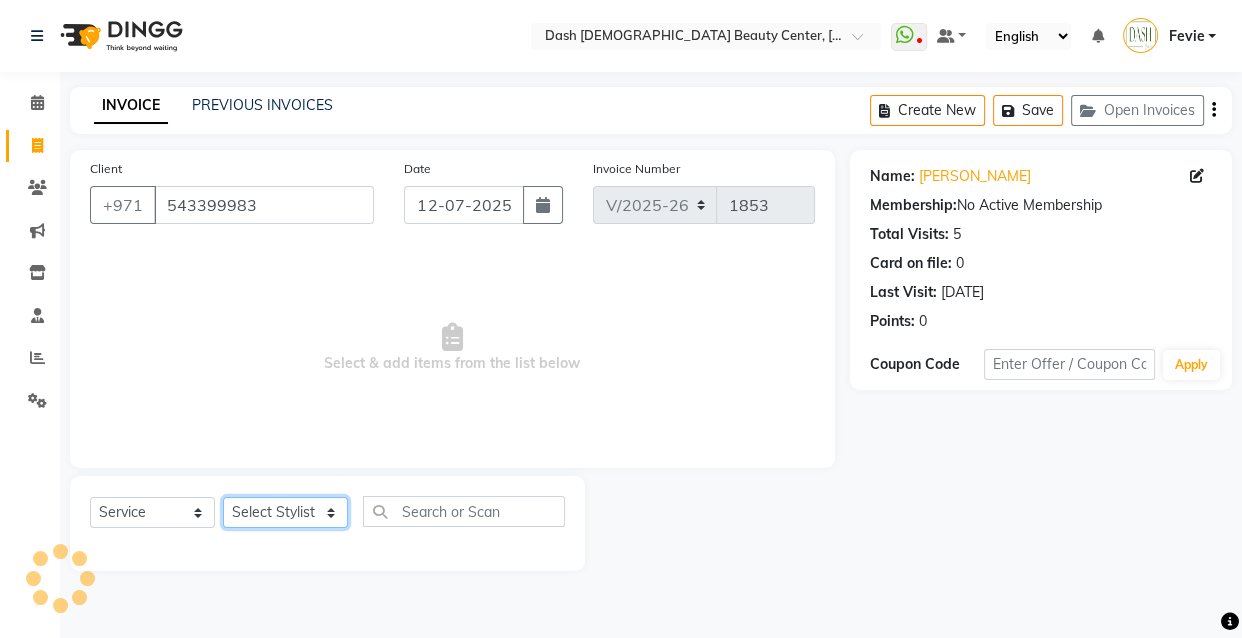 click on "Select Stylist [PERSON_NAME] [PERSON_NAME] [PERSON_NAME] [PERSON_NAME] [PERSON_NAME] [PERSON_NAME] [PERSON_NAME] [PERSON_NAME] May [PERSON_NAME] (Cafe) Nabasirye (Cafe) [PERSON_NAME] [PERSON_NAME] Owner Peace Rechiel [PERSON_NAME] [PERSON_NAME]" 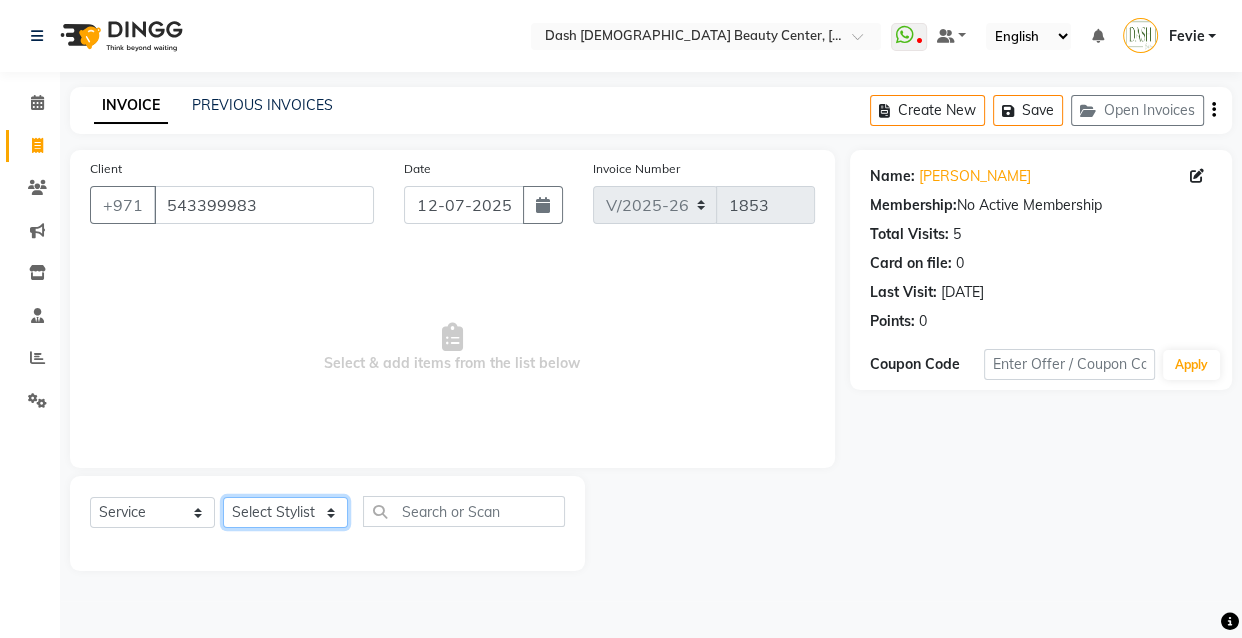 select on "81108" 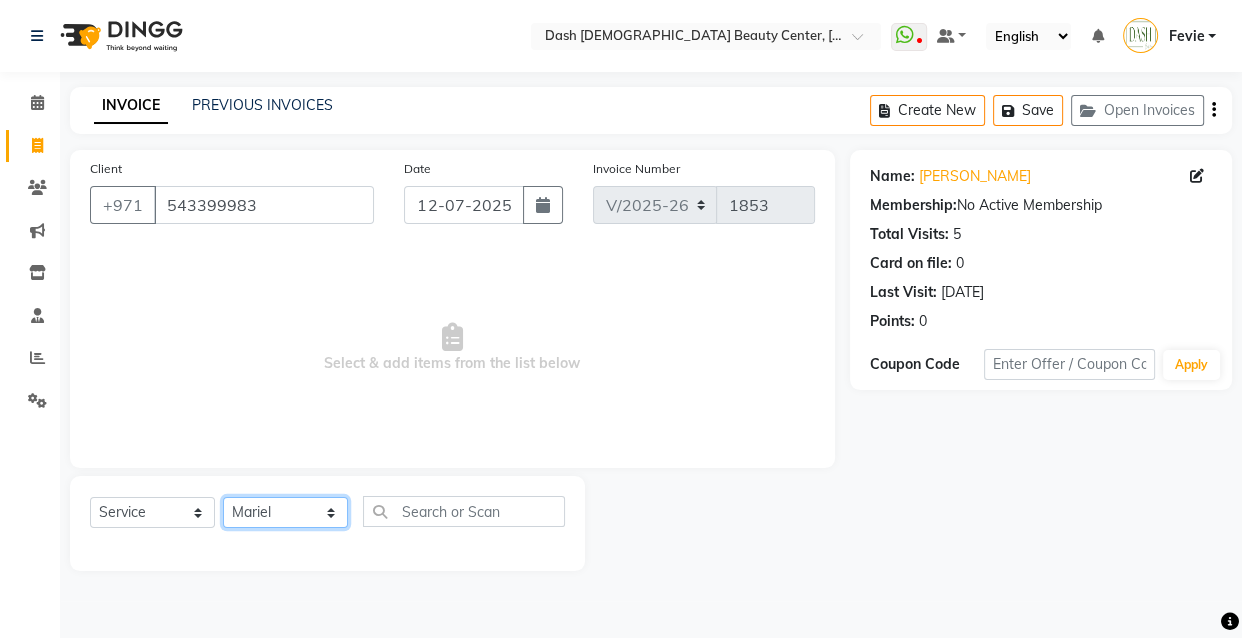 click on "Select Stylist [PERSON_NAME] [PERSON_NAME] [PERSON_NAME] [PERSON_NAME] [PERSON_NAME] [PERSON_NAME] [PERSON_NAME] [PERSON_NAME] May [PERSON_NAME] (Cafe) Nabasirye (Cafe) [PERSON_NAME] [PERSON_NAME] Owner Peace Rechiel [PERSON_NAME] [PERSON_NAME]" 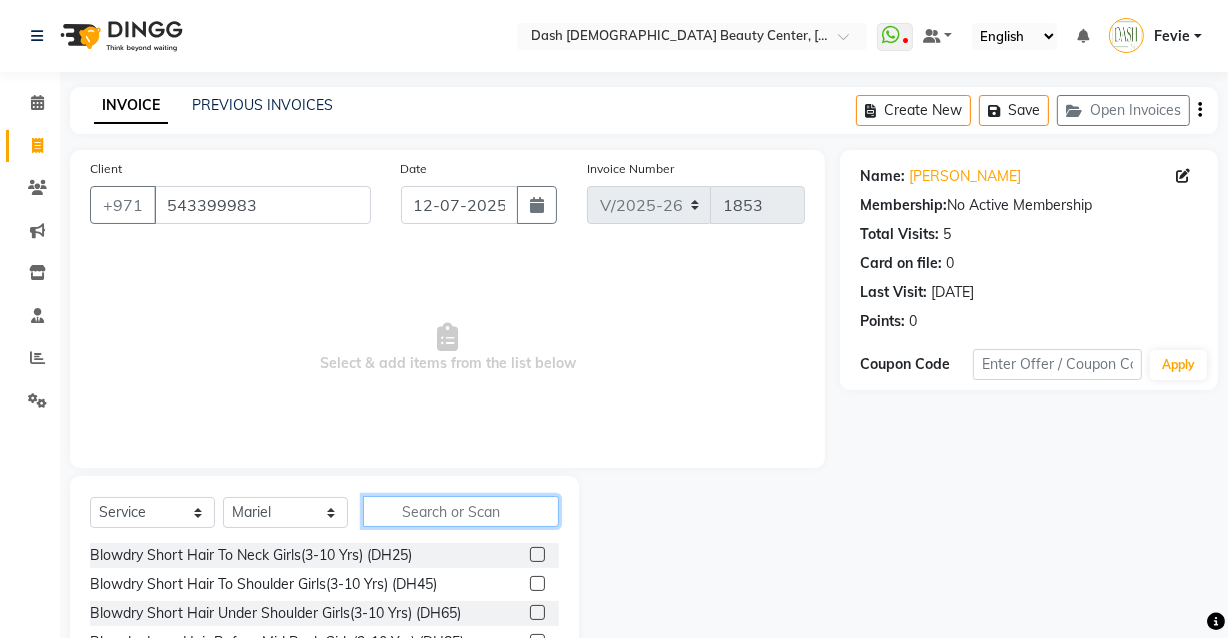 click 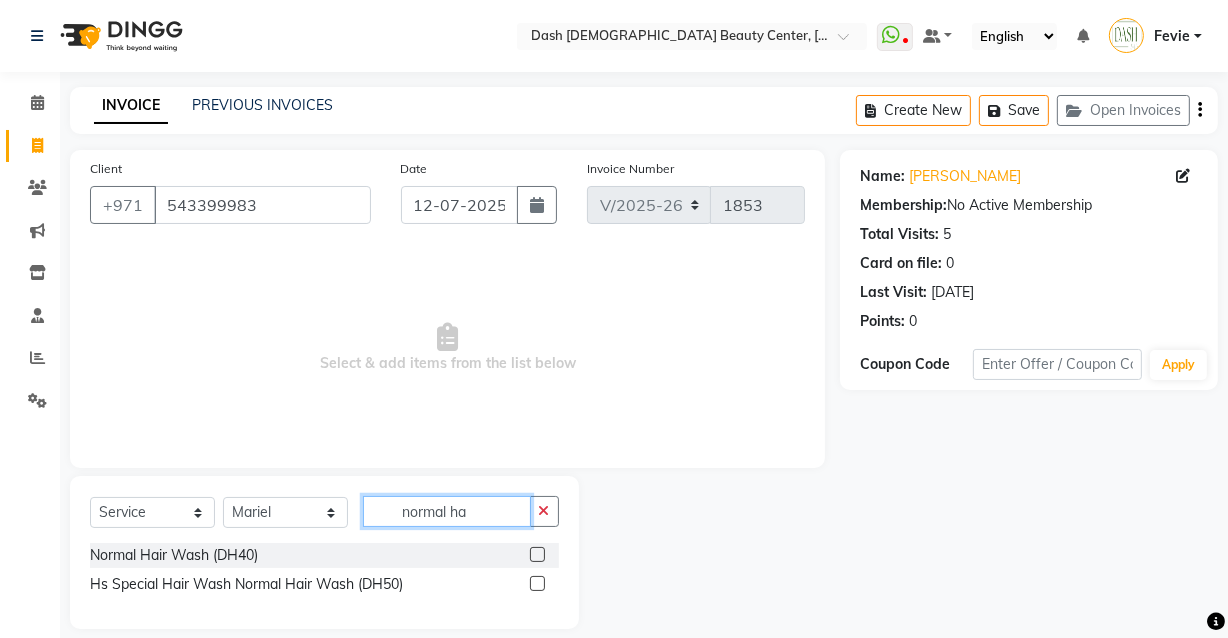 type on "normal ha" 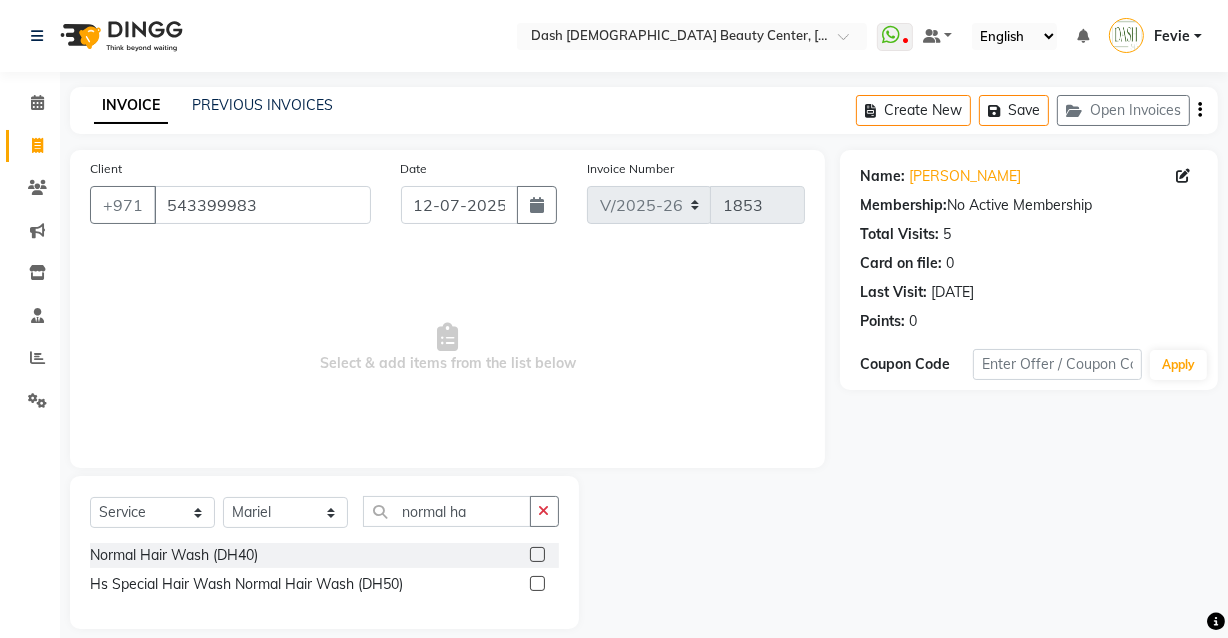 click 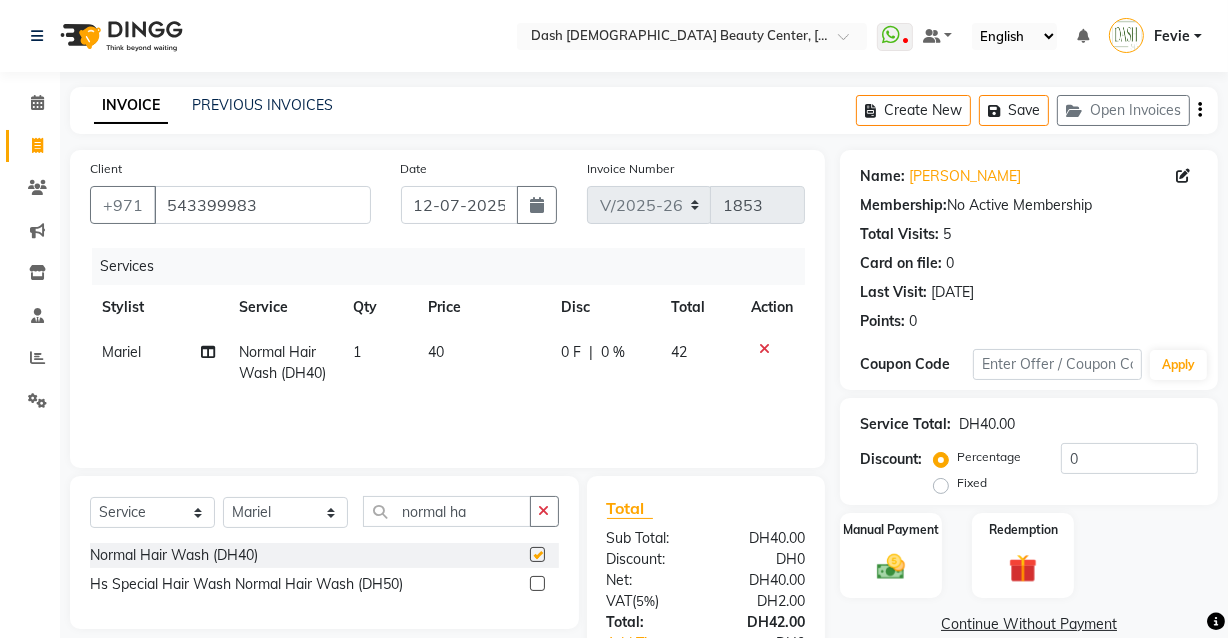 checkbox on "false" 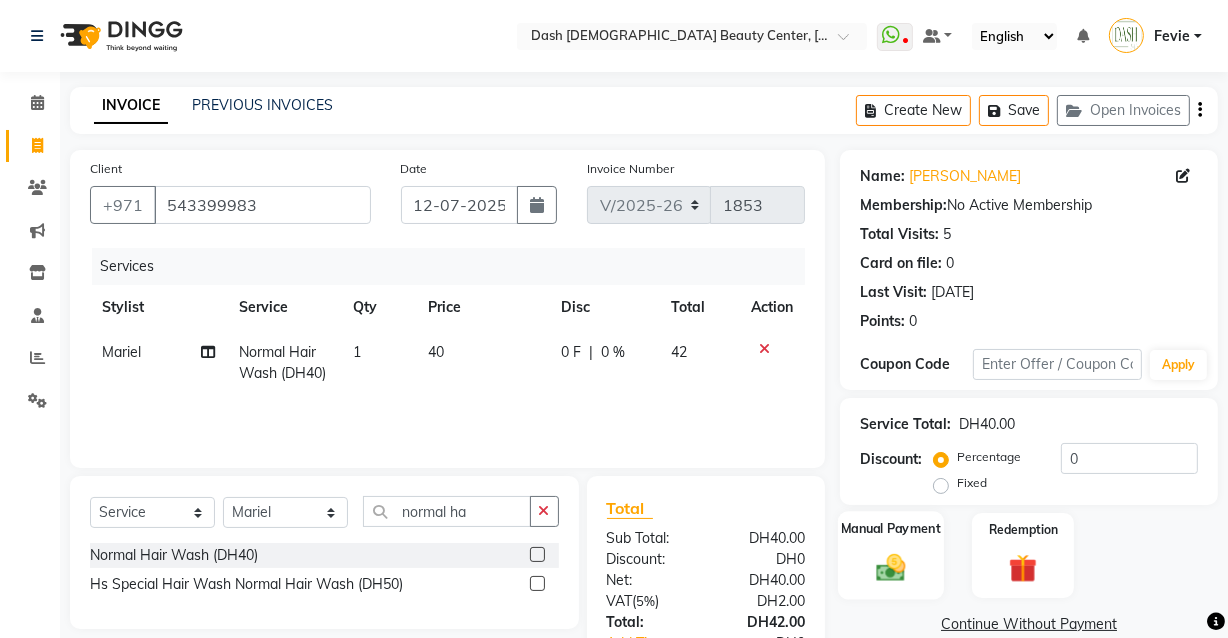 click 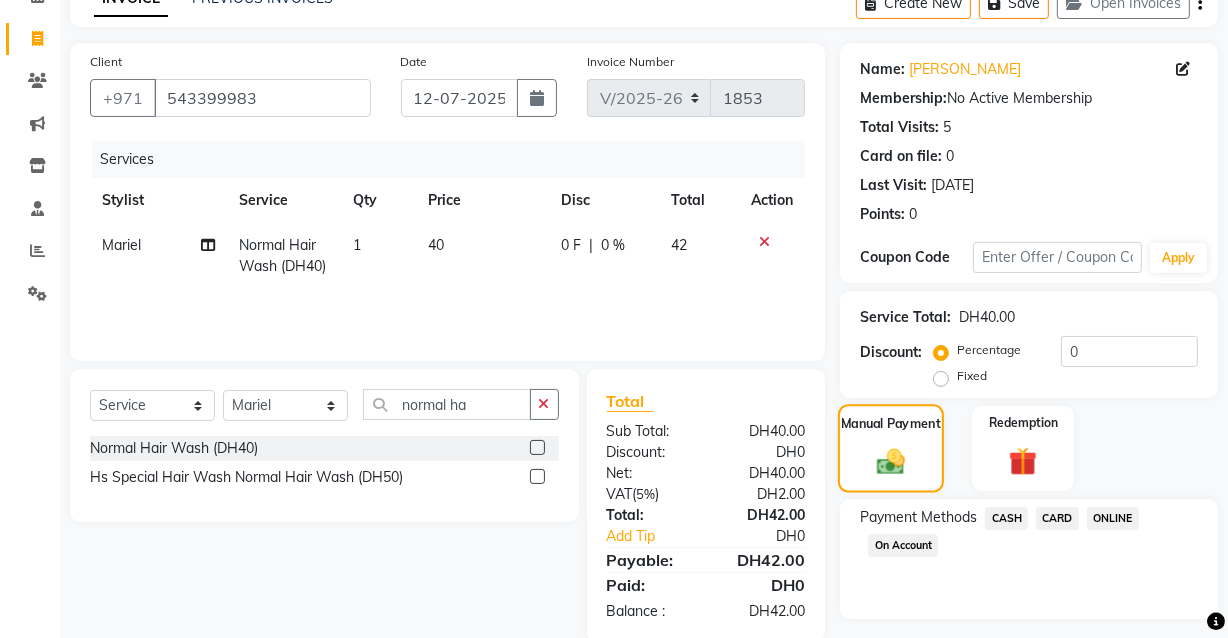 scroll, scrollTop: 115, scrollLeft: 0, axis: vertical 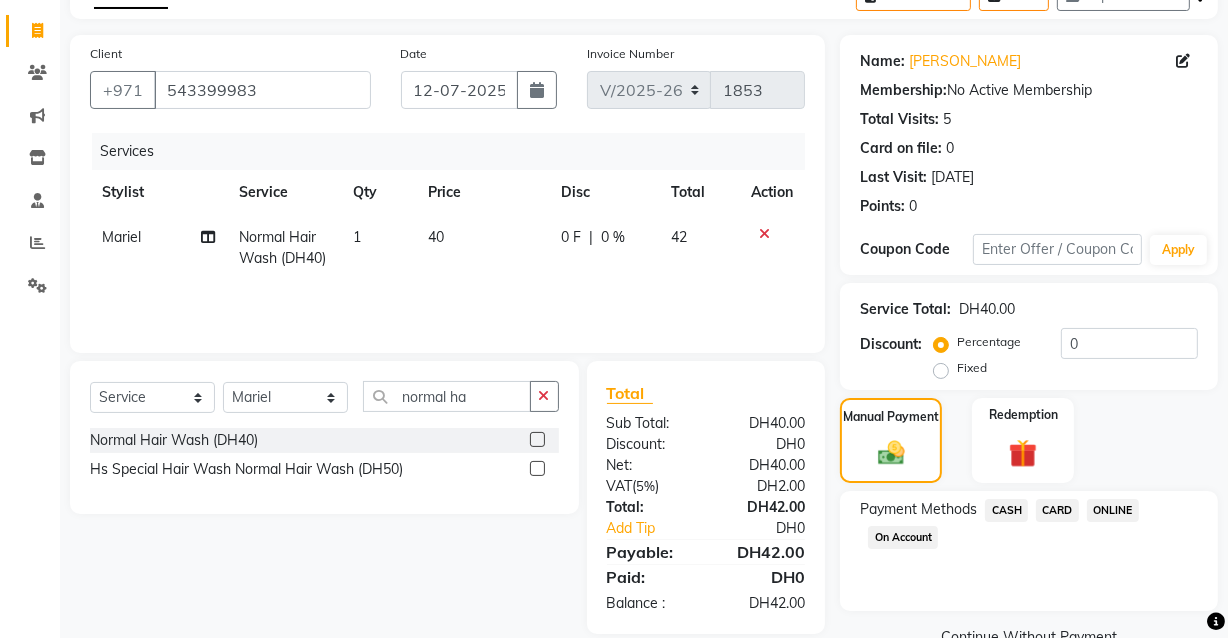 click on "CARD" 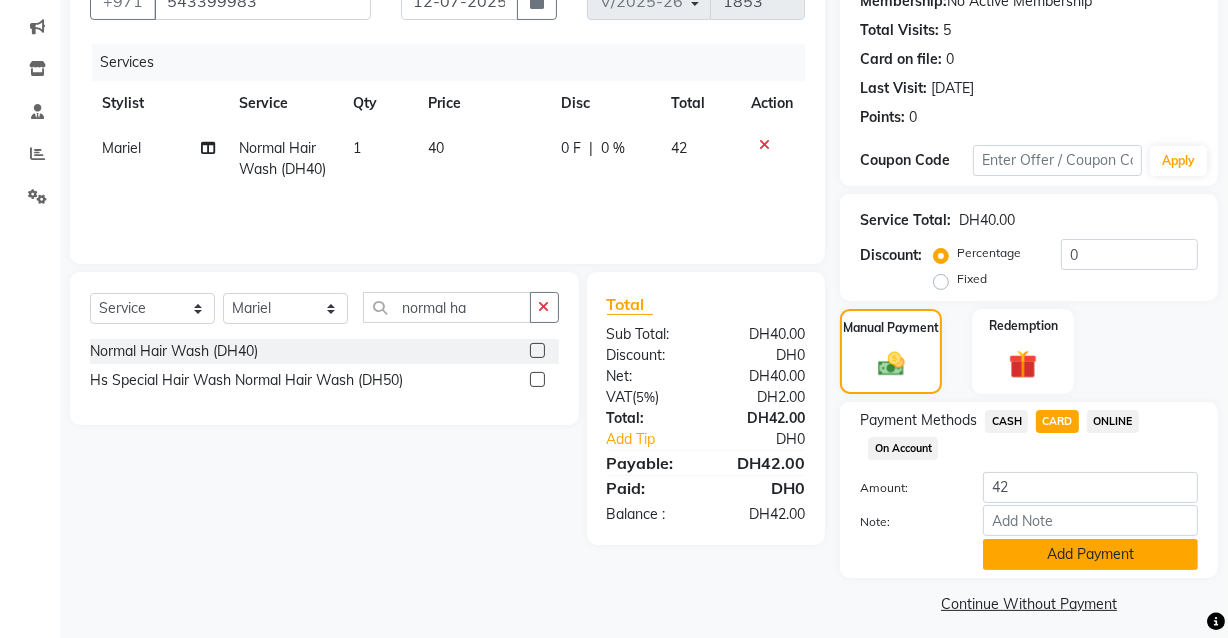 click on "Add Payment" 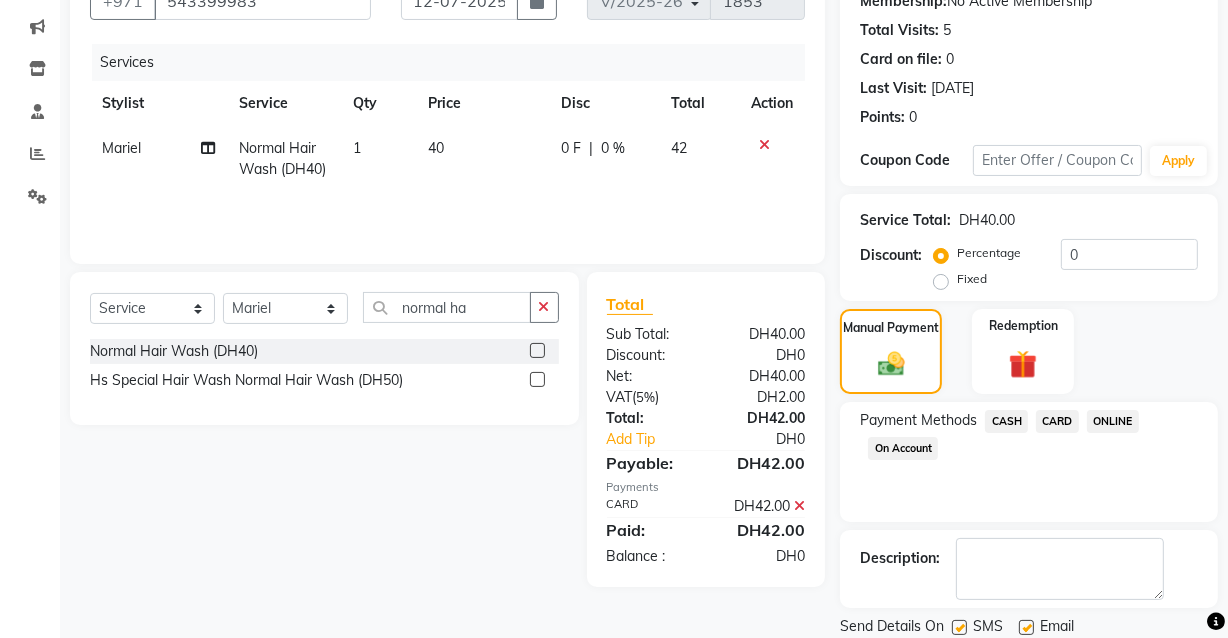 scroll, scrollTop: 270, scrollLeft: 0, axis: vertical 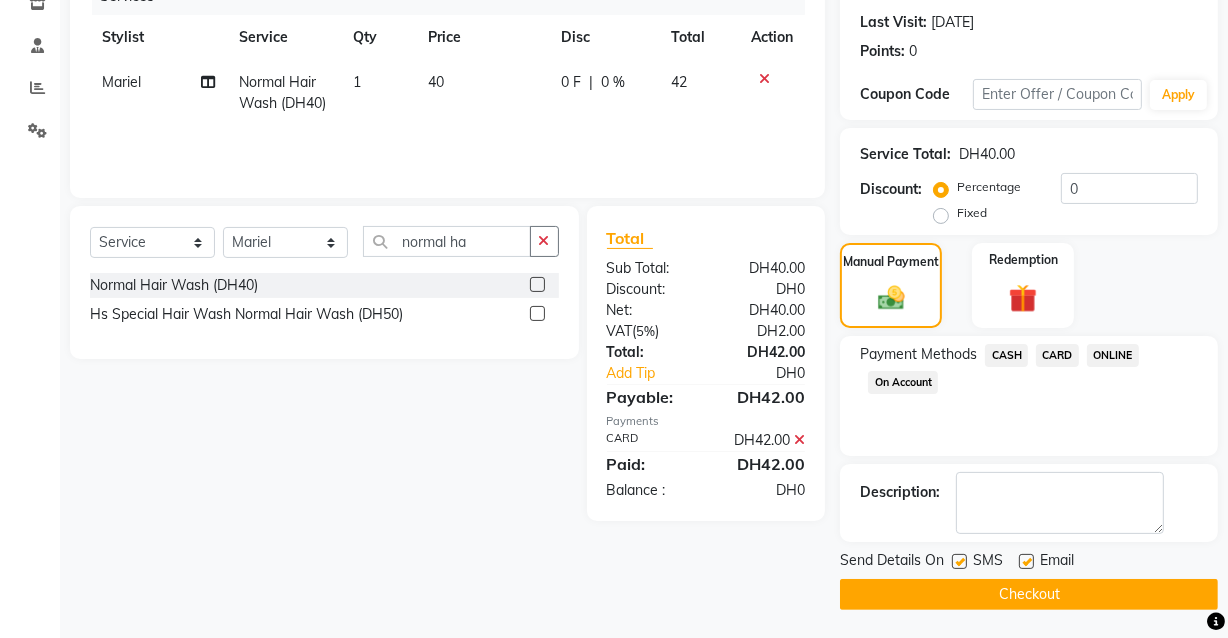 click on "Checkout" 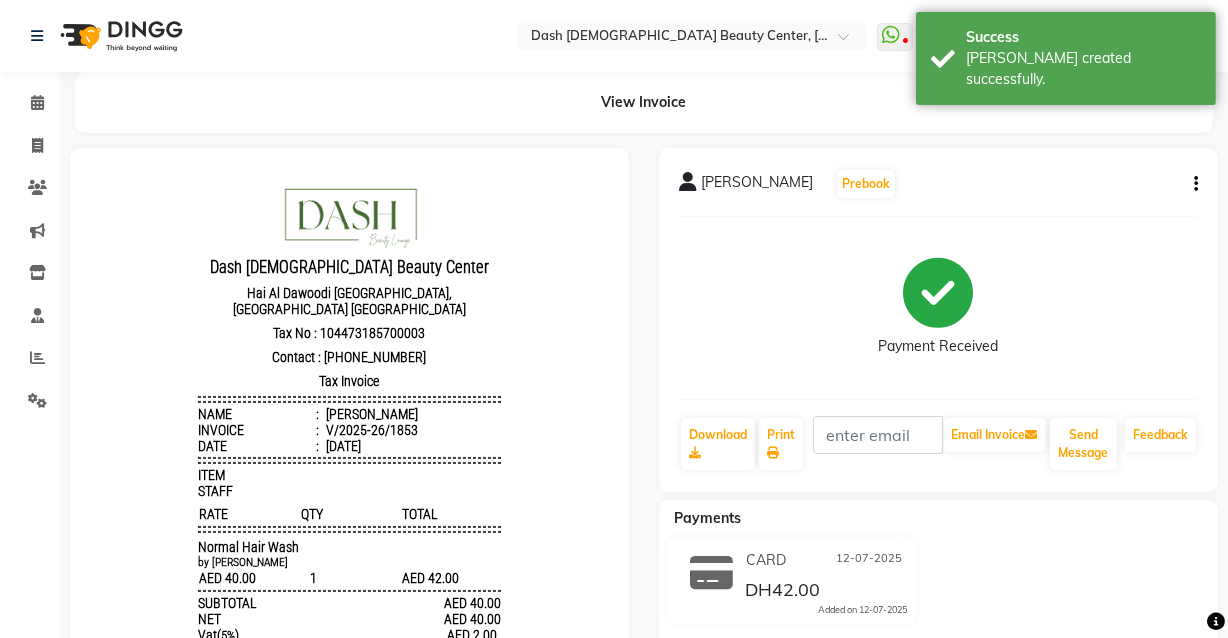 scroll, scrollTop: 0, scrollLeft: 0, axis: both 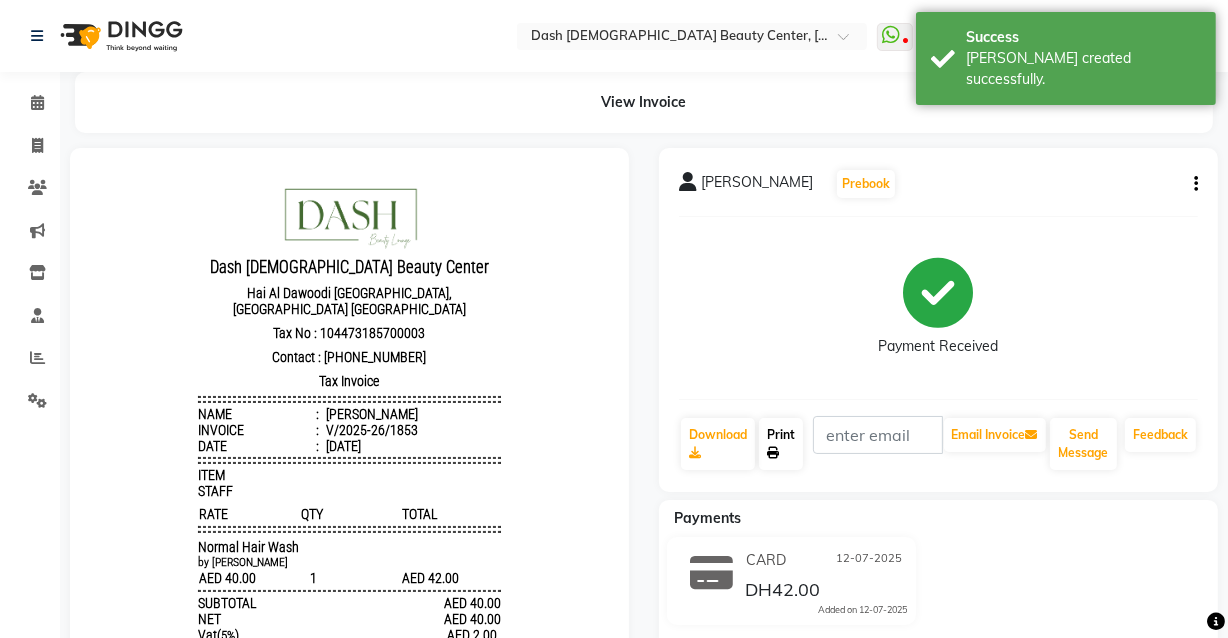 click on "Print" 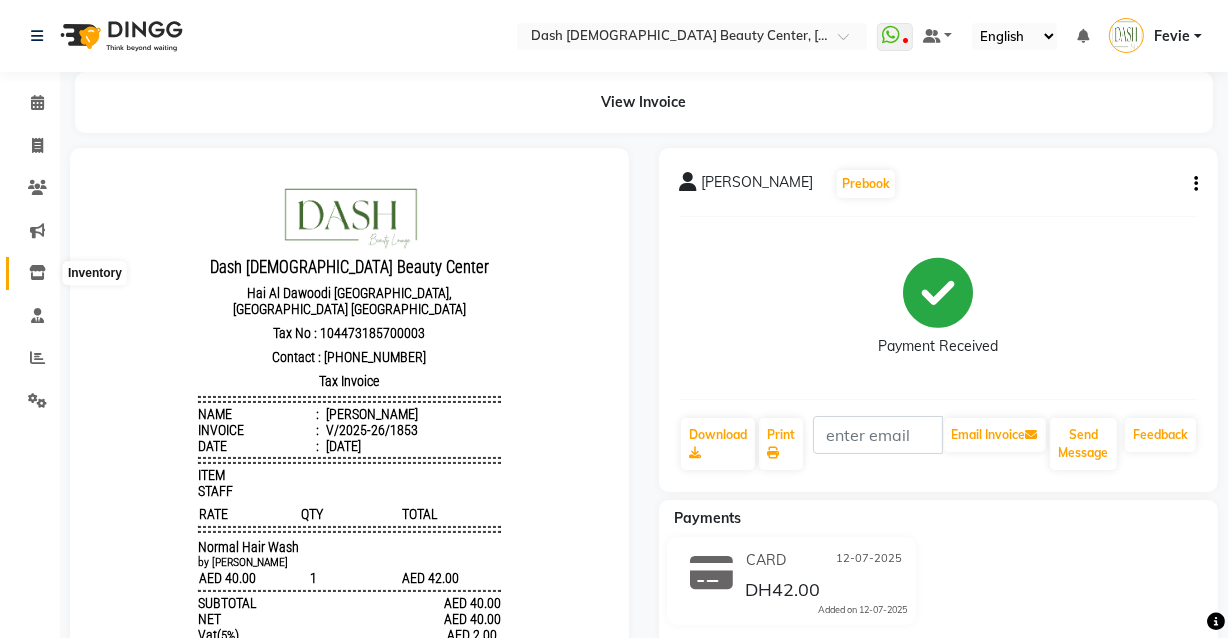 click 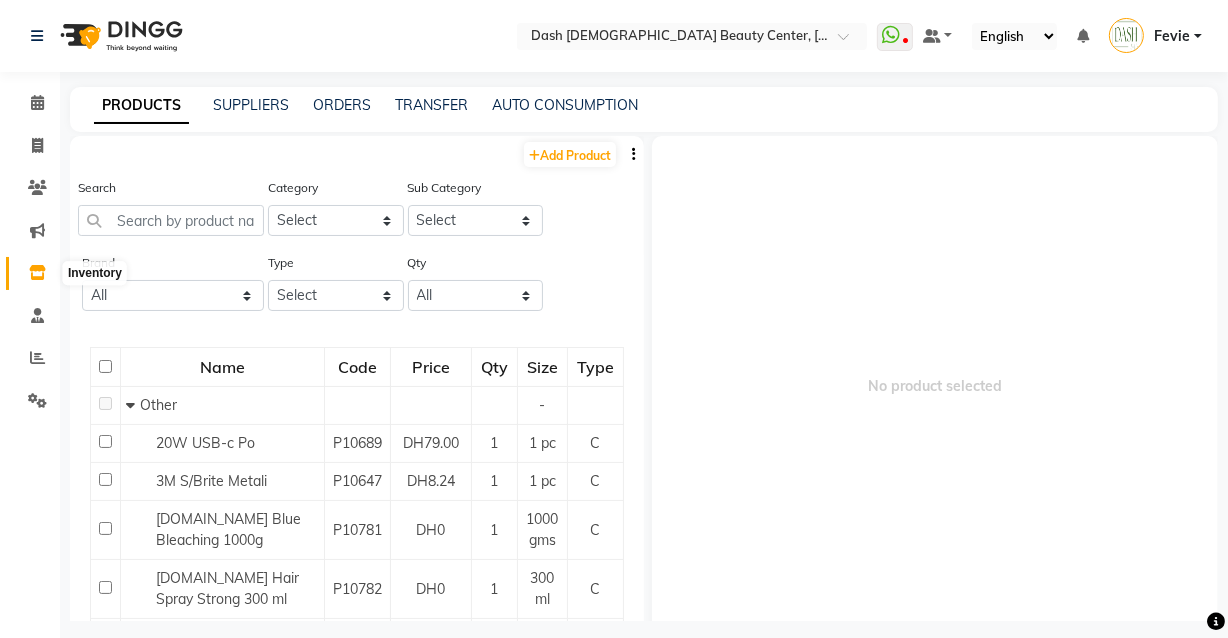 click 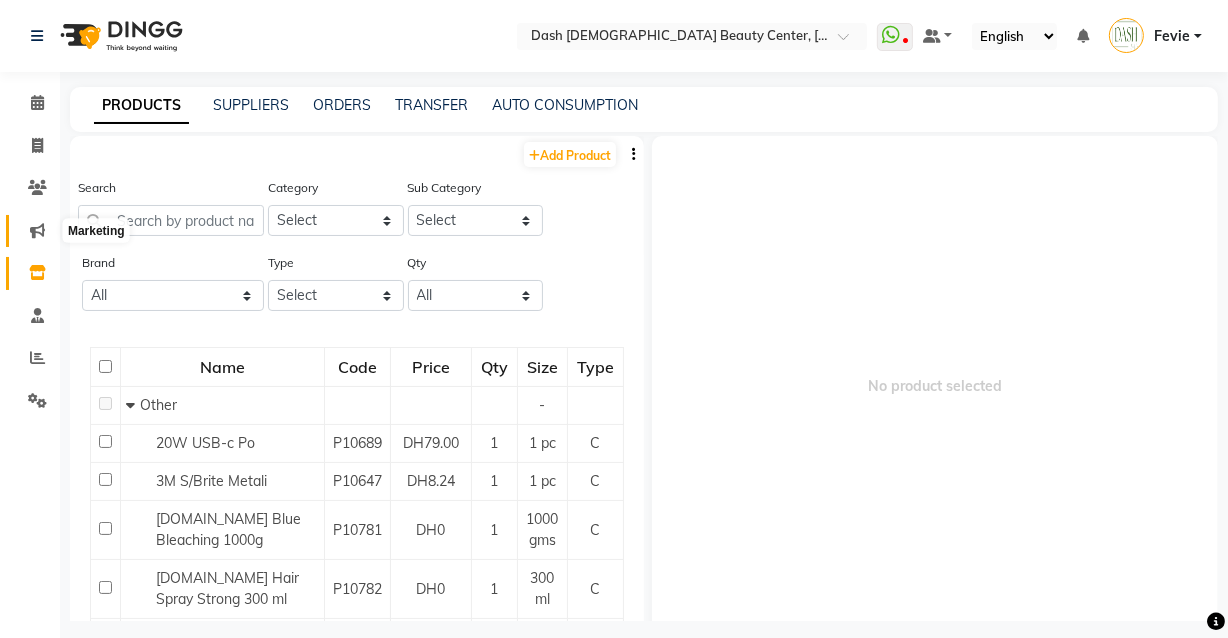 click 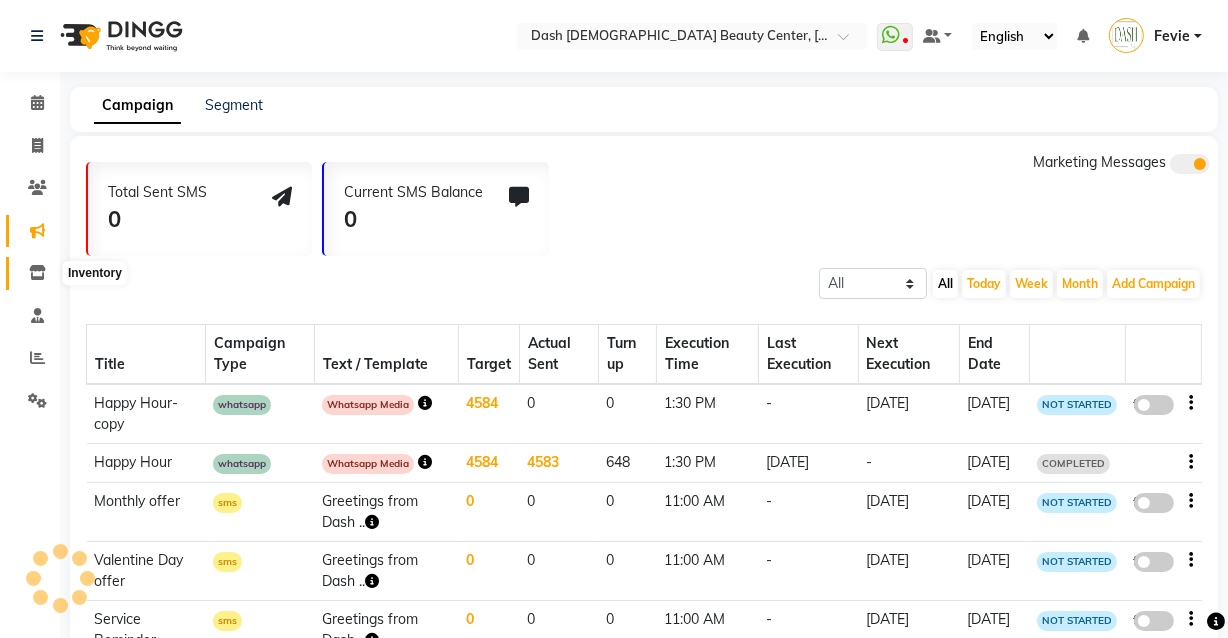 click 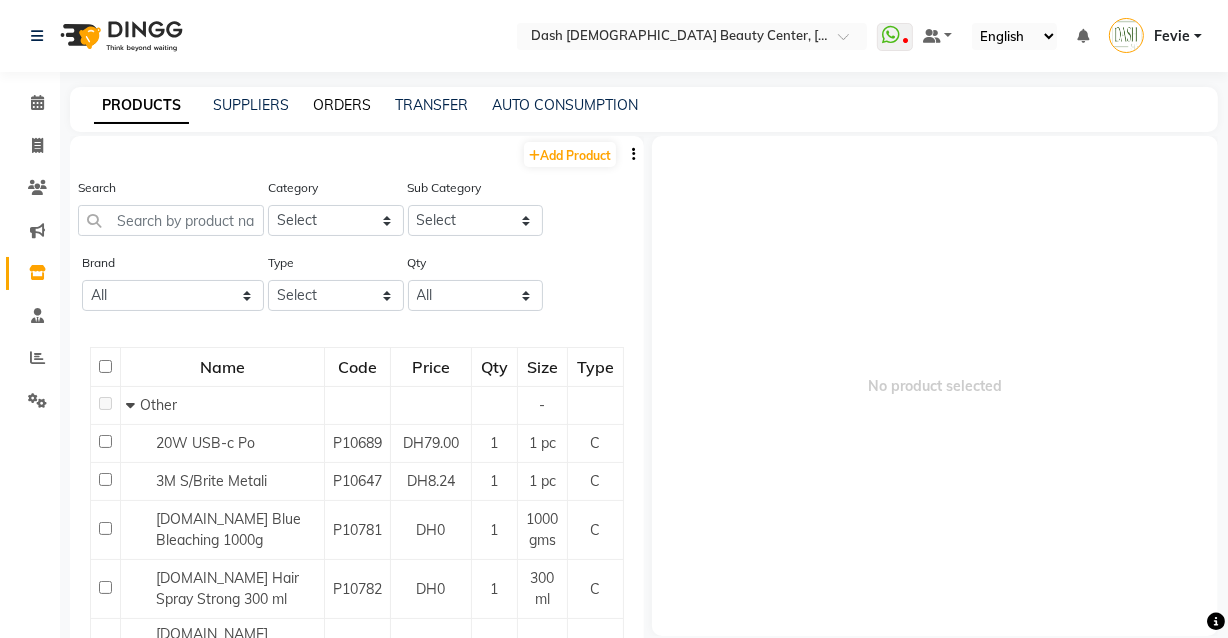 drag, startPoint x: 304, startPoint y: 92, endPoint x: 320, endPoint y: 97, distance: 16.763054 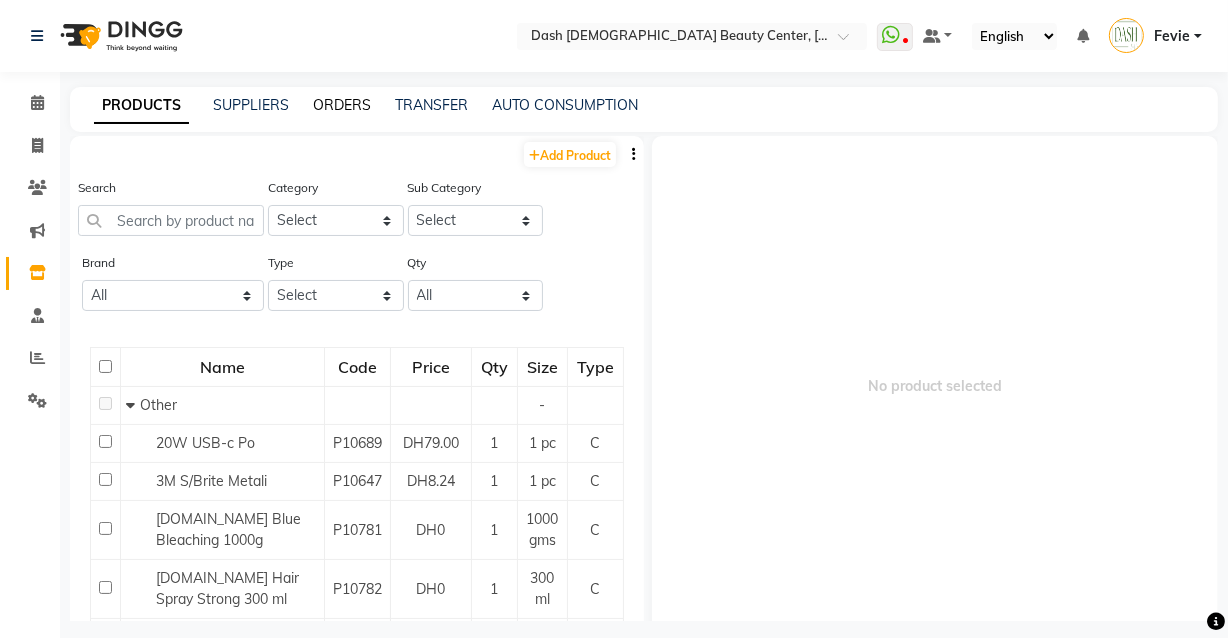 click on "ORDERS" 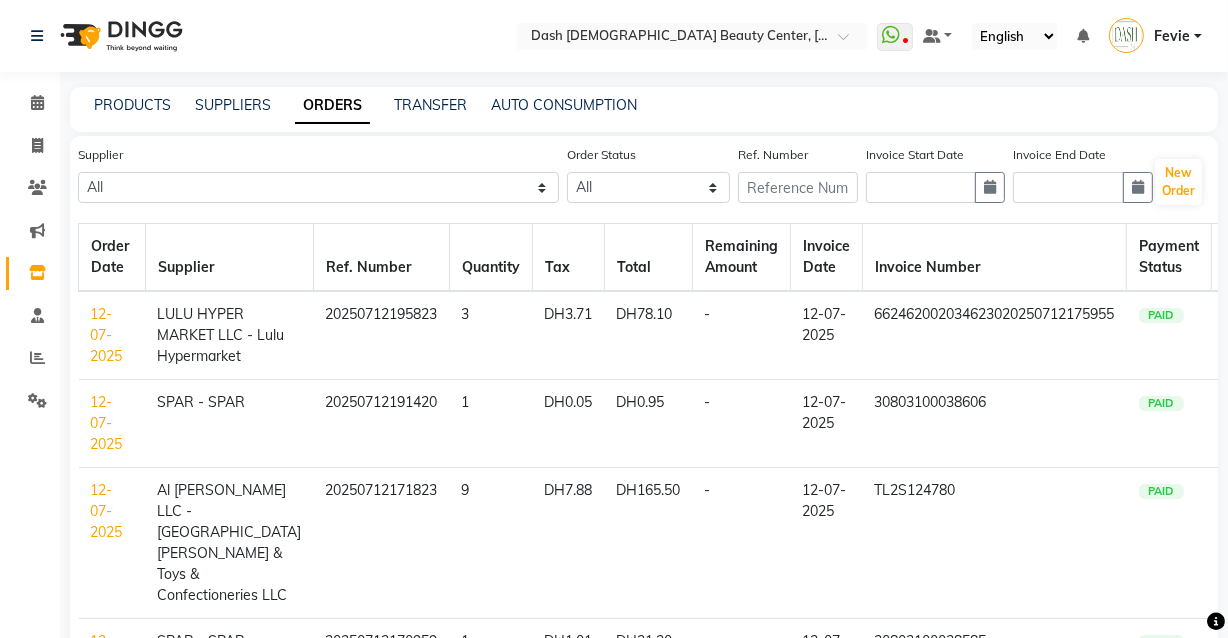 drag, startPoint x: 814, startPoint y: -9, endPoint x: 797, endPoint y: -24, distance: 22.671568 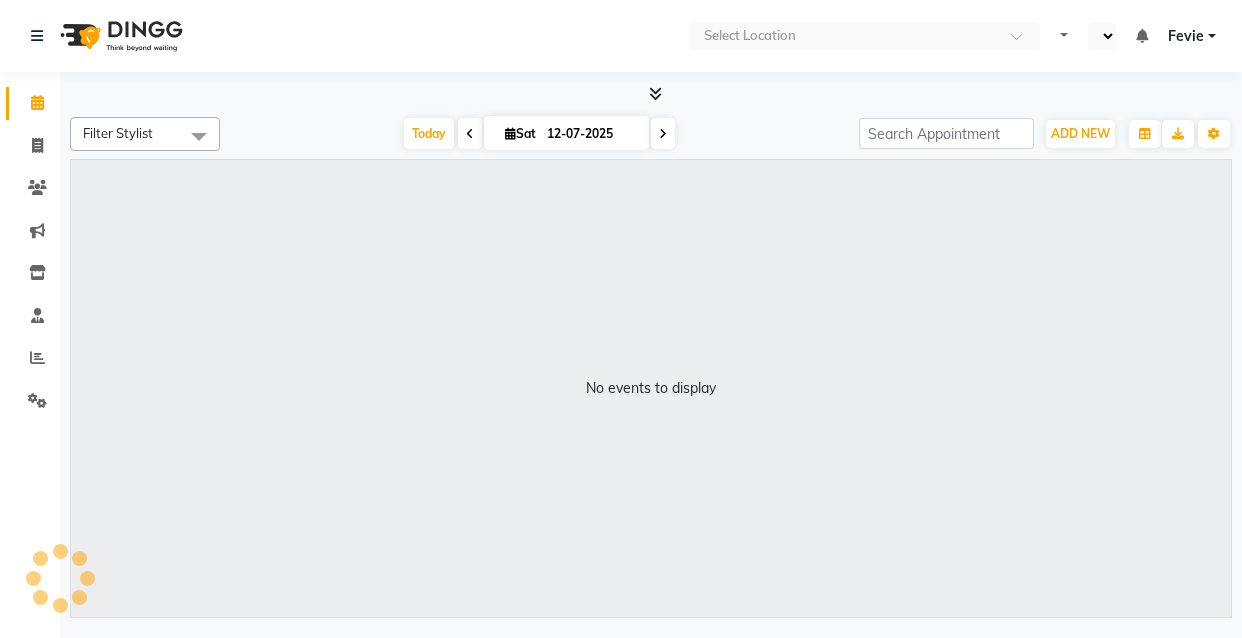 scroll, scrollTop: 0, scrollLeft: 0, axis: both 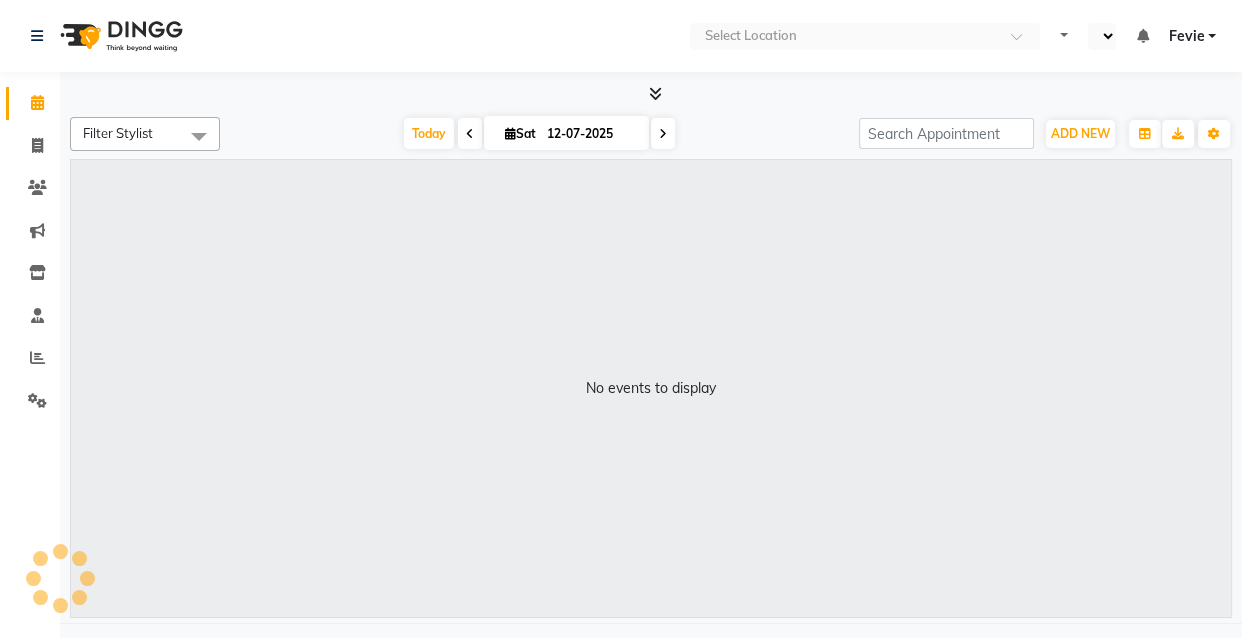 select on "en" 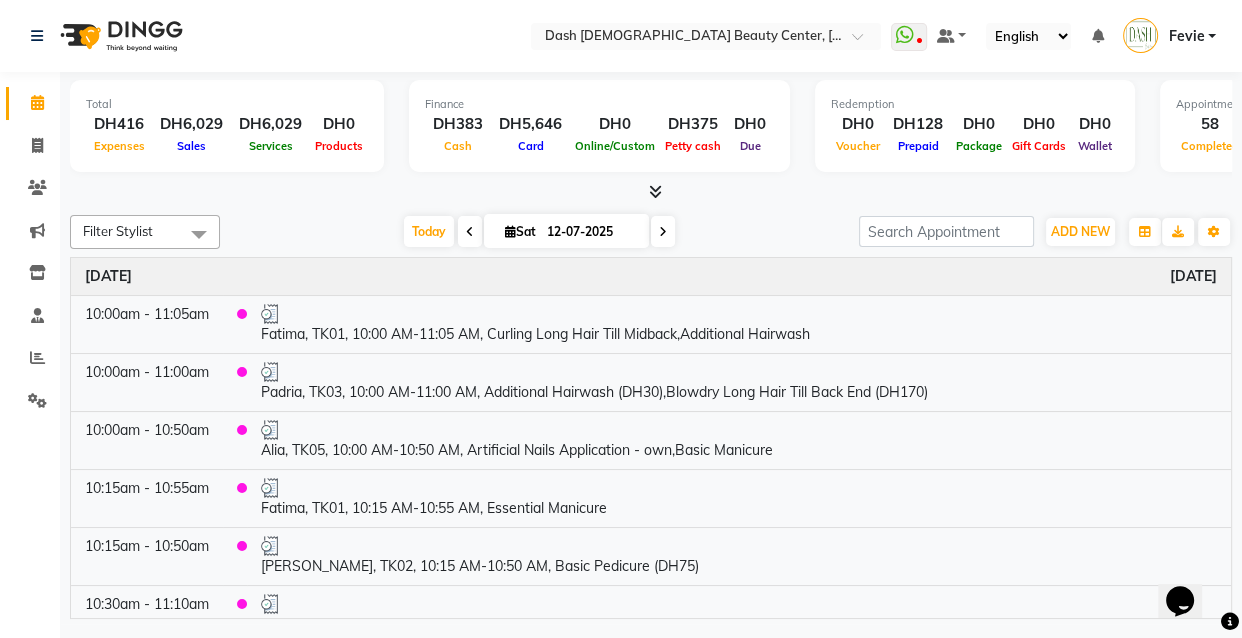 scroll, scrollTop: 0, scrollLeft: 0, axis: both 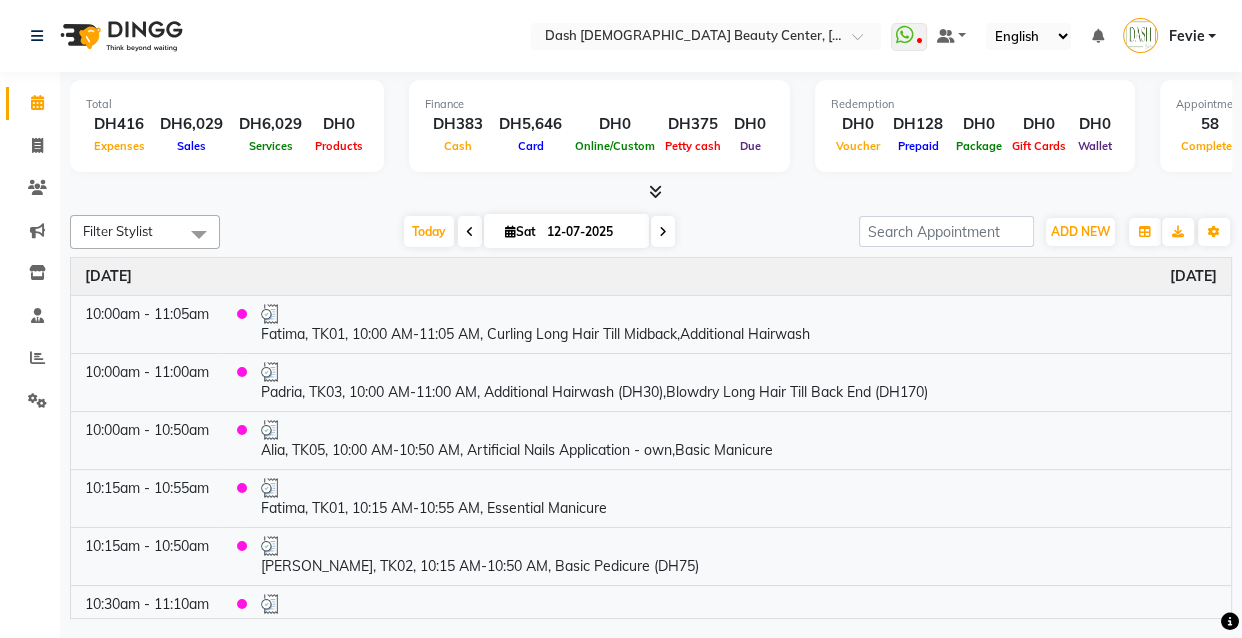 click on "Calendar" 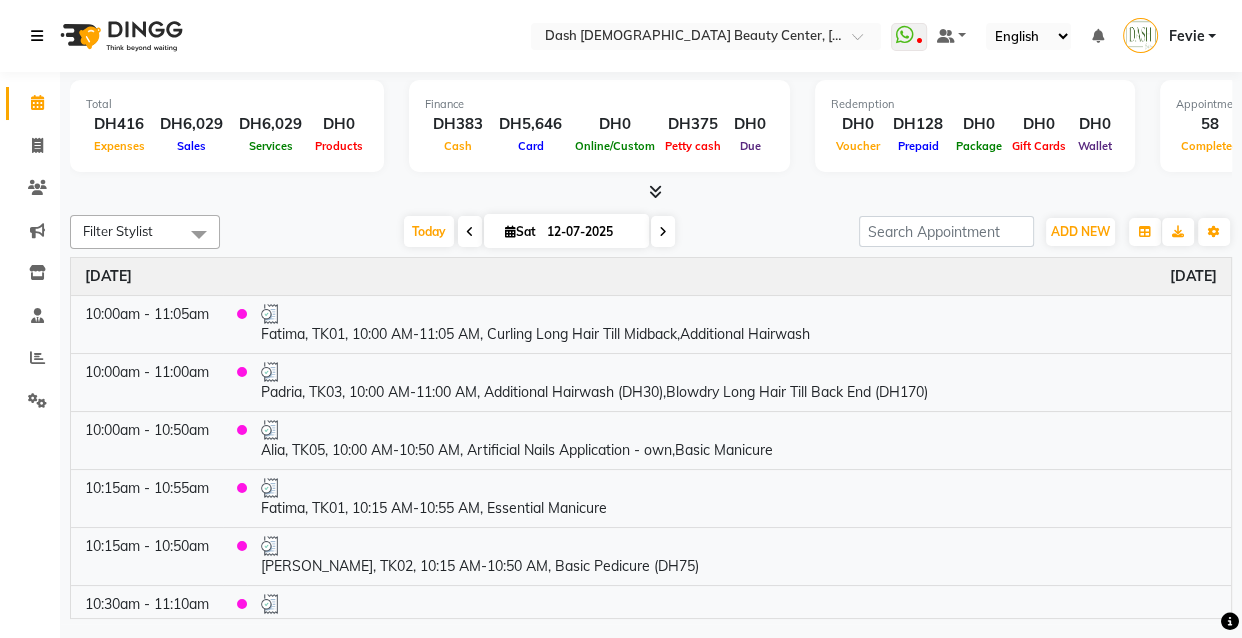 click at bounding box center [37, 36] 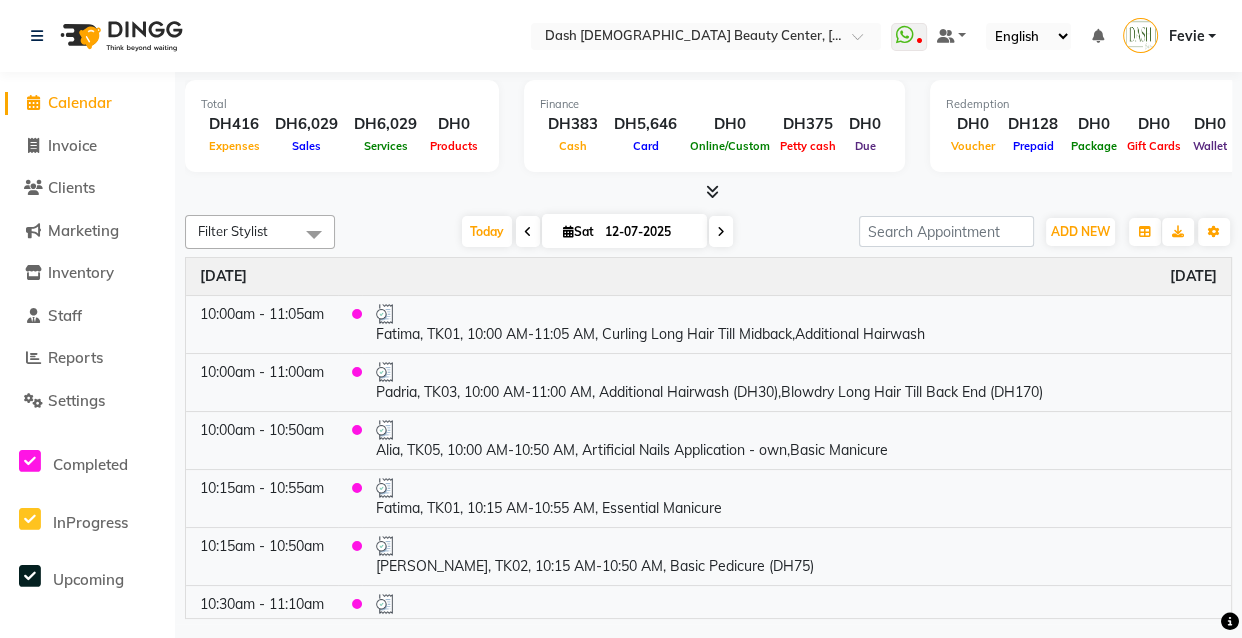 click on "Today  Sat 12-07-2025" at bounding box center (597, 232) 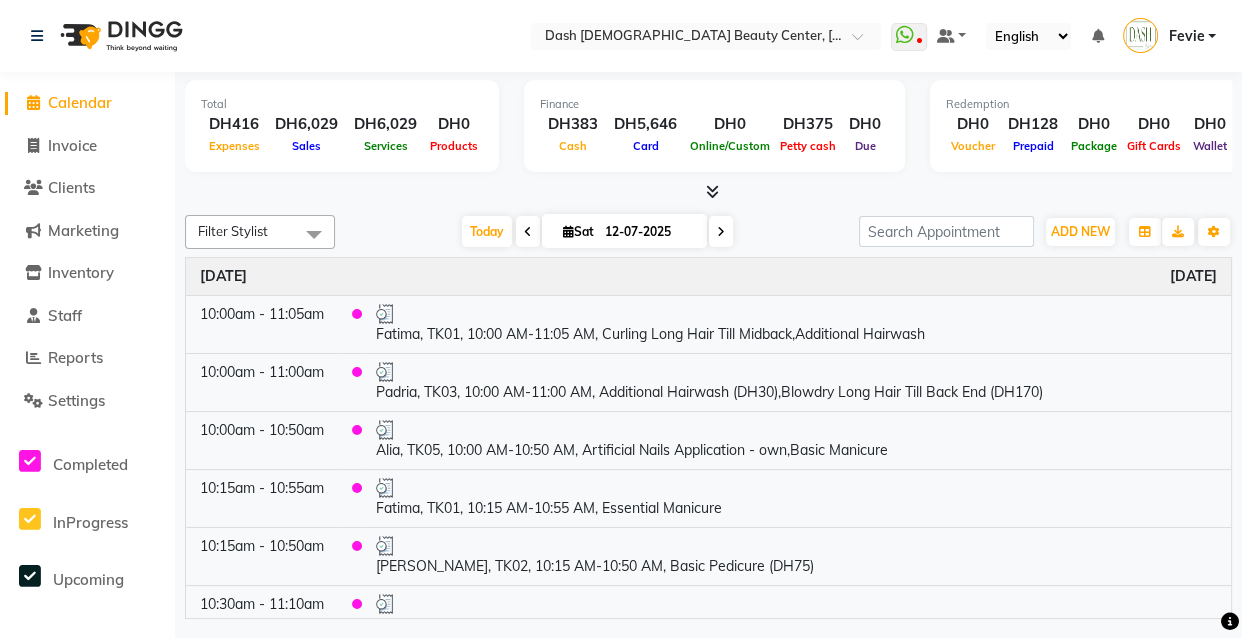 click on "Select Location × Dash Ladies Beauty Center, Al Shabhat Plaza  WhatsApp Status  ✕ Status:  Disconnected Most Recent Message: 04-07-2025     09:44 PM Recent Service Activity: 04-07-2025     09:59 PM  08047224946 Whatsapp Settings Default Panel My Panel English ENGLISH Español العربية मराठी हिंदी ગુજરાતી தமிழ் 中文 Notifications nothing to show Fevie  Manage Profile Change Password Sign out  Version:3.15.4" 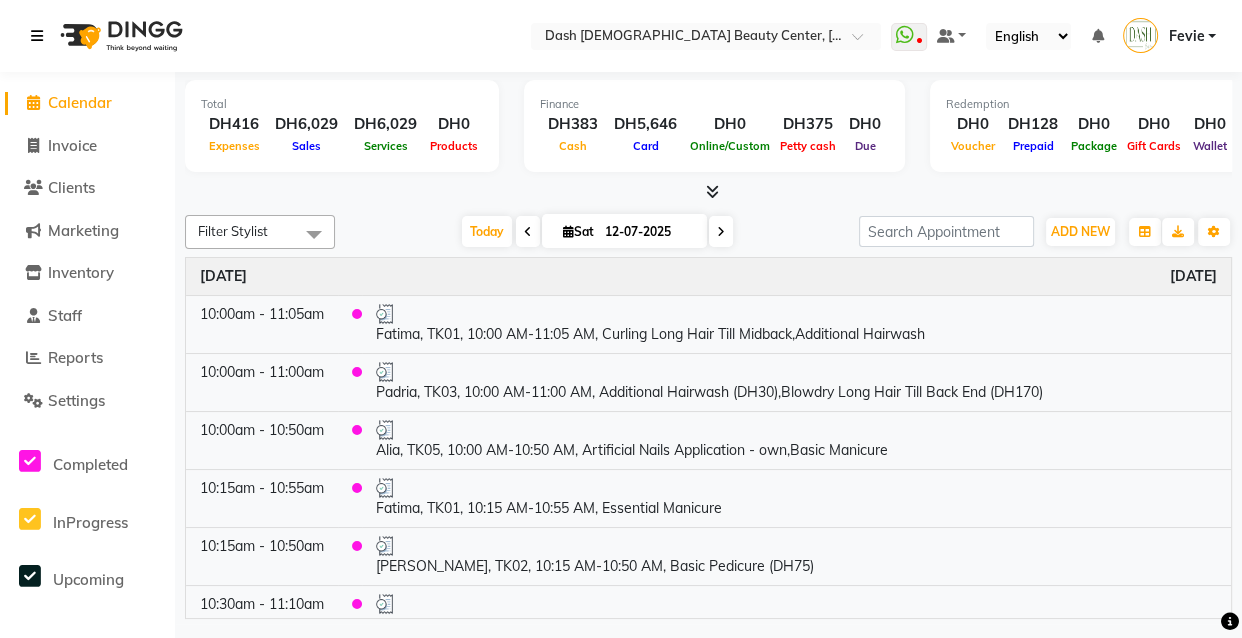 click at bounding box center [37, 36] 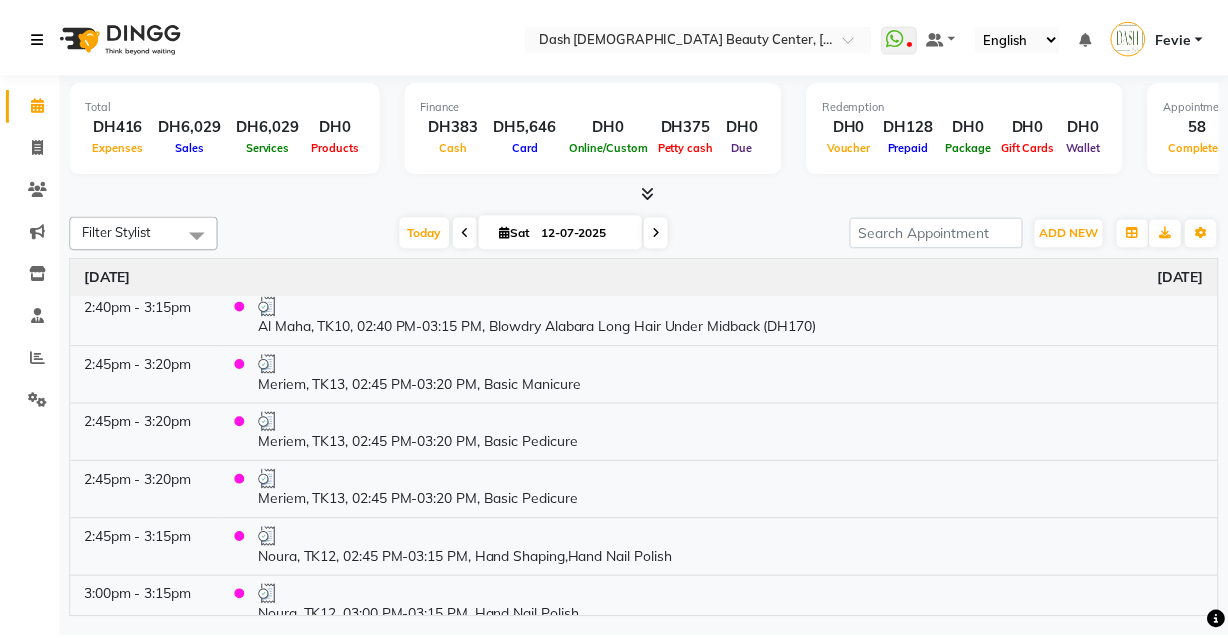 scroll, scrollTop: 1242, scrollLeft: 0, axis: vertical 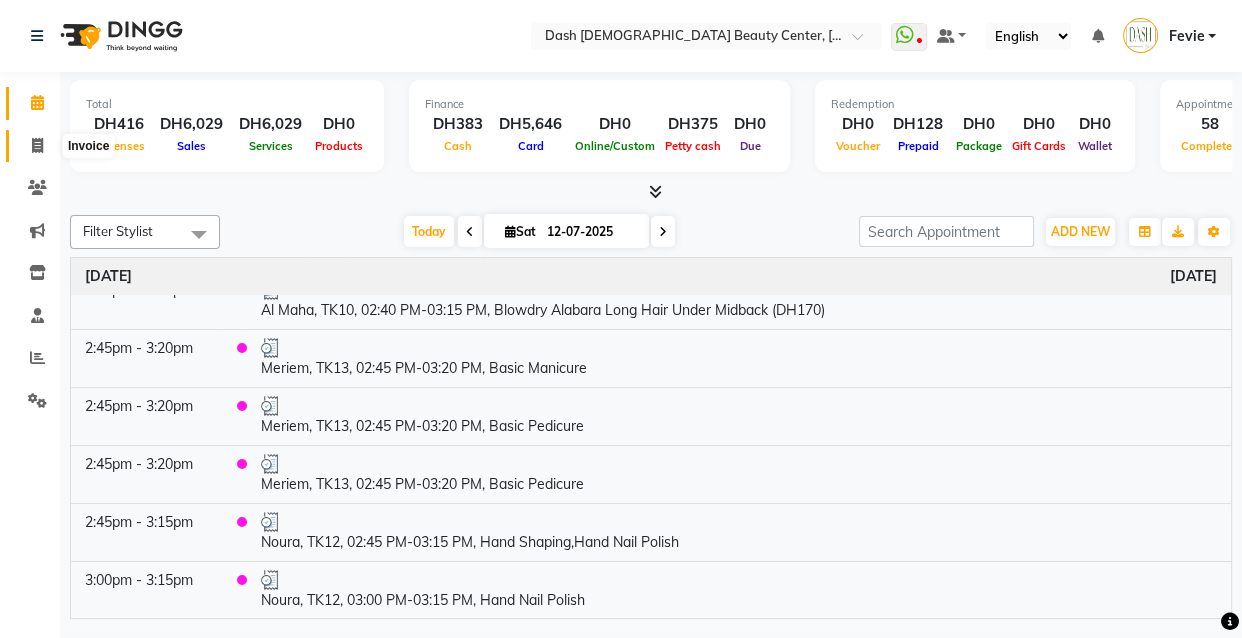 click 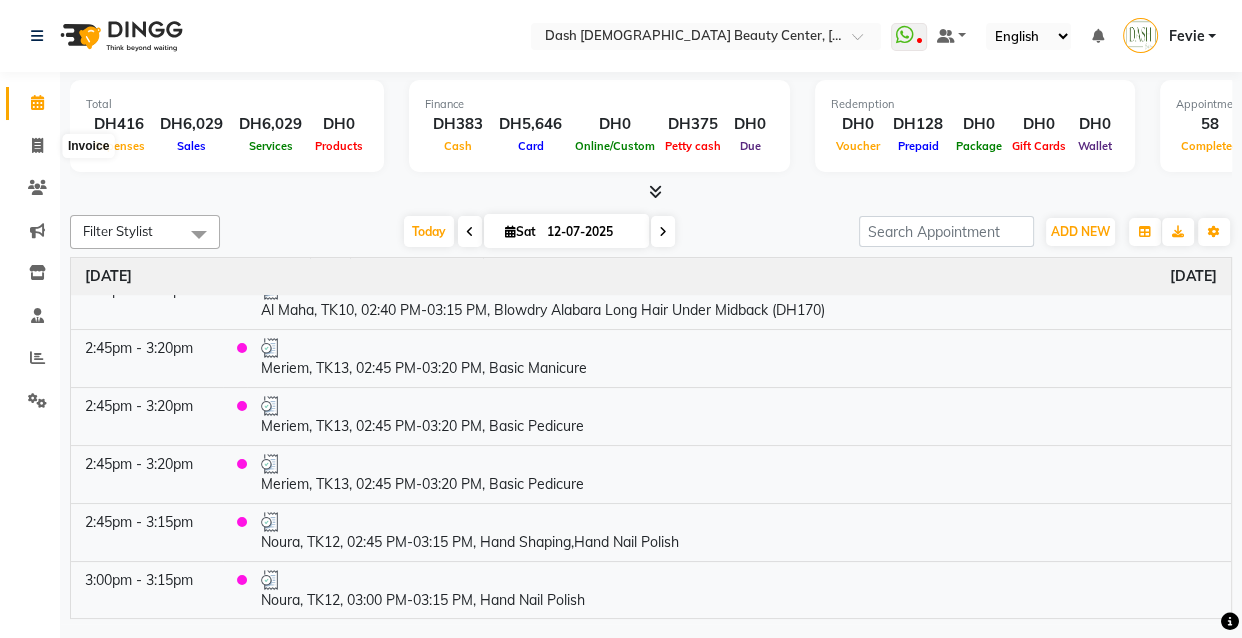 select on "service" 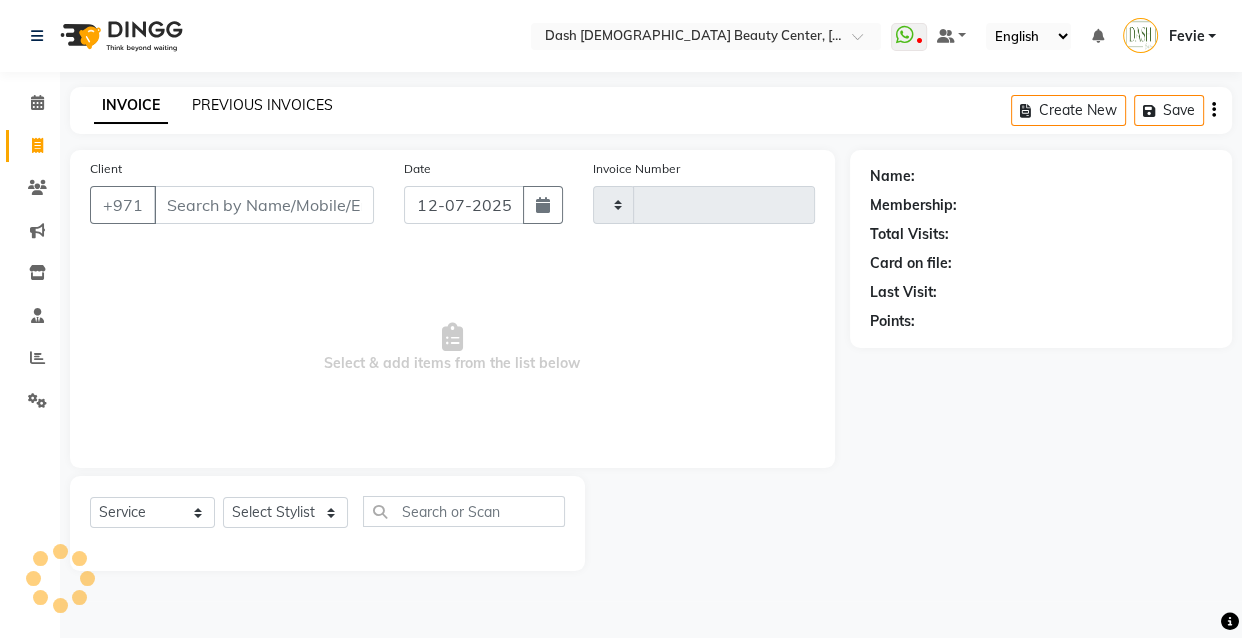 type on "1854" 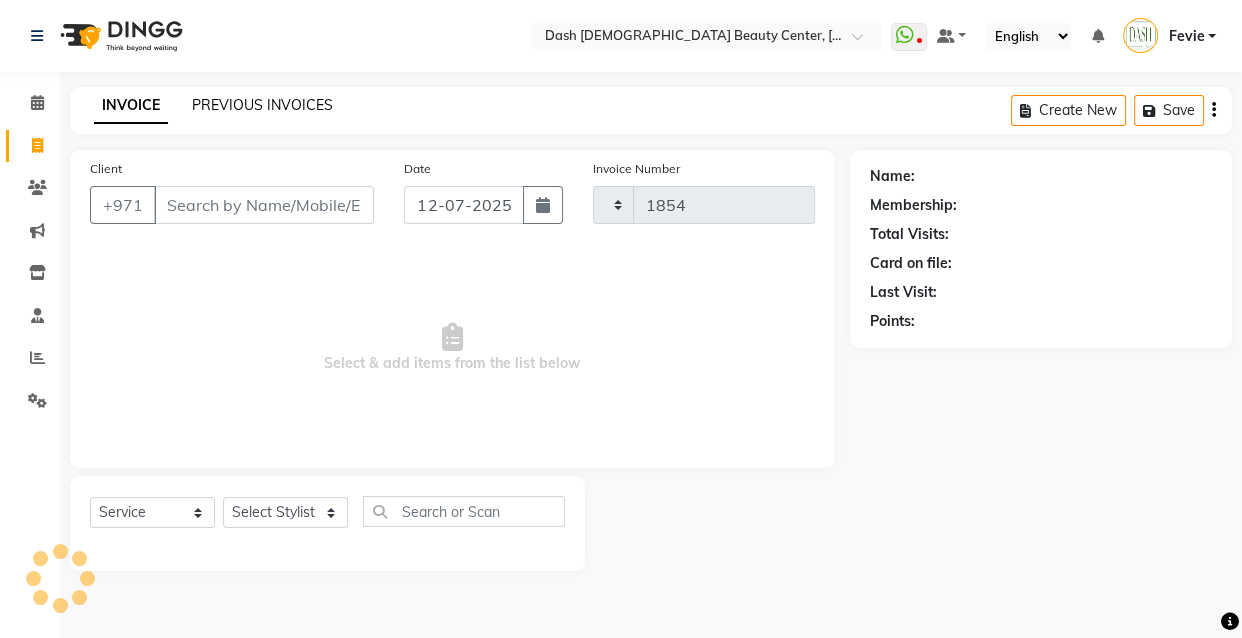 select on "8372" 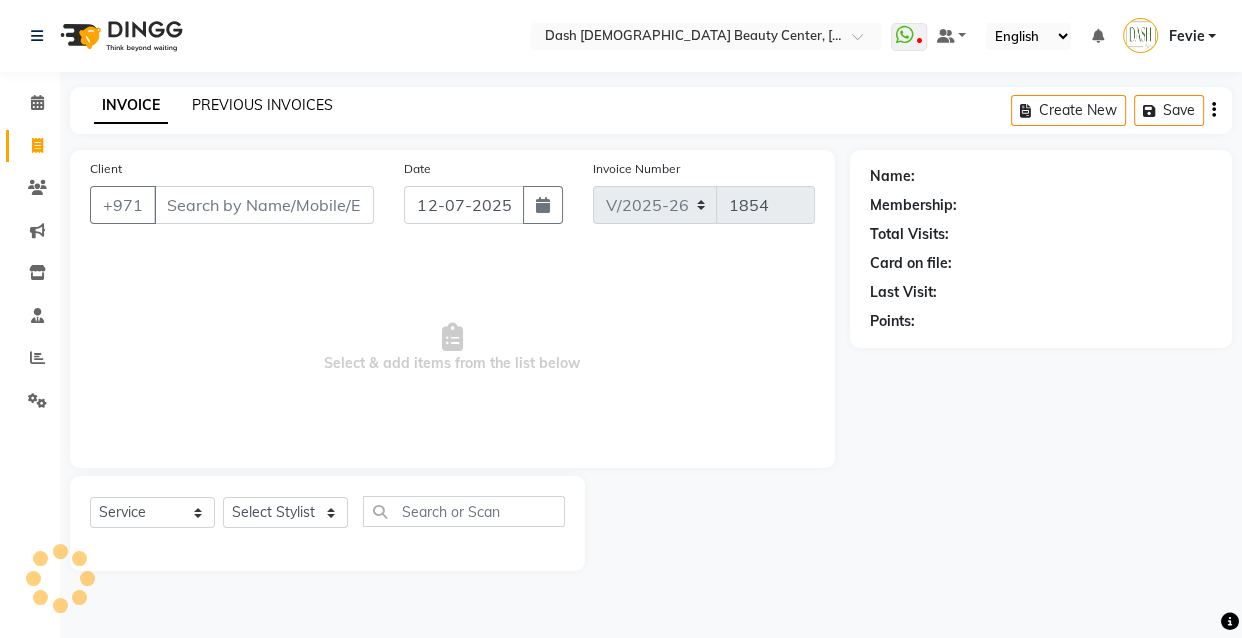 click on "PREVIOUS INVOICES" 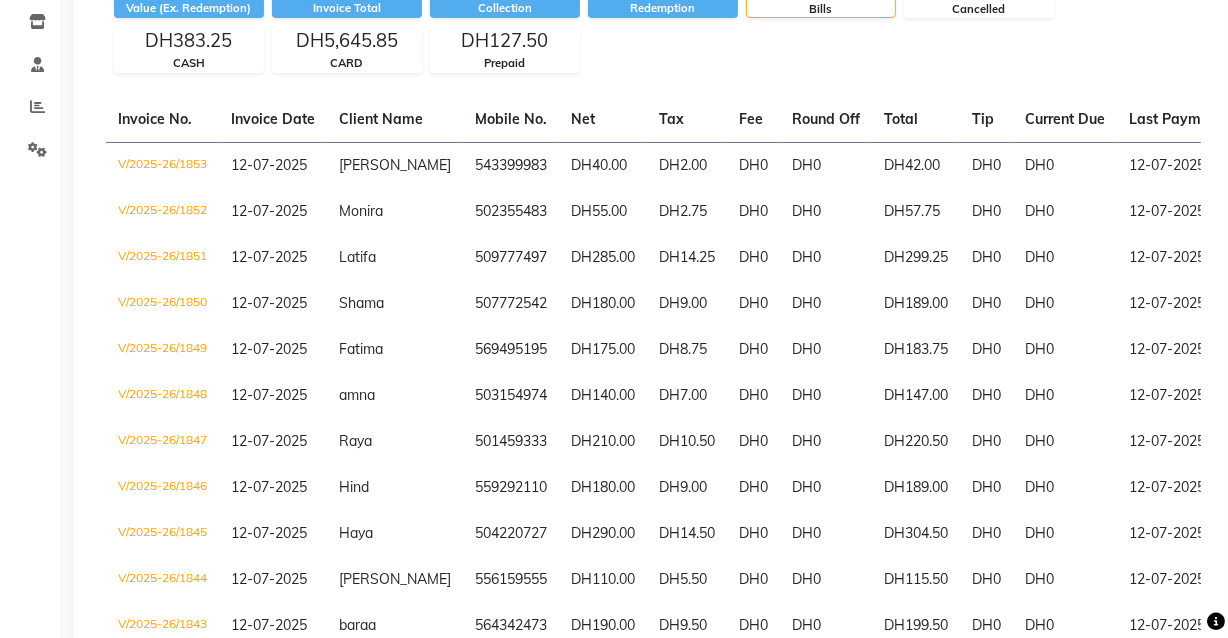 scroll, scrollTop: 0, scrollLeft: 0, axis: both 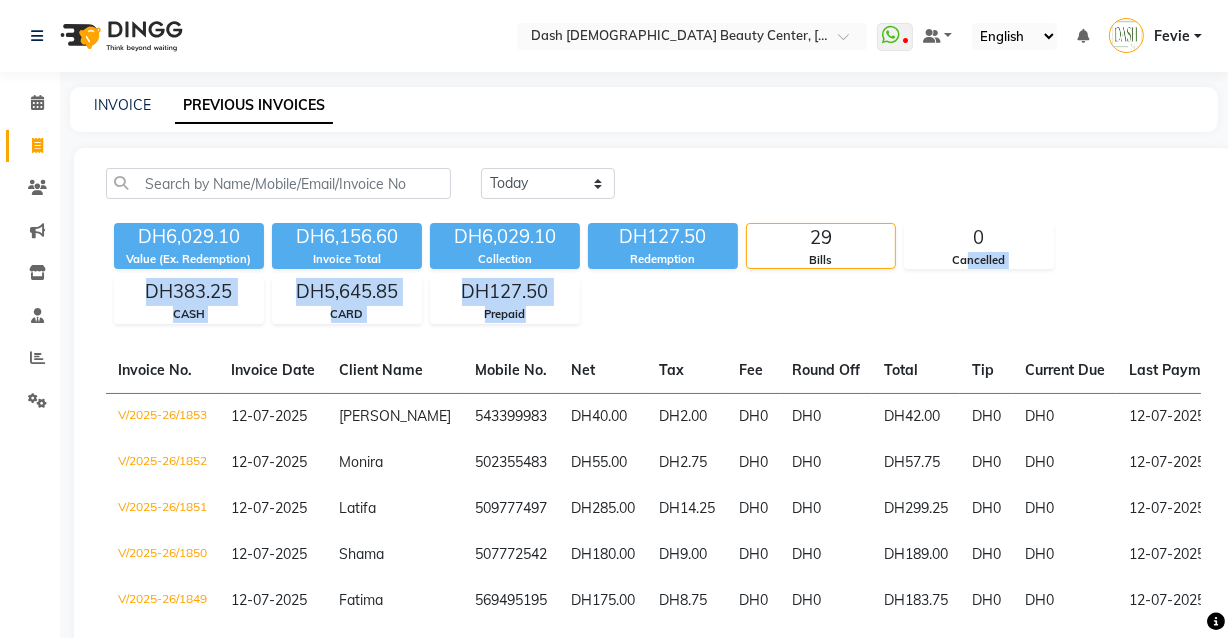 drag, startPoint x: 965, startPoint y: 304, endPoint x: 566, endPoint y: 330, distance: 399.84622 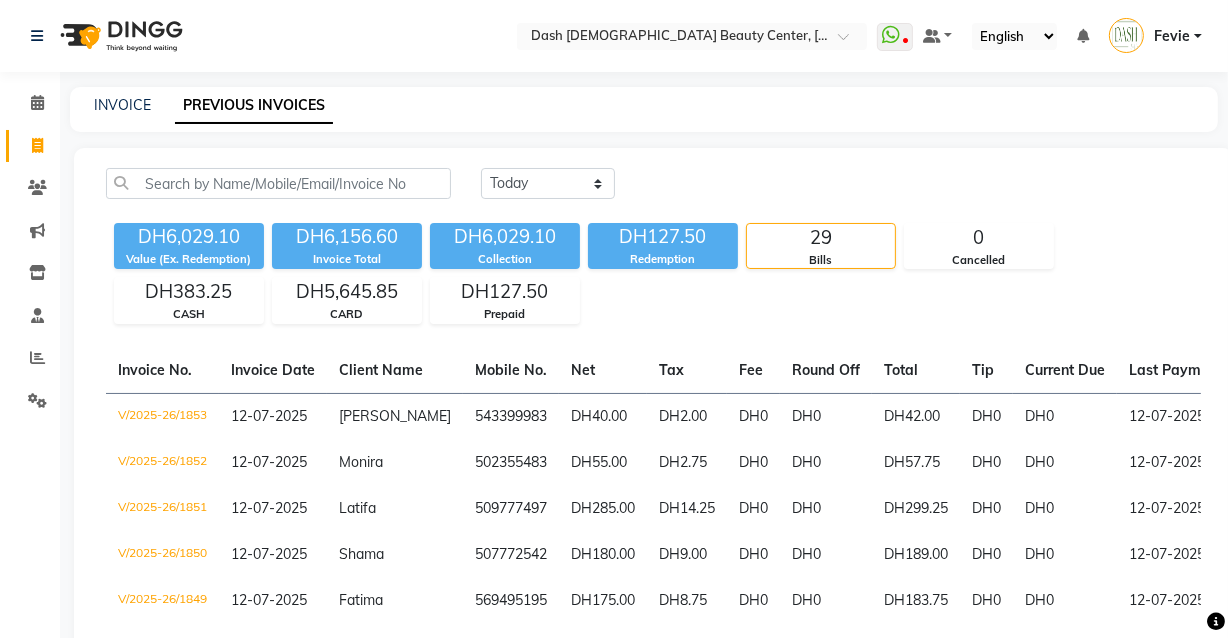 click on "Today Yesterday Custom Range DH6,029.10 Value (Ex. Redemption) DH6,156.60 Invoice Total  DH6,029.10 Collection DH127.50 Redemption 29 Bills 0 Cancelled DH383.25 CASH DH5,645.85 CARD DH127.50 Prepaid  Invoice No.   Invoice Date   Client Name   Mobile No.   Net   Tax   Fee   Round Off   Total   Tip   Current Due   Last Payment Date   Payment Amount   Payment Methods   Cancel Reason   Status   V/2025-26/1853  12-07-2025 Mariam   543399983 DH40.00 DH2.00  DH0  DH0 DH42.00 DH0 DH0 12-07-2025 DH42.00  CARD - PAID  V/2025-26/1852  12-07-2025 Monira   502355483 DH55.00 DH2.75  DH0  DH0 DH57.75 DH0 DH0 12-07-2025 DH57.75  CARD - PAID  V/2025-26/1851  12-07-2025 Latifa   509777497 DH285.00 DH14.25  DH0  DH0 DH299.25 DH0 DH0 12-07-2025 DH299.25  CARD - PAID  V/2025-26/1850  12-07-2025 Shama   507772542 DH180.00 DH9.00  DH0  DH0 DH189.00 DH0 DH0 12-07-2025 DH189.00  CARD - PAID  V/2025-26/1849  12-07-2025 Fatima   569495195 DH175.00 DH8.75  DH0  DH0 DH183.75 DH0 DH0 12-07-2025 DH183.75  CARD - PAID  V/2025-26/1848  amna" 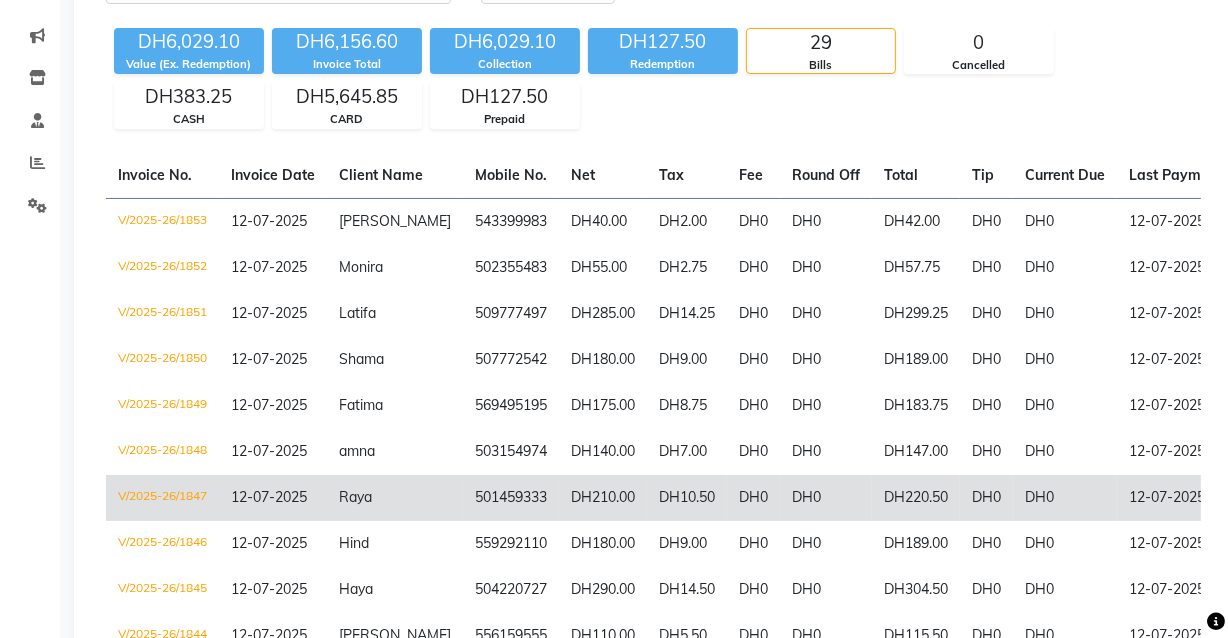 scroll, scrollTop: 181, scrollLeft: 0, axis: vertical 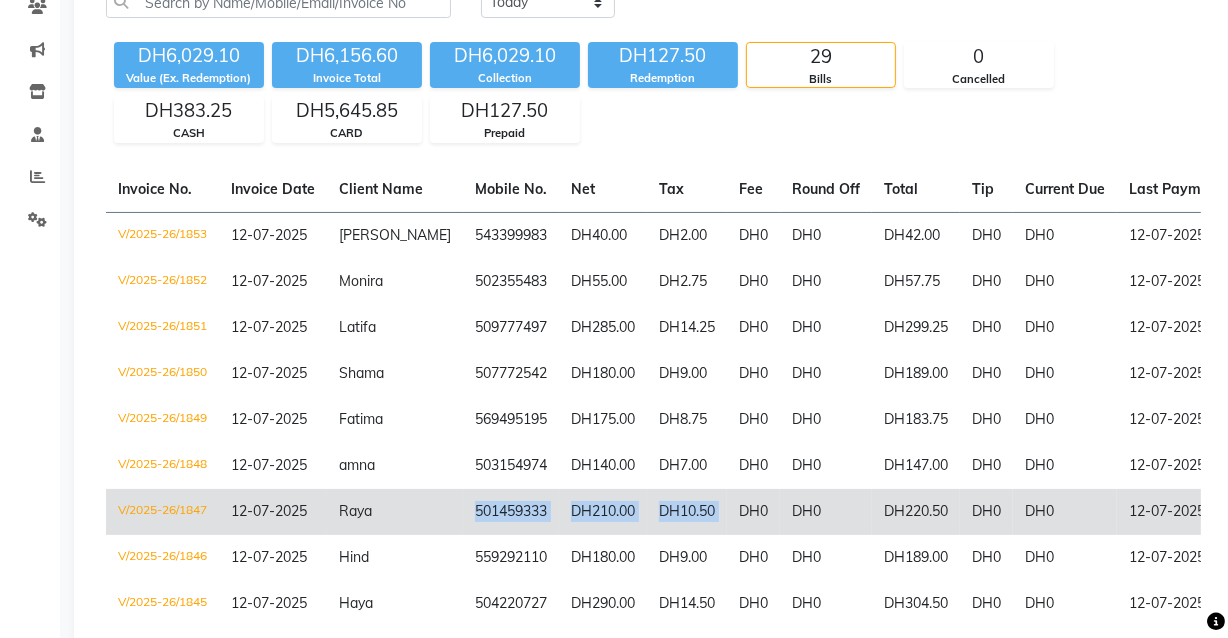 drag, startPoint x: 720, startPoint y: 524, endPoint x: 431, endPoint y: 500, distance: 289.99484 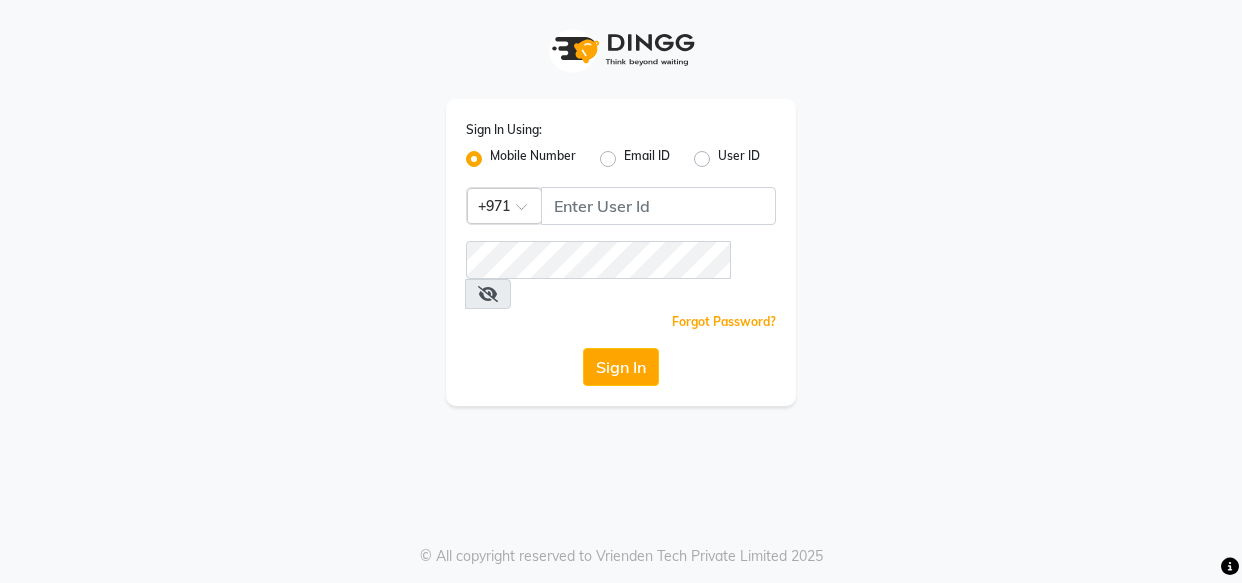 scroll, scrollTop: 0, scrollLeft: 0, axis: both 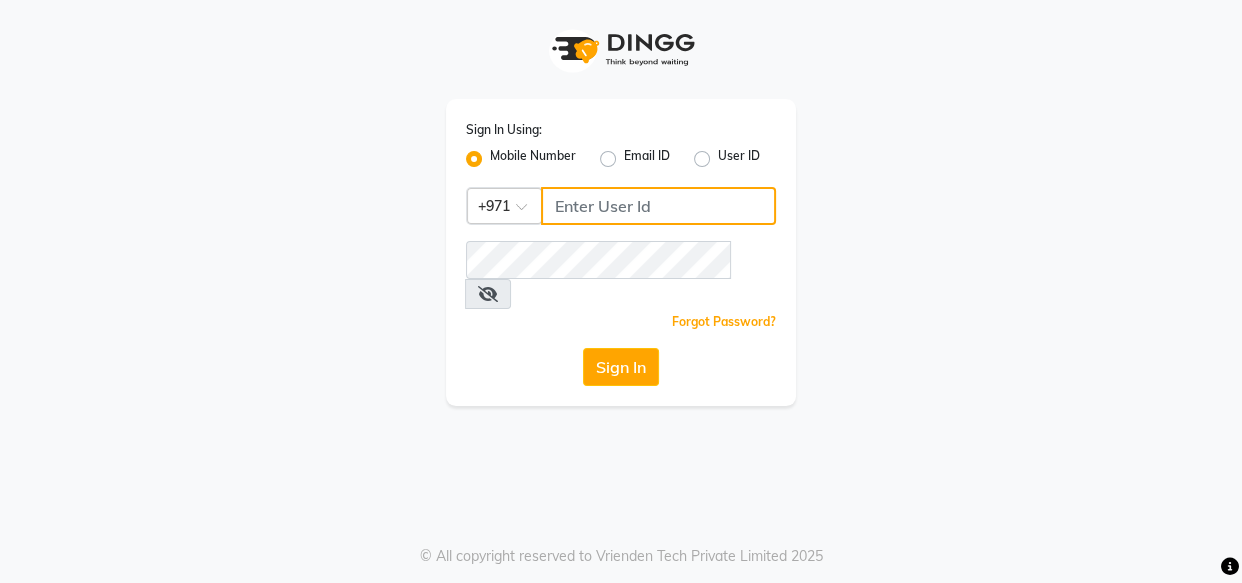 click 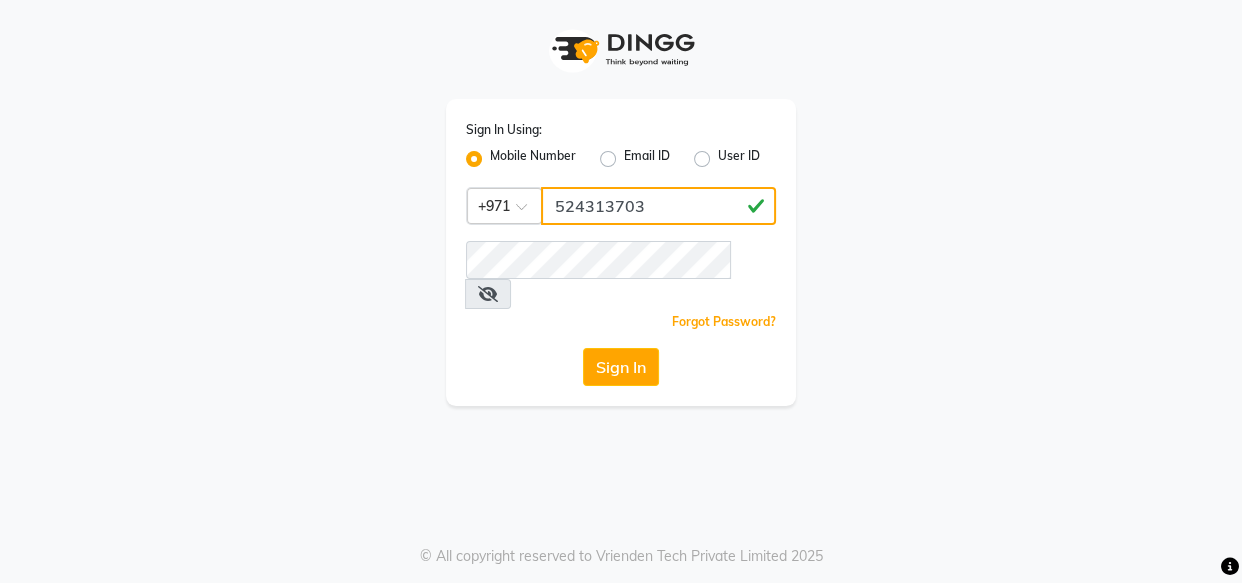 type on "524313703" 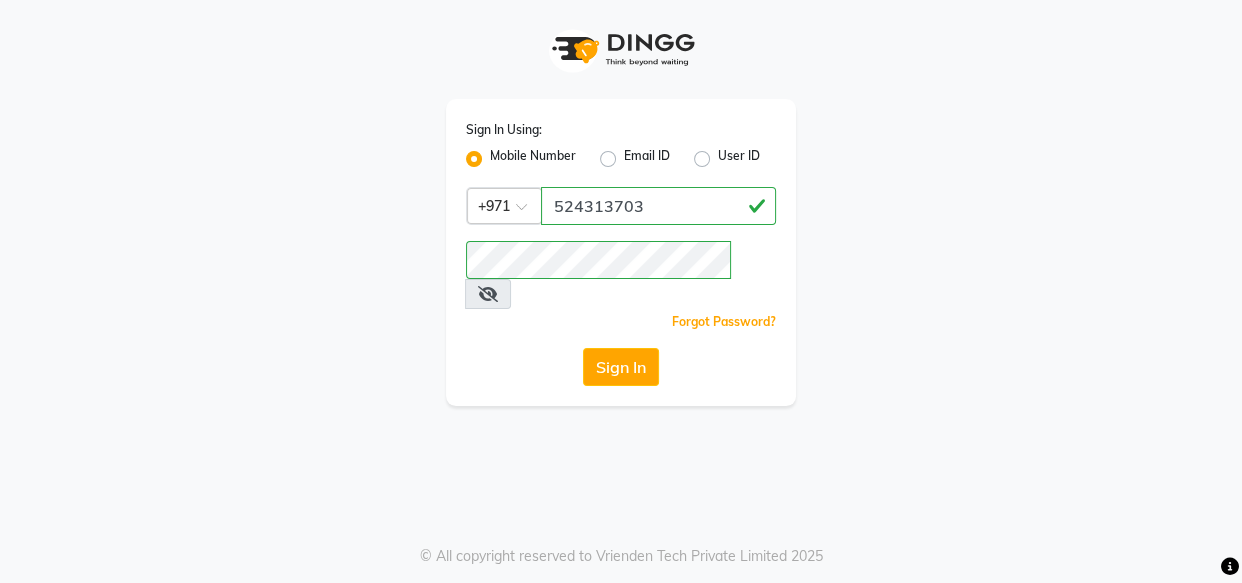 click at bounding box center [488, 294] 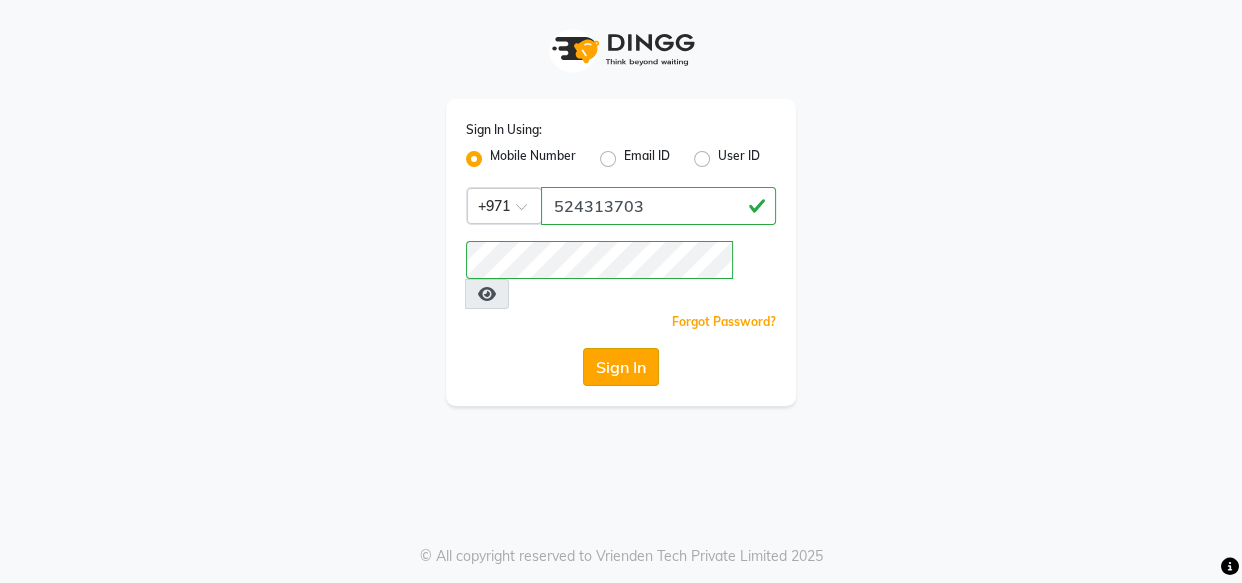 click on "Sign In" 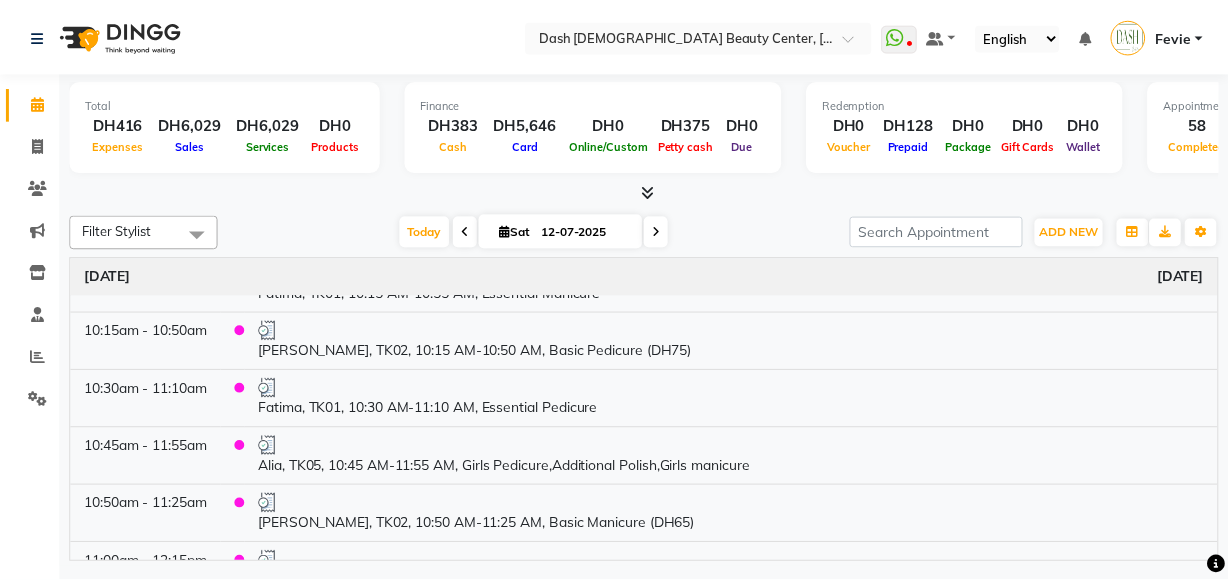 scroll, scrollTop: 363, scrollLeft: 0, axis: vertical 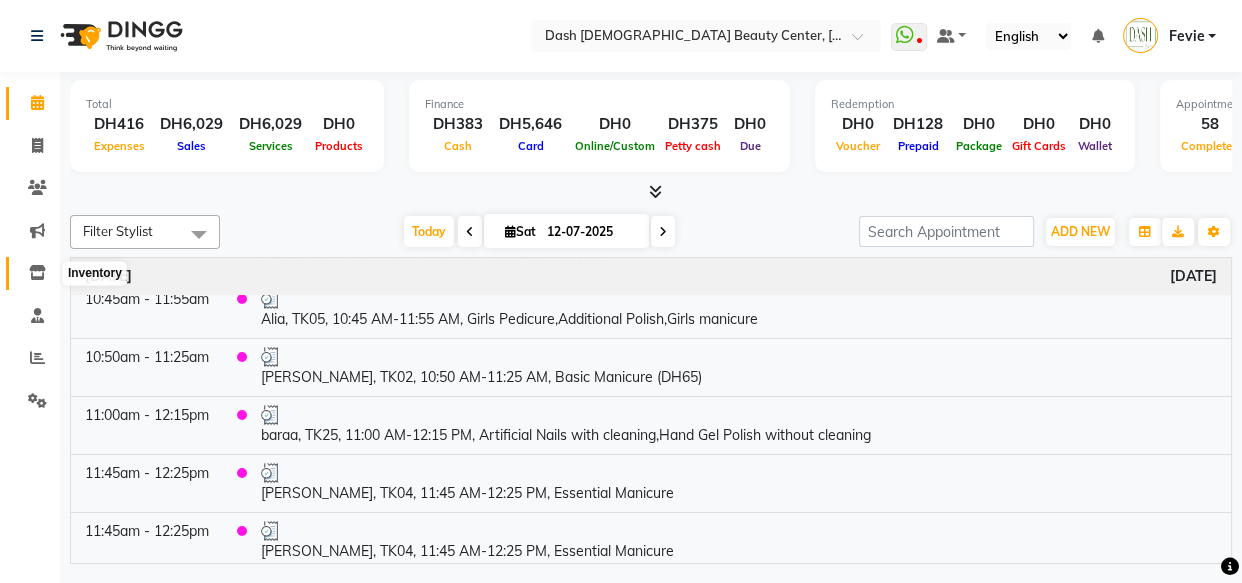 click 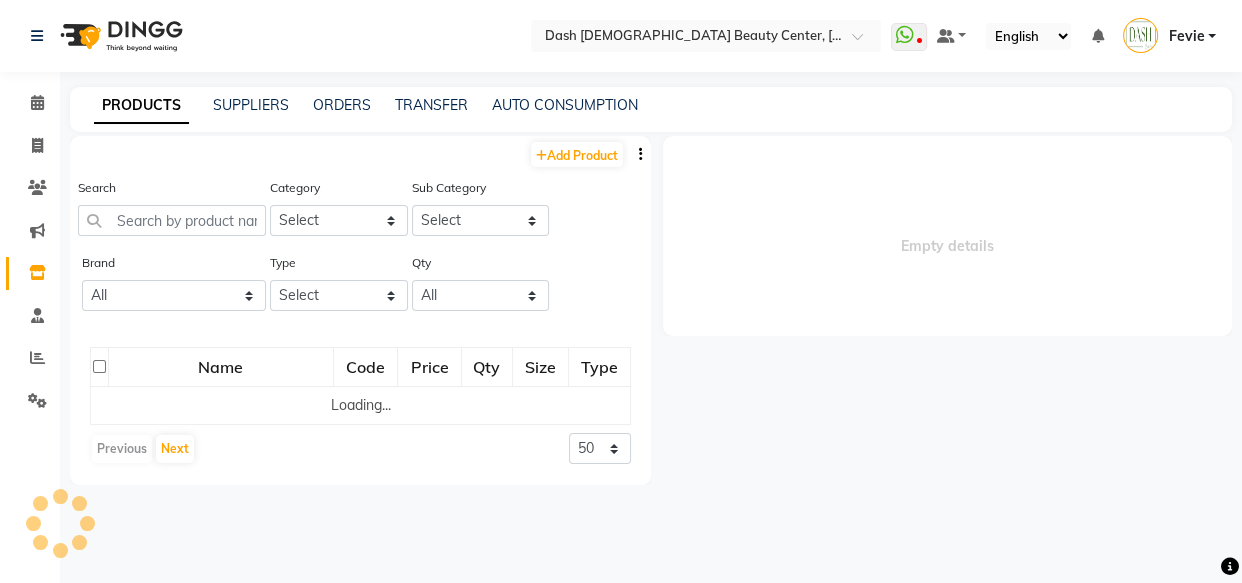 select 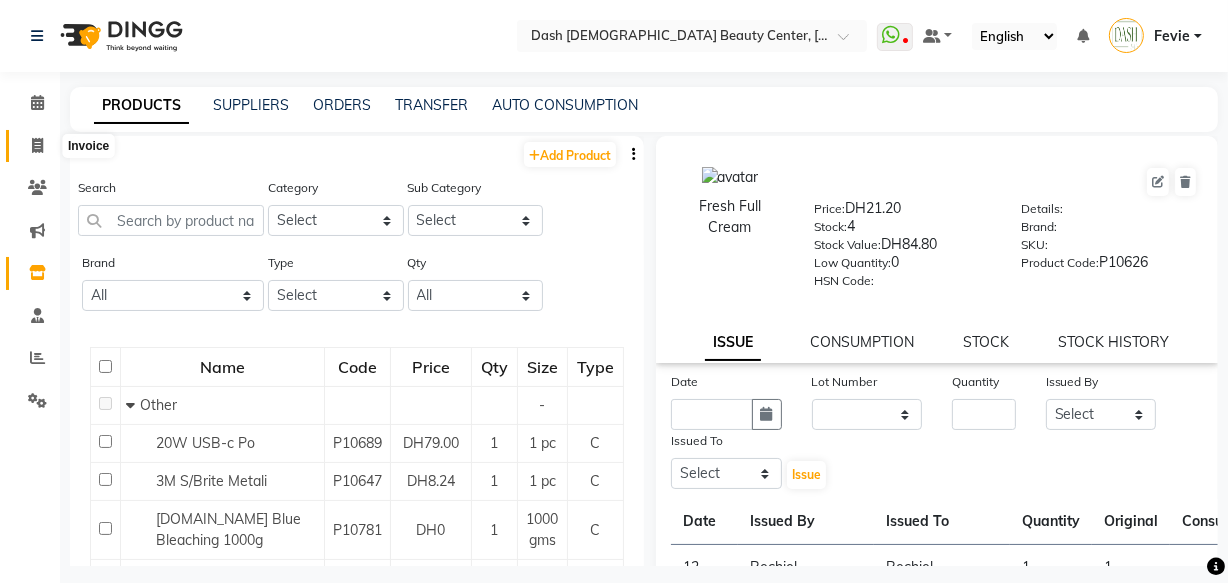 click 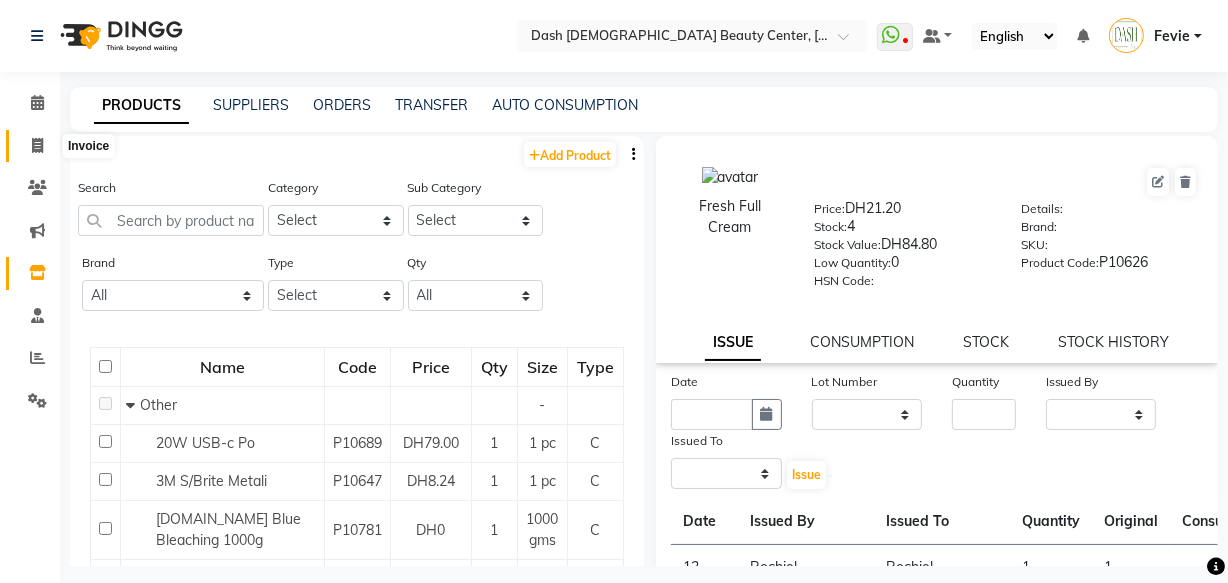 select on "8372" 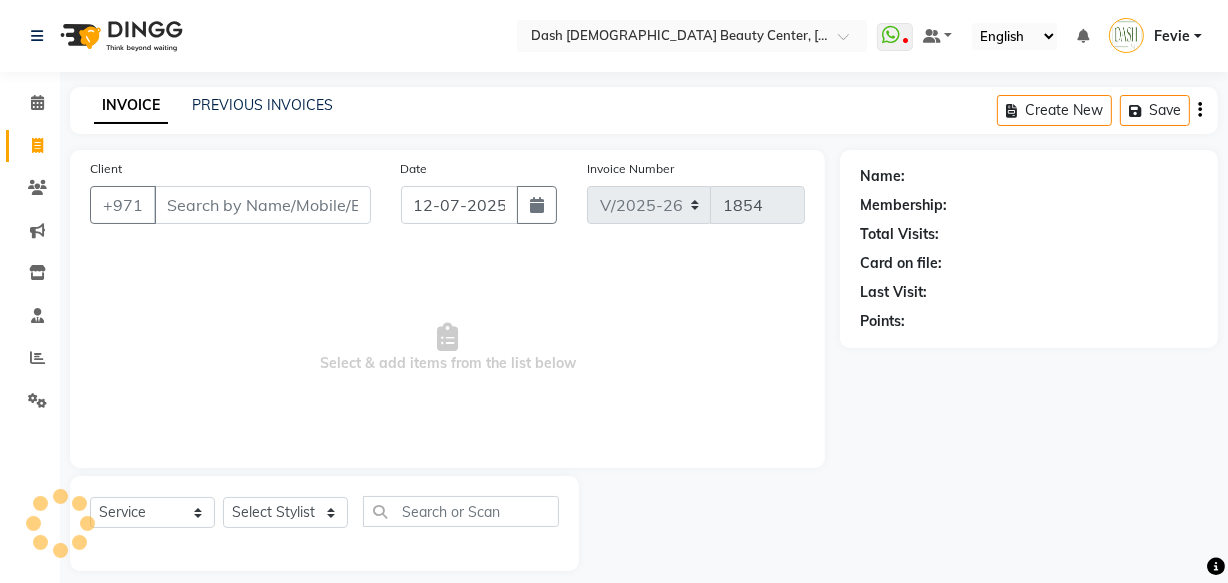 scroll, scrollTop: 19, scrollLeft: 0, axis: vertical 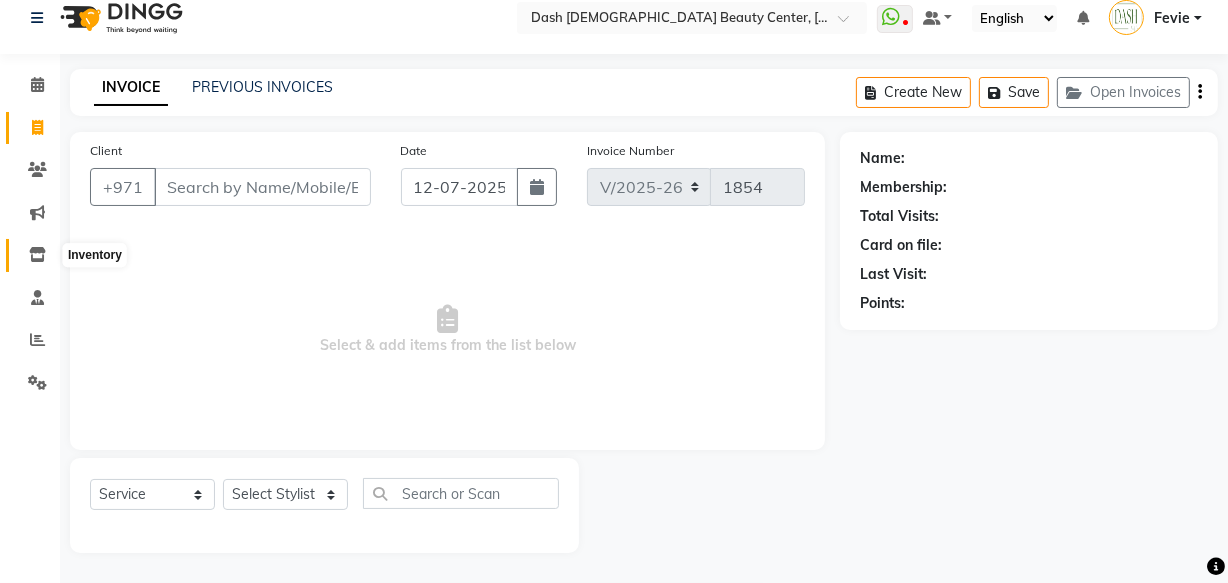 click 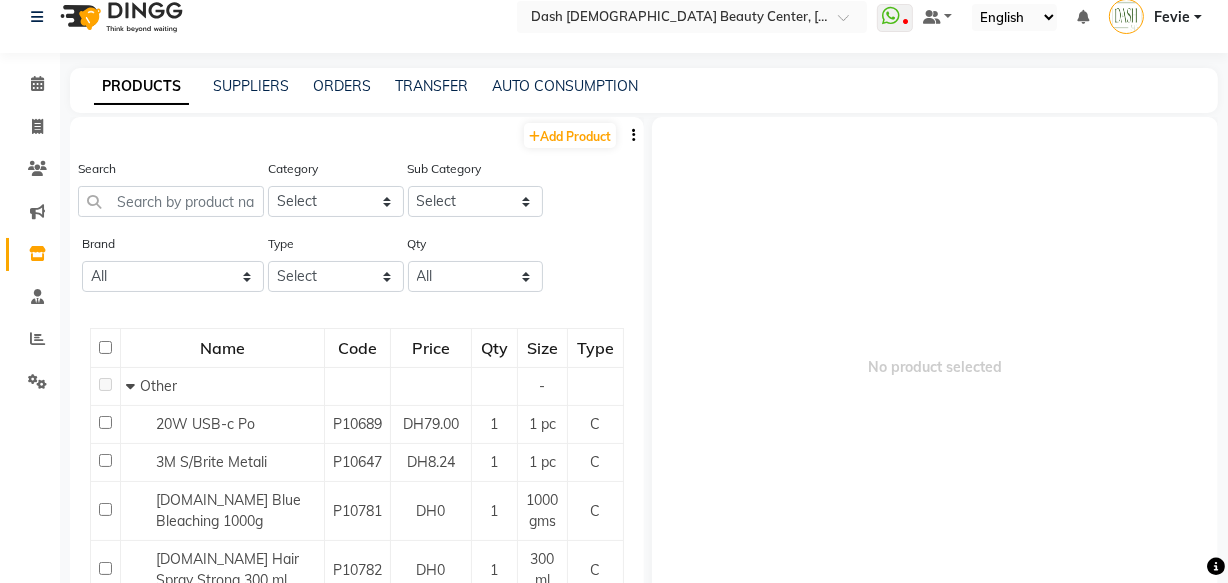 click on "PRODUCTS SUPPLIERS ORDERS TRANSFER AUTO CONSUMPTION" 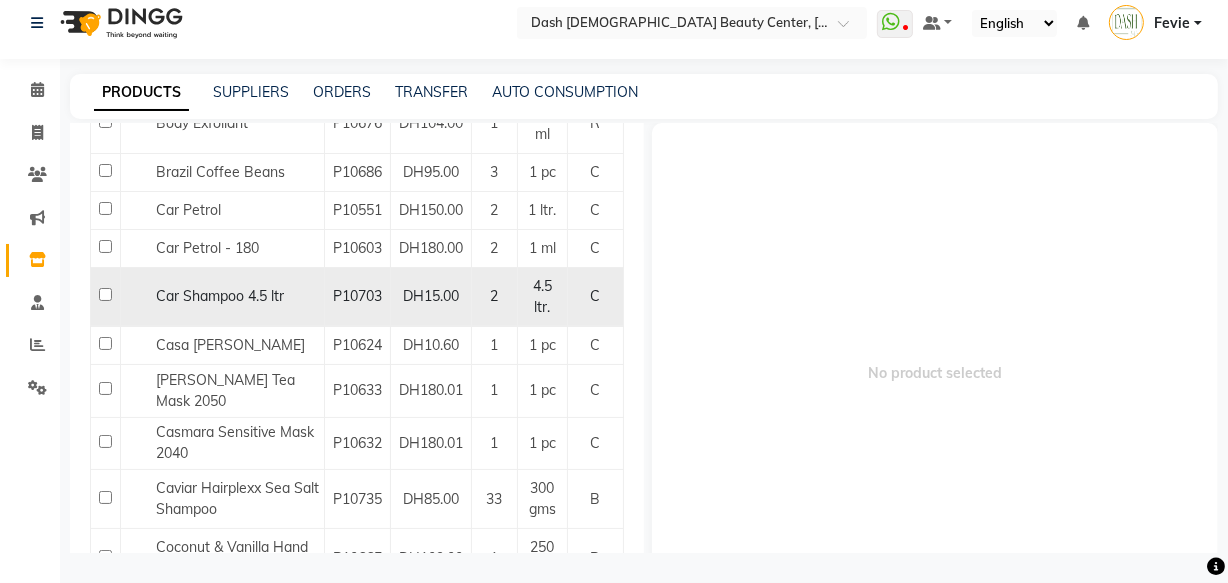 scroll, scrollTop: 1727, scrollLeft: 0, axis: vertical 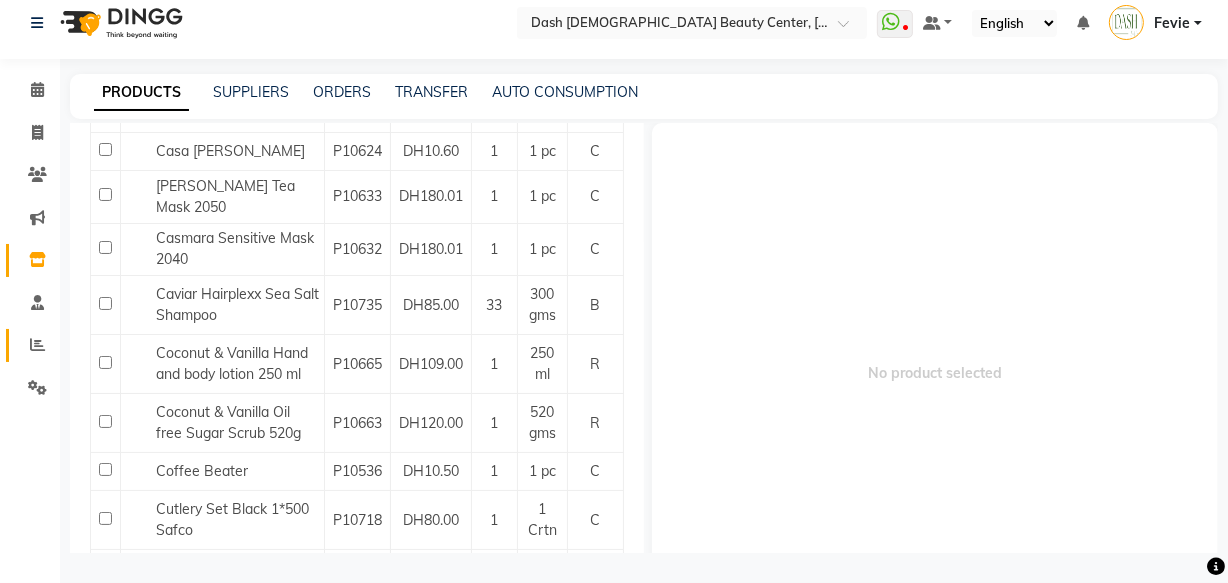 click 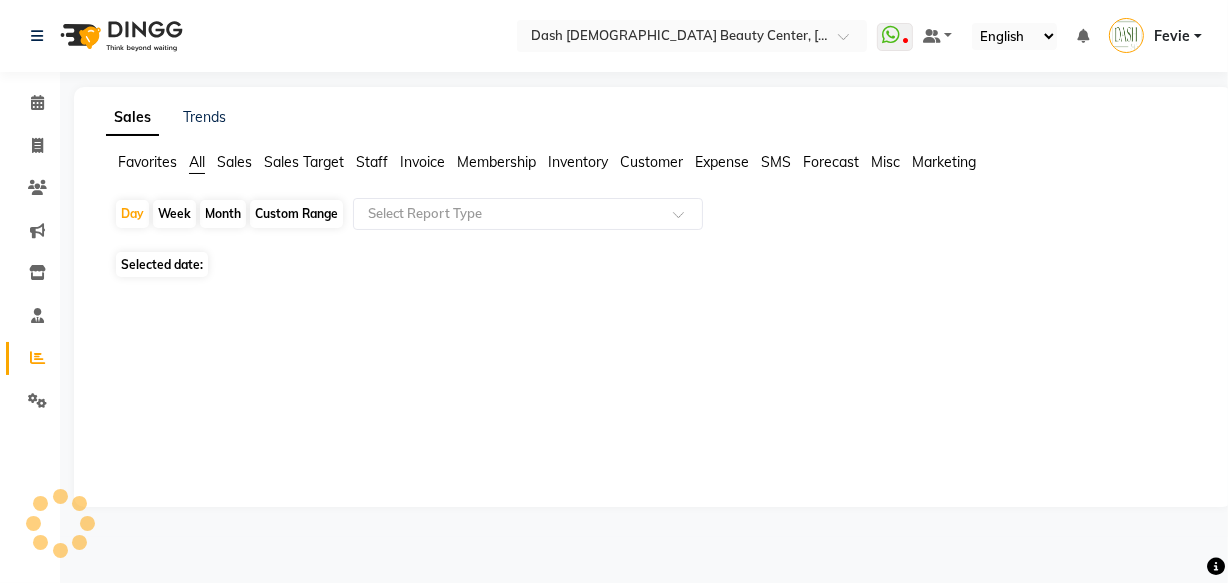 scroll, scrollTop: 0, scrollLeft: 0, axis: both 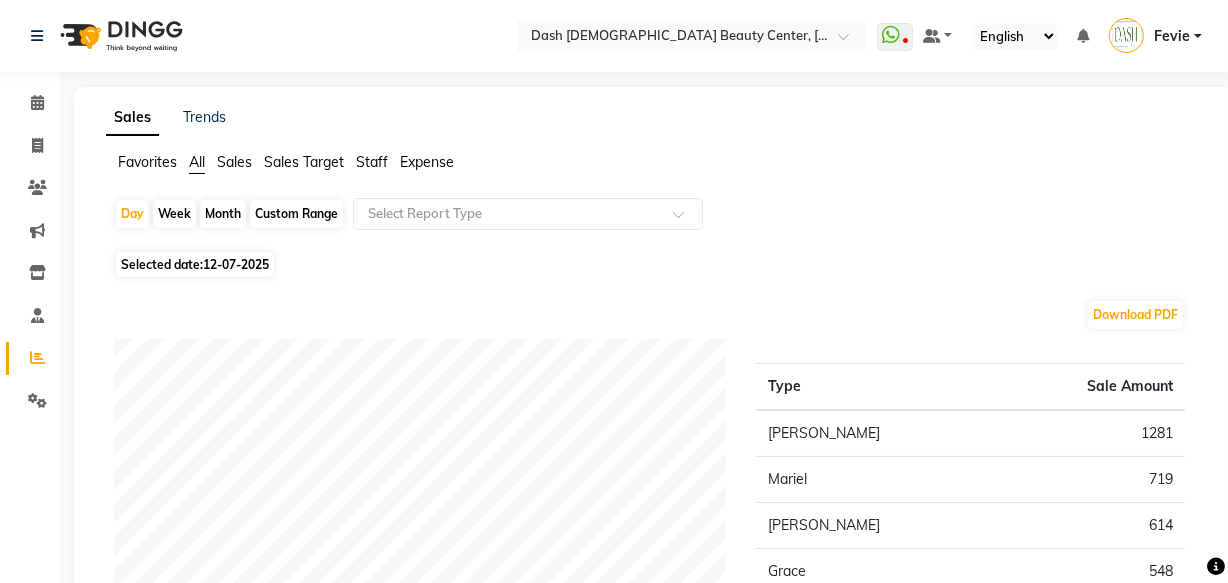 click on "Expense" 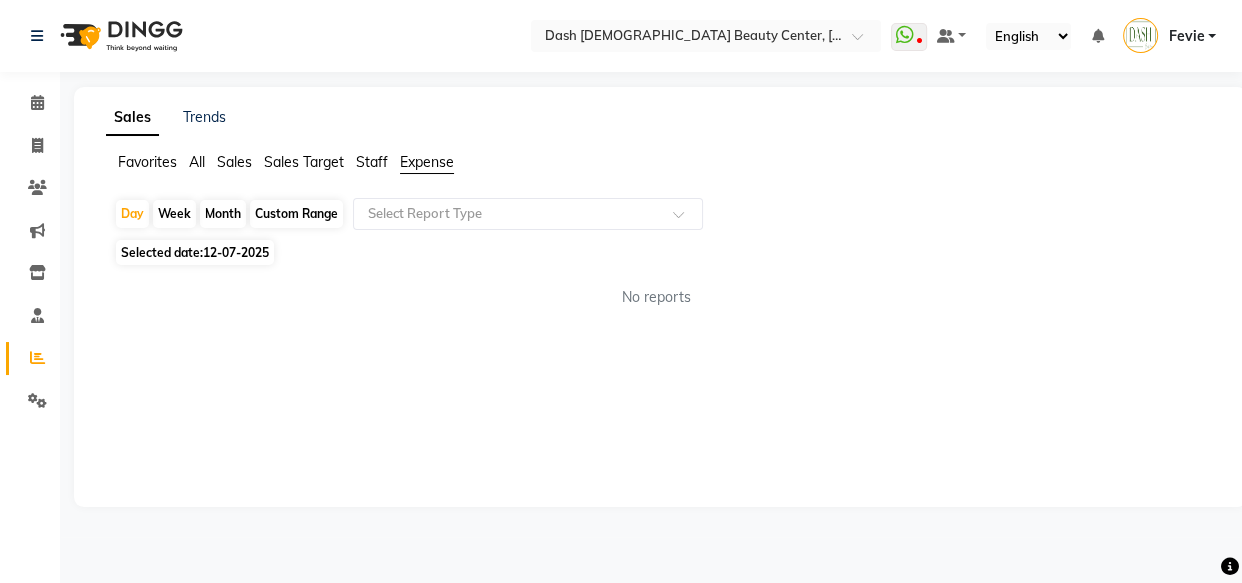 click on "Sales Trends Favorites All Sales Sales Target Staff Expense  Day   Week   Month   Custom Range  Select Report Type Selected date:  [DATE]  No reports ★ [PERSON_NAME] as Favorite  Choose how you'd like to save "" report to favorites  Save to Personal Favorites:   Only you can see this report in your favorites tab. Share with Organization:   Everyone in your organization can see this report in their favorites tab.  Save to Favorites" 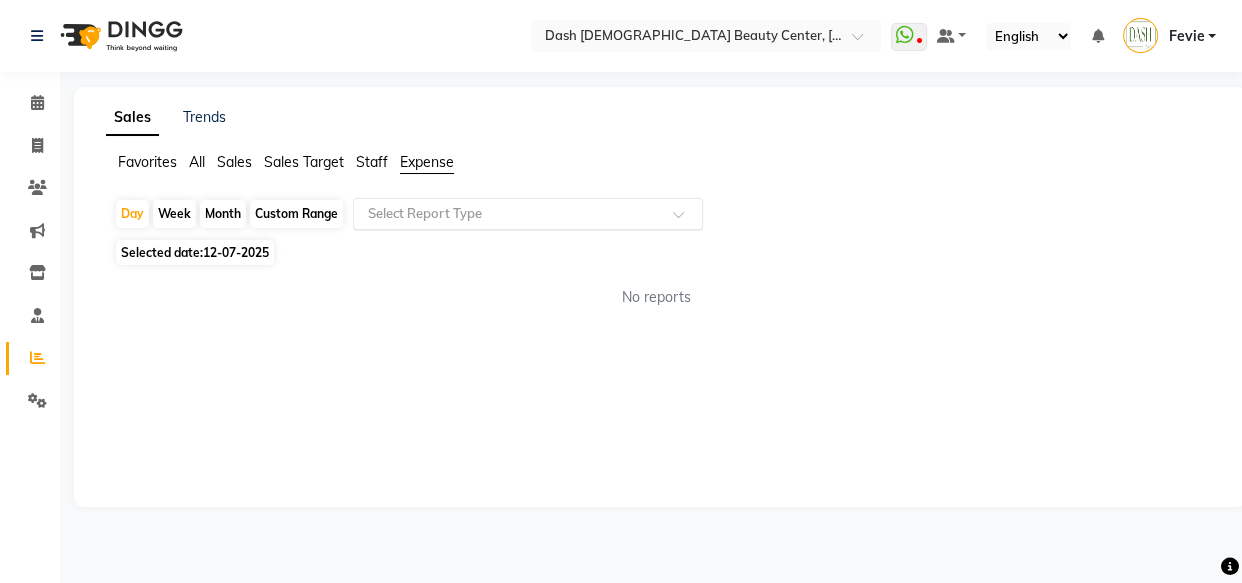 click 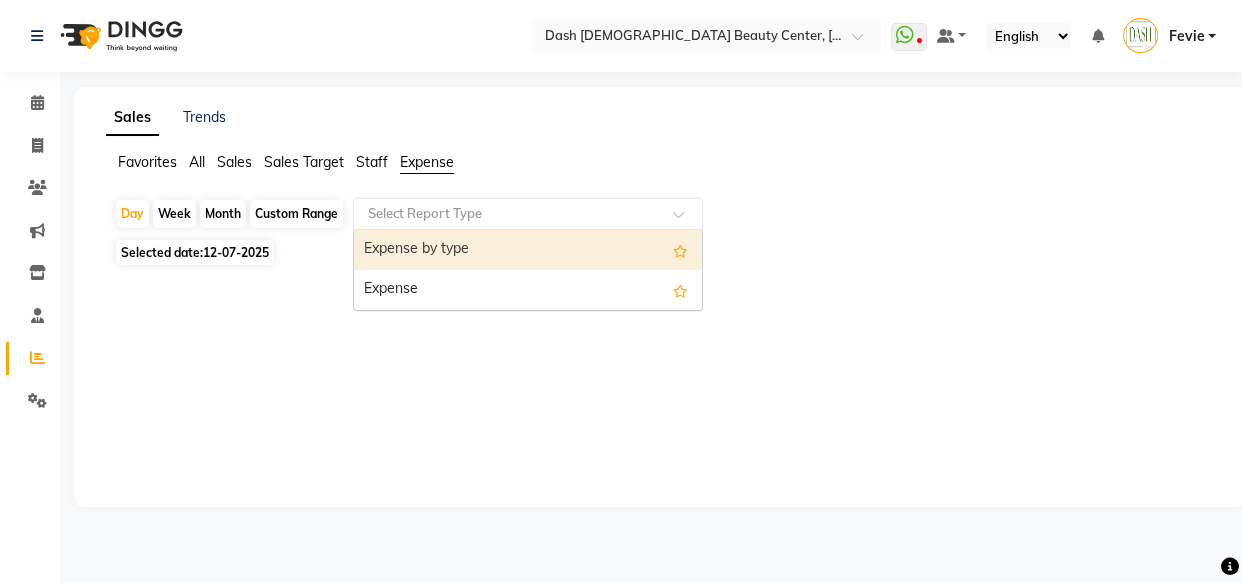 click on "Expense" at bounding box center (528, 290) 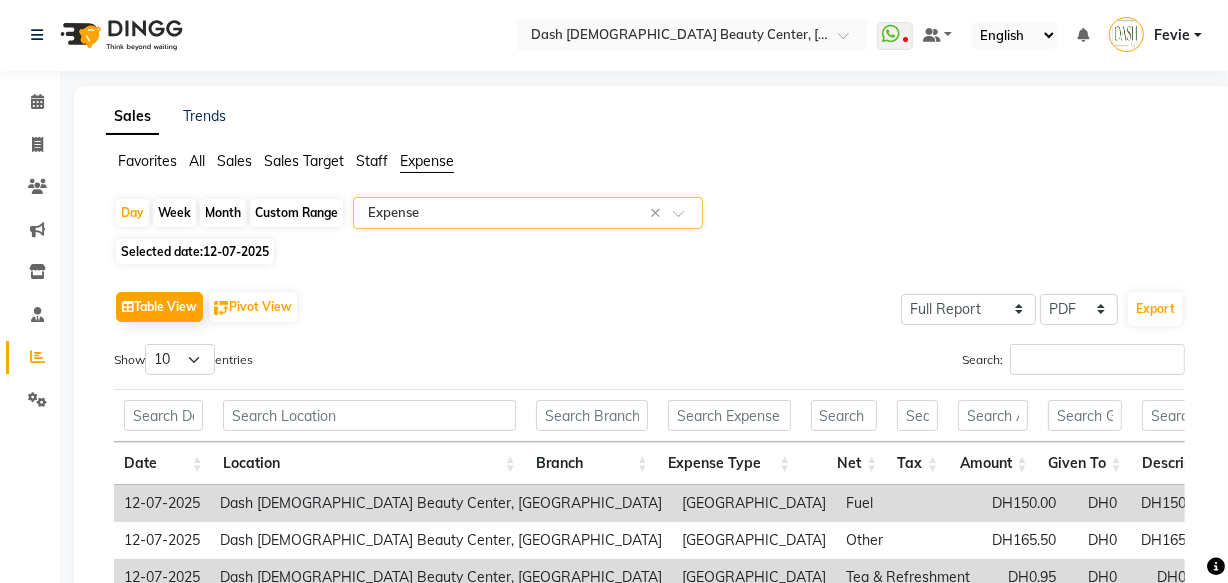 scroll, scrollTop: 0, scrollLeft: 0, axis: both 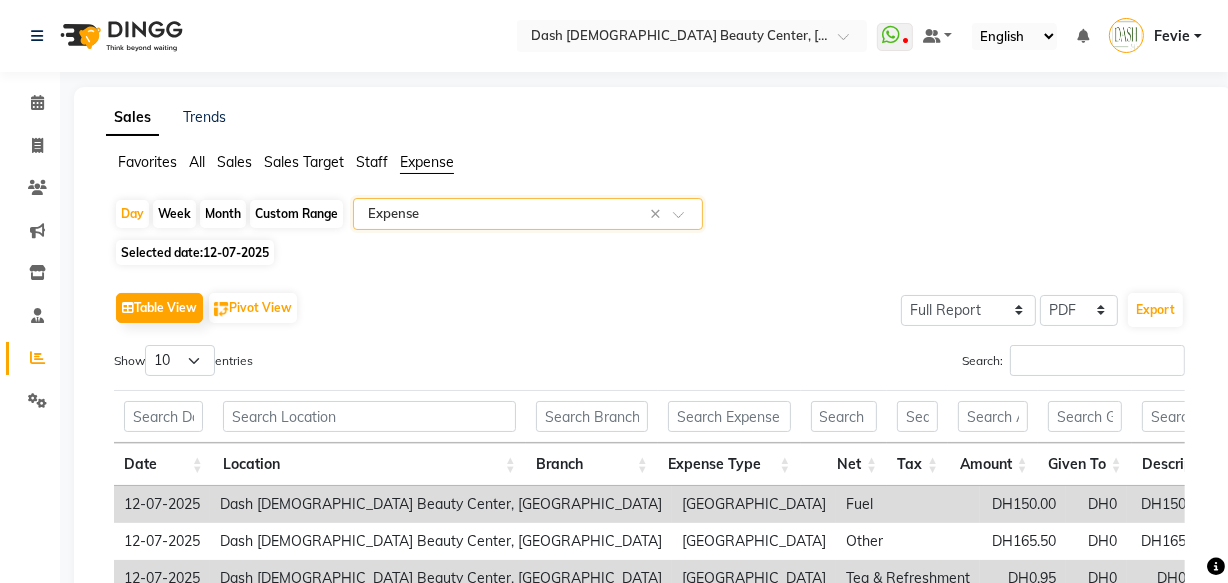 click 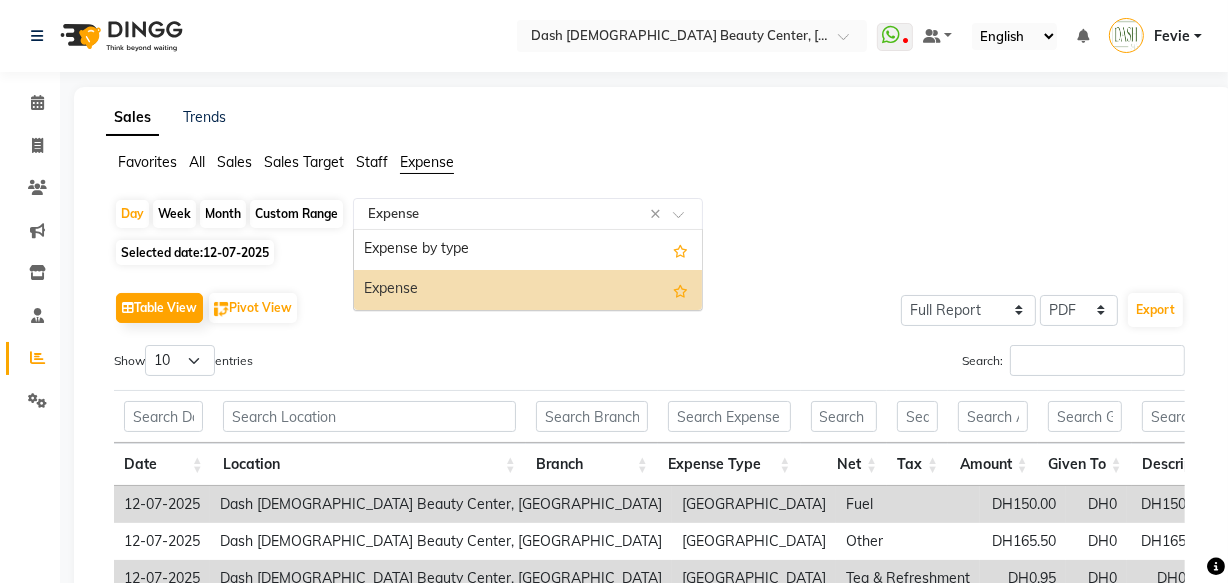 click on "Favorites" 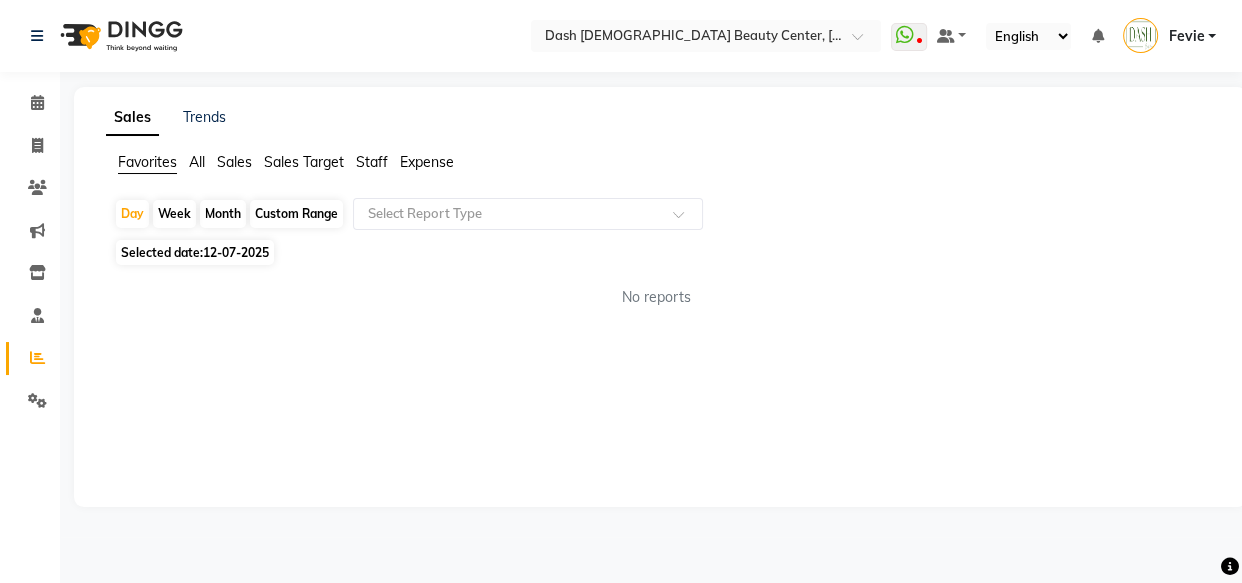 click on "All" 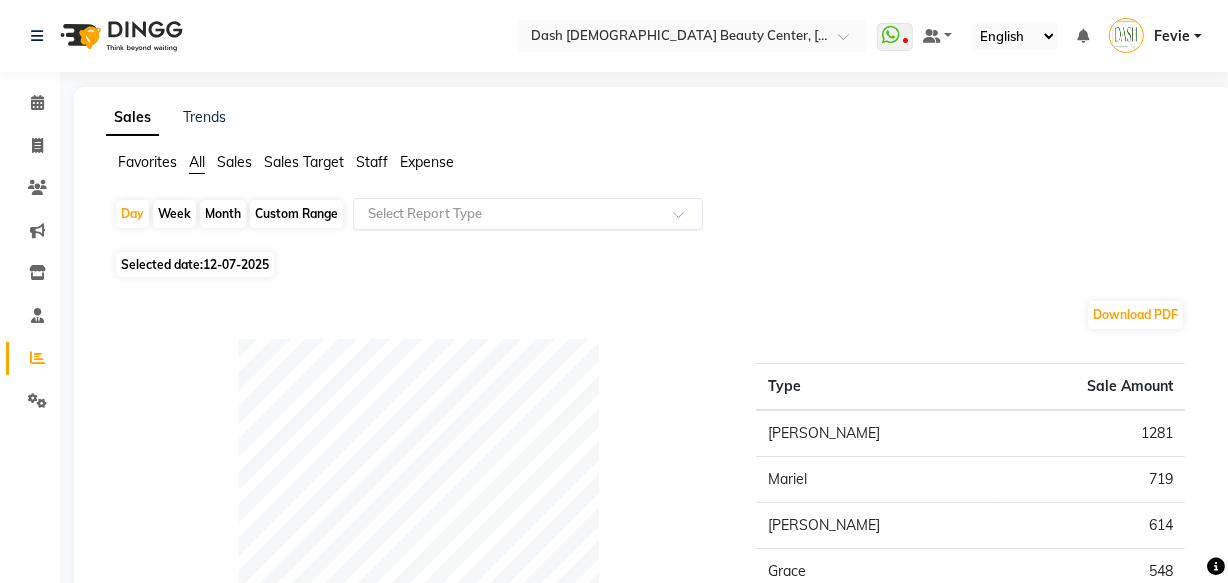 click 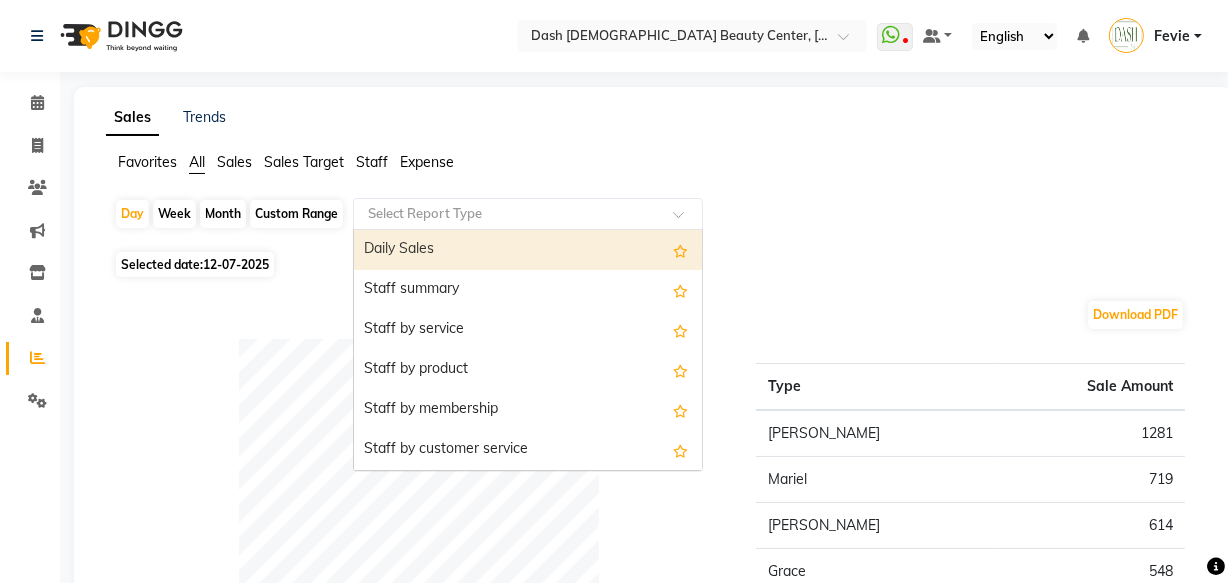 click on "Daily Sales" at bounding box center [528, 250] 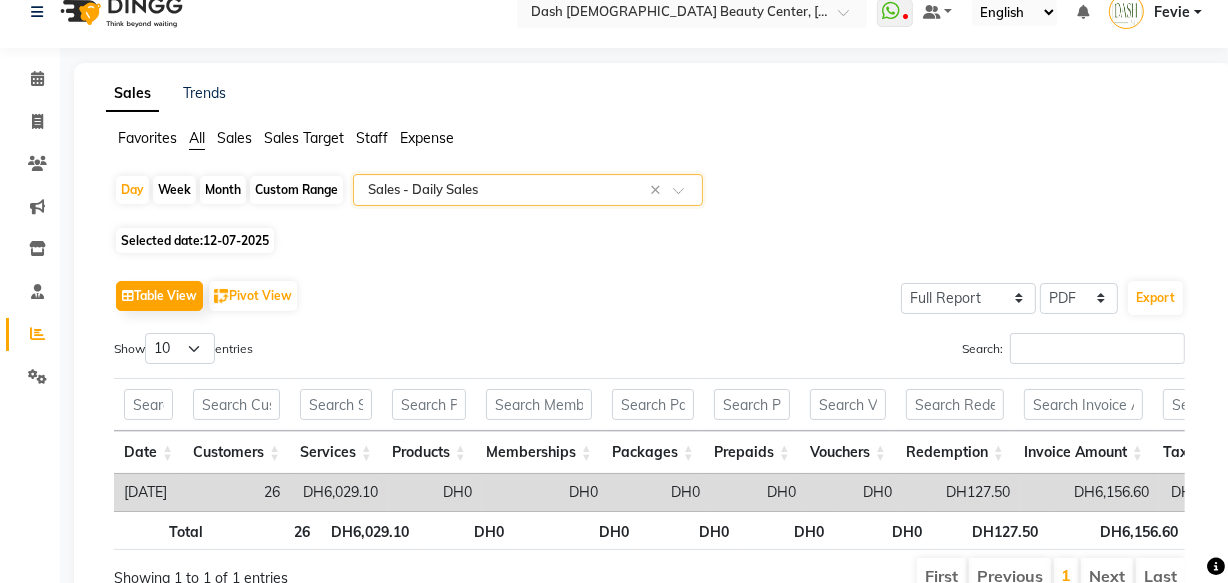 scroll, scrollTop: 129, scrollLeft: 0, axis: vertical 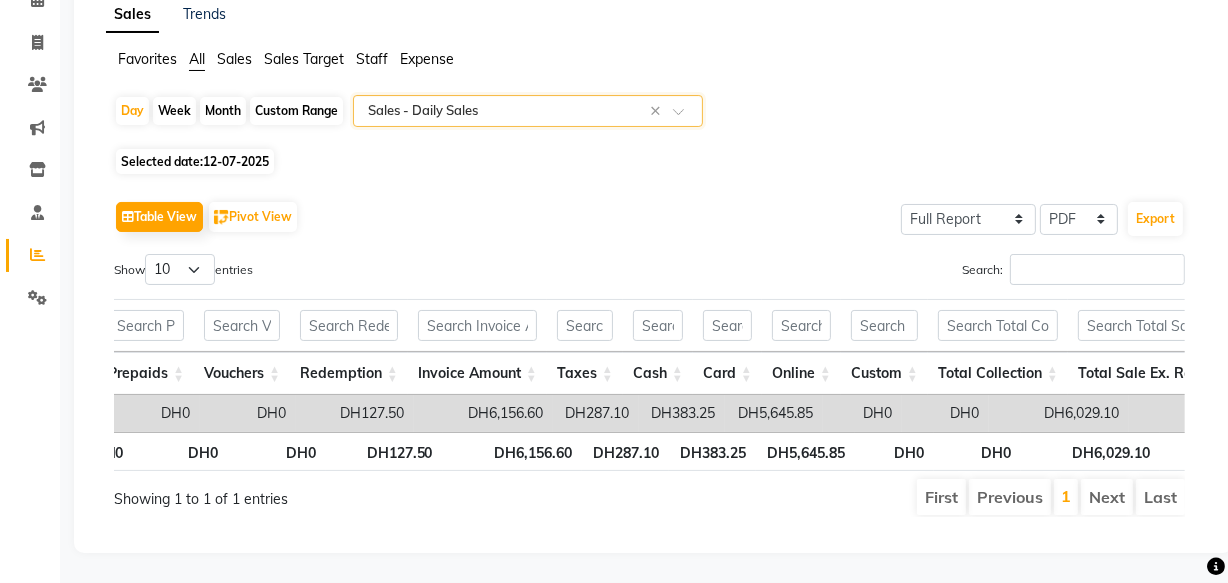 click on "Expense" 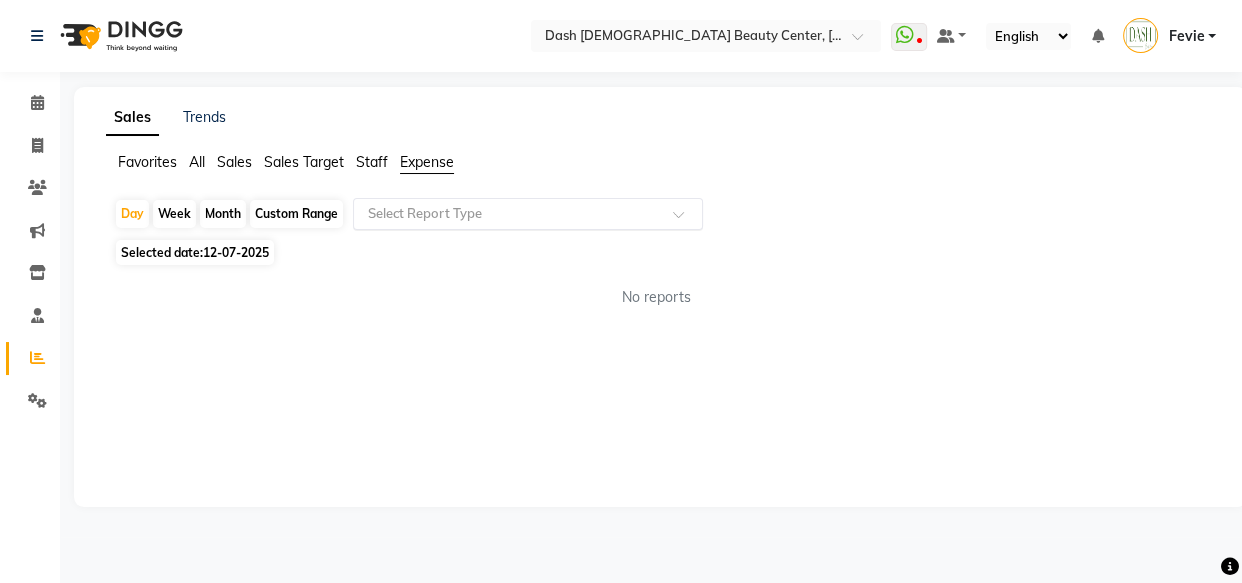 click 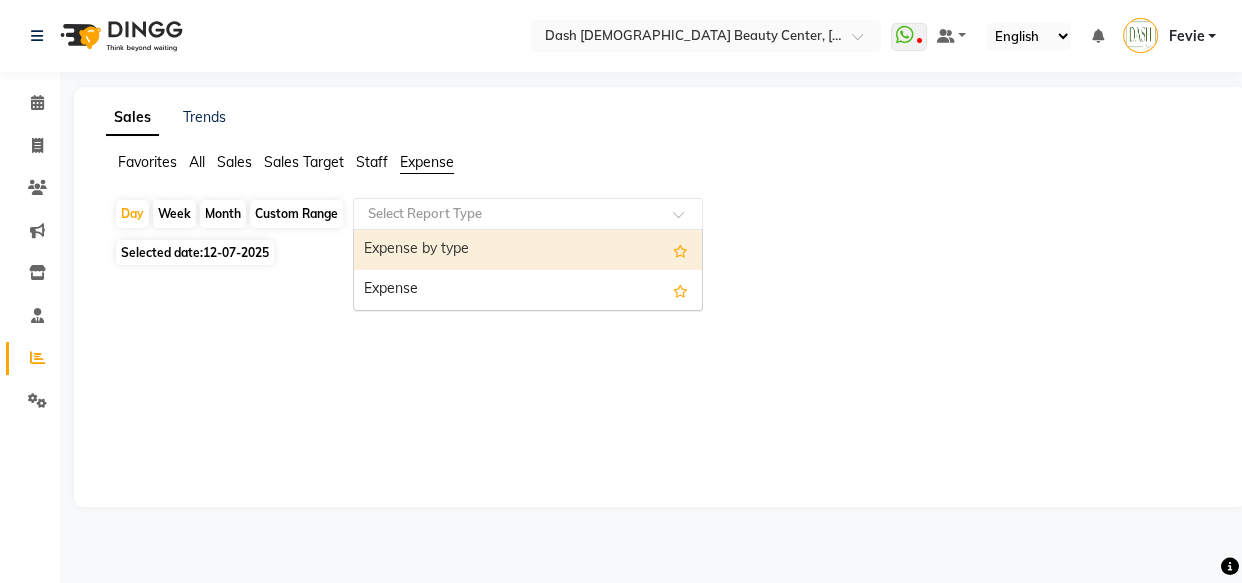 click on "Expense" at bounding box center [528, 290] 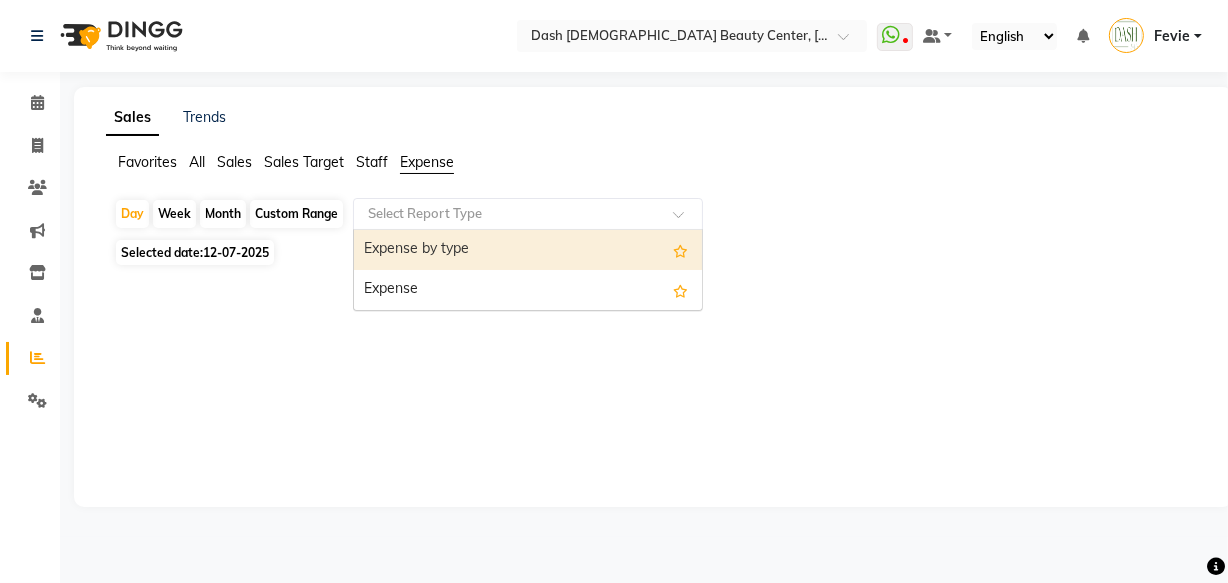 select on "full_report" 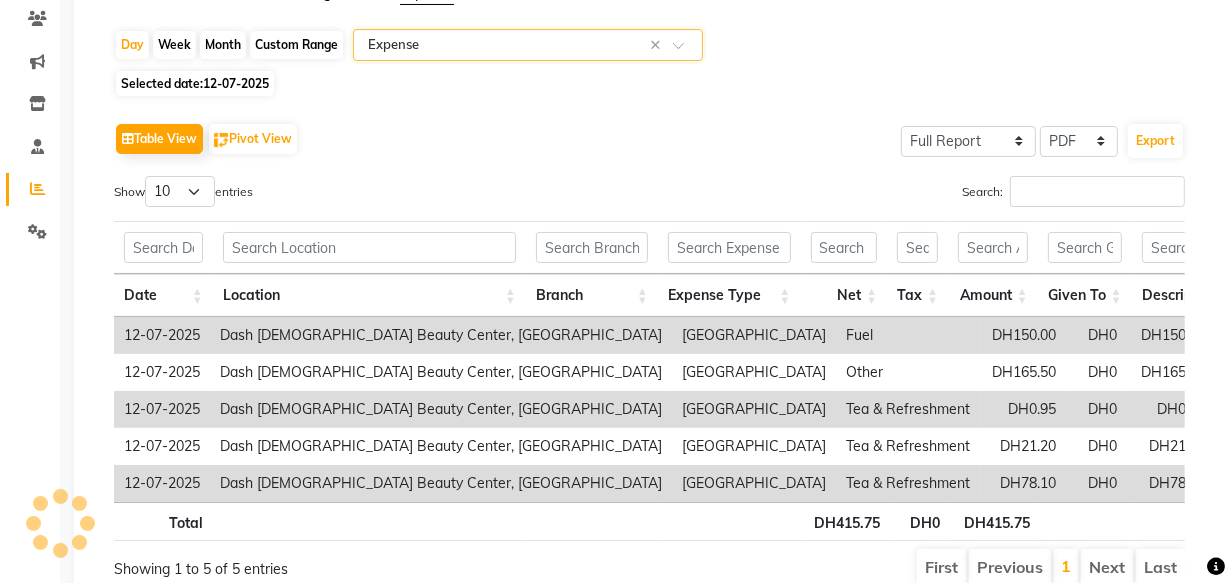 scroll, scrollTop: 0, scrollLeft: 50, axis: horizontal 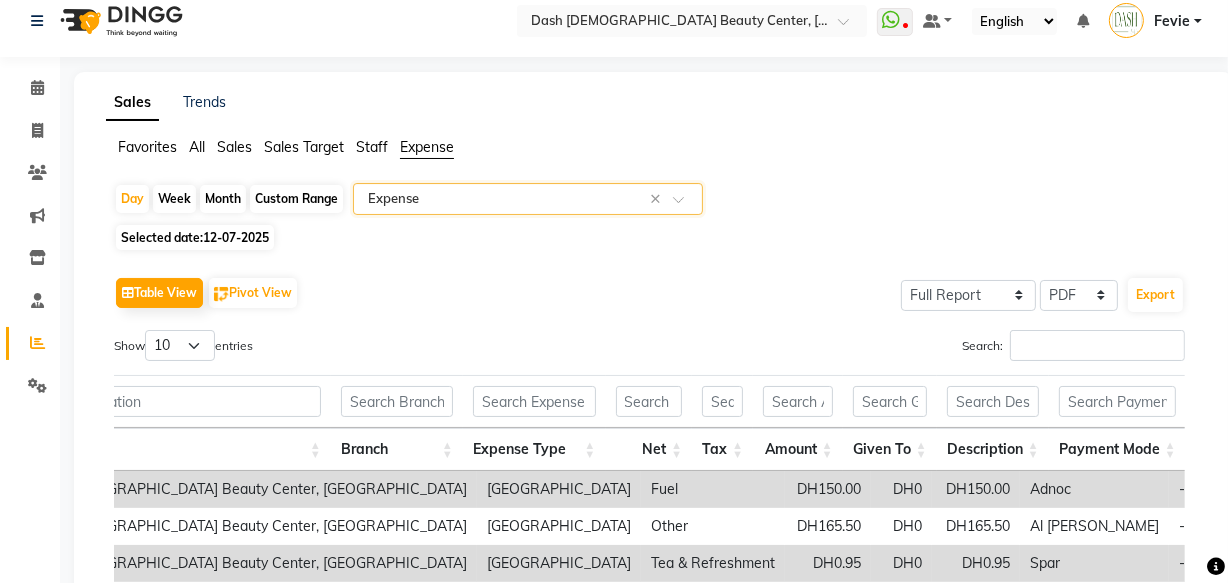 click on "All" 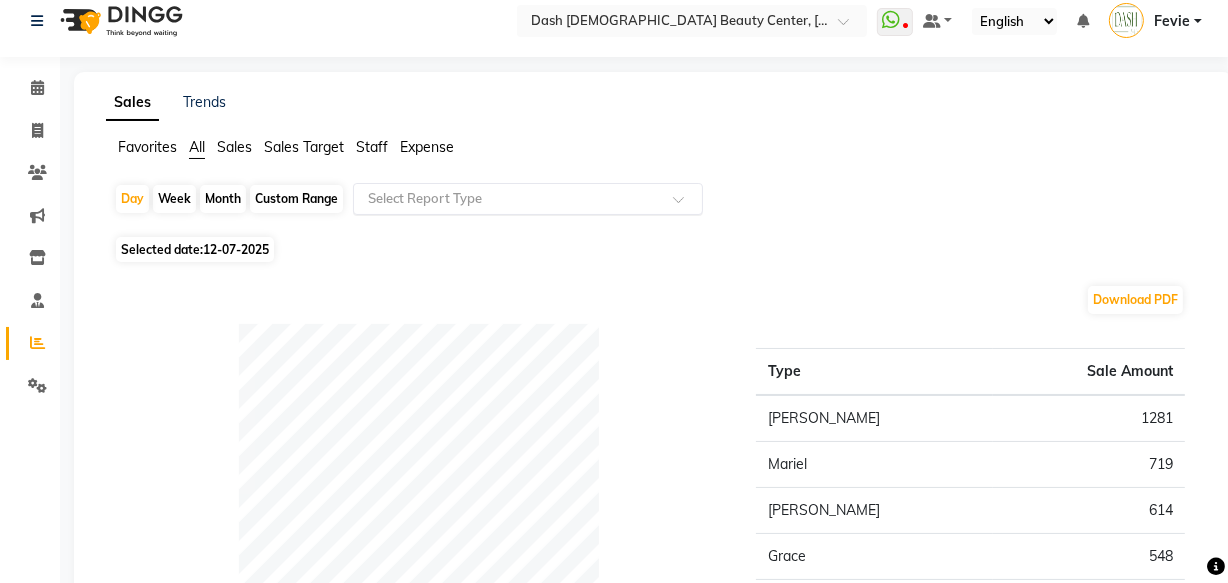 click 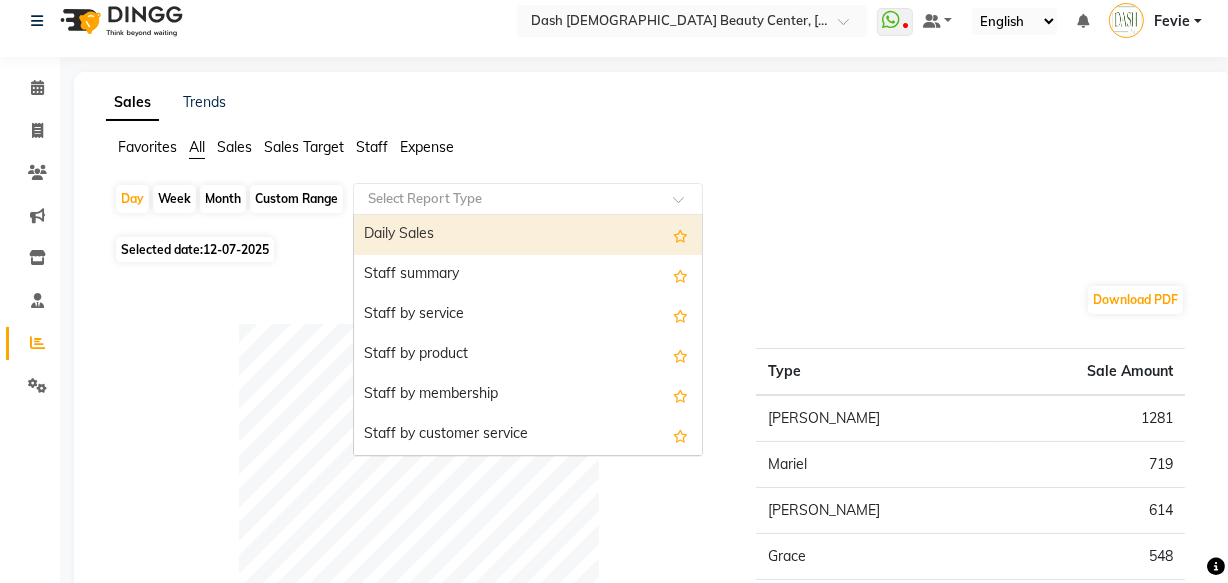 click on "Daily Sales" at bounding box center (528, 235) 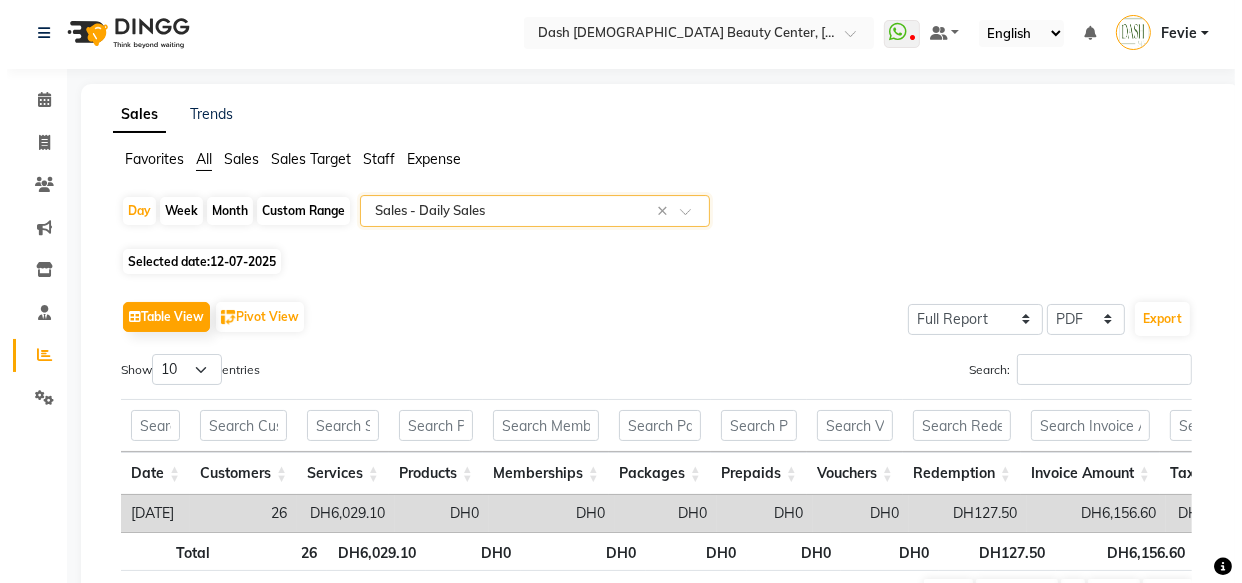 scroll, scrollTop: 0, scrollLeft: 0, axis: both 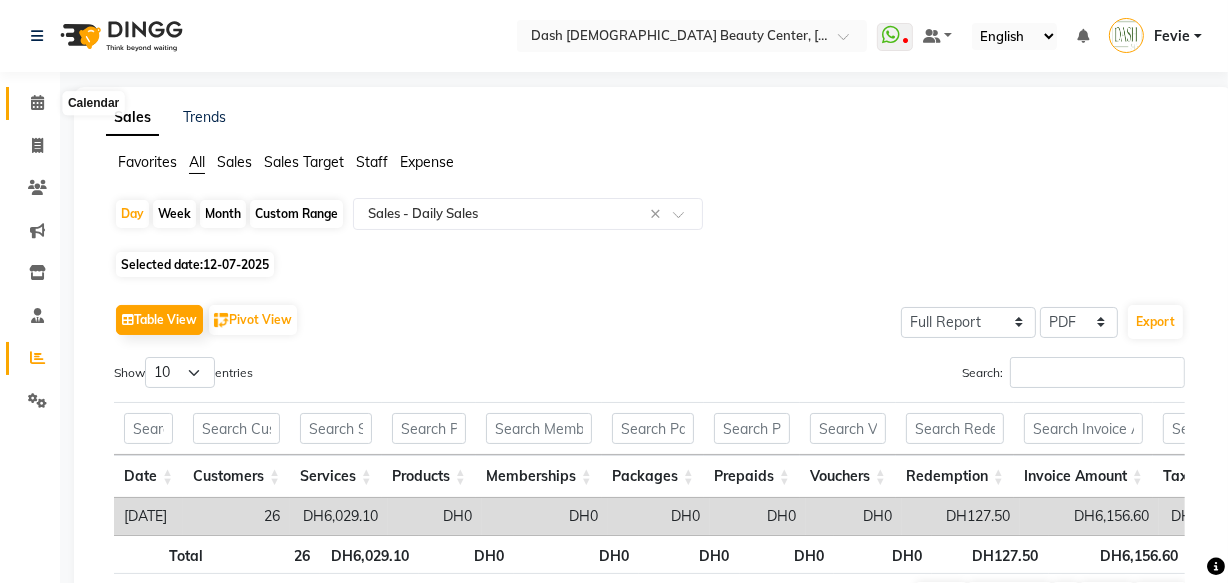 click 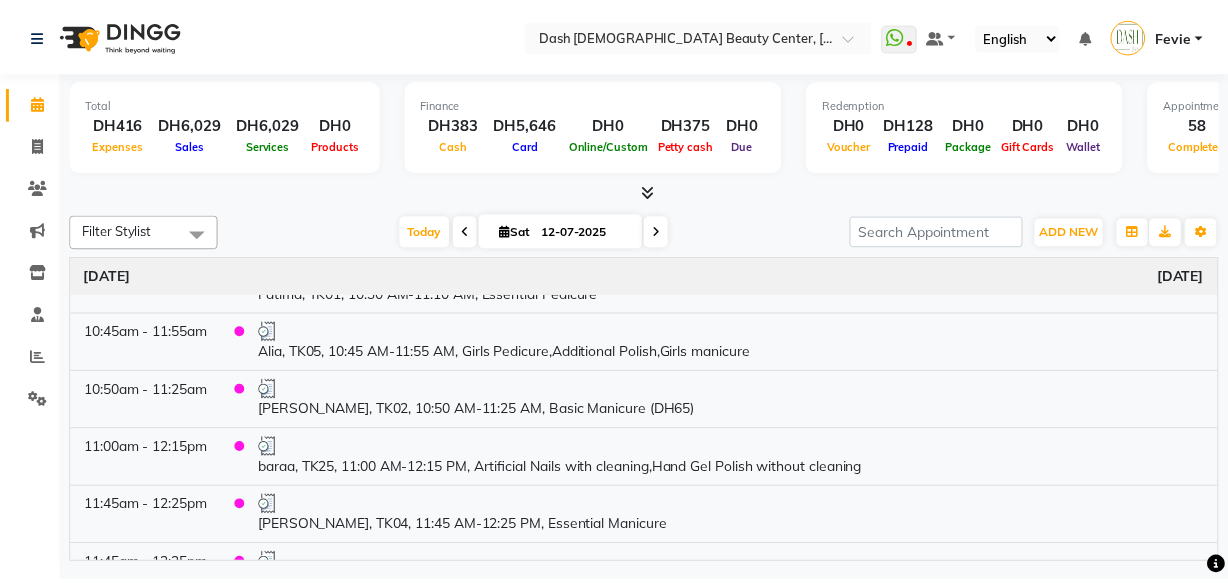 scroll, scrollTop: 298, scrollLeft: 0, axis: vertical 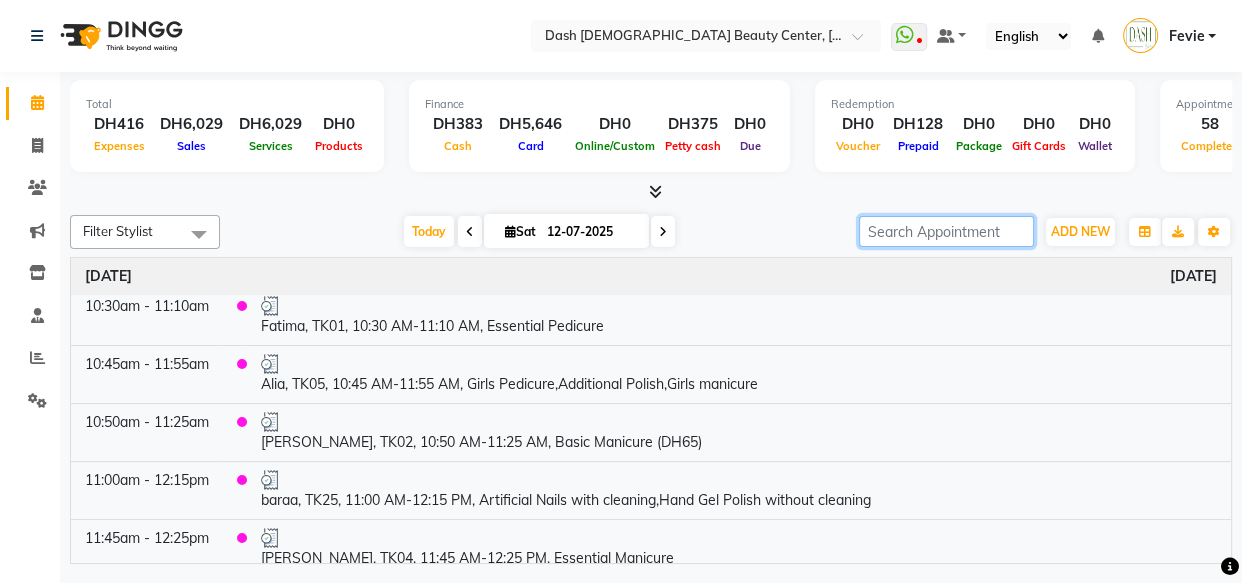 click at bounding box center (946, 231) 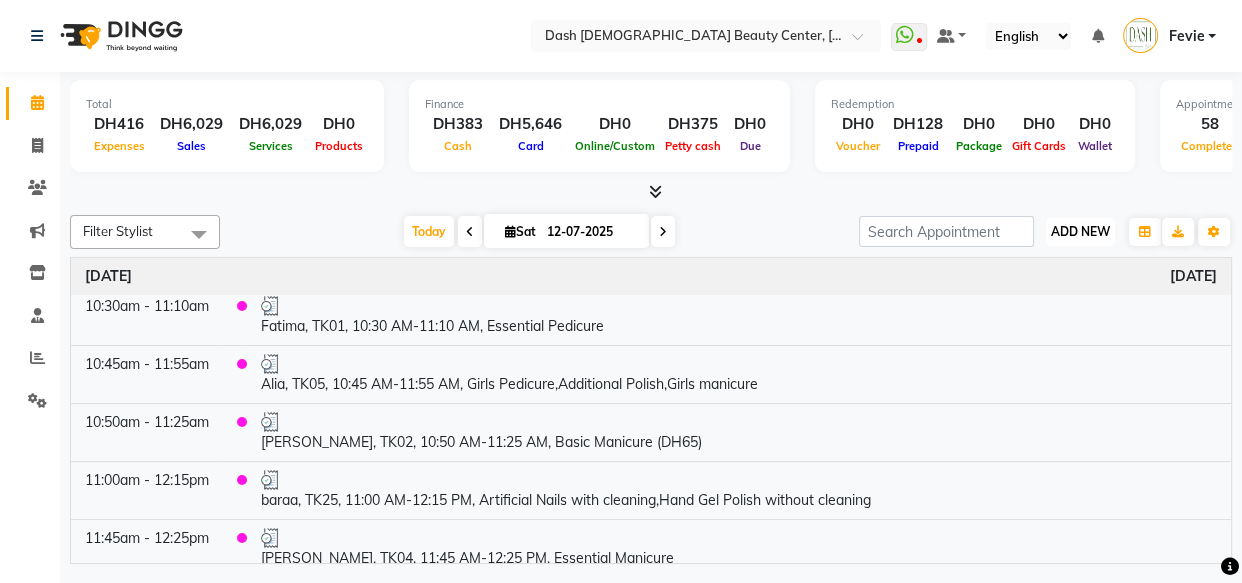 click on "ADD NEW" at bounding box center [1080, 231] 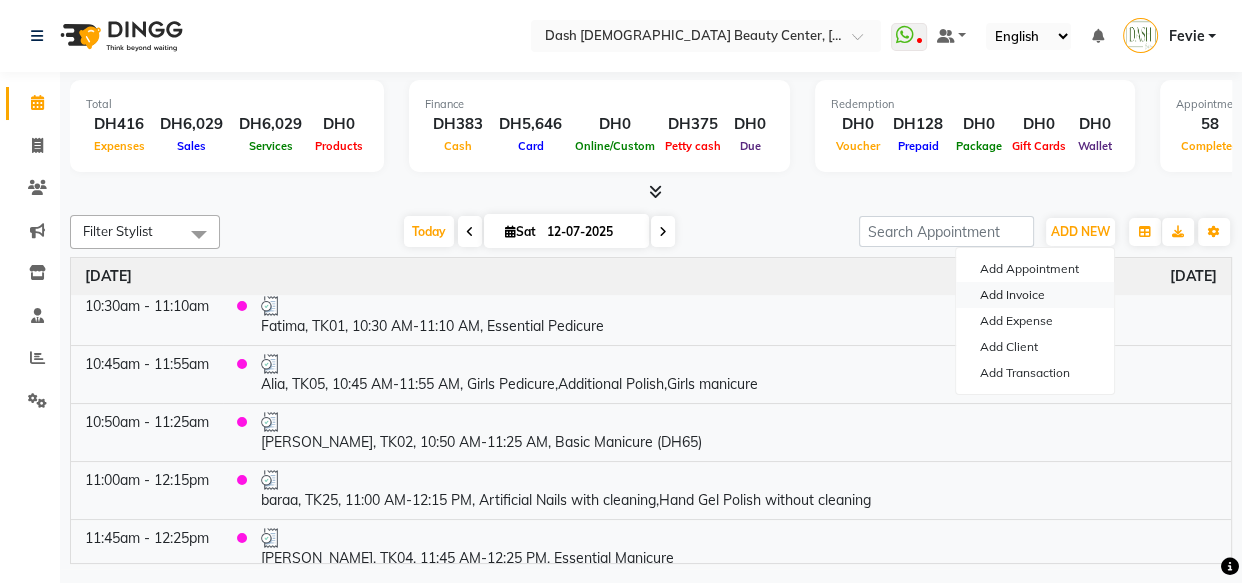 click on "Add Invoice" at bounding box center [1035, 295] 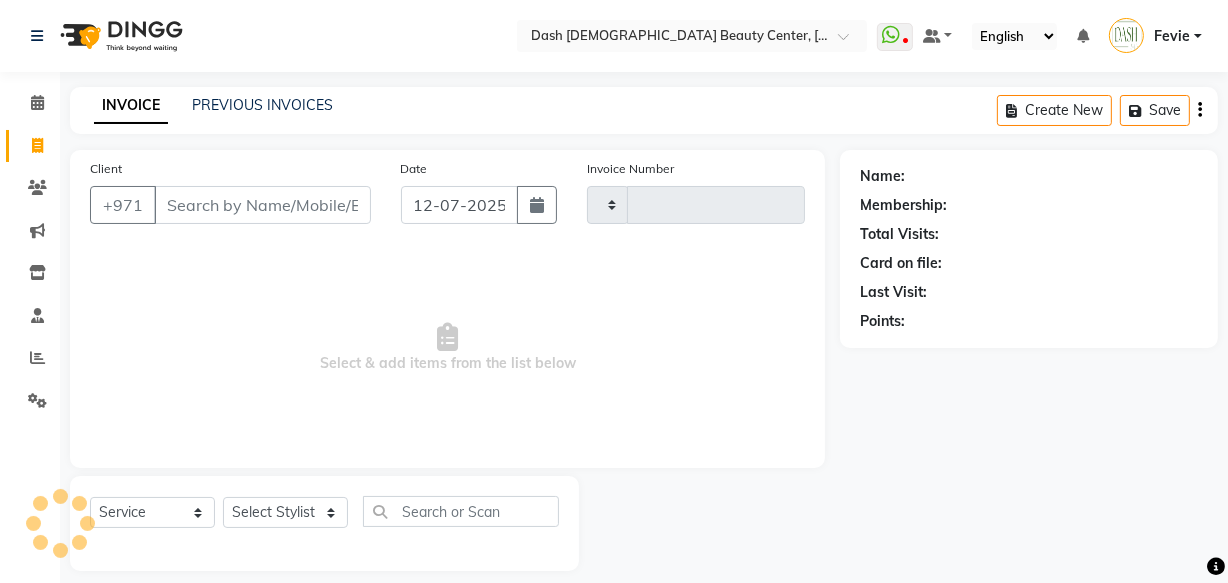 type on "1854" 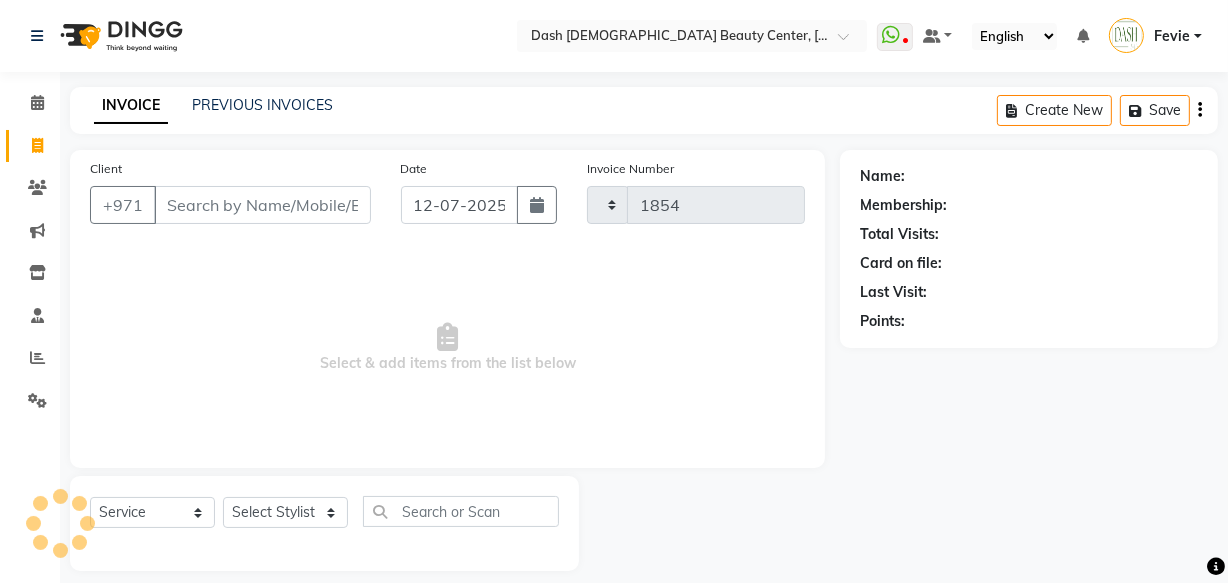 select on "8372" 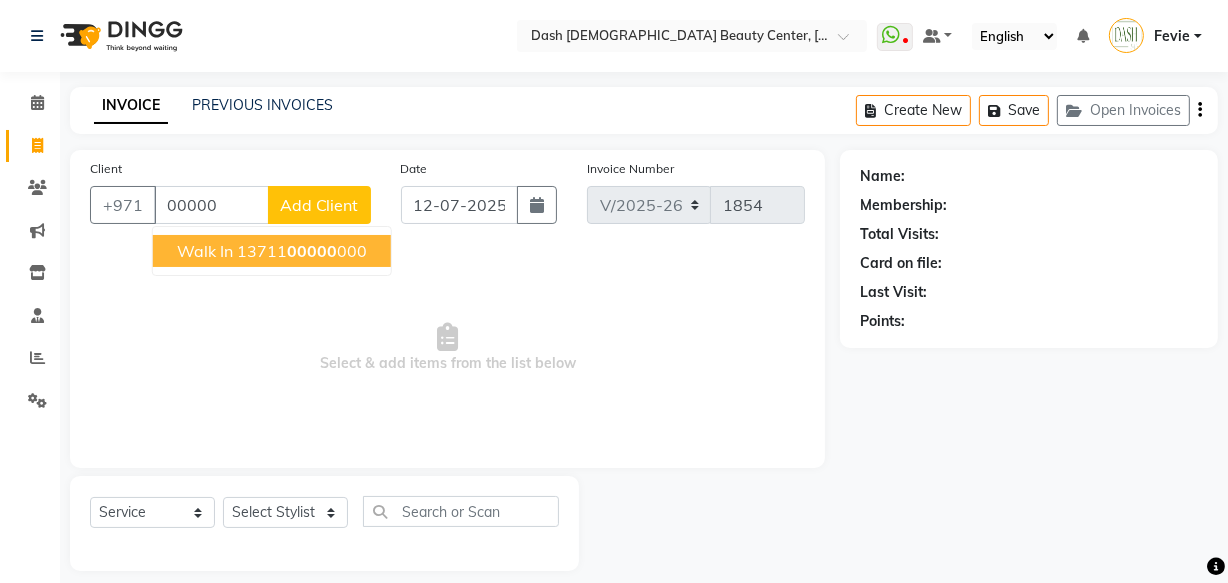 click on "00000" at bounding box center (312, 251) 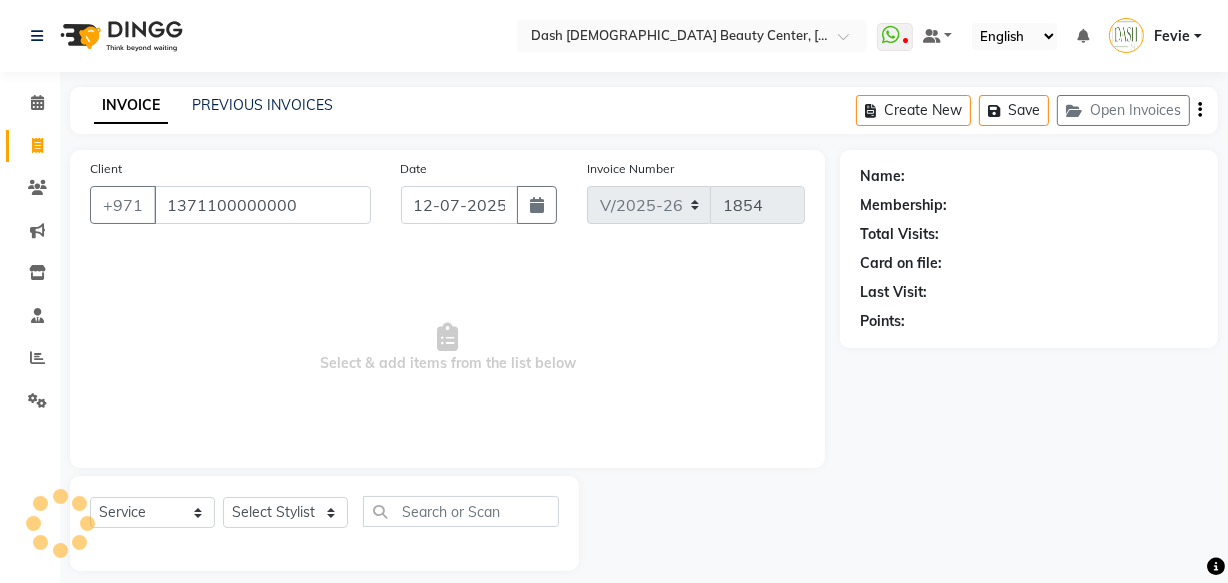 type on "1371100000000" 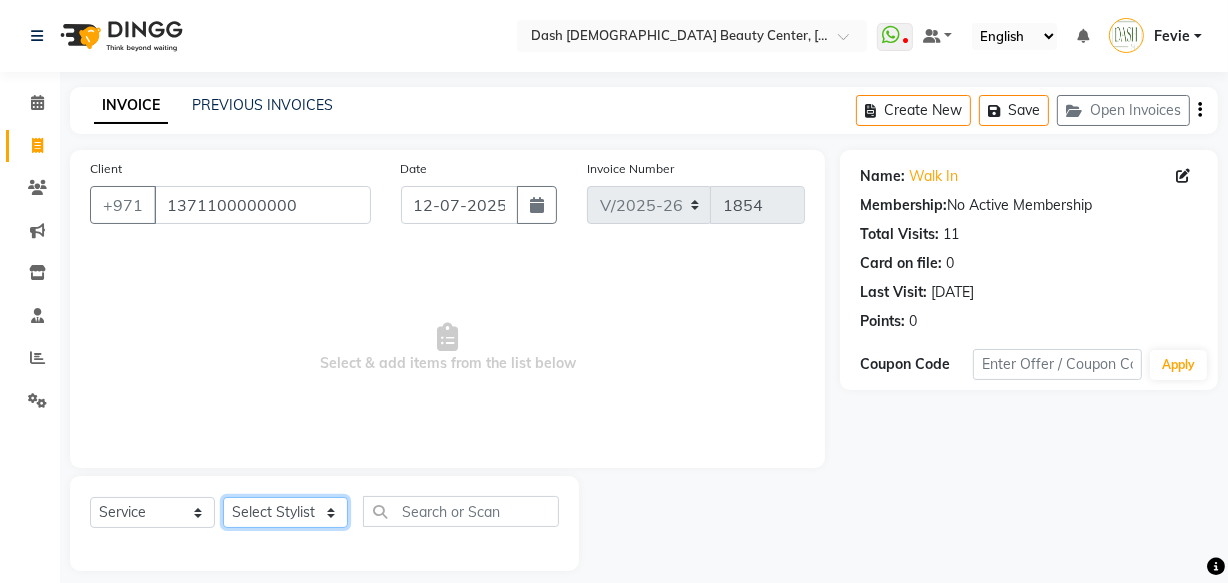 click on "Select Stylist Aizel Angelina Anna Bobi Edlyn Fevie  Flora Grace Hamda Janine Jelyn Mariel Maya May Joy (Cafe) Nabasirye (Cafe) Nancy Nilam Noreen Owner Peace Rechiel Rose Marie Saman Talina" 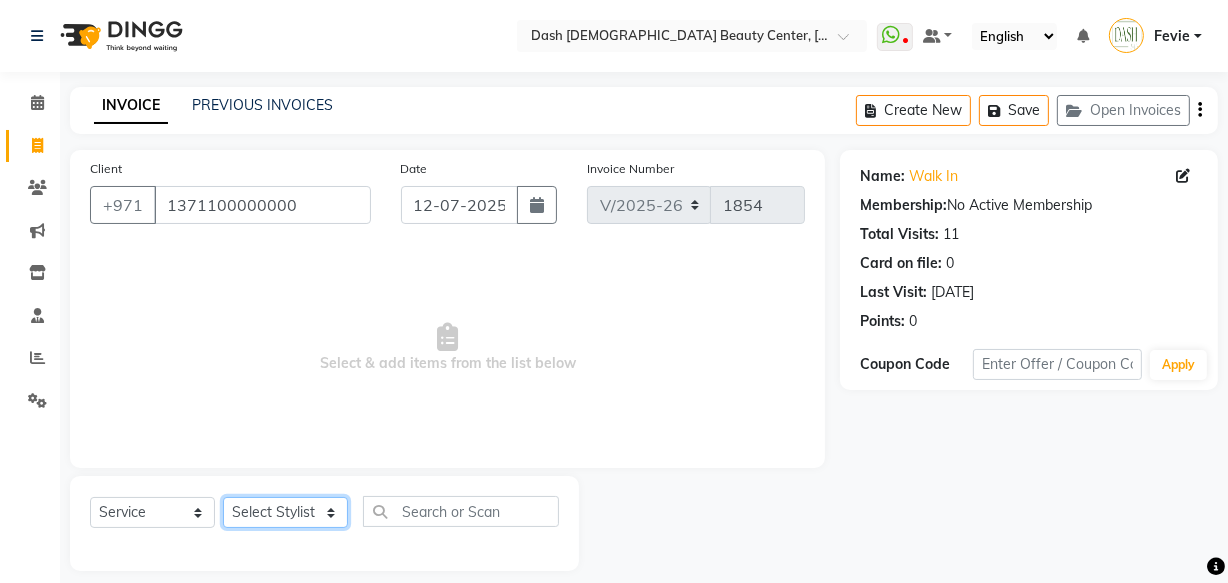 select on "81105" 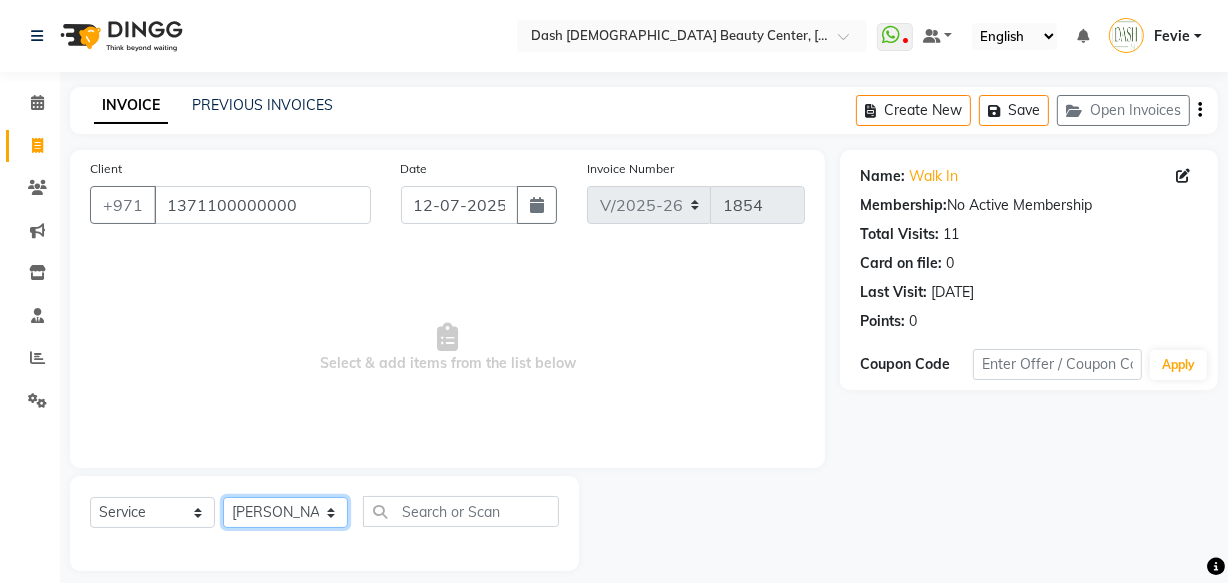 click on "Select Stylist Aizel Angelina Anna Bobi Edlyn Fevie  Flora Grace Hamda Janine Jelyn Mariel Maya May Joy (Cafe) Nabasirye (Cafe) Nancy Nilam Noreen Owner Peace Rechiel Rose Marie Saman Talina" 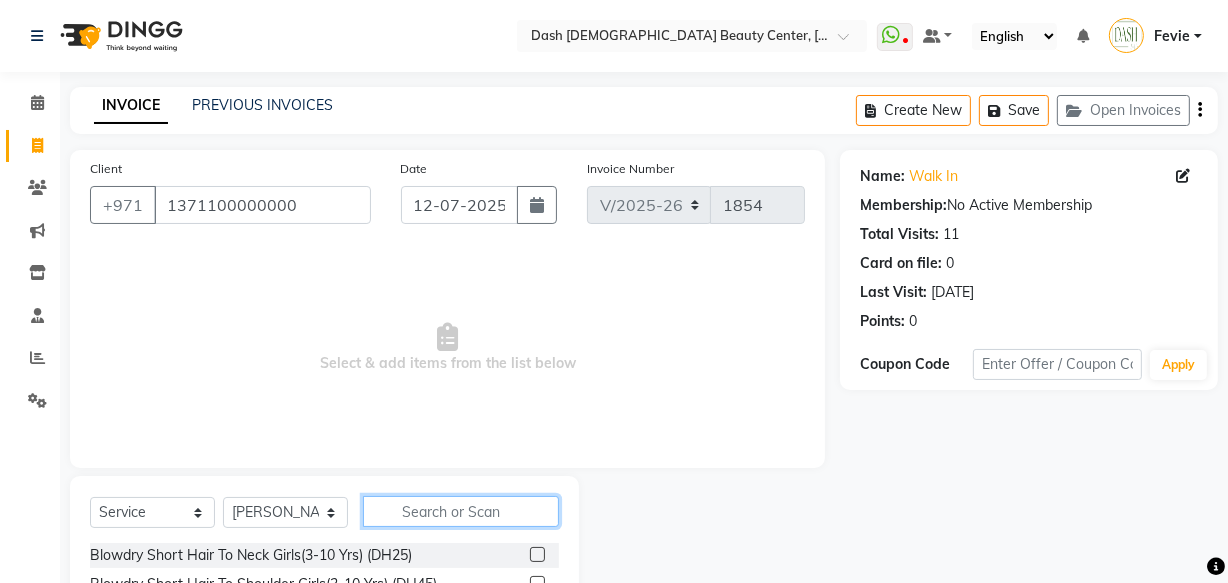 click 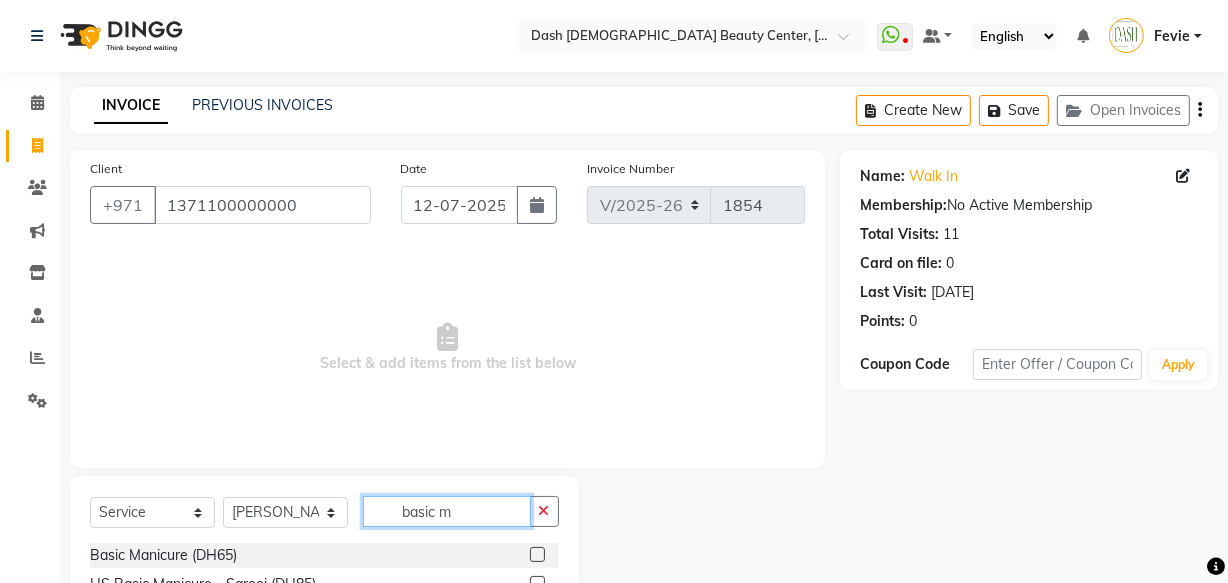 type on "basic m" 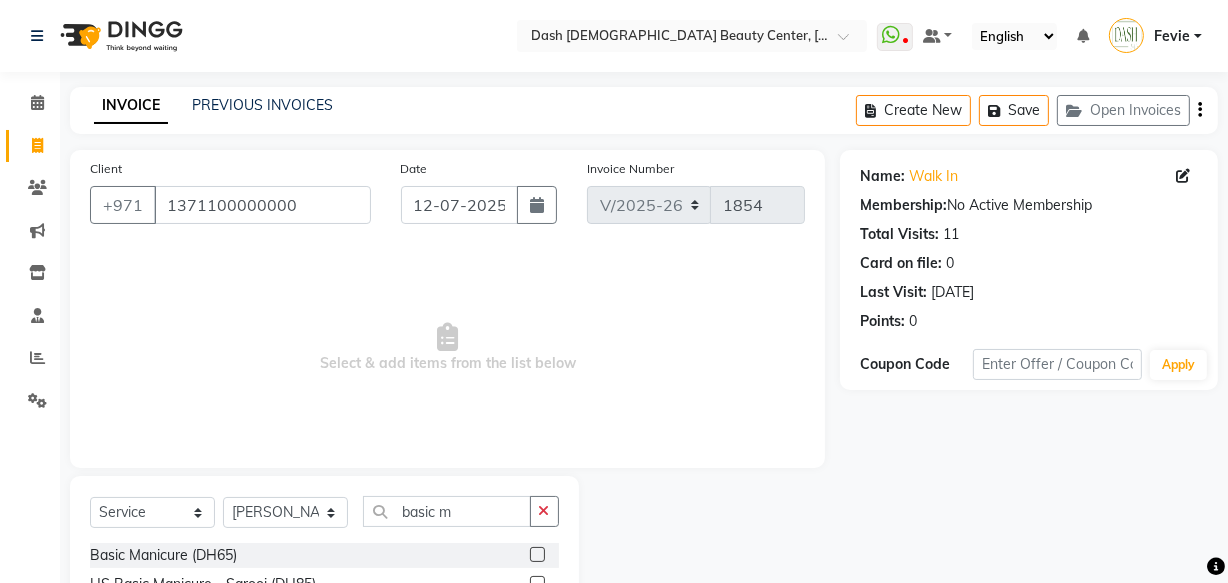 click 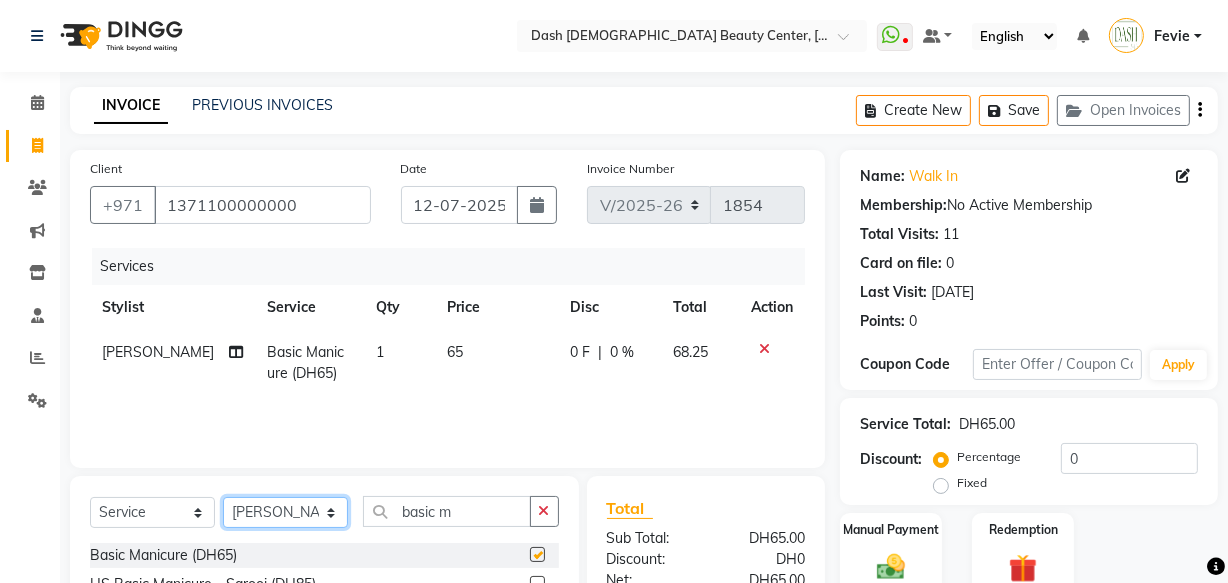 click on "Select Stylist Aizel Angelina Anna Bobi Edlyn Fevie  Flora Grace Hamda Janine Jelyn Mariel Maya May Joy (Cafe) Nabasirye (Cafe) Nancy Nilam Noreen Owner Peace Rechiel Rose Marie Saman Talina" 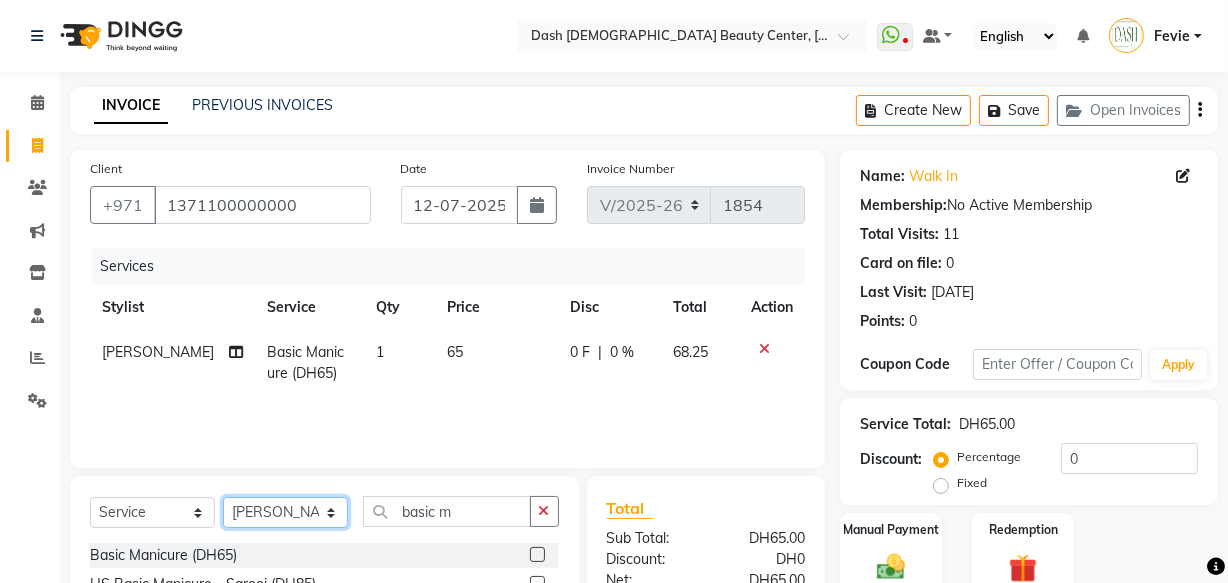 checkbox on "false" 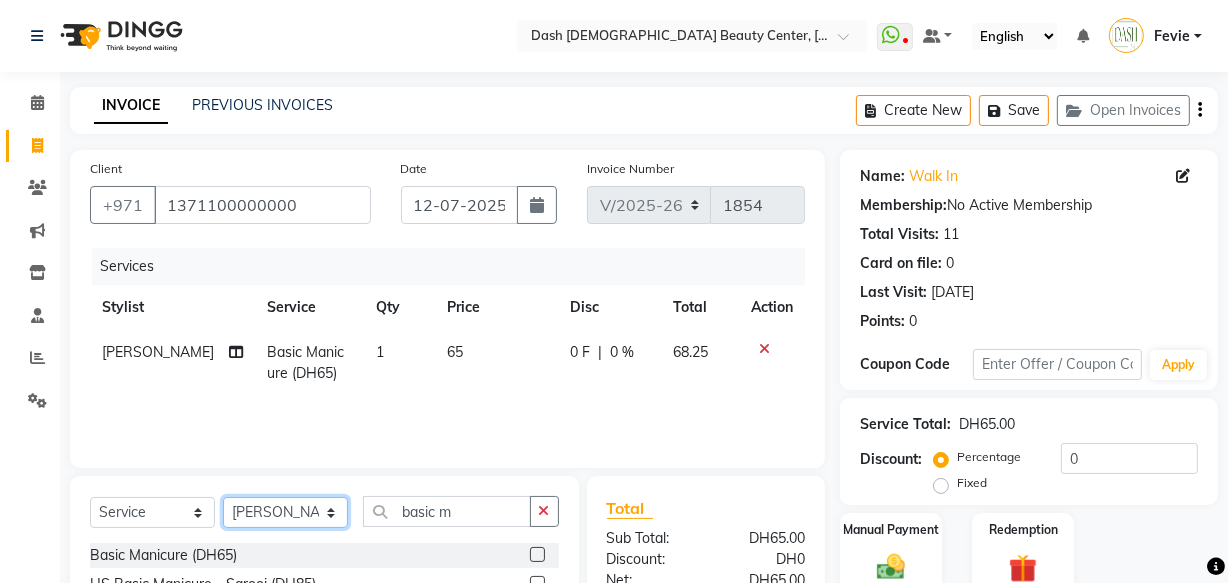 select on "81109" 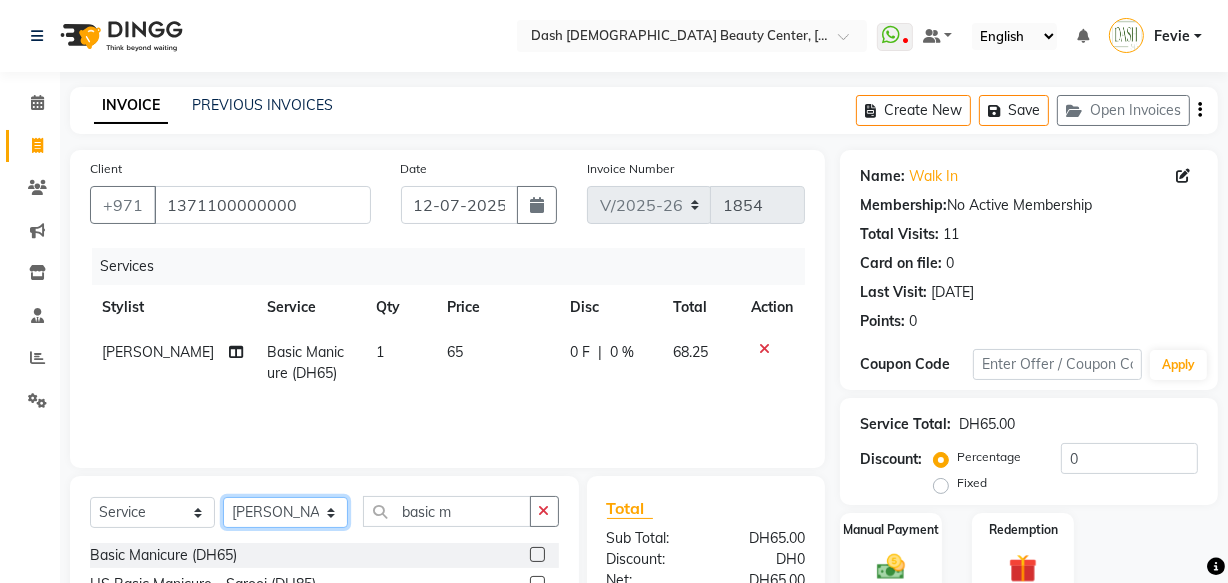 click on "Select Stylist Aizel Angelina Anna Bobi Edlyn Fevie  Flora Grace Hamda Janine Jelyn Mariel Maya May Joy (Cafe) Nabasirye (Cafe) Nancy Nilam Noreen Owner Peace Rechiel Rose Marie Saman Talina" 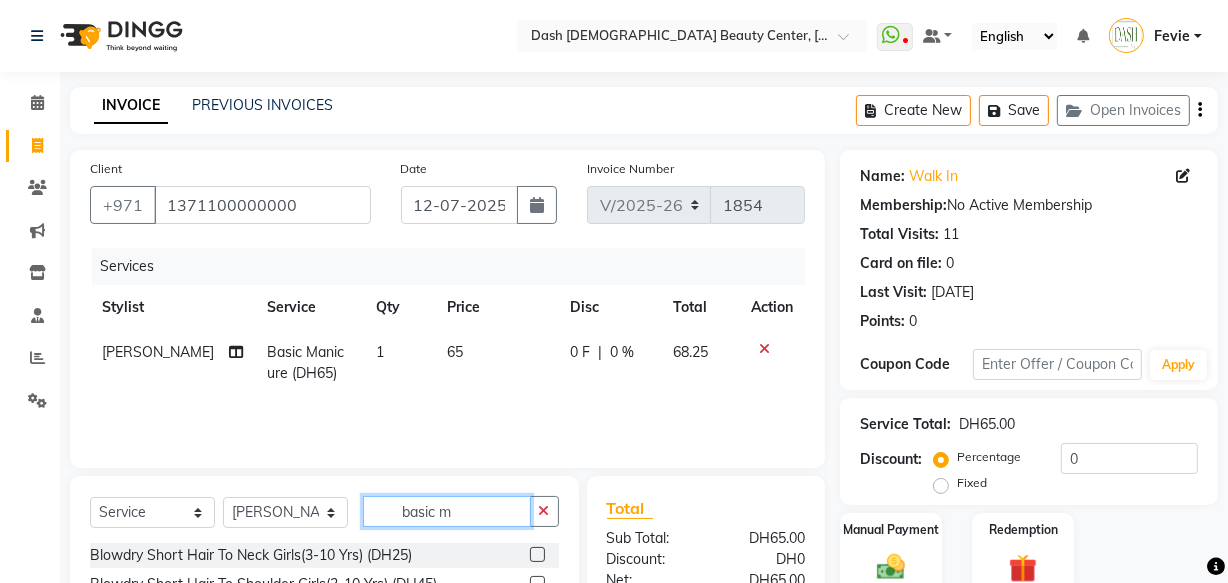 click on "basic m" 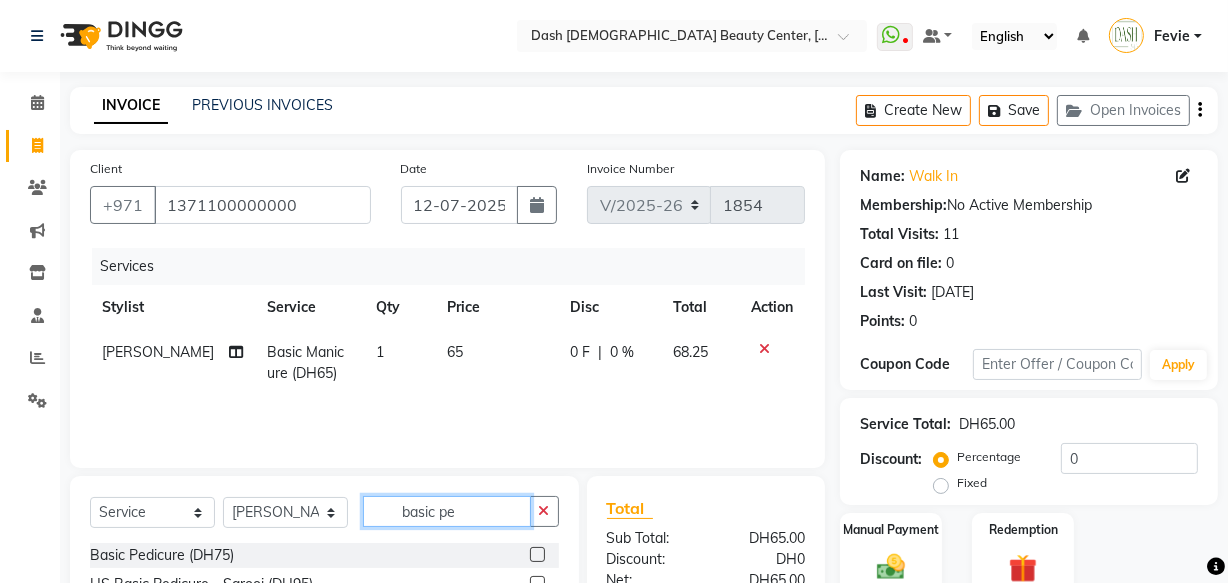 type on "basic pe" 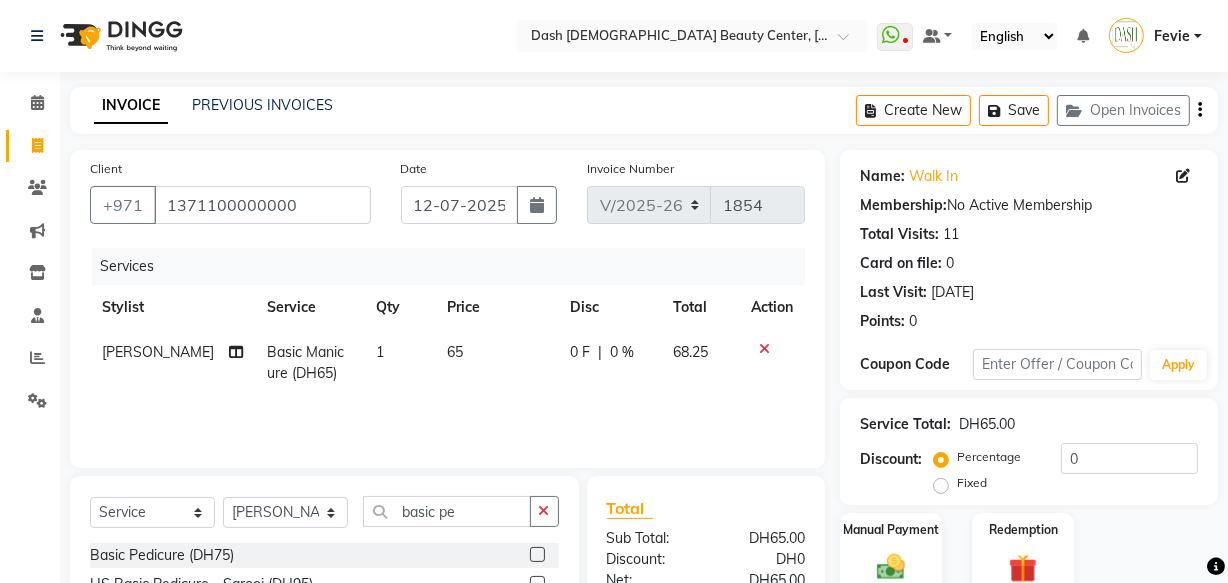 click 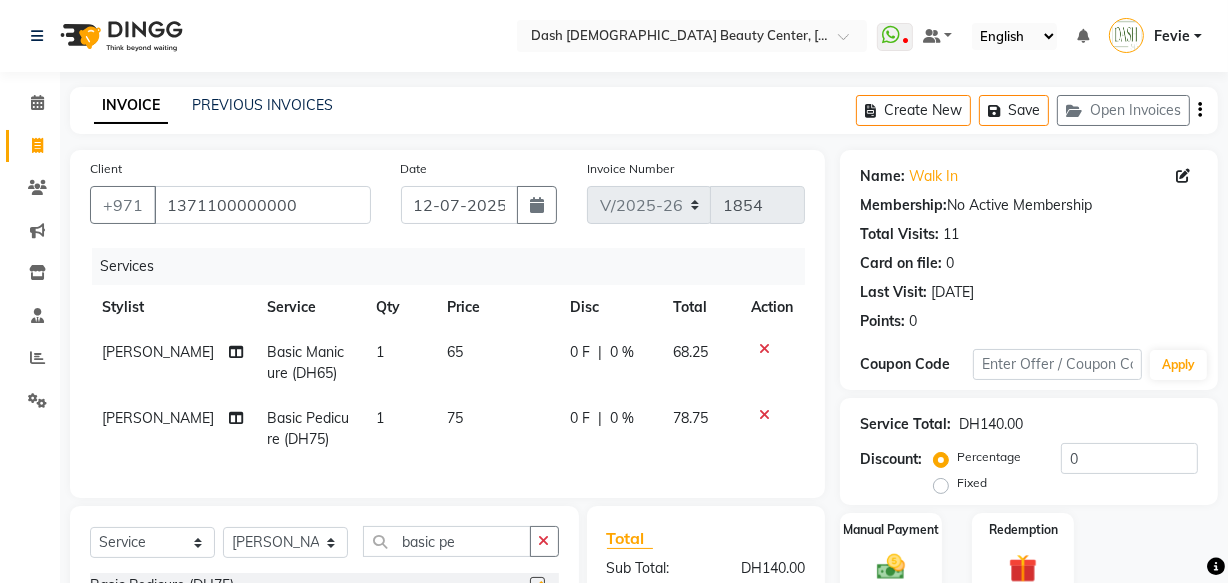 checkbox on "false" 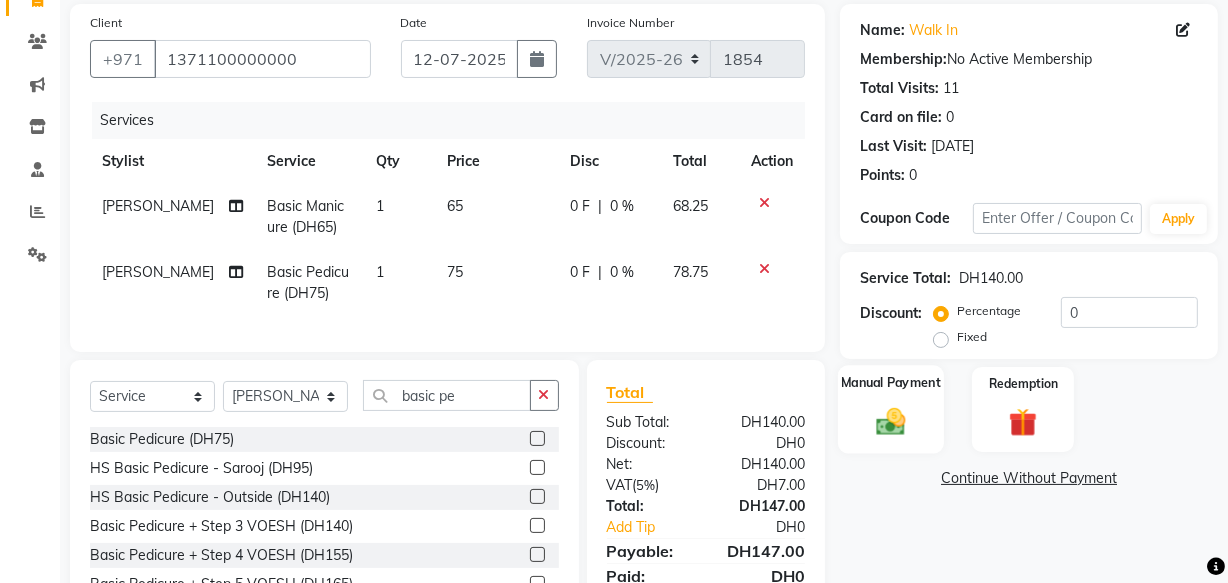 click on "Manual Payment" 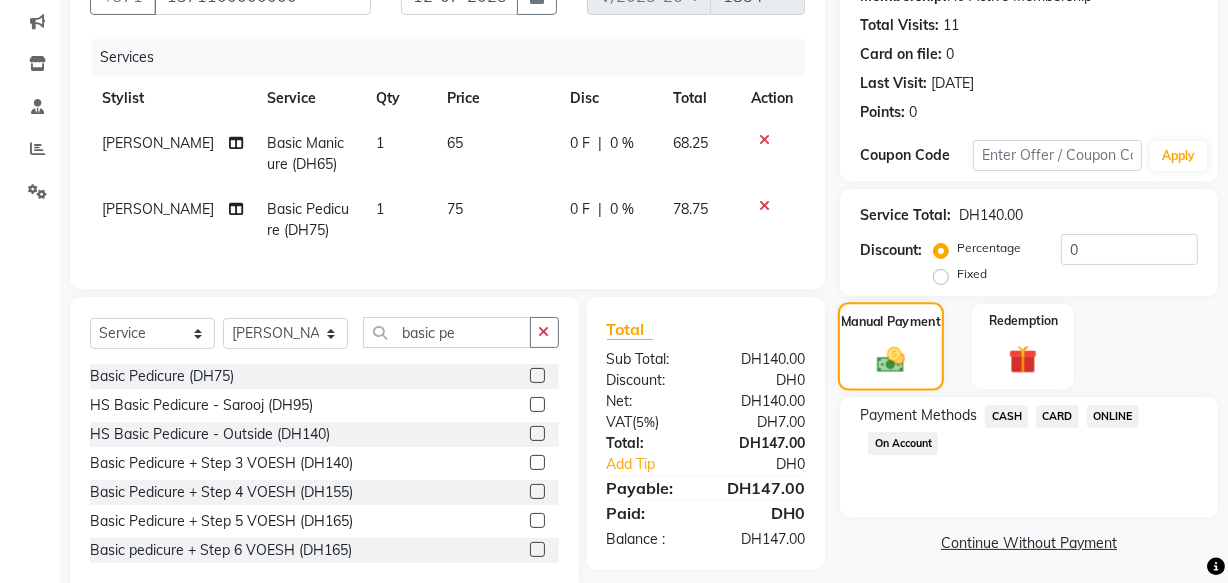 scroll, scrollTop: 210, scrollLeft: 0, axis: vertical 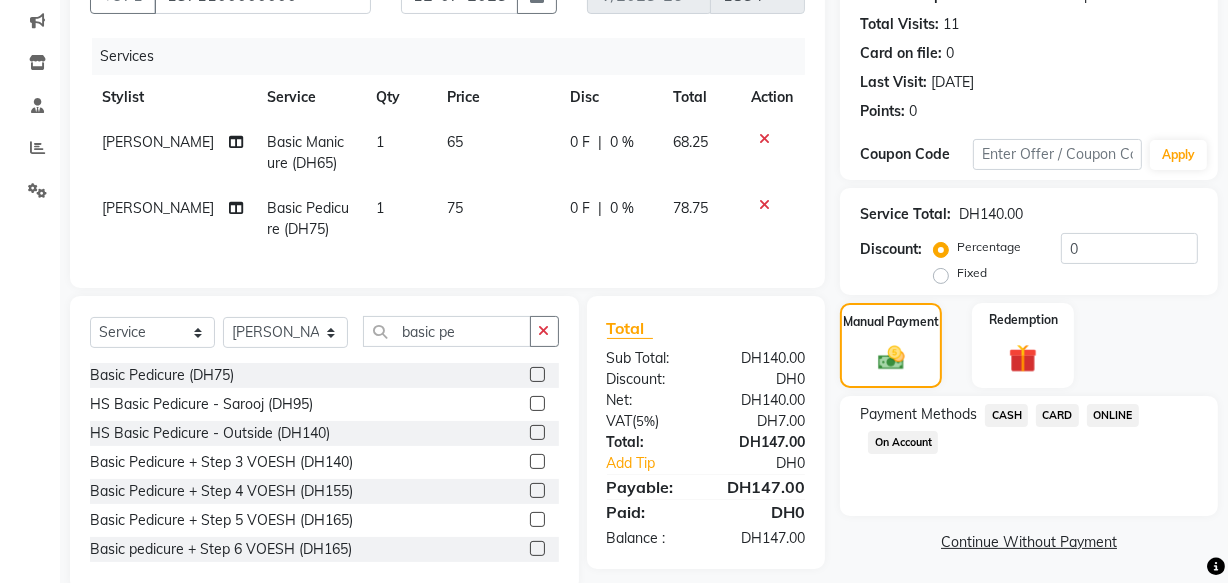 click on "CASH" 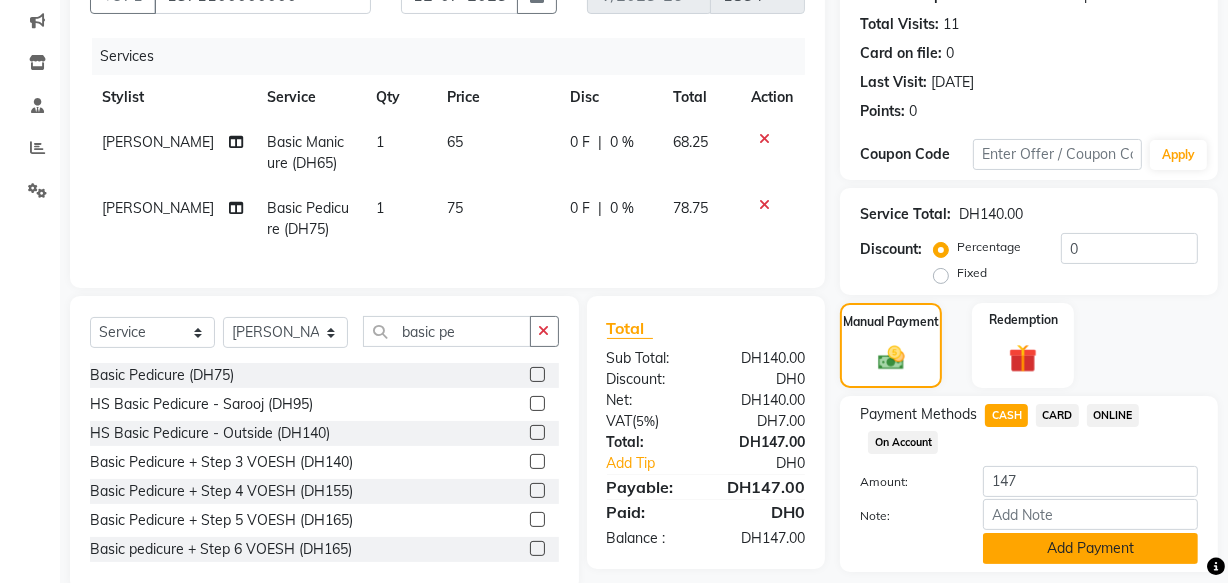 click on "Add Payment" 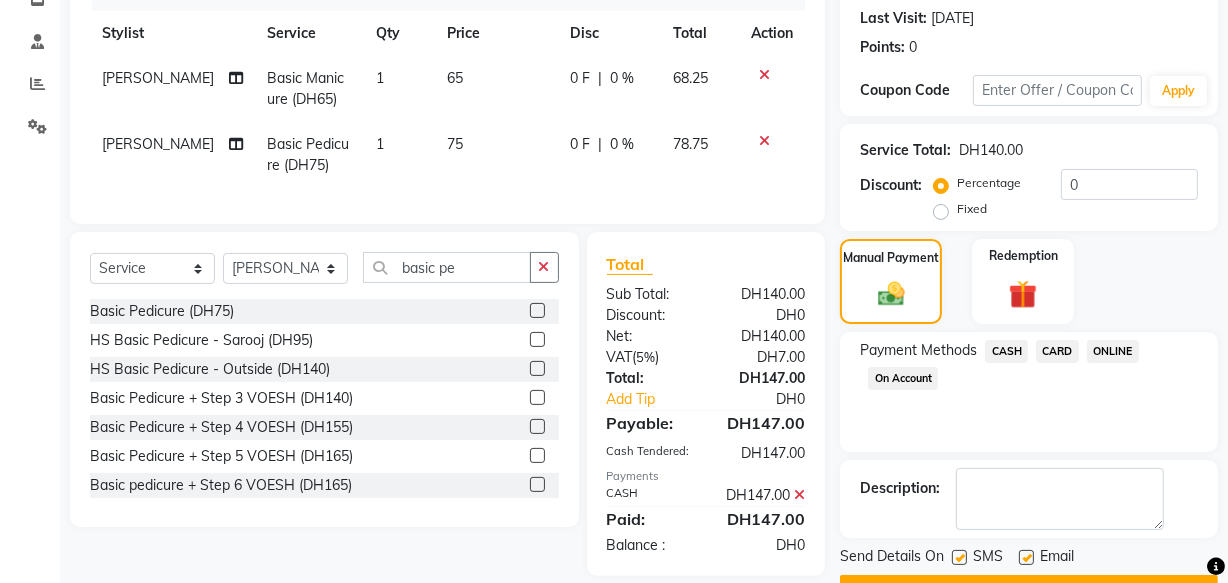 scroll, scrollTop: 332, scrollLeft: 0, axis: vertical 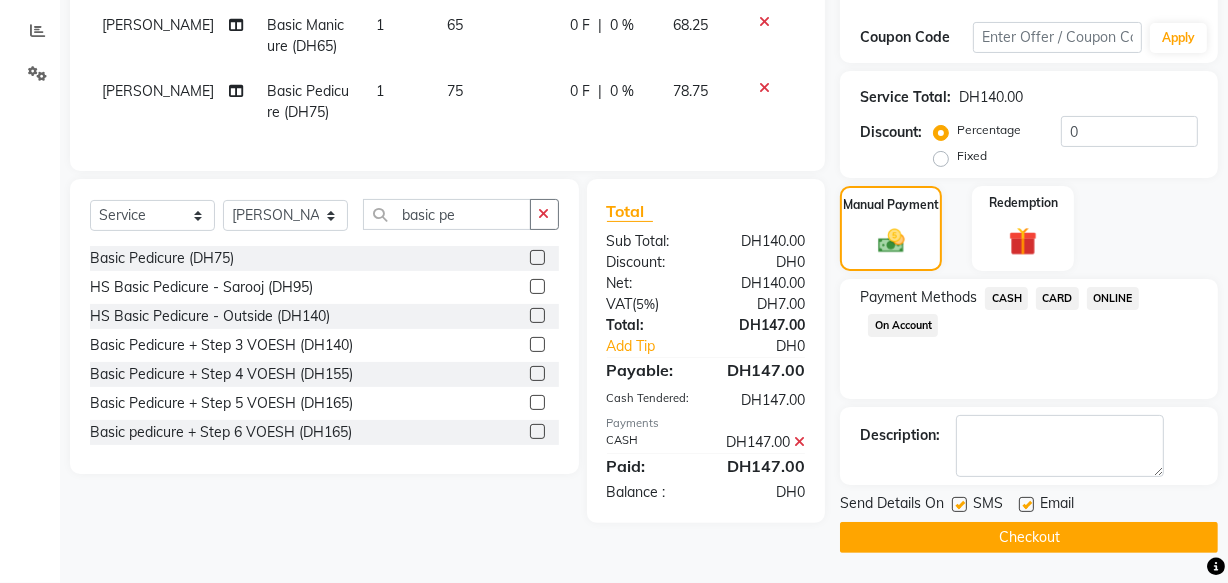 click on "Checkout" 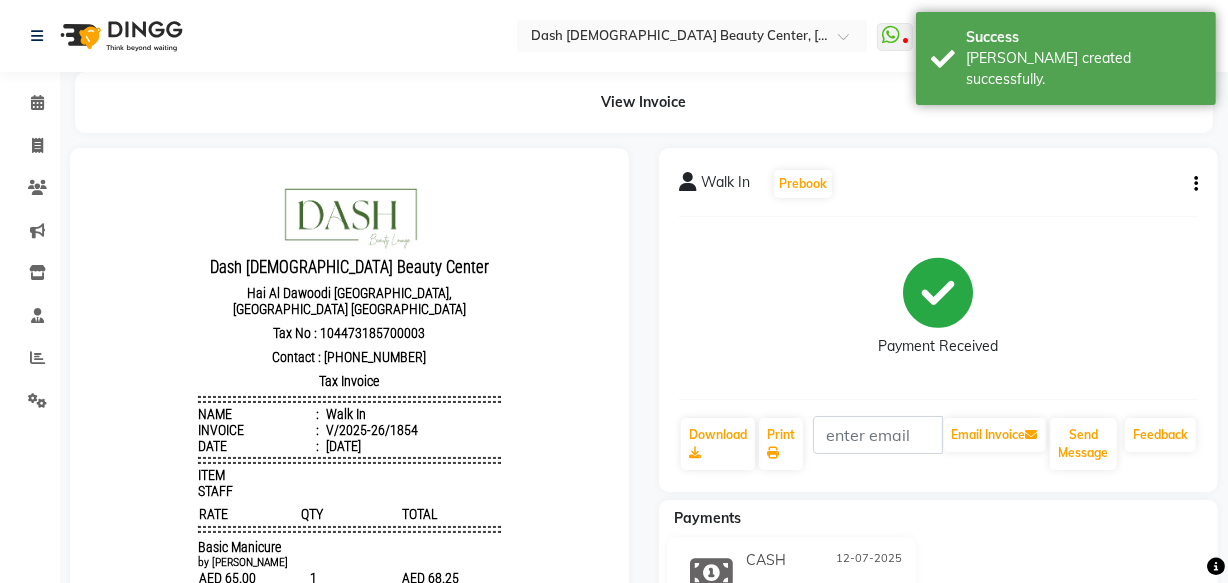 scroll, scrollTop: 0, scrollLeft: 0, axis: both 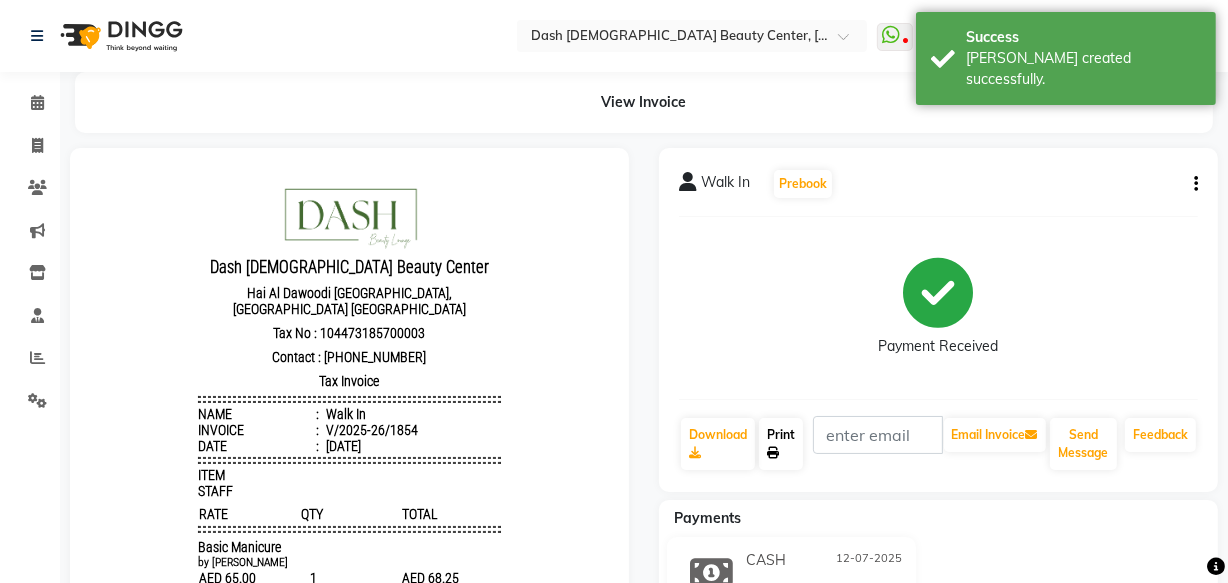 click 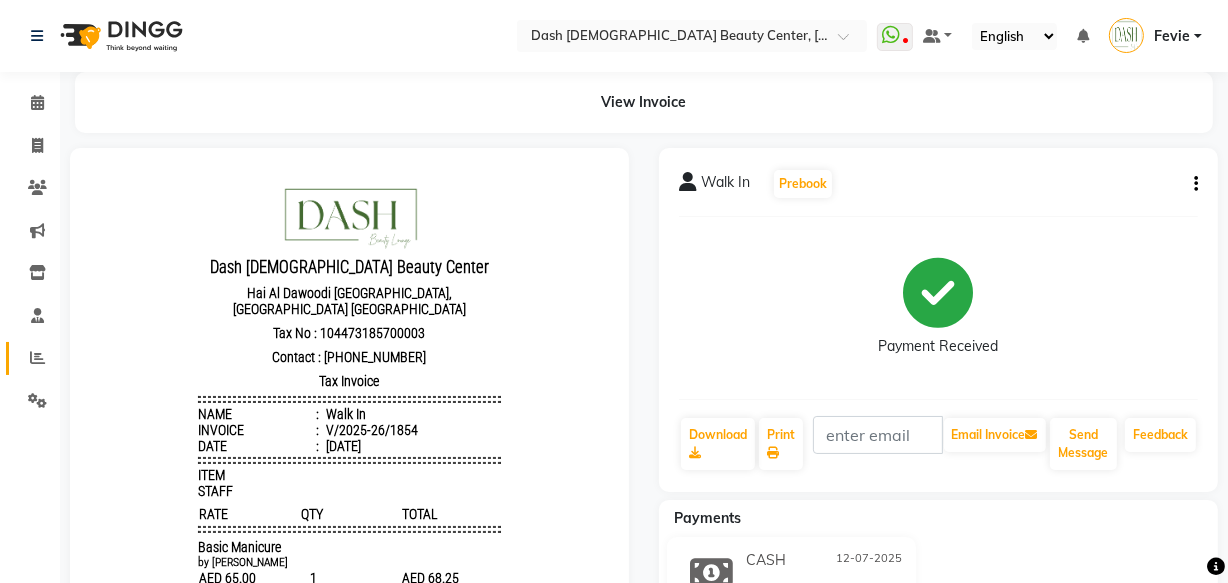 click 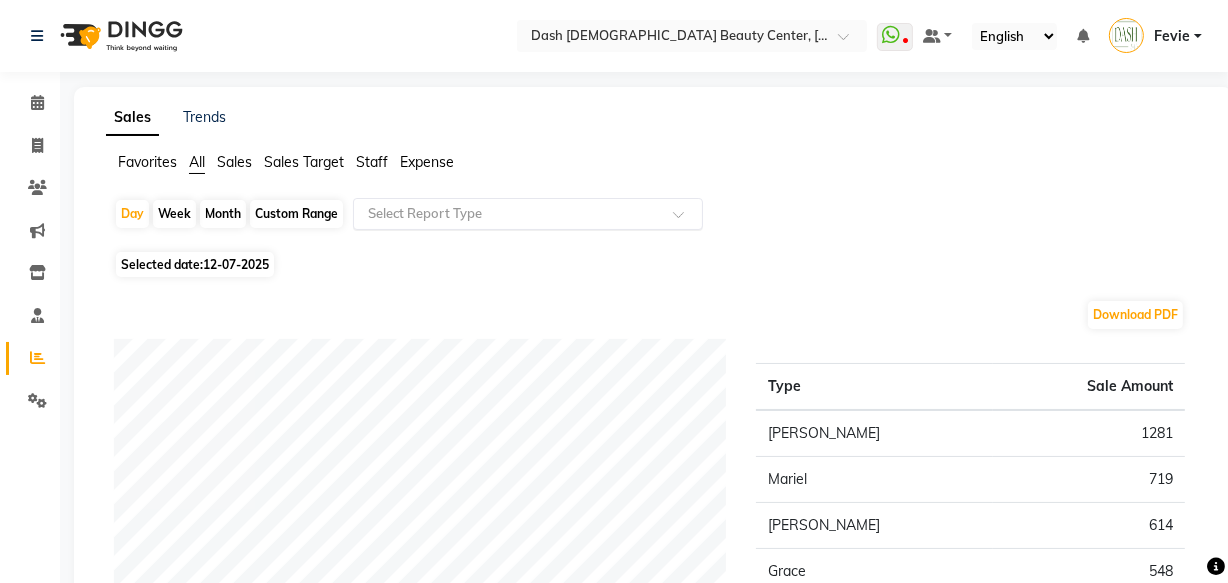 click 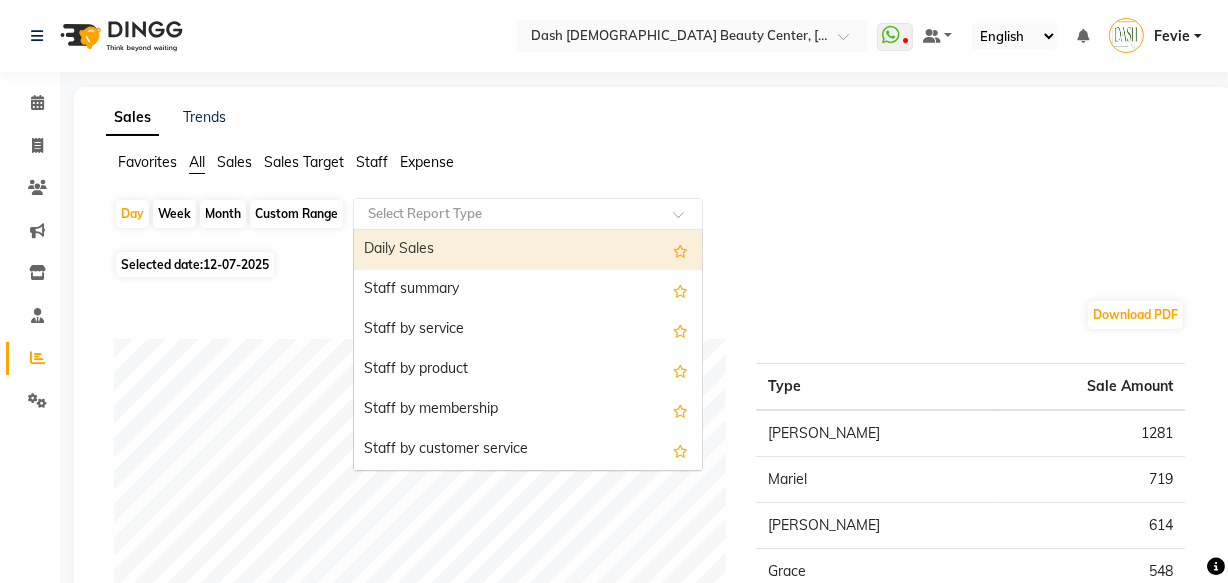 click on "Daily Sales" at bounding box center (528, 250) 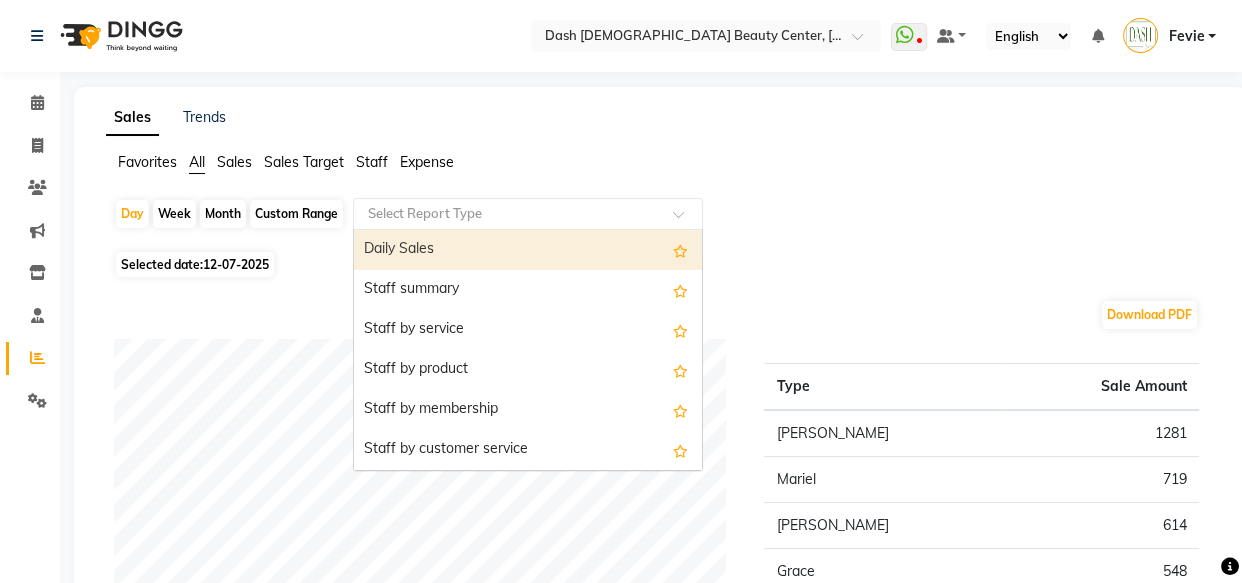 select on "full_report" 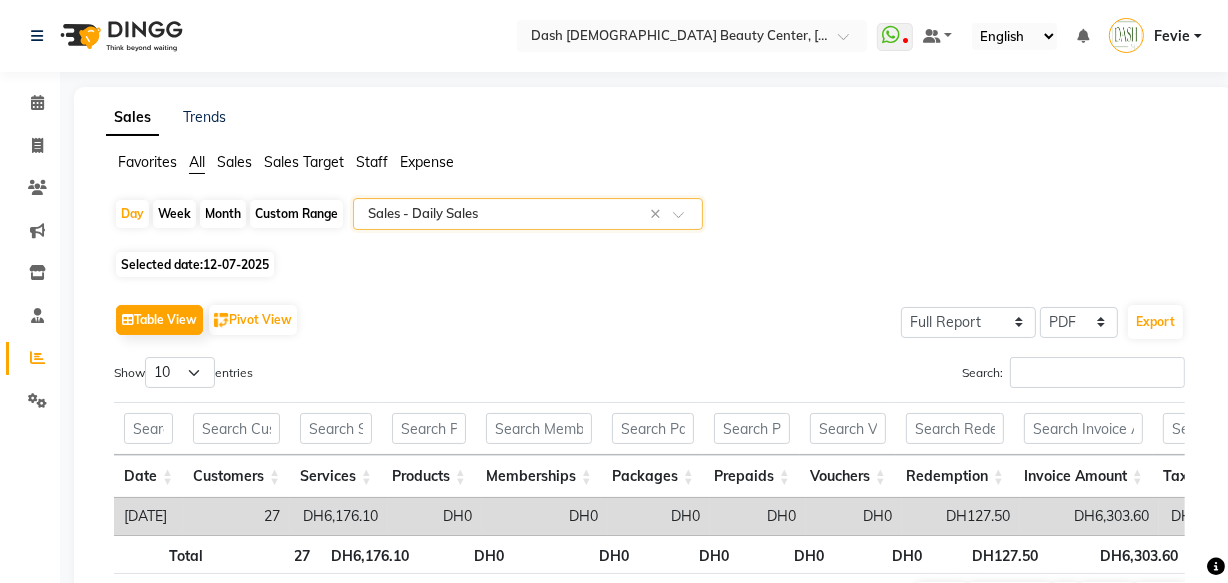 scroll, scrollTop: 0, scrollLeft: 37, axis: horizontal 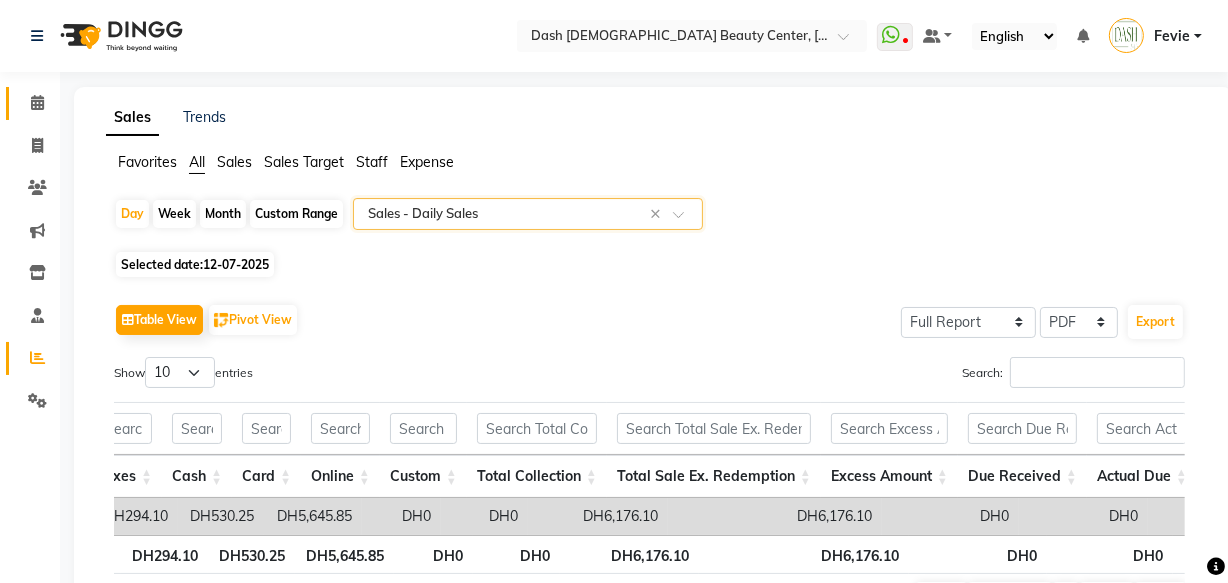 click 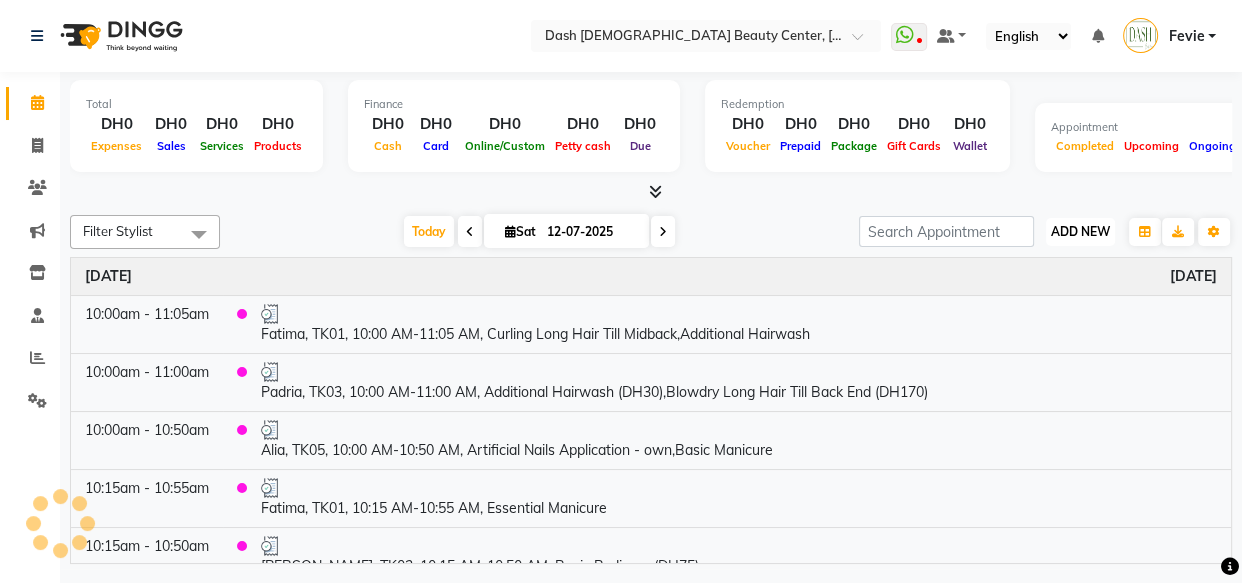 click on "ADD NEW" at bounding box center (1080, 231) 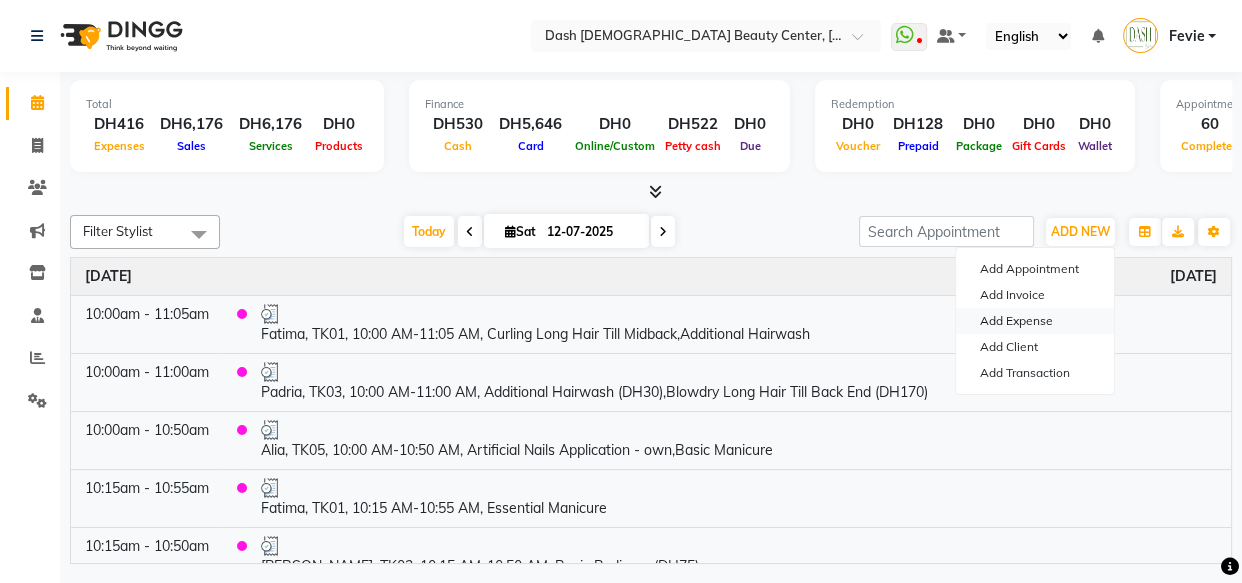 click on "Add Expense" at bounding box center (1035, 321) 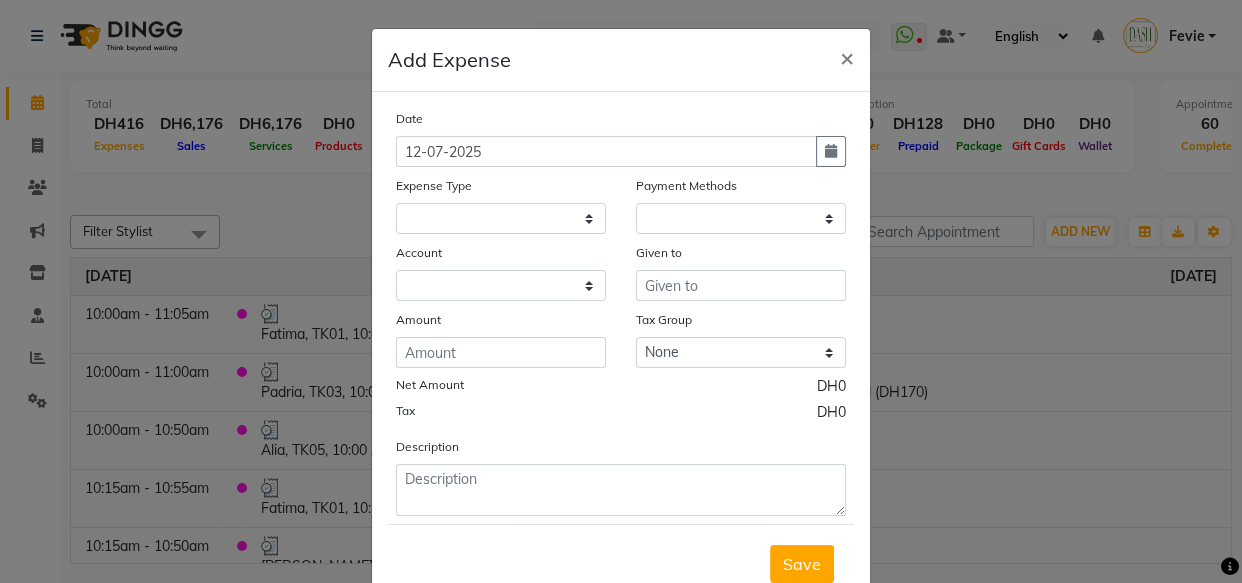 select on "1" 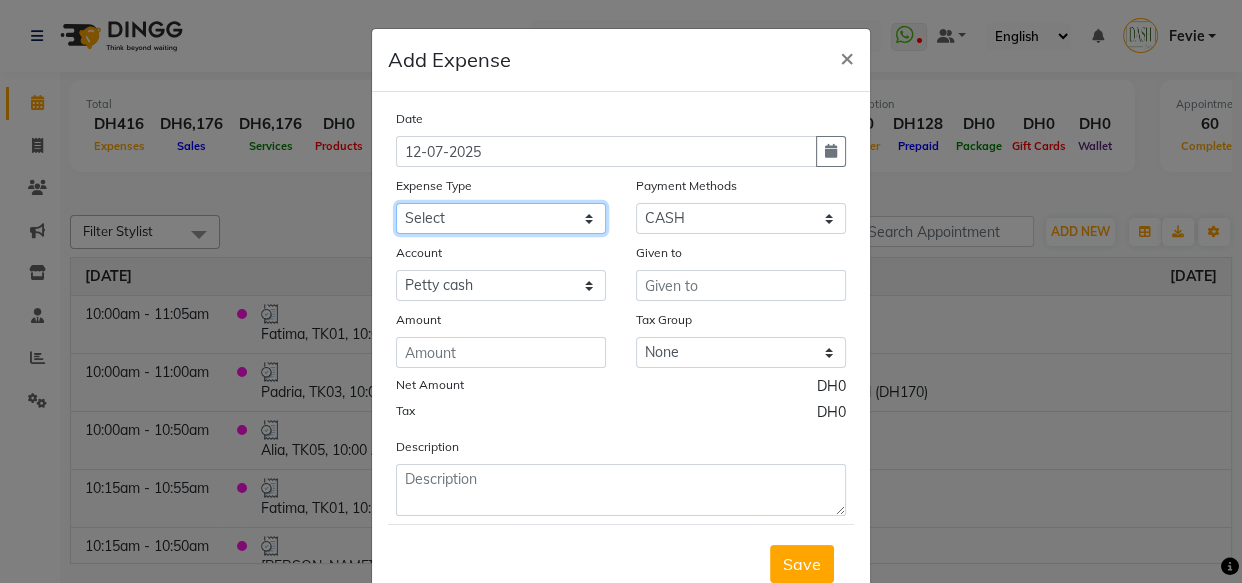 click on "Select Advance Salary Bank charges Car maintenance  Cash transfer to bank Cash transfer to hub Client Snacks Clinical charges Equipment Fuel Govt fee Incentive Insurance International purchase Loan Repayment Maintenance Marketing Miscellaneous MRA Other Pantry Product Rent Salary Staff Snacks Tax Tea & Refreshment Utilities" 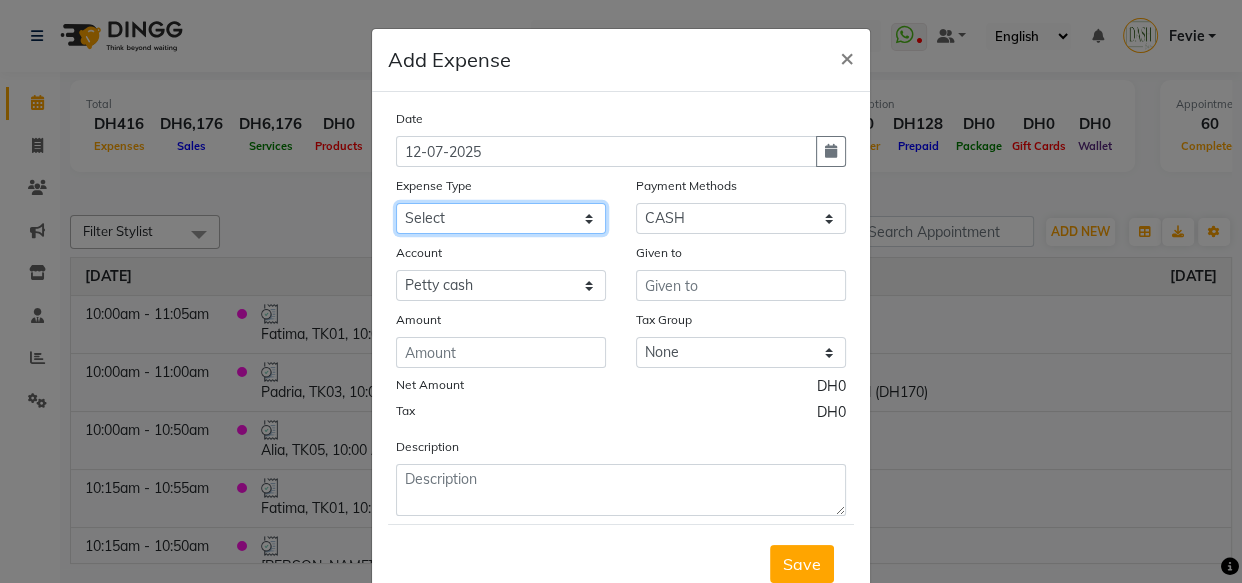 select on "18" 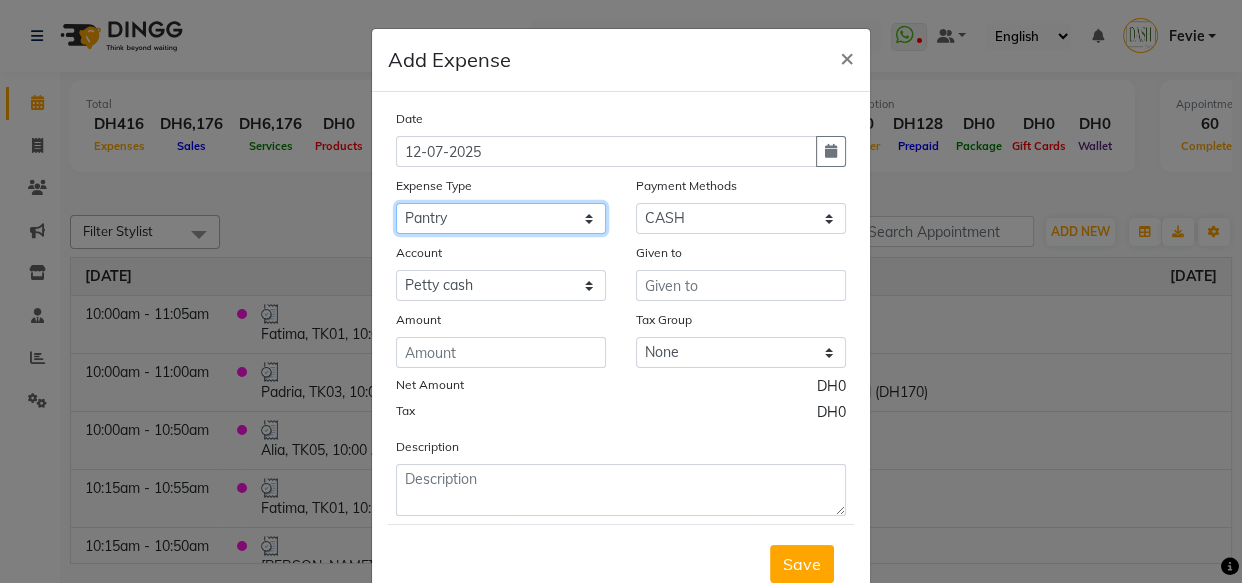 click on "Select Advance Salary Bank charges Car maintenance  Cash transfer to bank Cash transfer to hub Client Snacks Clinical charges Equipment Fuel Govt fee Incentive Insurance International purchase Loan Repayment Maintenance Marketing Miscellaneous MRA Other Pantry Product Rent Salary Staff Snacks Tax Tea & Refreshment Utilities" 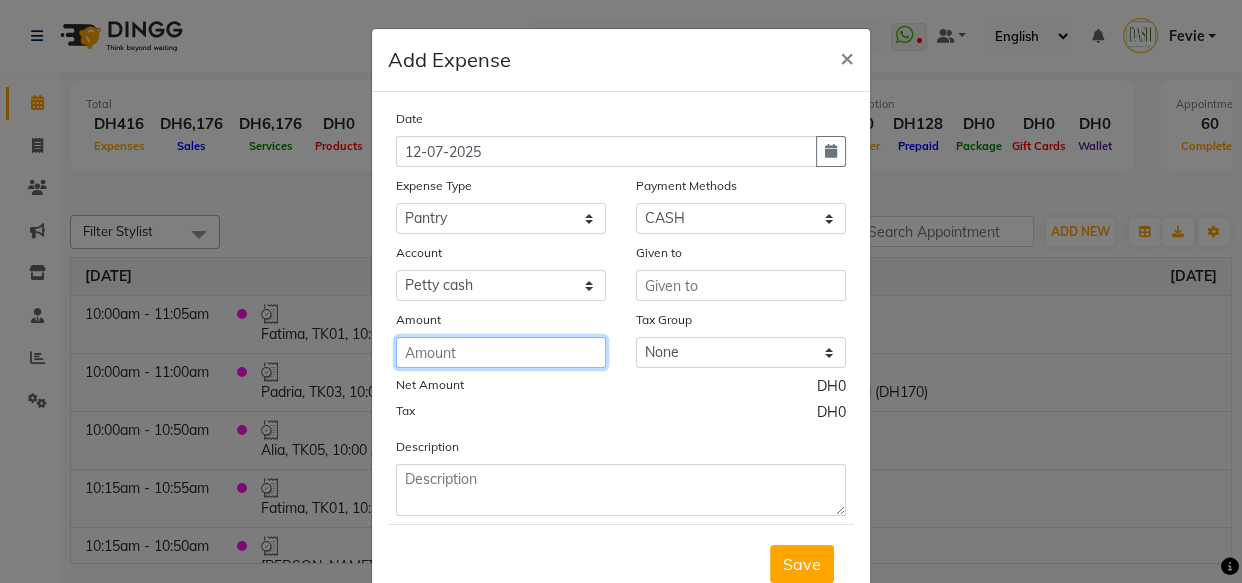 click 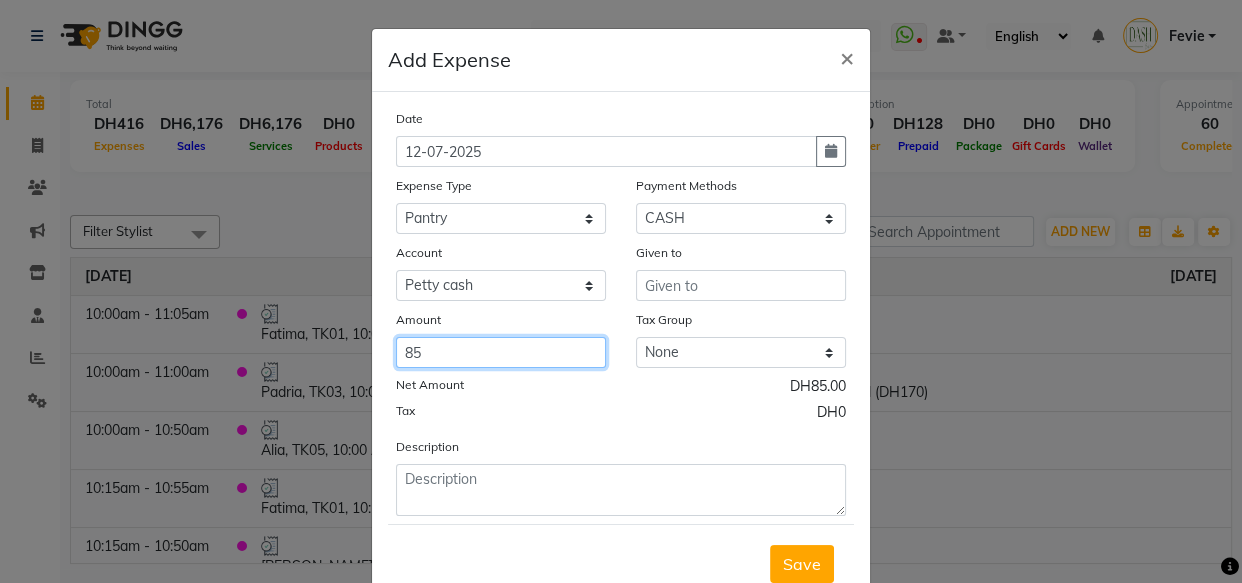 type on "85" 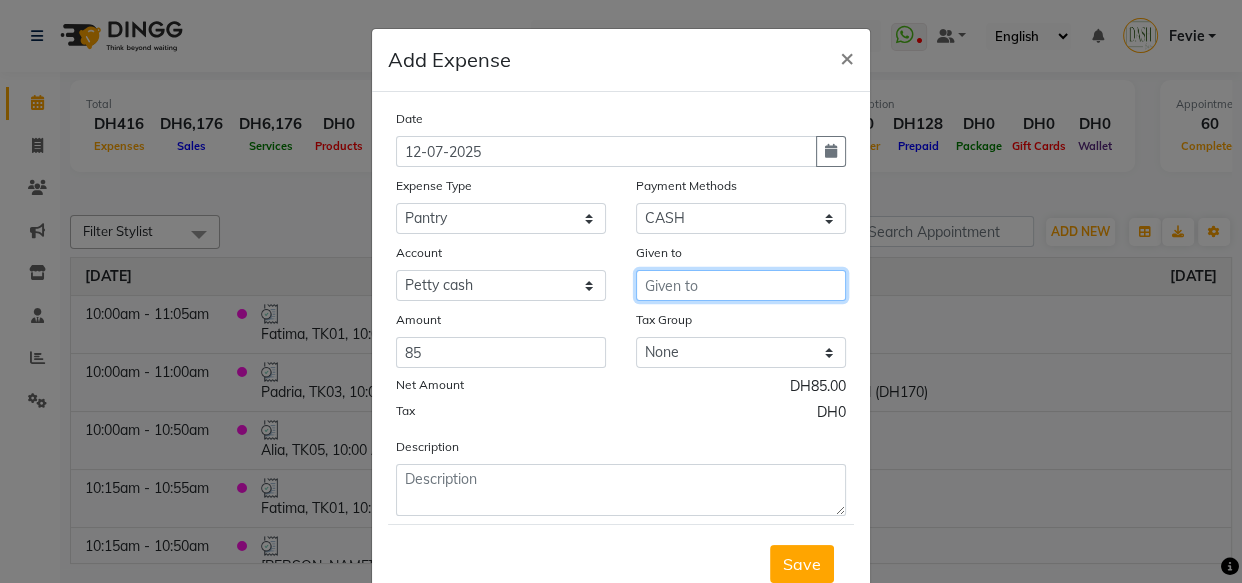 click at bounding box center (741, 285) 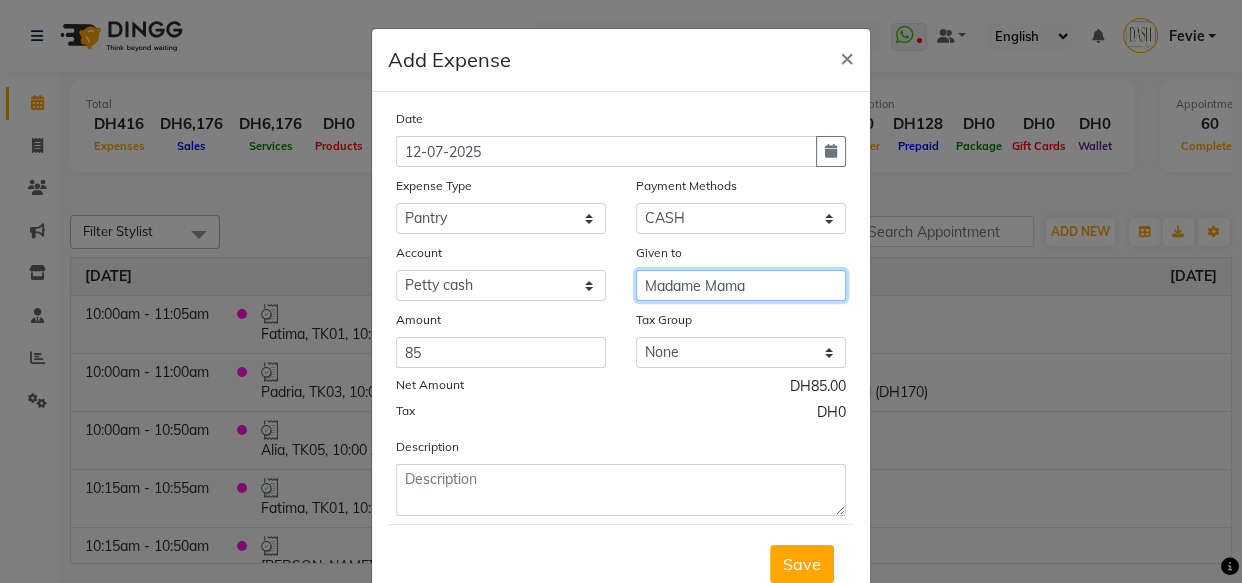 type on "Madame Mama" 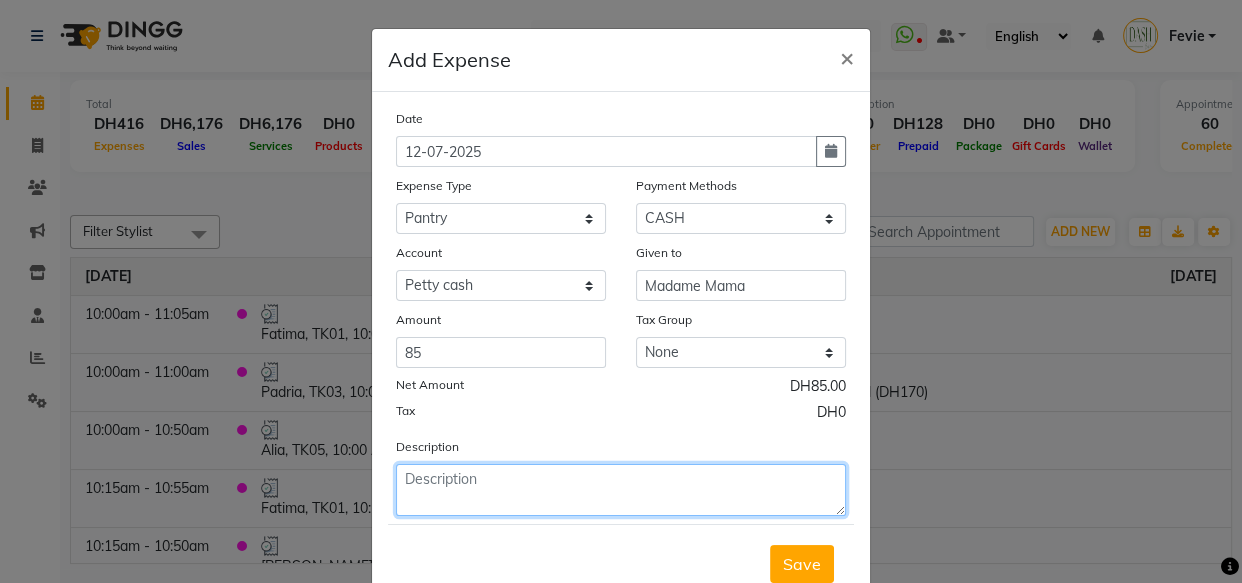 click 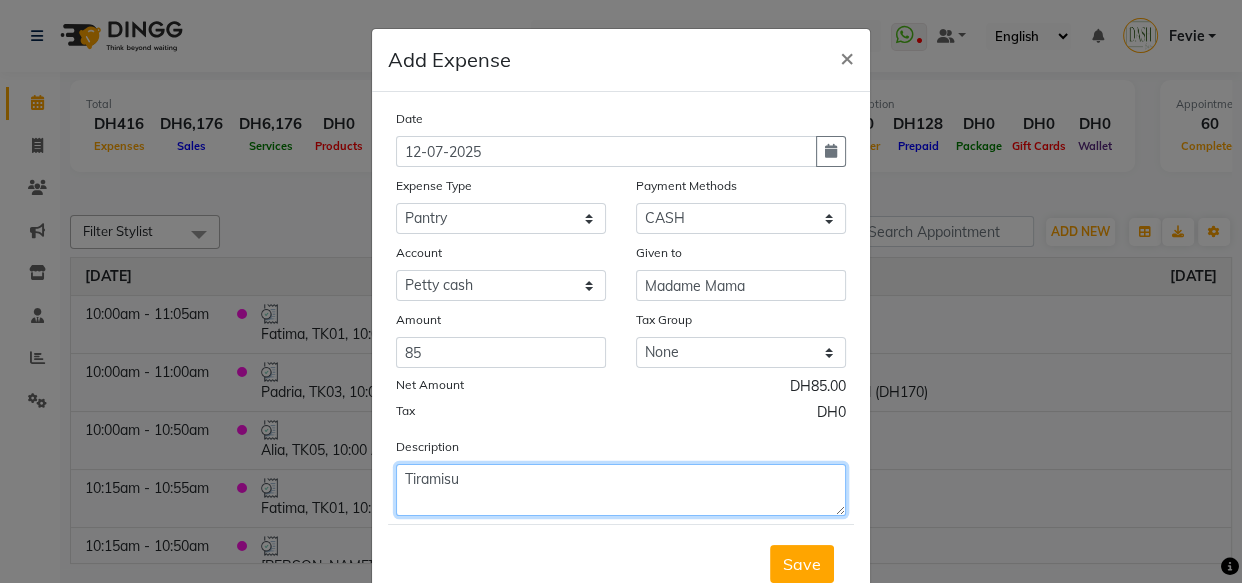 scroll, scrollTop: 68, scrollLeft: 0, axis: vertical 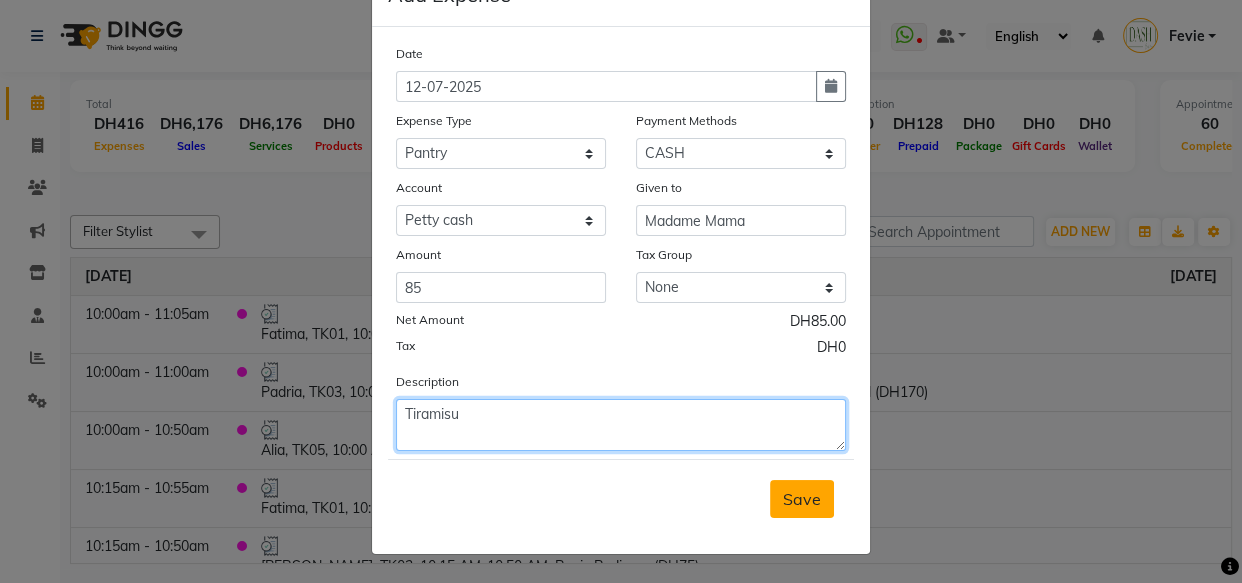 type on "Tiramisu" 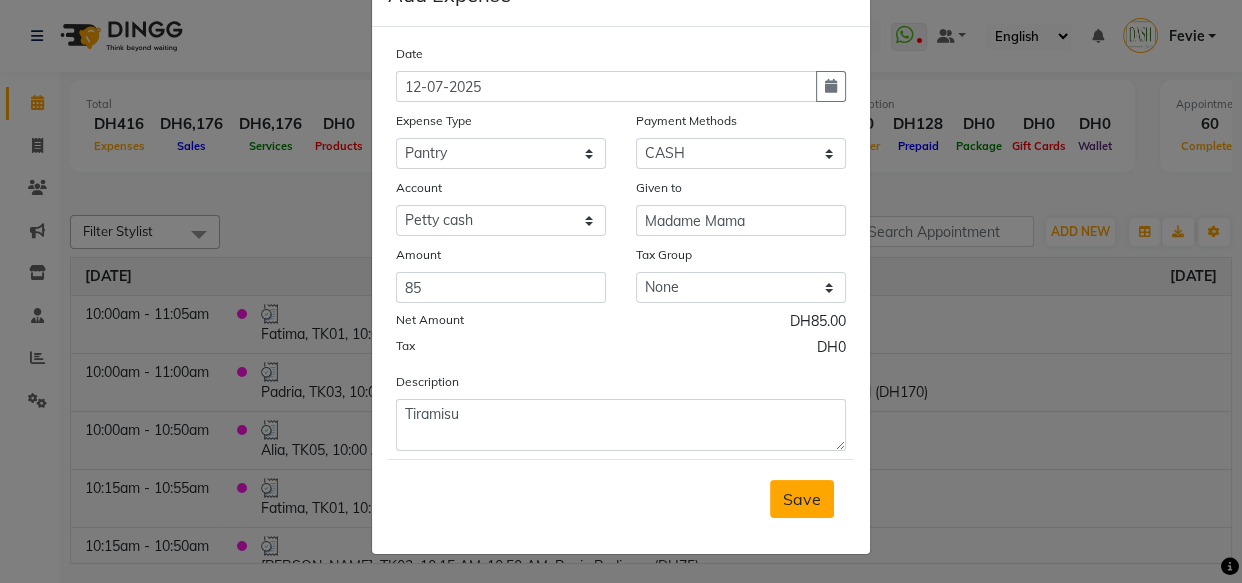 click on "Save" at bounding box center [802, 499] 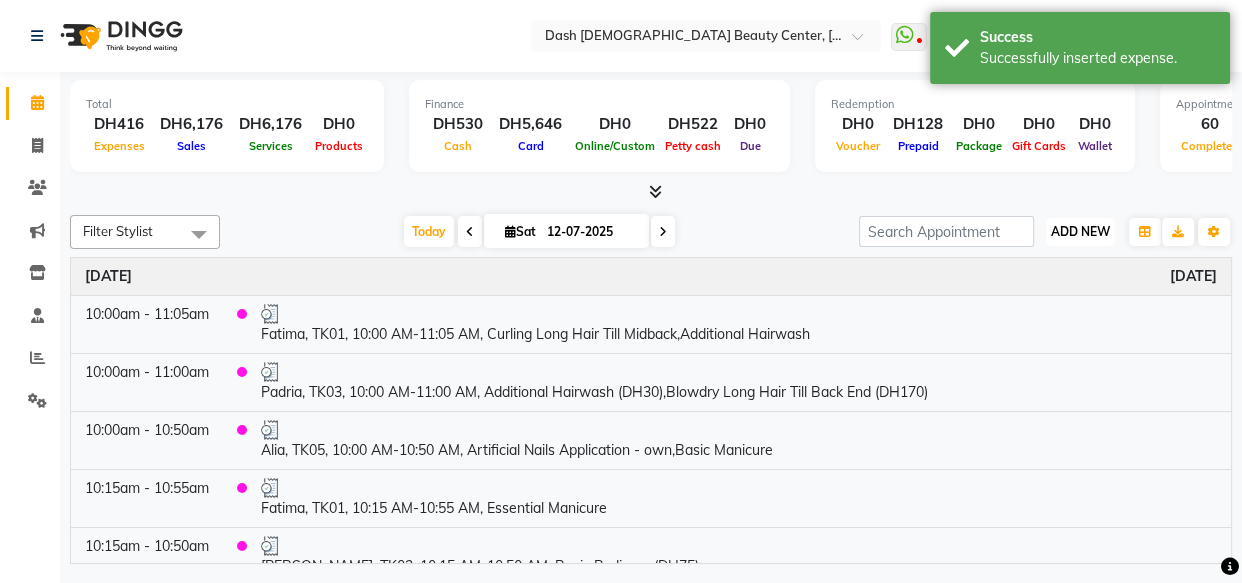 click on "ADD NEW" at bounding box center (1080, 231) 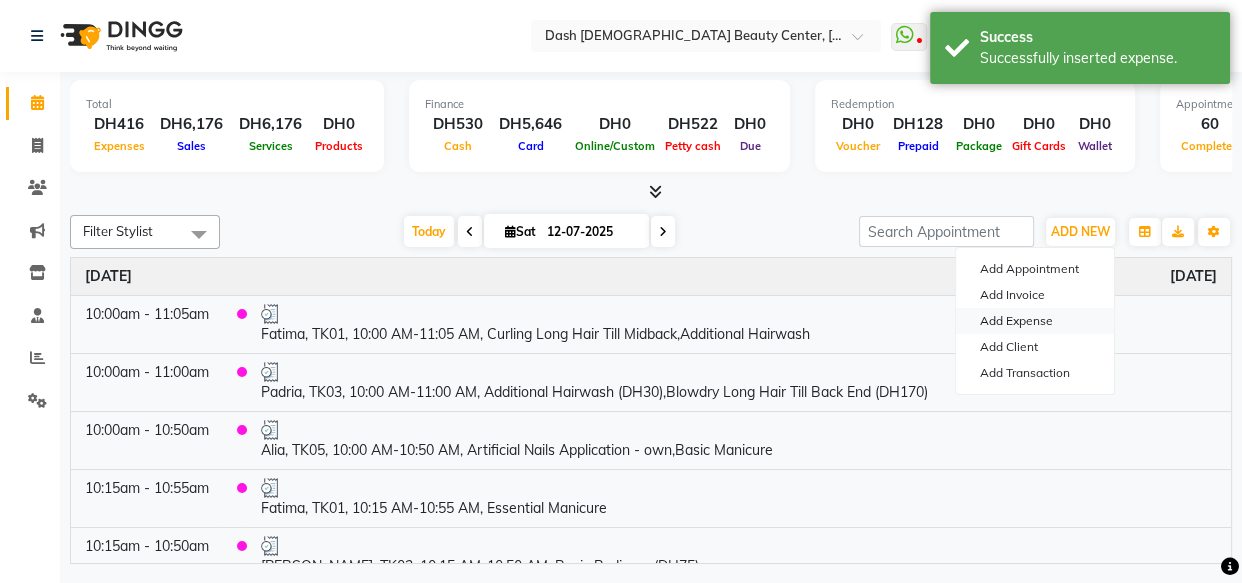 click on "Add Expense" at bounding box center [1035, 321] 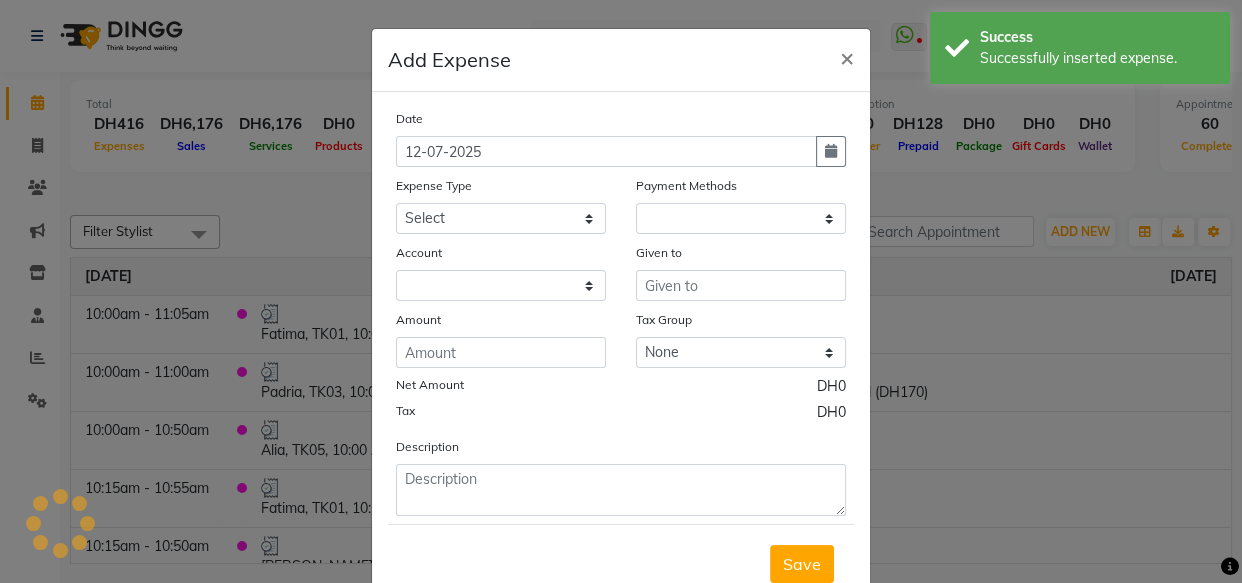 select on "1" 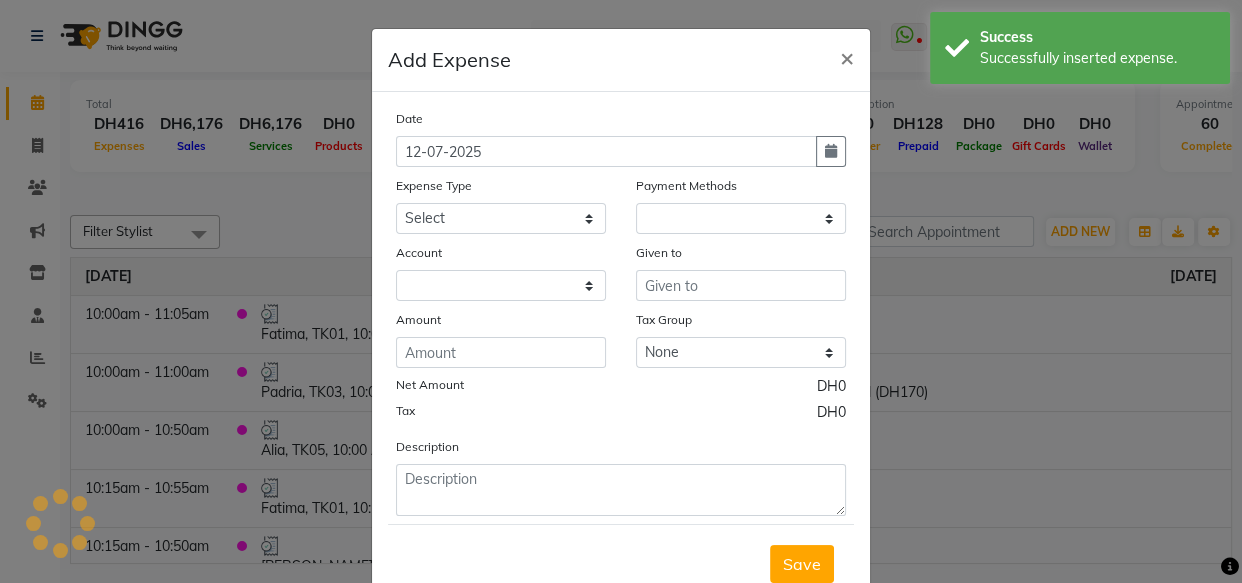 select on "7494" 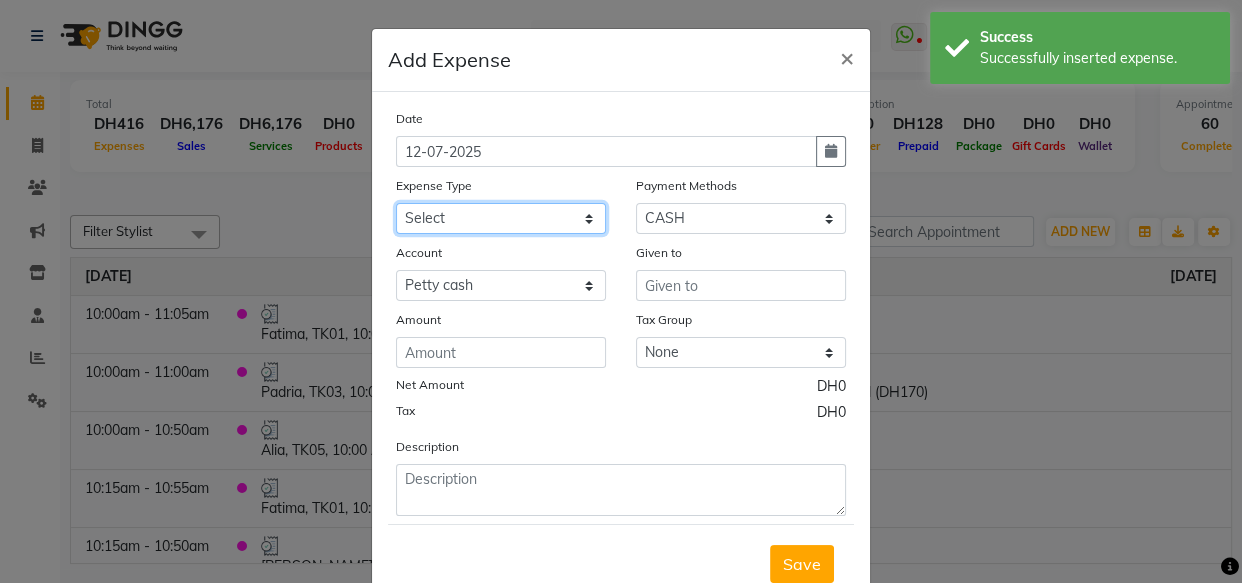 click on "Select Advance Salary Bank charges Car maintenance  Cash transfer to bank Cash transfer to hub Client Snacks Clinical charges Equipment Fuel Govt fee Incentive Insurance International purchase Loan Repayment Maintenance Marketing Miscellaneous MRA Other Pantry Product Rent Salary Staff Snacks Tax Tea & Refreshment Utilities" 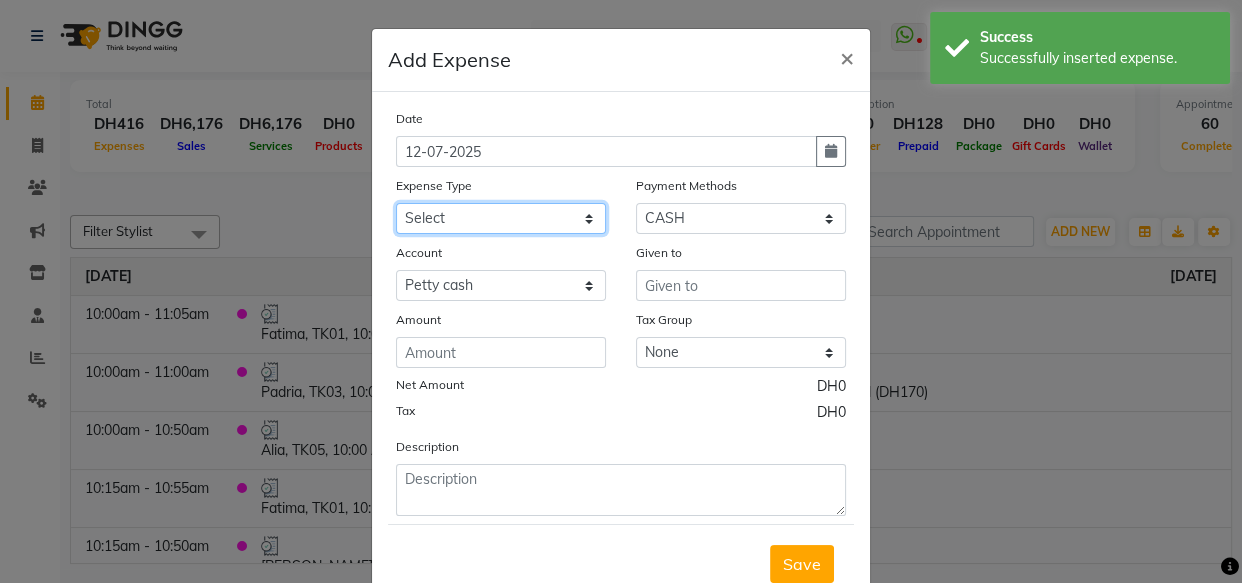 select on "18" 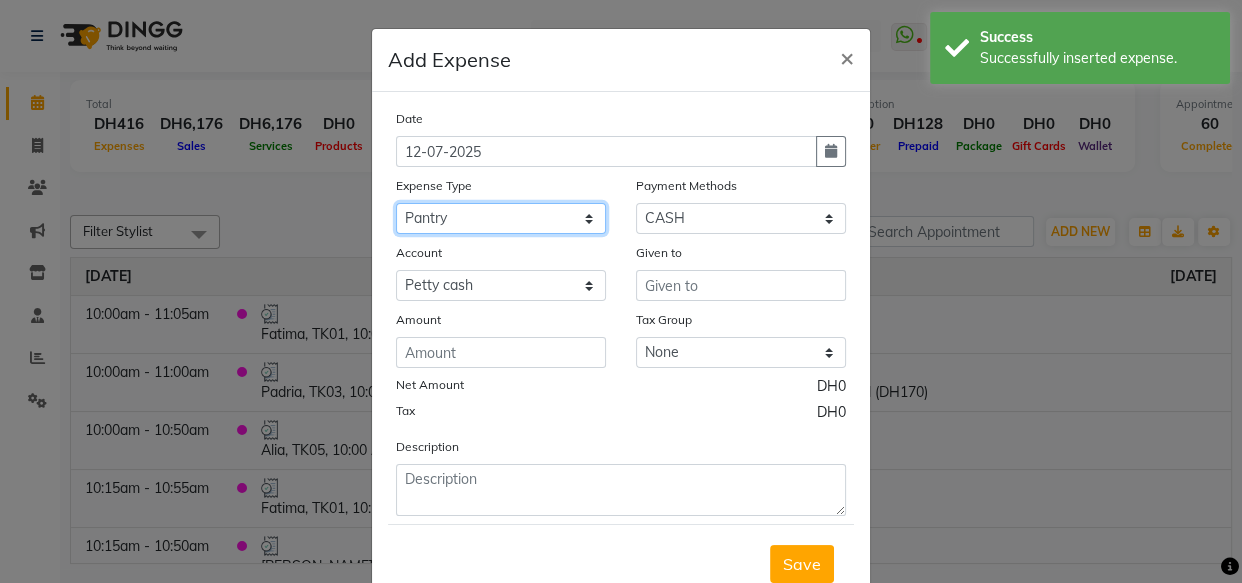 click on "Select Advance Salary Bank charges Car maintenance  Cash transfer to bank Cash transfer to hub Client Snacks Clinical charges Equipment Fuel Govt fee Incentive Insurance International purchase Loan Repayment Maintenance Marketing Miscellaneous MRA Other Pantry Product Rent Salary Staff Snacks Tax Tea & Refreshment Utilities" 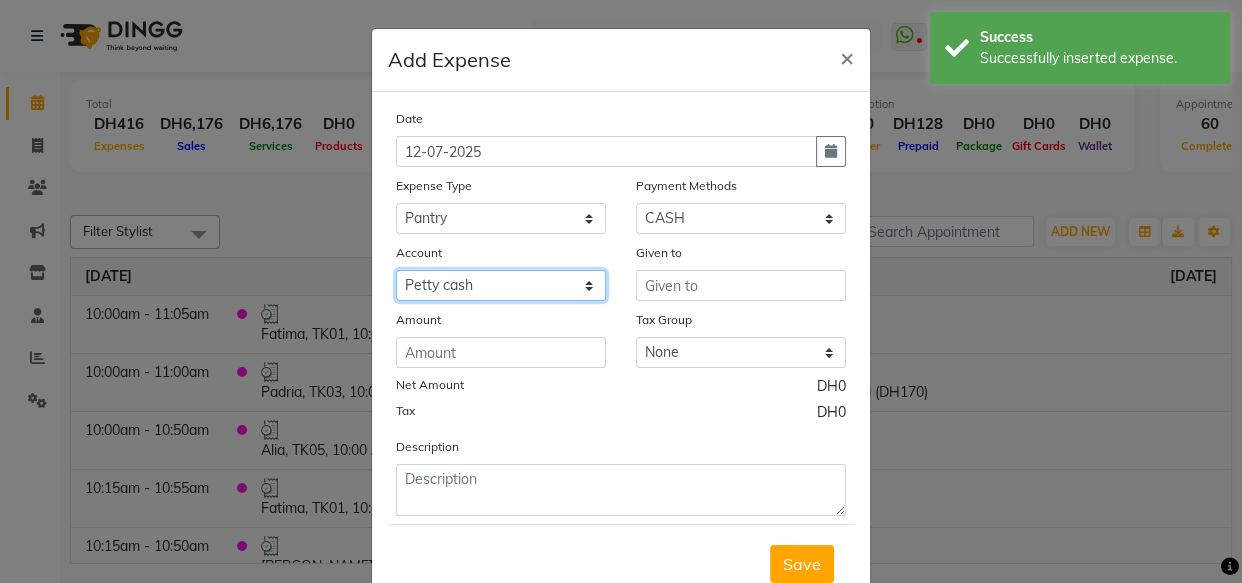 click on "Select Petty cash Card Tax Cash In Hand" 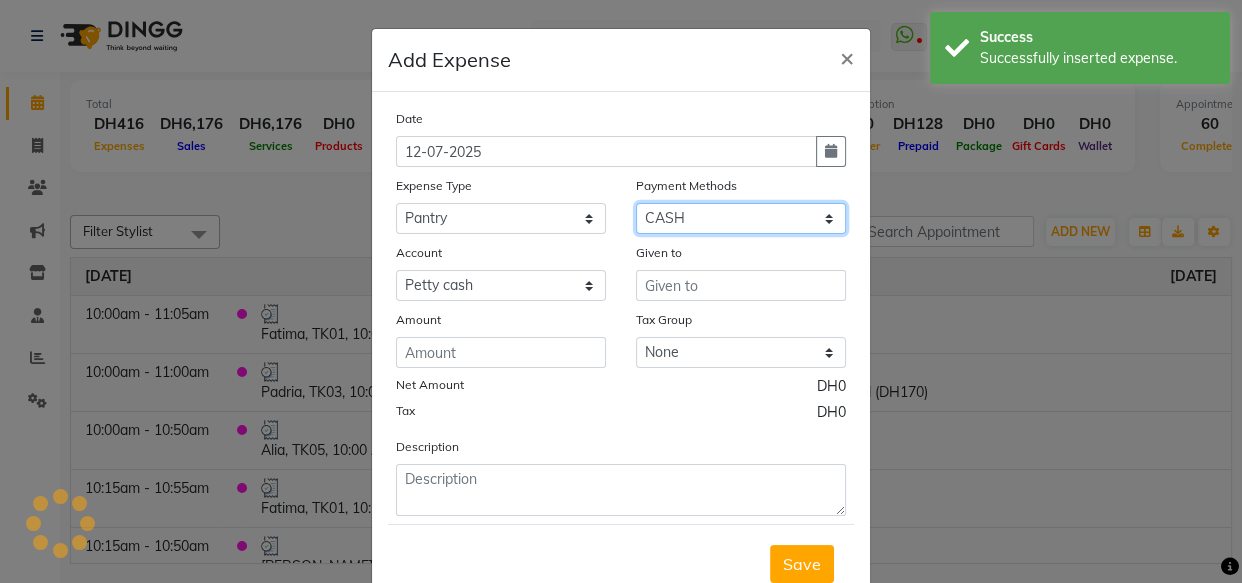 click on "Select CASH CARD ONLINE On Account Wallet Package Prepaid" 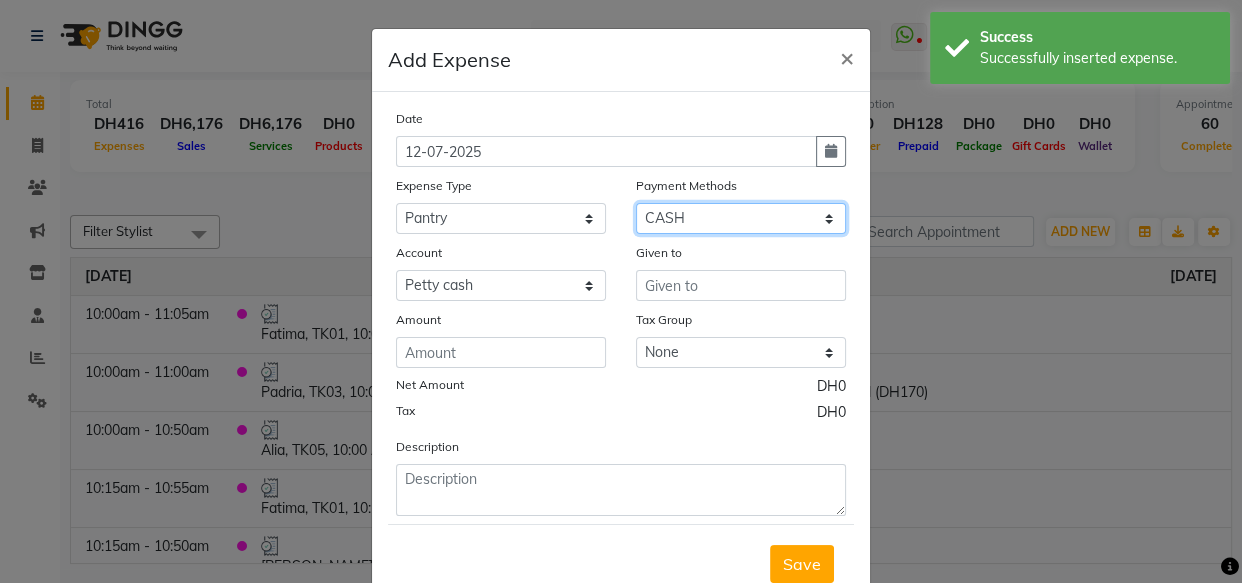 click on "Select CASH CARD ONLINE On Account Wallet Package Prepaid" 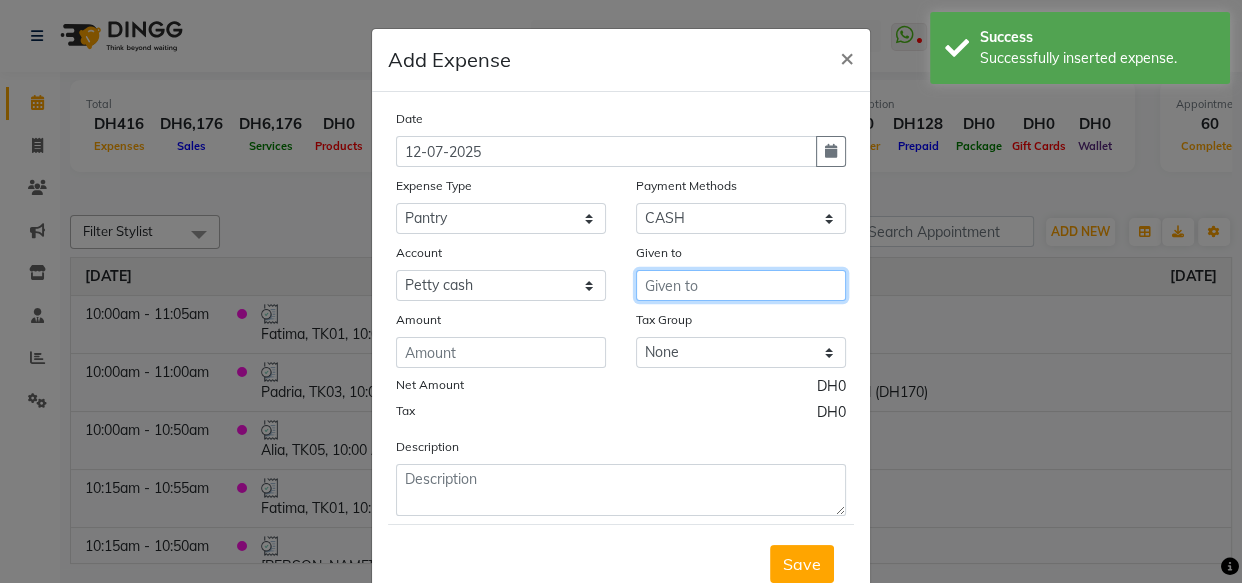 click at bounding box center (741, 285) 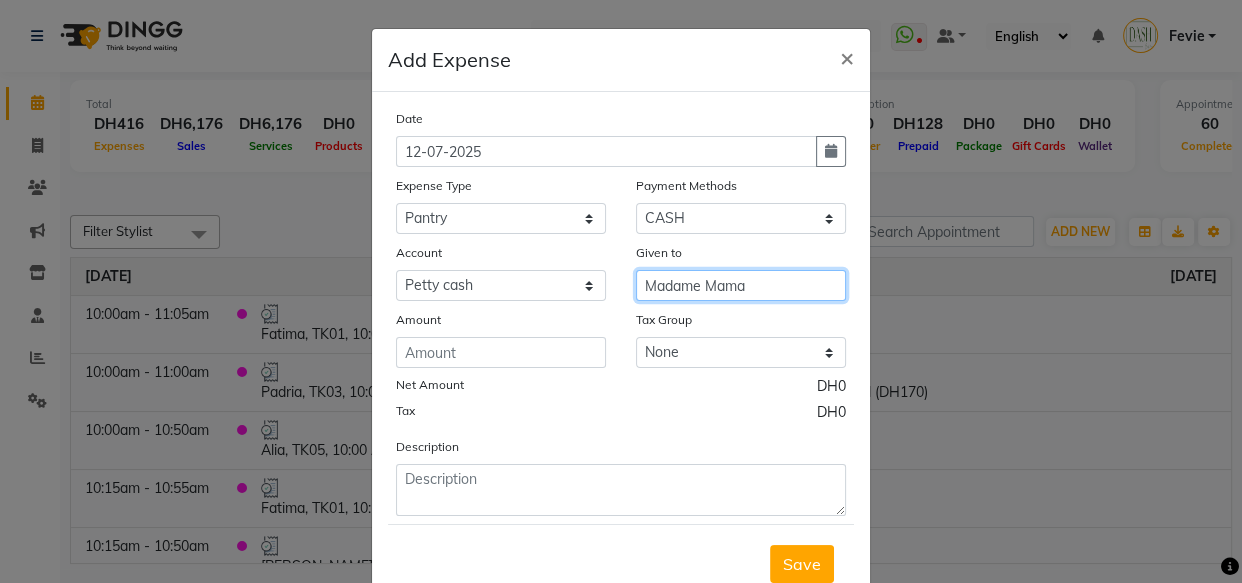 type on "Madame Mama" 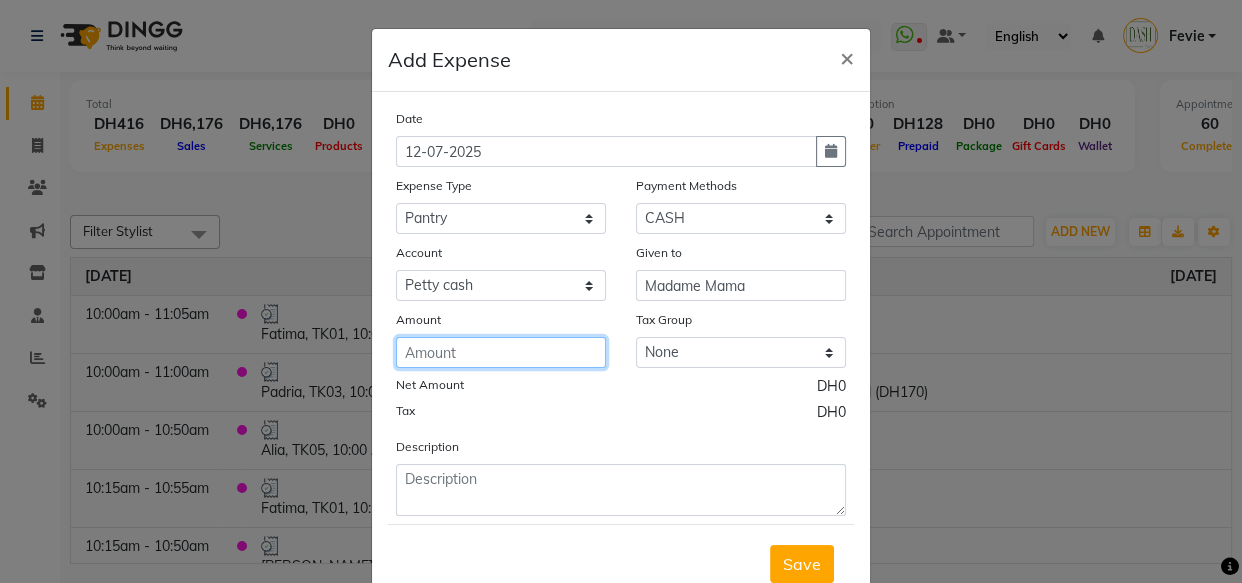 click 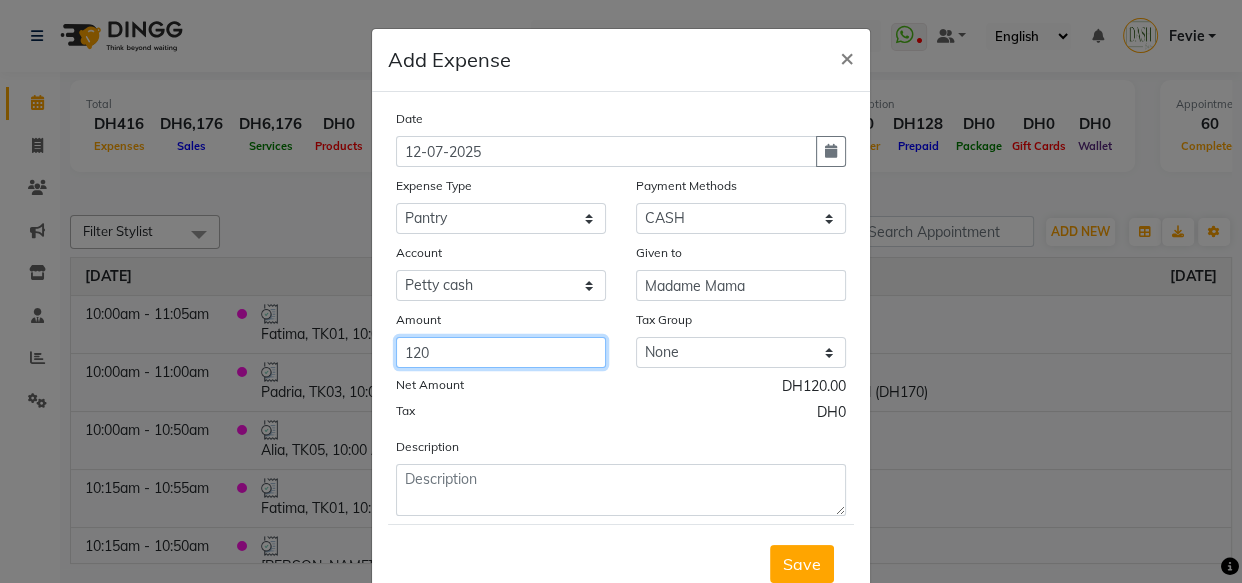 type on "120" 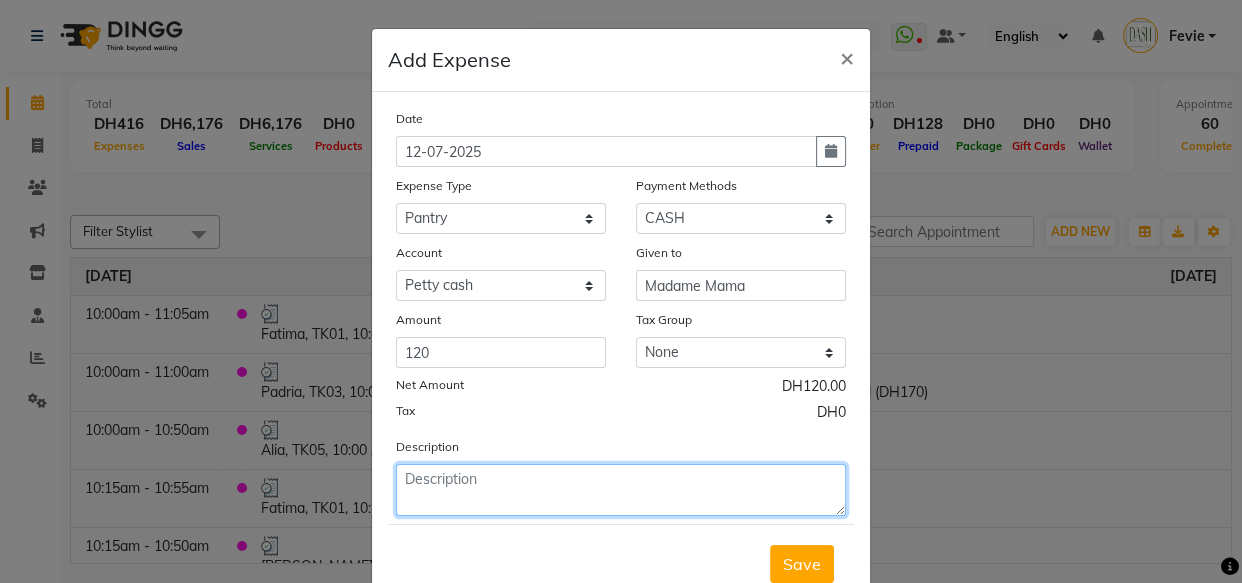 click 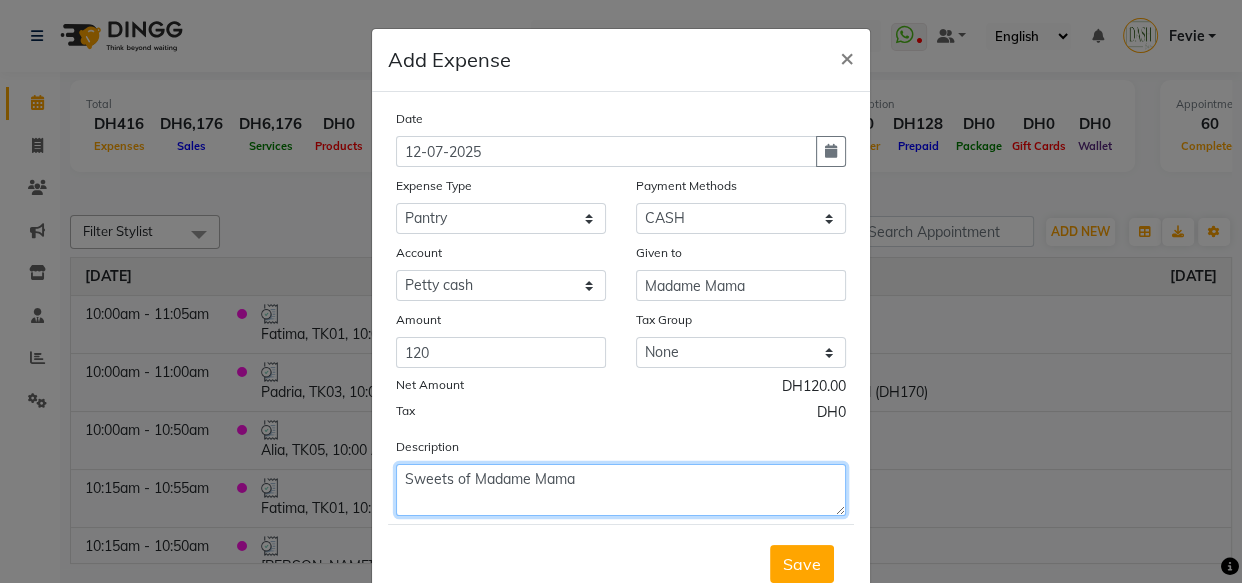 scroll, scrollTop: 68, scrollLeft: 0, axis: vertical 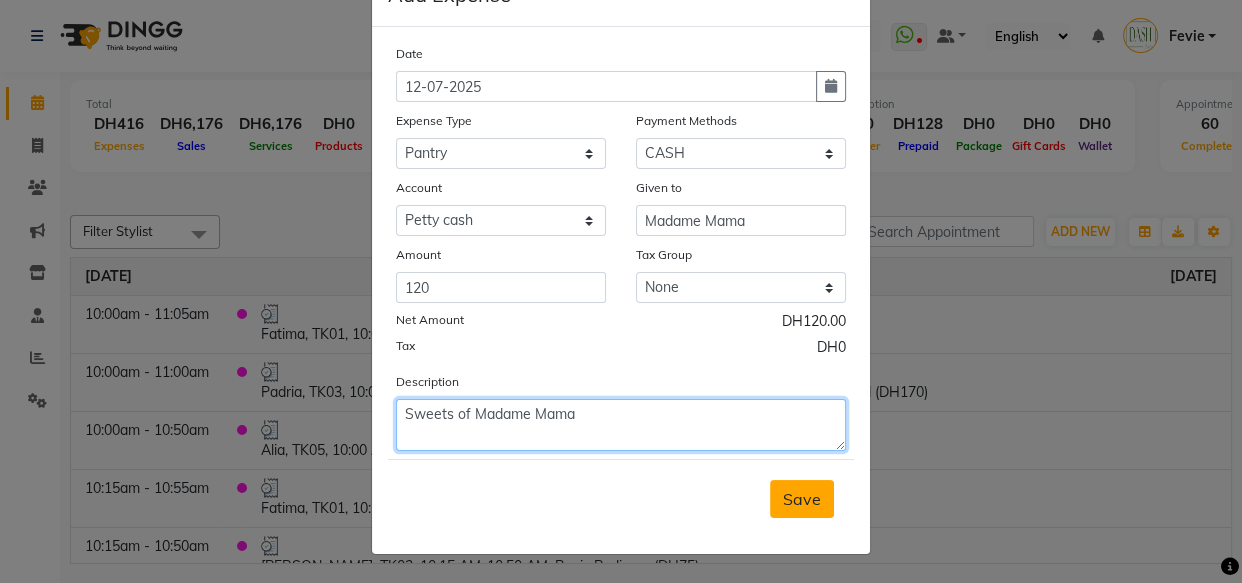 type on "Sweets of Madame Mama" 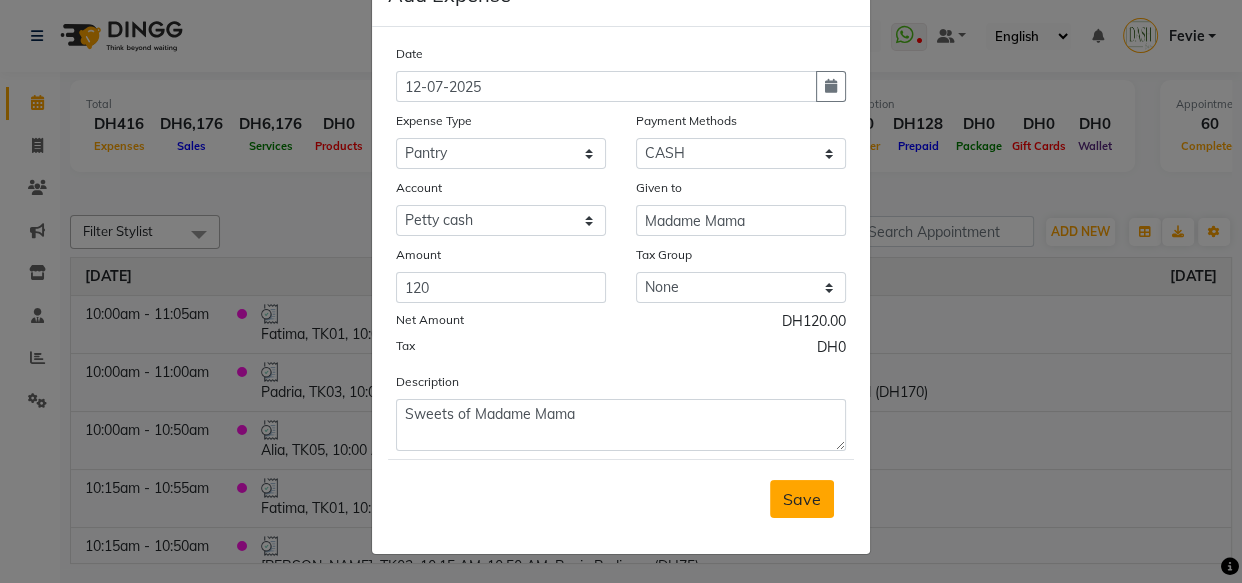 click on "Save" at bounding box center [802, 499] 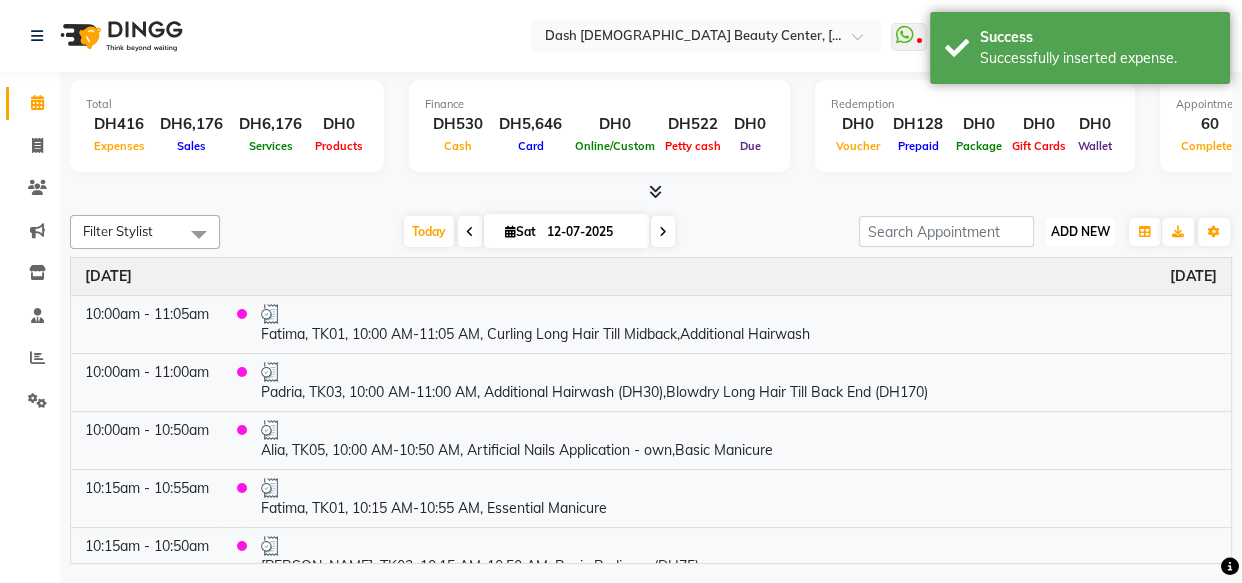click on "ADD NEW Toggle Dropdown" at bounding box center [1080, 232] 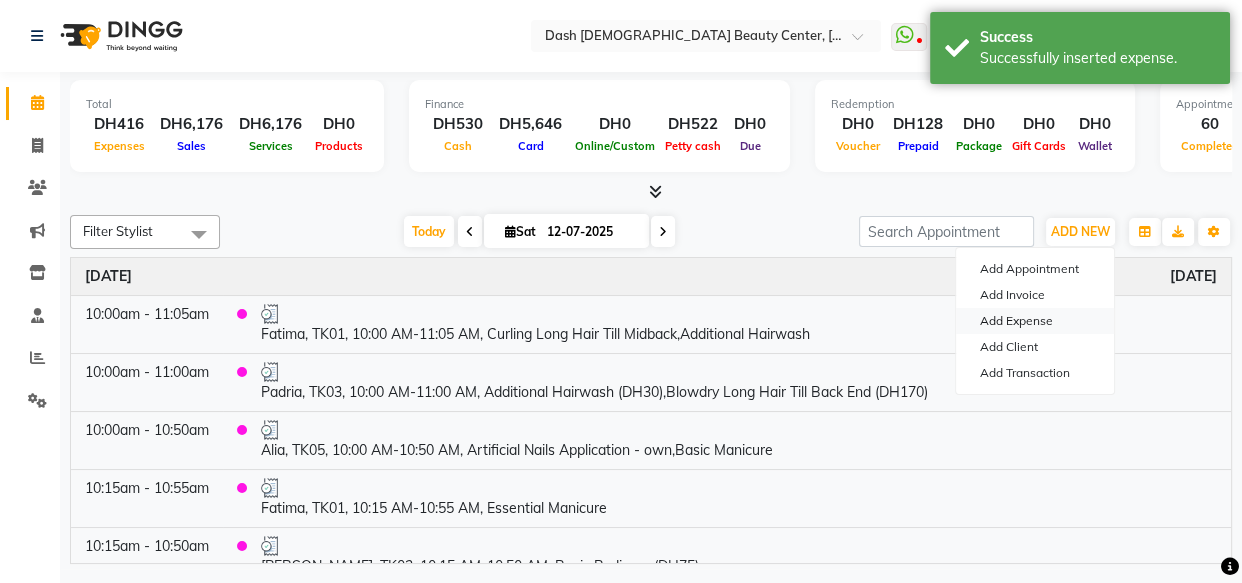 click on "Add Expense" at bounding box center (1035, 321) 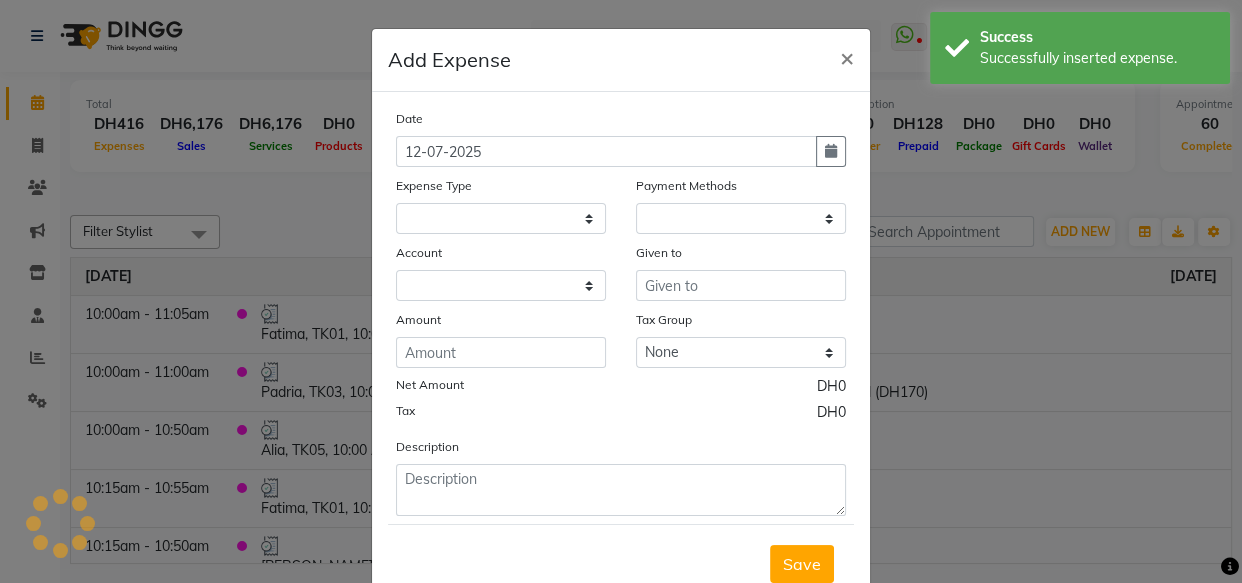 select on "1" 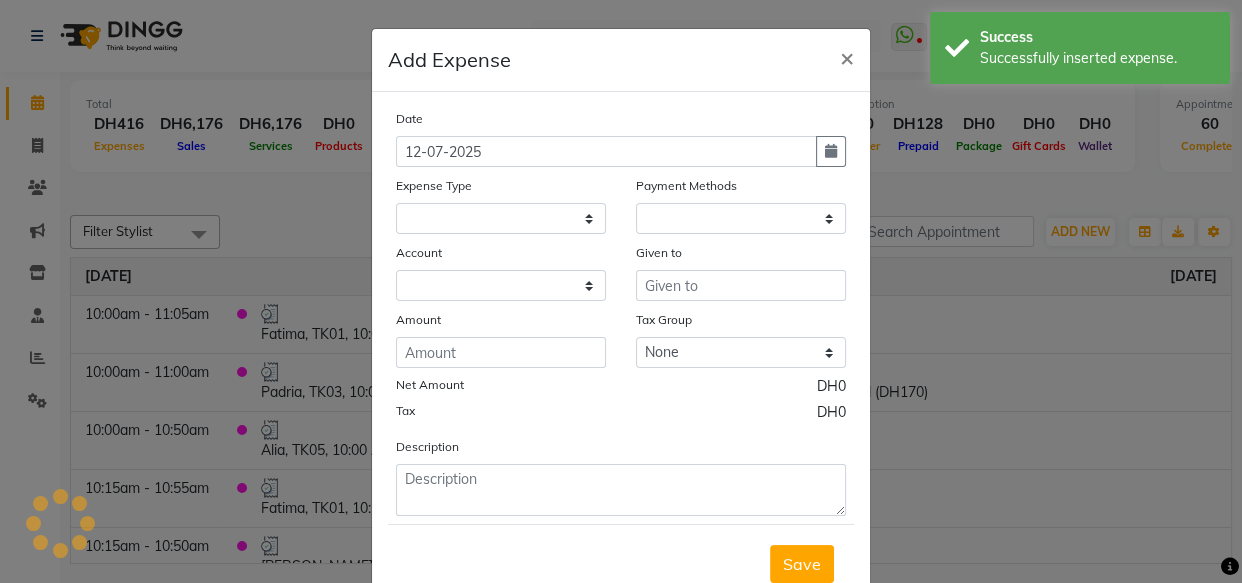 select on "7494" 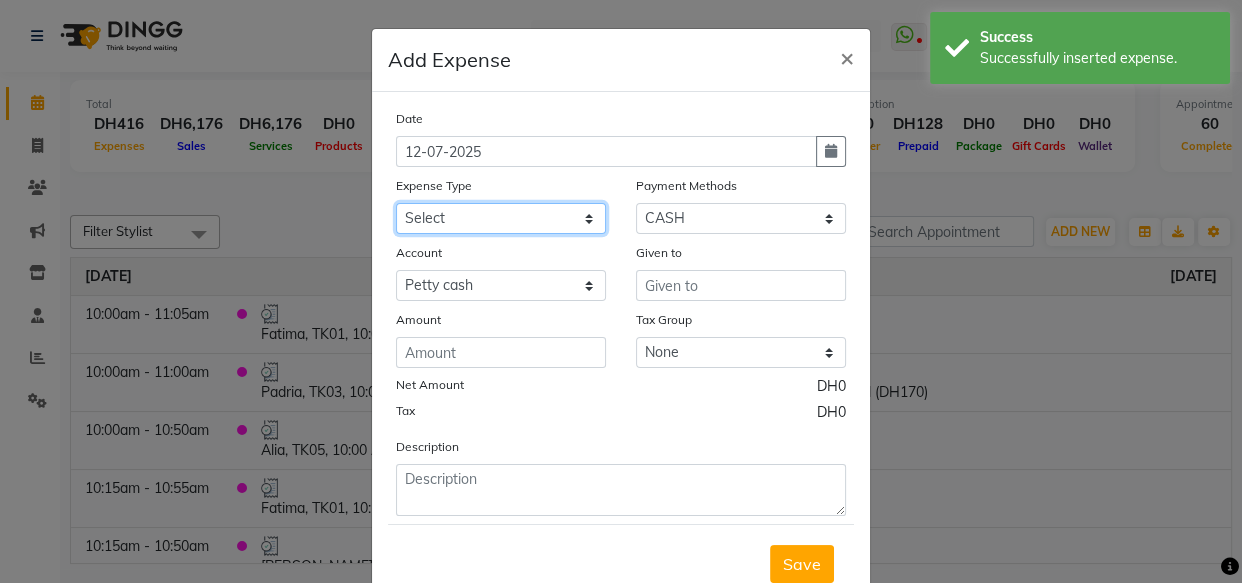 click on "Select Advance Salary Bank charges Car maintenance  Cash transfer to bank Cash transfer to hub Client Snacks Clinical charges Equipment Fuel Govt fee Incentive Insurance International purchase Loan Repayment Maintenance Marketing Miscellaneous MRA Other Pantry Product Rent Salary Staff Snacks Tax Tea & Refreshment Utilities" 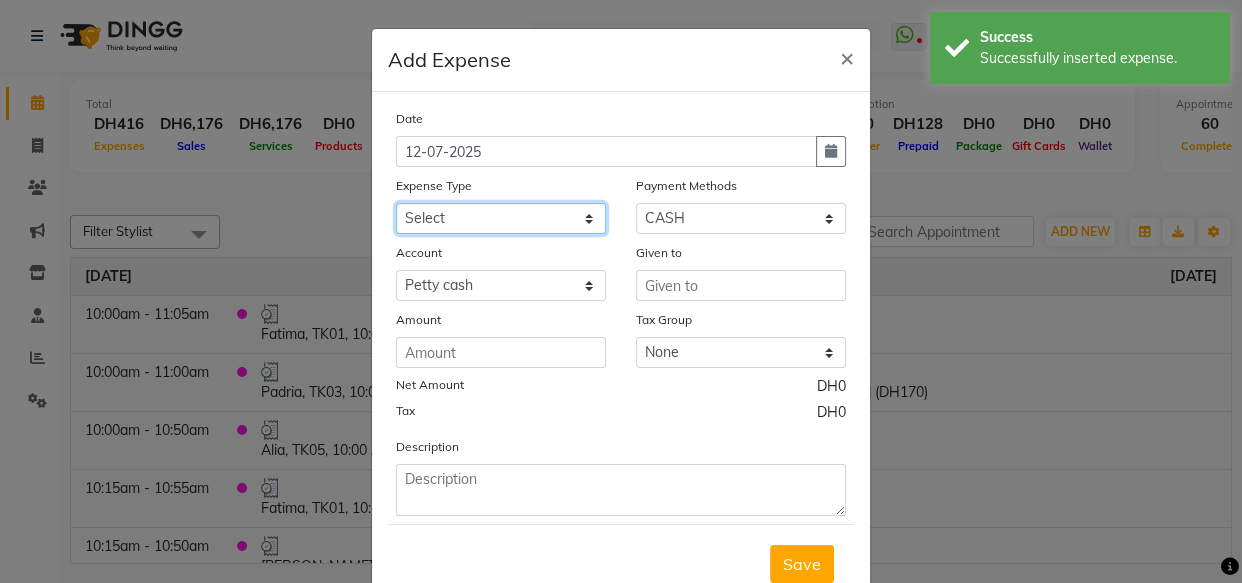 select on "18" 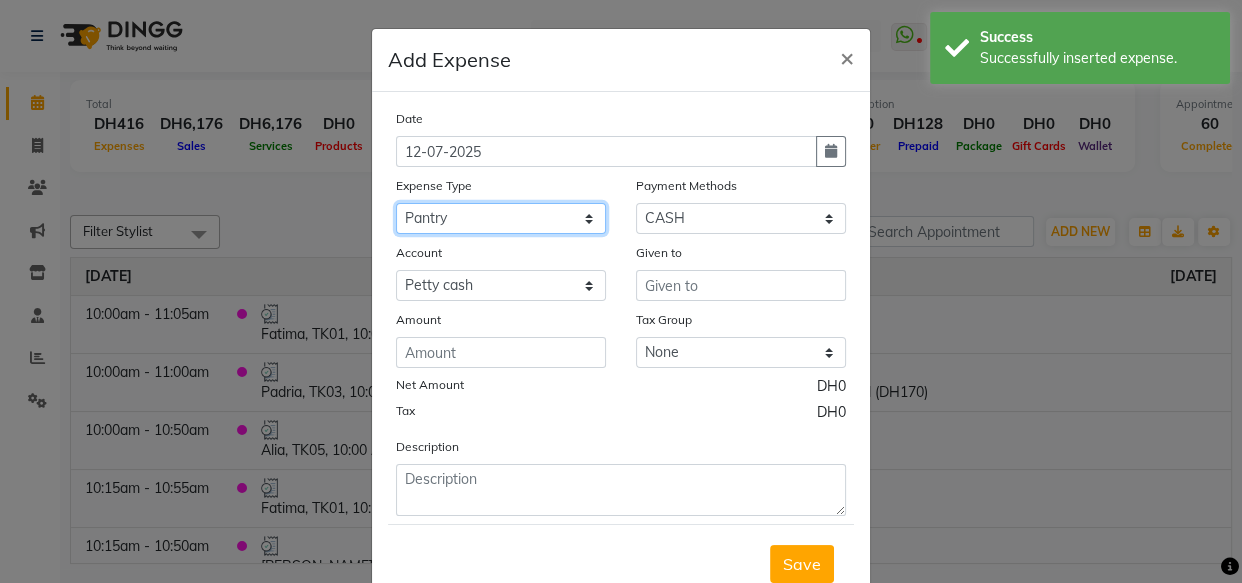 click on "Select Advance Salary Bank charges Car maintenance  Cash transfer to bank Cash transfer to hub Client Snacks Clinical charges Equipment Fuel Govt fee Incentive Insurance International purchase Loan Repayment Maintenance Marketing Miscellaneous MRA Other Pantry Product Rent Salary Staff Snacks Tax Tea & Refreshment Utilities" 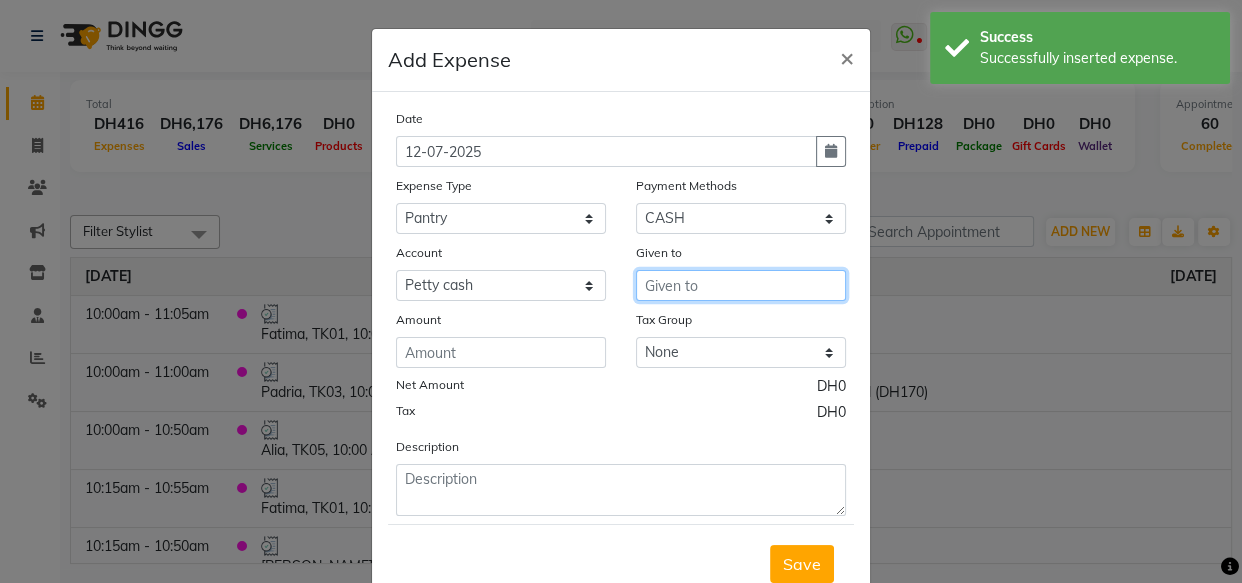 click at bounding box center [741, 285] 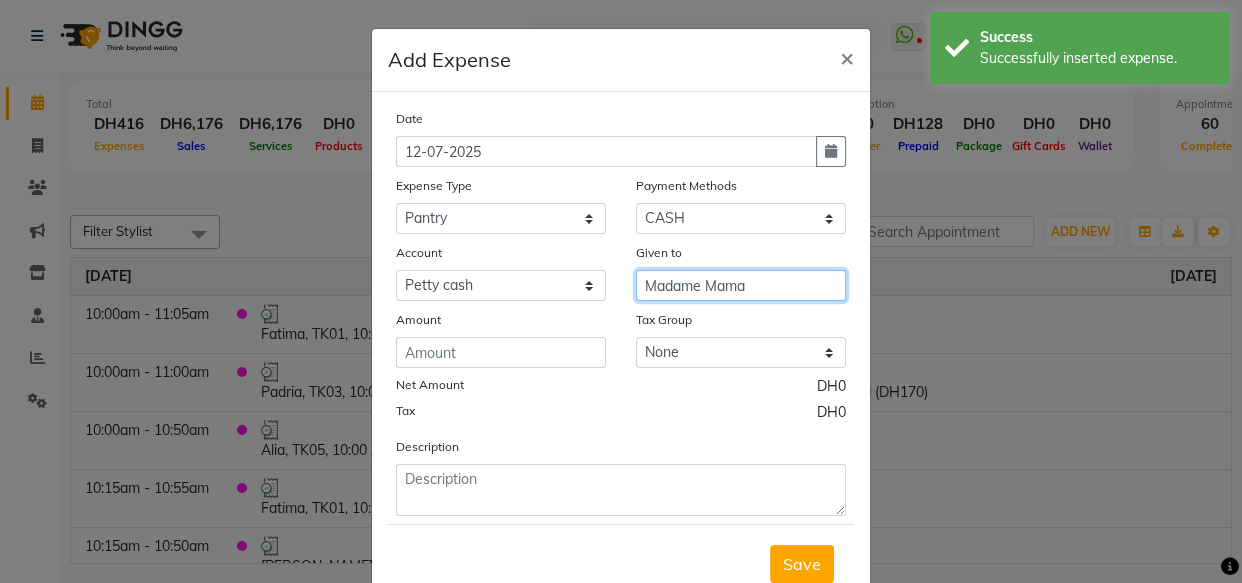 type on "Madame Mama" 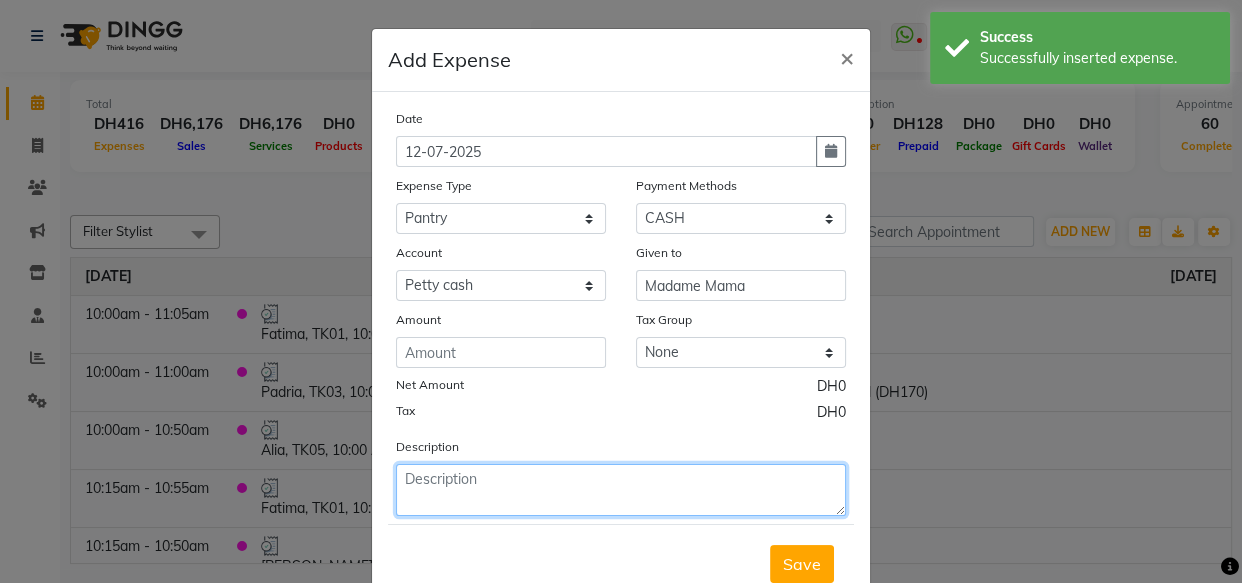 click 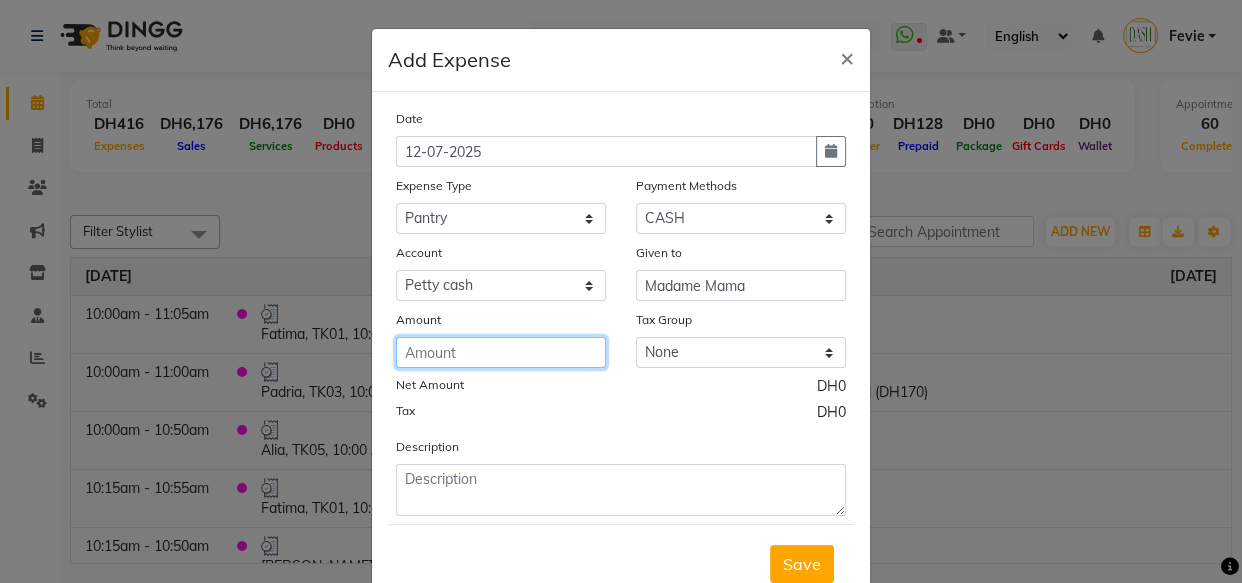 click 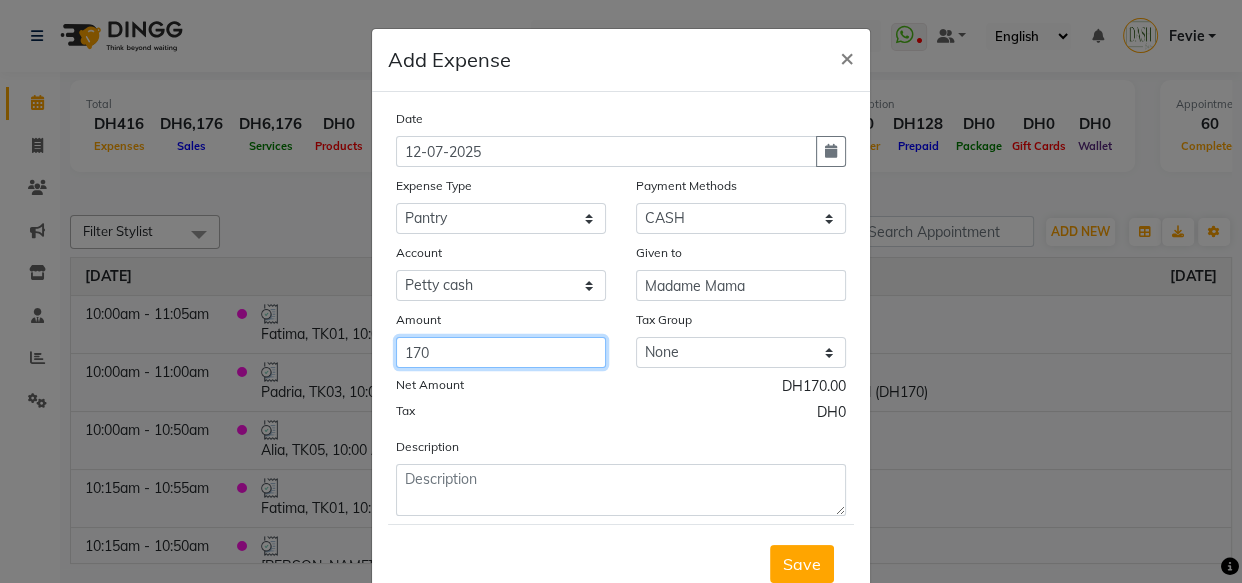 type on "170" 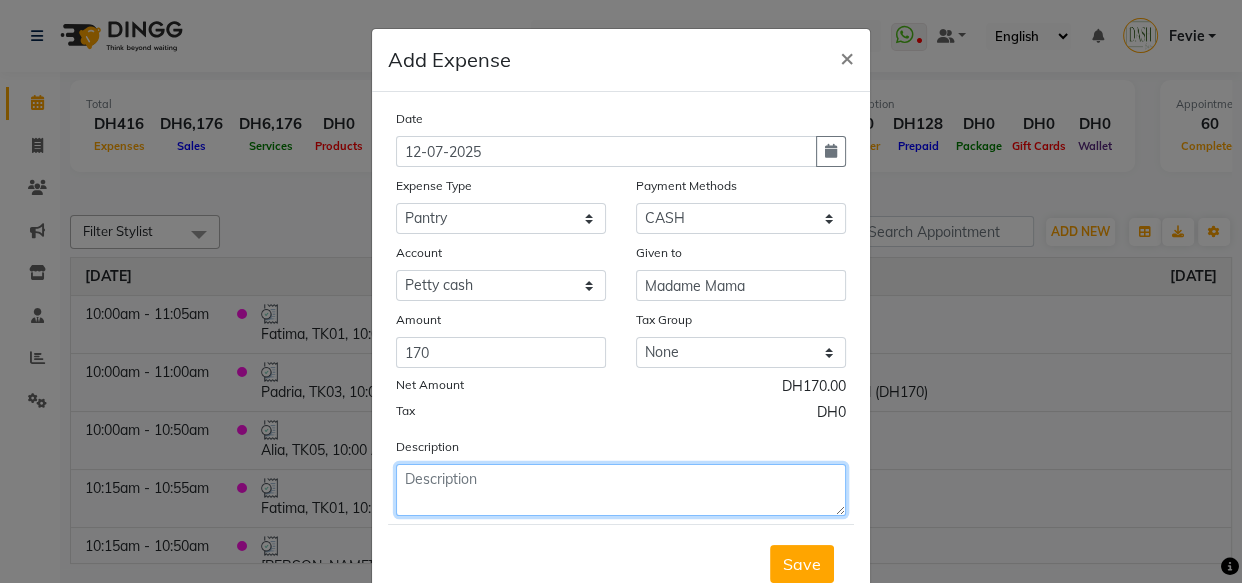 click 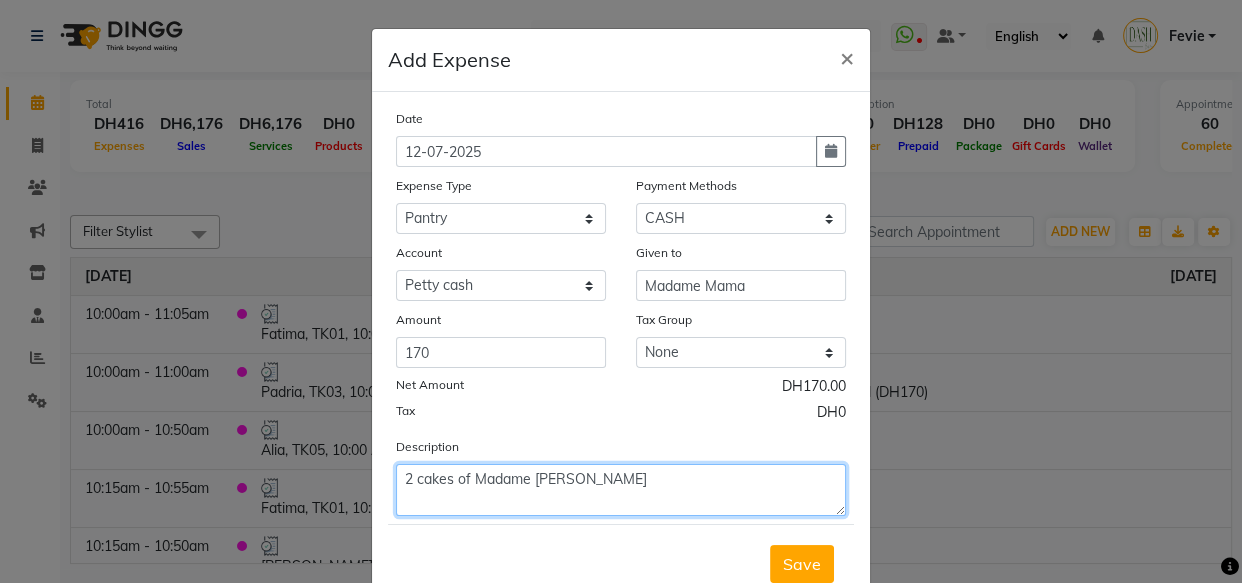 type on "2 cakes of Madame Hamda" 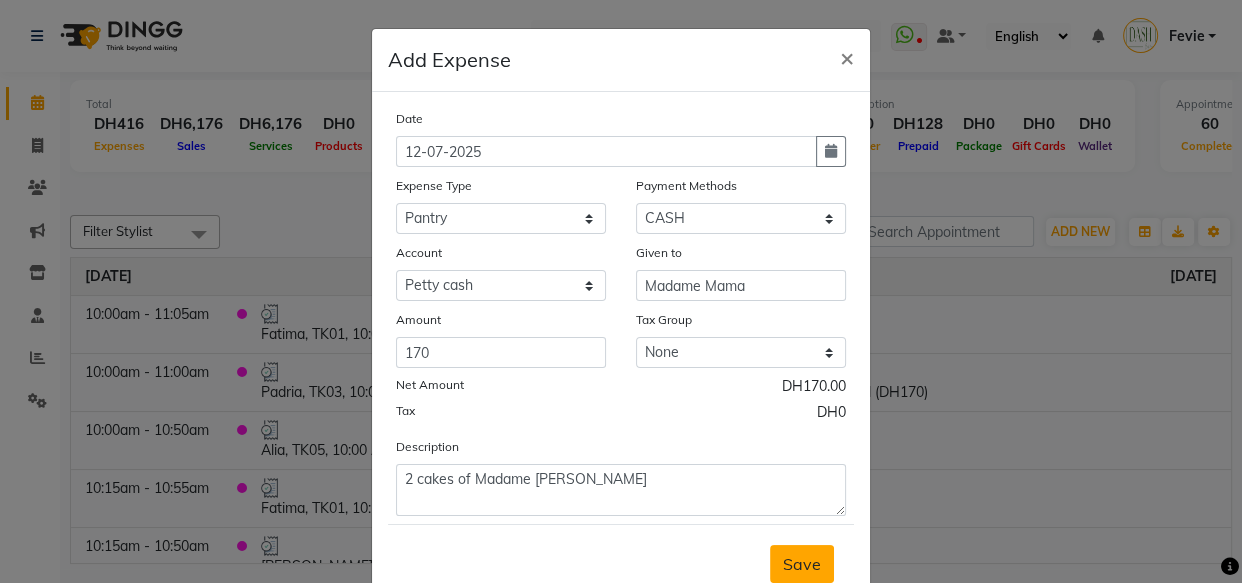 click on "Save" at bounding box center (802, 564) 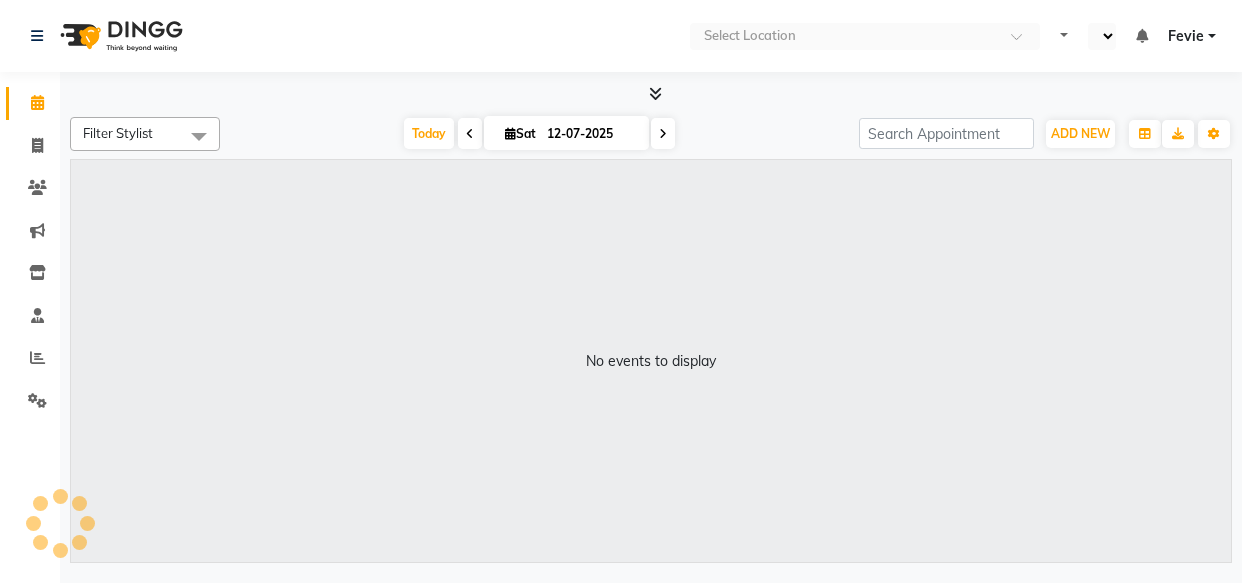 scroll, scrollTop: 0, scrollLeft: 0, axis: both 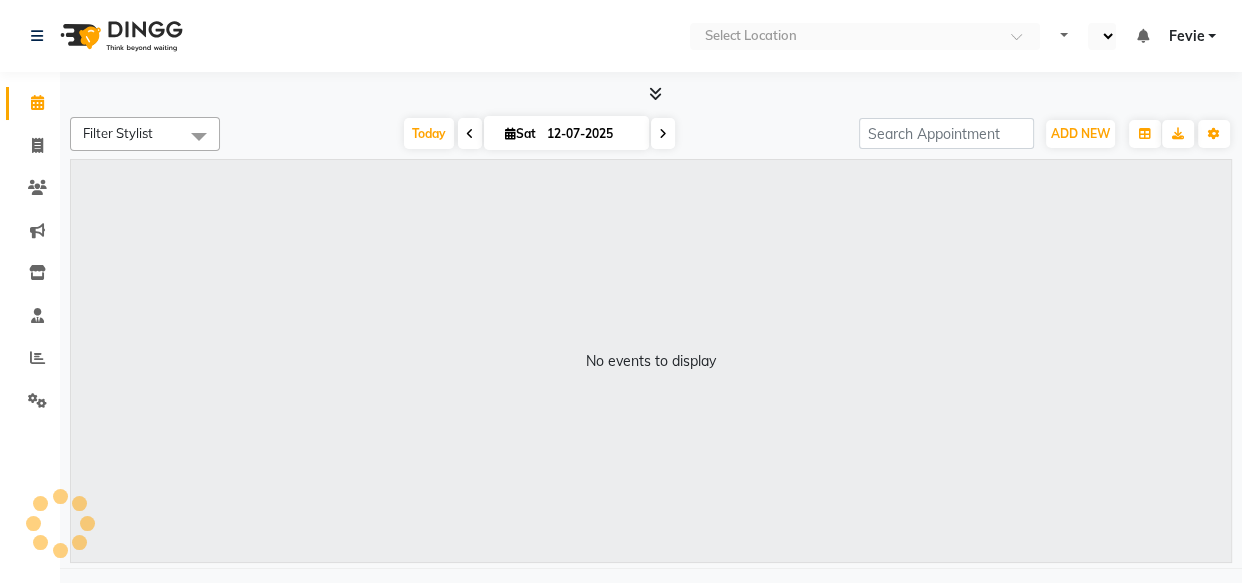 select on "en" 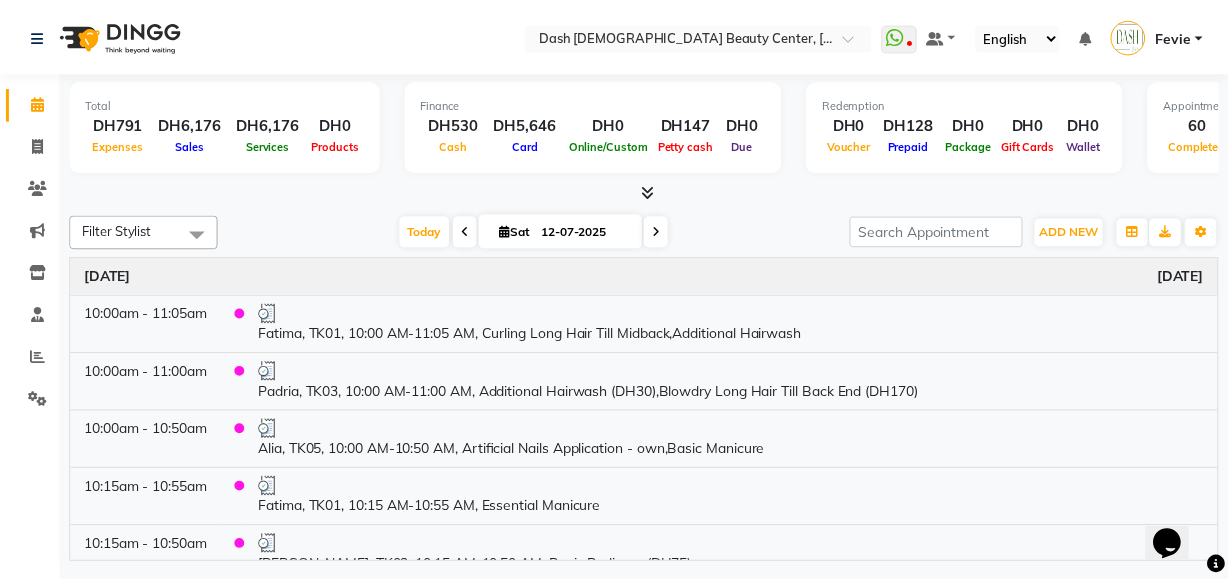 scroll, scrollTop: 0, scrollLeft: 0, axis: both 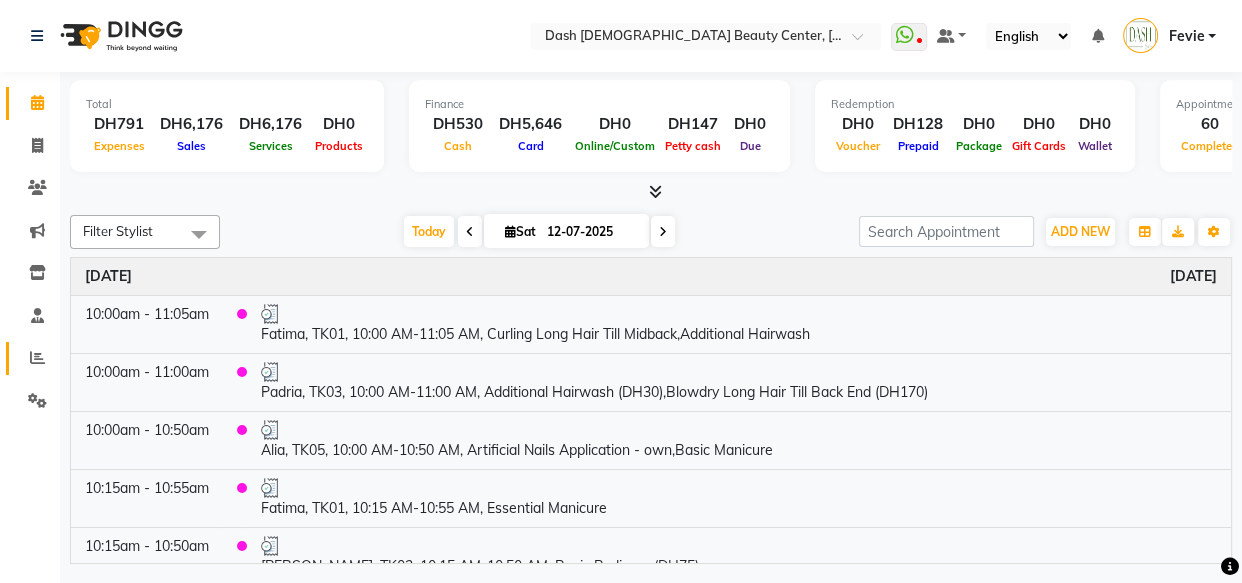 click 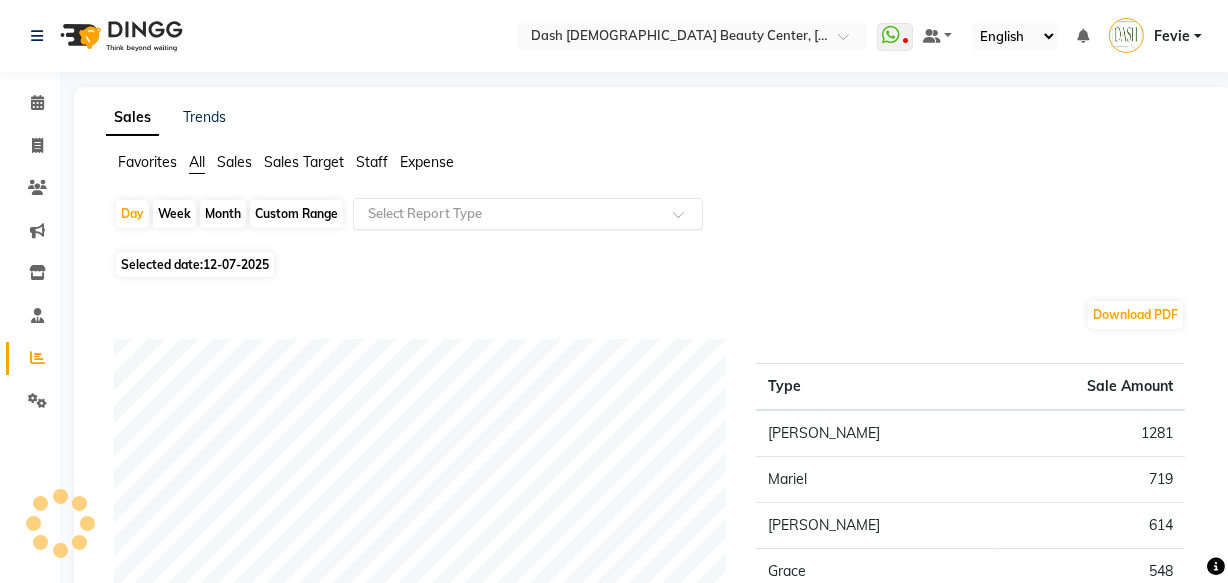 click 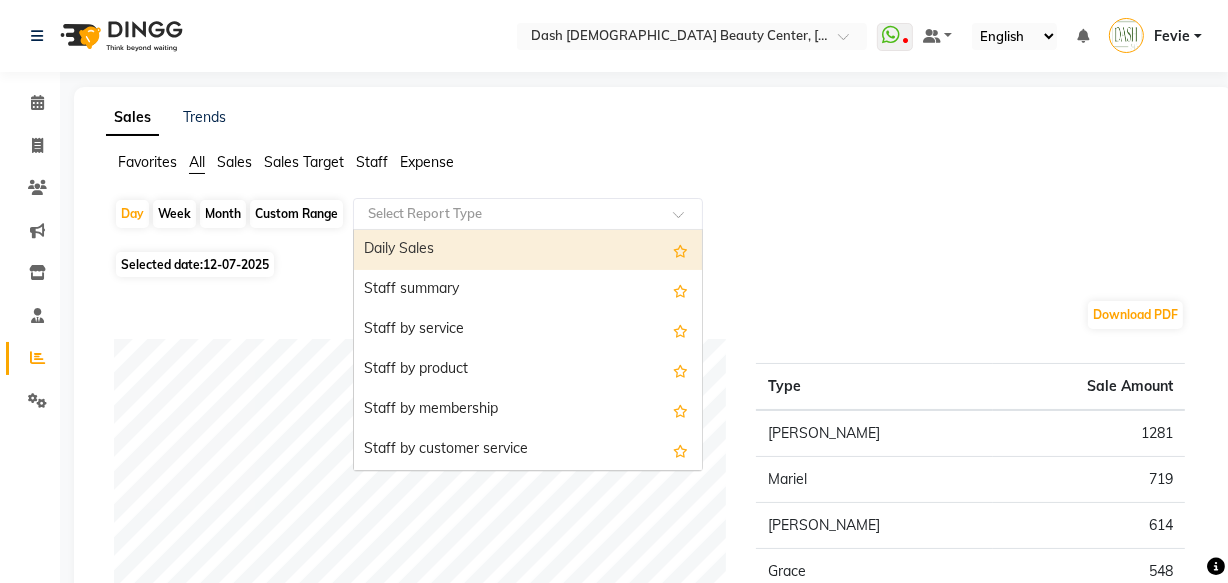 click on "Daily Sales" at bounding box center [528, 250] 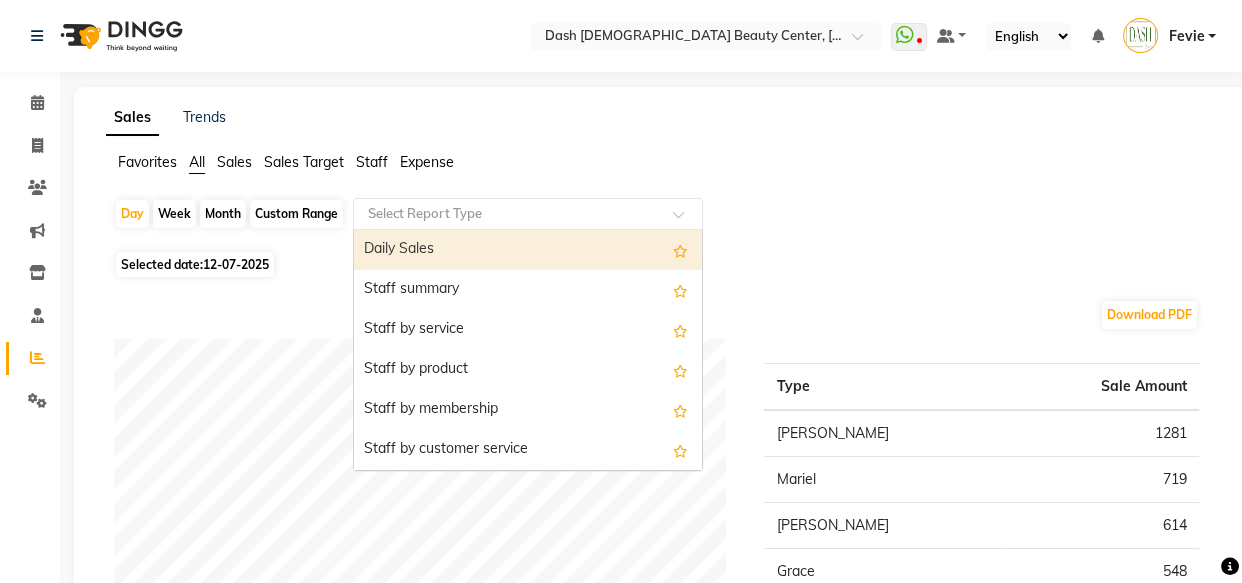 select on "full_report" 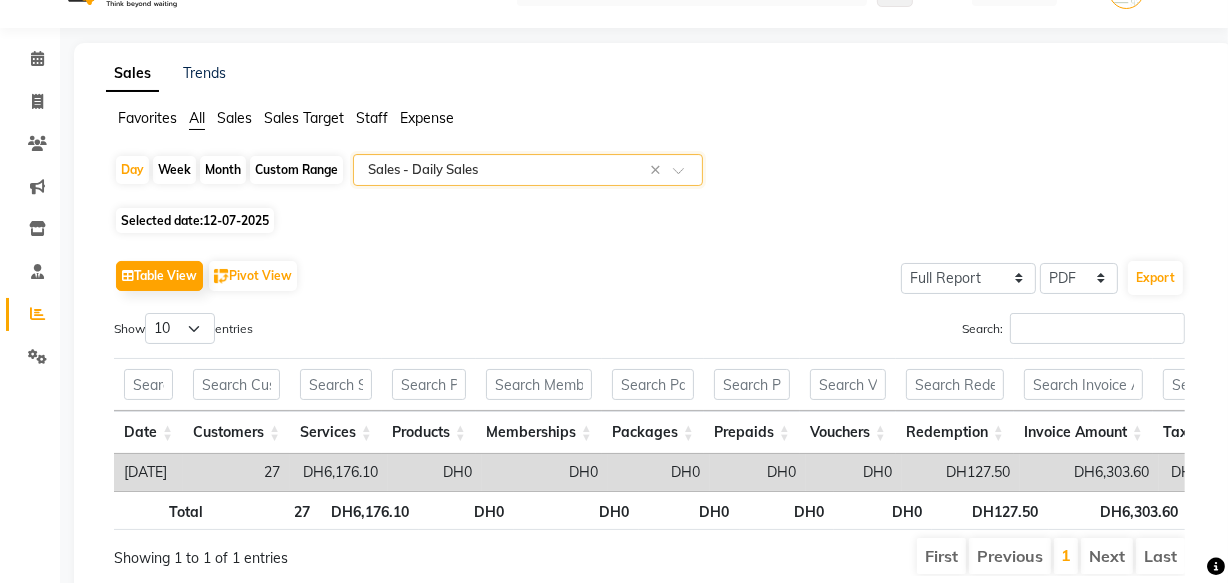scroll, scrollTop: 129, scrollLeft: 0, axis: vertical 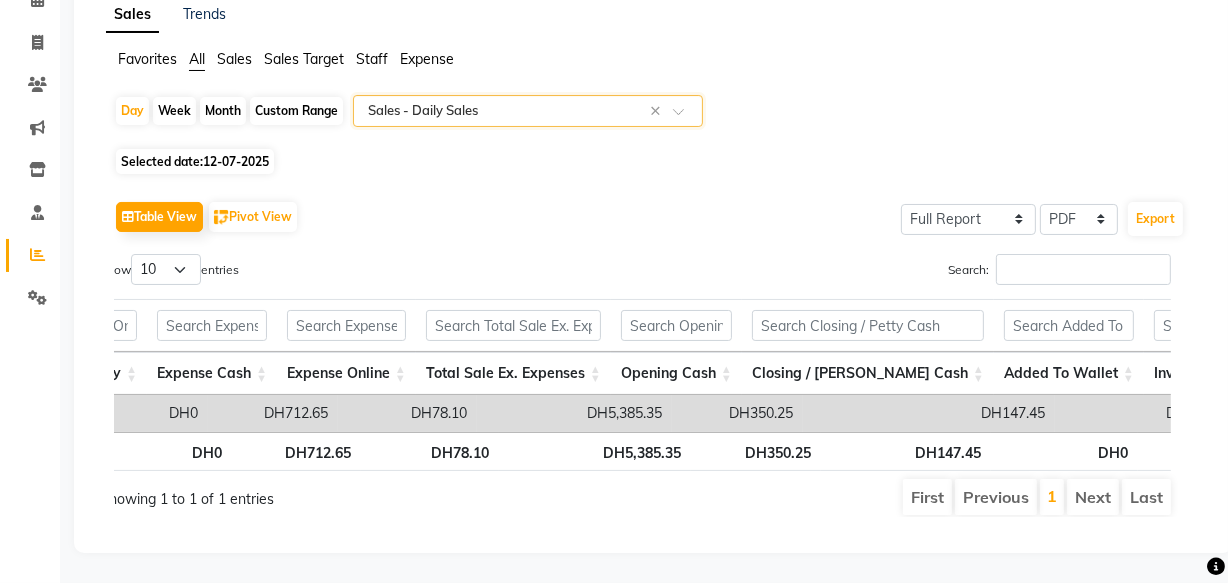 click 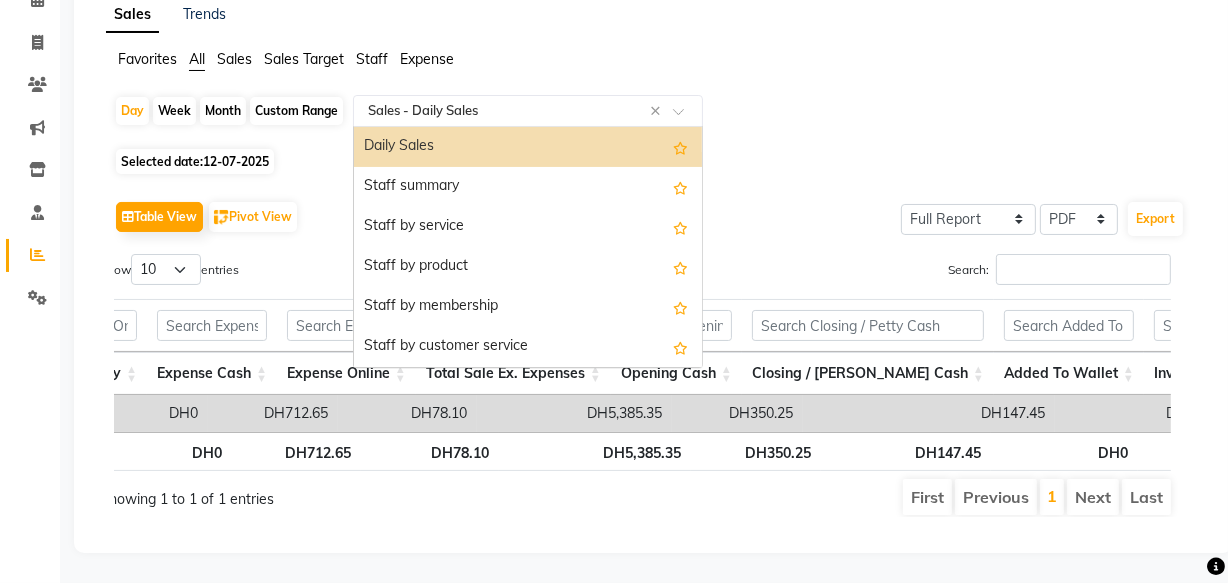 click on "Favorites All Sales Sales Target Staff Expense" 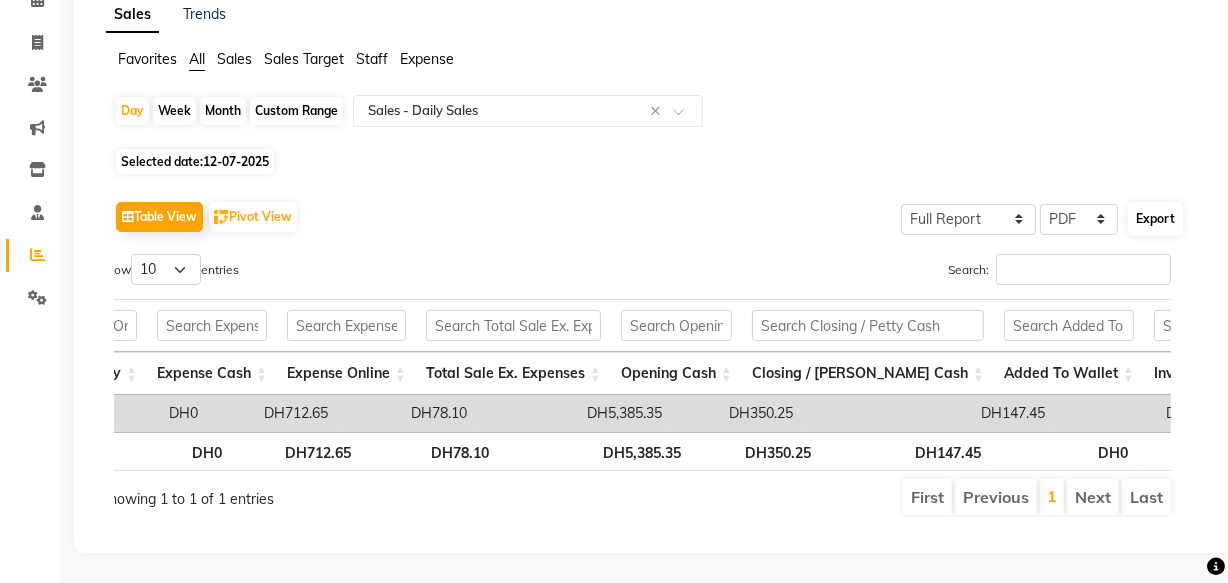 click on "Export" 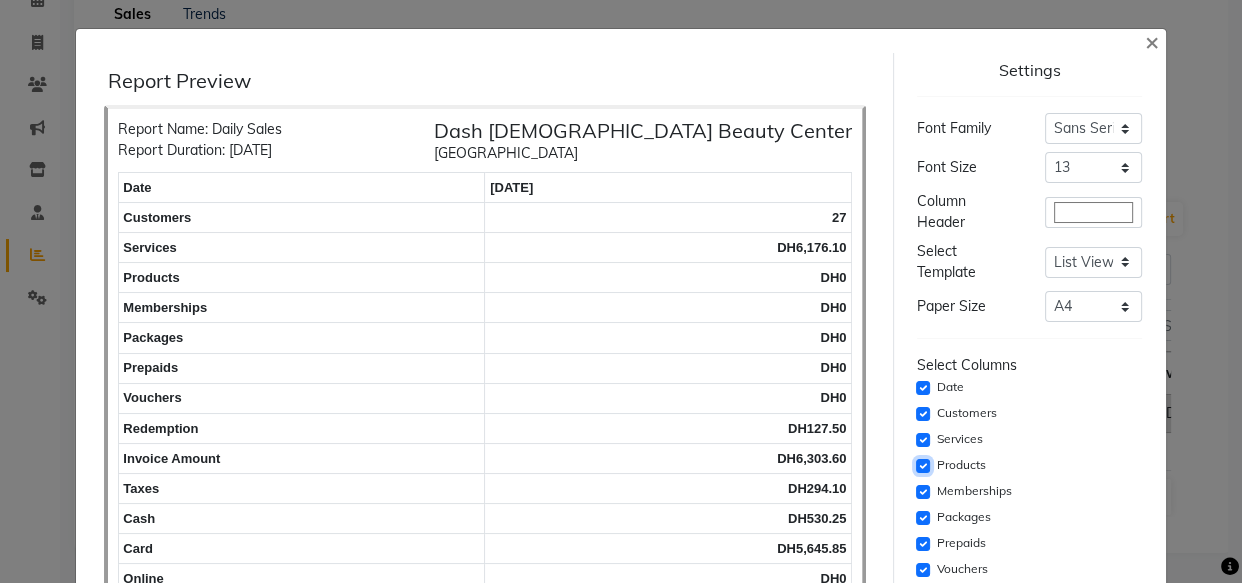 click 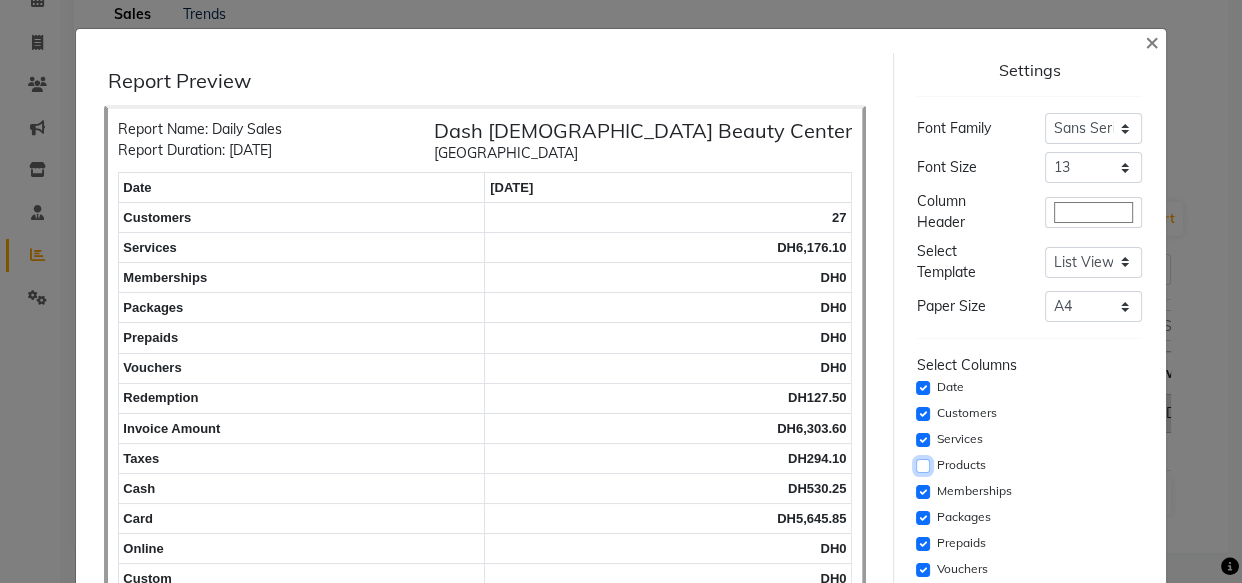 click 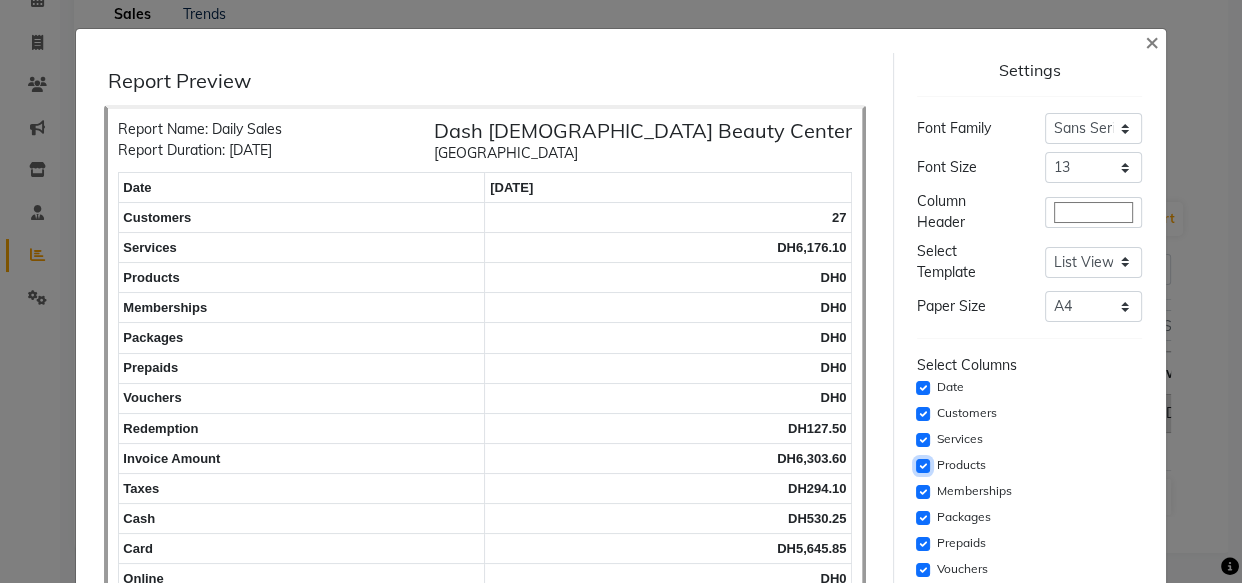 click 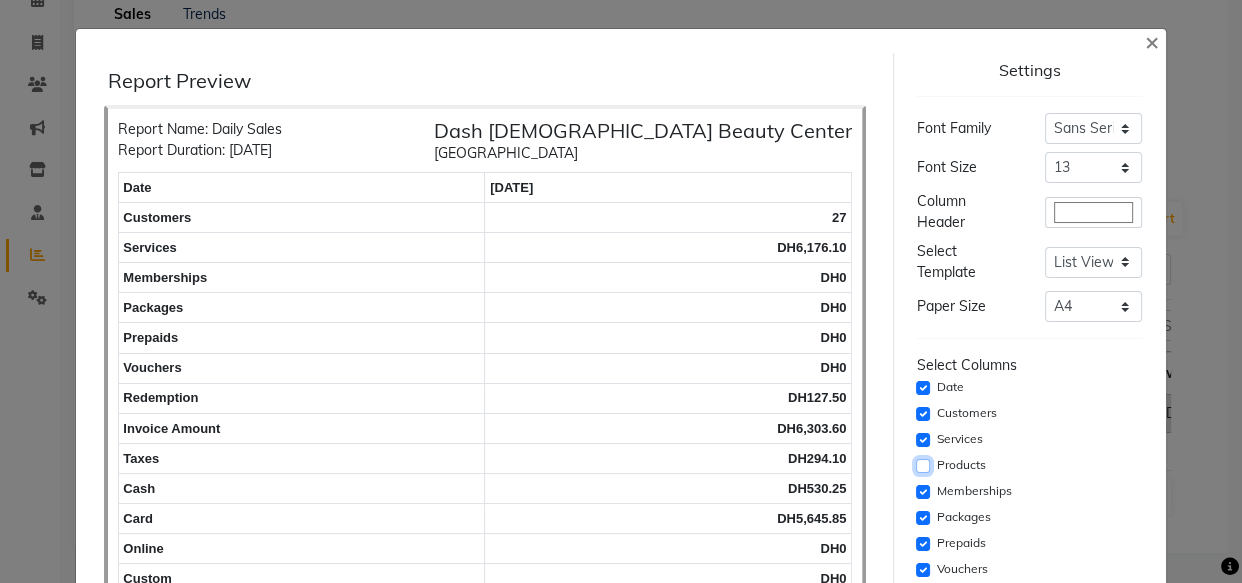 click 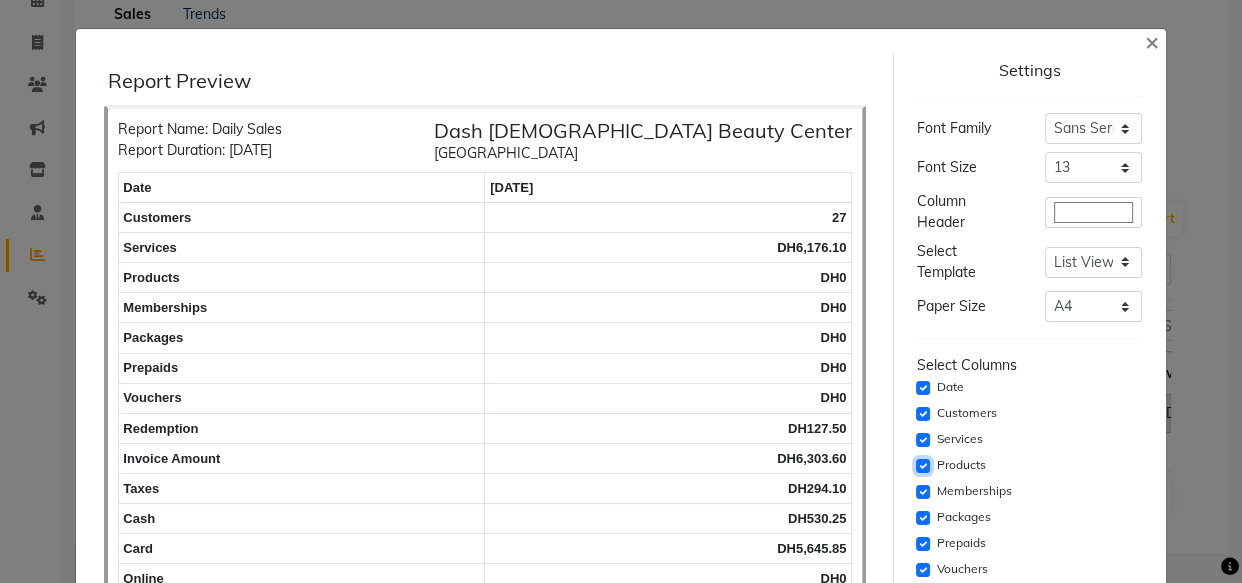 click 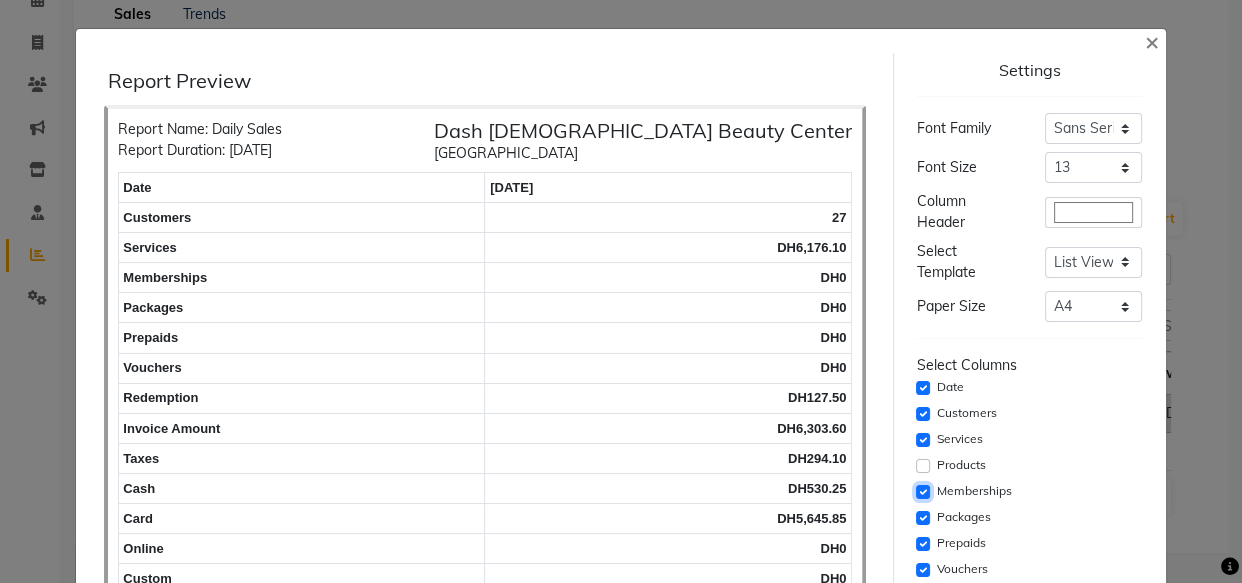click 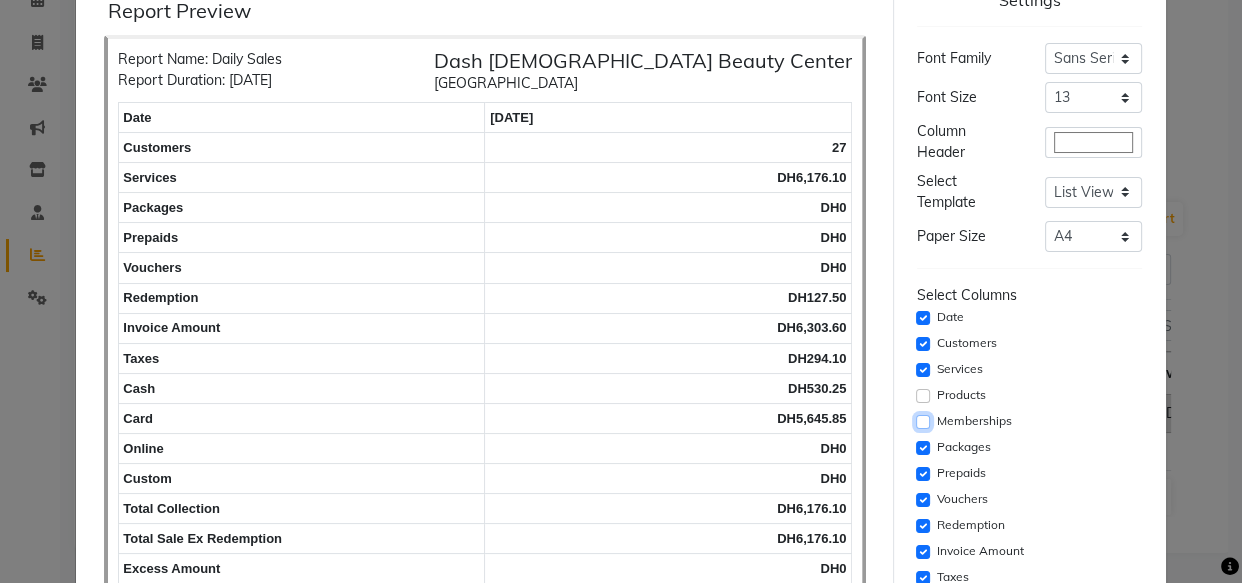 scroll, scrollTop: 114, scrollLeft: 0, axis: vertical 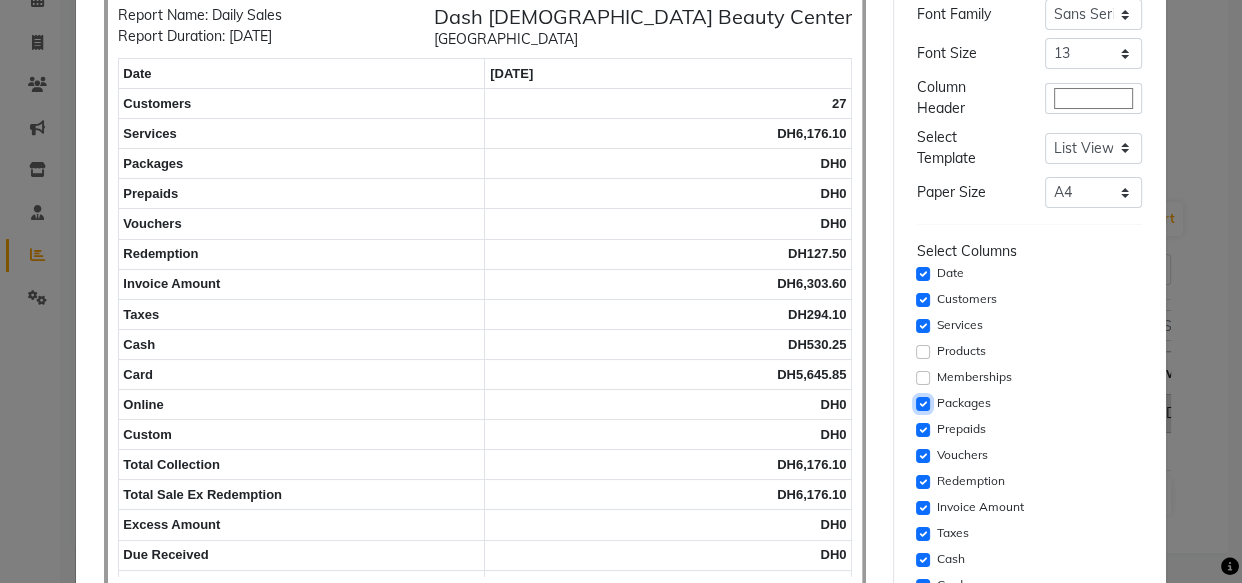 click 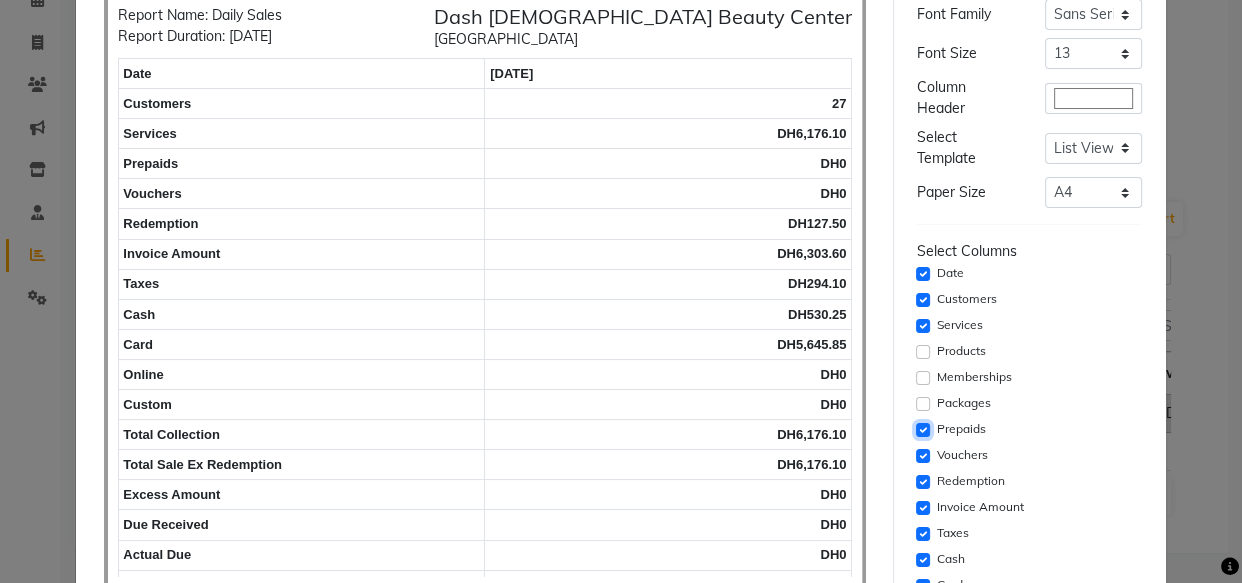 click 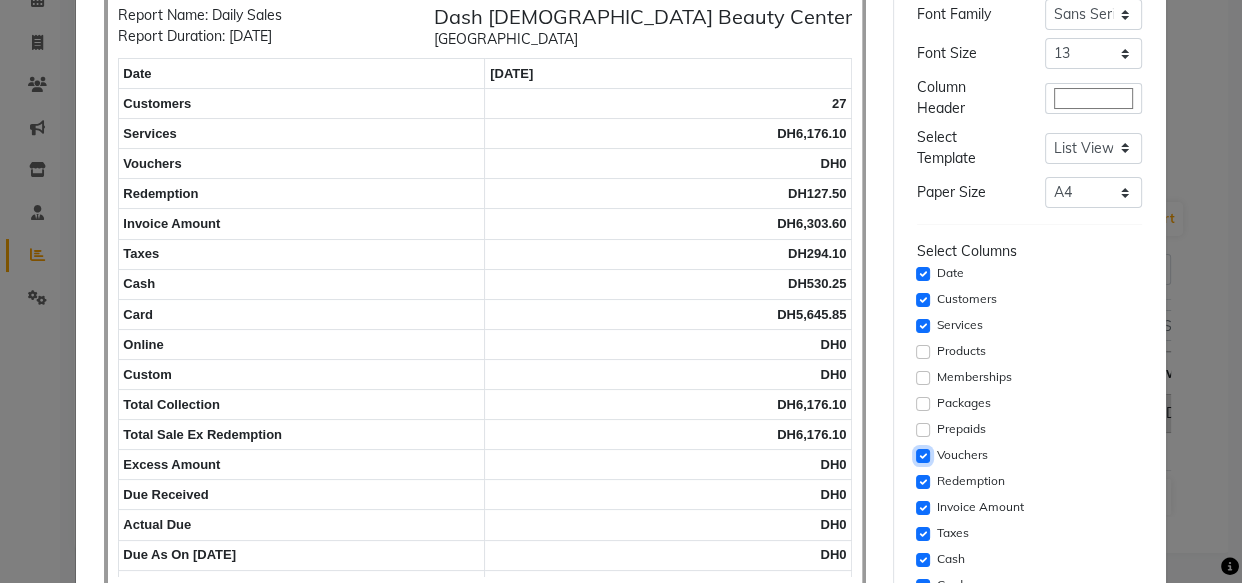 click 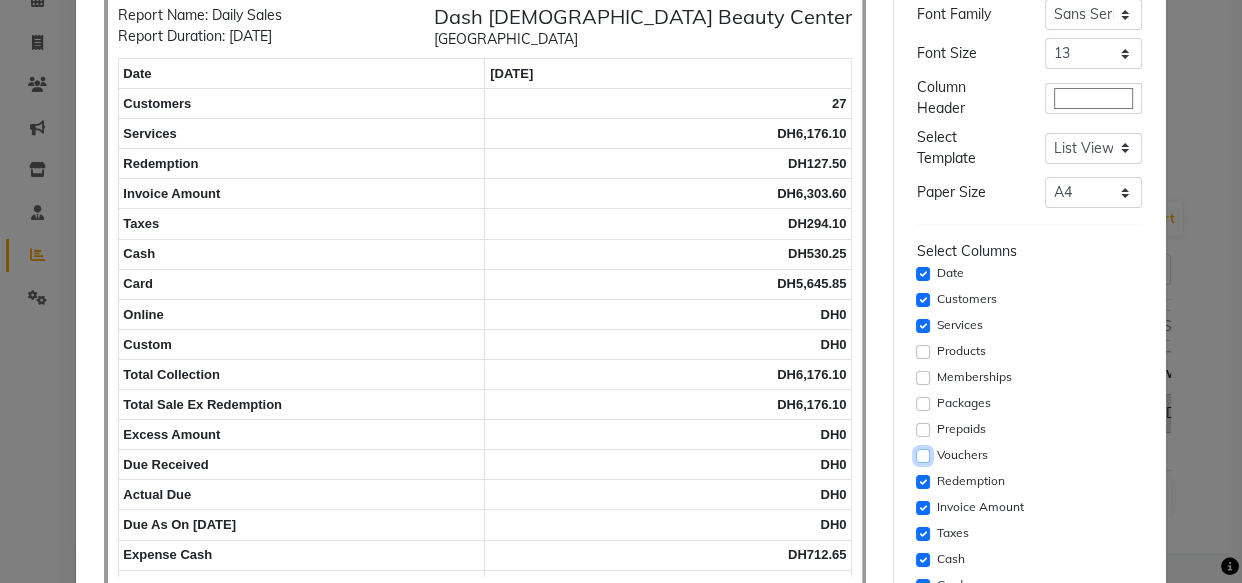 scroll, scrollTop: 173, scrollLeft: 0, axis: vertical 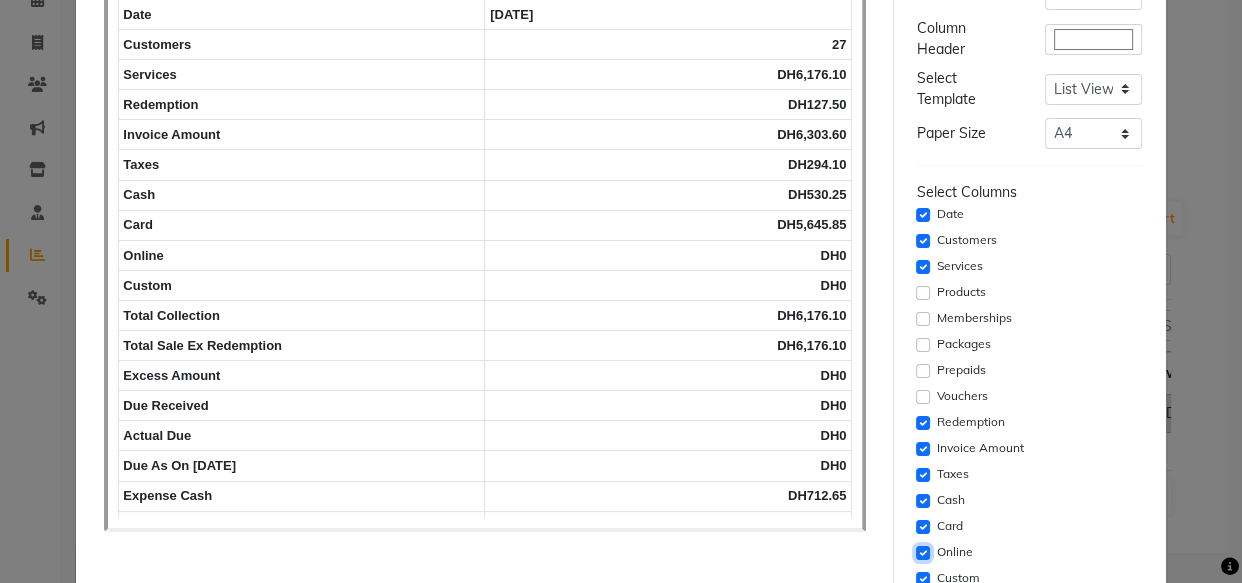 click 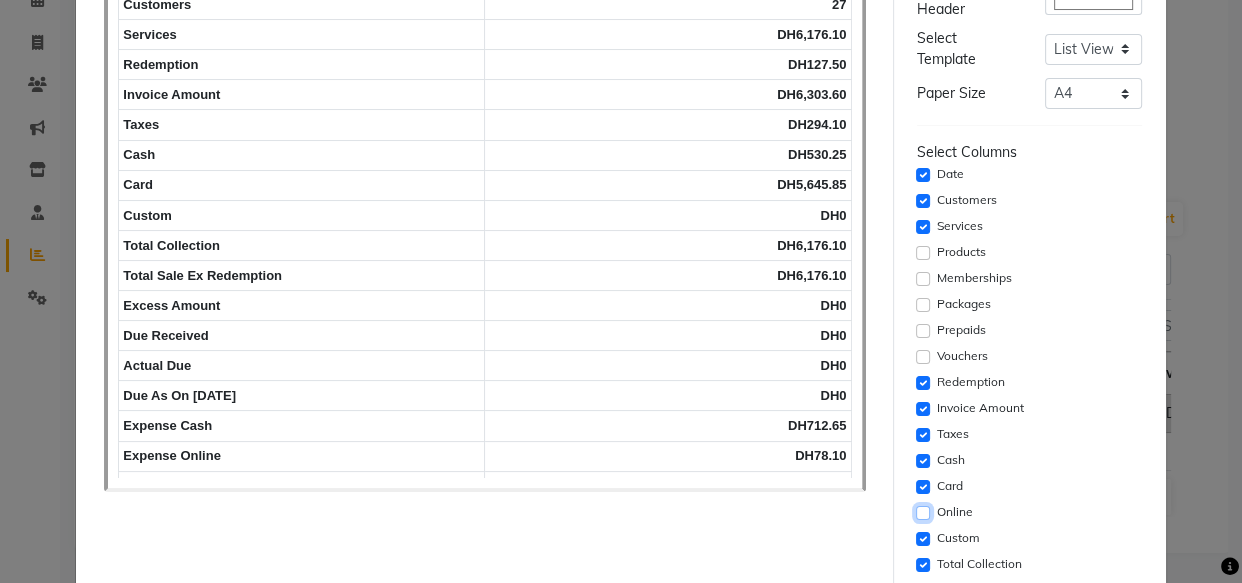 scroll, scrollTop: 240, scrollLeft: 0, axis: vertical 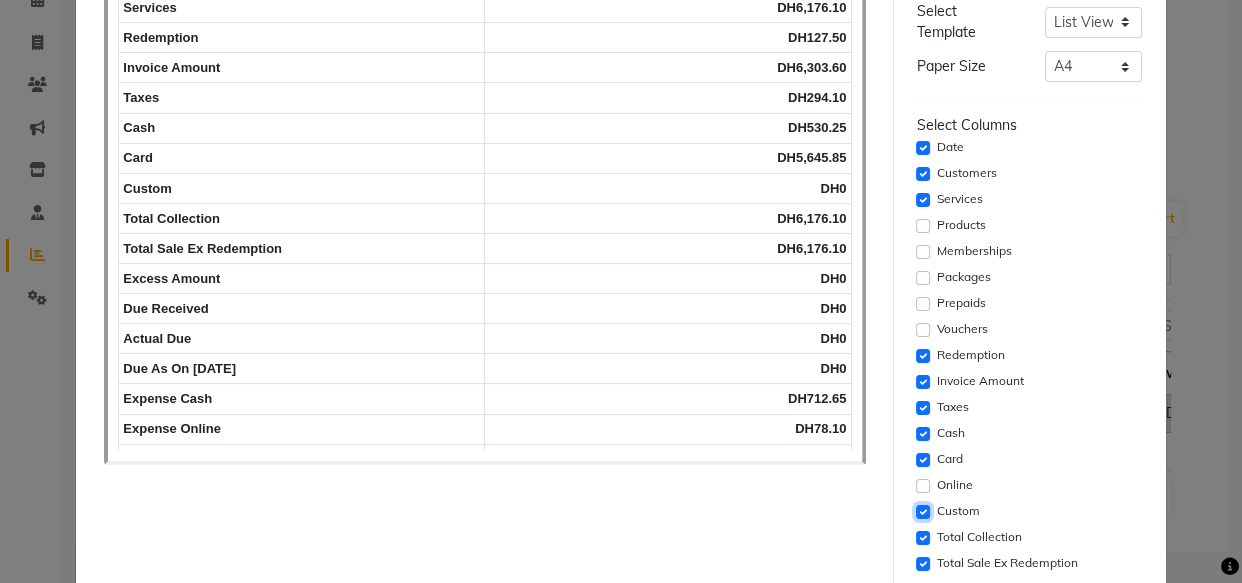 click 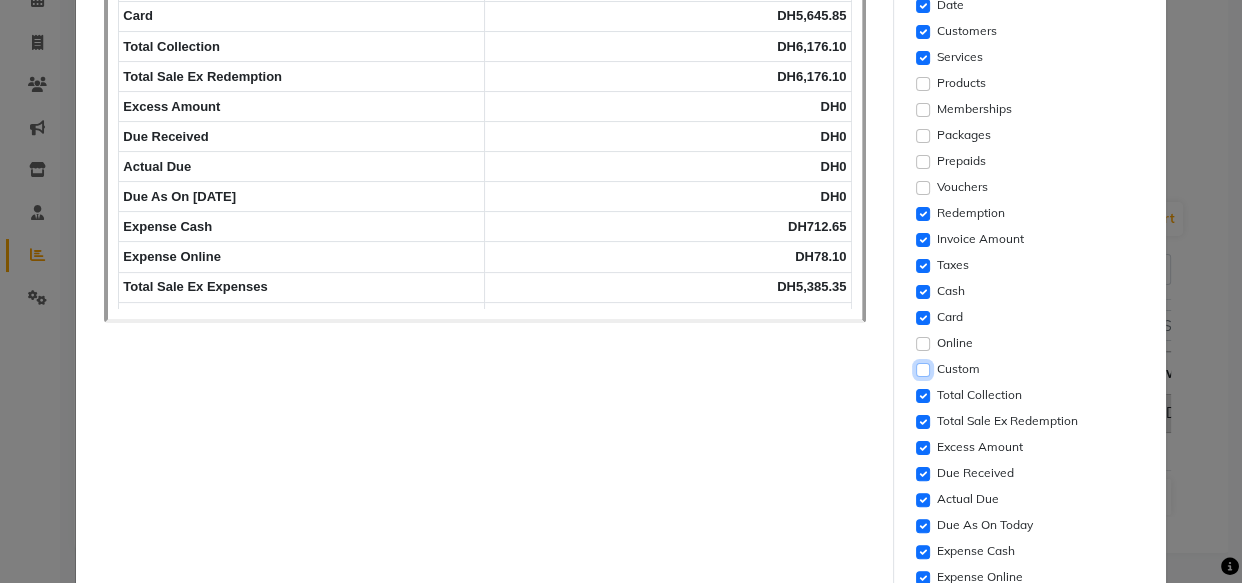 scroll, scrollTop: 384, scrollLeft: 0, axis: vertical 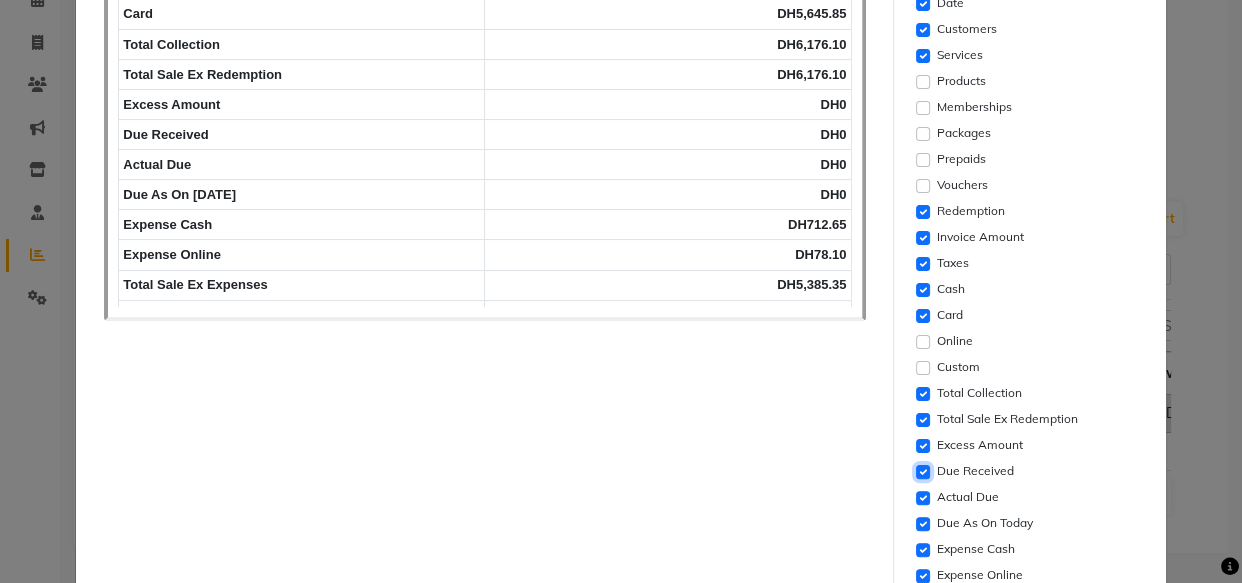click 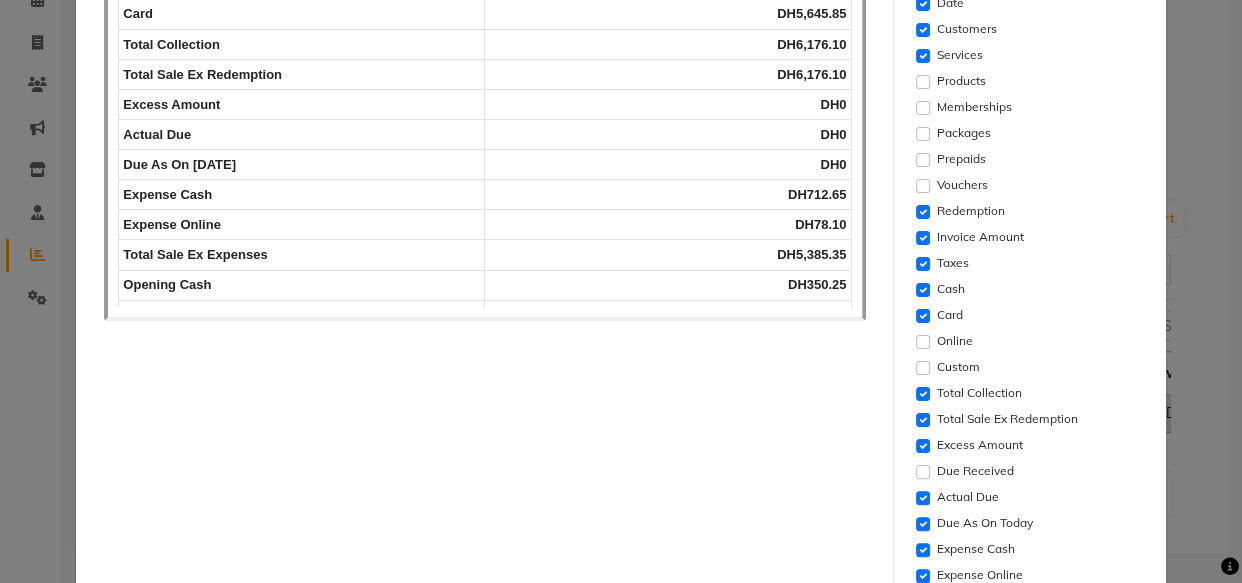 click on "Actual Due" 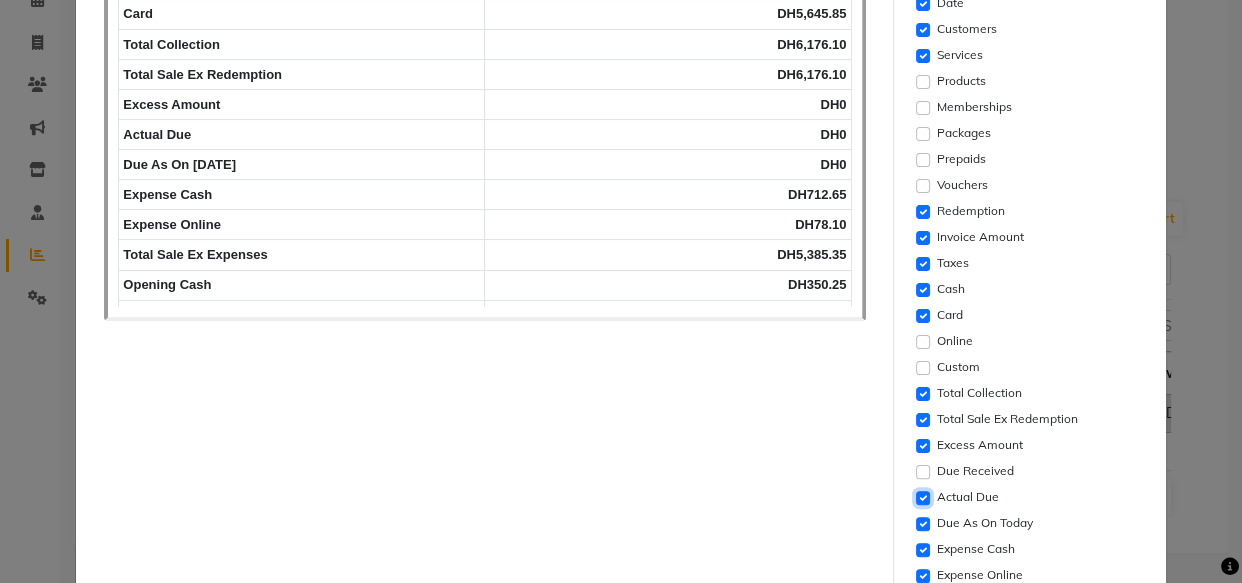 click 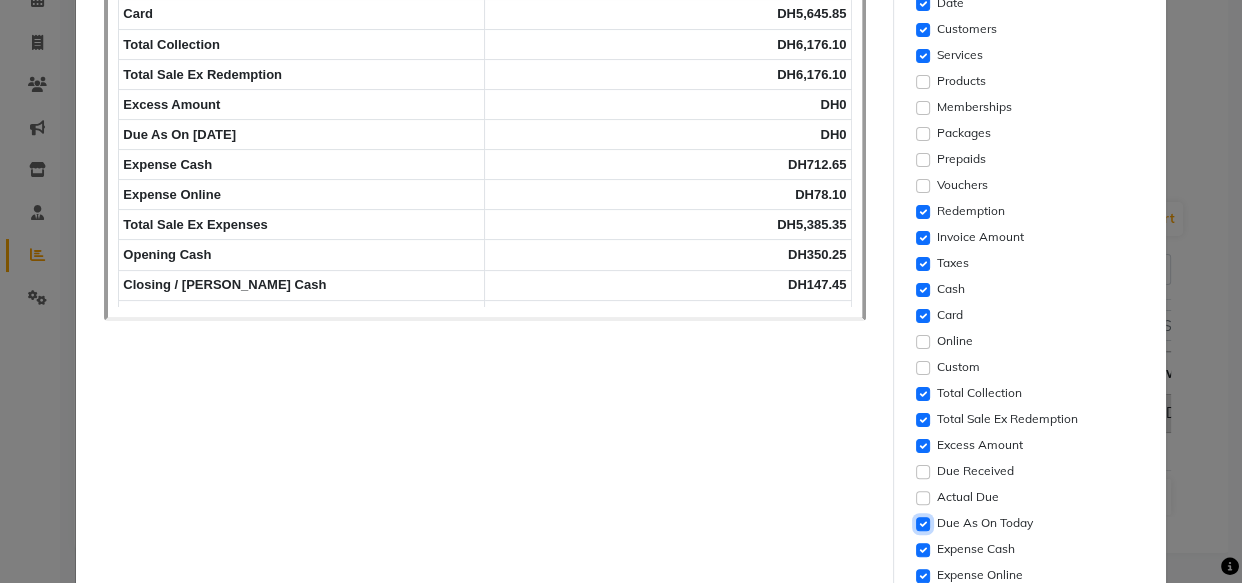 click 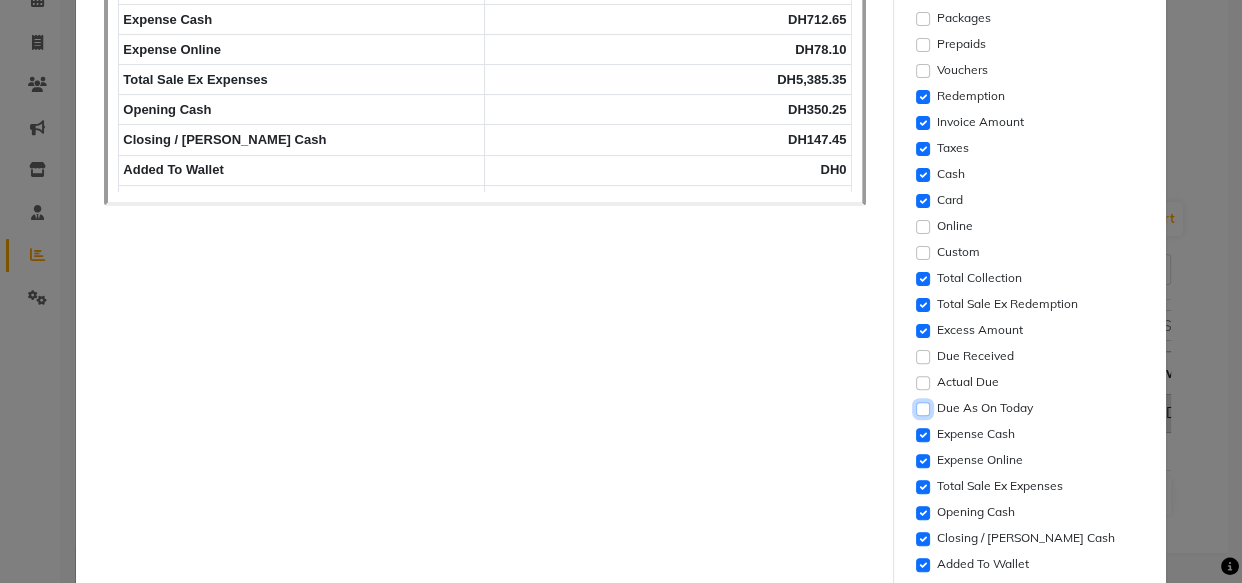 scroll, scrollTop: 505, scrollLeft: 0, axis: vertical 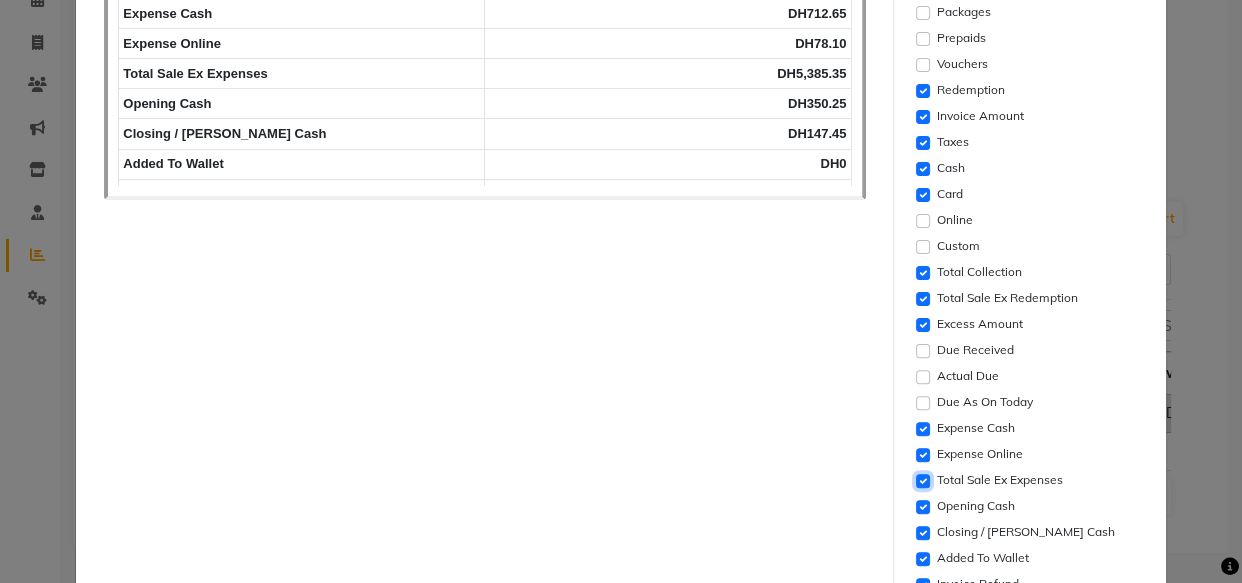 click 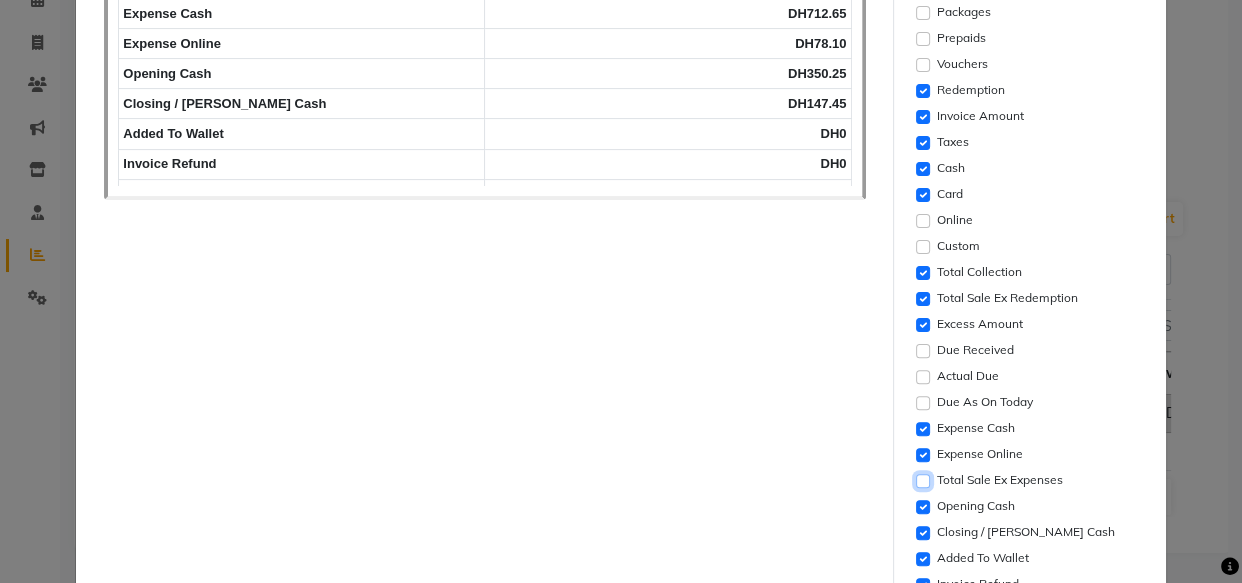 click 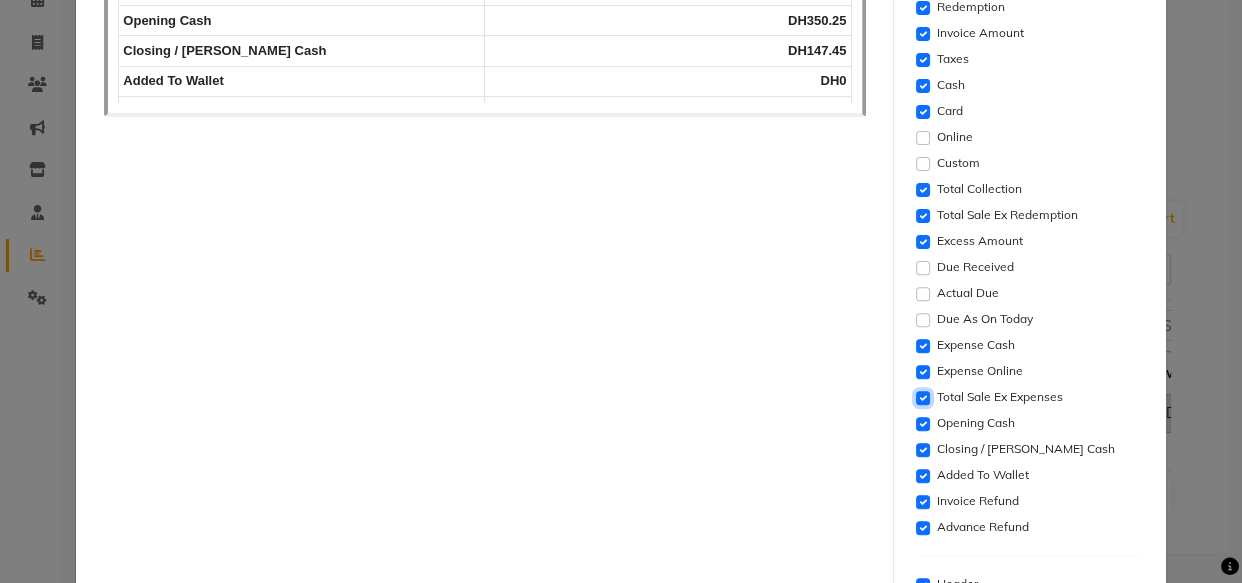 scroll, scrollTop: 594, scrollLeft: 0, axis: vertical 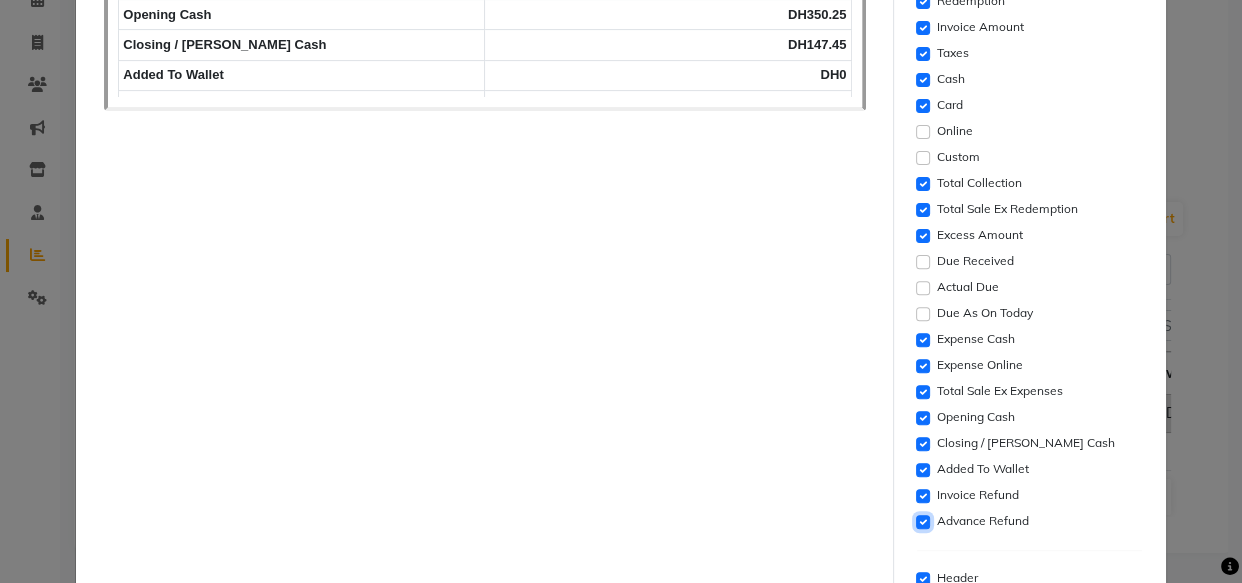 click 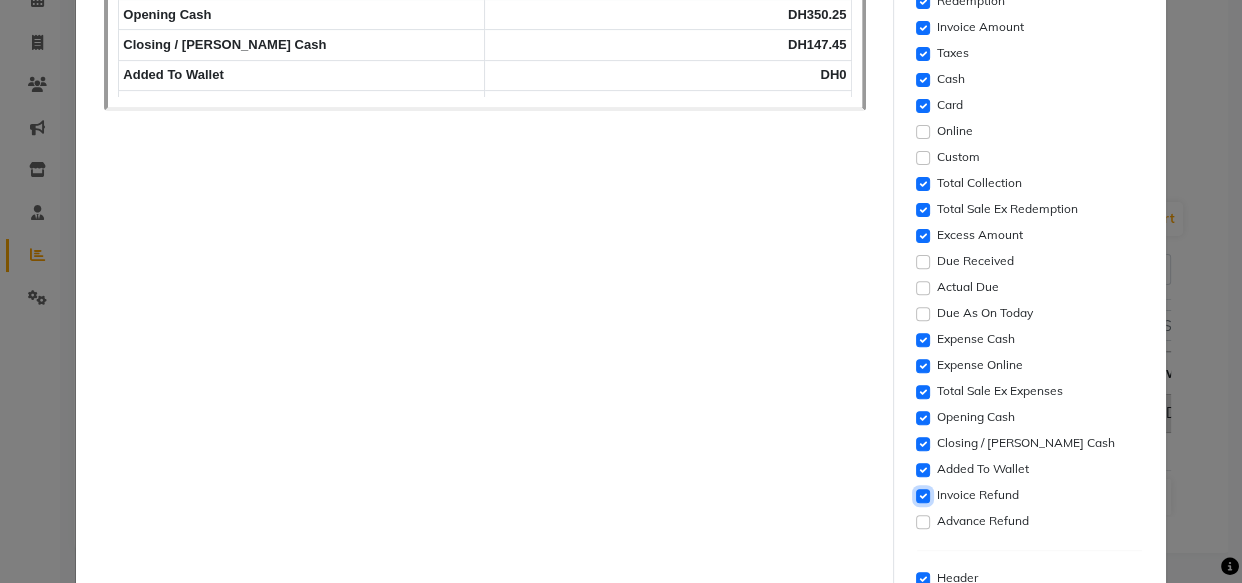click 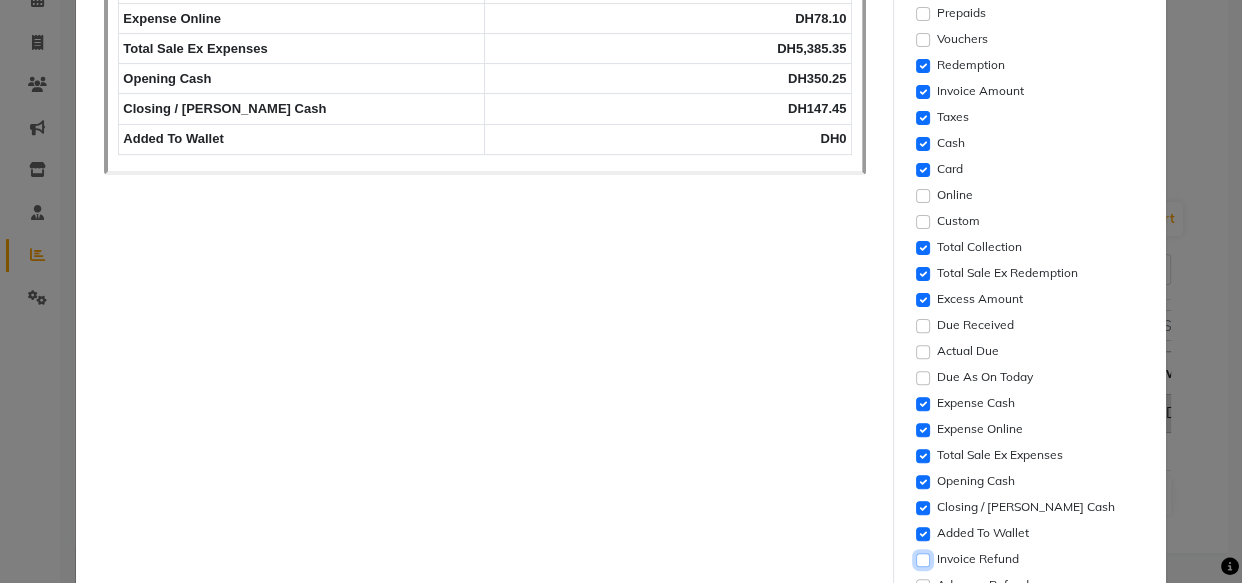 scroll, scrollTop: 533, scrollLeft: 0, axis: vertical 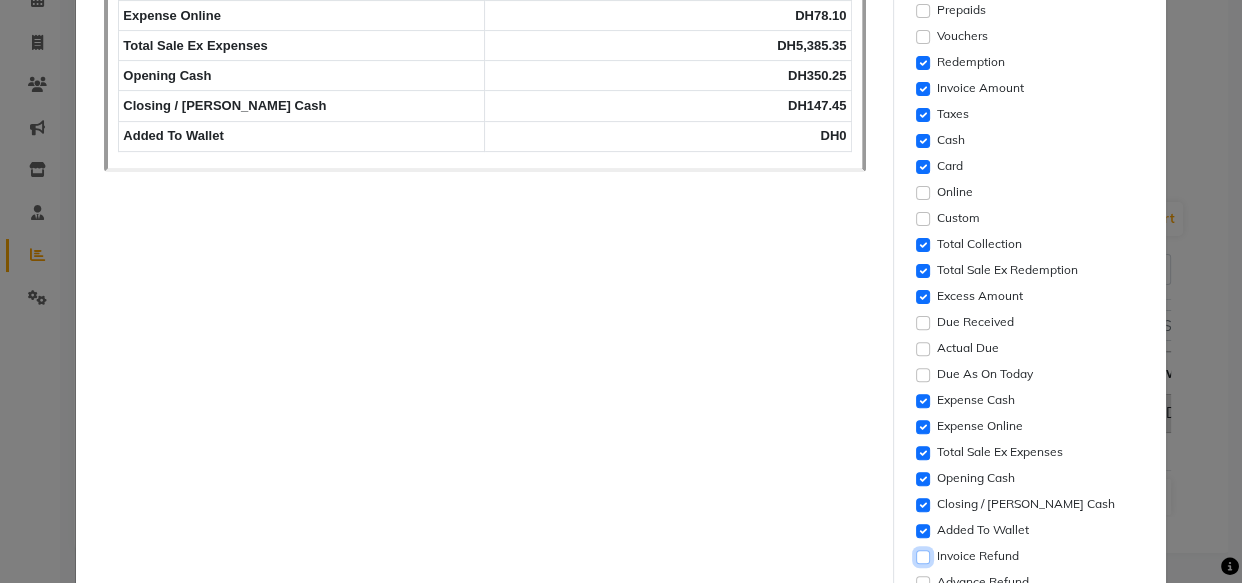 click 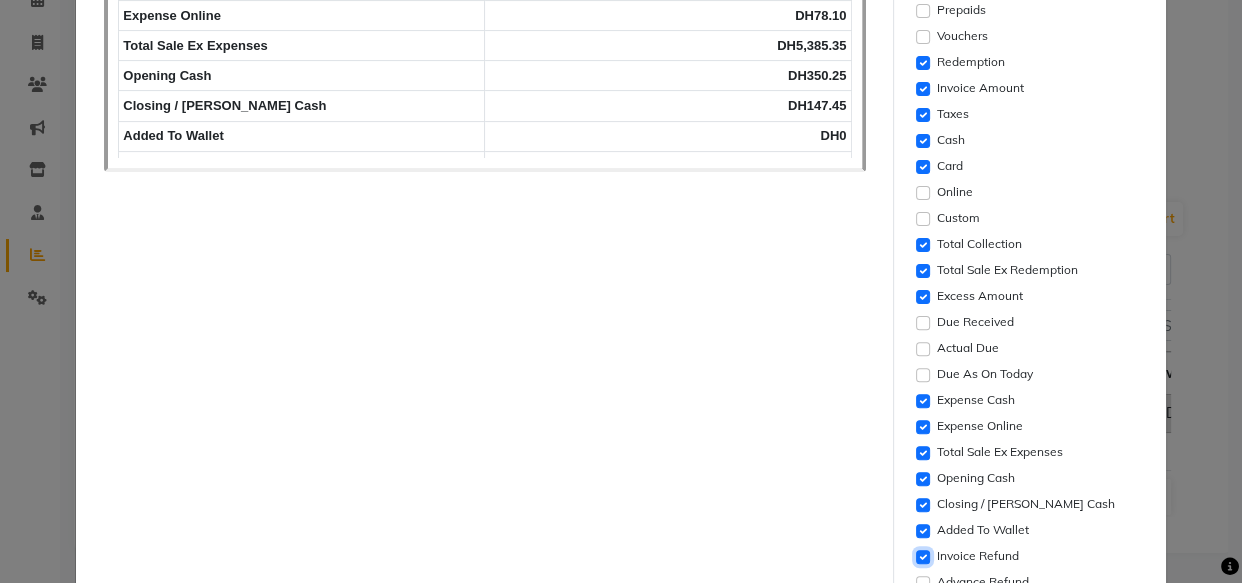 click 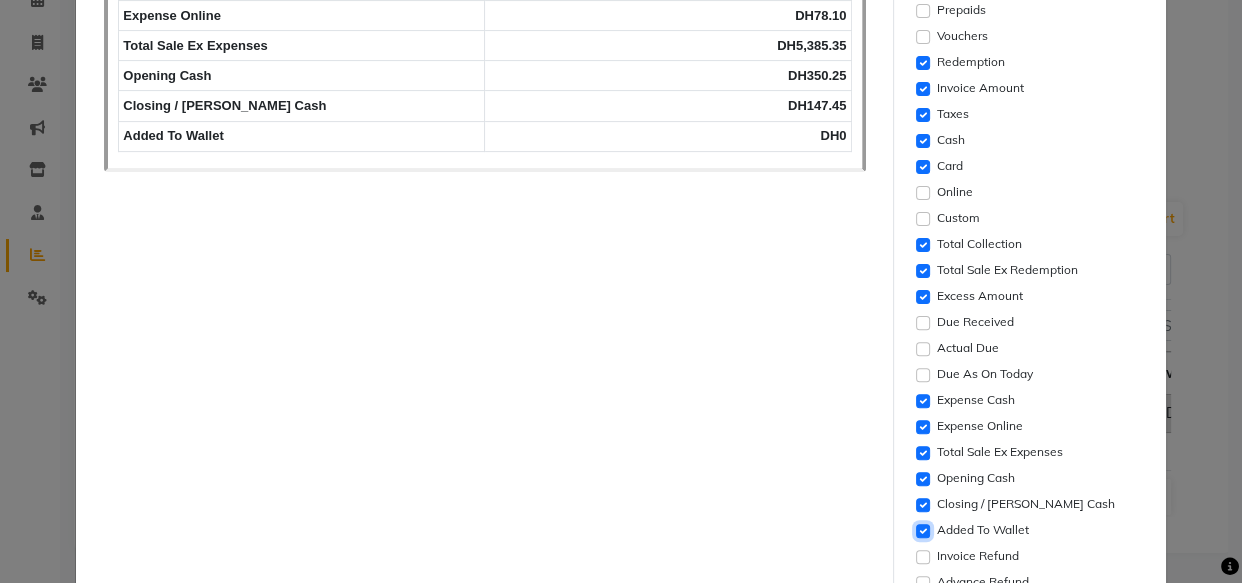 click 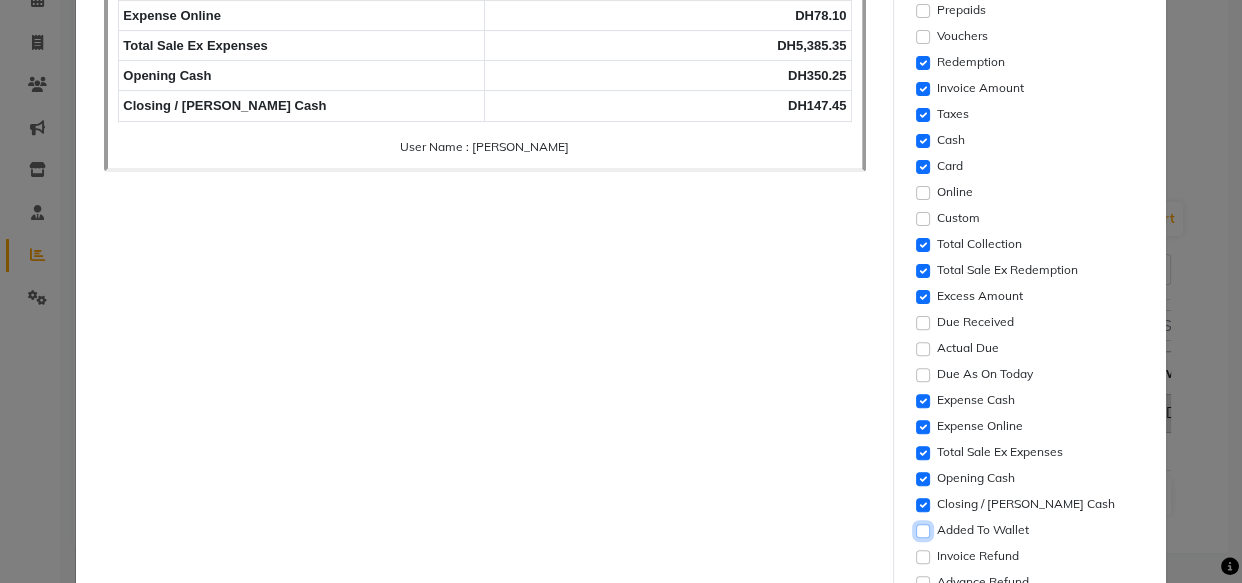 scroll, scrollTop: 12, scrollLeft: 0, axis: vertical 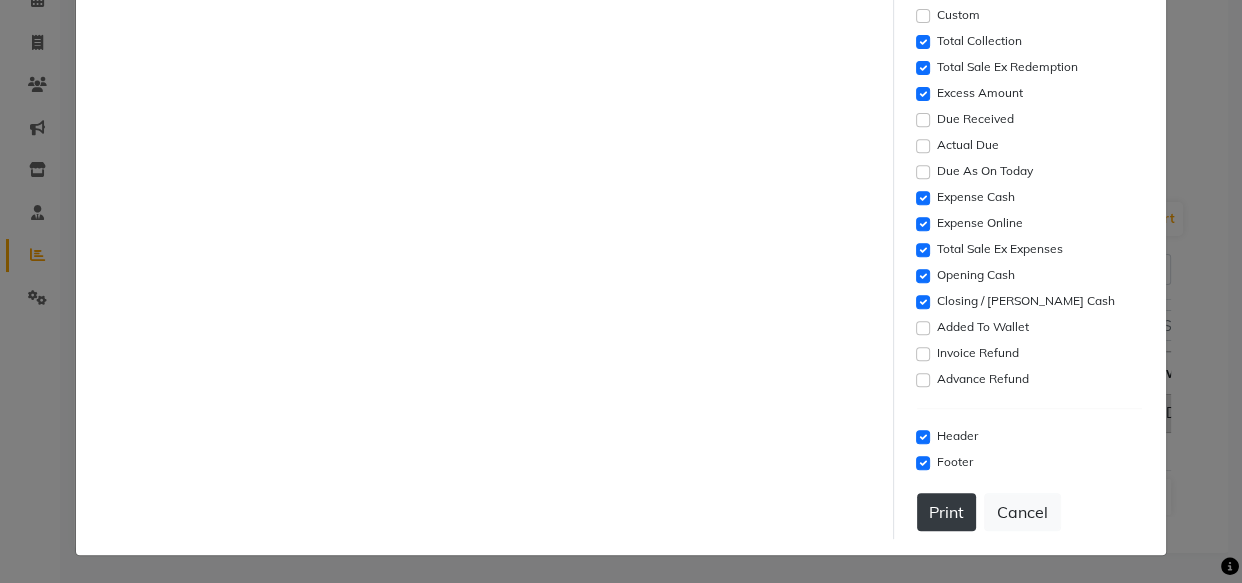 click on "Print" 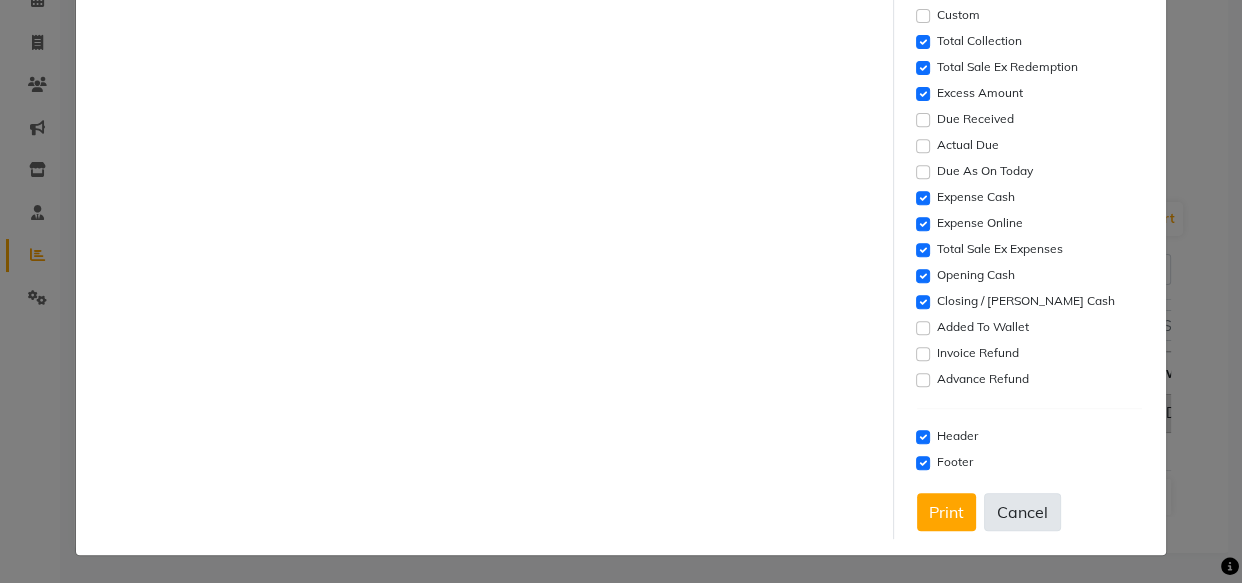 click on "Cancel" 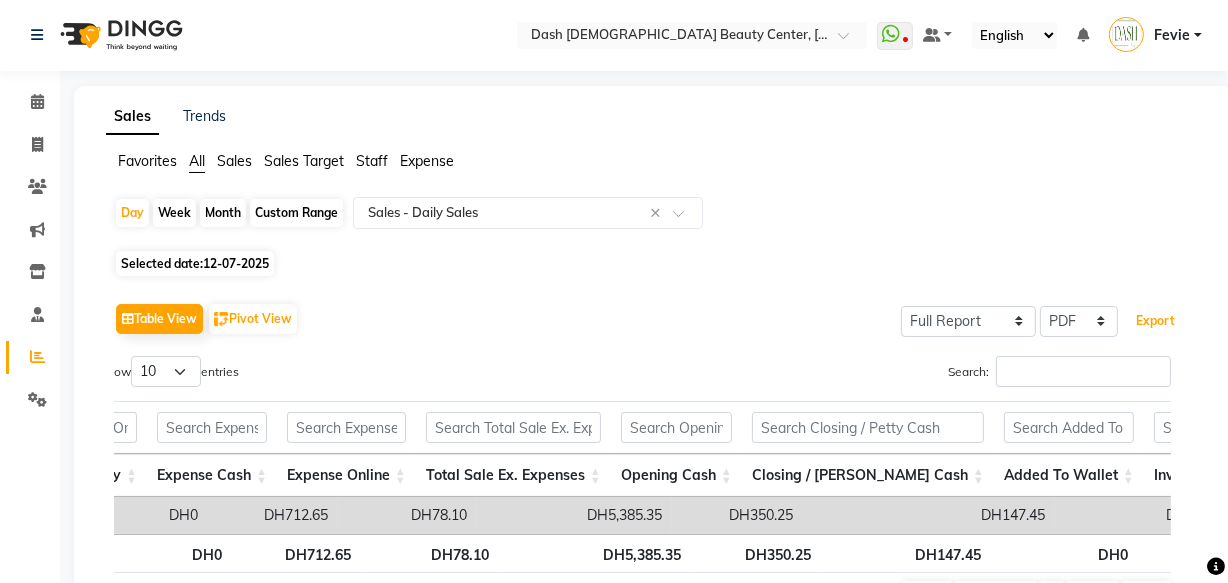 scroll, scrollTop: 0, scrollLeft: 0, axis: both 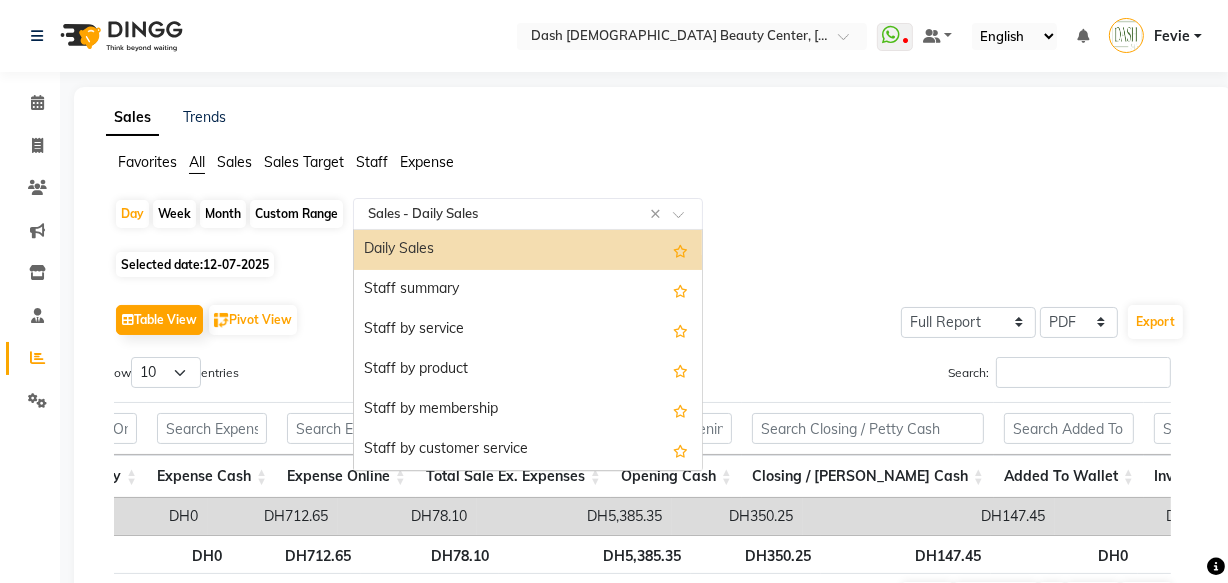 click on "Select Report Type × Sales -  Daily Sales ×" 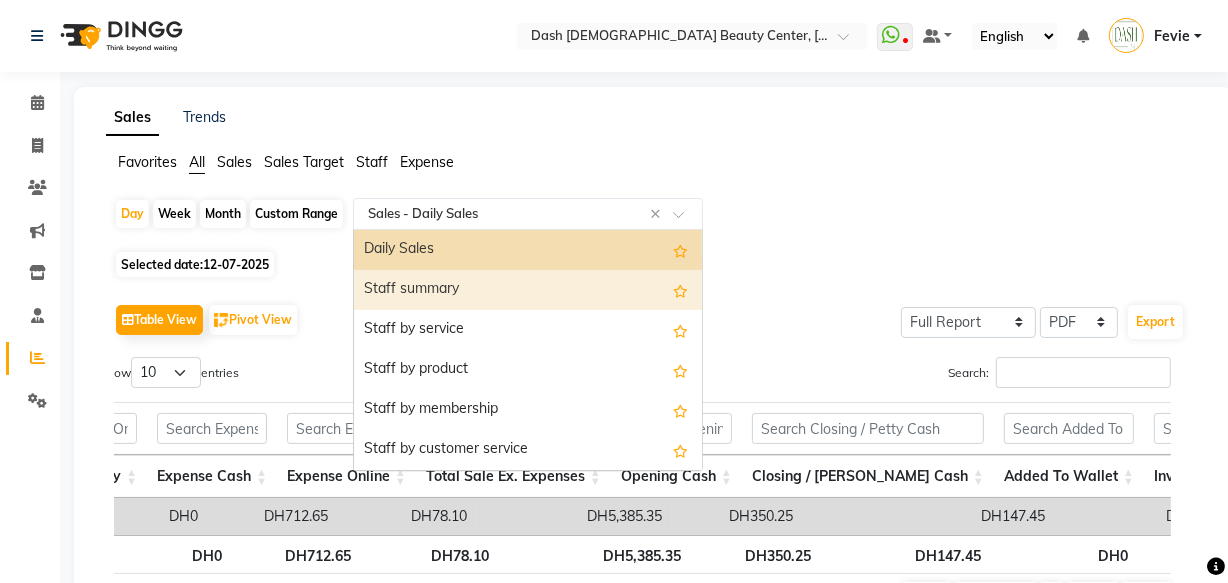 click on "Staff summary" at bounding box center (528, 290) 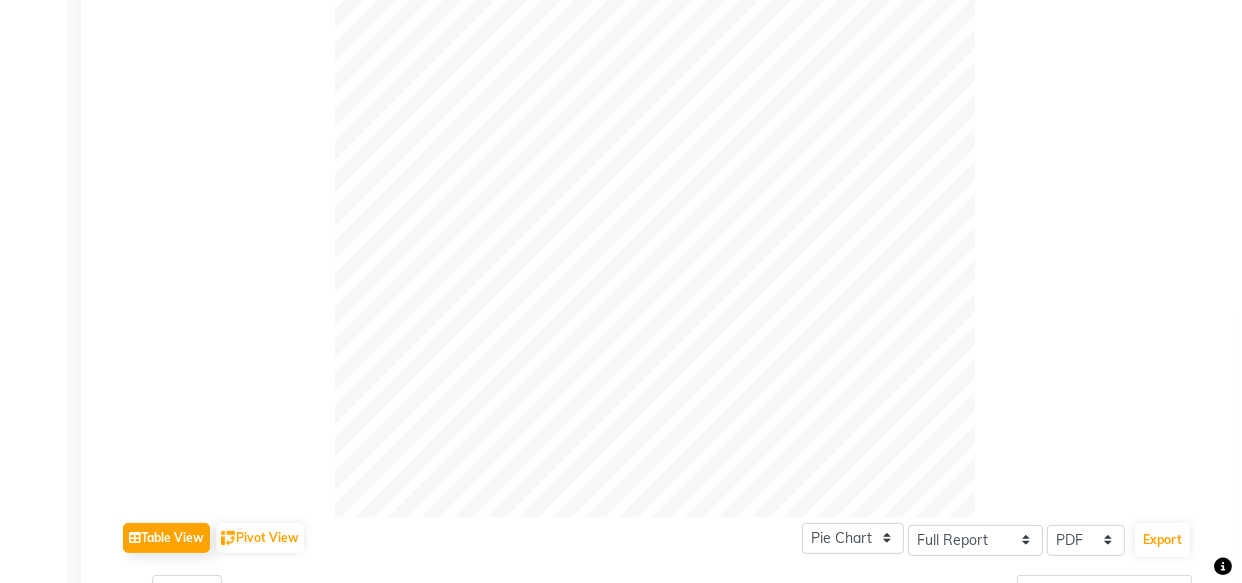 scroll, scrollTop: 545, scrollLeft: 0, axis: vertical 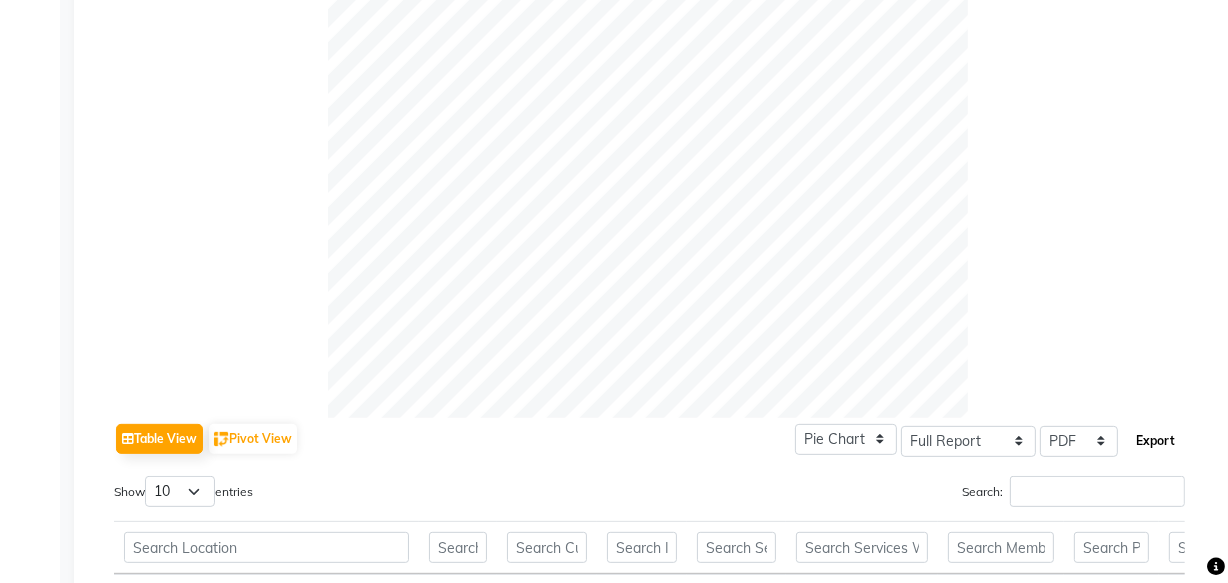 drag, startPoint x: 1151, startPoint y: 432, endPoint x: 1140, endPoint y: 423, distance: 14.21267 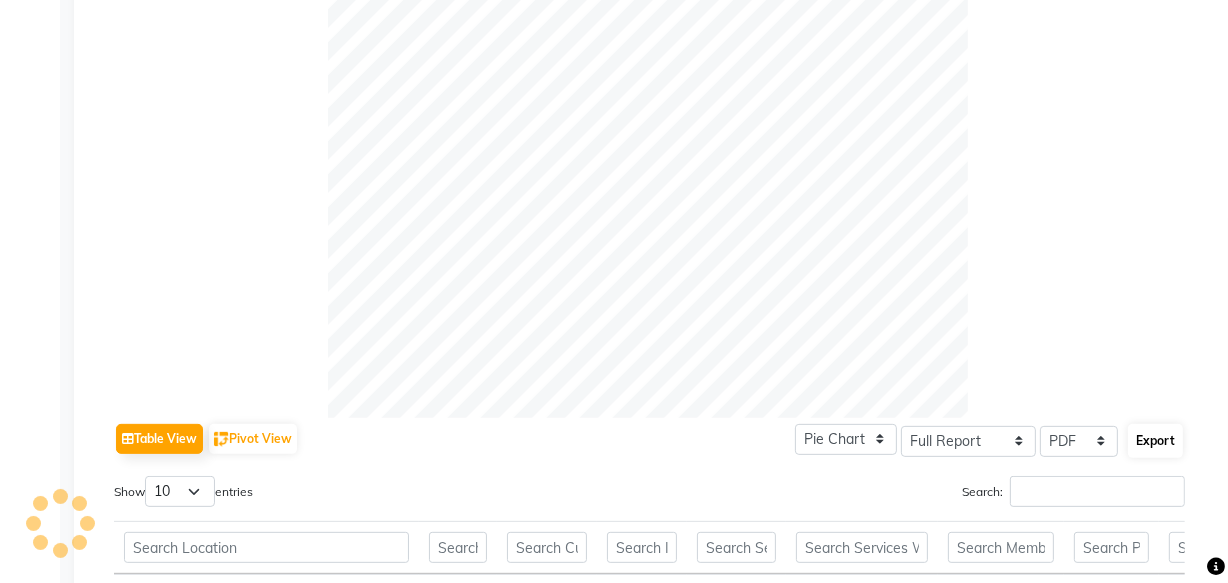 select on "sans-serif" 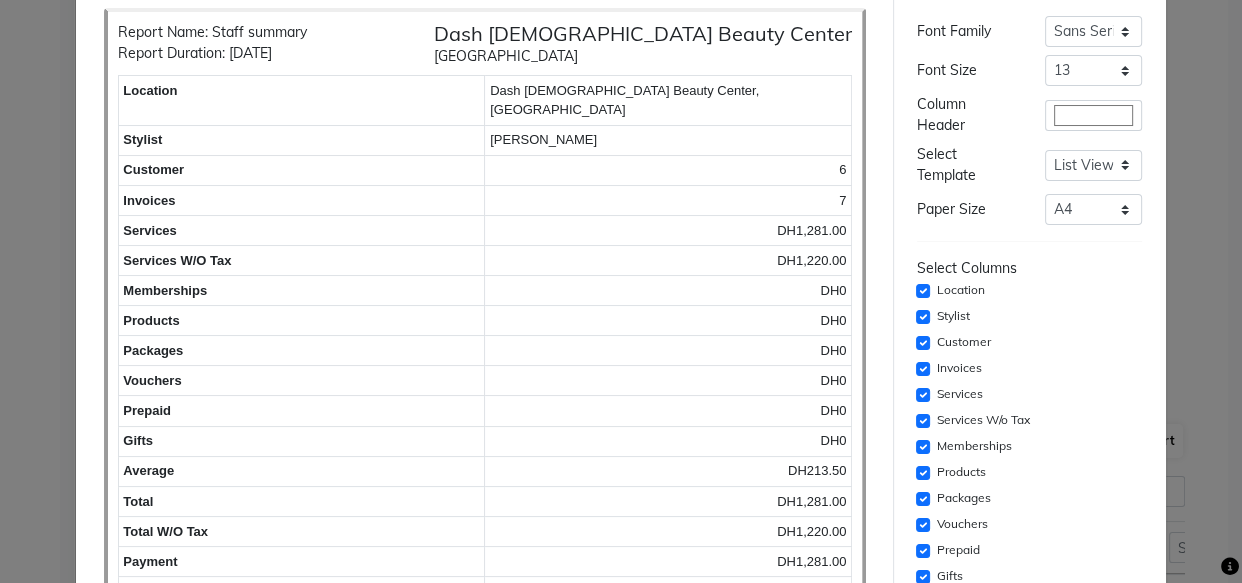 scroll, scrollTop: 102, scrollLeft: 0, axis: vertical 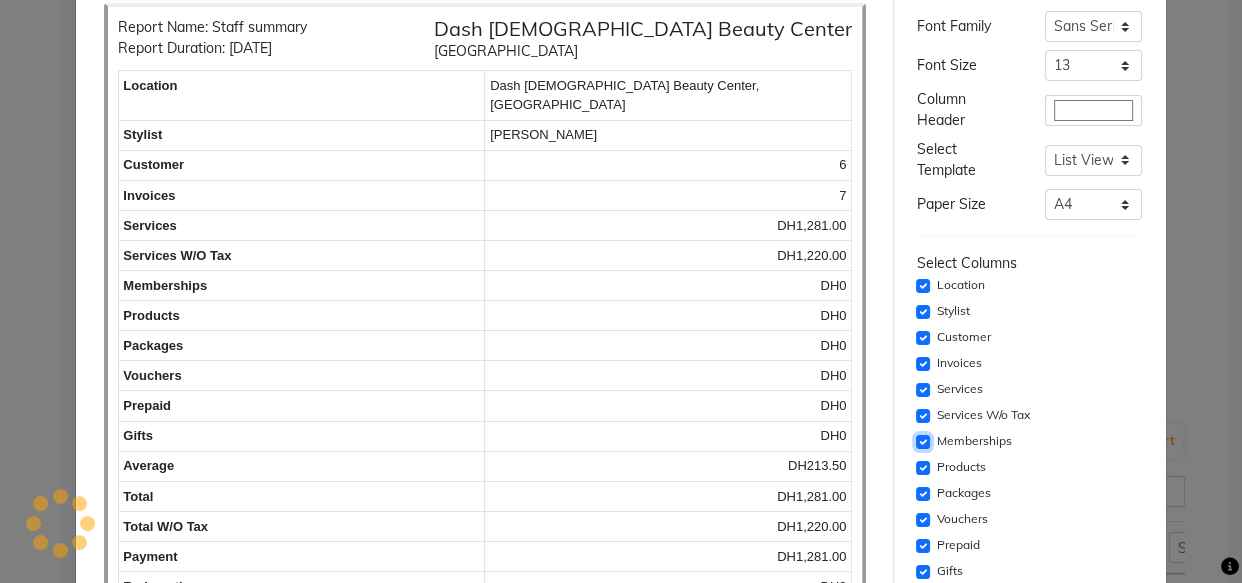 click 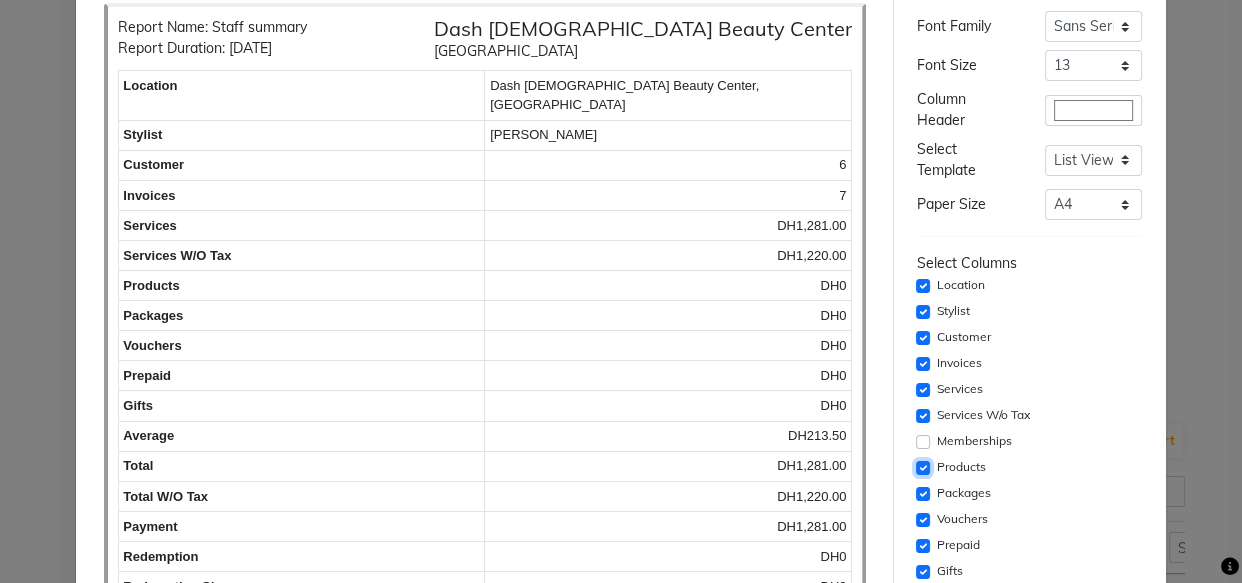 click 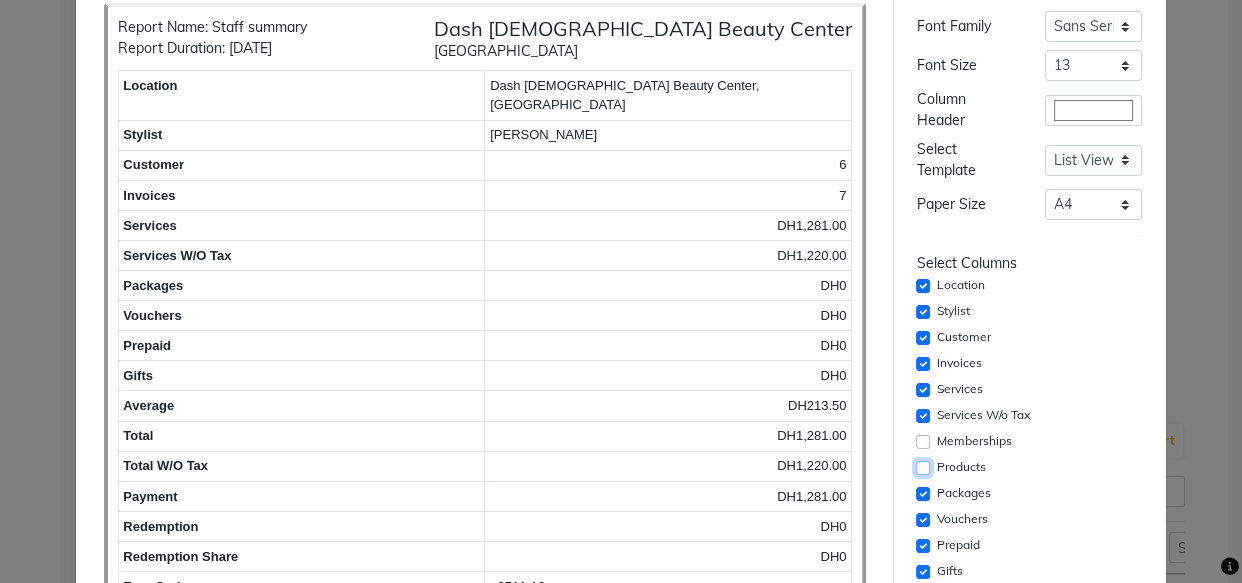 click 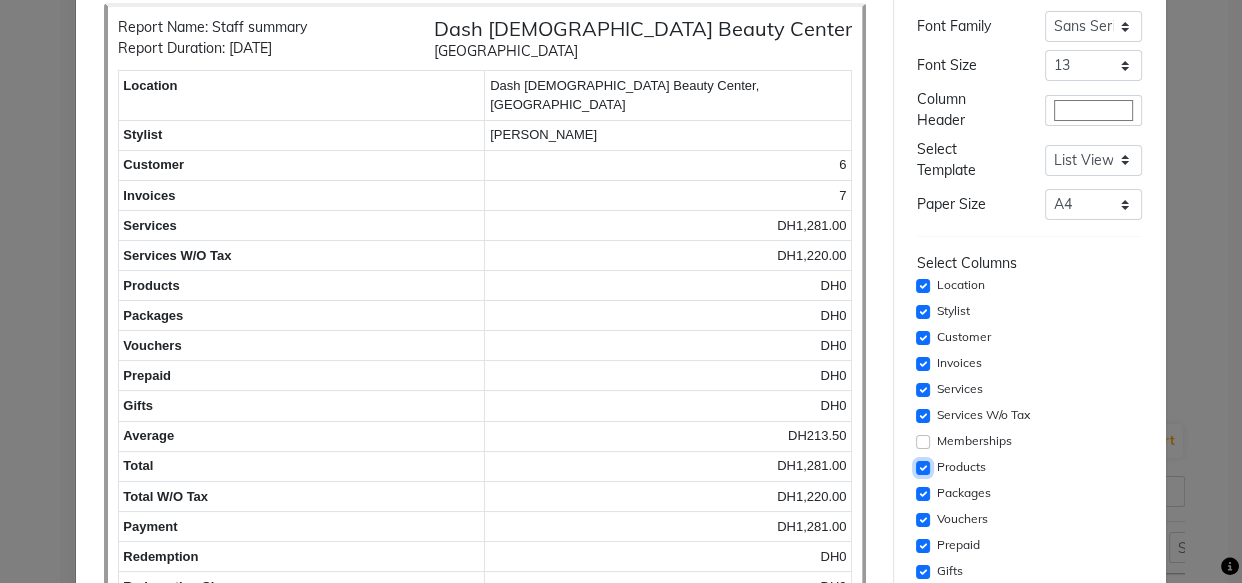 click 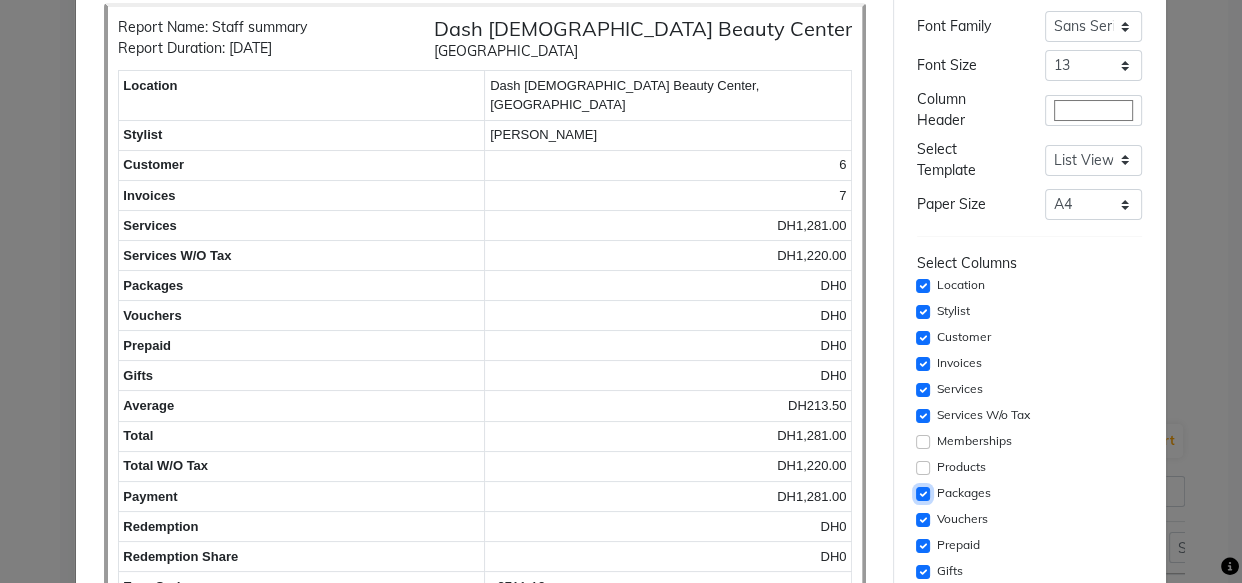click 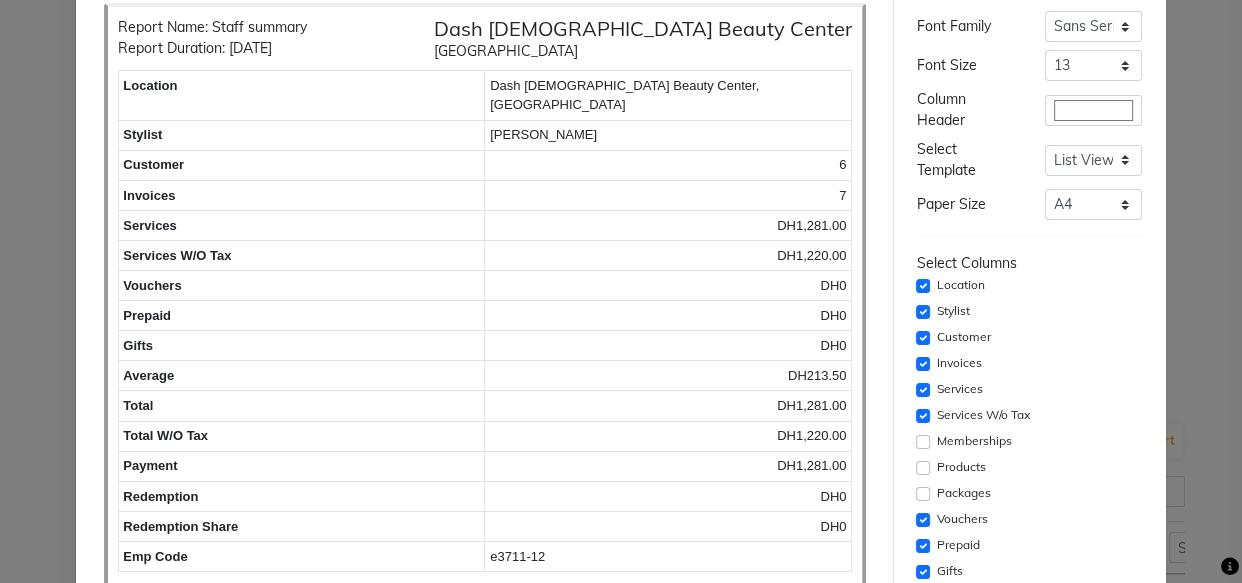 click on "Vouchers" 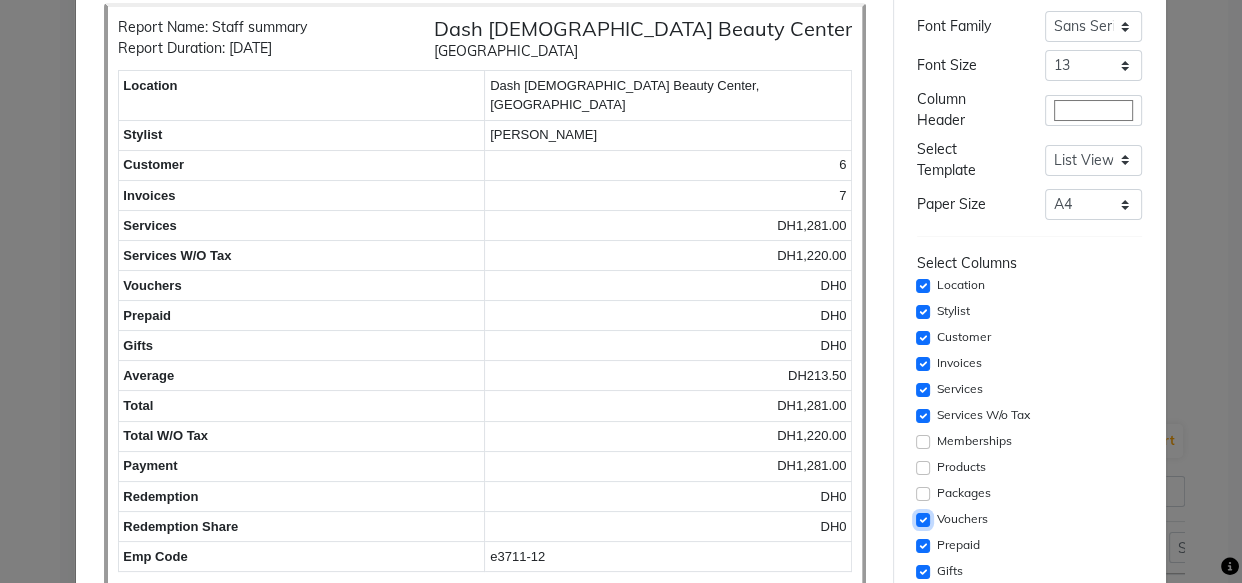 click 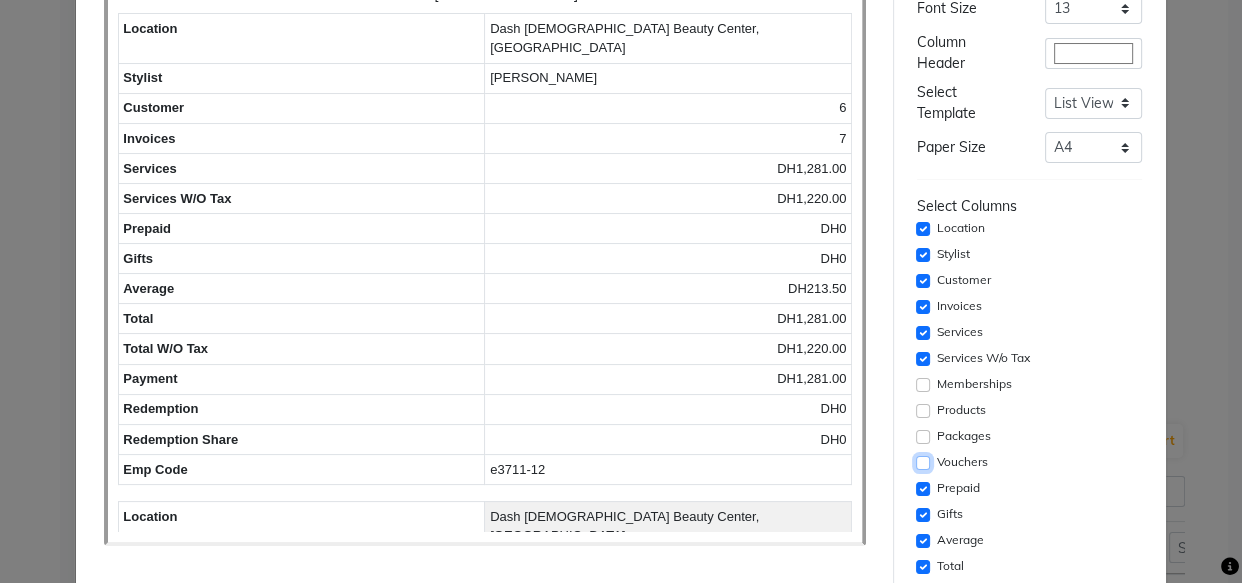 scroll, scrollTop: 179, scrollLeft: 0, axis: vertical 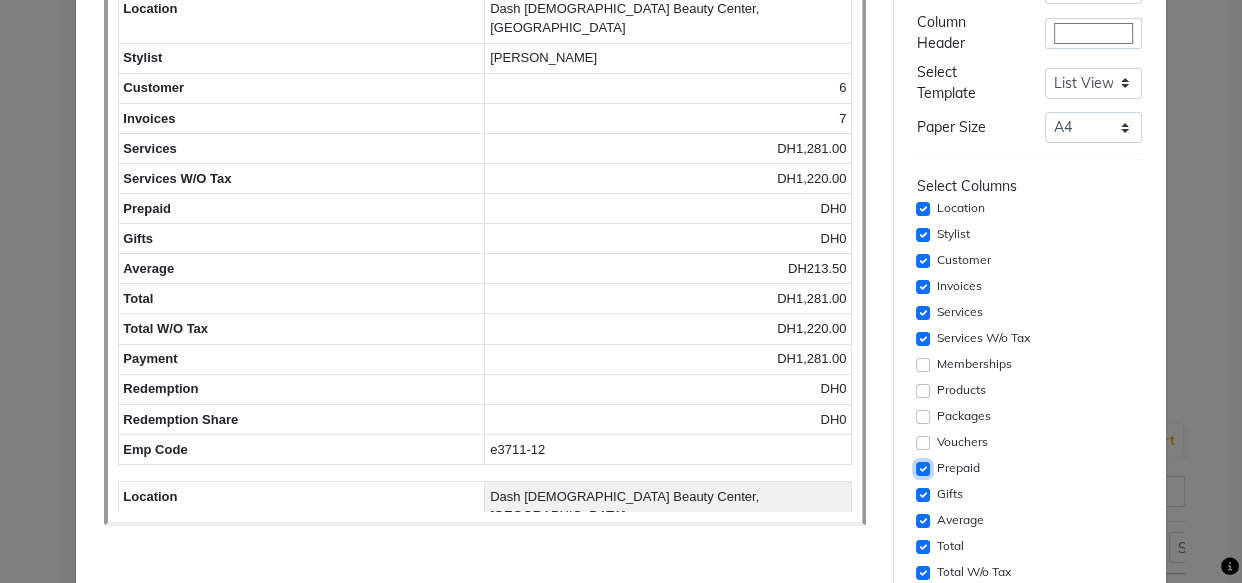 click 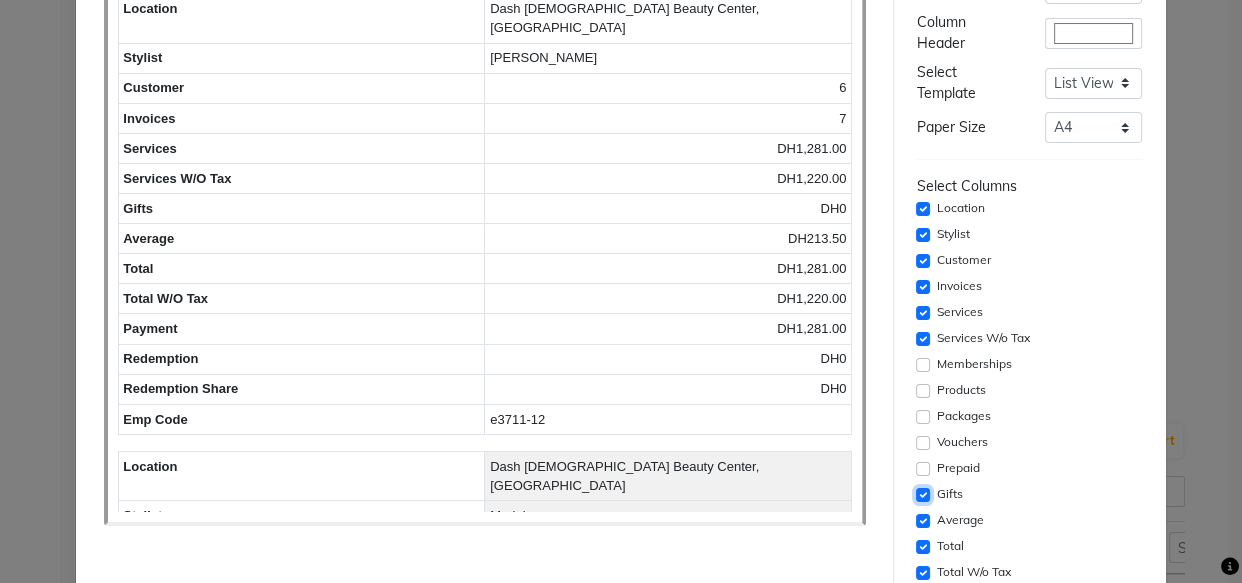 click 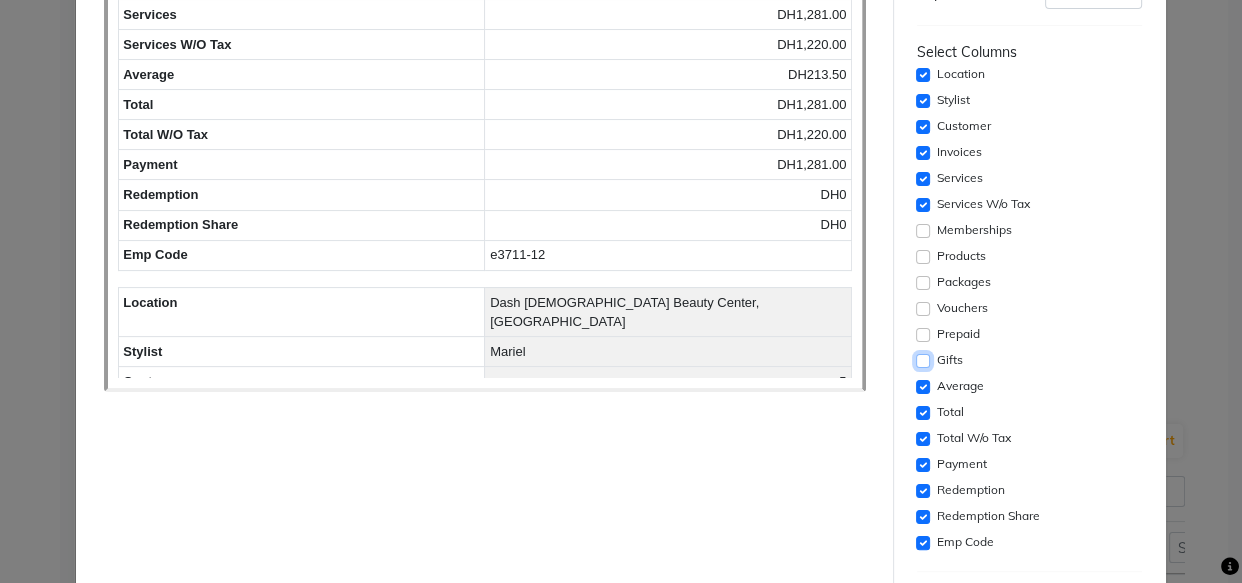 scroll, scrollTop: 319, scrollLeft: 0, axis: vertical 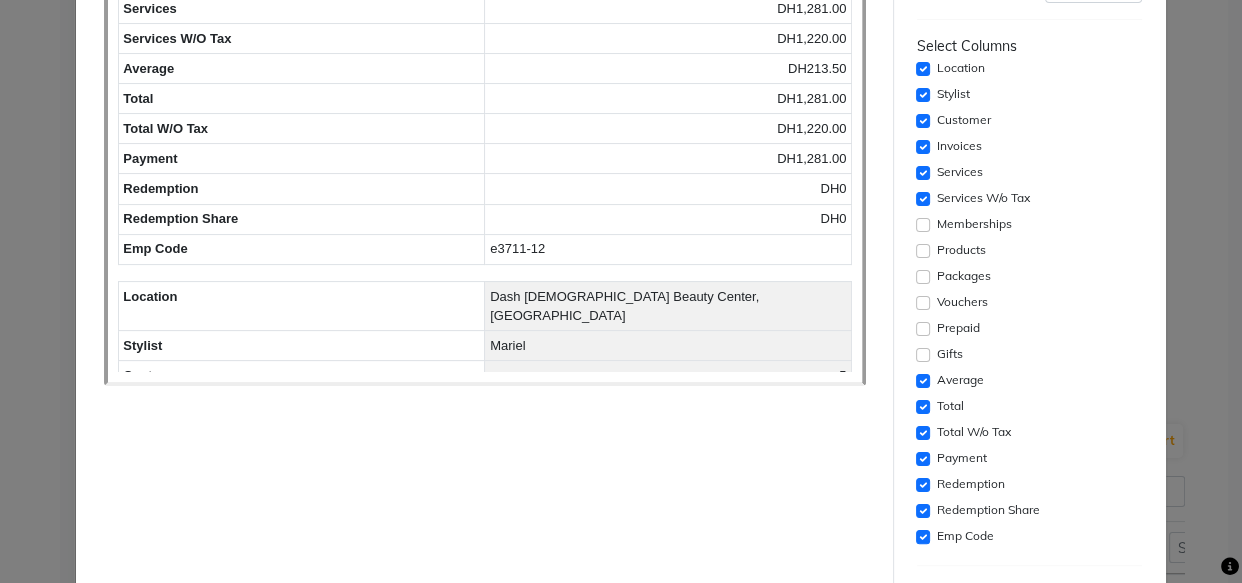 click on "Redemption Share" 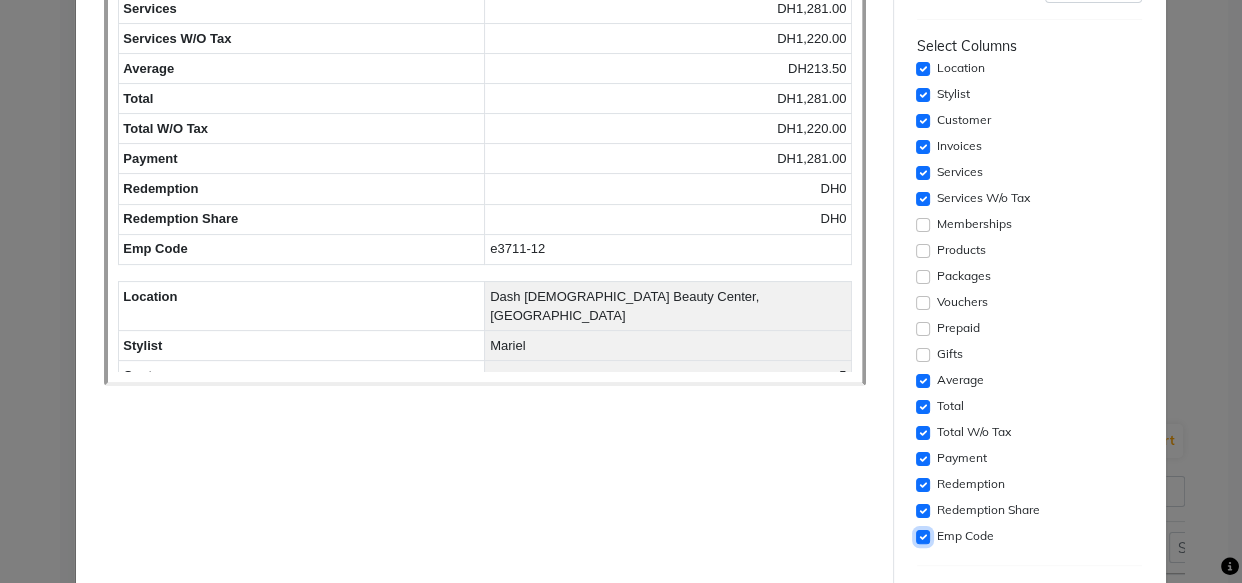 click 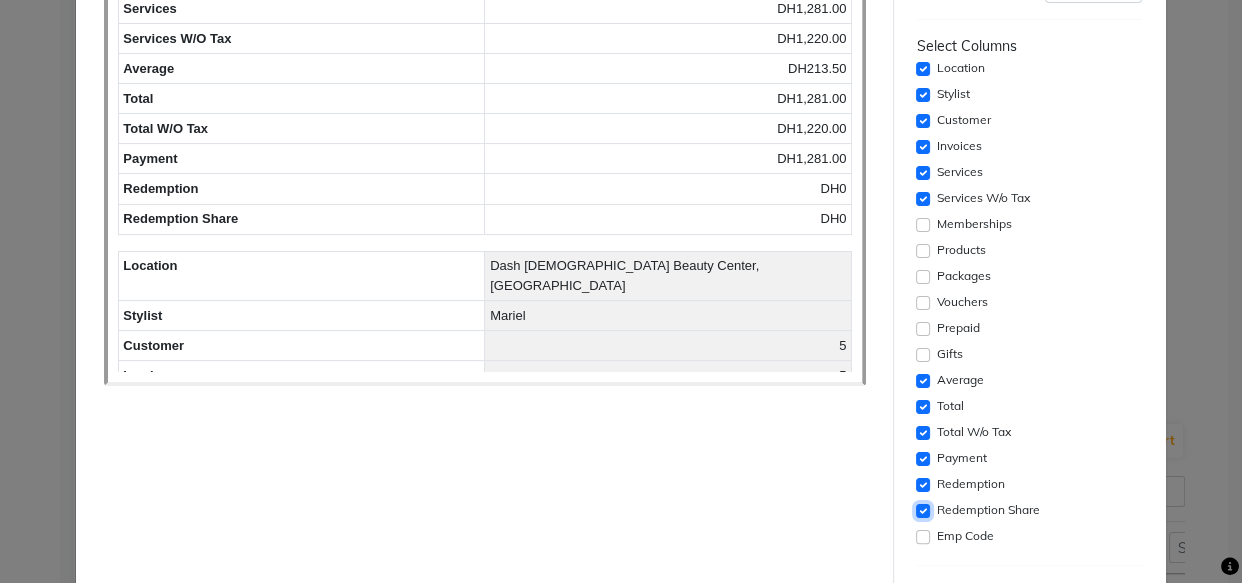 click 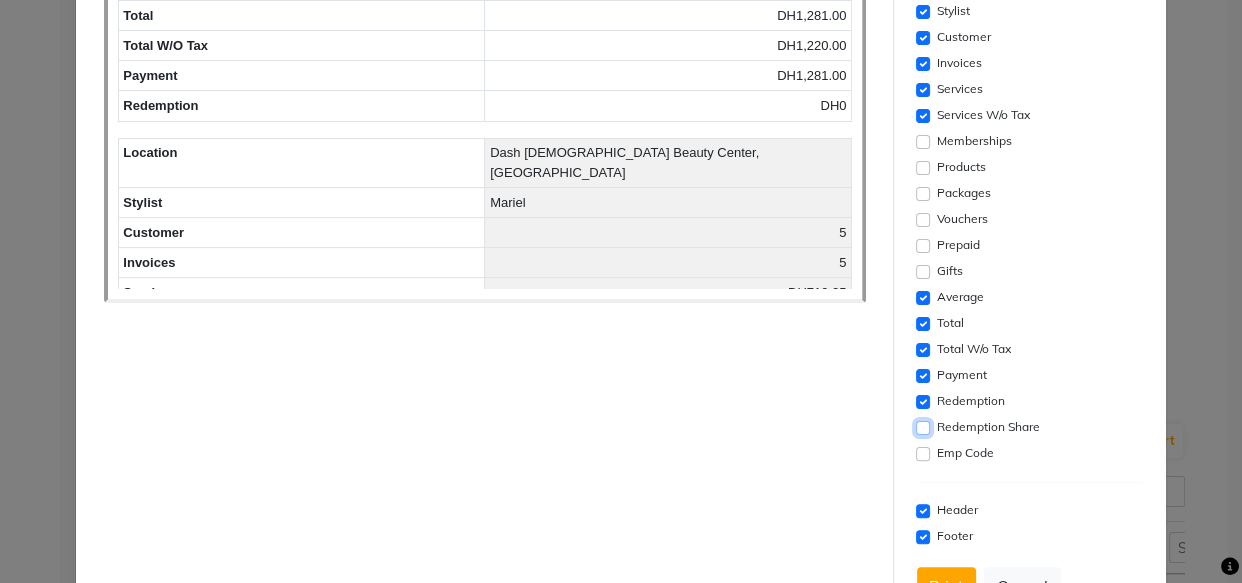 scroll, scrollTop: 476, scrollLeft: 0, axis: vertical 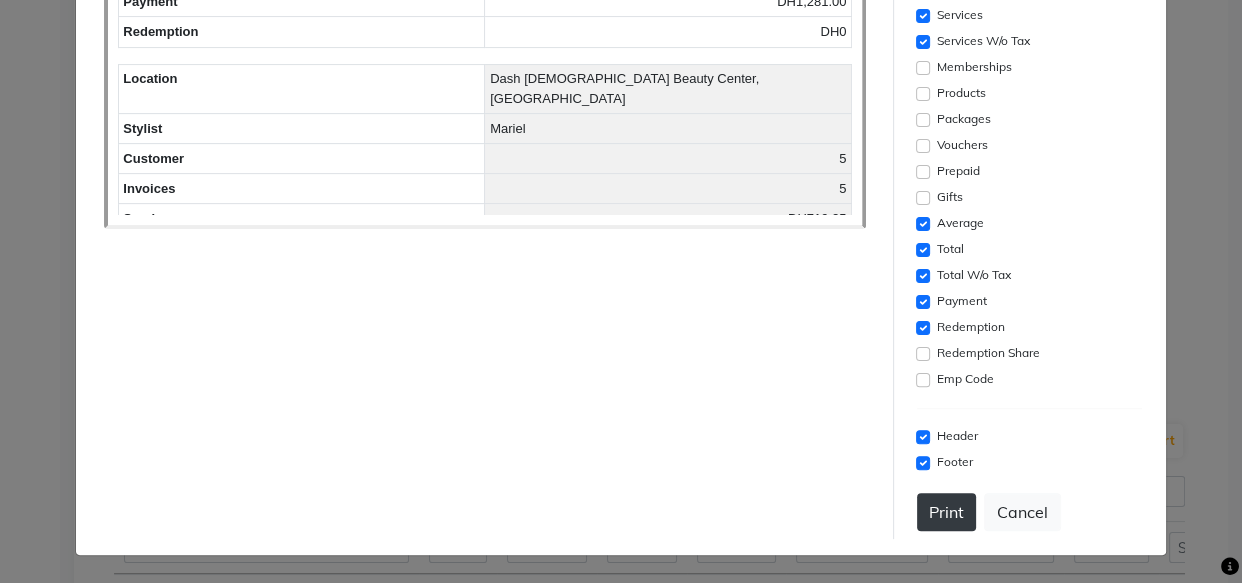click on "Print" 